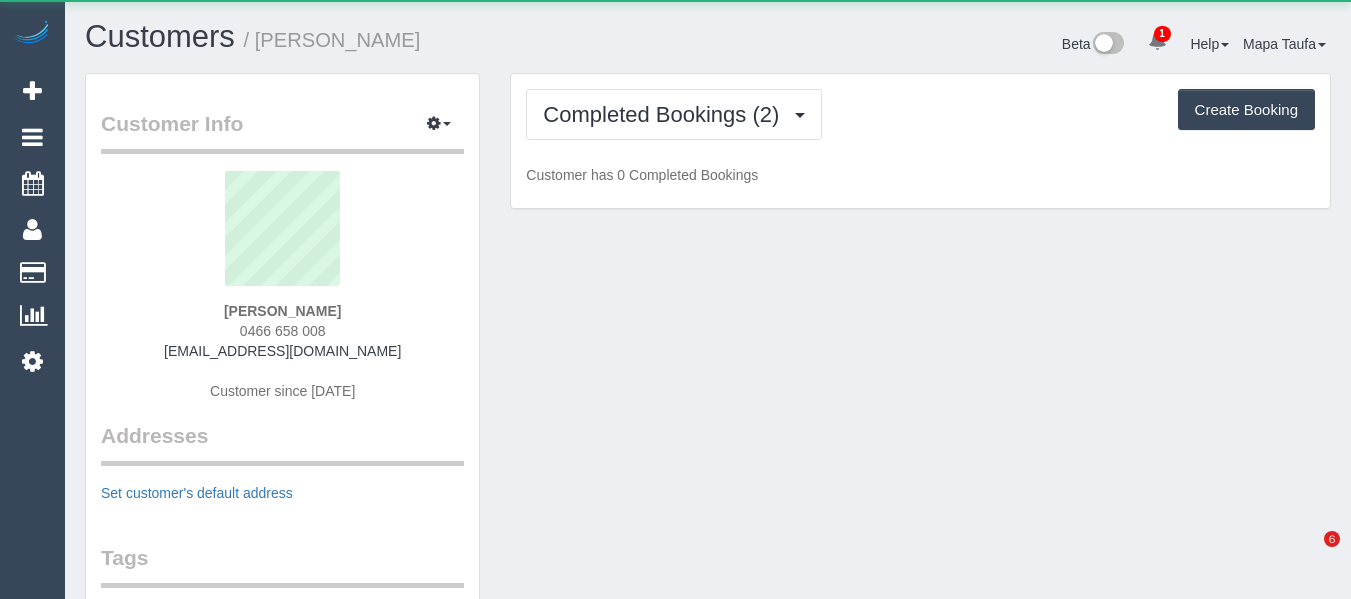 scroll, scrollTop: 0, scrollLeft: 0, axis: both 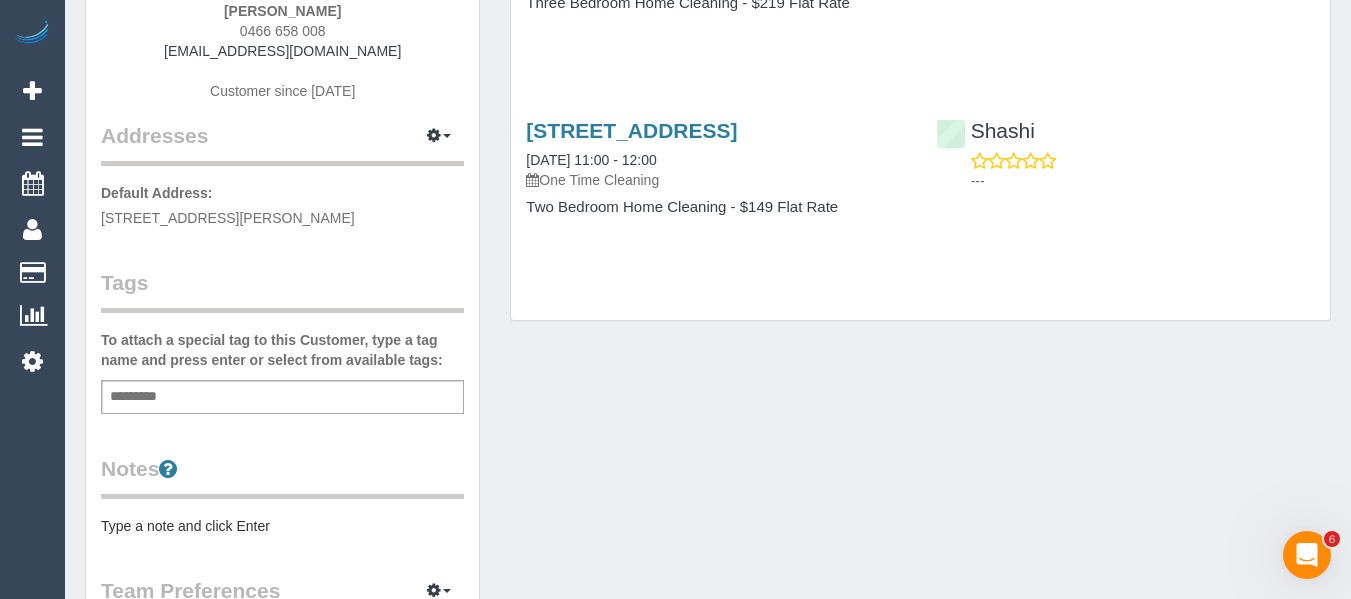 click on "Add a tag" at bounding box center (282, 397) 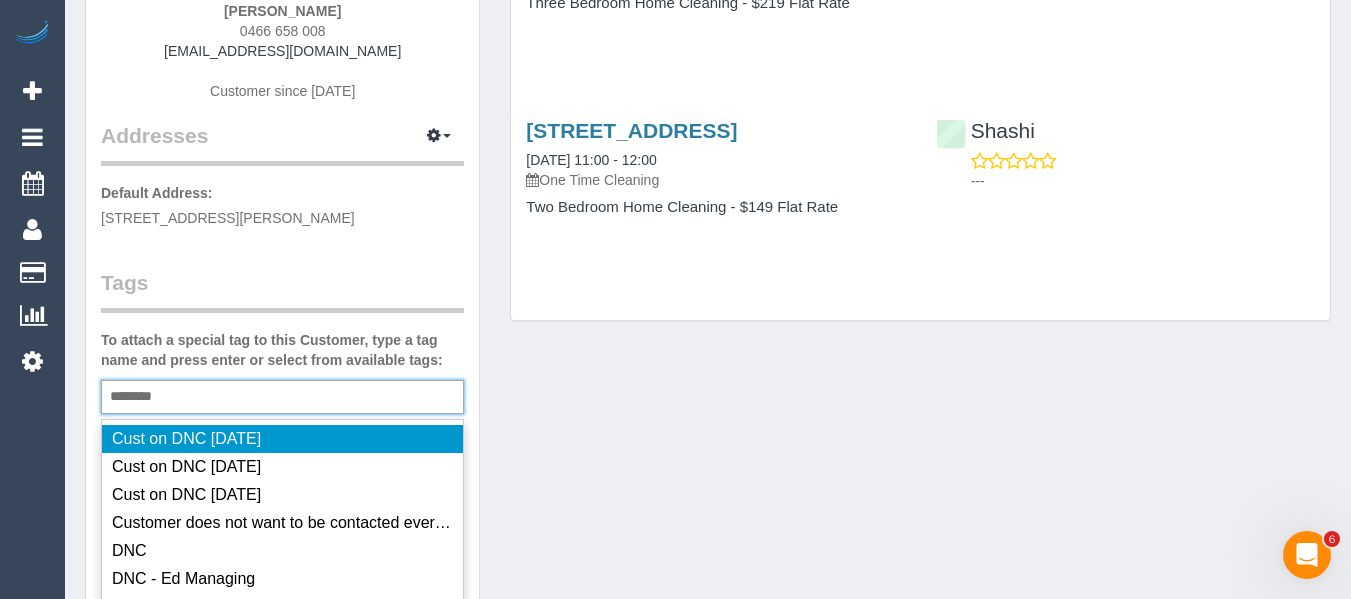 type on "*********" 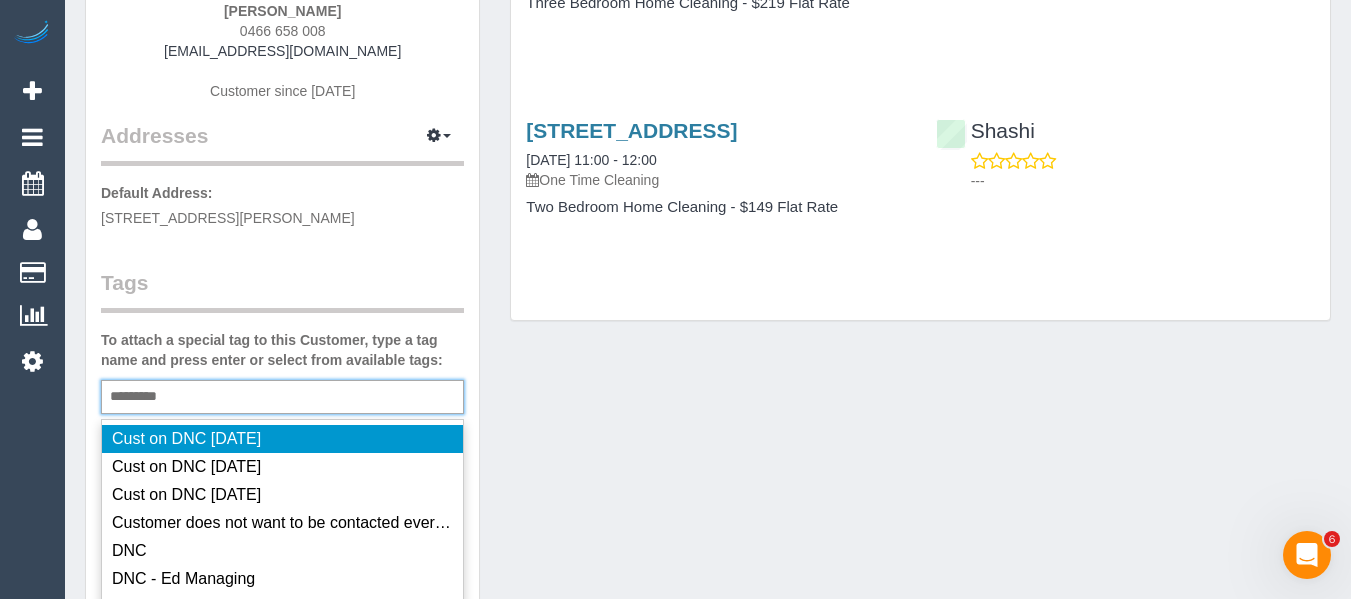 type 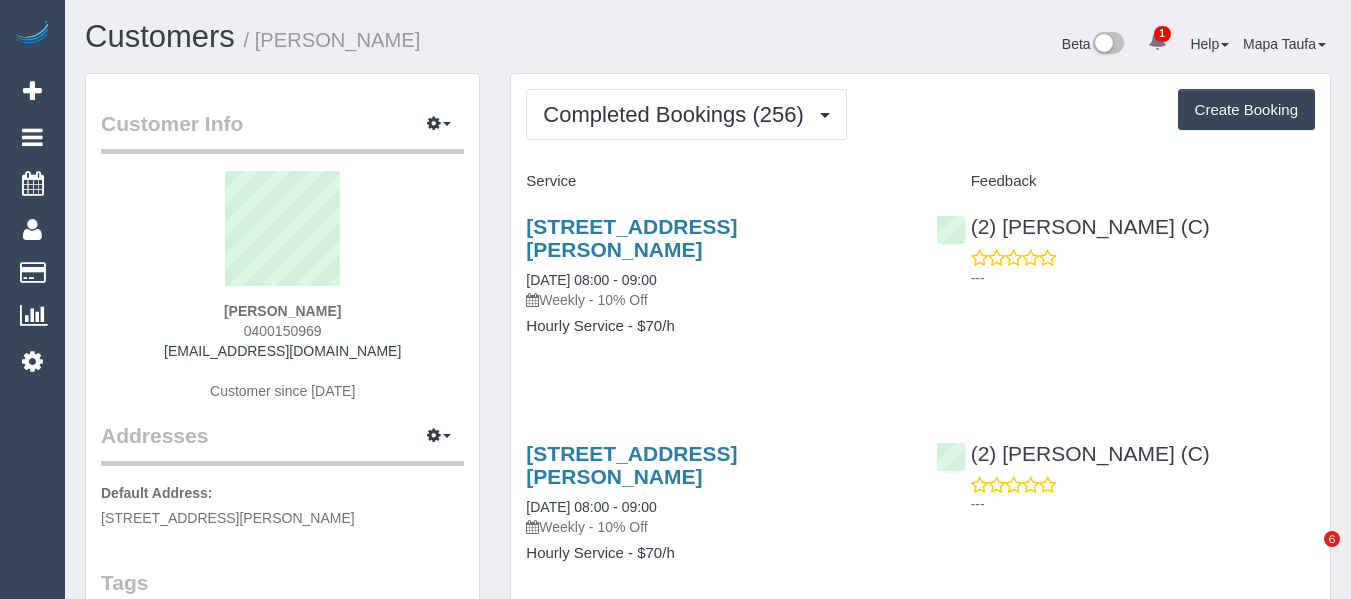scroll, scrollTop: 0, scrollLeft: 0, axis: both 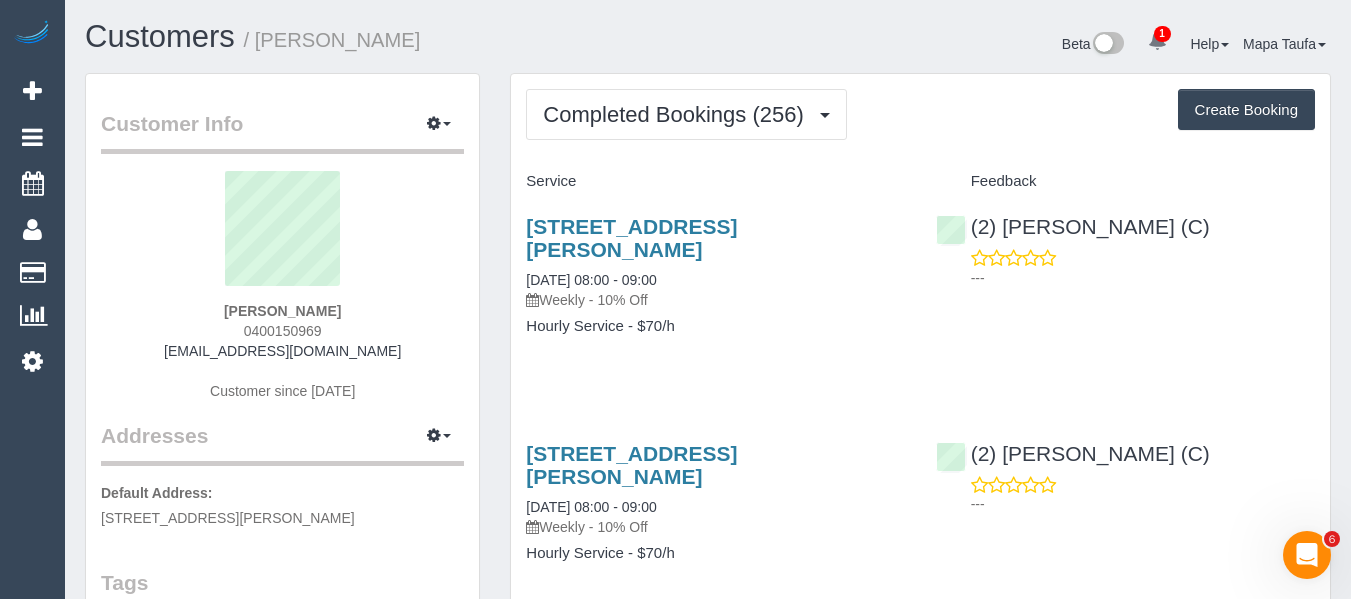 drag, startPoint x: 333, startPoint y: 331, endPoint x: 224, endPoint y: 326, distance: 109.11462 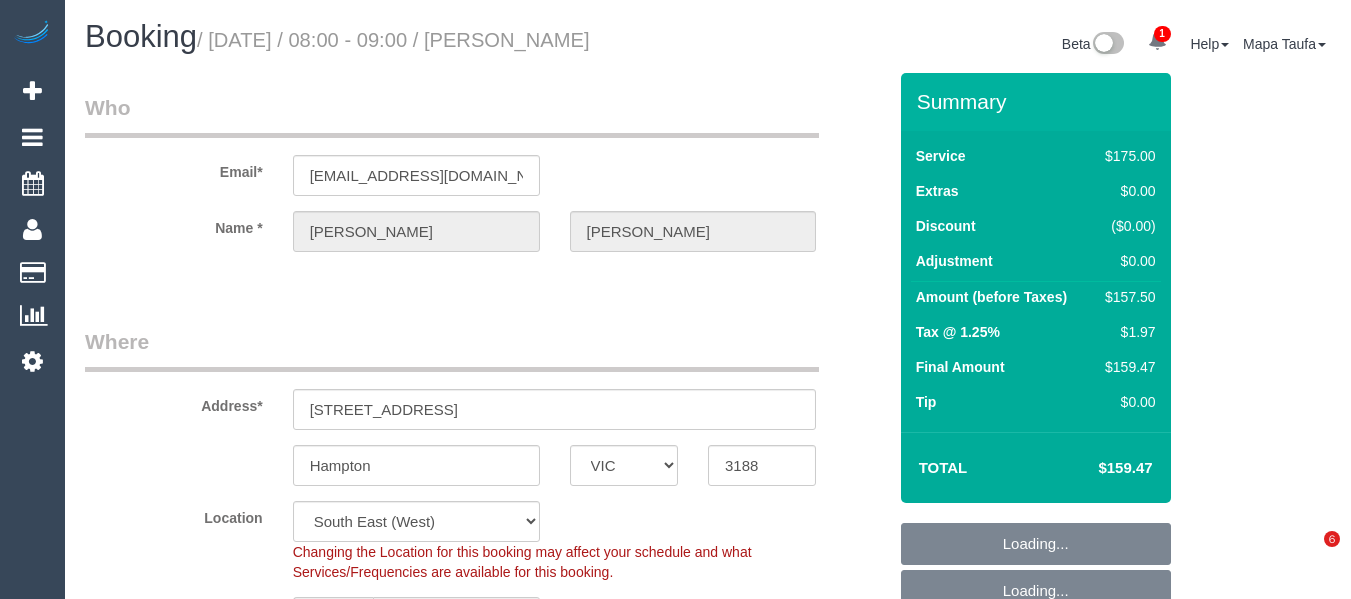 select on "VIC" 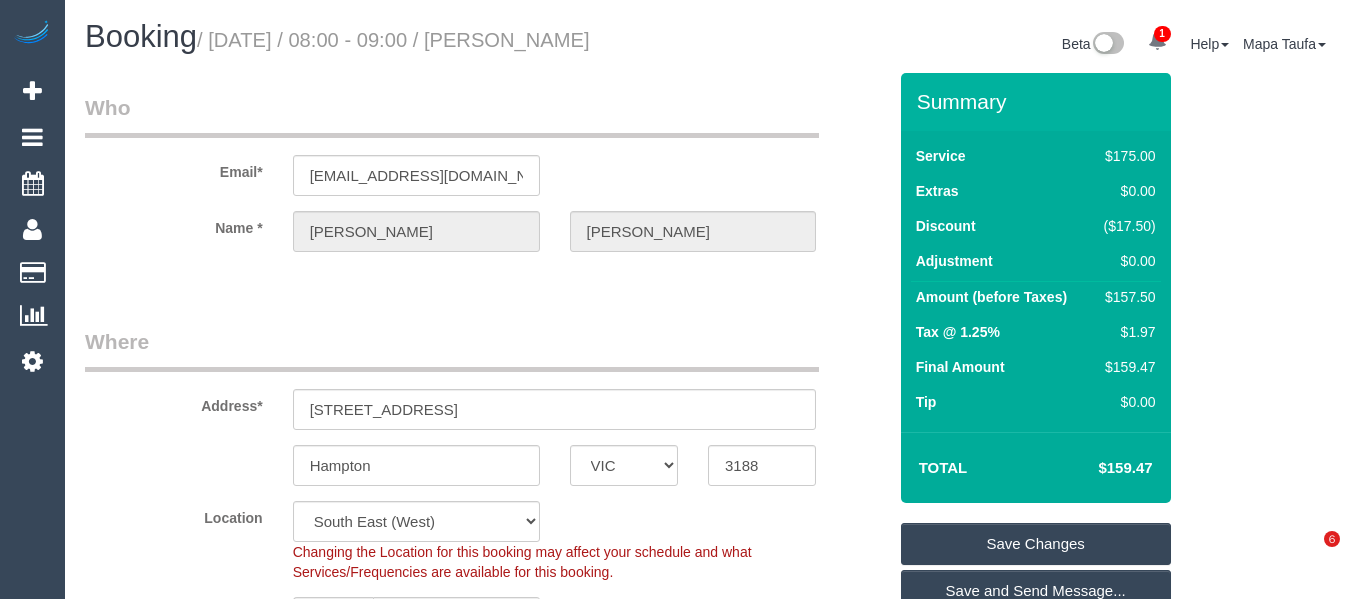 scroll, scrollTop: 0, scrollLeft: 0, axis: both 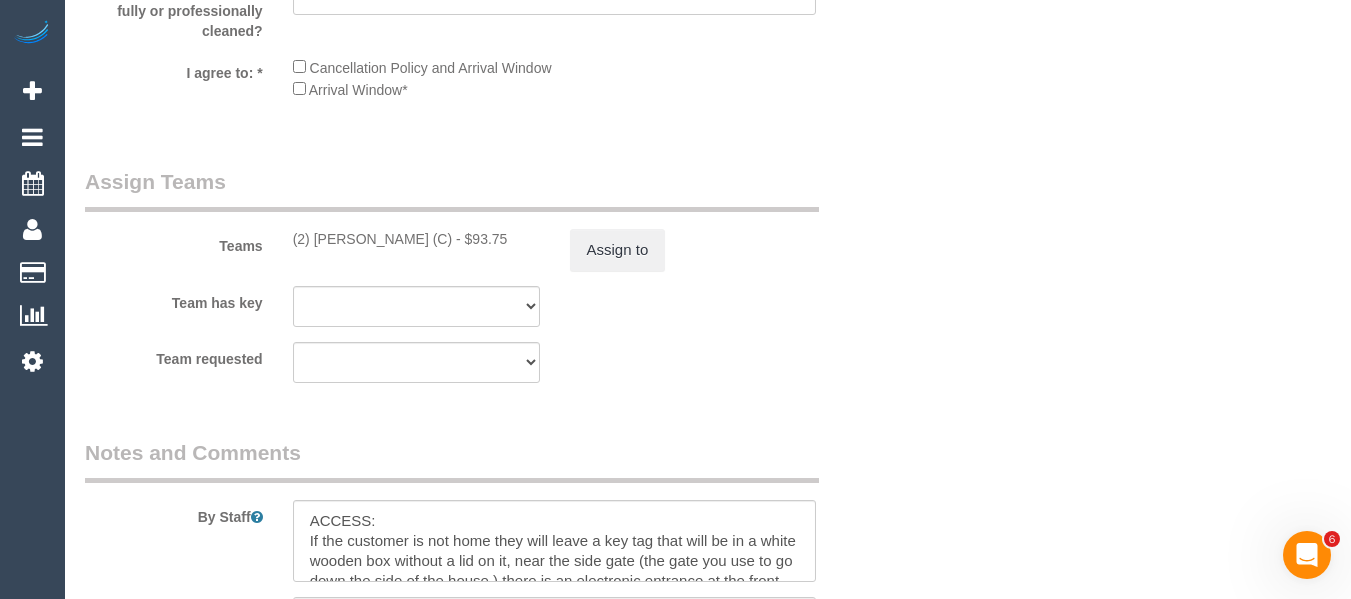 drag, startPoint x: 426, startPoint y: 236, endPoint x: 313, endPoint y: 240, distance: 113.07078 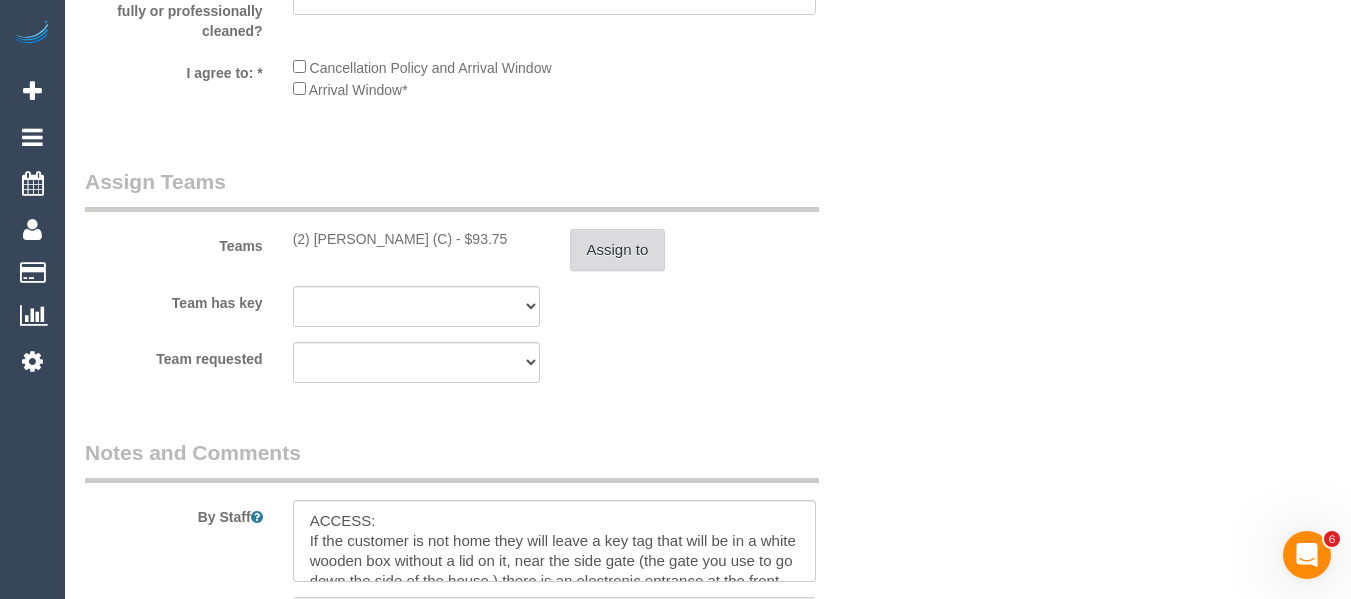 copy on "Priyanshi Patel (C" 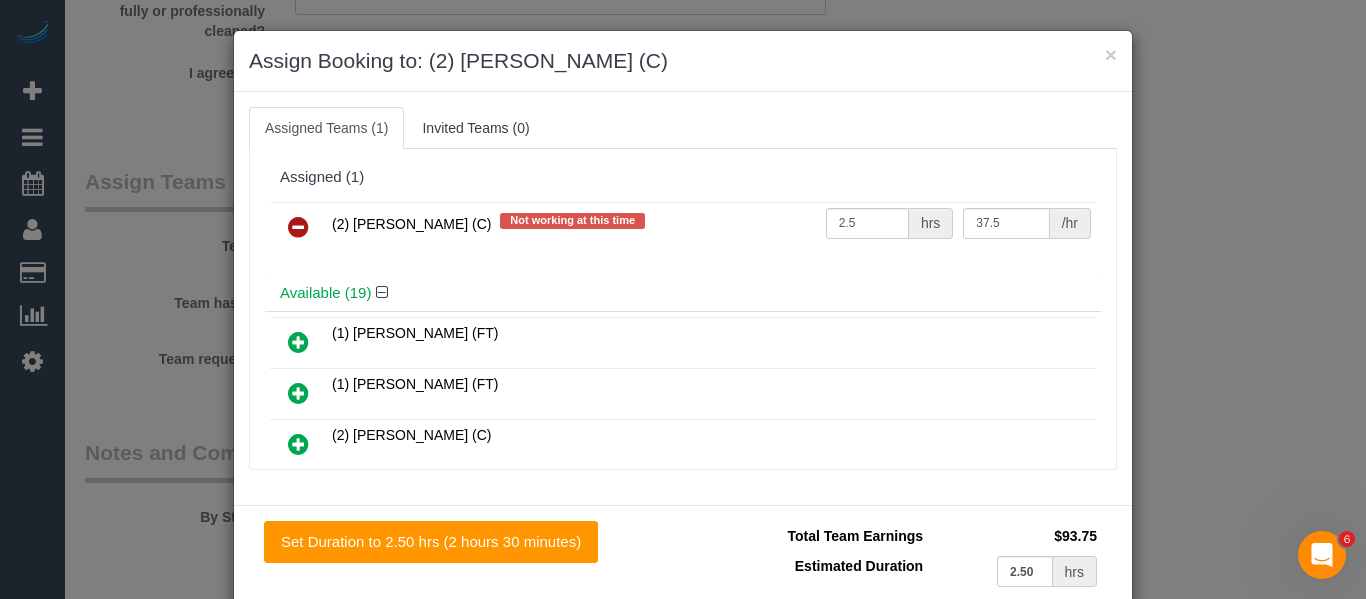 click at bounding box center [298, 227] 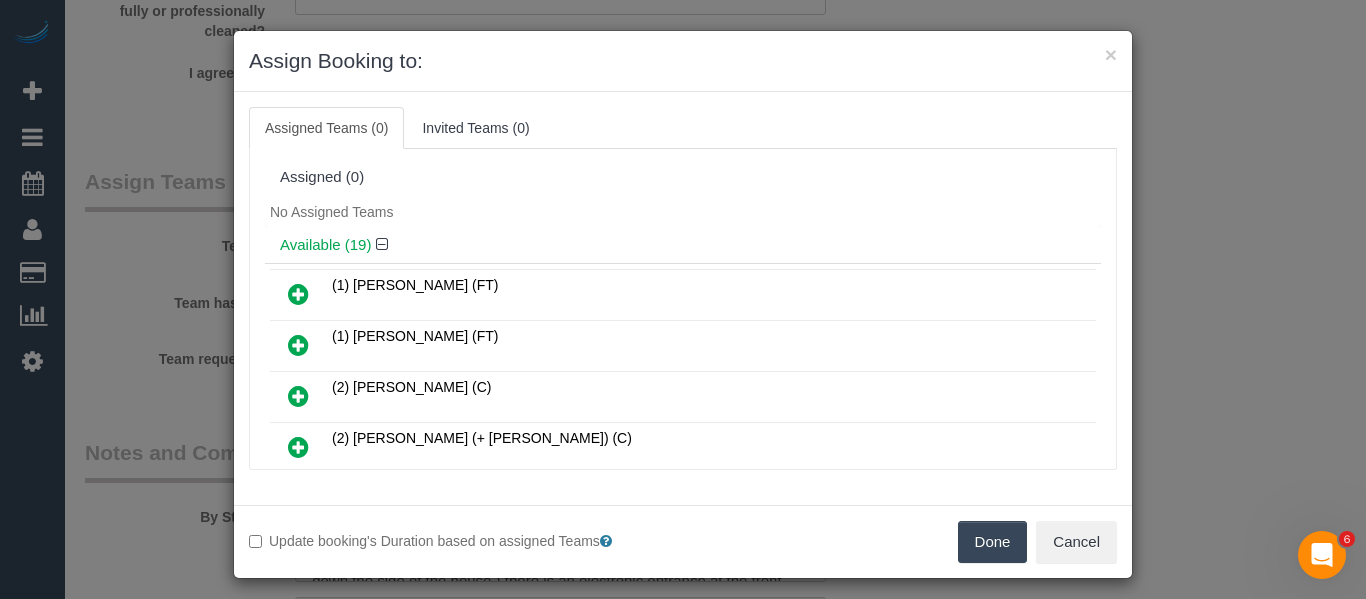 click on "Done" at bounding box center [993, 542] 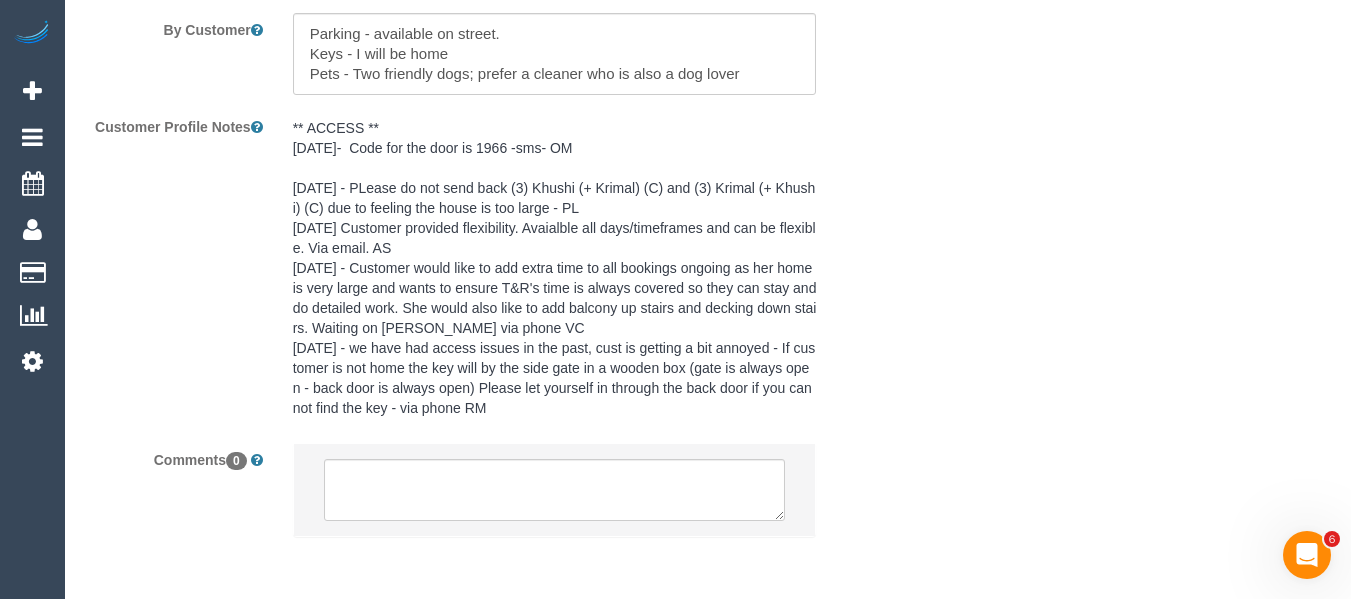 scroll, scrollTop: 3767, scrollLeft: 0, axis: vertical 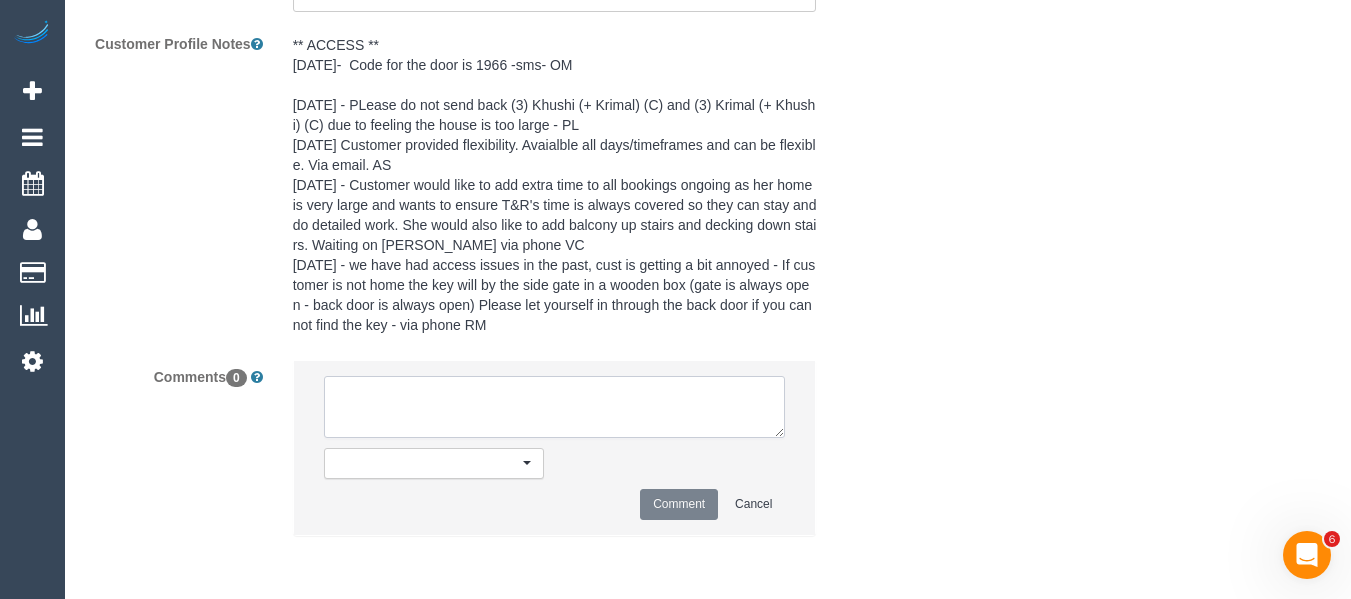 click at bounding box center (555, 407) 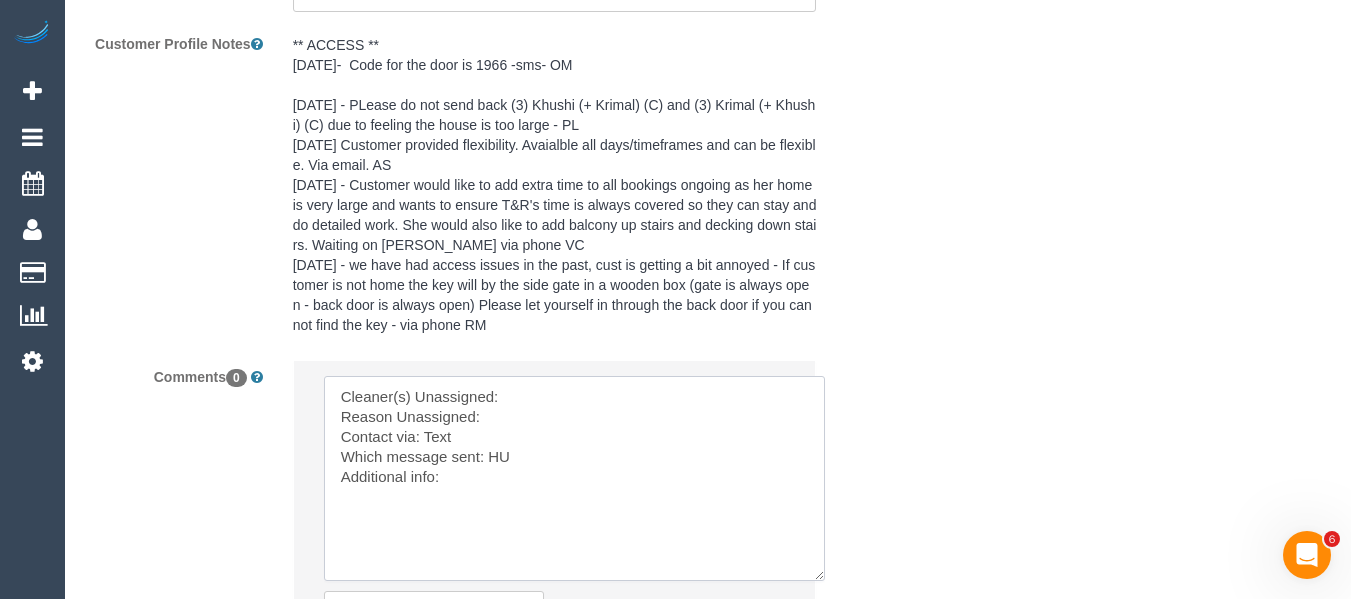 drag, startPoint x: 817, startPoint y: 578, endPoint x: 555, endPoint y: 411, distance: 310.6976 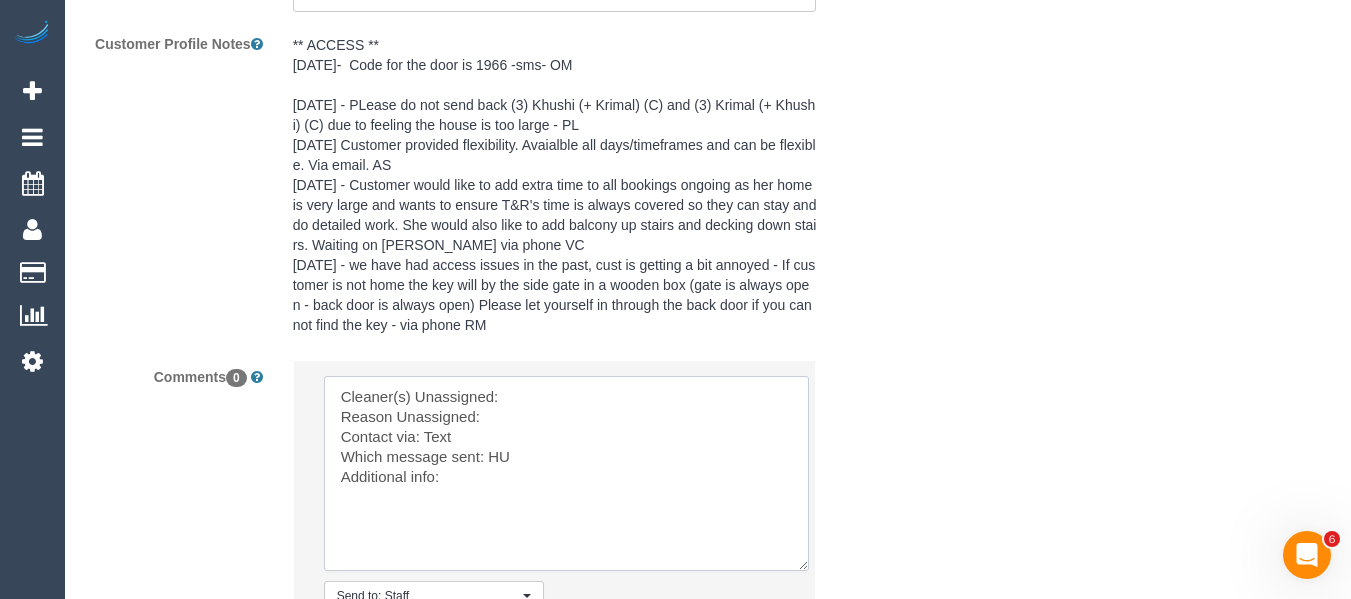 click at bounding box center [566, 473] 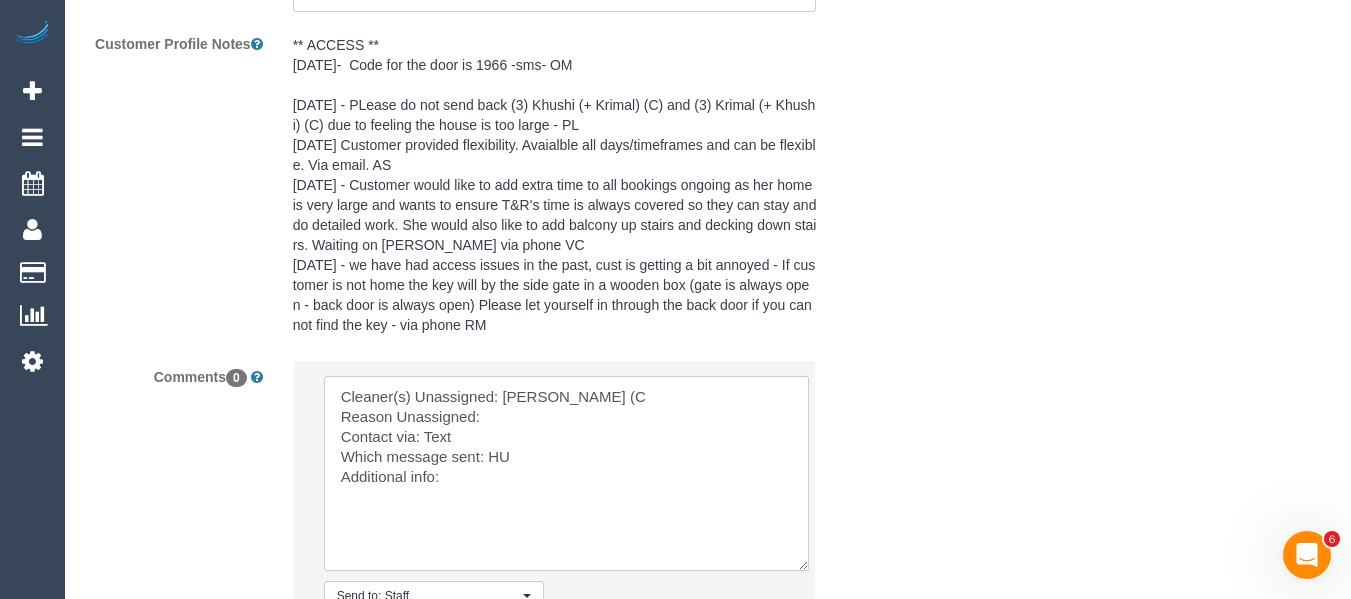 click at bounding box center (566, 473) 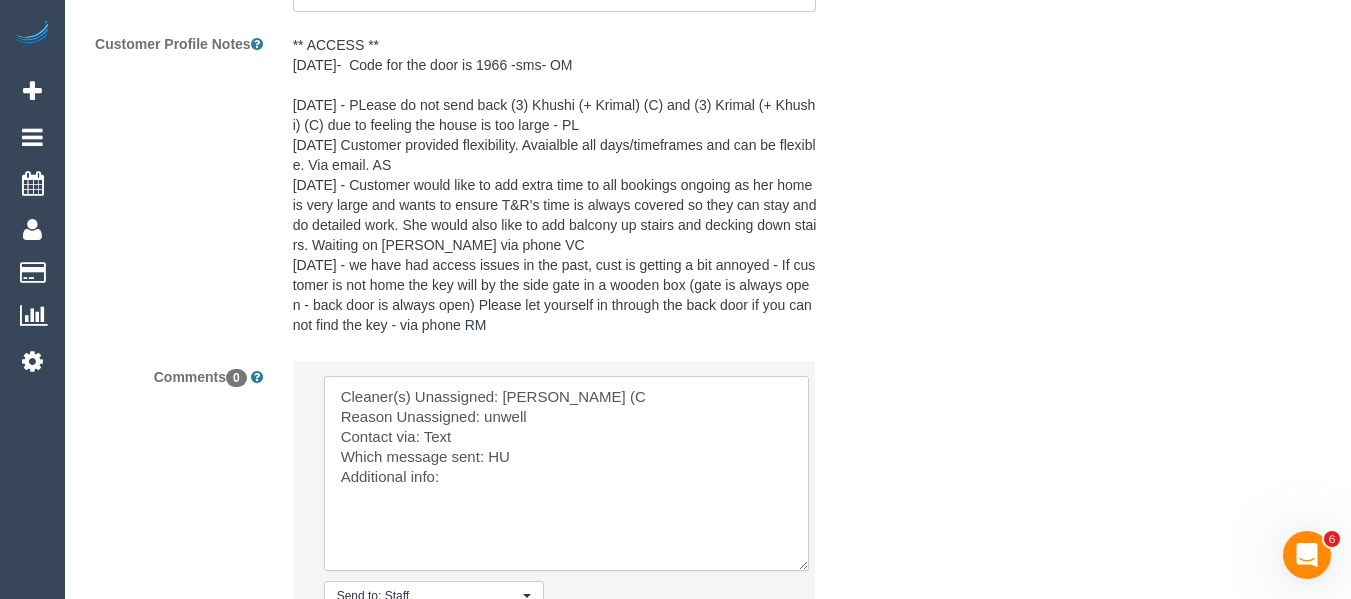 click at bounding box center [566, 473] 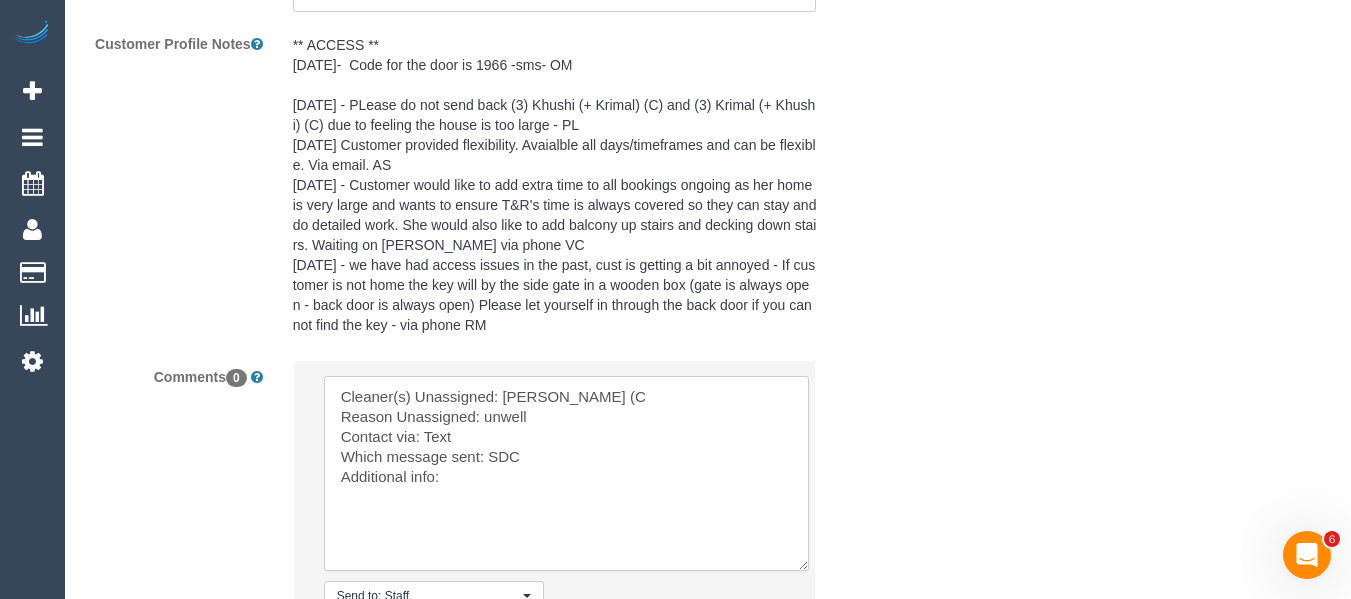 click at bounding box center (566, 473) 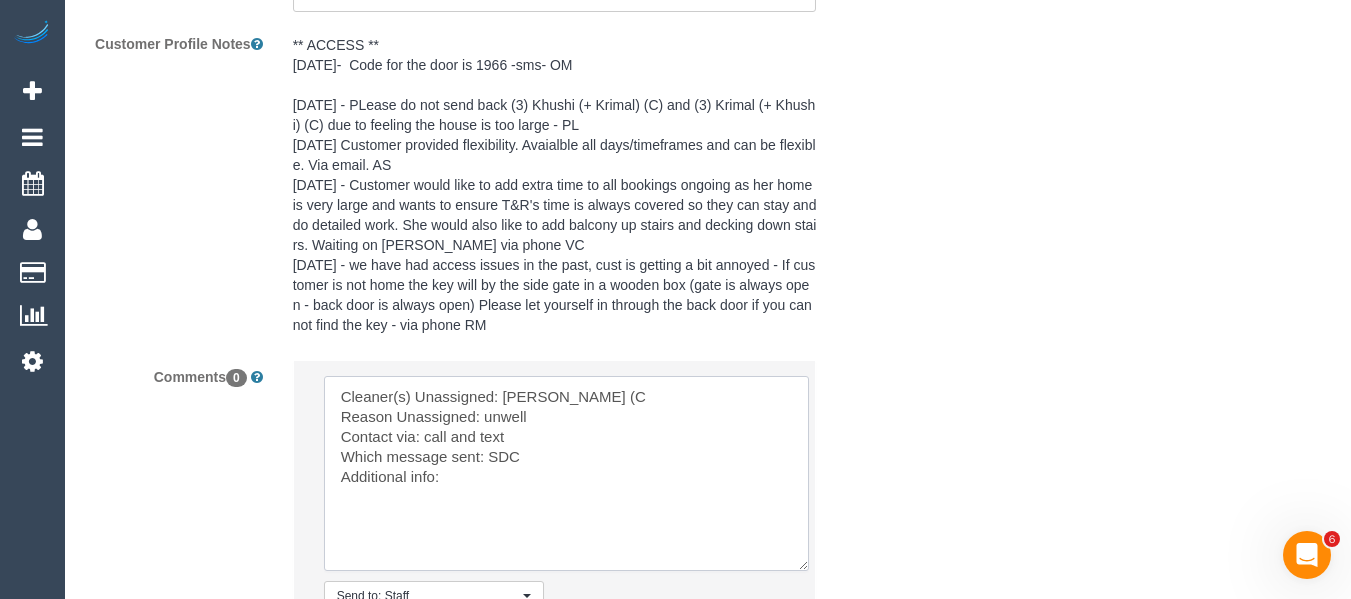 click at bounding box center (566, 473) 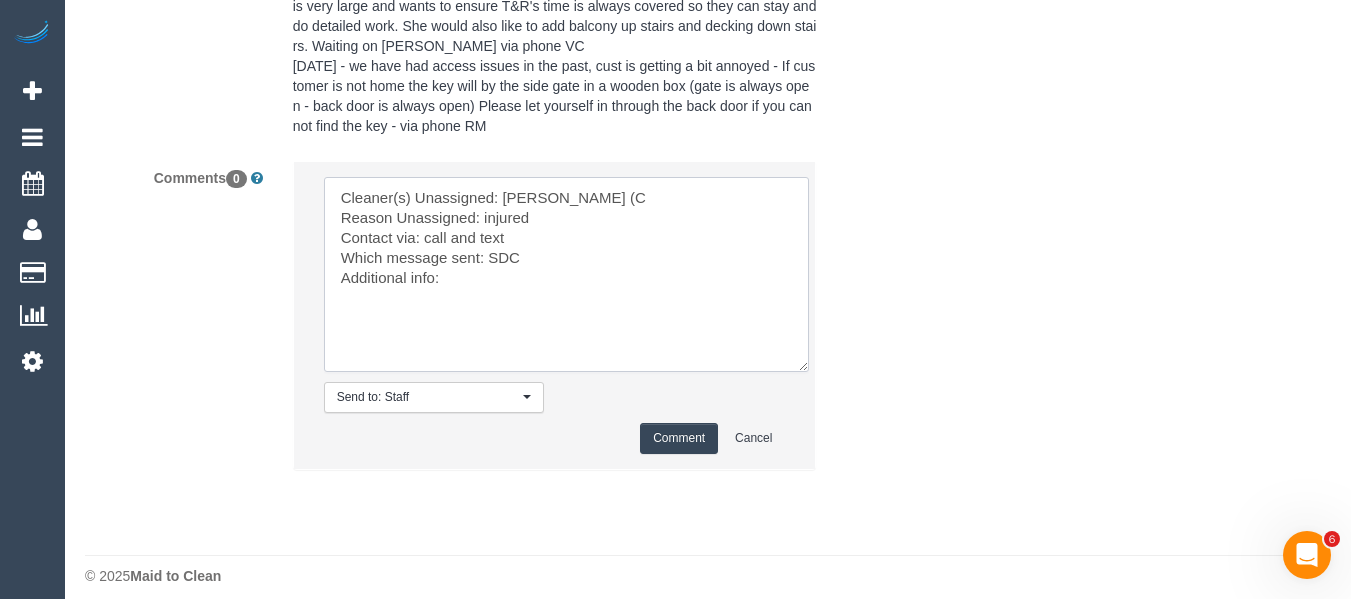 scroll, scrollTop: 3967, scrollLeft: 0, axis: vertical 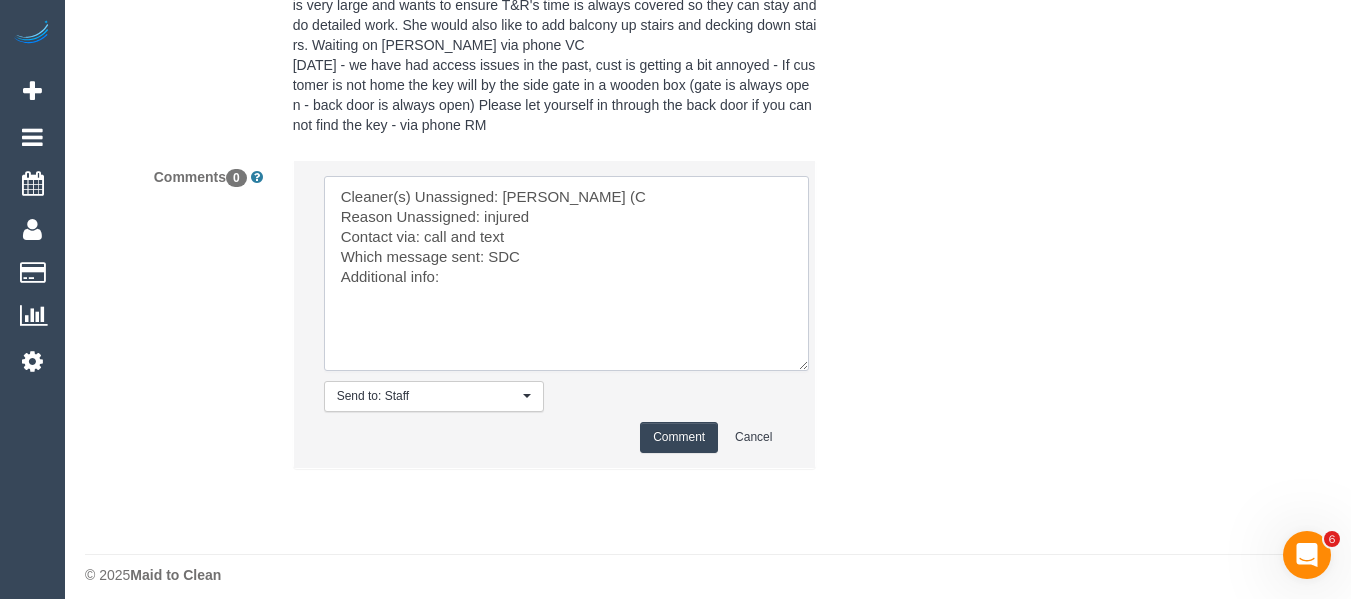 type on "Cleaner(s) Unassigned: Priyanshi Patel (C
Reason Unassigned: injured
Contact via: call and text
Which message sent: SDC
Additional info:" 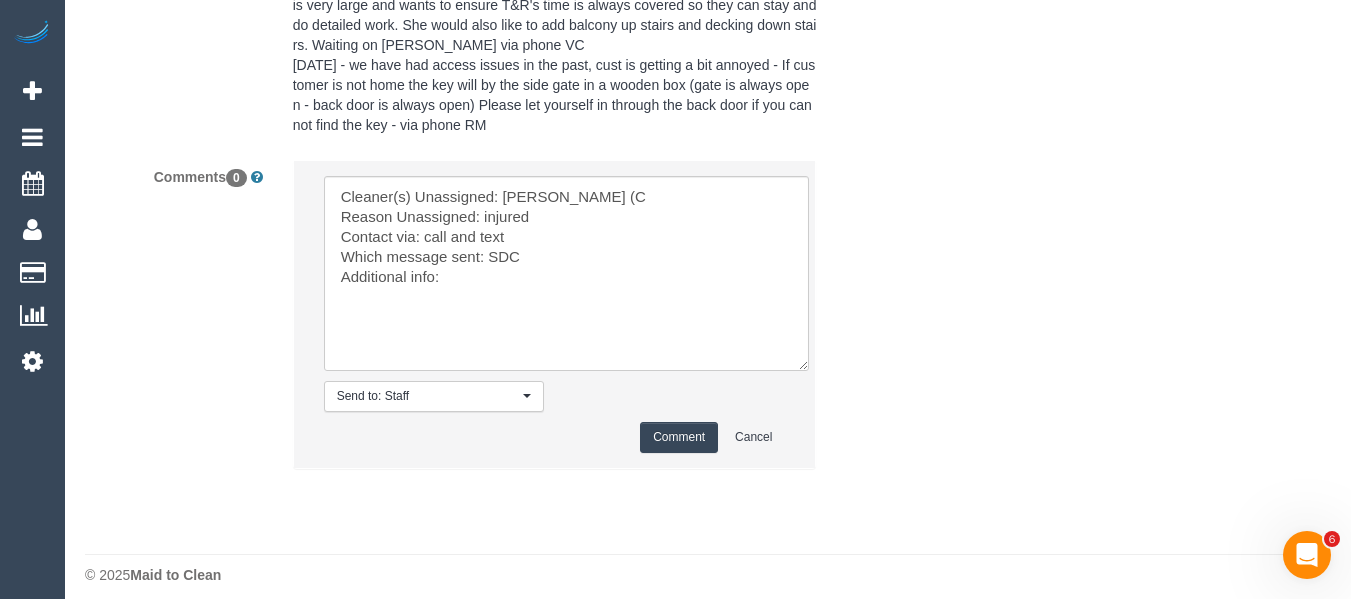 click on "Comment
Cancel" at bounding box center [555, 437] 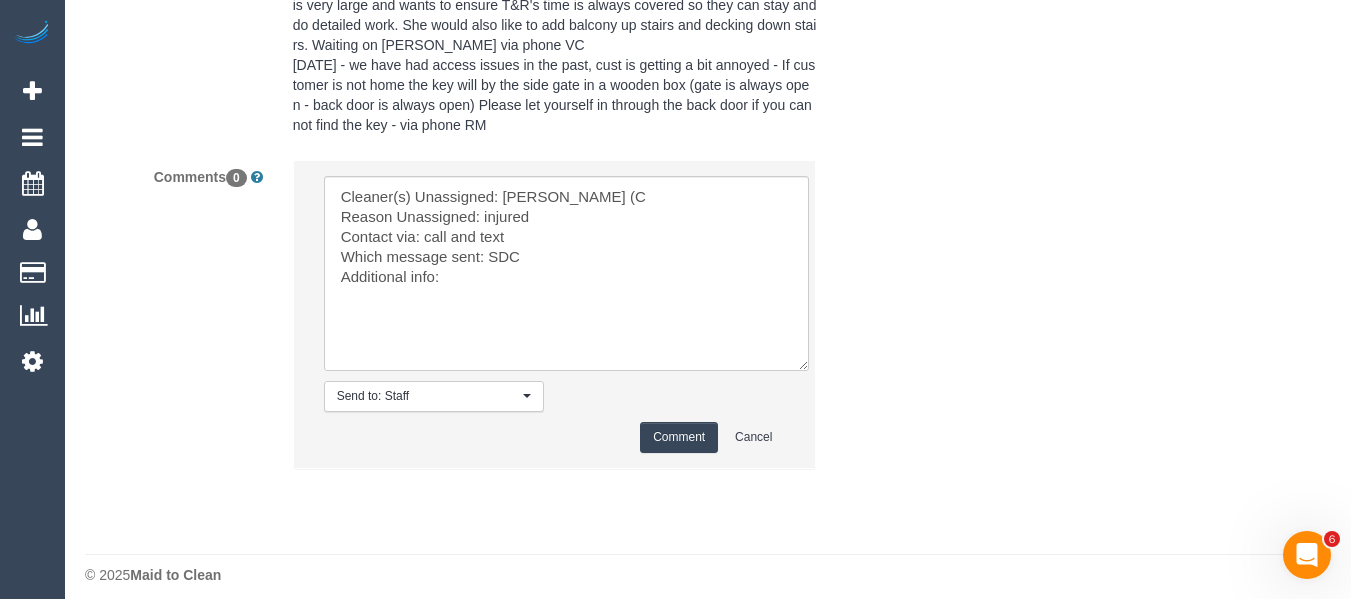 type 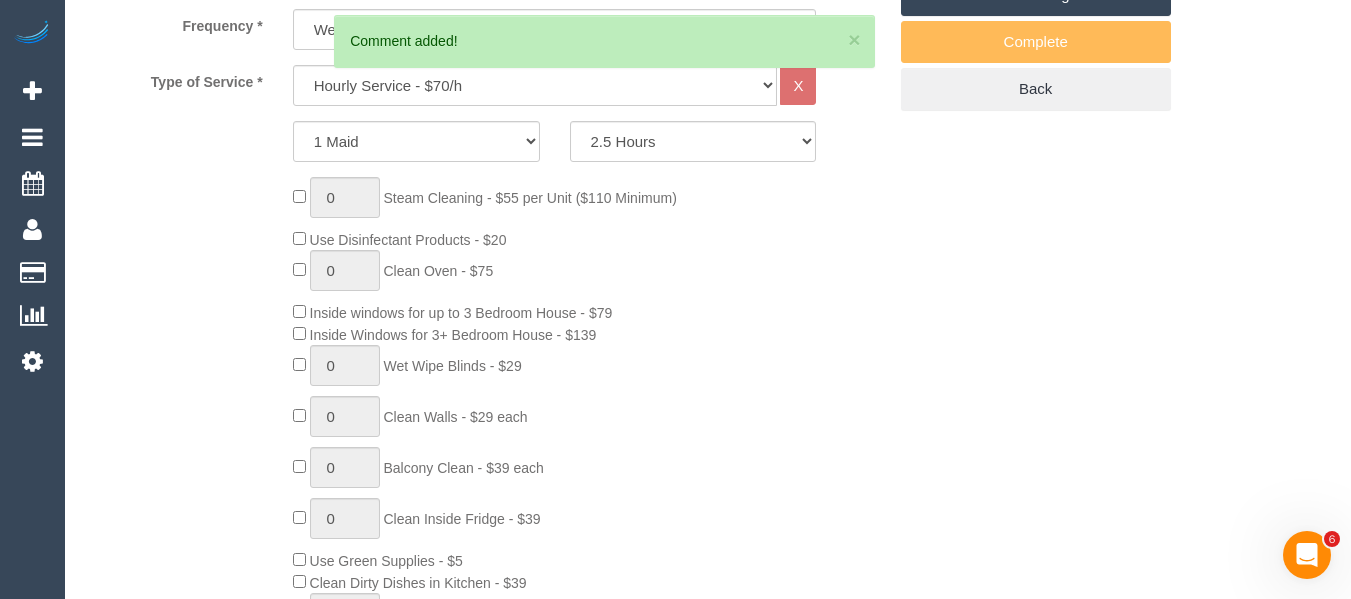 scroll, scrollTop: 271, scrollLeft: 0, axis: vertical 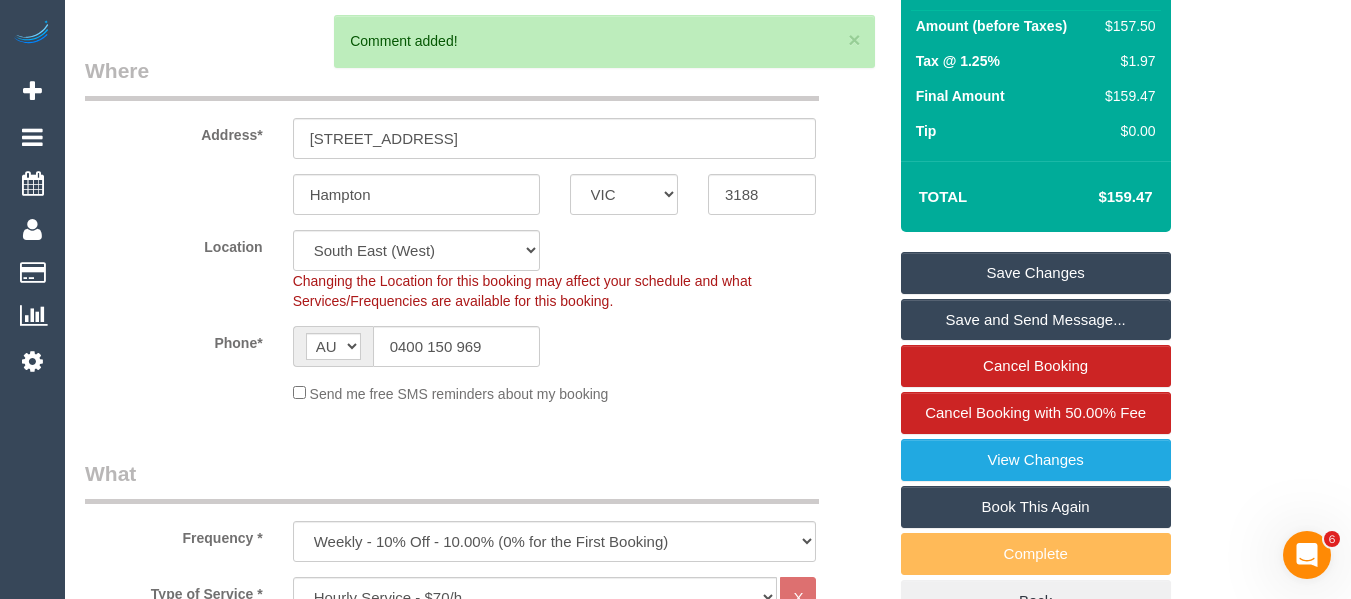 click on "Save Changes" at bounding box center [1036, 273] 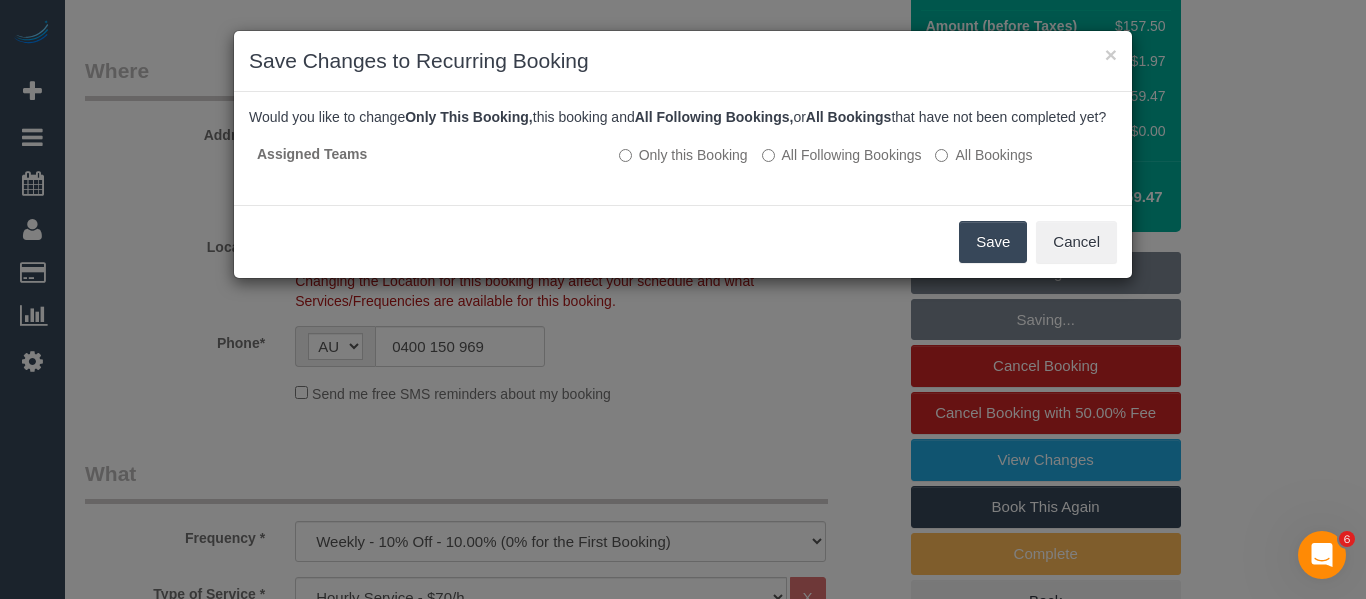 click on "Save" at bounding box center [993, 242] 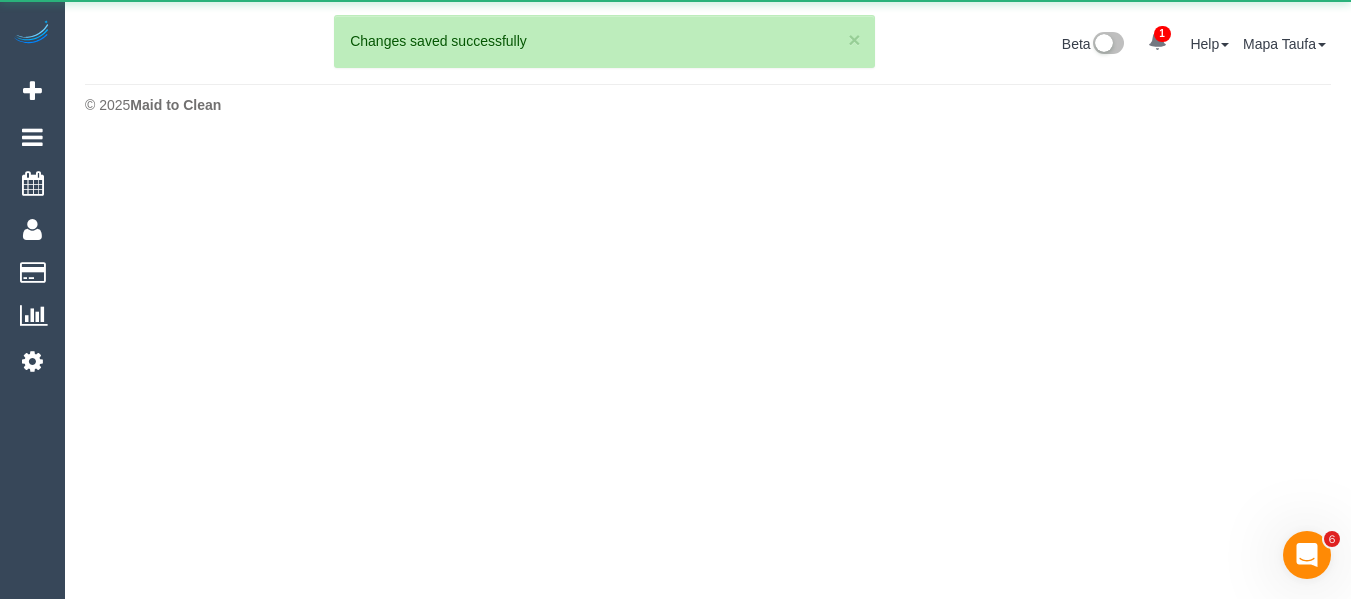 scroll, scrollTop: 0, scrollLeft: 0, axis: both 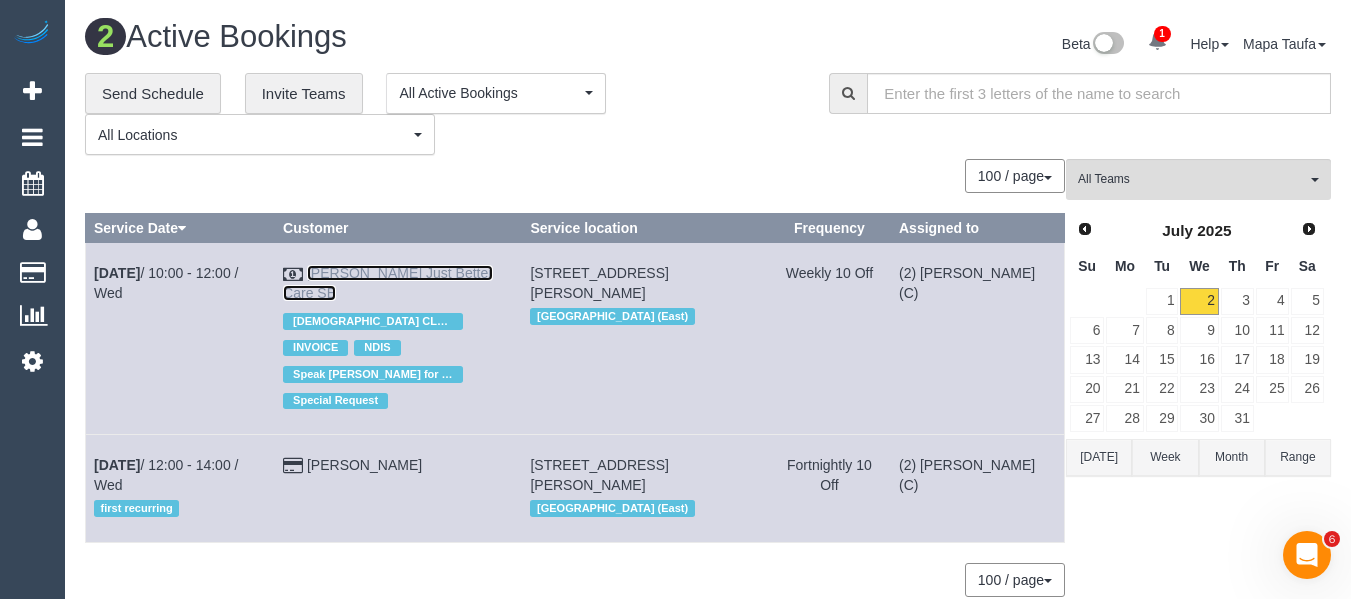 drag, startPoint x: 349, startPoint y: 268, endPoint x: 393, endPoint y: 276, distance: 44.72136 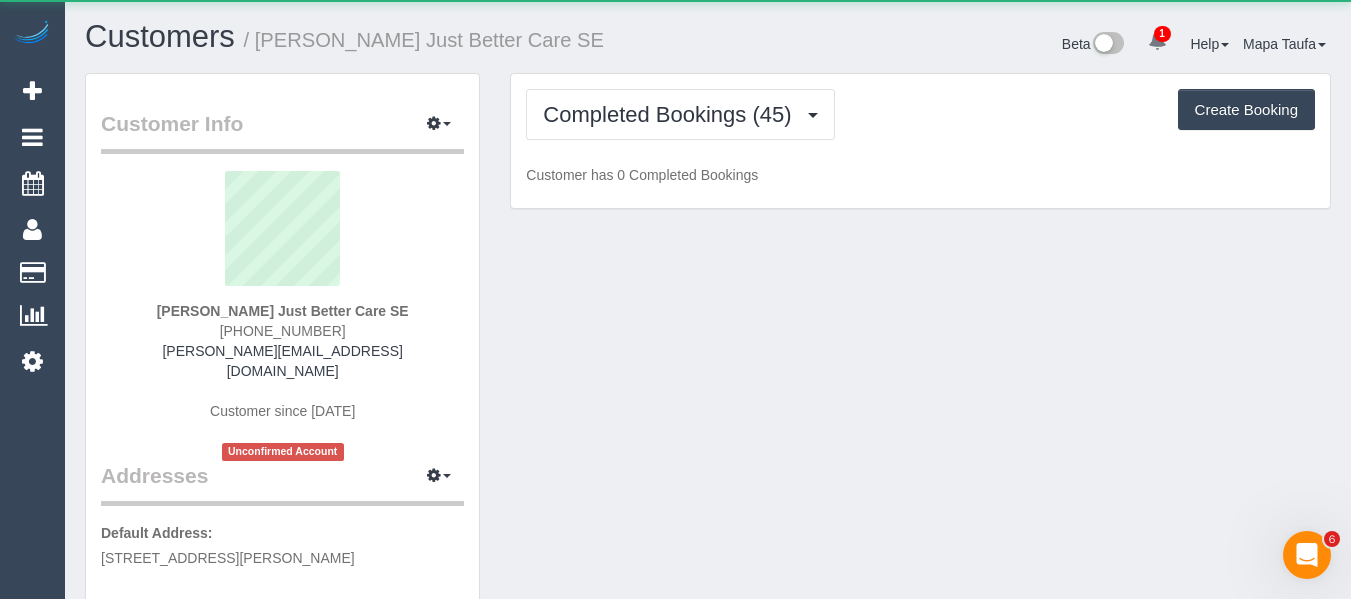 drag, startPoint x: 354, startPoint y: 272, endPoint x: 540, endPoint y: 32, distance: 303.63794 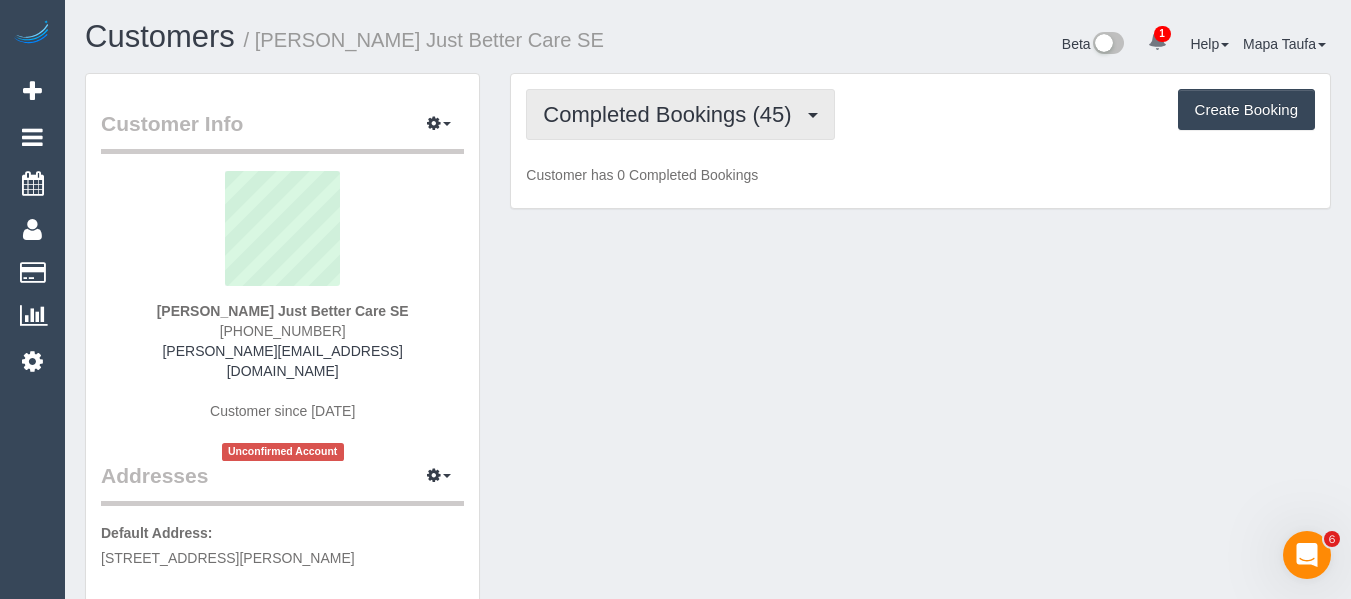 click on "Completed Bookings (45)" 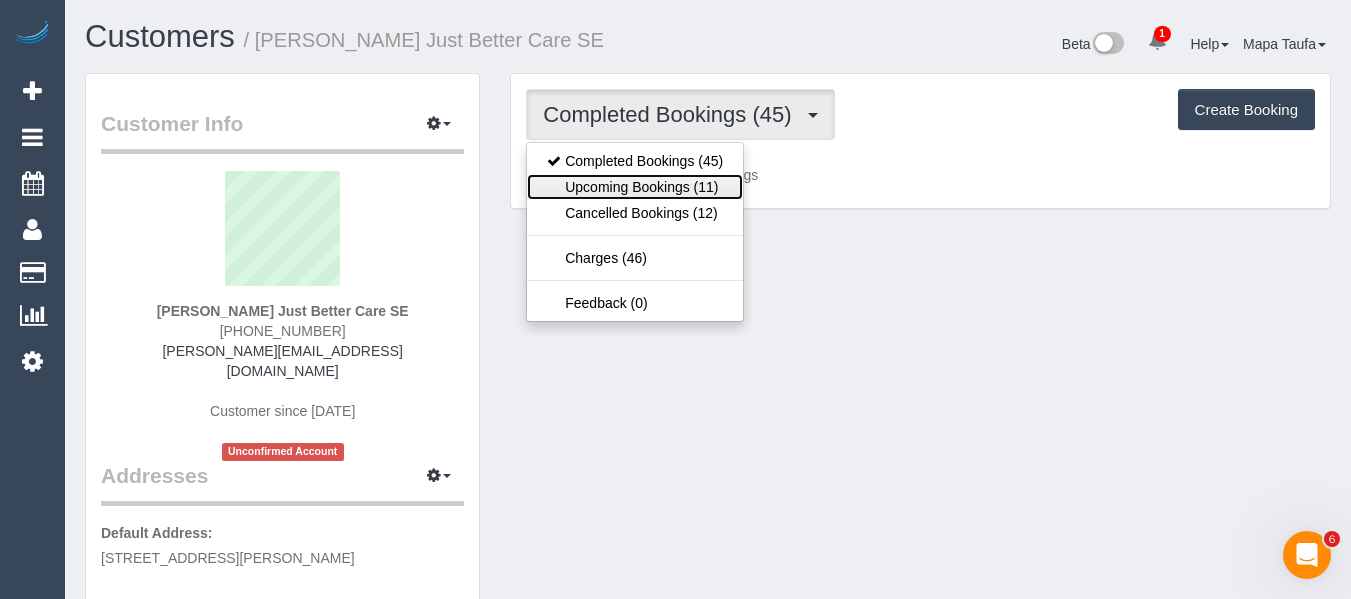 click on "Upcoming Bookings (11)" 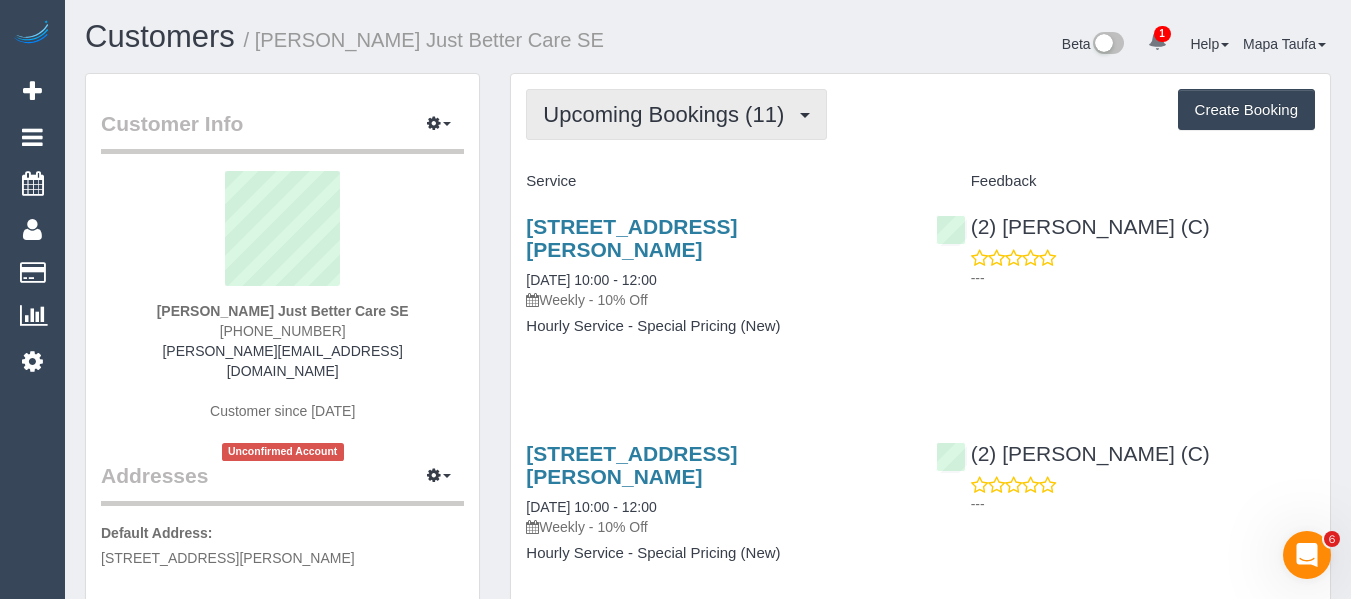 click on "Upcoming Bookings (11)" 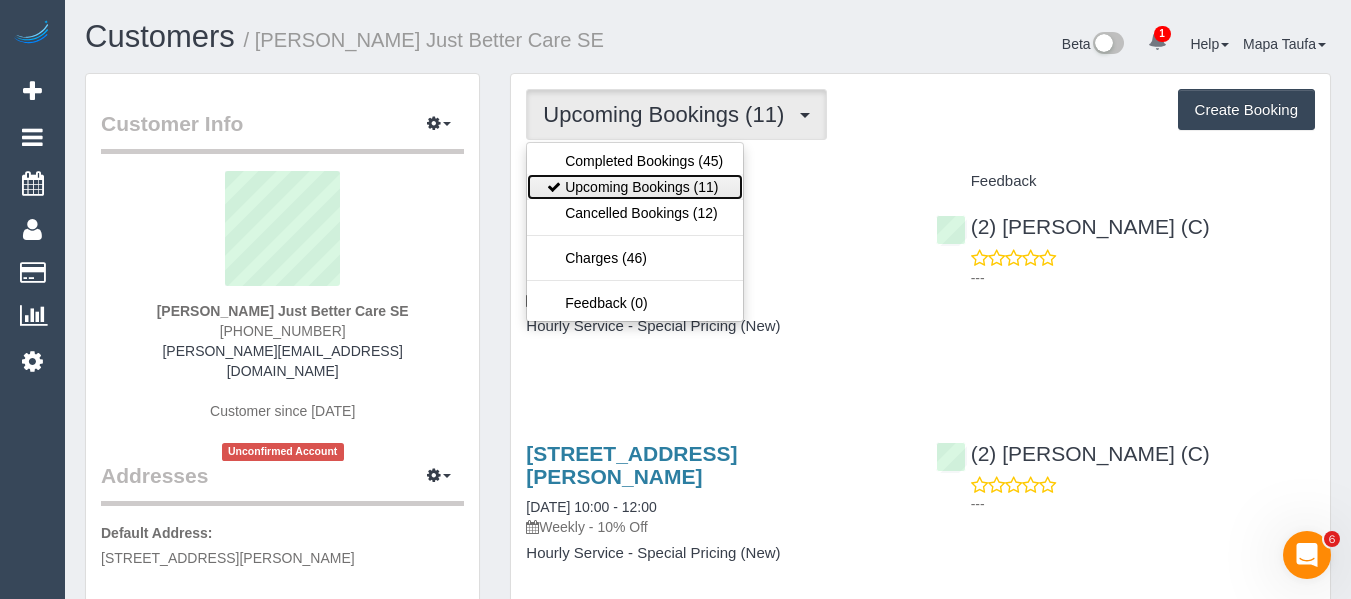 click on "Upcoming Bookings (11)" 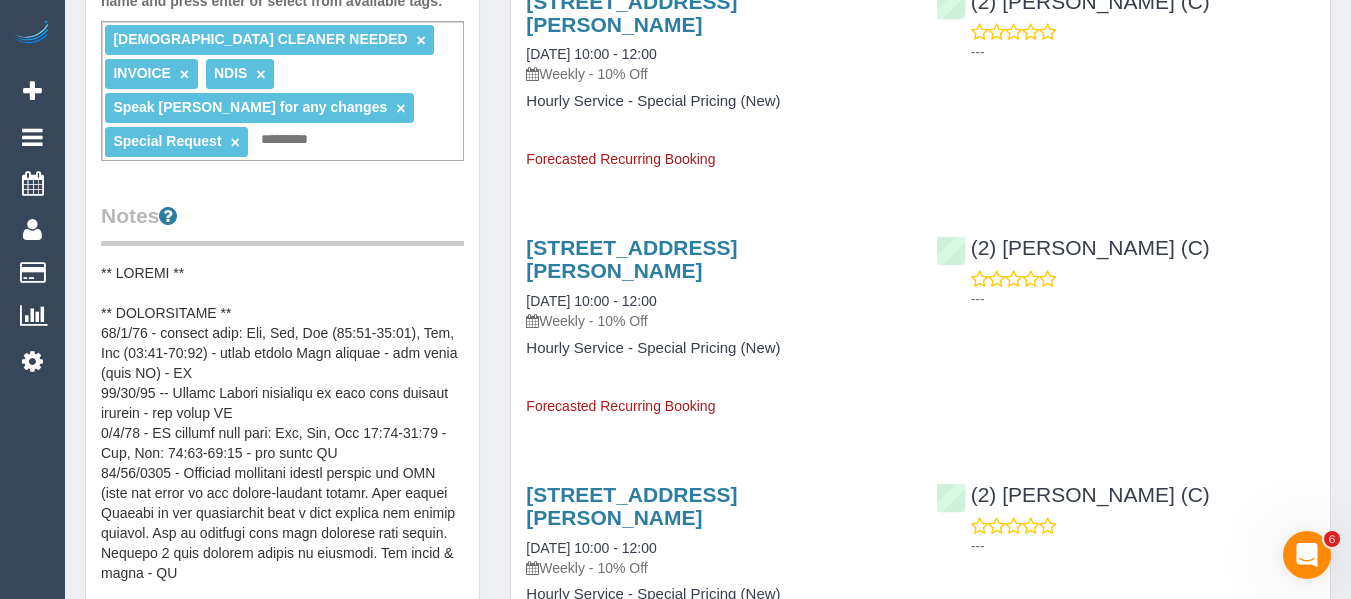 scroll, scrollTop: 700, scrollLeft: 0, axis: vertical 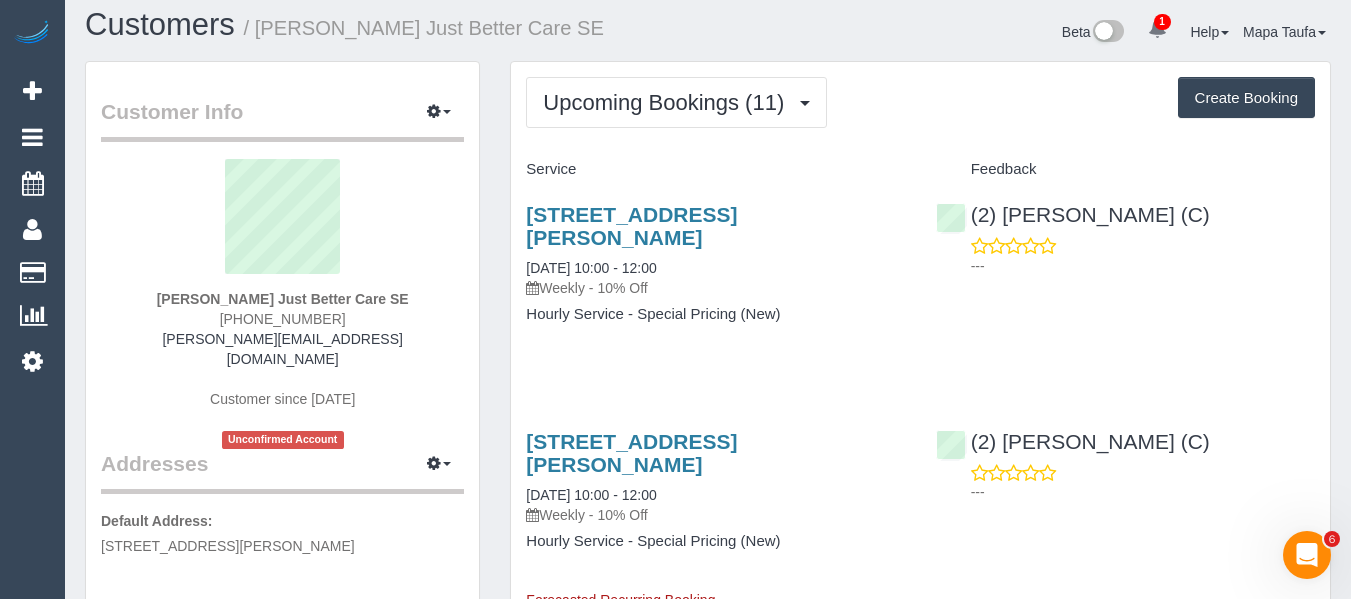 drag, startPoint x: 329, startPoint y: 316, endPoint x: 268, endPoint y: 316, distance: 61 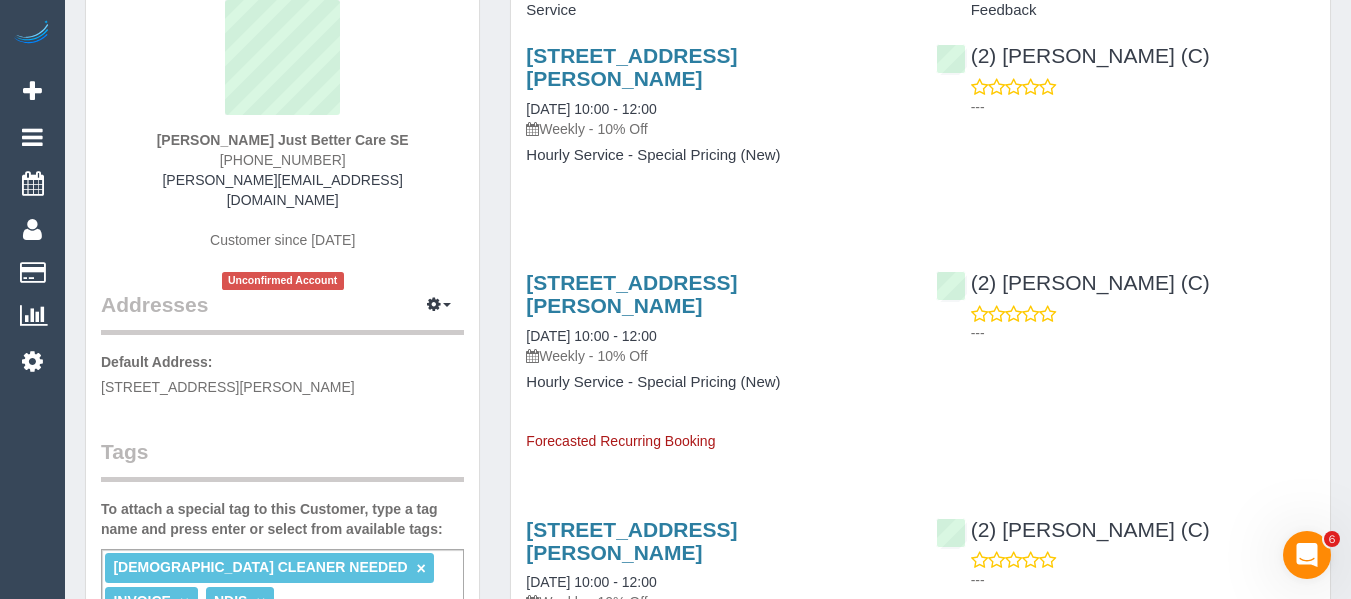 scroll, scrollTop: 161, scrollLeft: 0, axis: vertical 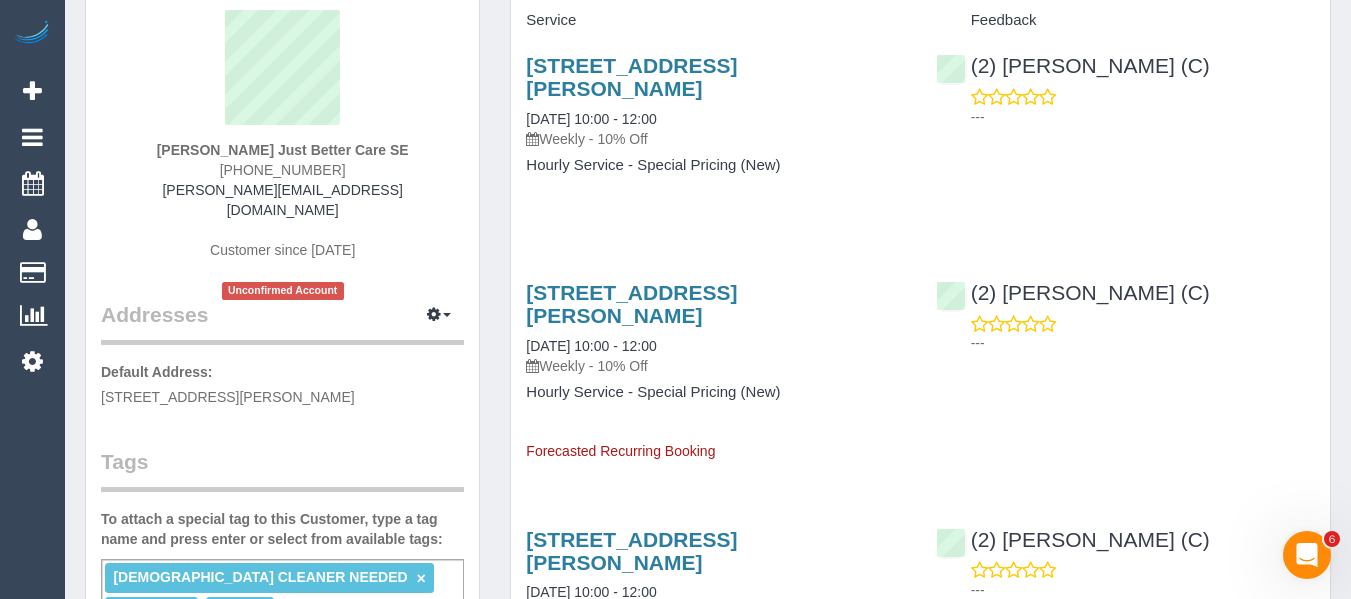 click on "(03) 9596 2444" 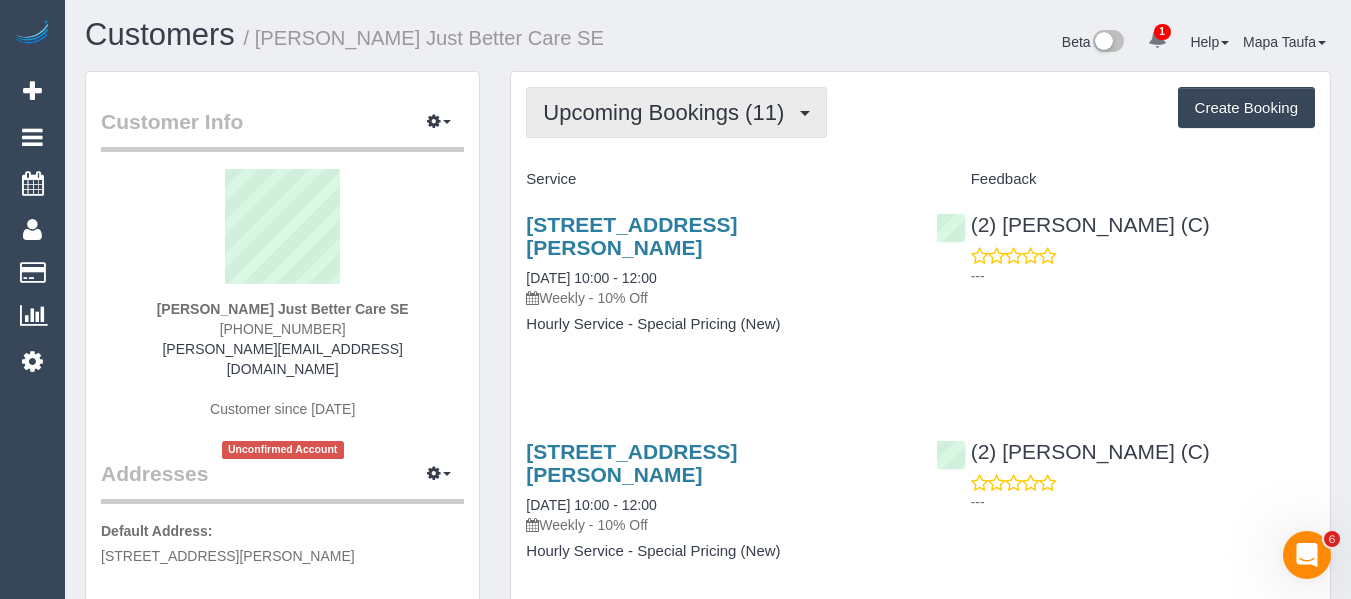 scroll, scrollTop: 0, scrollLeft: 0, axis: both 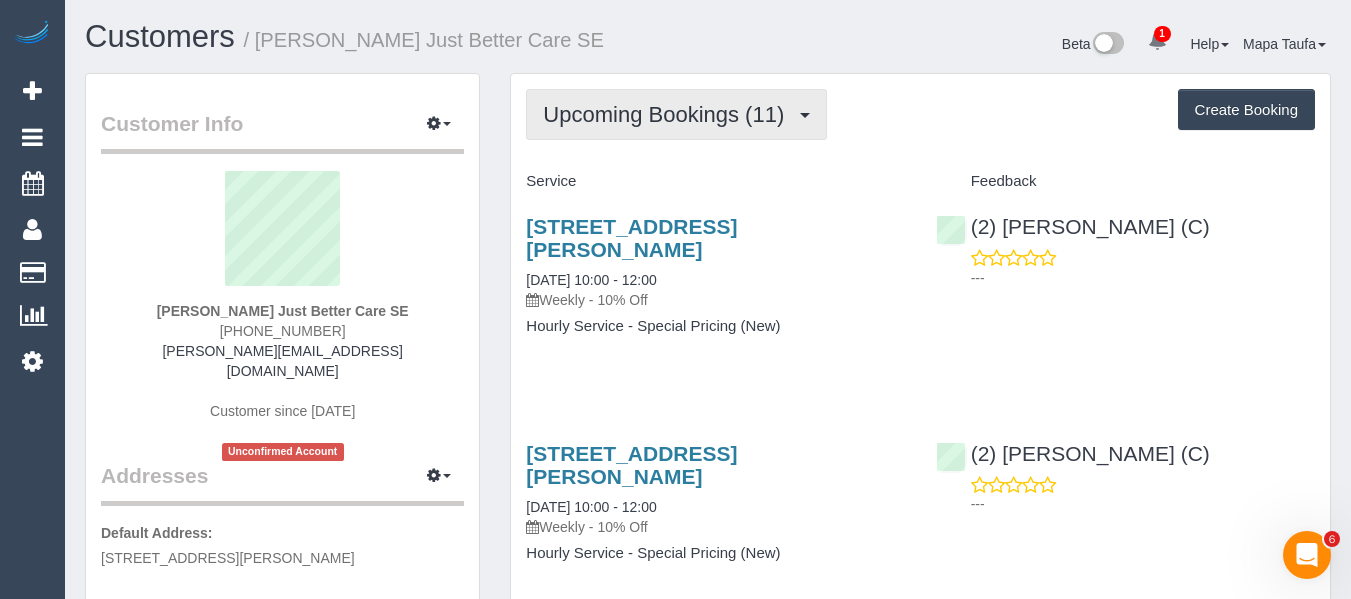 click on "Upcoming Bookings (11)" 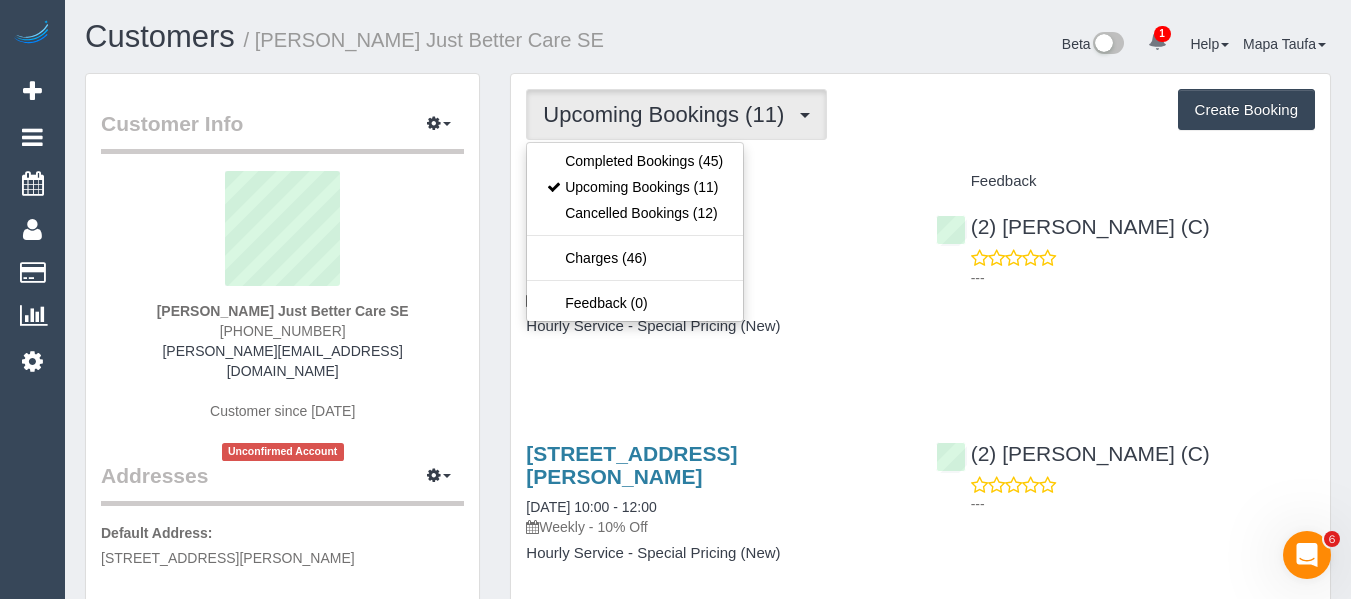 click on "Upcoming Bookings (11)
Completed Bookings (45)
Upcoming Bookings (11)
Cancelled Bookings (12)
Charges (46)
Feedback (0)
Create Booking" 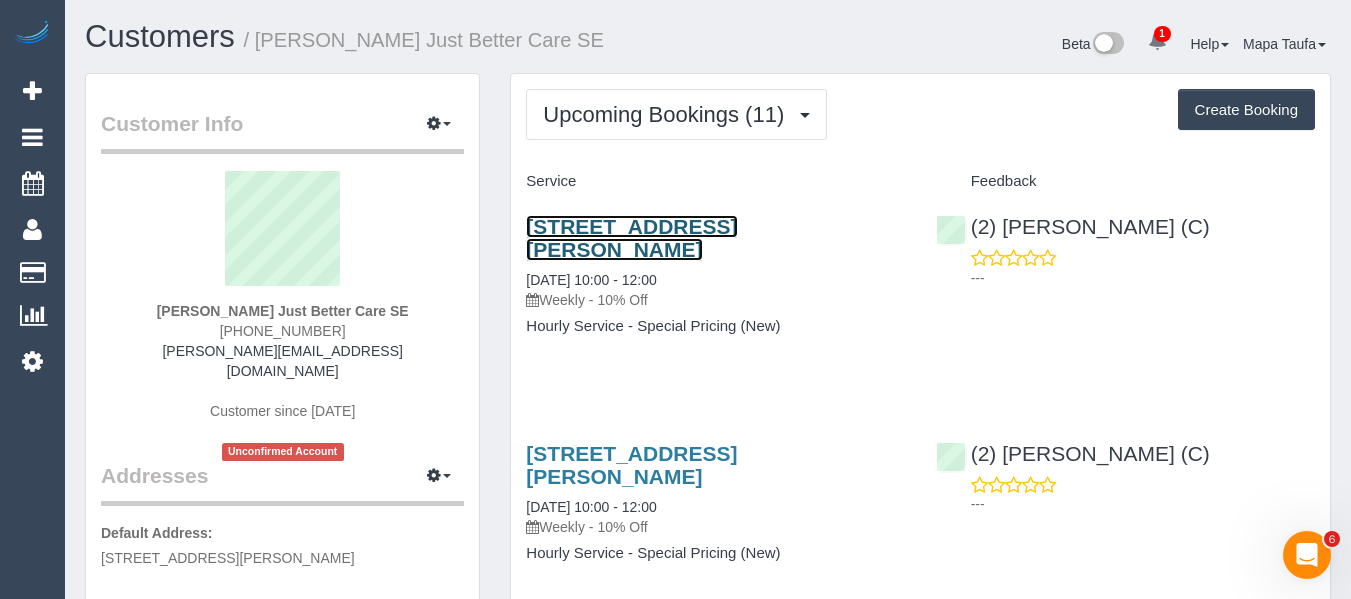click on "Unit 1, 33-35 Simmonds Street, Hughesdale, VIC 3166" 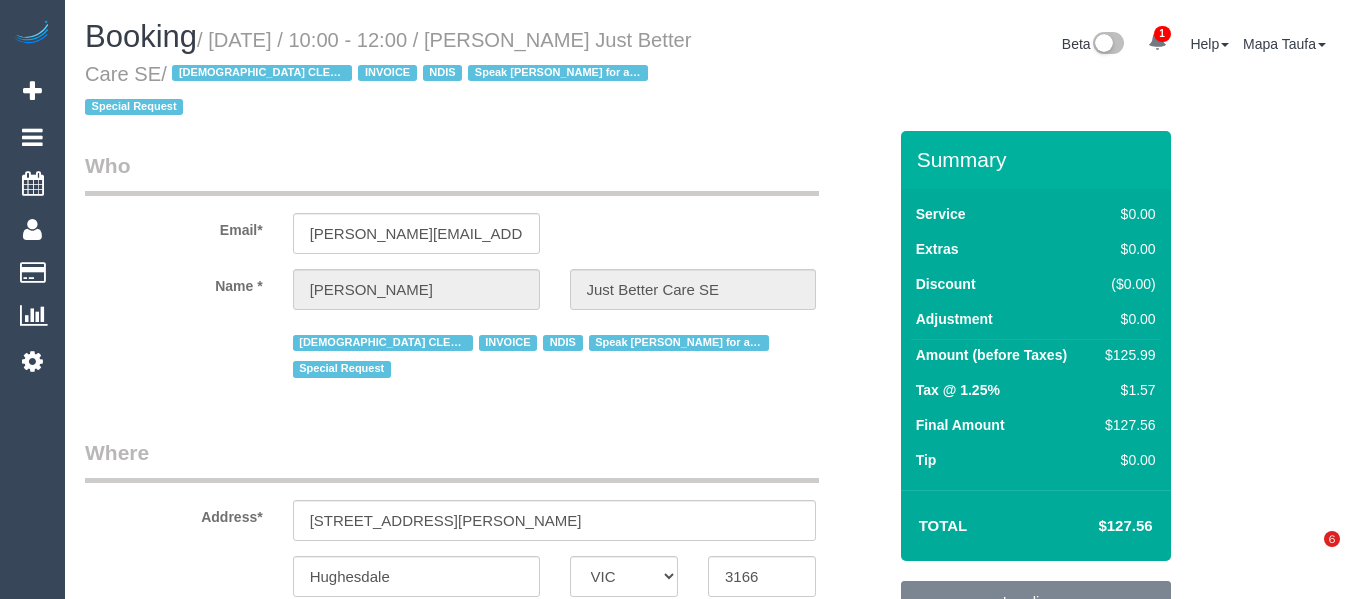 select on "VIC" 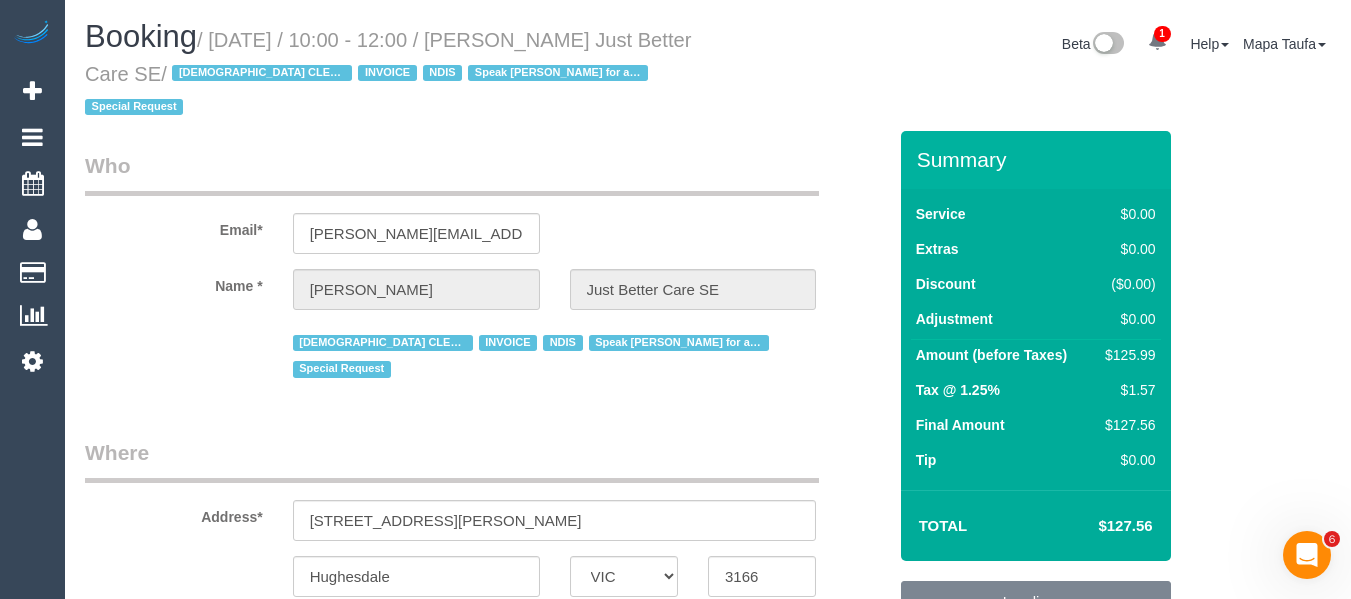 scroll, scrollTop: 0, scrollLeft: 0, axis: both 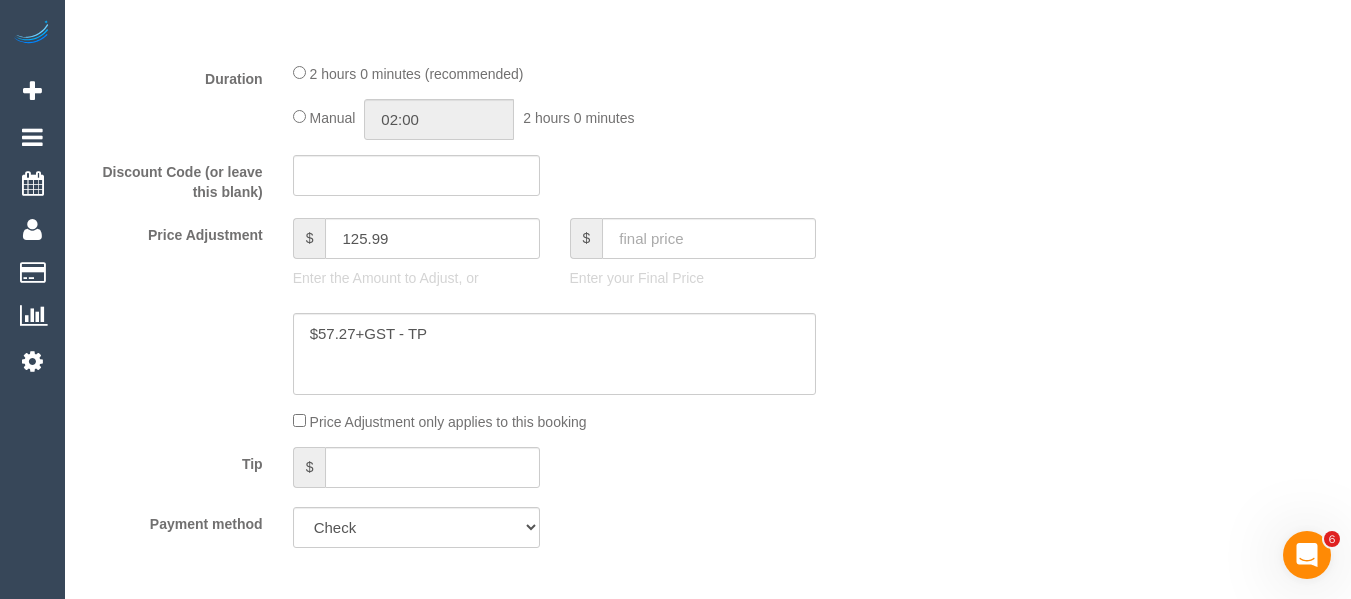 select on "spot1" 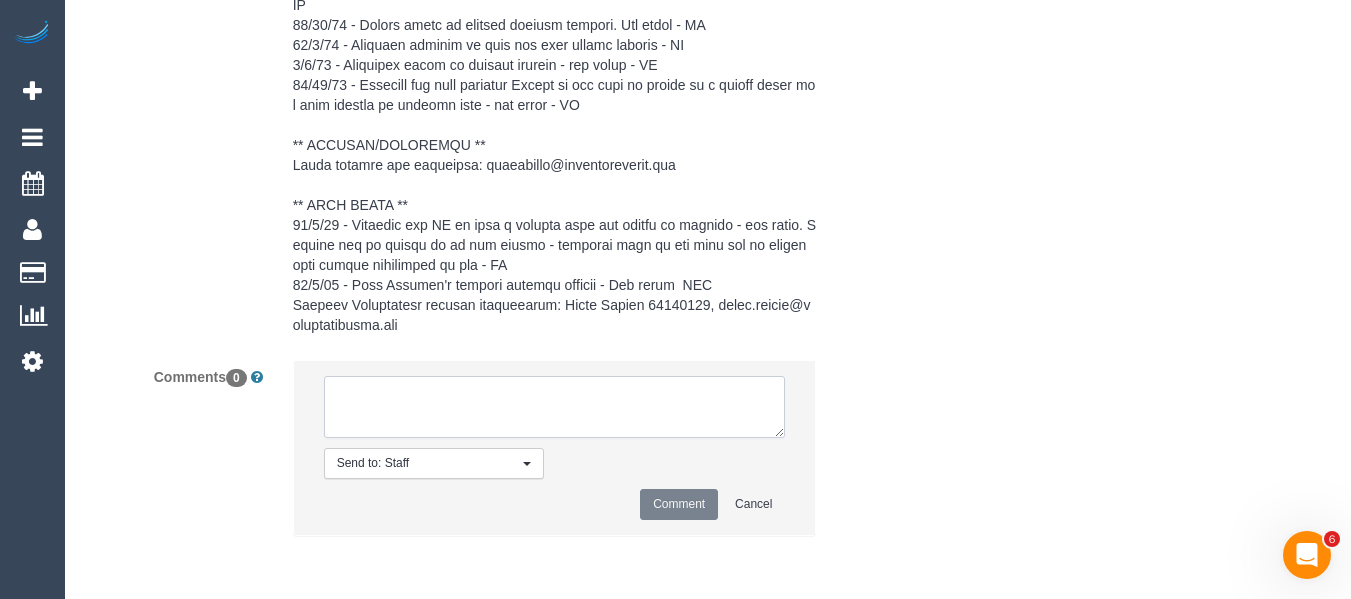 click at bounding box center [555, 407] 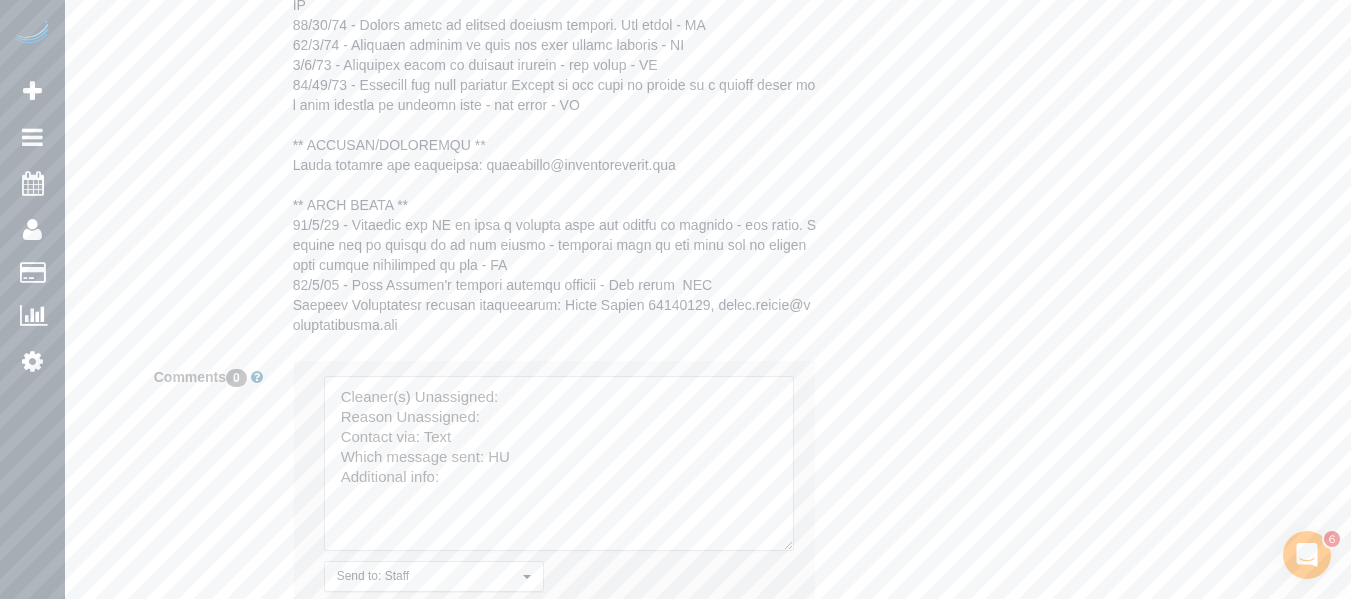 drag, startPoint x: 776, startPoint y: 501, endPoint x: 804, endPoint y: 541, distance: 48.82622 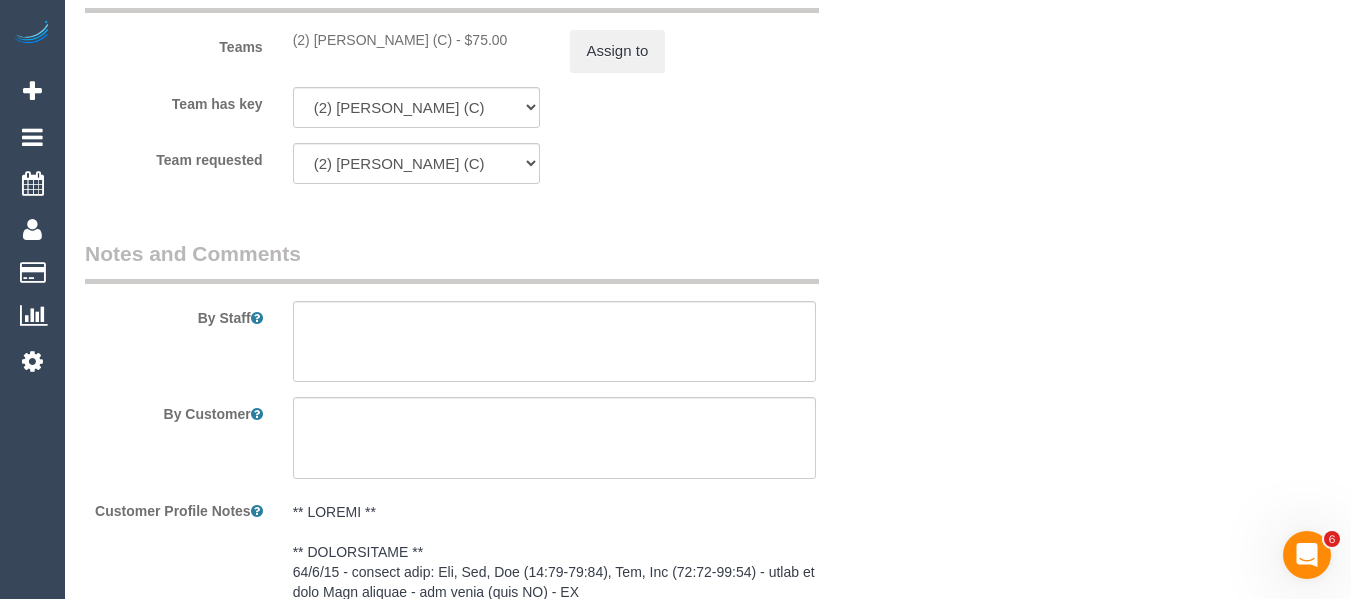 scroll, scrollTop: 2467, scrollLeft: 0, axis: vertical 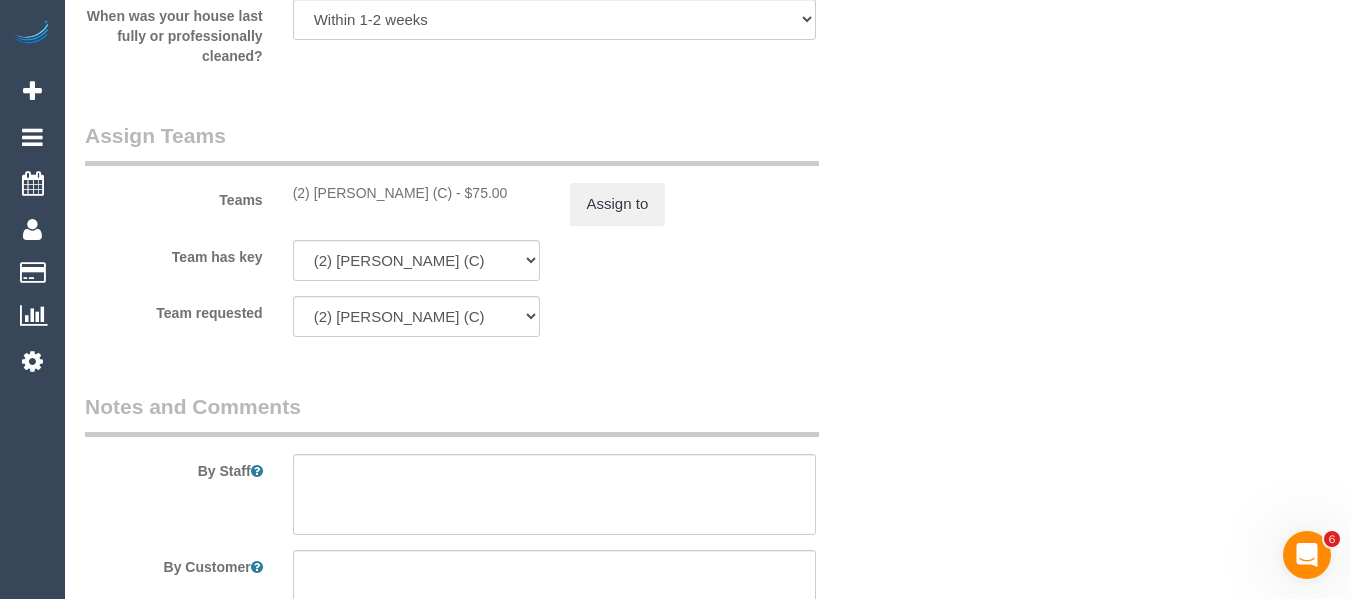 type on "Cleaner(s) Unassigned:
Reason Unassigned:
Contact via: Text
Which message sent: HU
Additional info:" 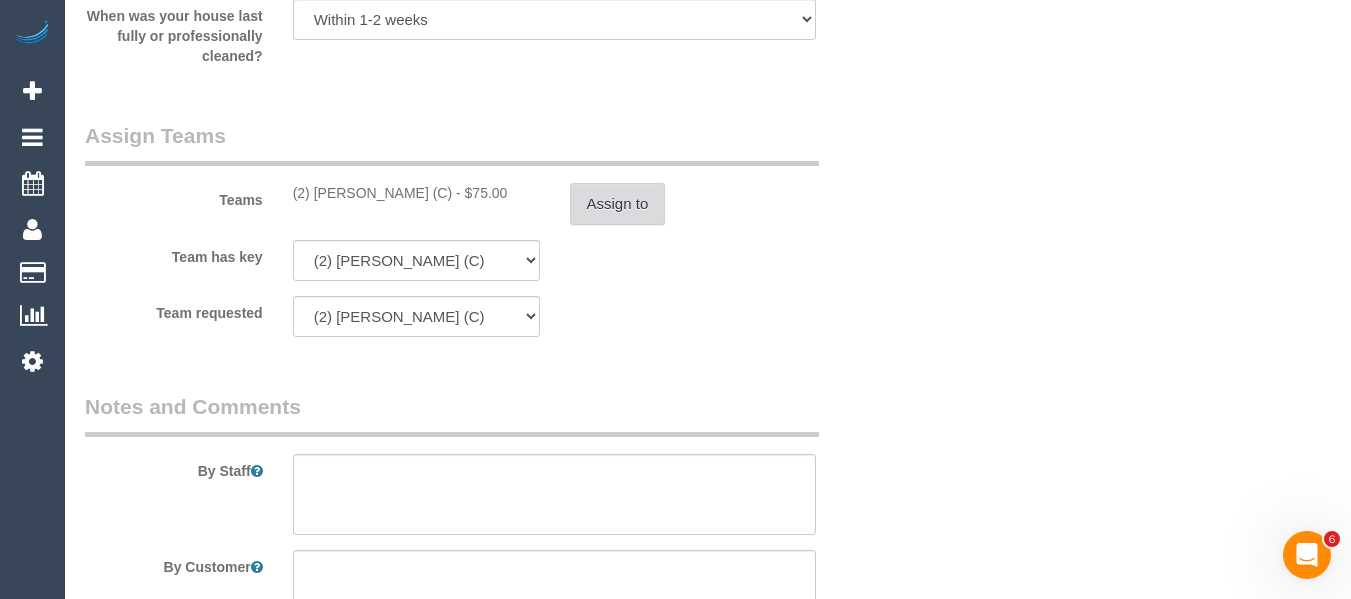 copy on "Priyanshi Patel (C" 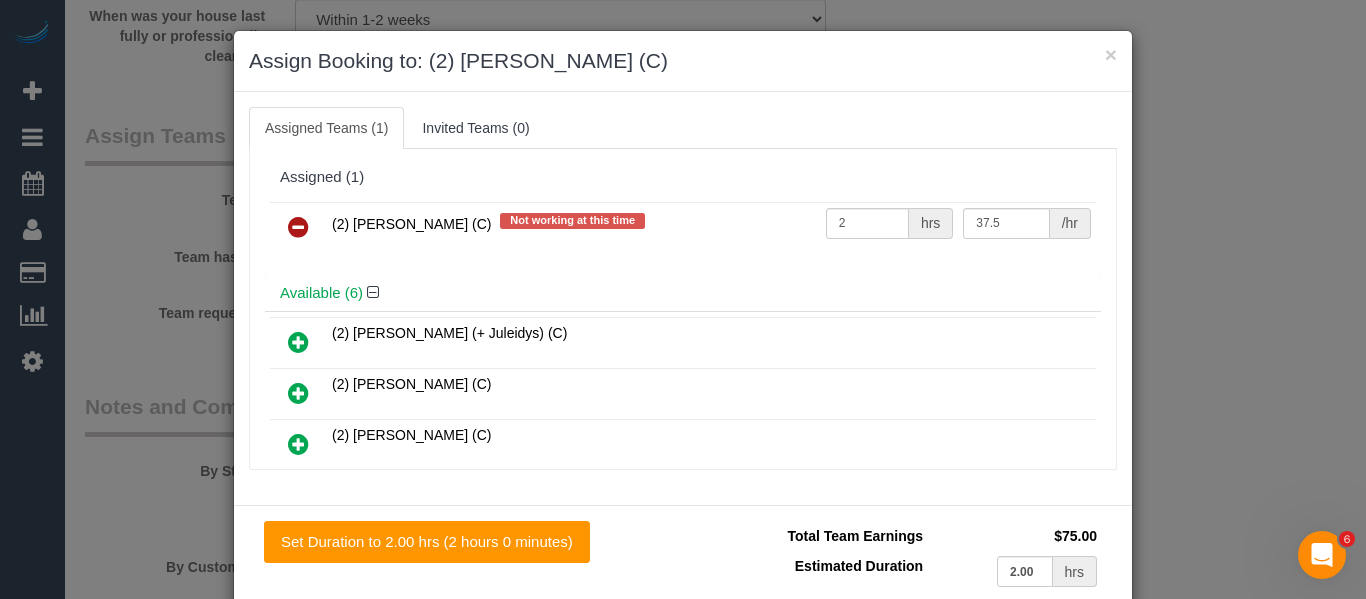click at bounding box center [298, 227] 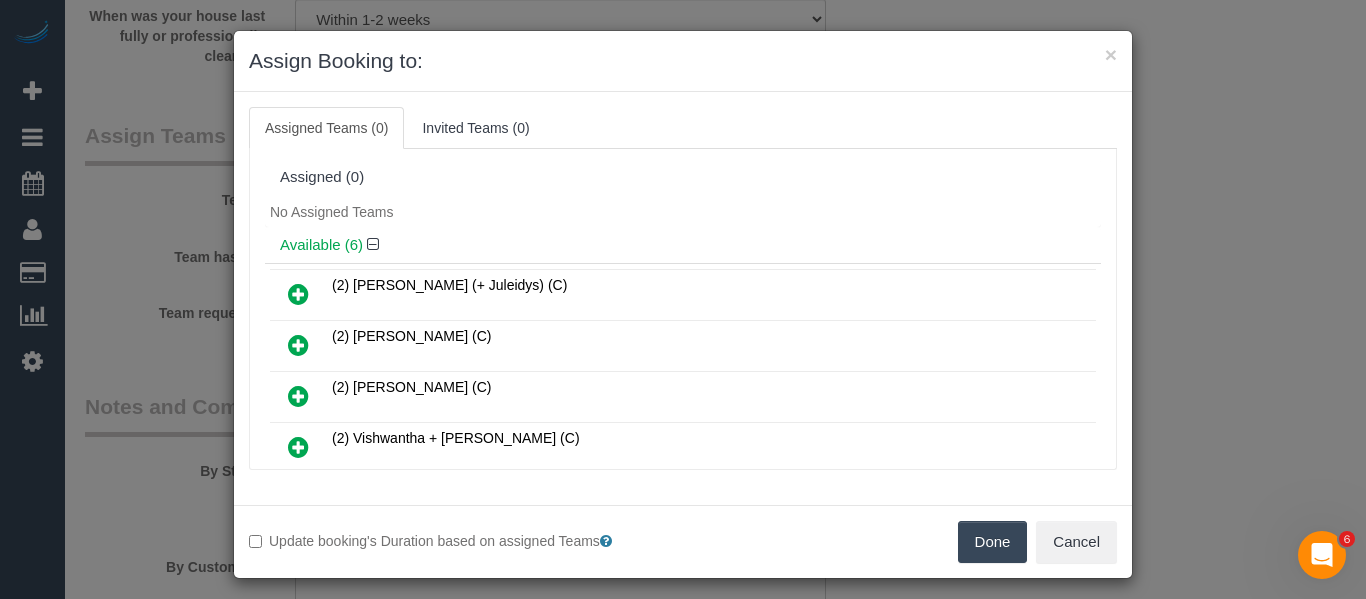 click on "Done" at bounding box center (993, 542) 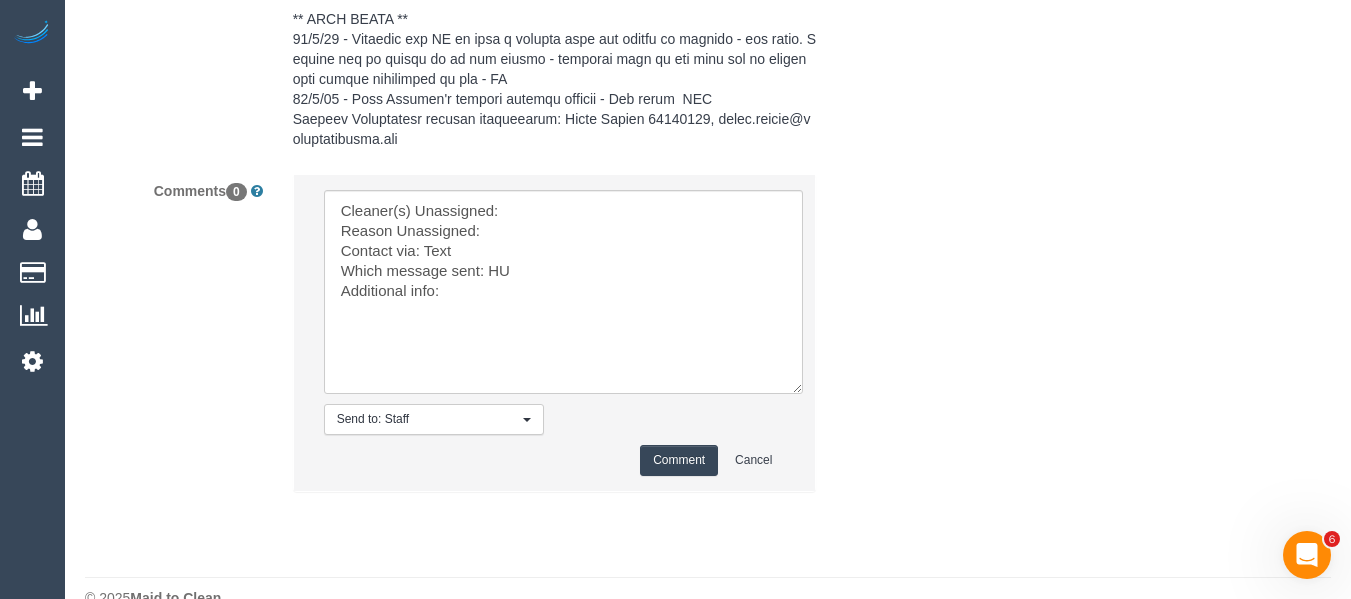 scroll, scrollTop: 3791, scrollLeft: 0, axis: vertical 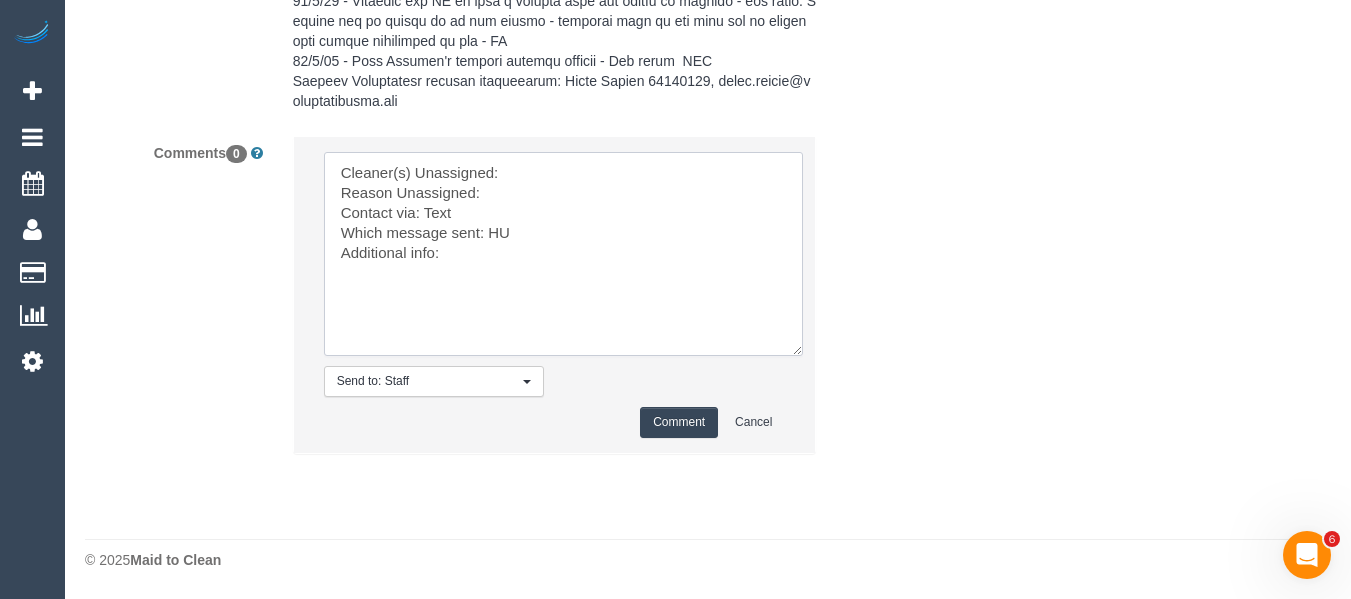 click at bounding box center [563, 254] 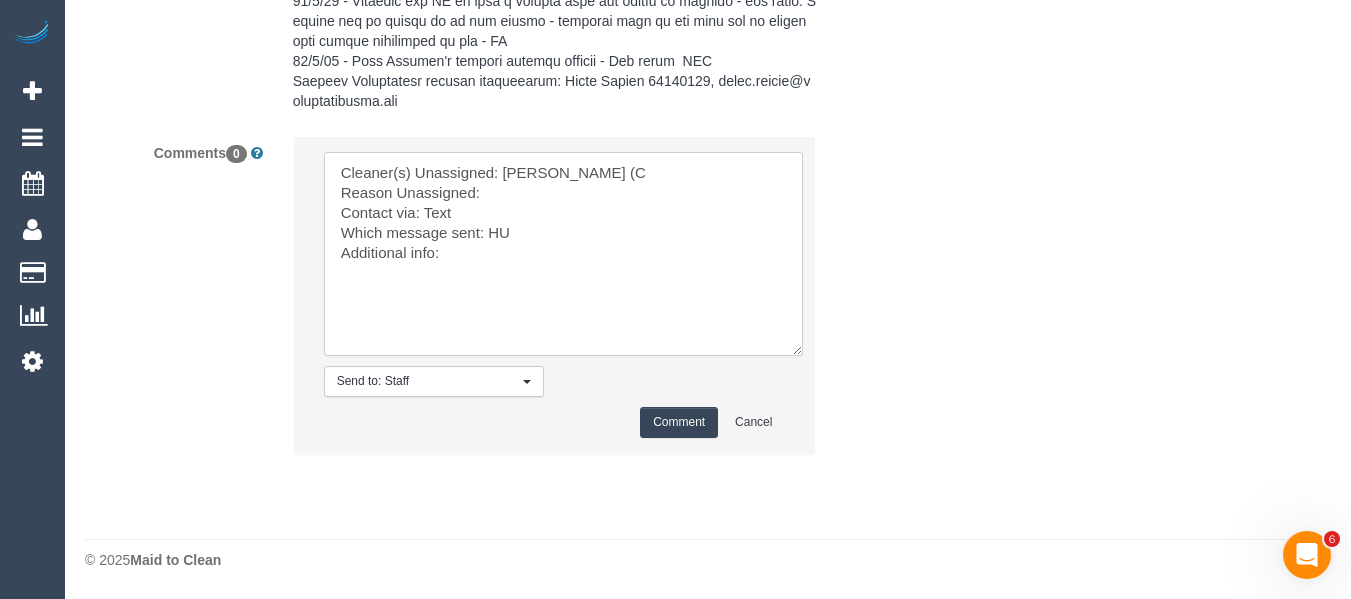 click at bounding box center [563, 254] 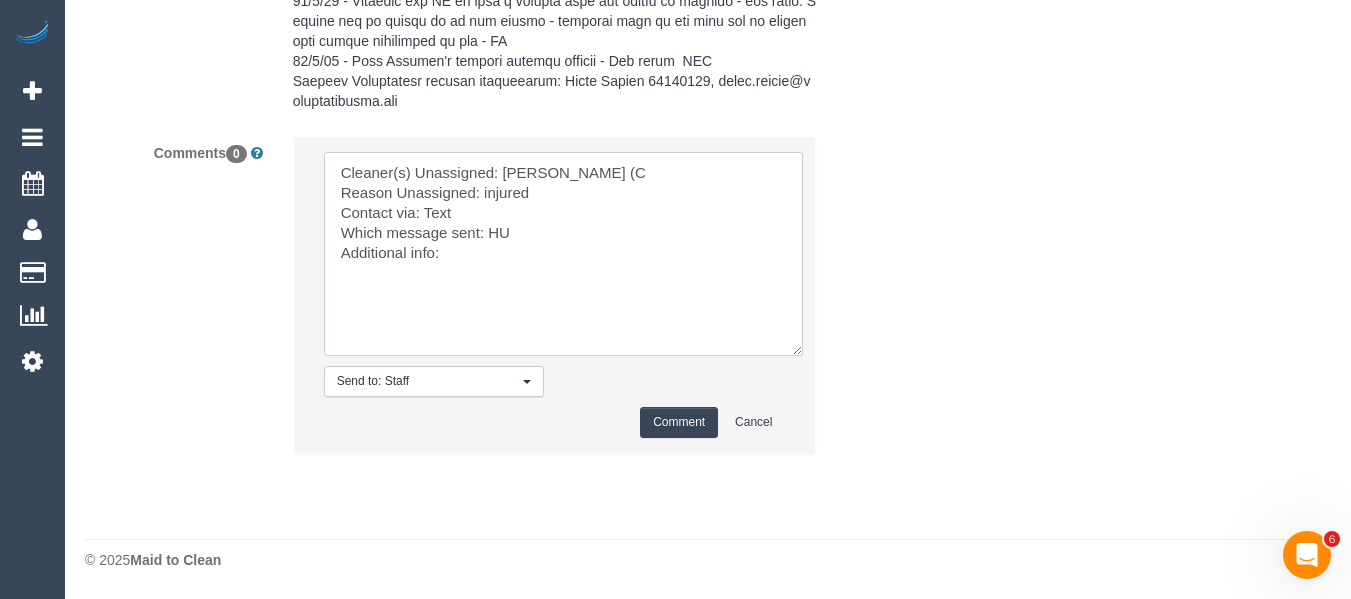 click at bounding box center [563, 254] 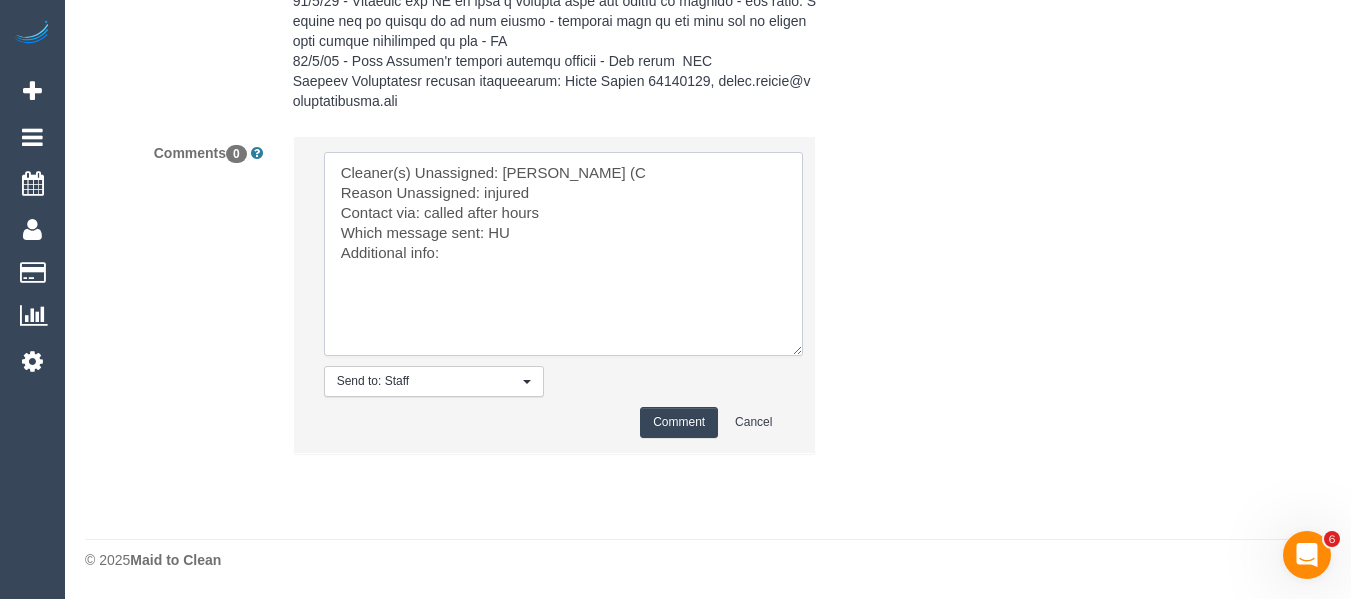 click at bounding box center (563, 254) 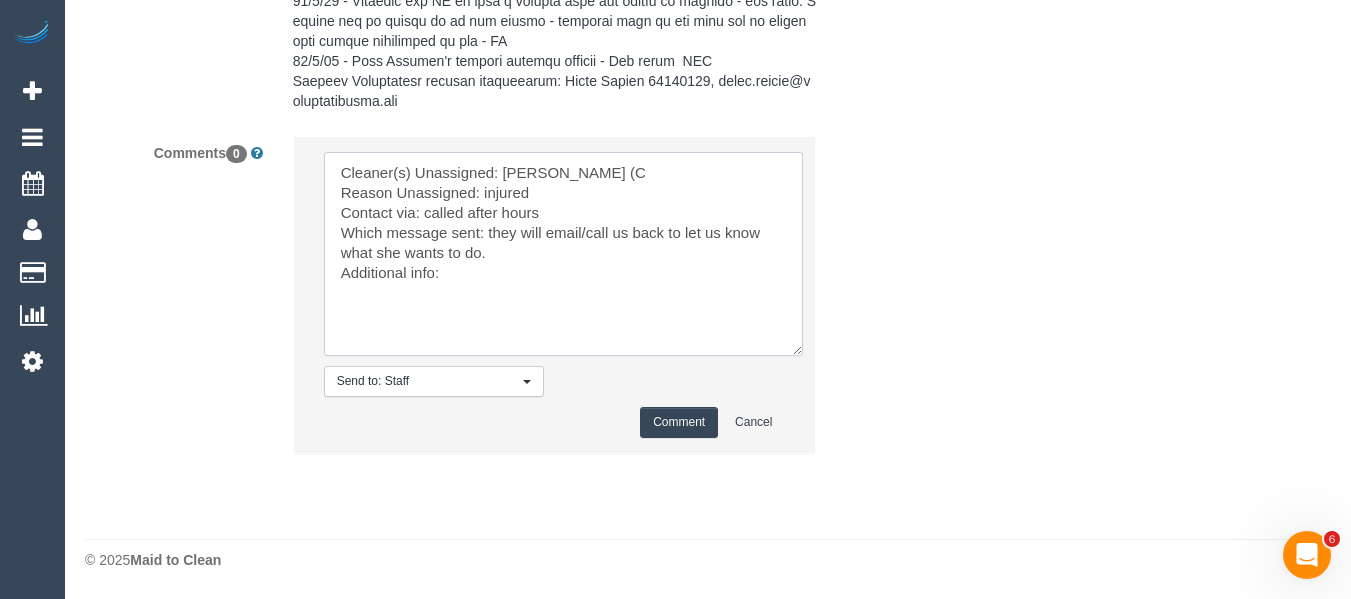 type on "Cleaner(s) Unassigned: Priyanshi Patel (C
Reason Unassigned: injured
Contact via: called after hours
Which message sent: they will email/call us back to let us know what she wants to do.
Additional info:" 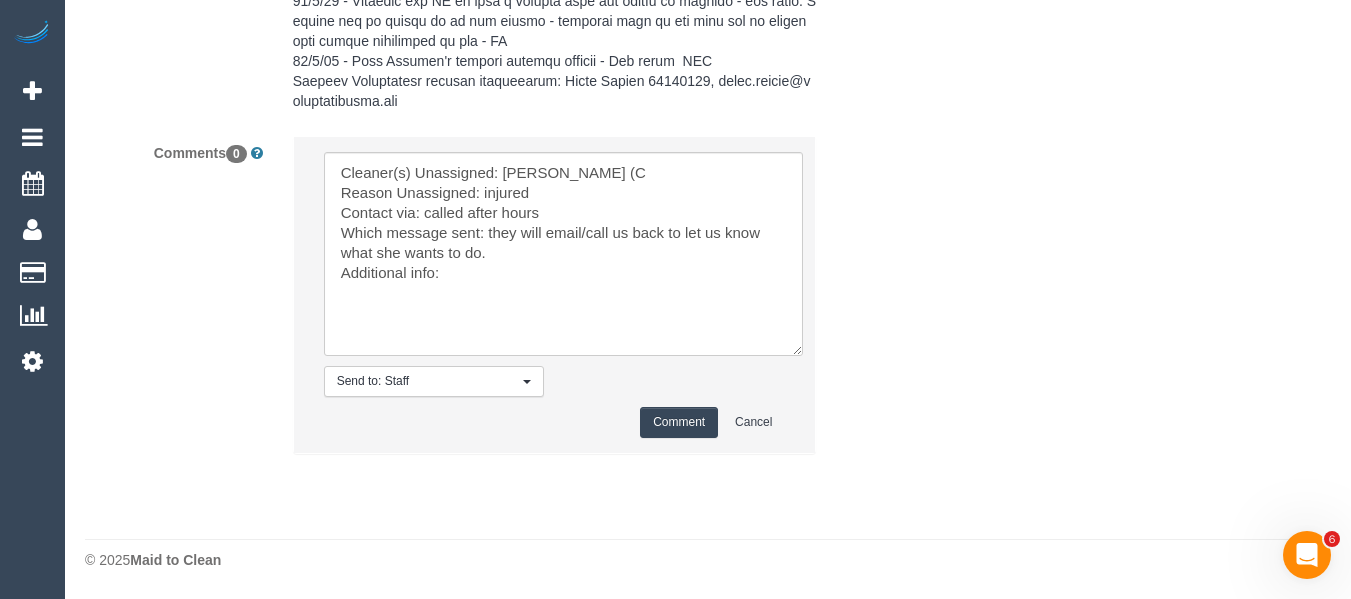 click on "Comment" at bounding box center [679, 422] 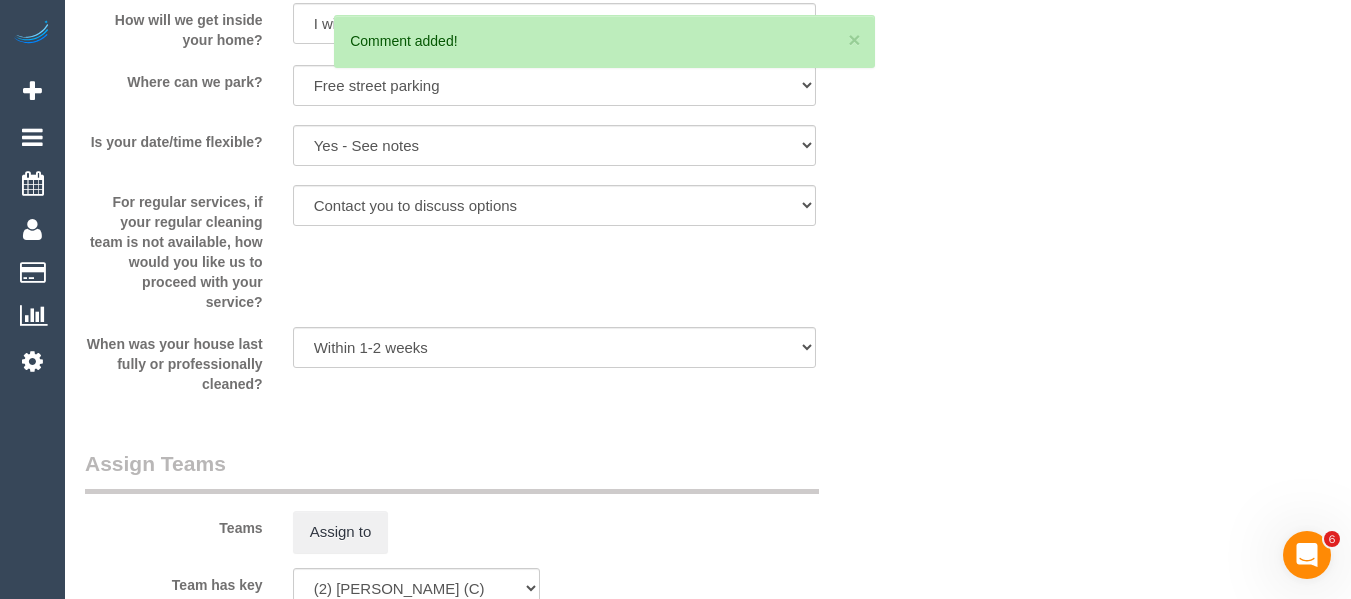 scroll, scrollTop: 0, scrollLeft: 0, axis: both 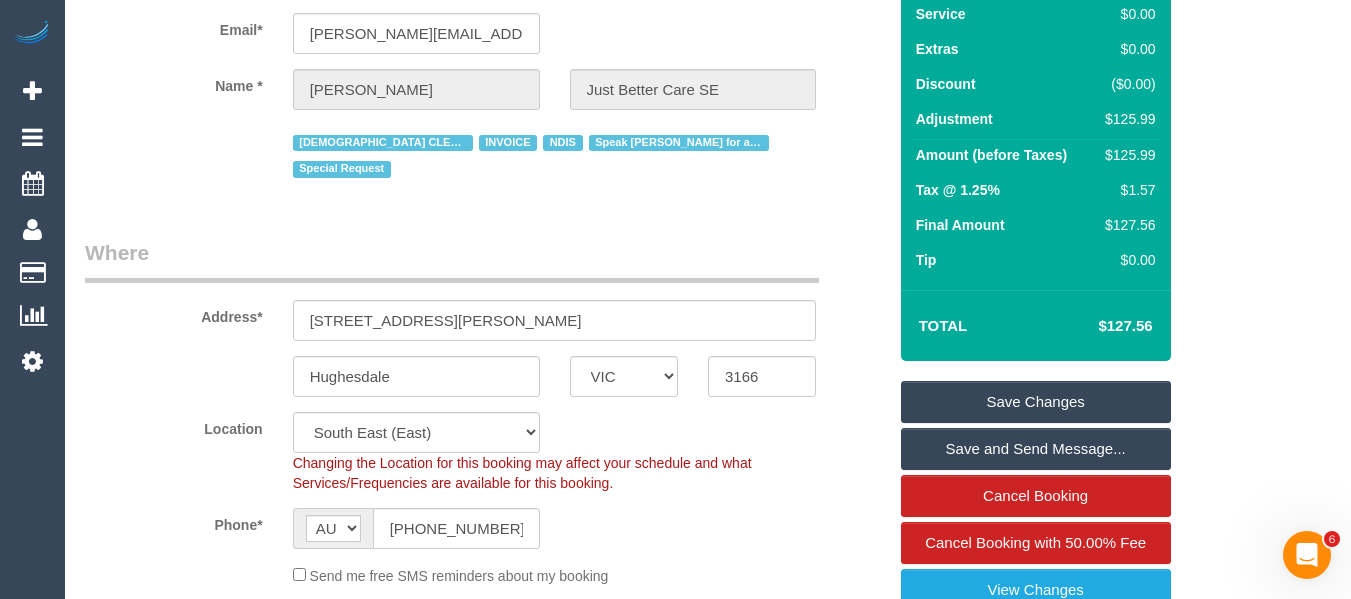 click on "Save Changes" at bounding box center (1036, 402) 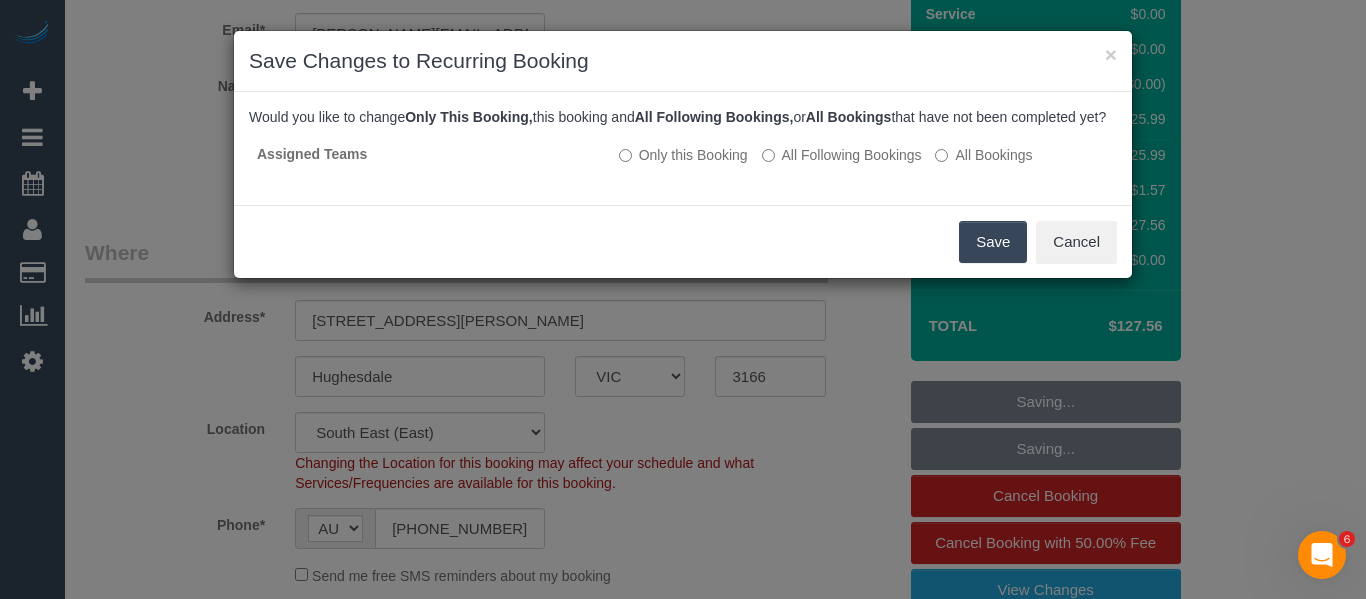 click on "Save" at bounding box center (993, 242) 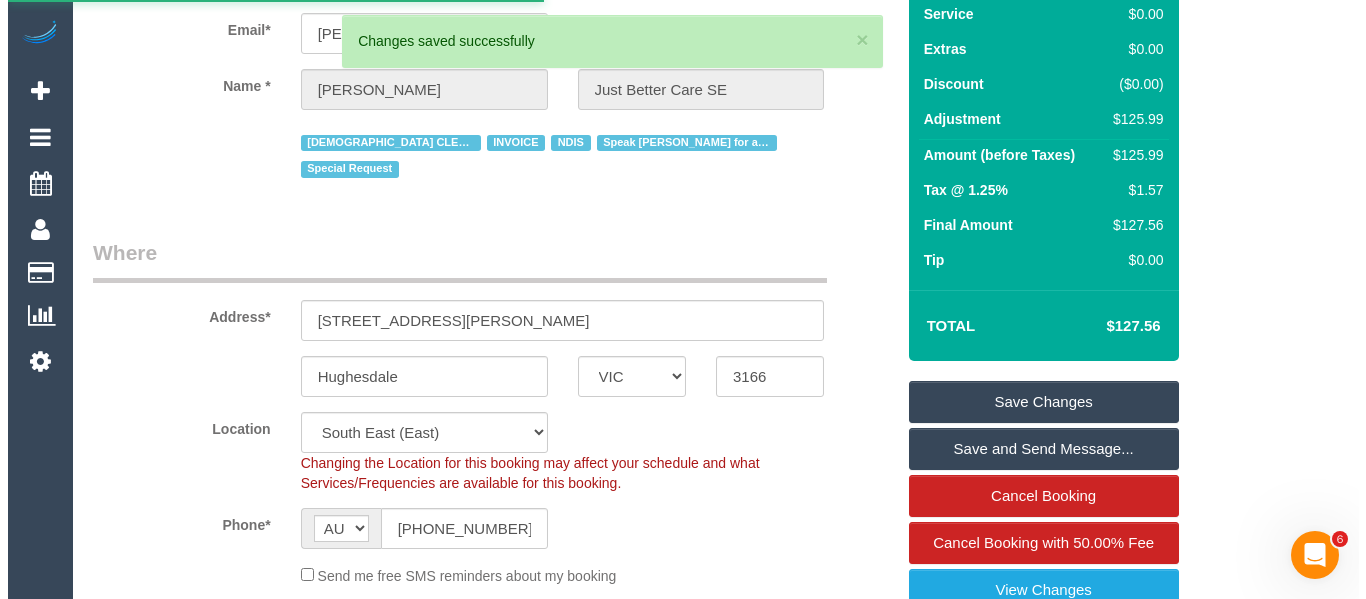 scroll, scrollTop: 0, scrollLeft: 0, axis: both 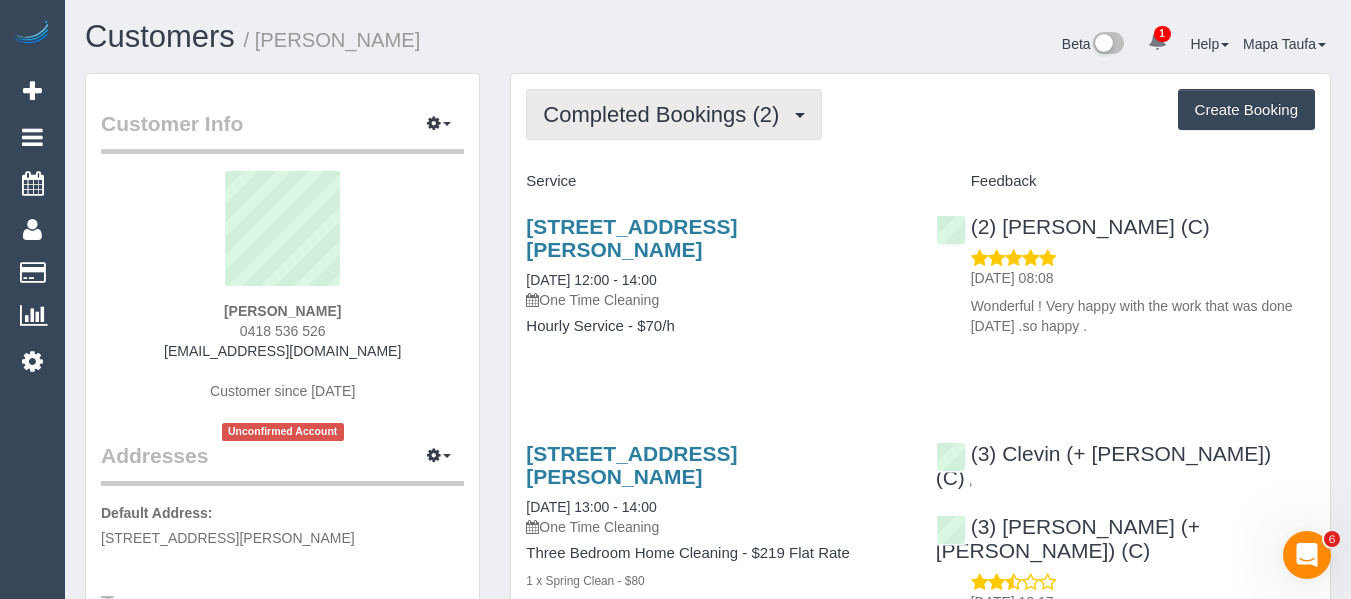 click on "Completed Bookings (2)" at bounding box center [666, 114] 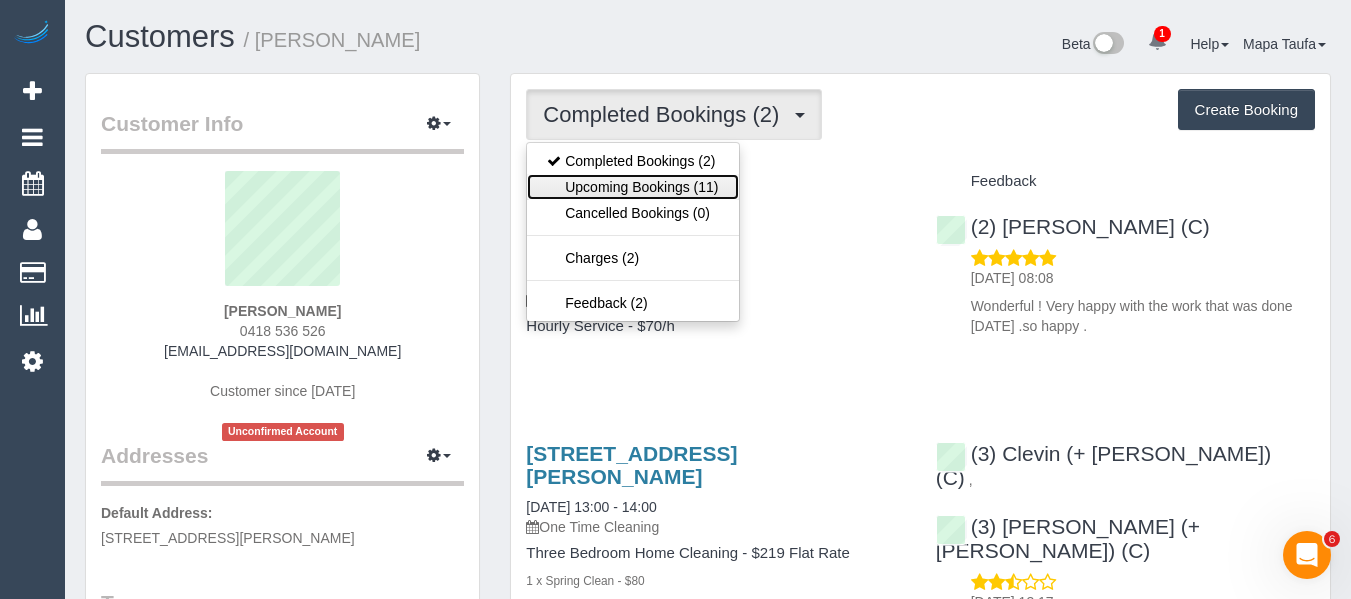 click on "Upcoming Bookings (11)" at bounding box center (632, 187) 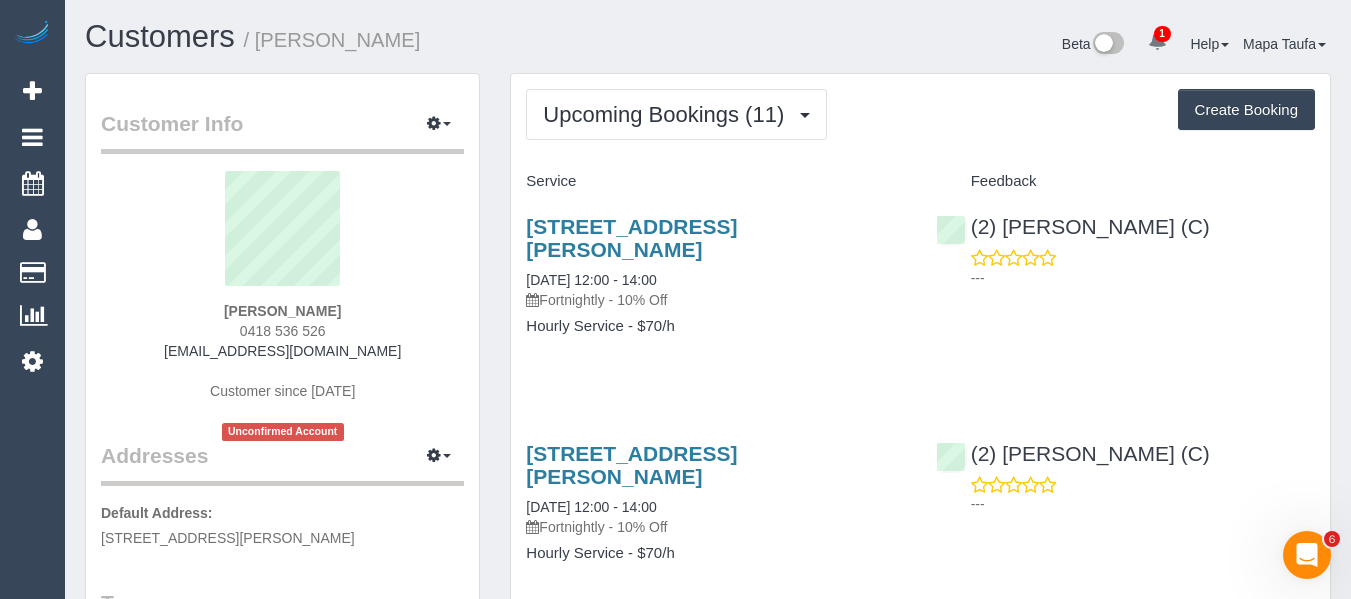 drag, startPoint x: 351, startPoint y: 332, endPoint x: 229, endPoint y: 330, distance: 122.016396 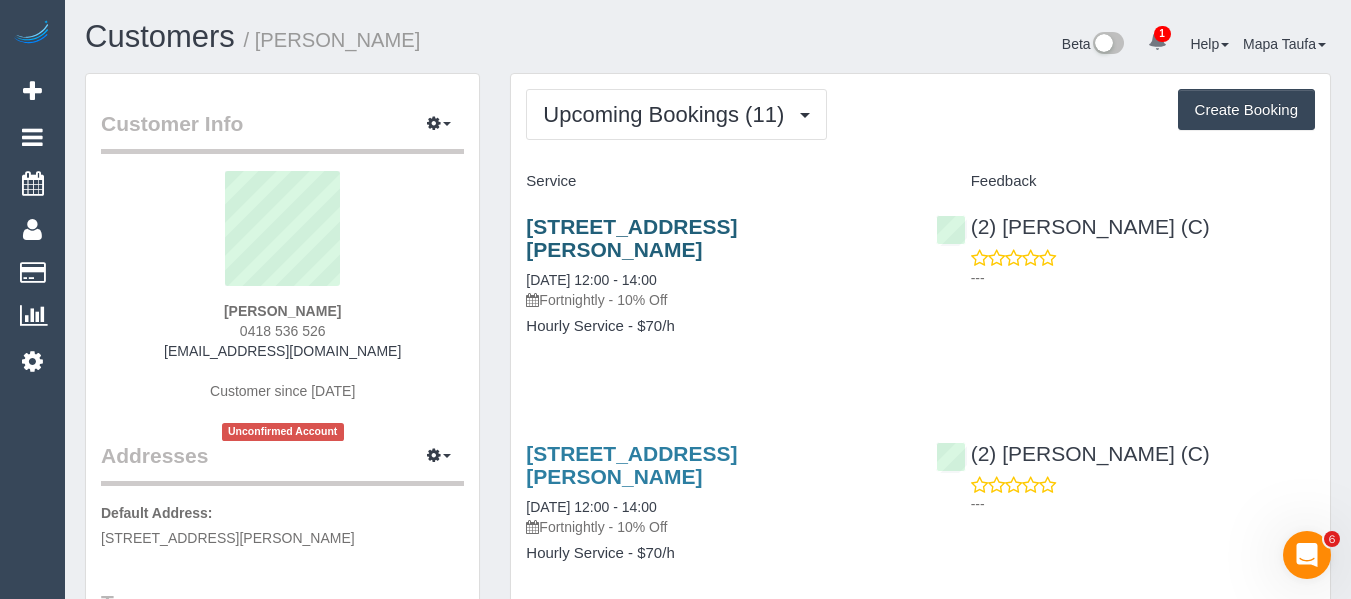copy on "0418 536 526" 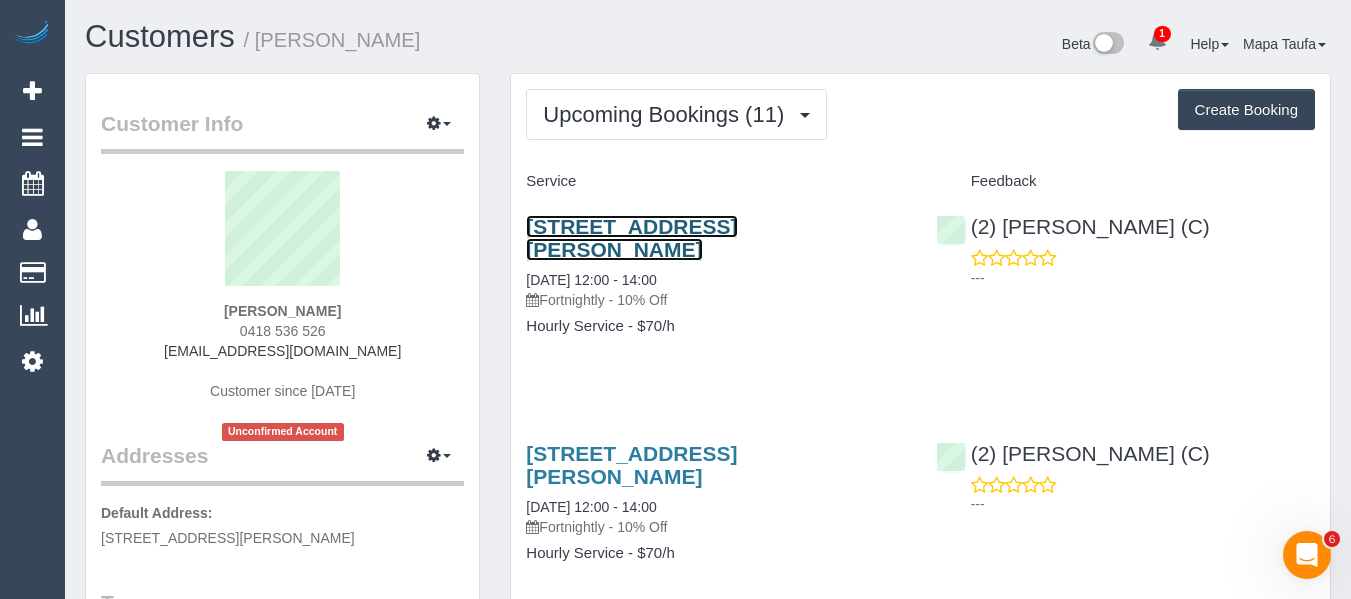 click on "9 Kymme Court, Glen Waverley, VIC 3150" at bounding box center [631, 238] 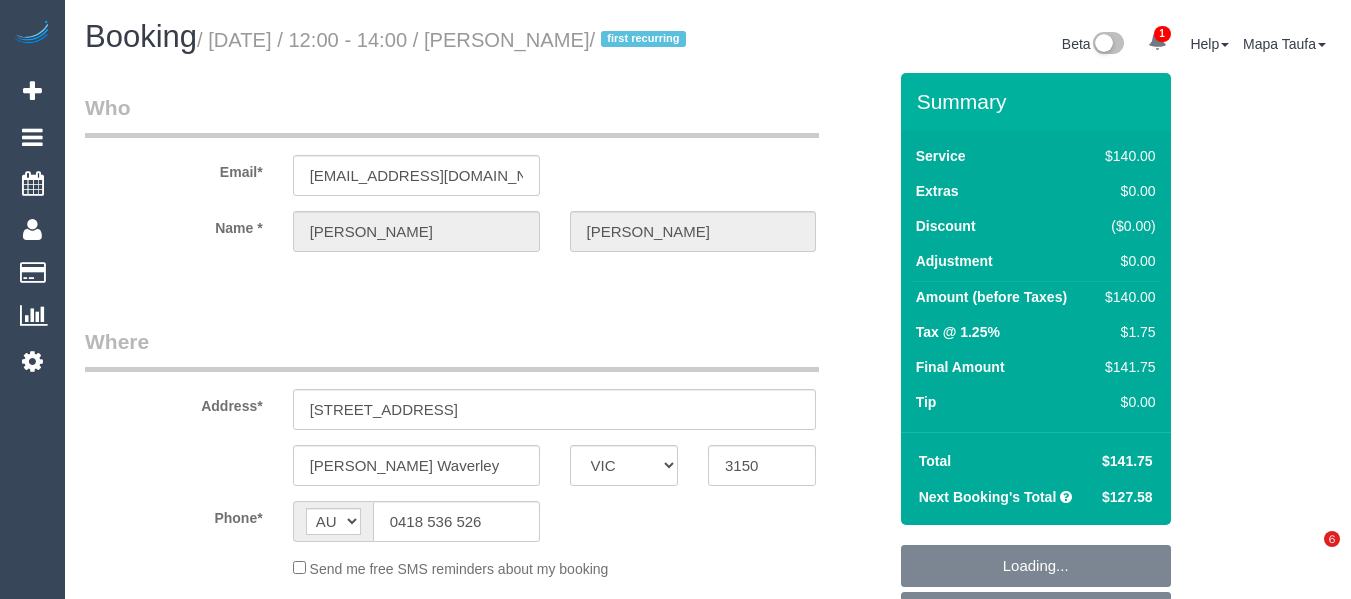select on "VIC" 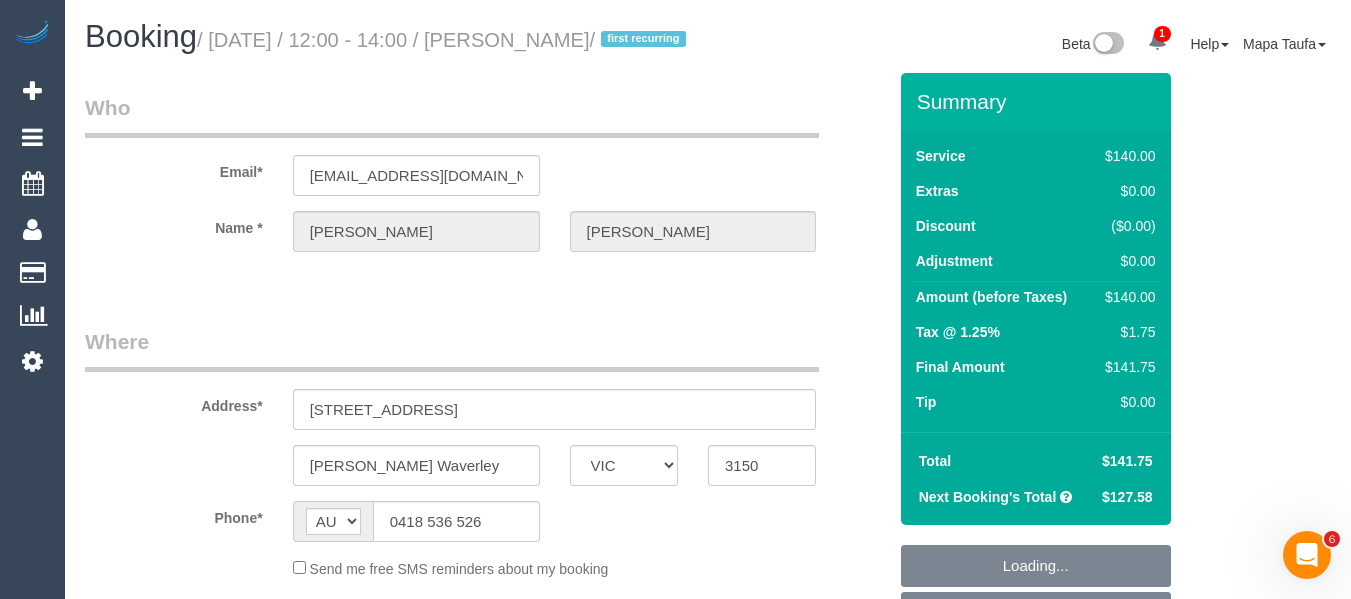 scroll, scrollTop: 0, scrollLeft: 0, axis: both 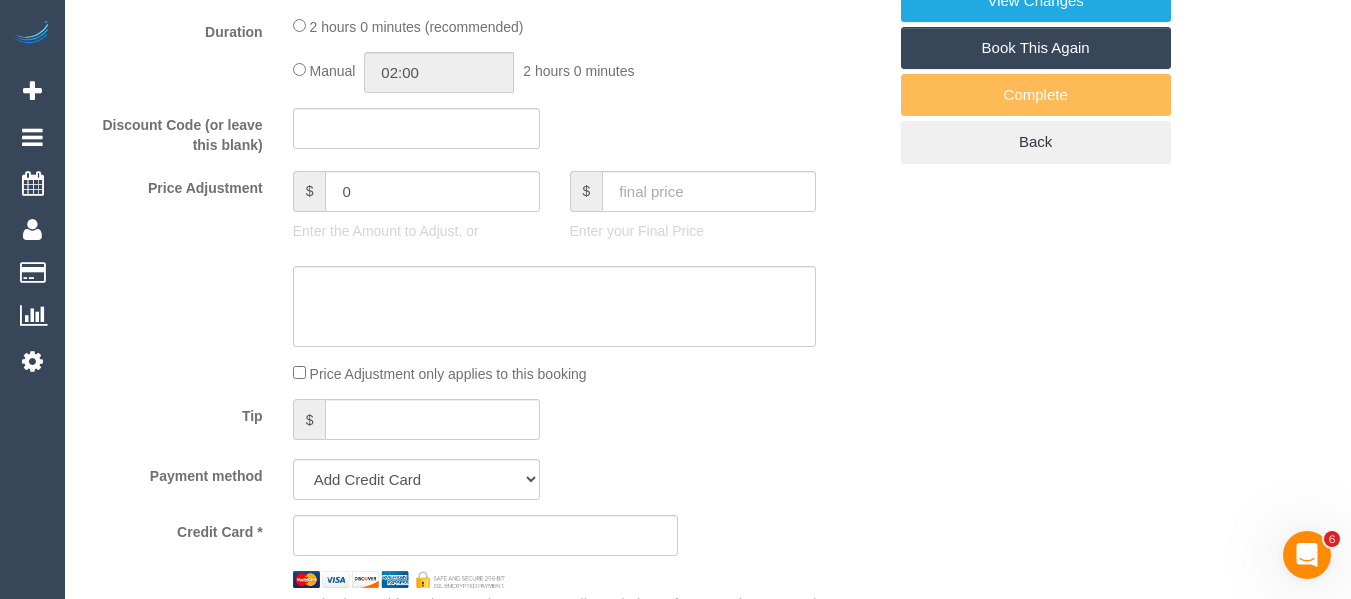 select on "object:548" 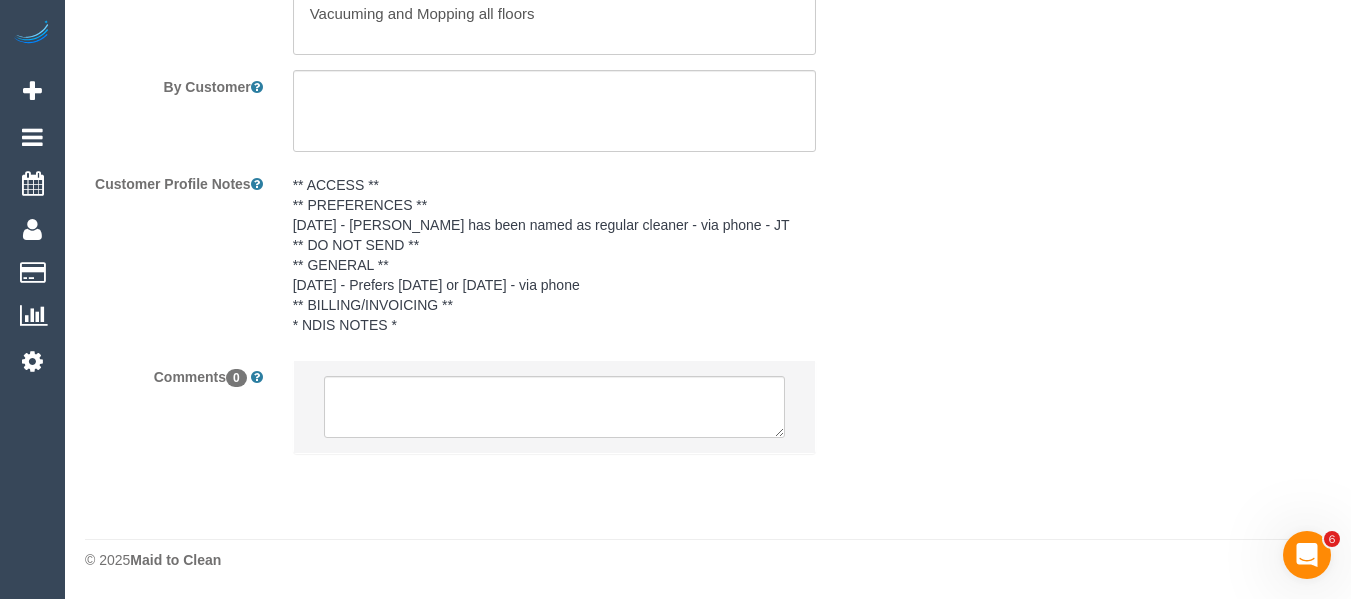 select on "string:stripe-pm_1RUOCr2GScqysDRV7JegQ2WE" 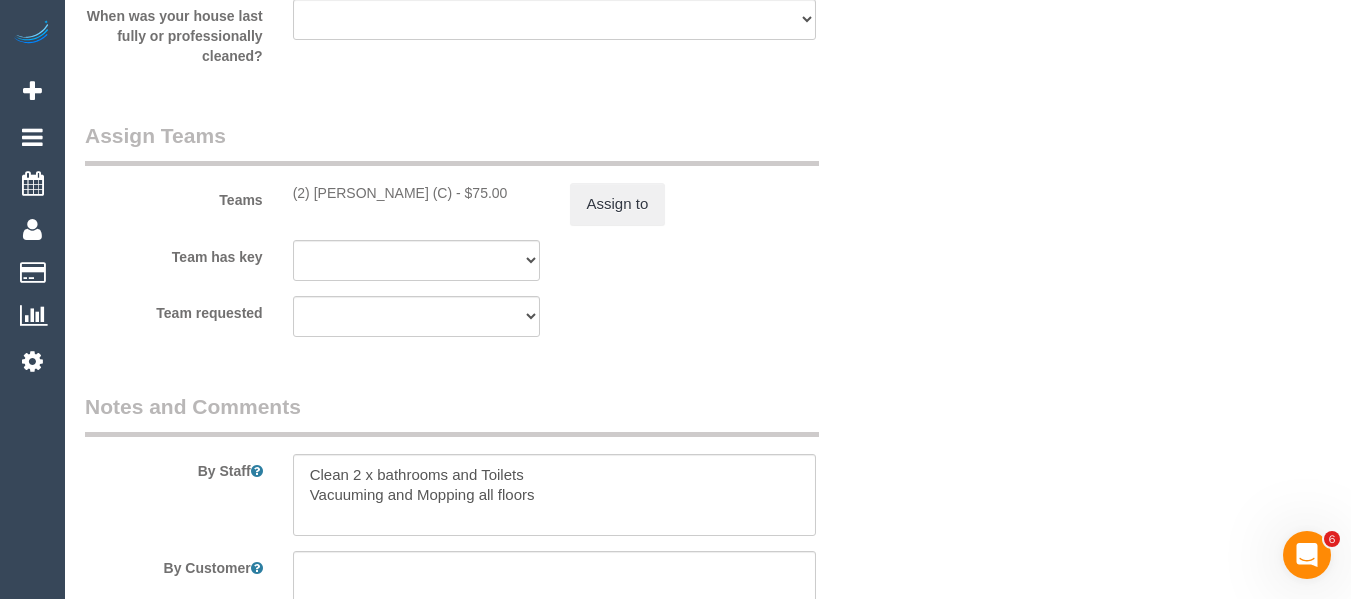 select on "object:1398" 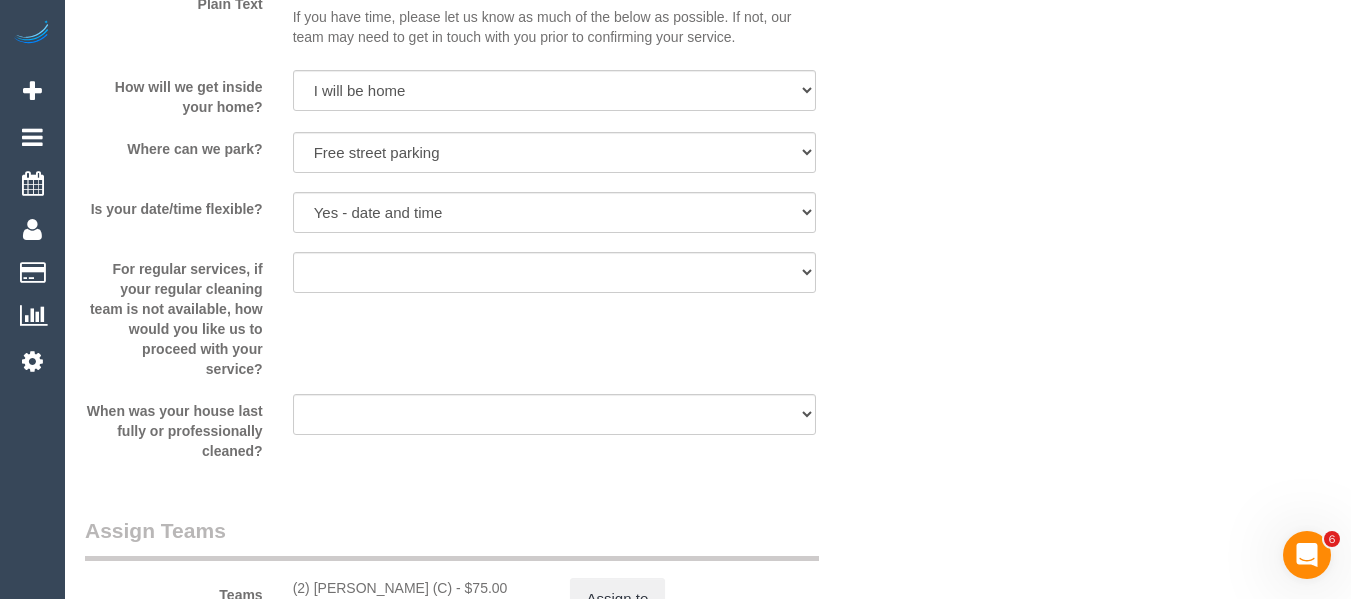 scroll, scrollTop: 2950, scrollLeft: 0, axis: vertical 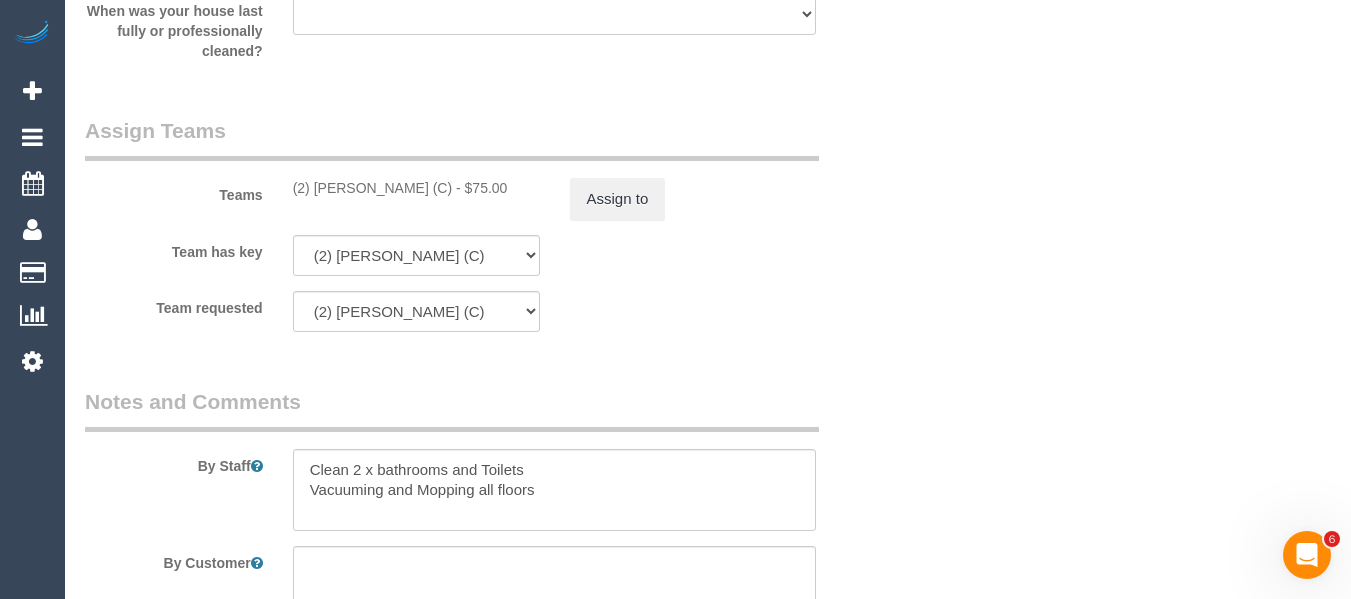 drag, startPoint x: 433, startPoint y: 217, endPoint x: 315, endPoint y: 212, distance: 118.10589 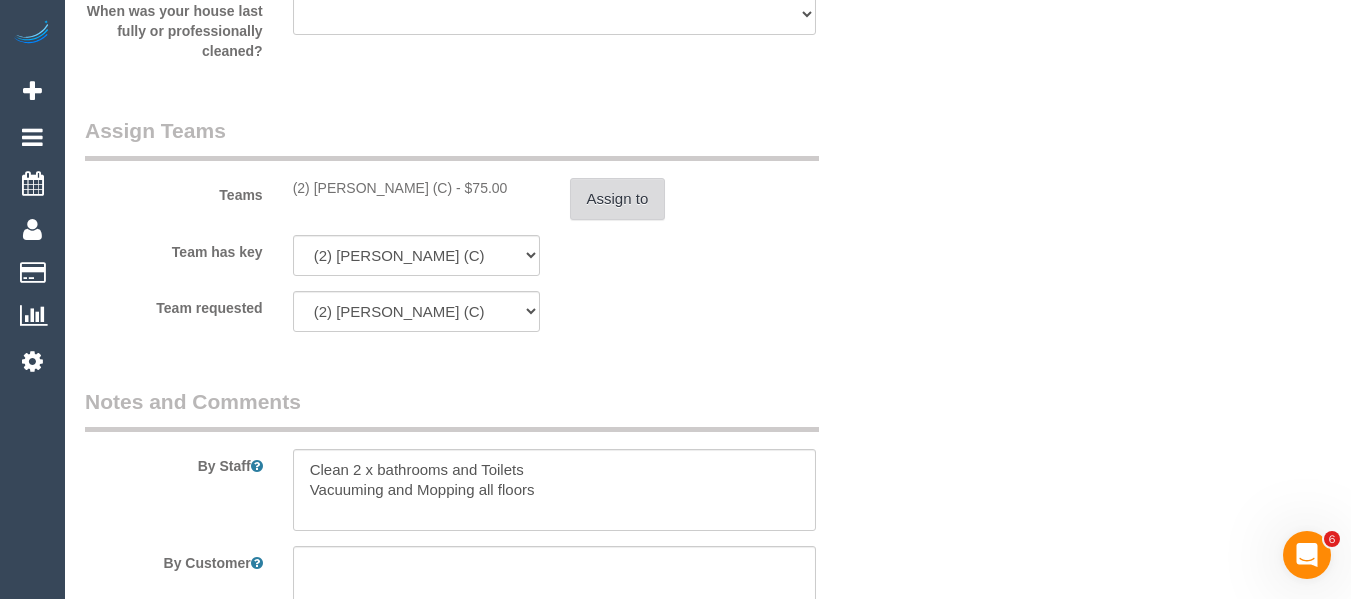 type 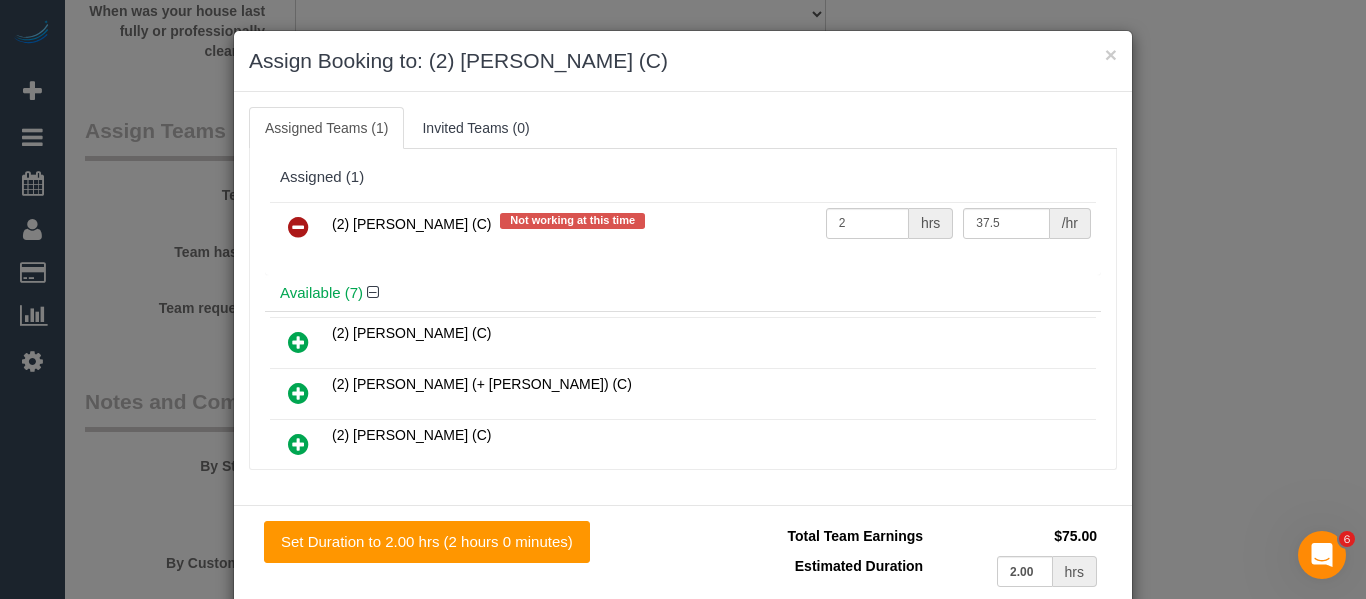 click at bounding box center (298, 227) 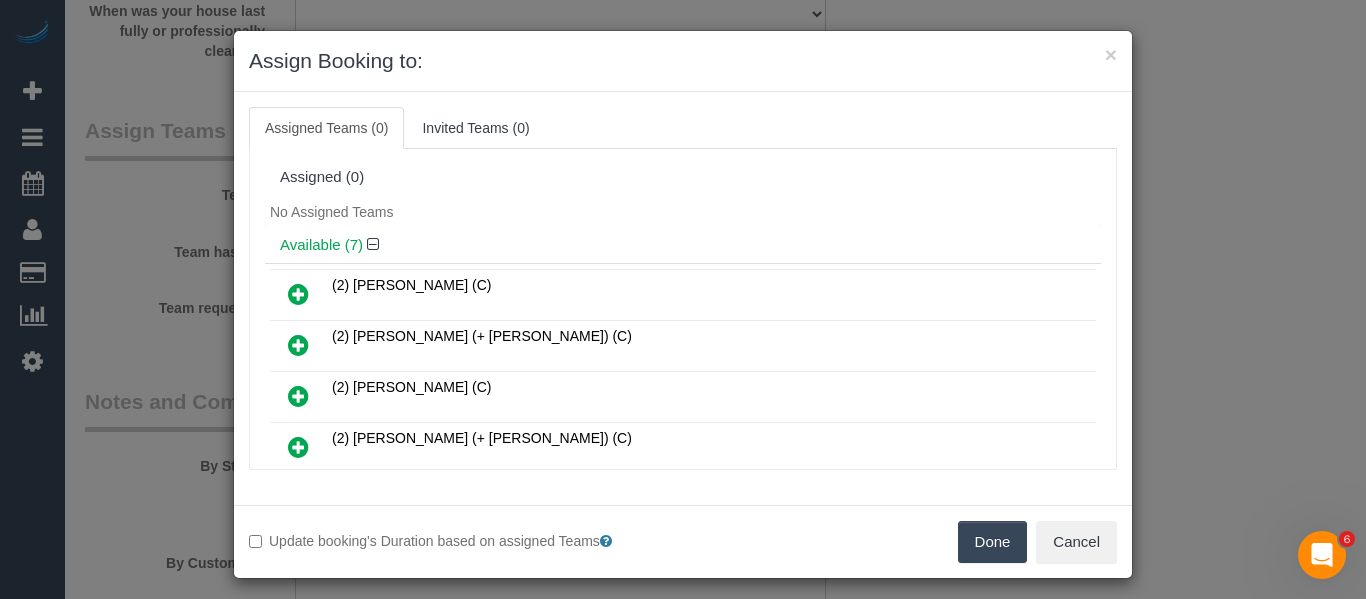 click on "Done" at bounding box center [993, 542] 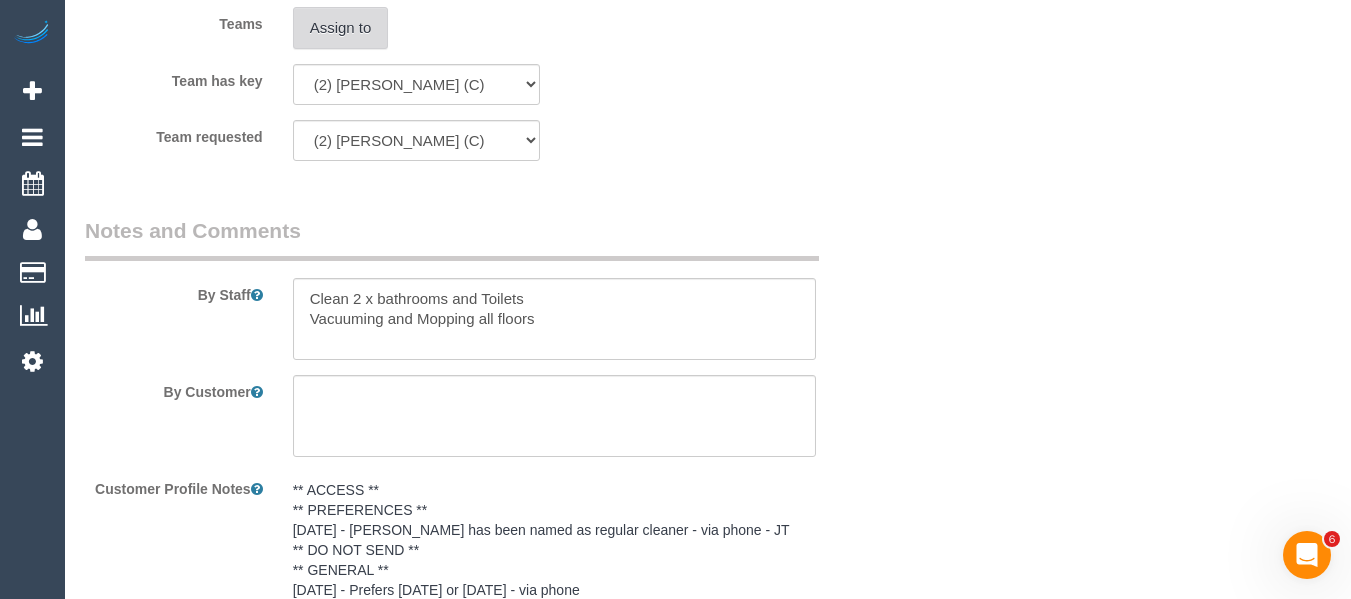 scroll, scrollTop: 3450, scrollLeft: 0, axis: vertical 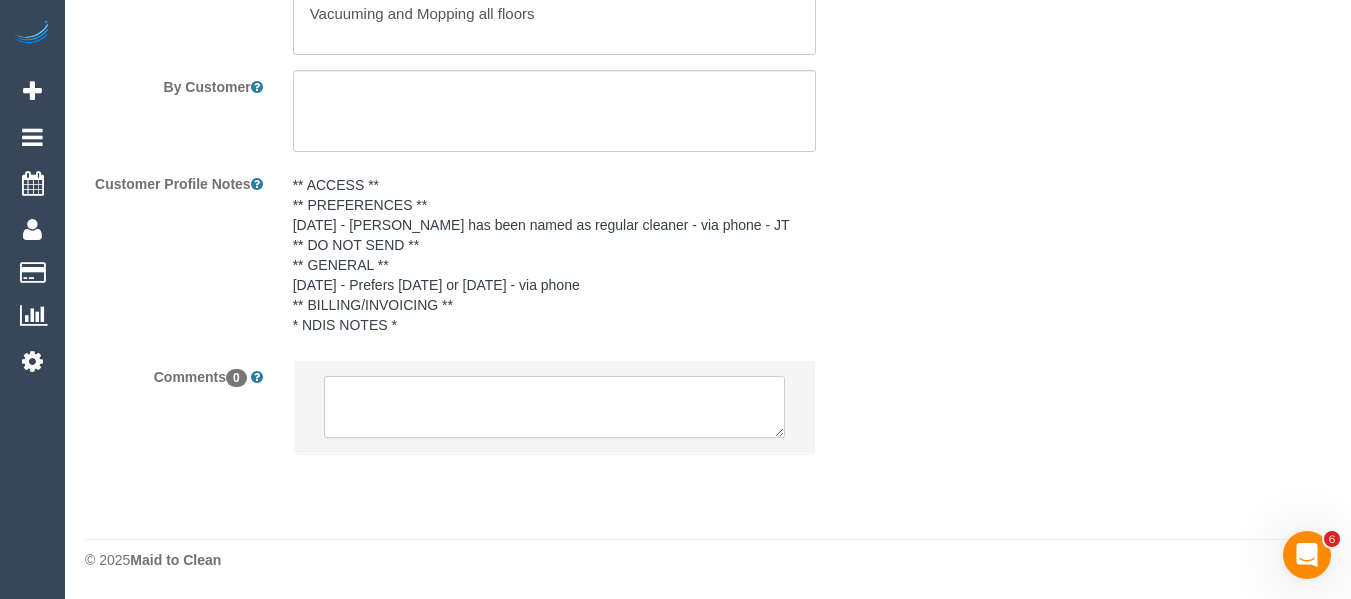 click at bounding box center [555, 407] 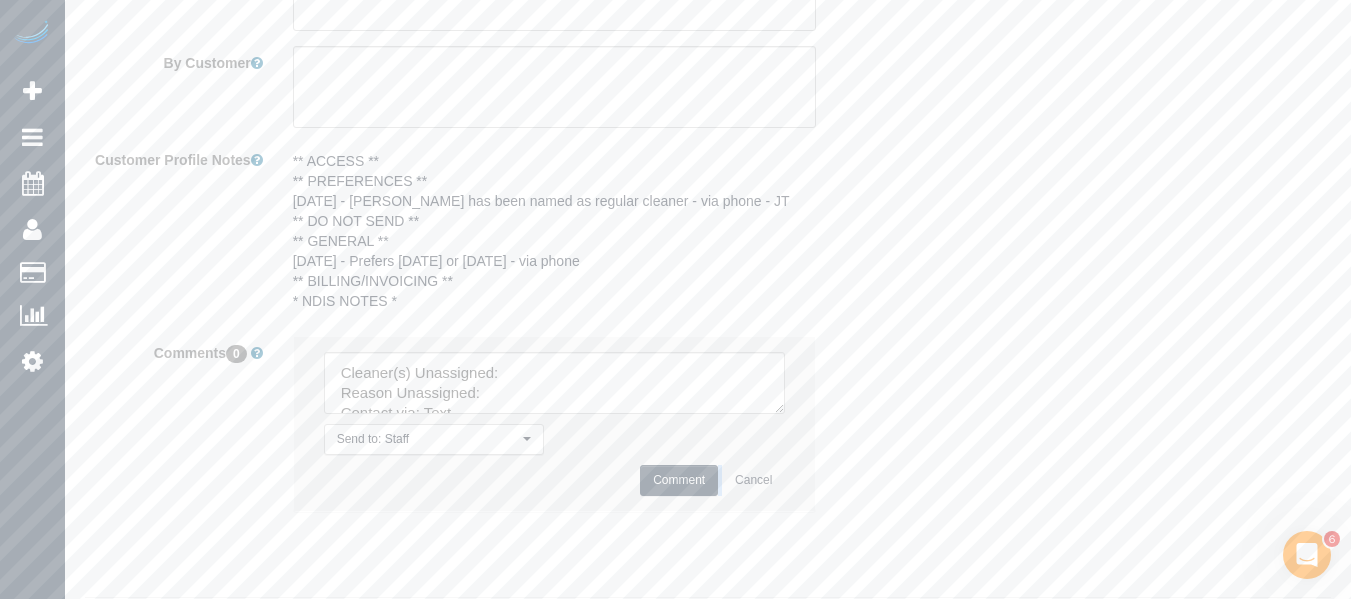 drag, startPoint x: 779, startPoint y: 502, endPoint x: 682, endPoint y: 516, distance: 98.005104 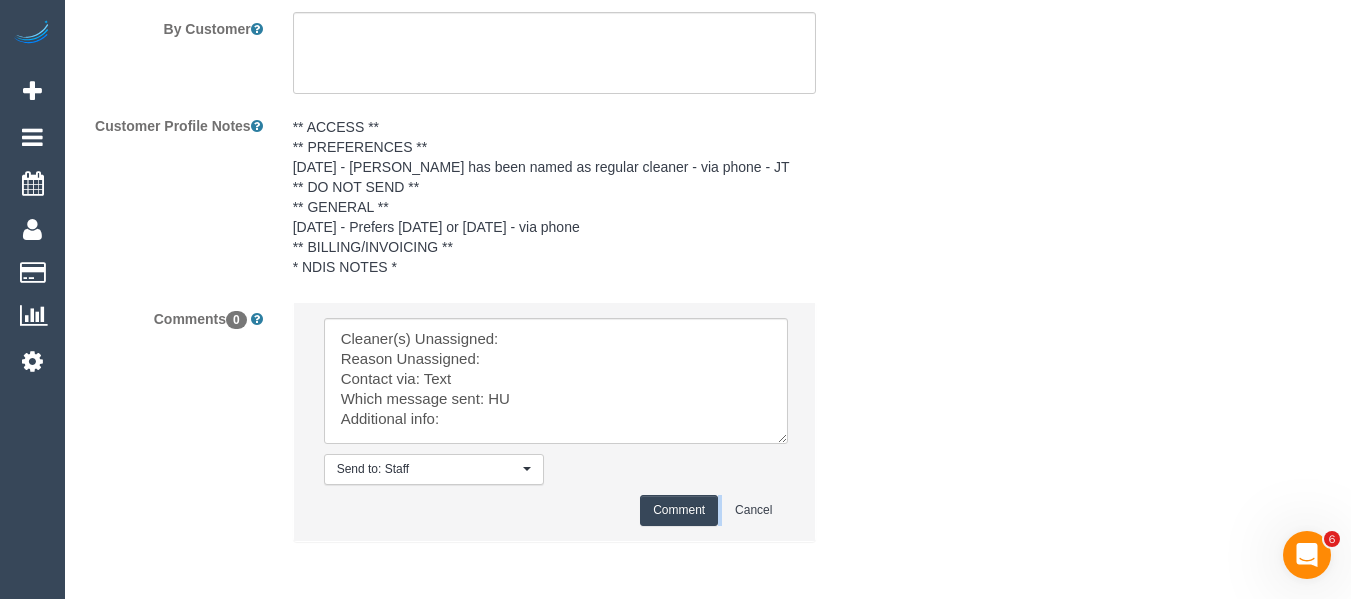 drag, startPoint x: 778, startPoint y: 397, endPoint x: 581, endPoint y: 395, distance: 197.01015 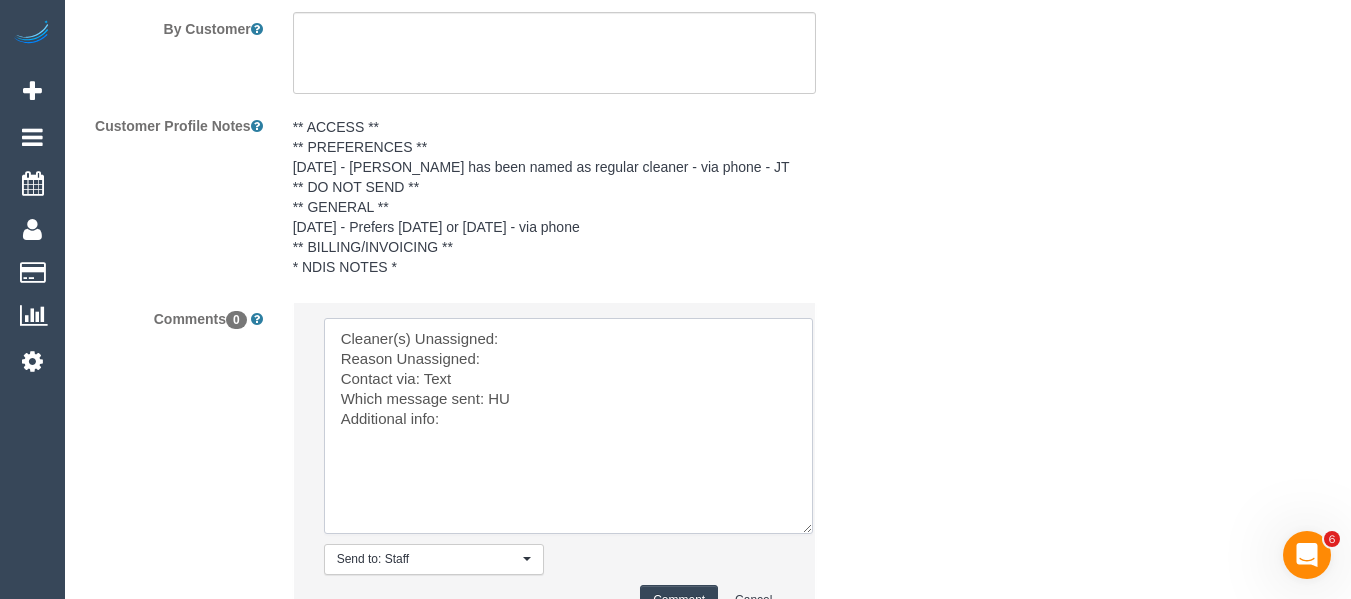 click at bounding box center [568, 426] 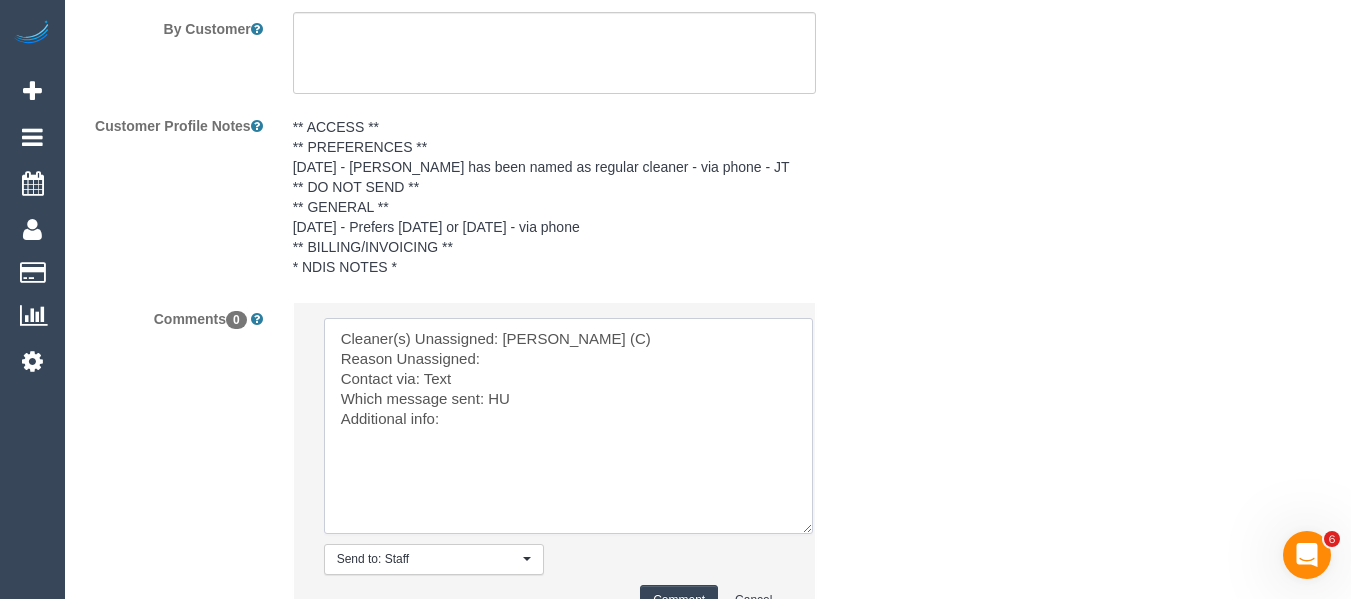 click at bounding box center [568, 426] 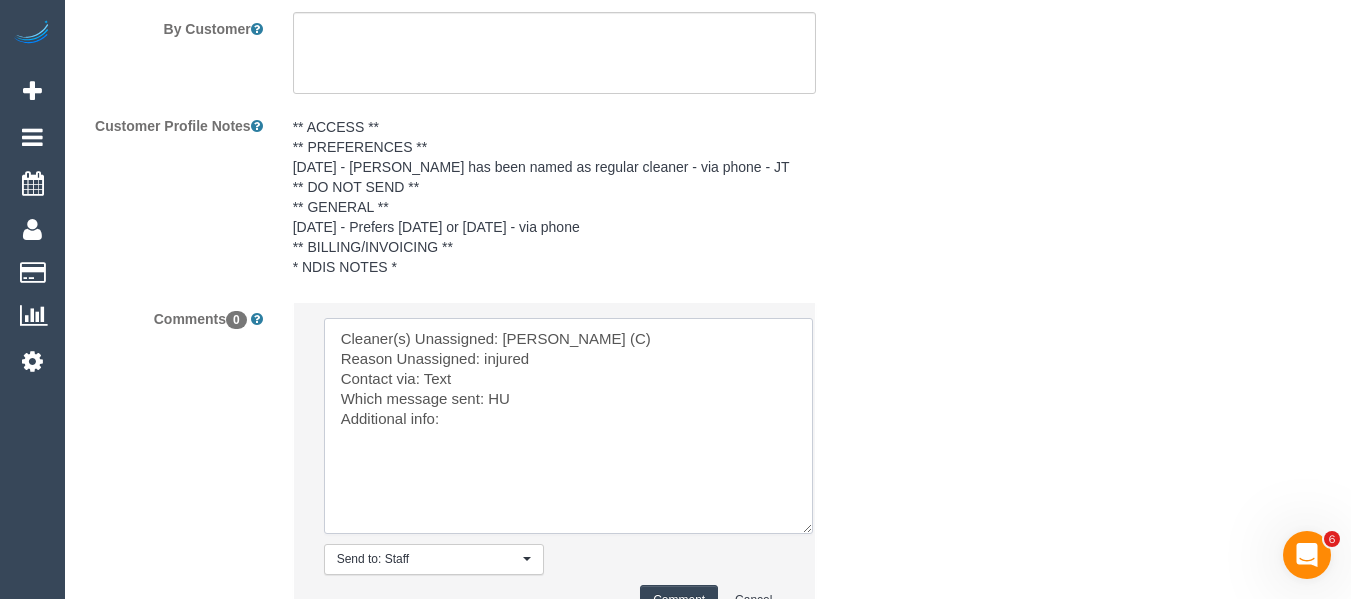 click at bounding box center [568, 426] 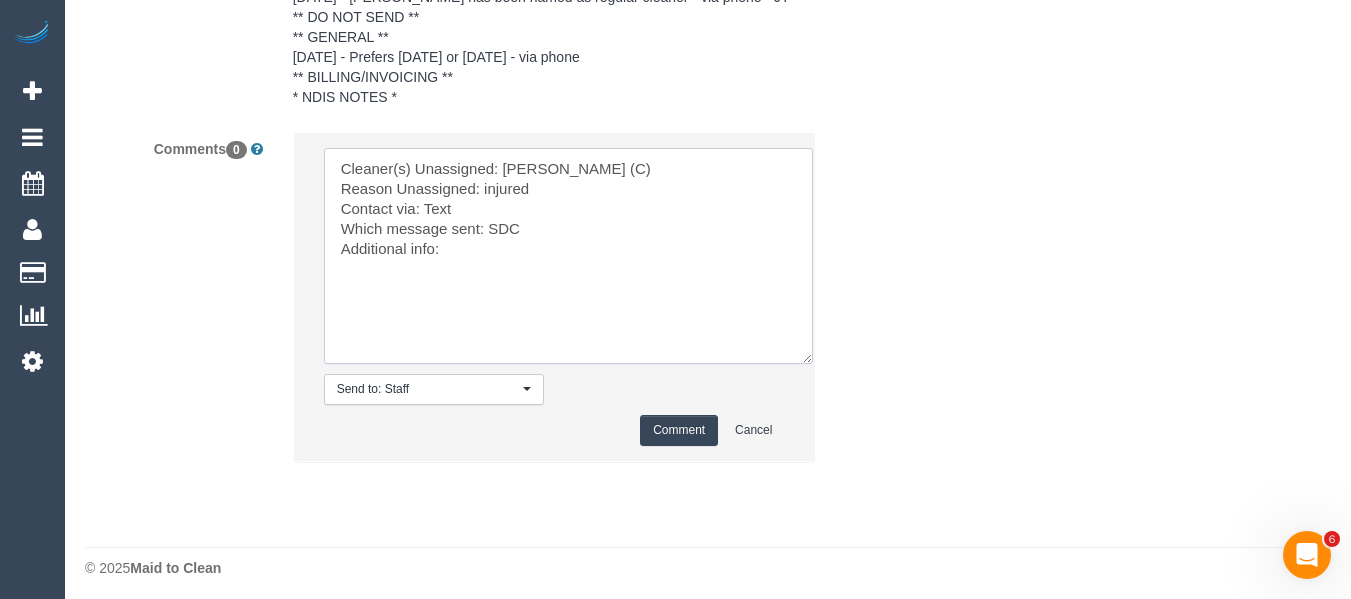 scroll, scrollTop: 3684, scrollLeft: 0, axis: vertical 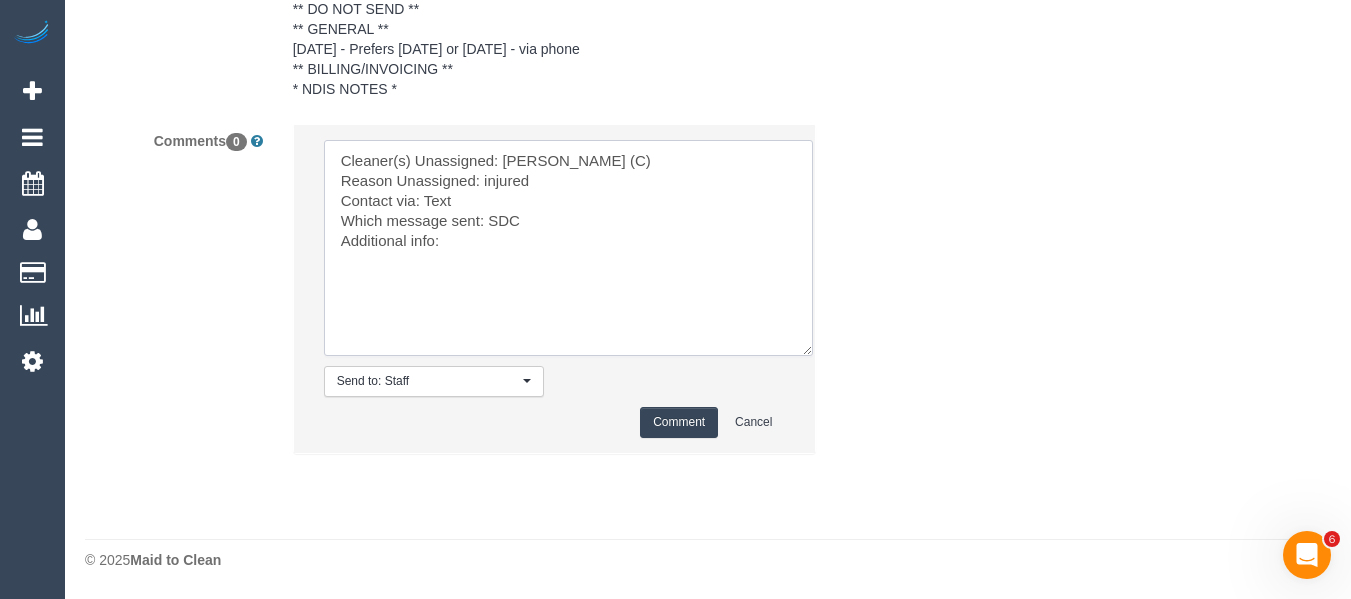 type on "Cleaner(s) Unassigned: Priyanshi Patel (C)
Reason Unassigned: injured
Contact via: Text
Which message sent: SDC
Additional info:" 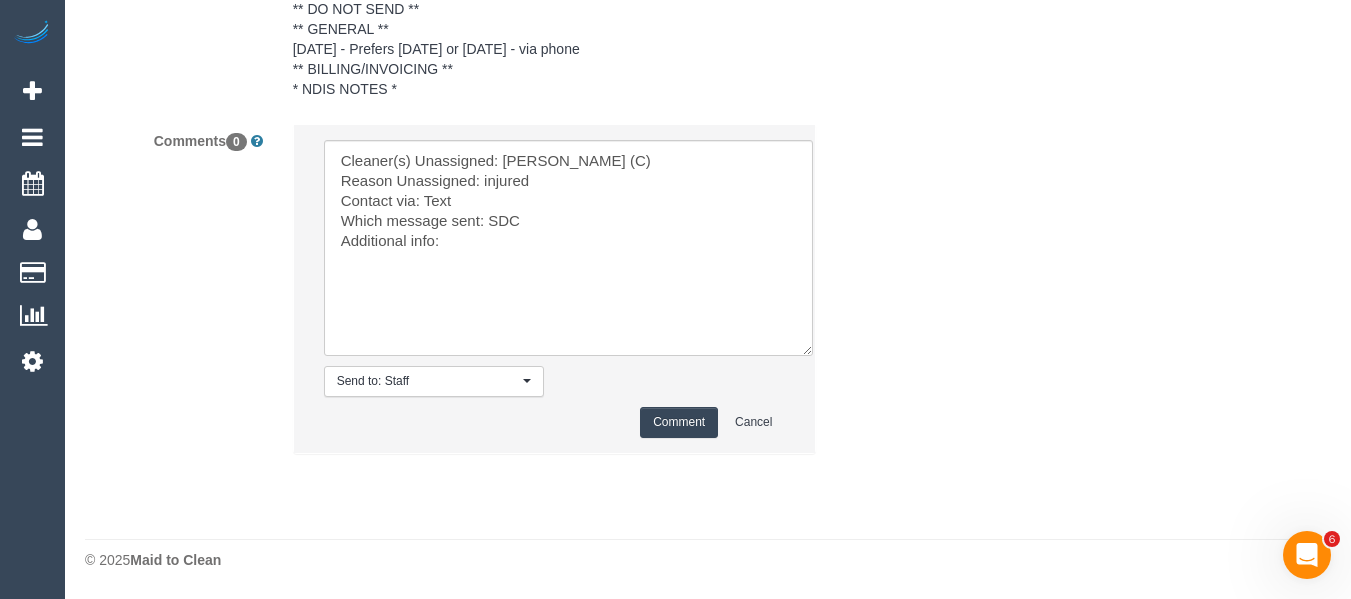 click on "Comment" at bounding box center [679, 422] 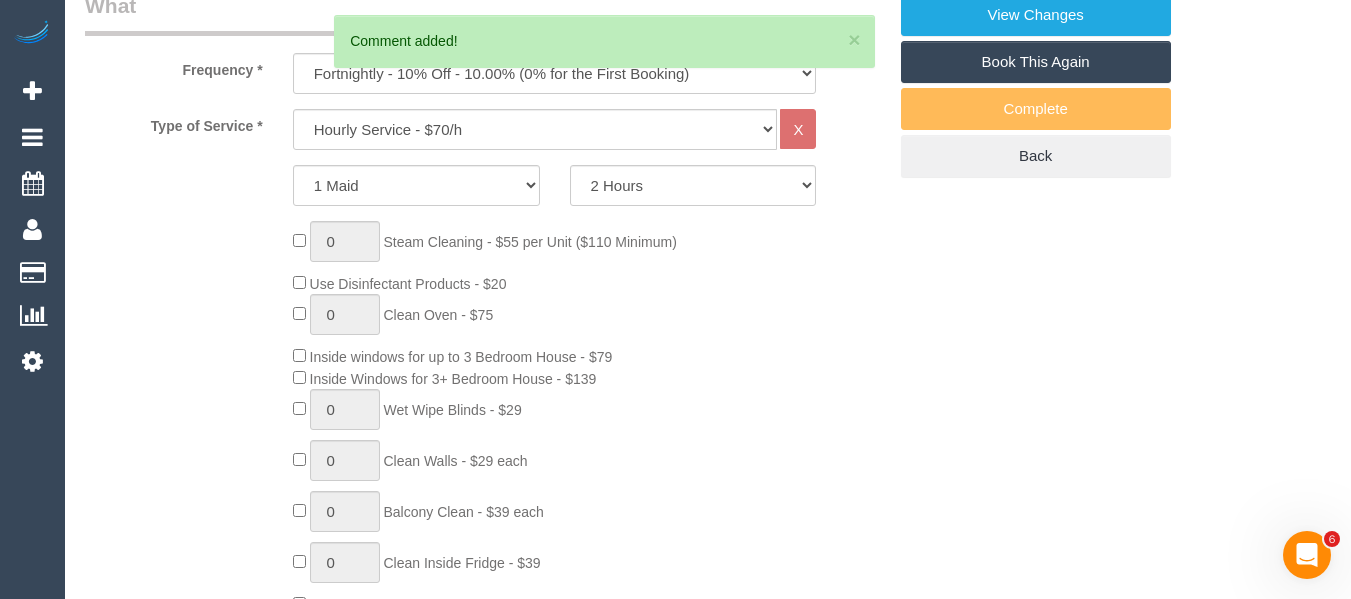 scroll, scrollTop: 479, scrollLeft: 0, axis: vertical 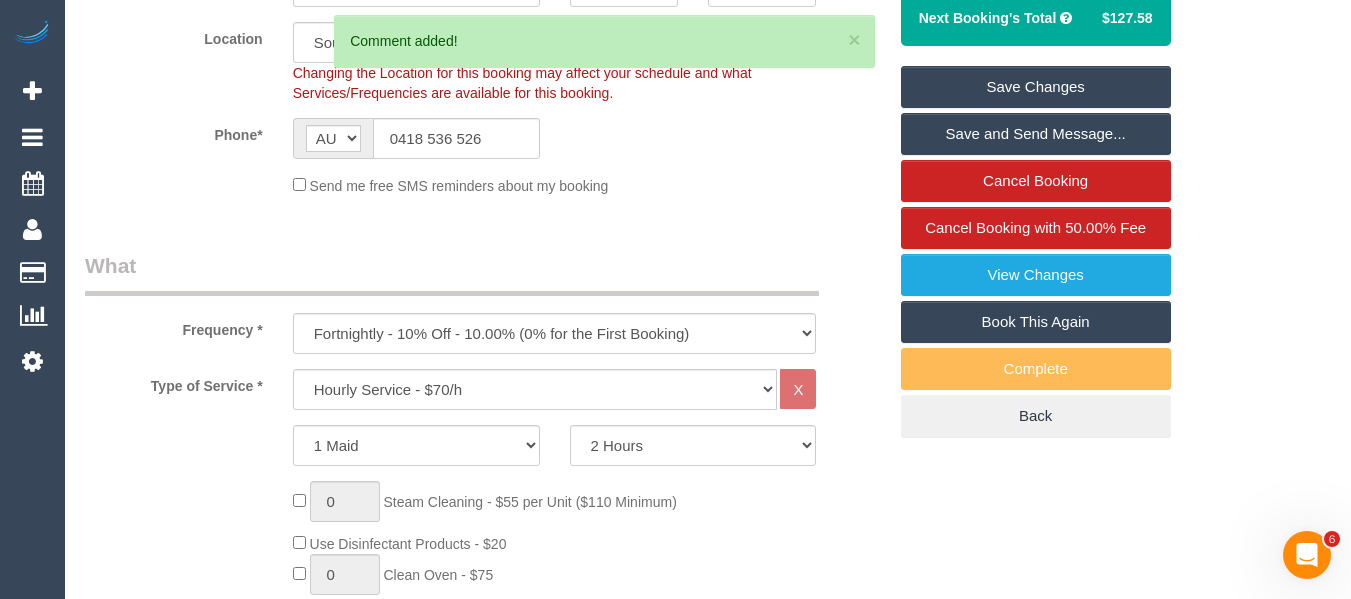 click on "Summary
Service
$140.00
Extras
$0.00
Discount
($0.00)
Adjustment
$0.00
Amount (before Taxes)
$140.00
$1.75" at bounding box center (1036, 15) 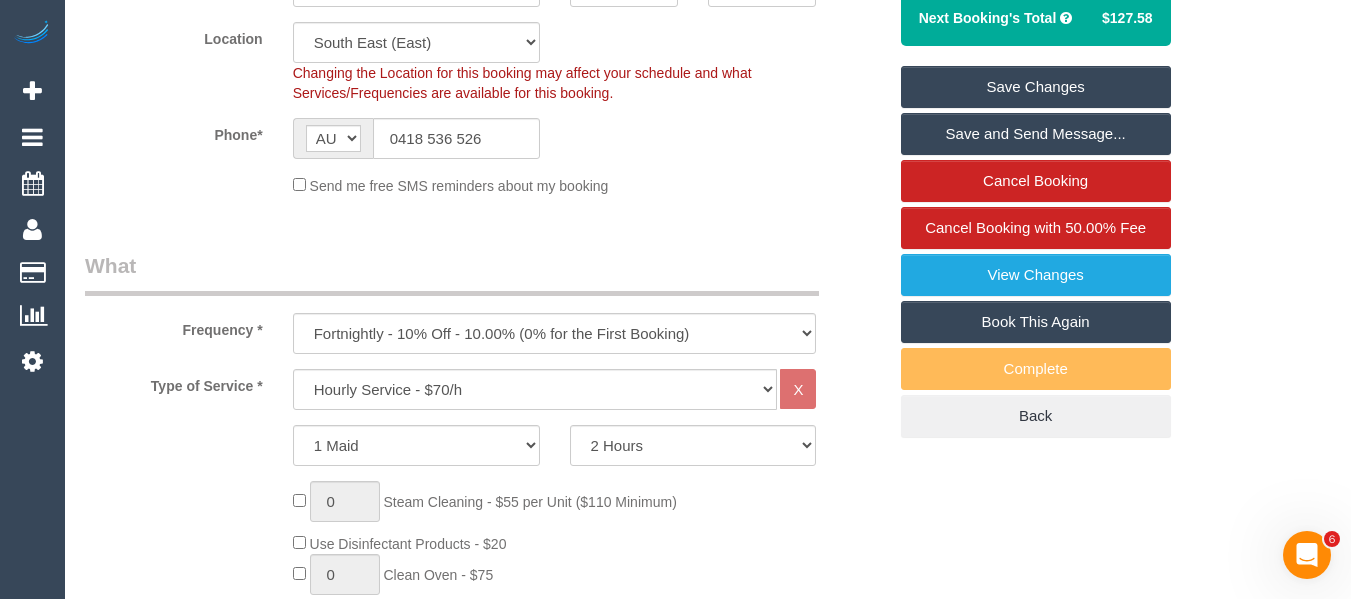click on "Save Changes" at bounding box center (1036, 87) 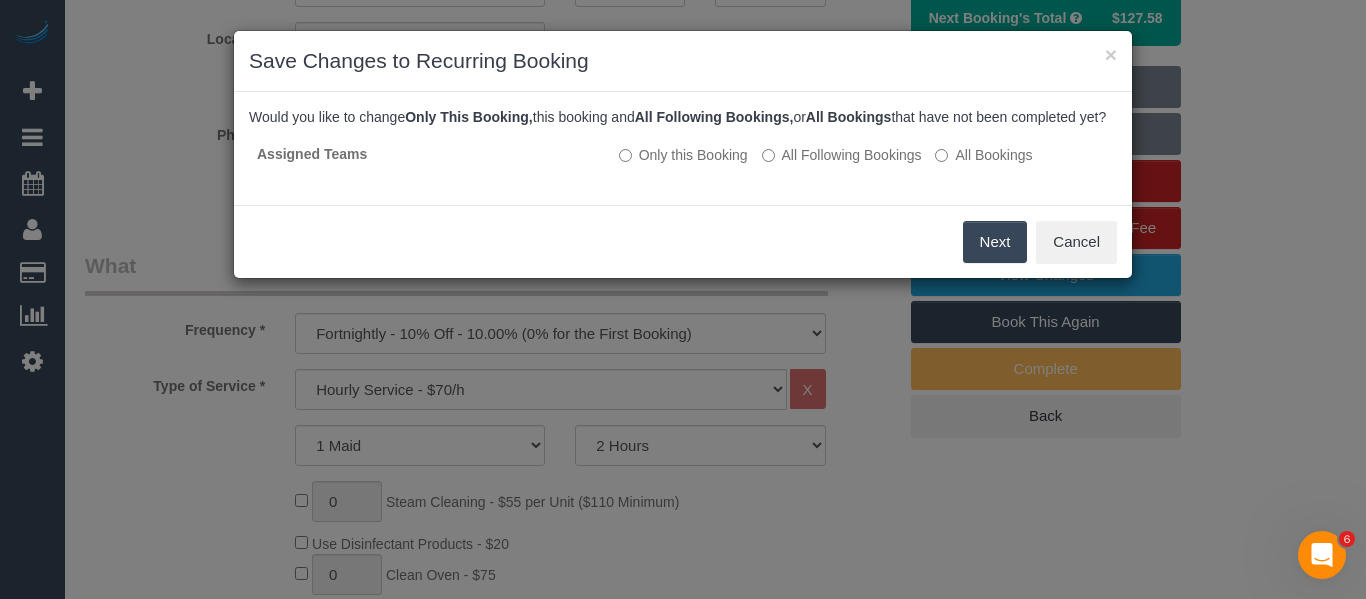 click on "Next" at bounding box center [995, 242] 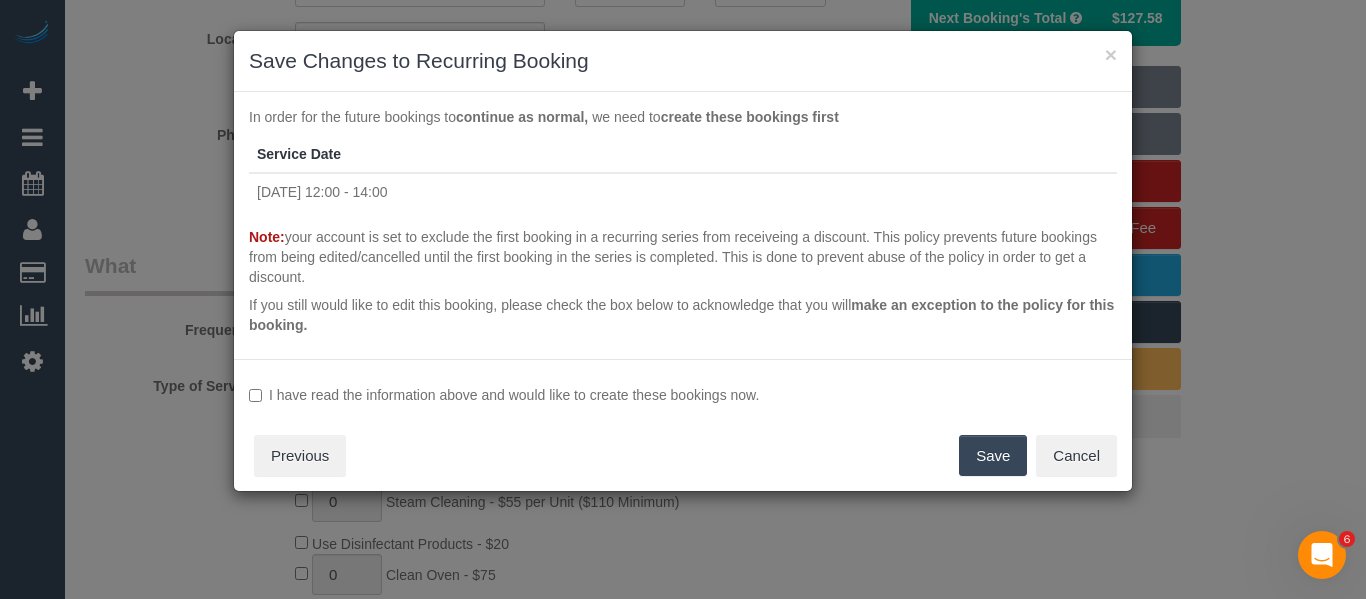 click on "I have read the information above and would like to create these bookings now." at bounding box center (683, 395) 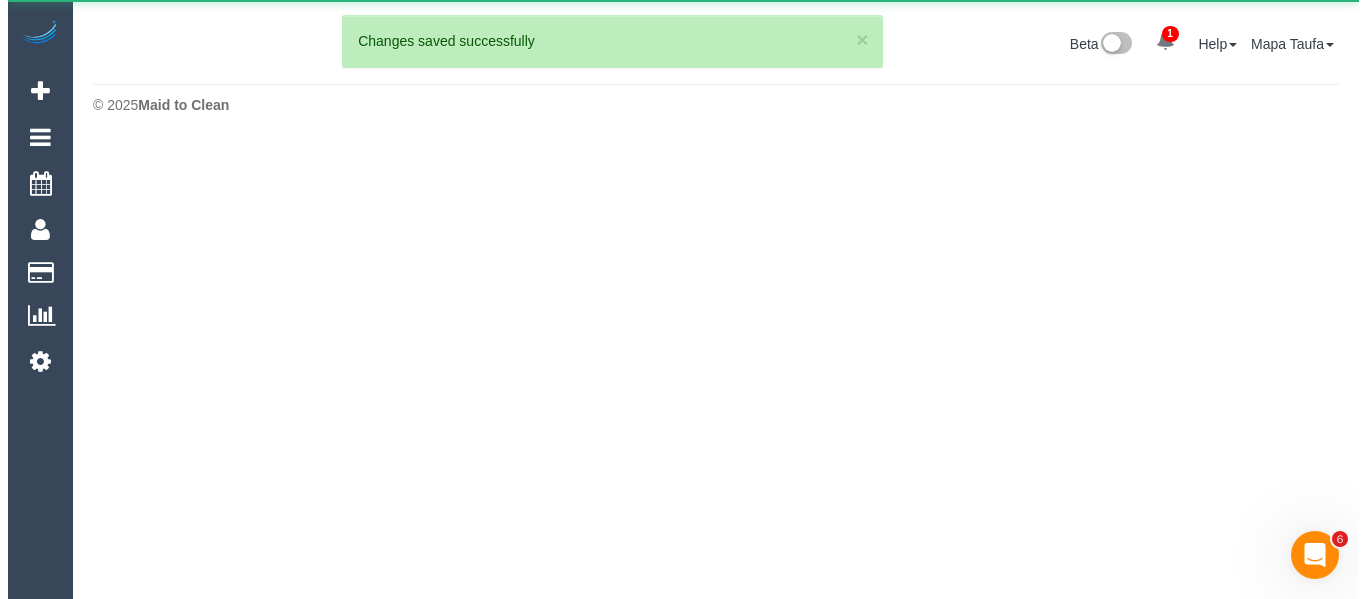 scroll, scrollTop: 0, scrollLeft: 0, axis: both 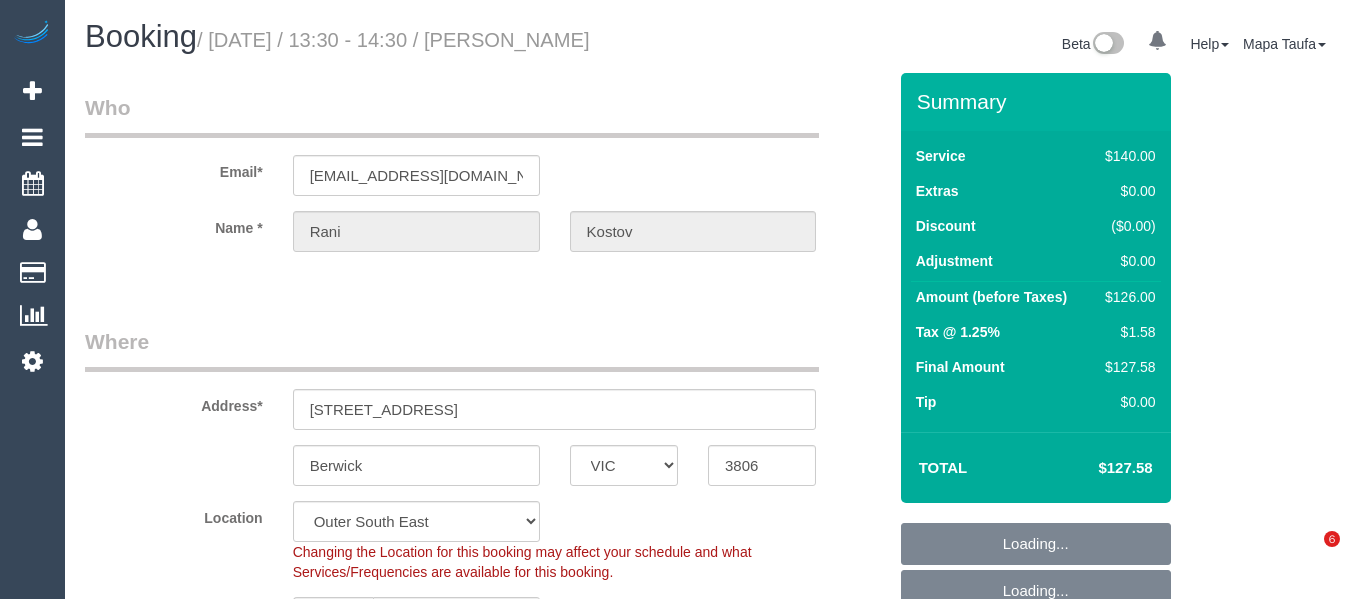 select on "VIC" 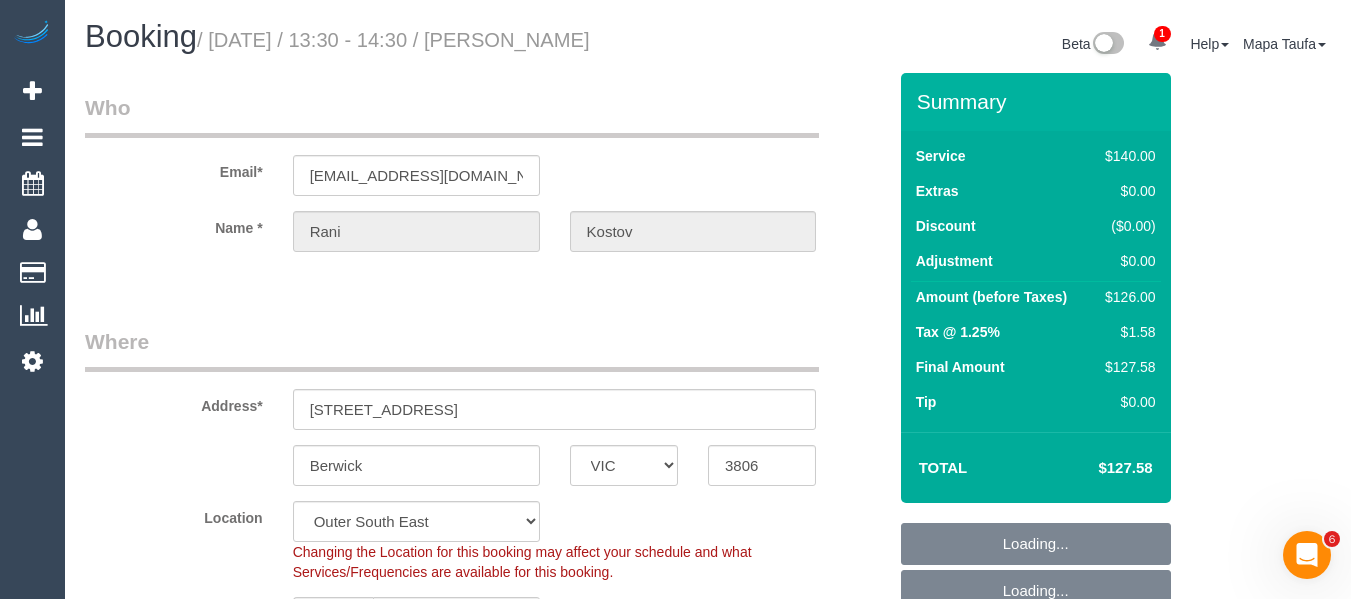 select on "object:1274" 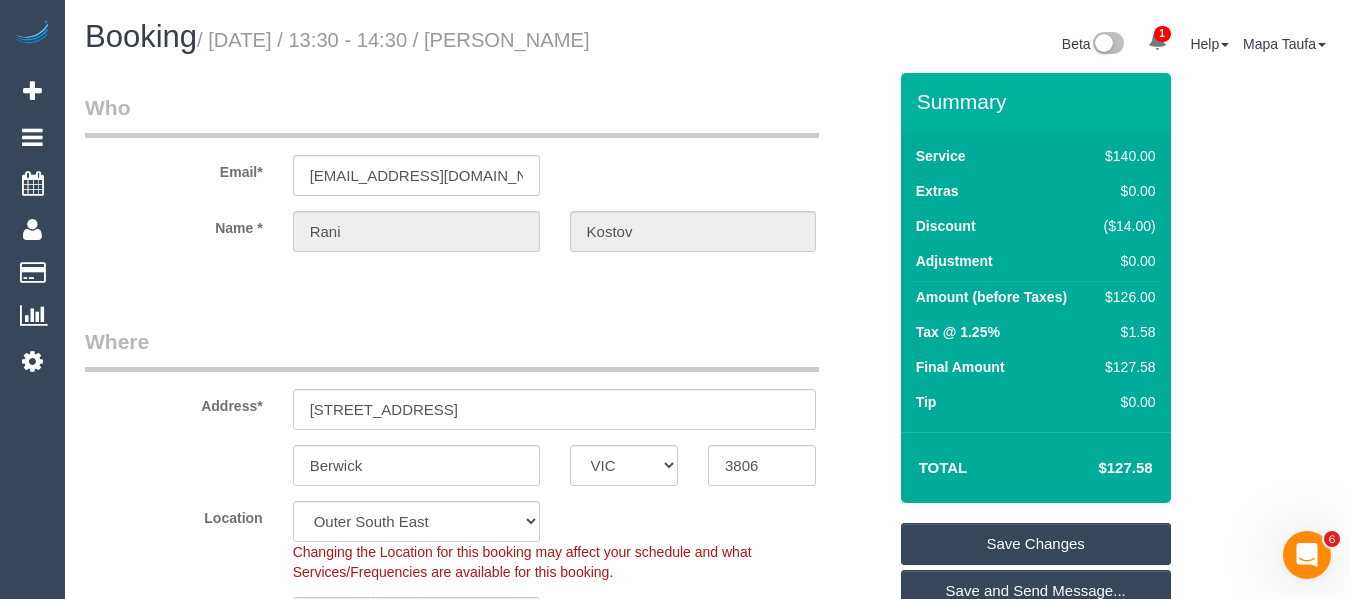 drag, startPoint x: 609, startPoint y: 43, endPoint x: 500, endPoint y: 40, distance: 109.041275 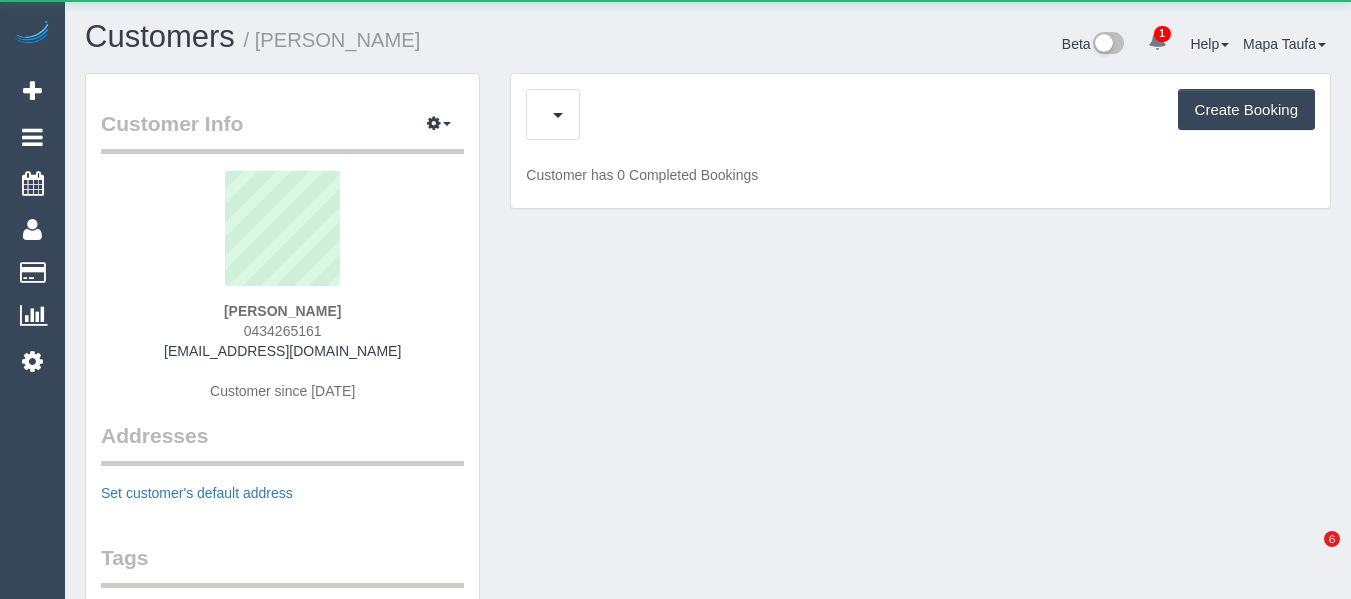 scroll, scrollTop: 0, scrollLeft: 0, axis: both 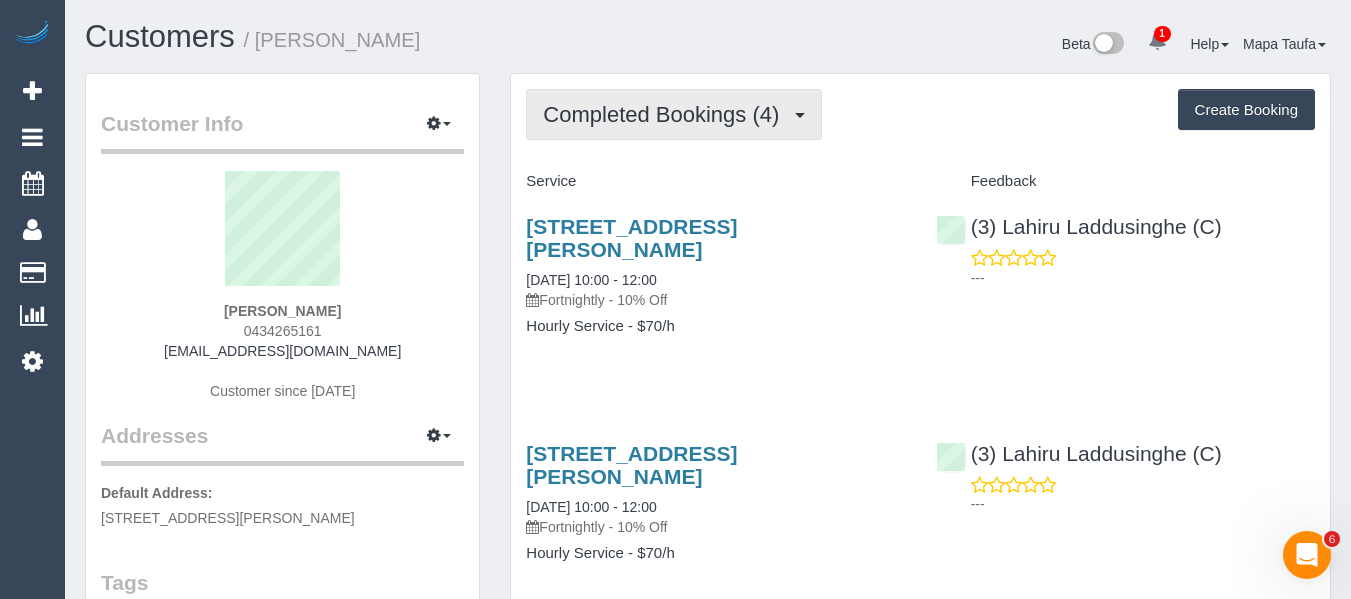 click on "Completed Bookings (4)" at bounding box center (666, 114) 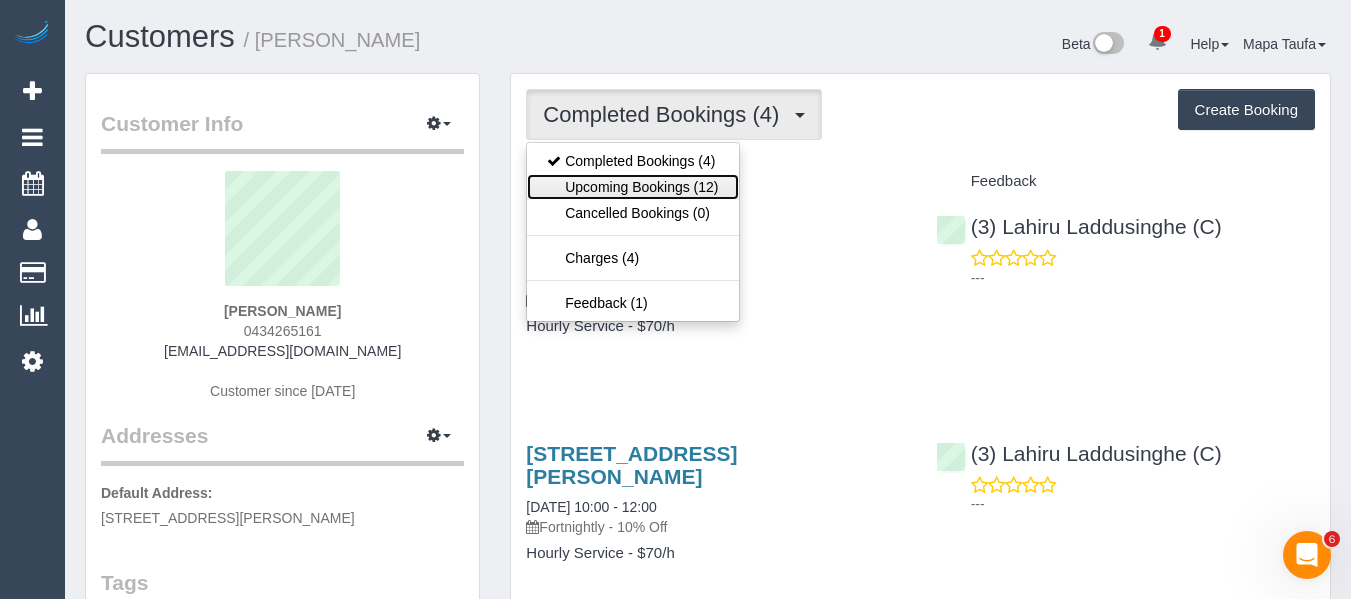 click on "Upcoming Bookings (12)" at bounding box center [632, 187] 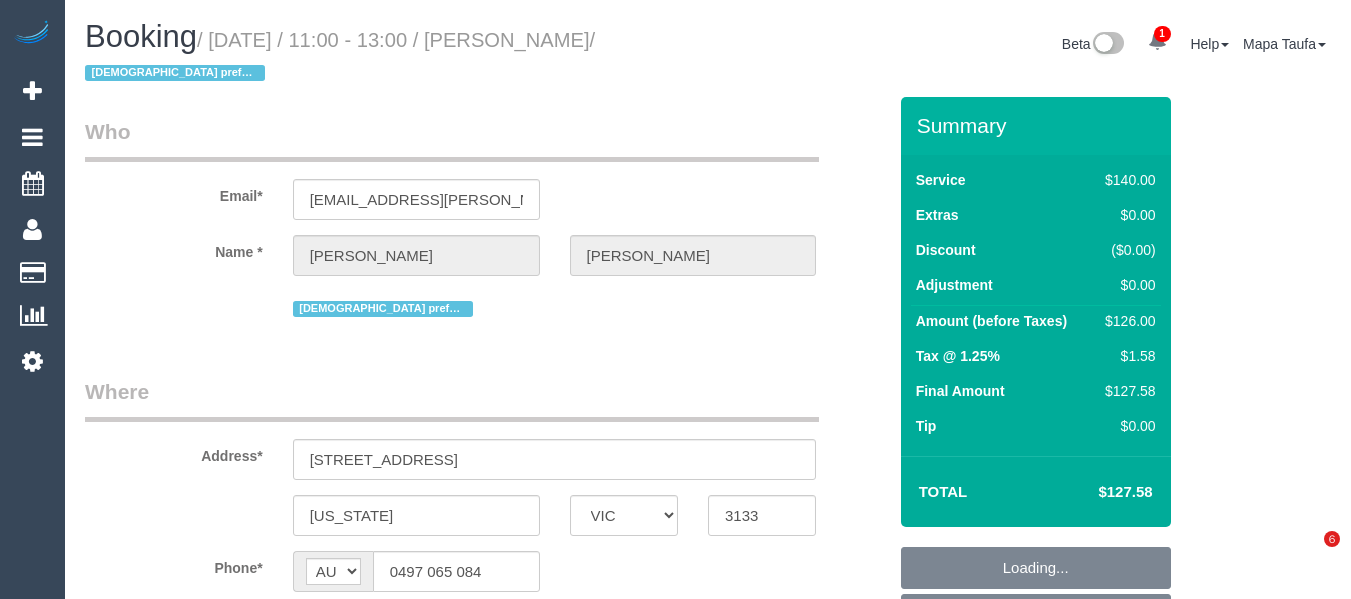 select on "VIC" 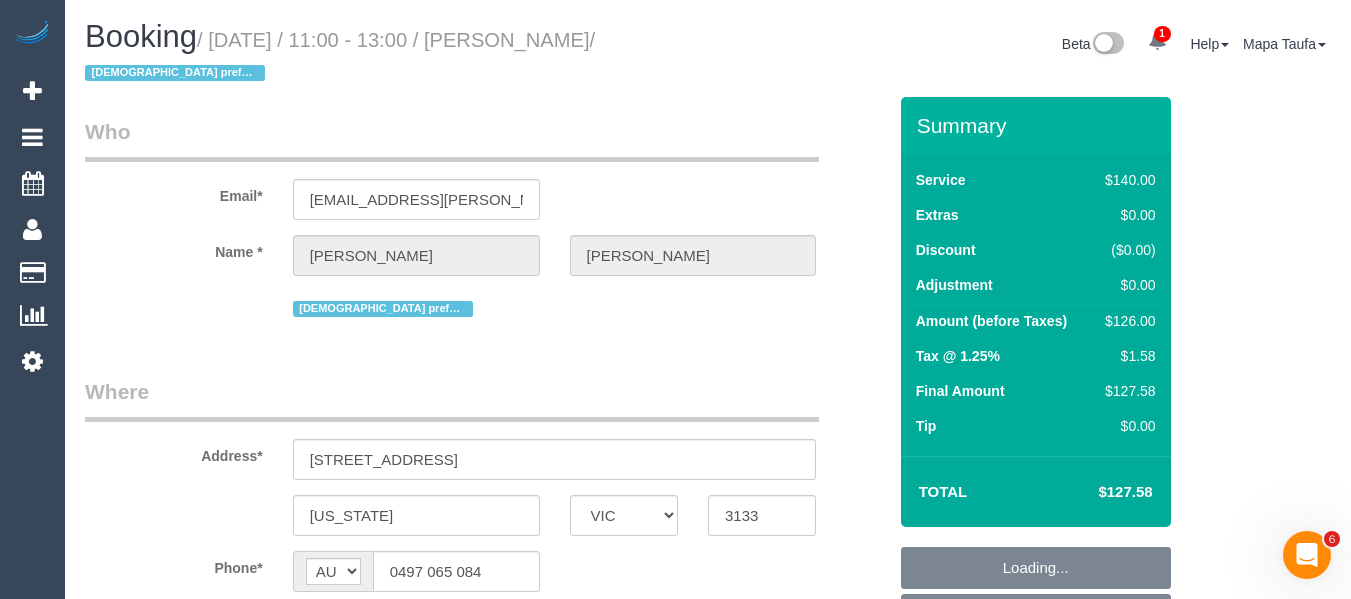scroll, scrollTop: 0, scrollLeft: 0, axis: both 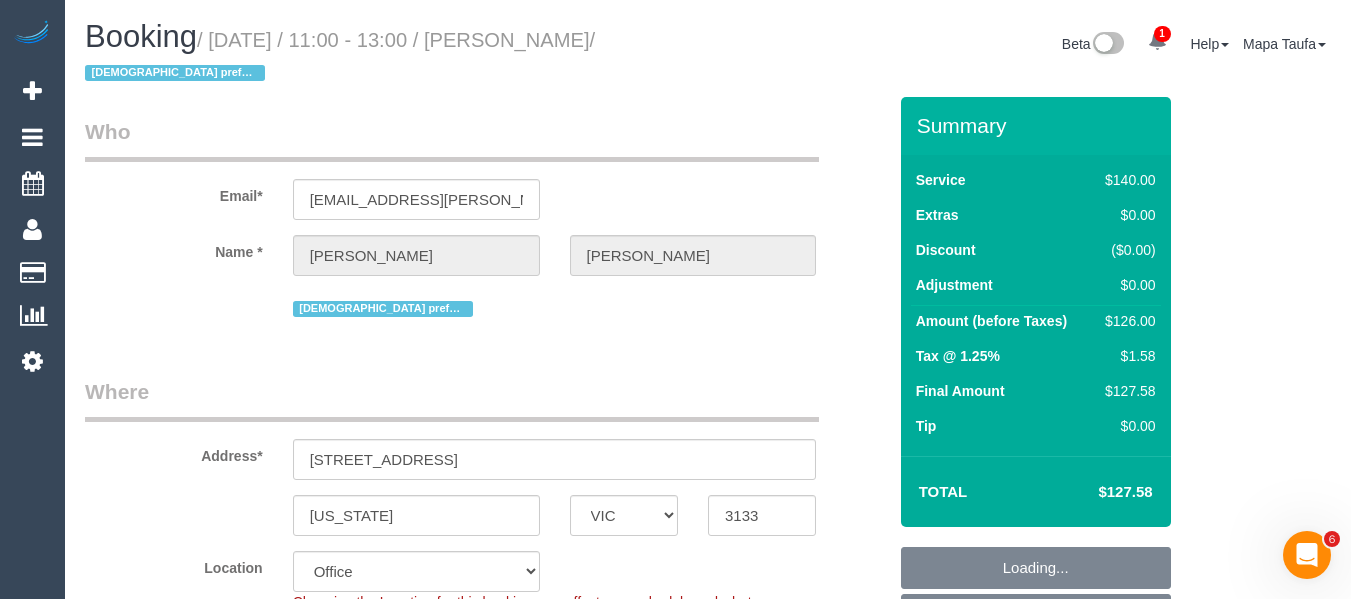 select on "object:867" 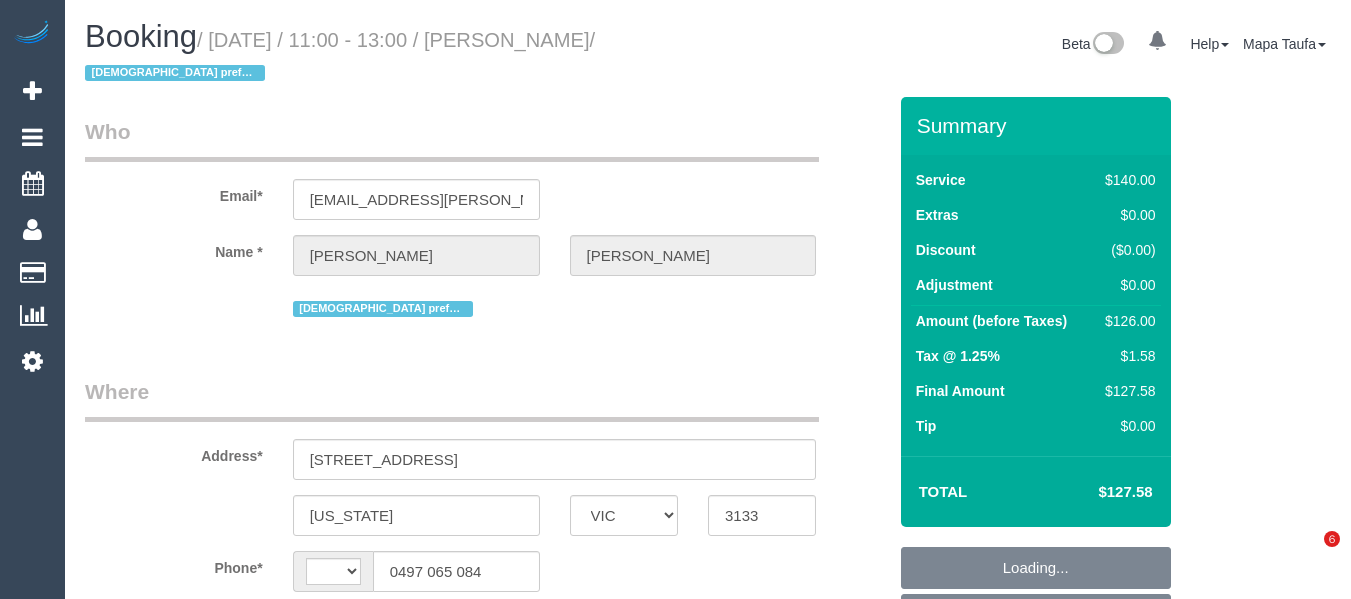 select on "VIC" 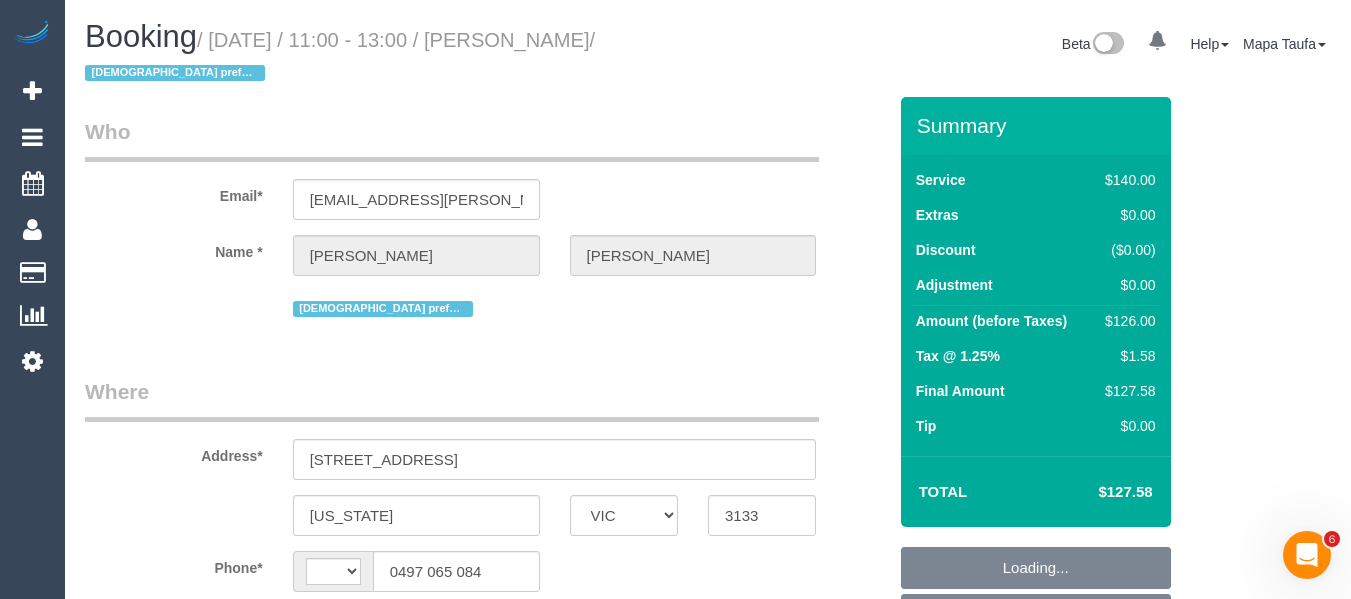 scroll, scrollTop: 0, scrollLeft: 0, axis: both 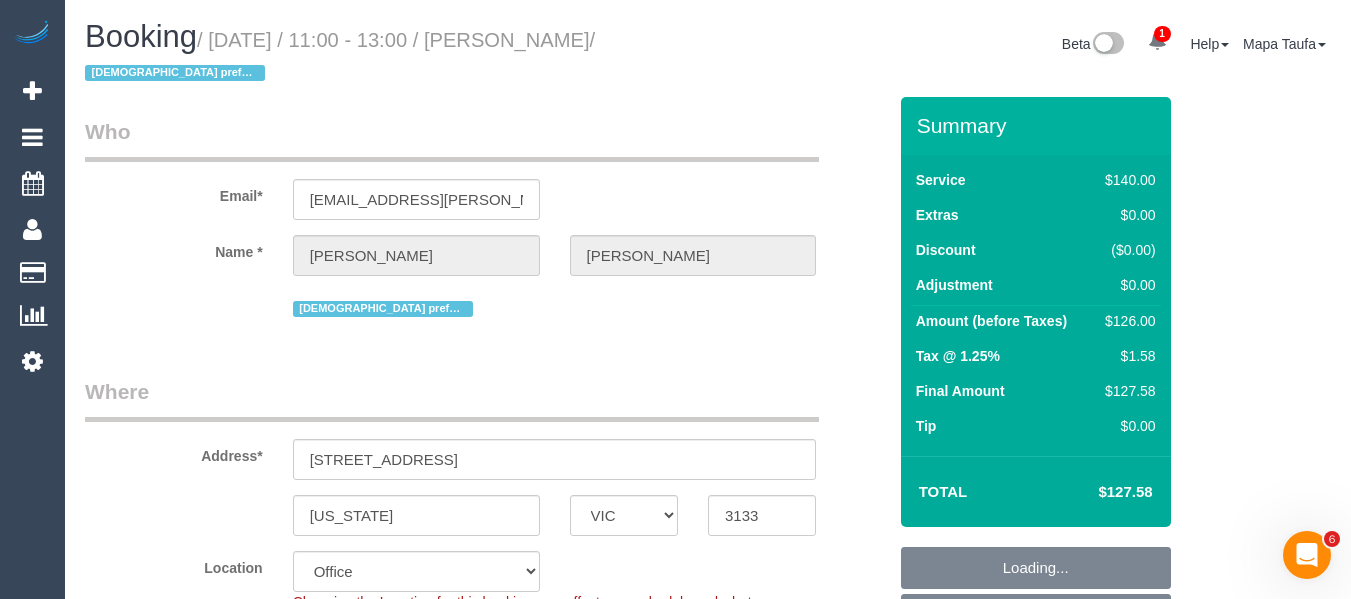 select on "string:AU" 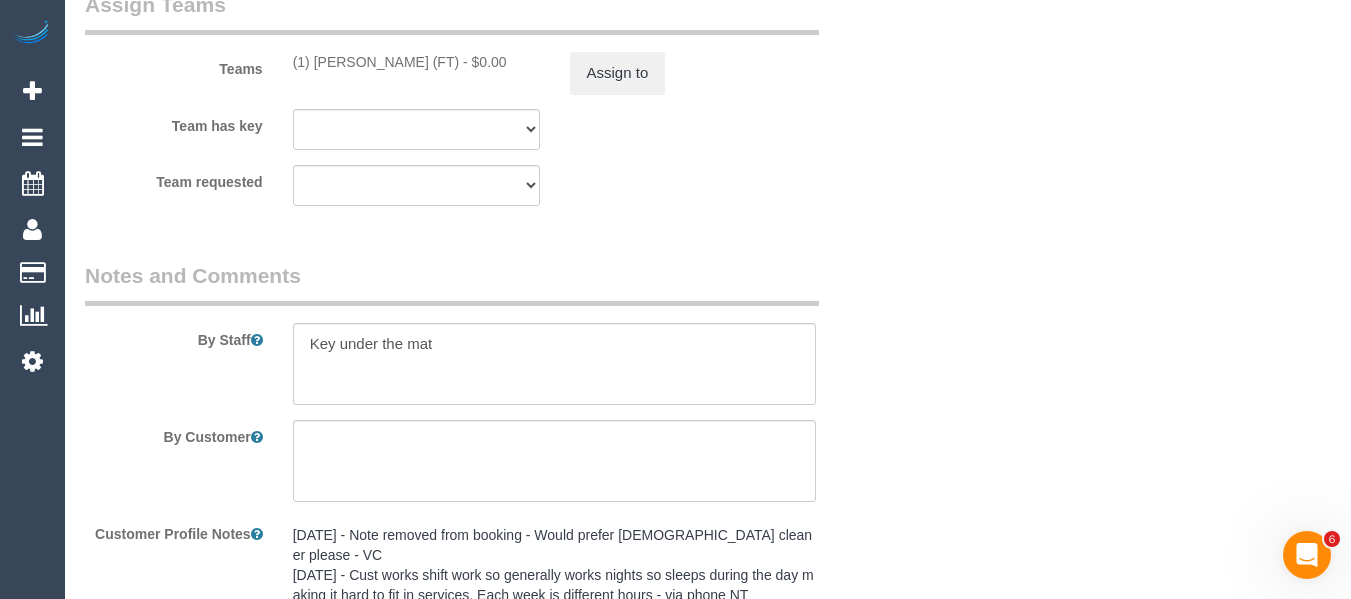 scroll, scrollTop: 0, scrollLeft: 0, axis: both 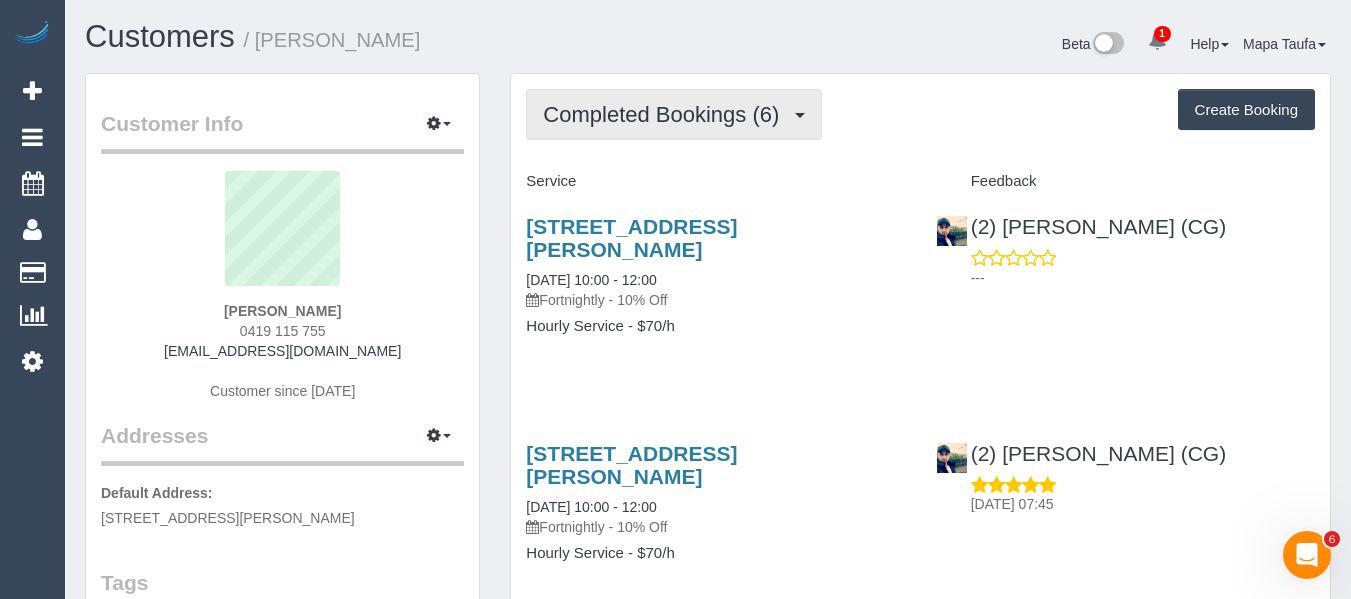 click on "Completed Bookings (6)" at bounding box center (666, 114) 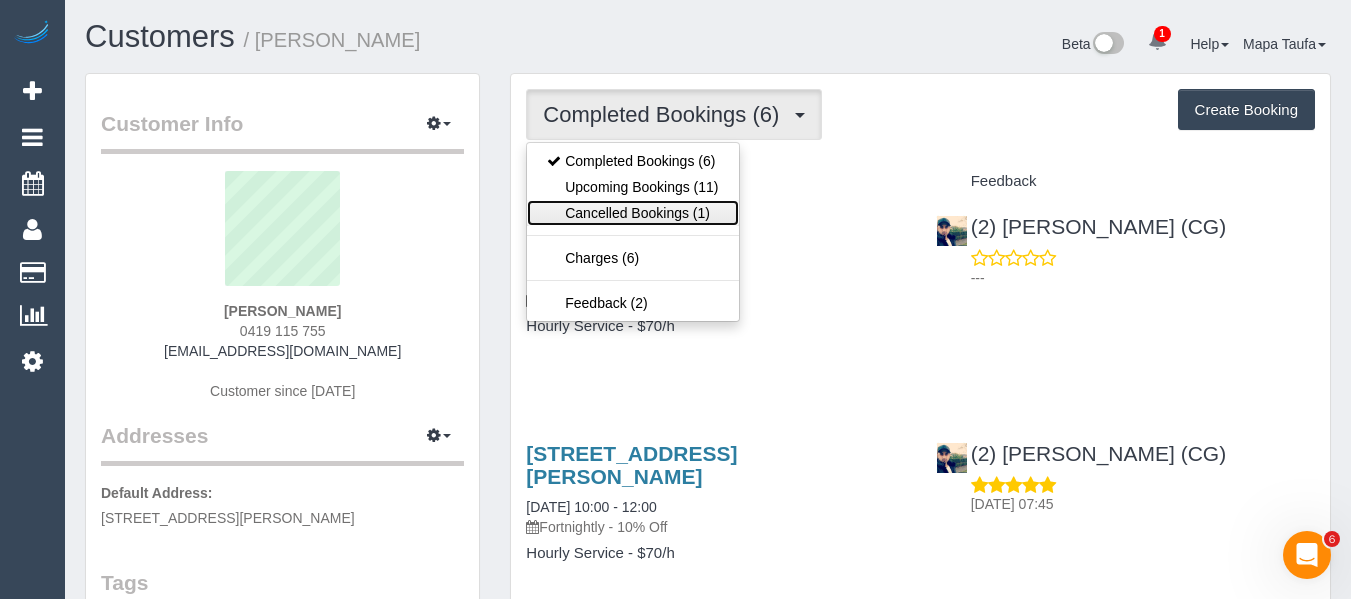 click on "Cancelled Bookings (1)" at bounding box center (632, 213) 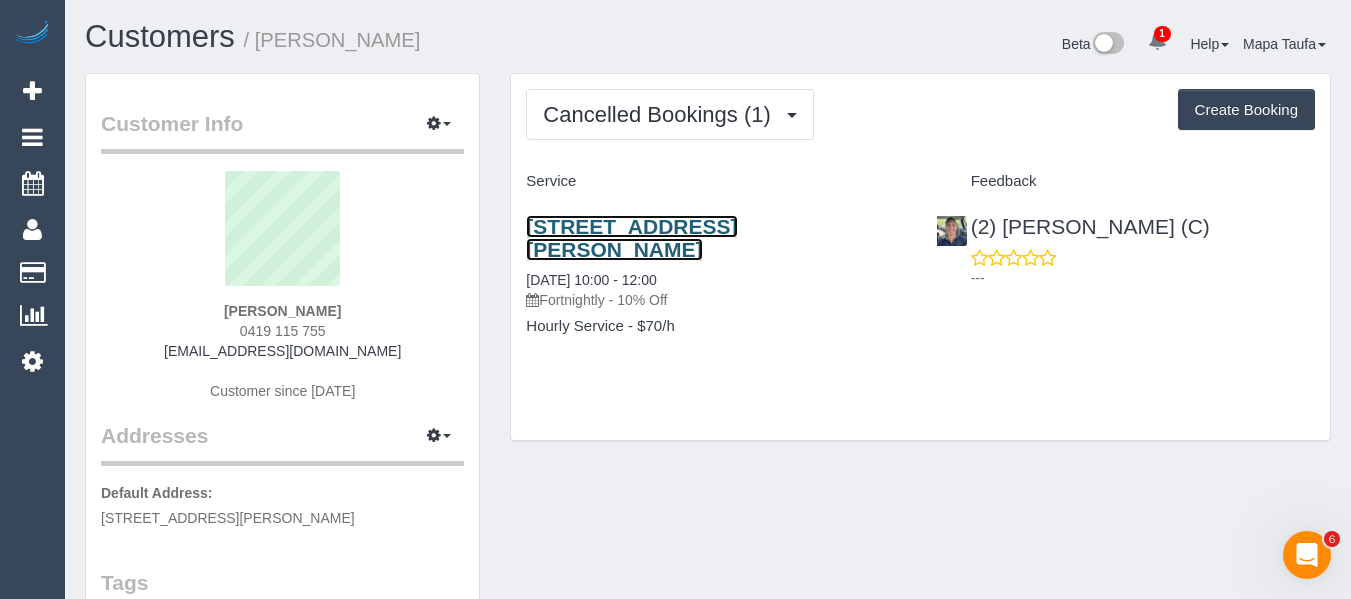click on "93 Pearson Street, Unit 6, Brunswick West, VIC 3055" at bounding box center [631, 238] 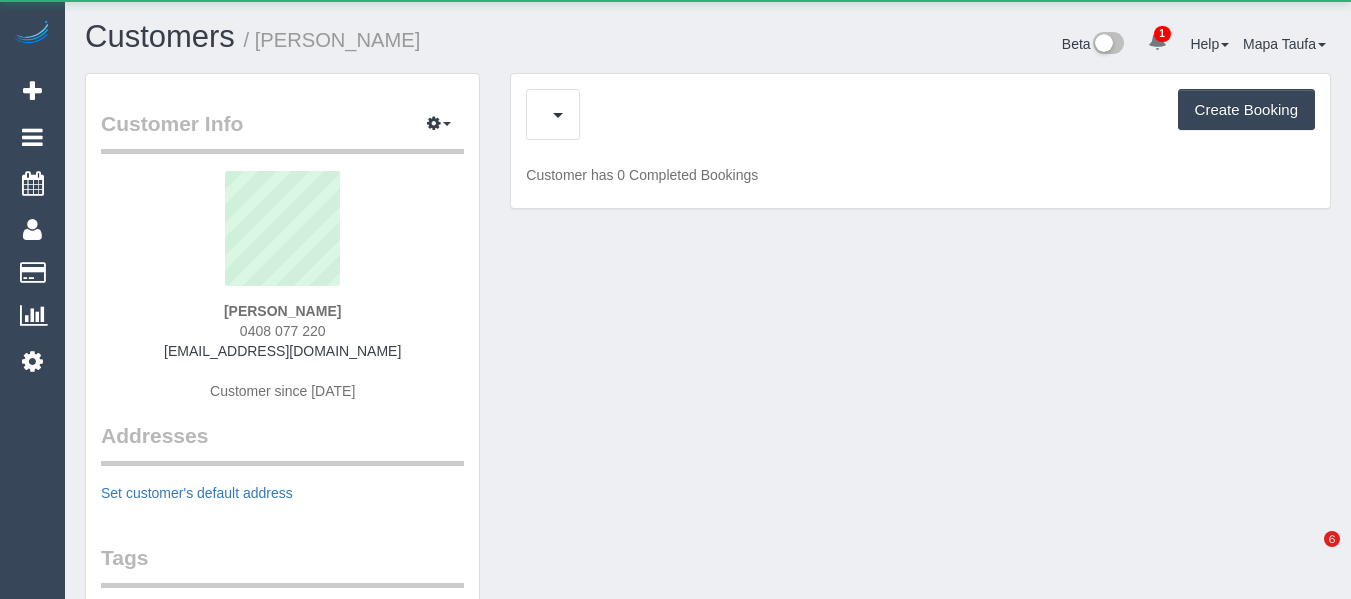 scroll, scrollTop: 0, scrollLeft: 0, axis: both 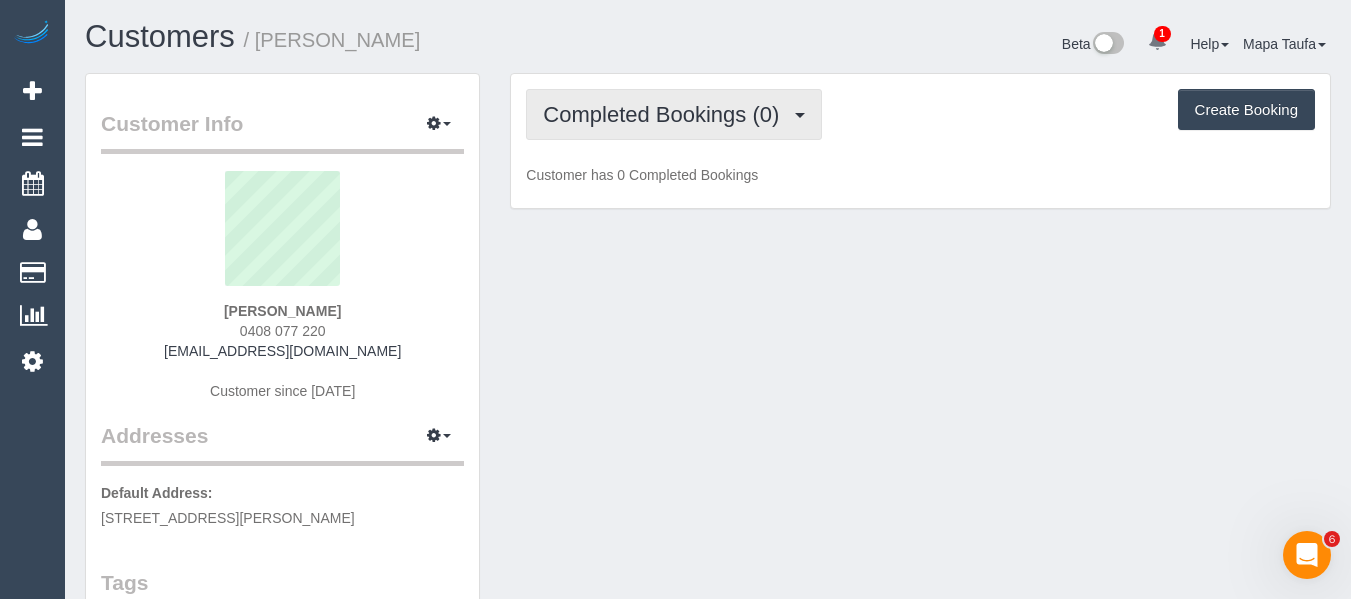 click on "Completed Bookings (0)" at bounding box center [666, 114] 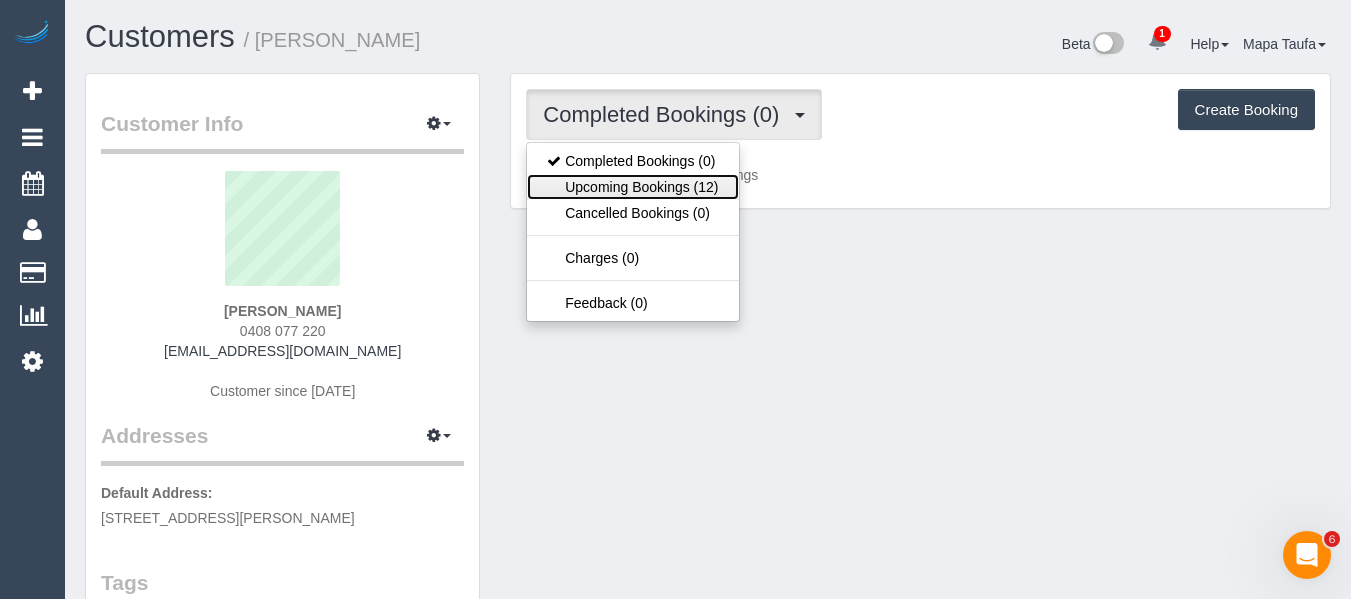 click on "Upcoming Bookings (12)" at bounding box center [632, 187] 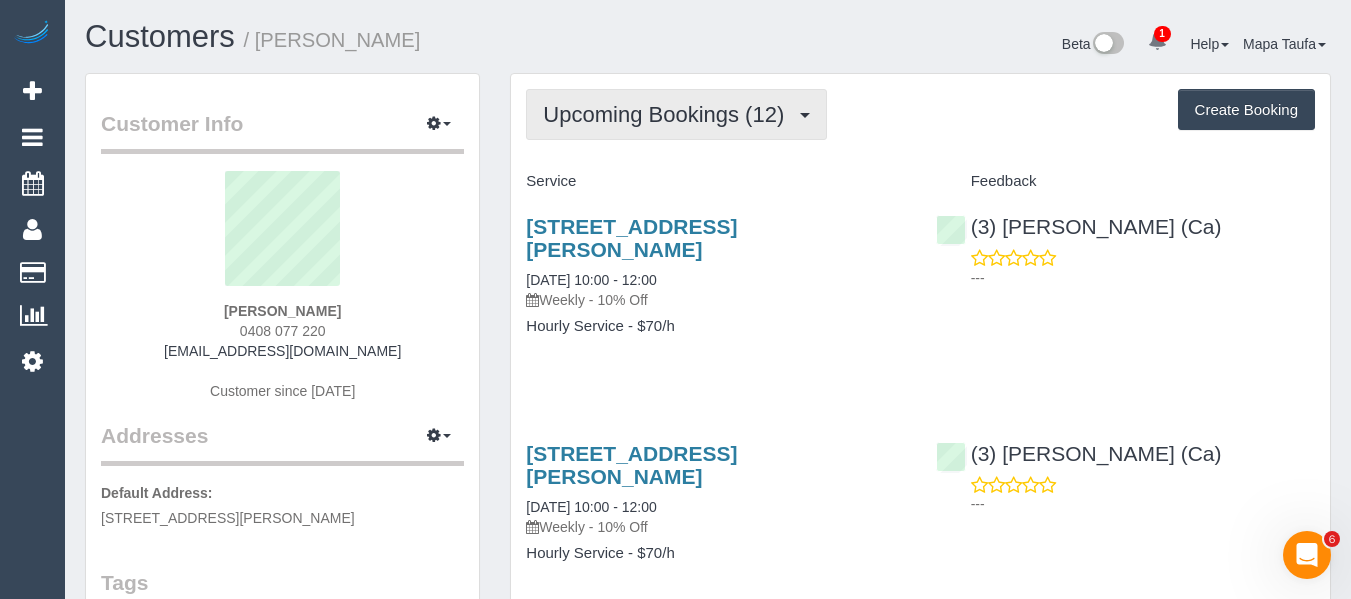 click on "Upcoming Bookings (12)" at bounding box center (668, 114) 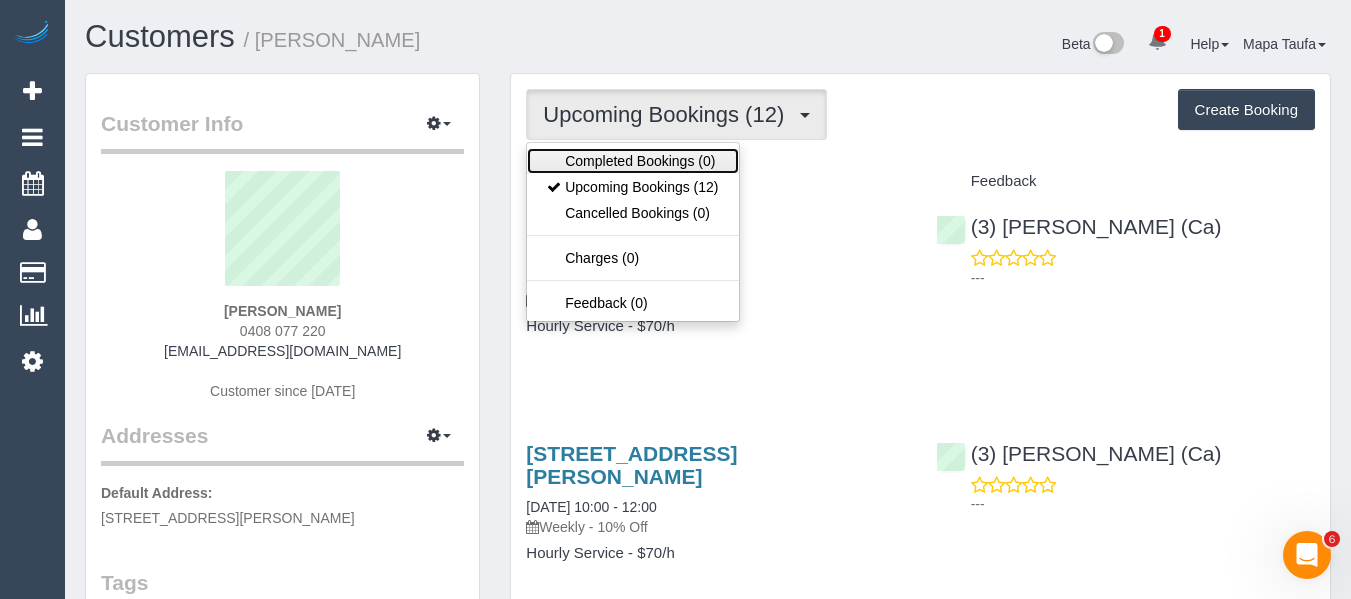 click on "Completed Bookings (0)" at bounding box center (632, 161) 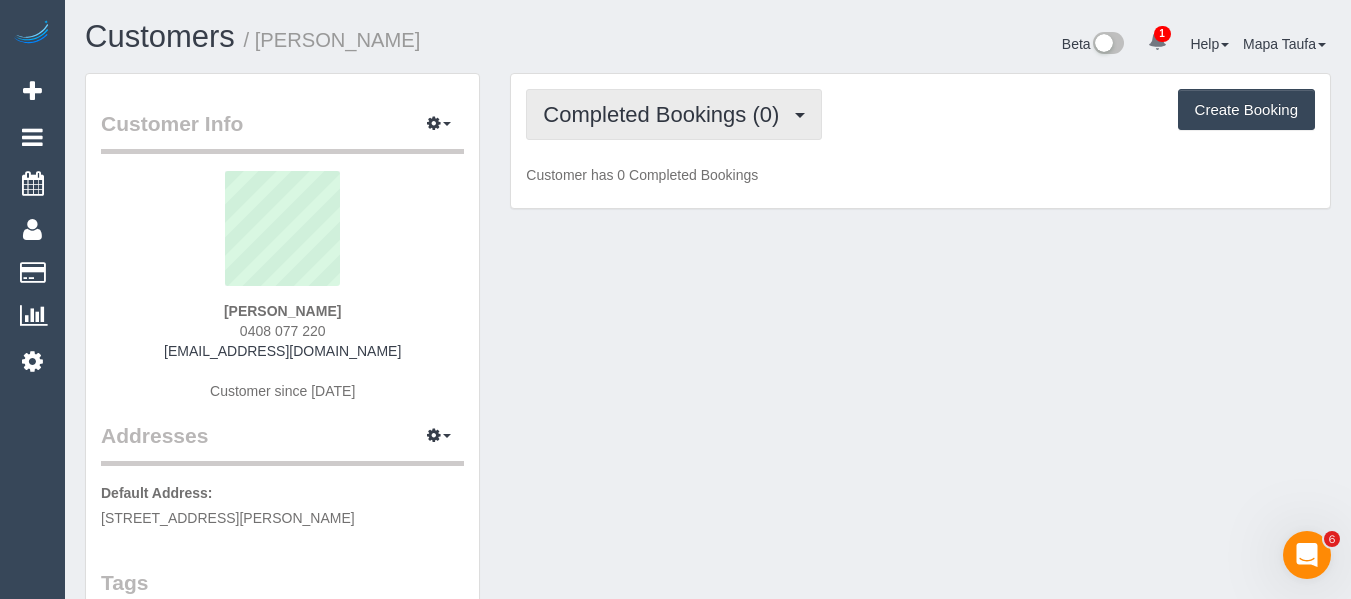 click on "Completed Bookings (0)" at bounding box center (674, 114) 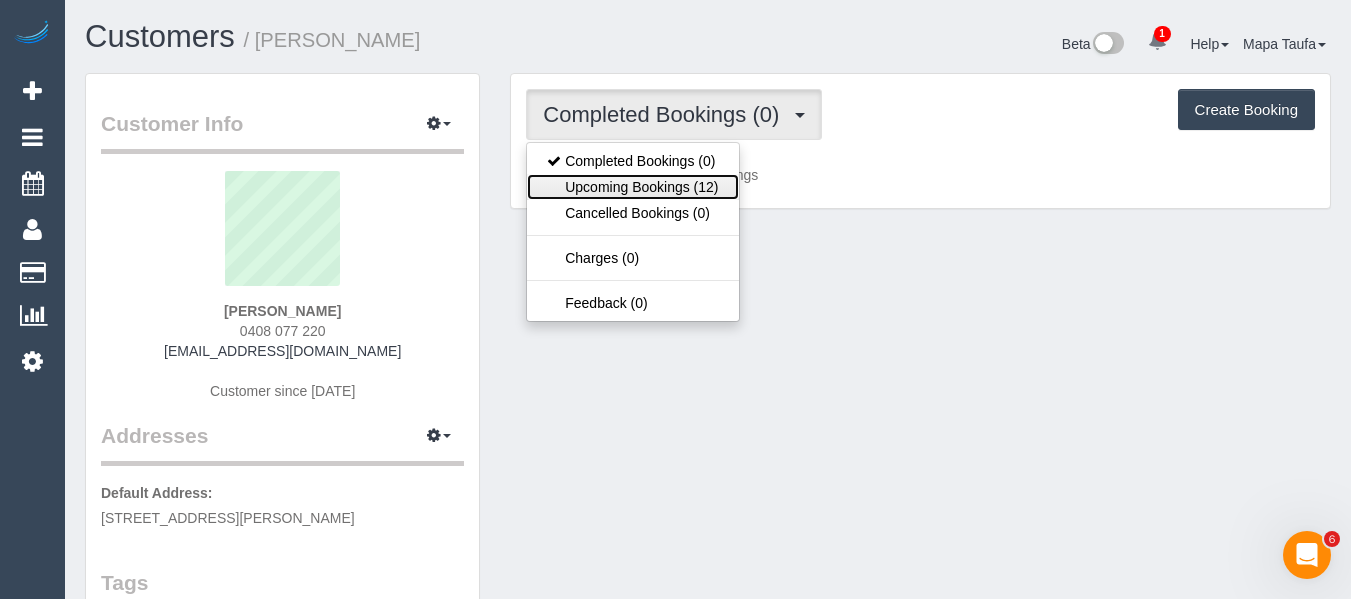 click on "Upcoming Bookings (12)" at bounding box center (632, 187) 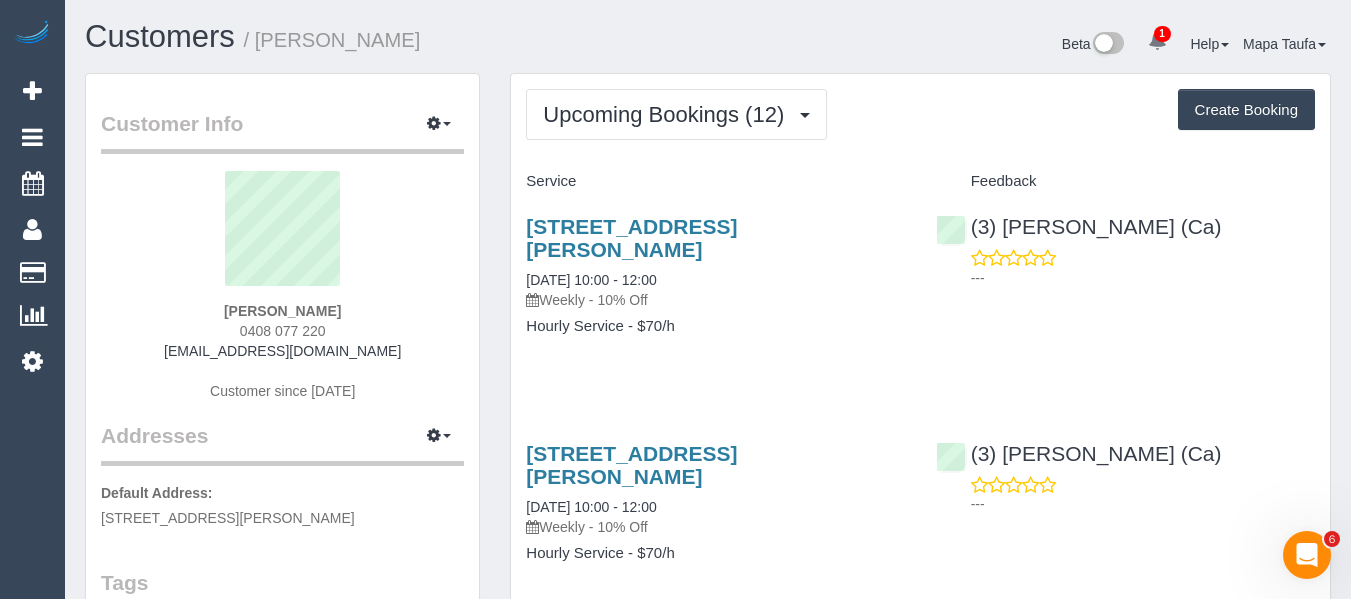 drag, startPoint x: 363, startPoint y: 320, endPoint x: 343, endPoint y: 323, distance: 20.22375 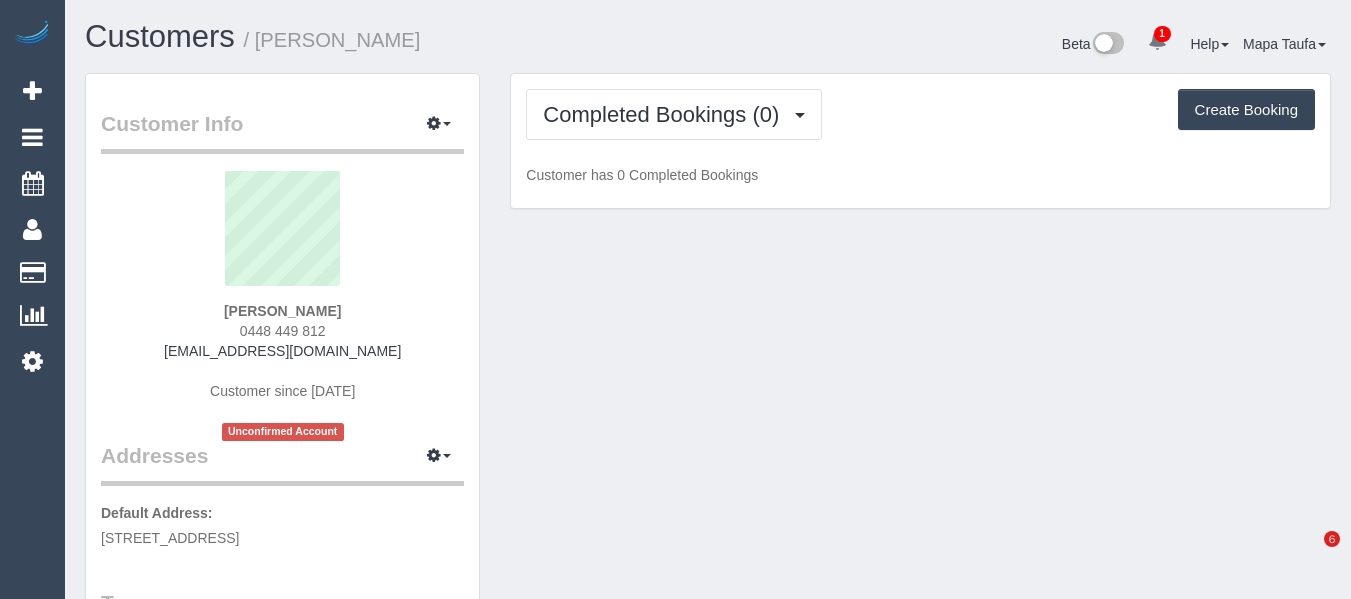 scroll, scrollTop: 0, scrollLeft: 0, axis: both 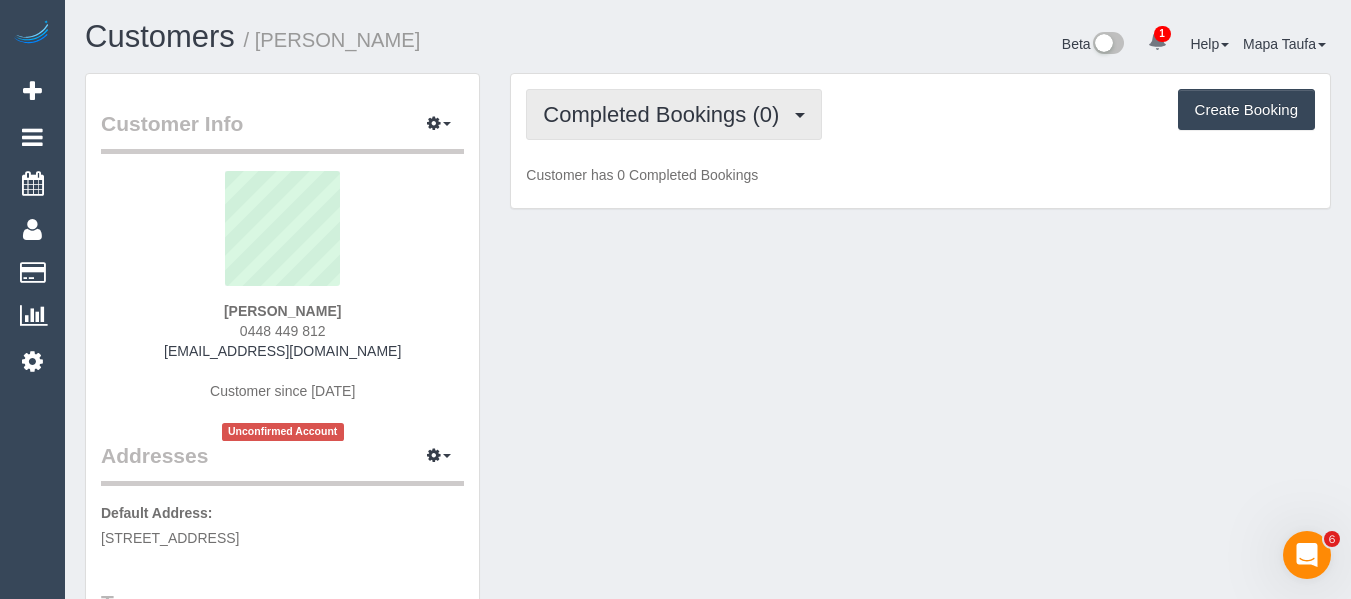 drag, startPoint x: 619, startPoint y: 117, endPoint x: 634, endPoint y: 168, distance: 53.160137 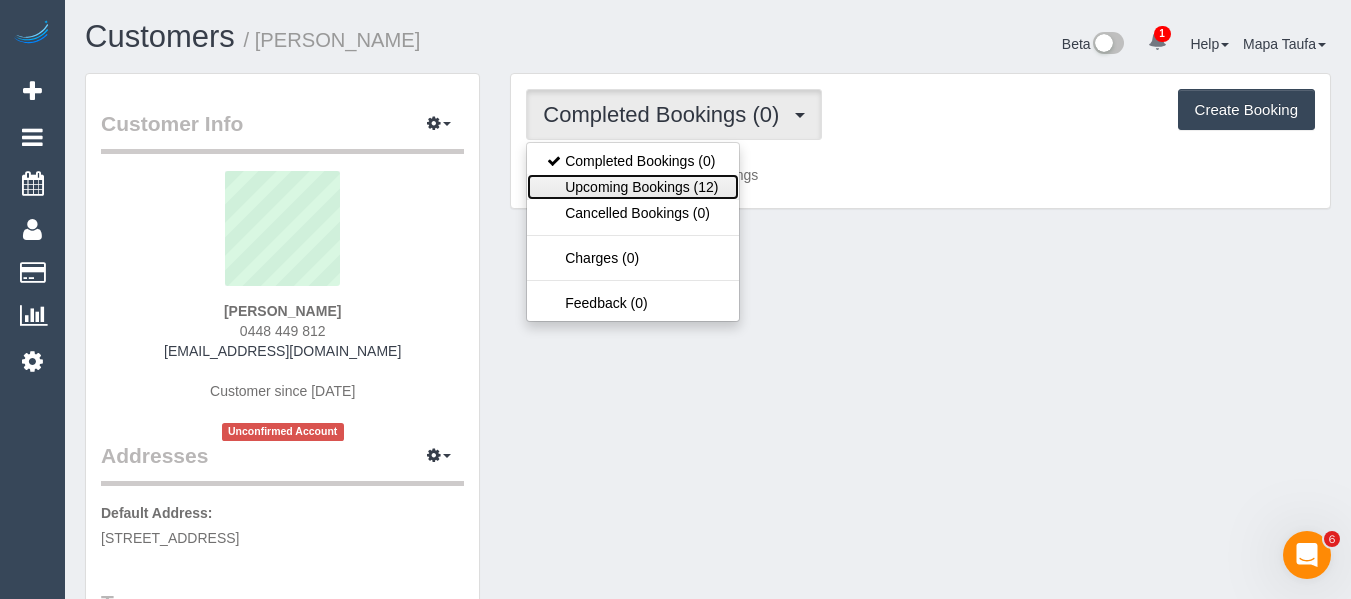 click on "Upcoming Bookings (12)" at bounding box center (632, 187) 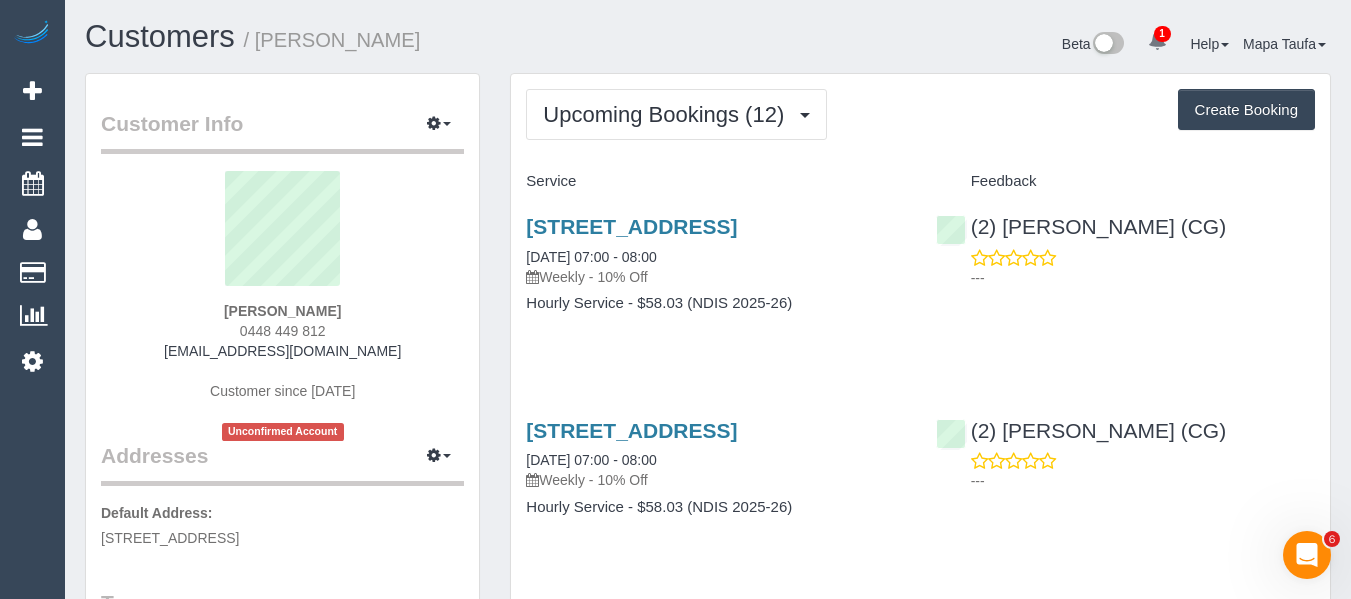 drag, startPoint x: 352, startPoint y: 336, endPoint x: 237, endPoint y: 337, distance: 115.00435 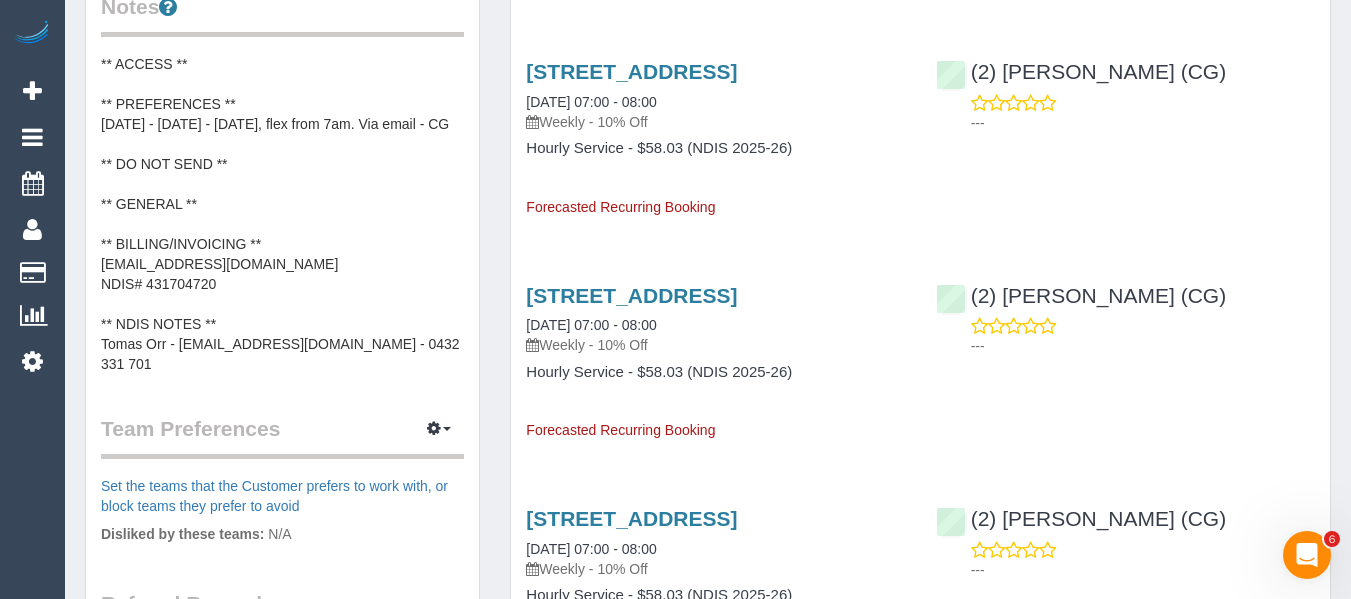 scroll, scrollTop: 0, scrollLeft: 0, axis: both 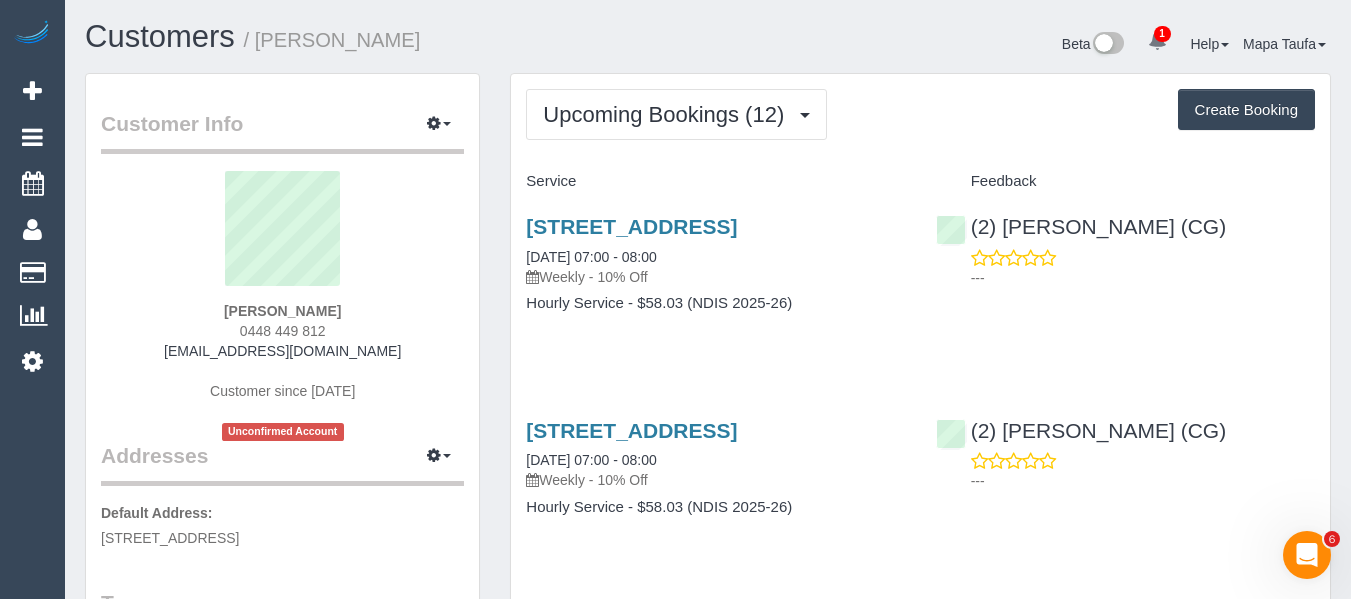 click on "Mark Robinson
0448 449 812
mark01011robinson@gmail.com
Customer since 2025
Unconfirmed Account" at bounding box center (282, 306) 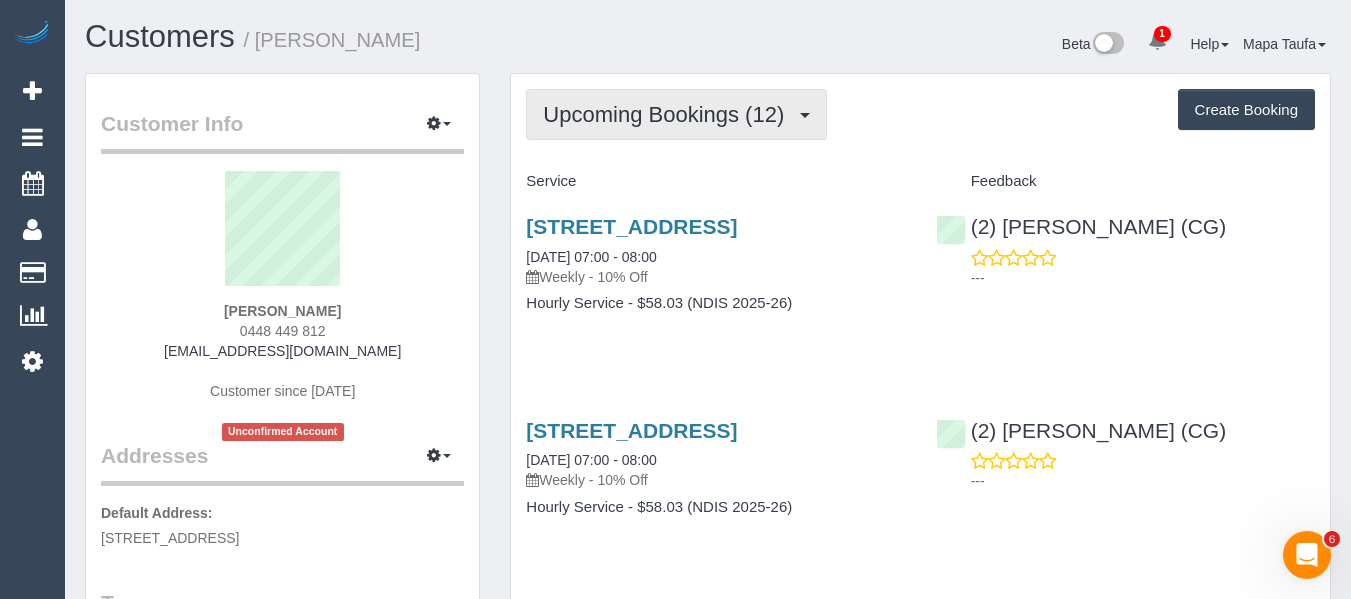 click on "Upcoming Bookings (12)" at bounding box center (668, 114) 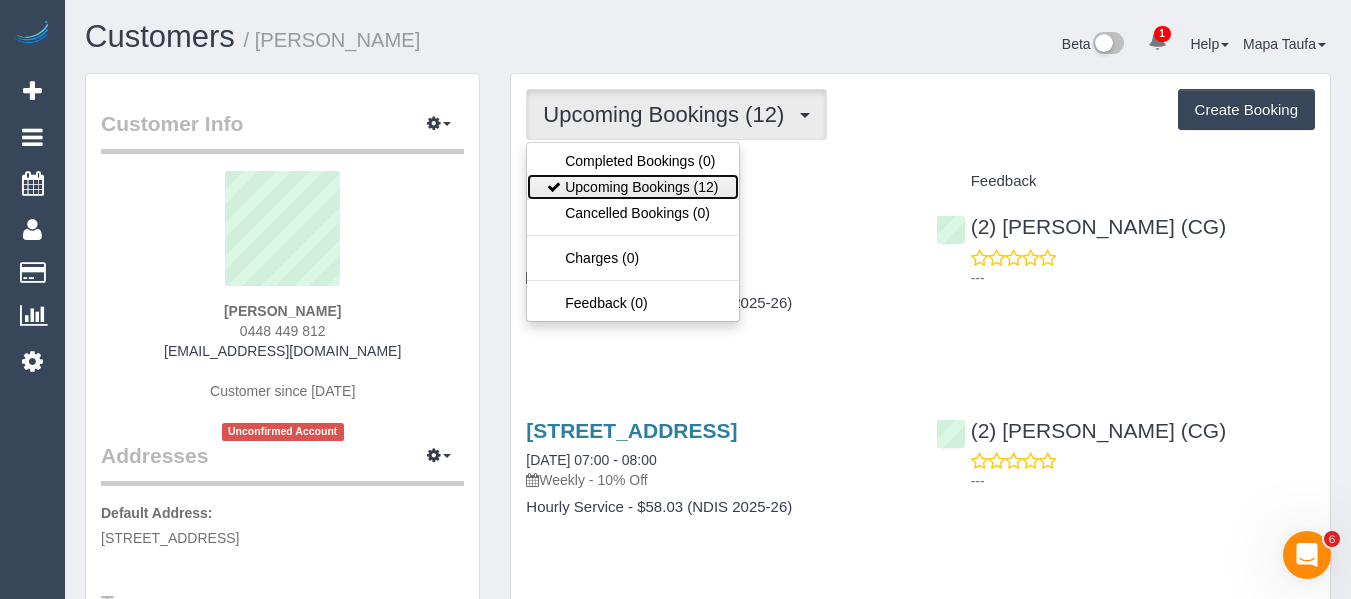 click on "Upcoming Bookings (12)" at bounding box center (632, 187) 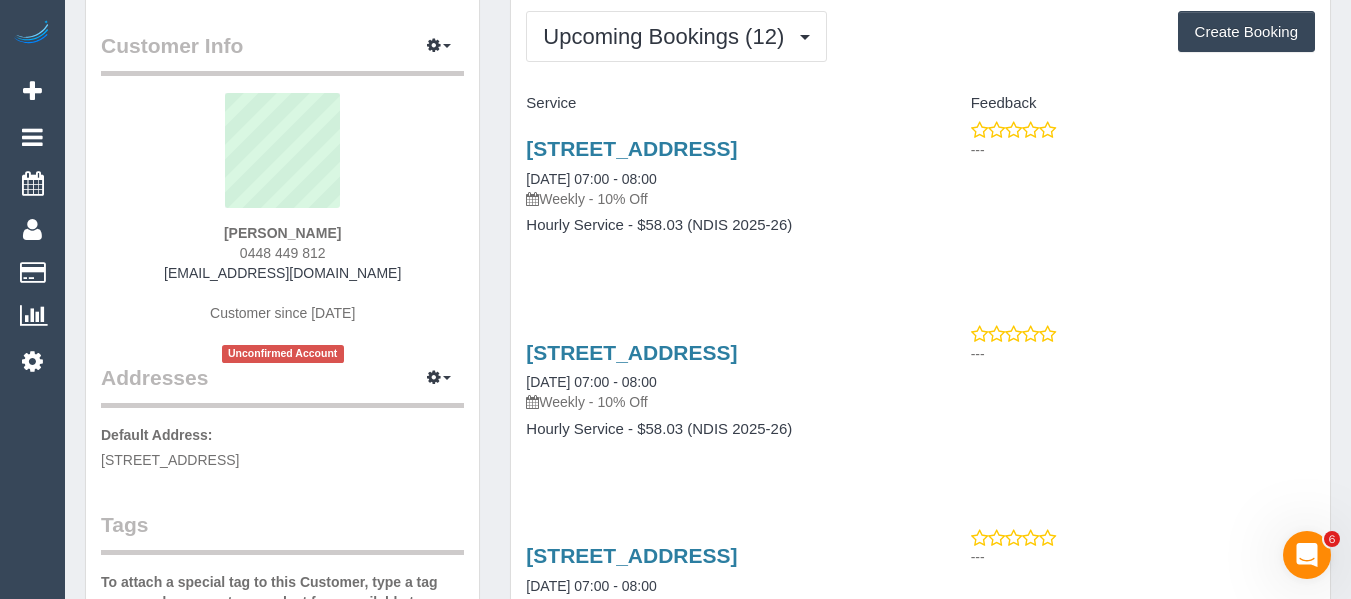 scroll, scrollTop: 0, scrollLeft: 0, axis: both 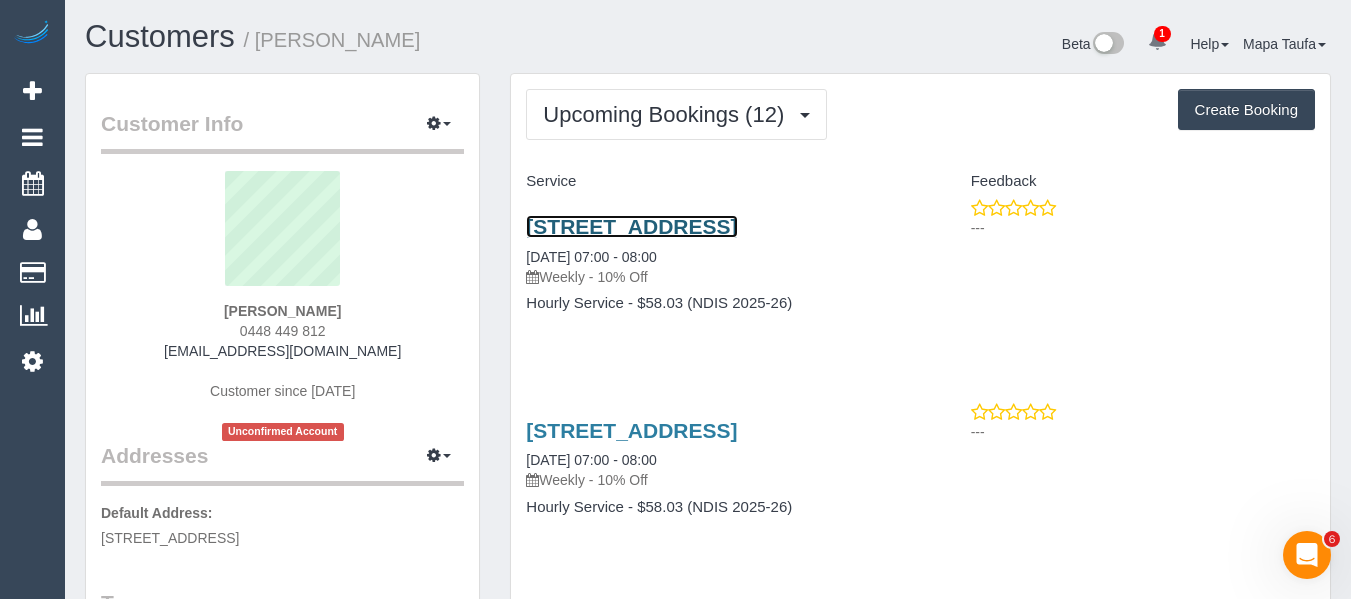 click on "42 Koonalda Rd, Gladstone Park, VIC 3043" at bounding box center (631, 226) 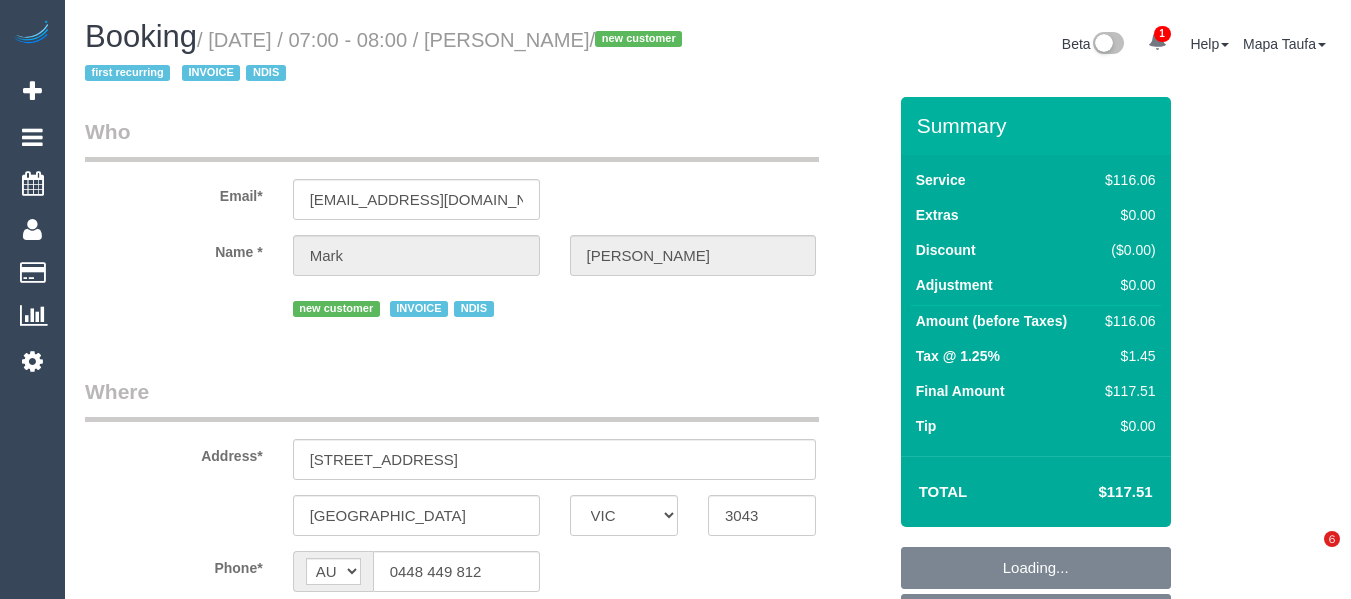 select on "VIC" 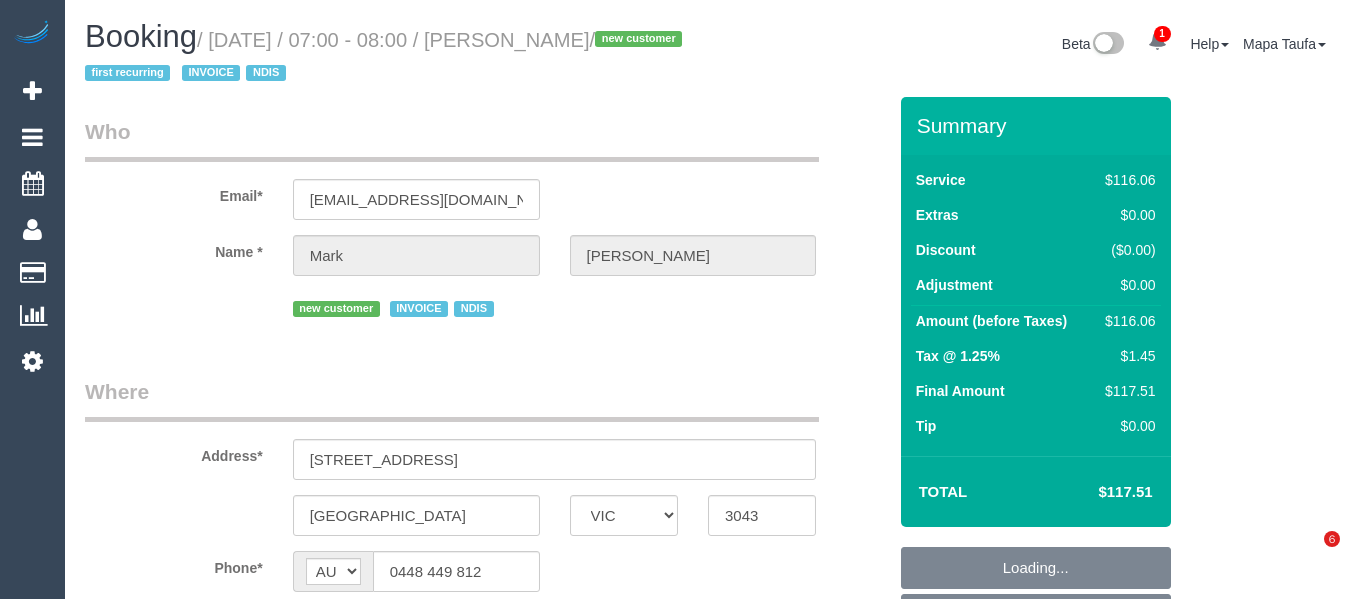 scroll, scrollTop: 0, scrollLeft: 0, axis: both 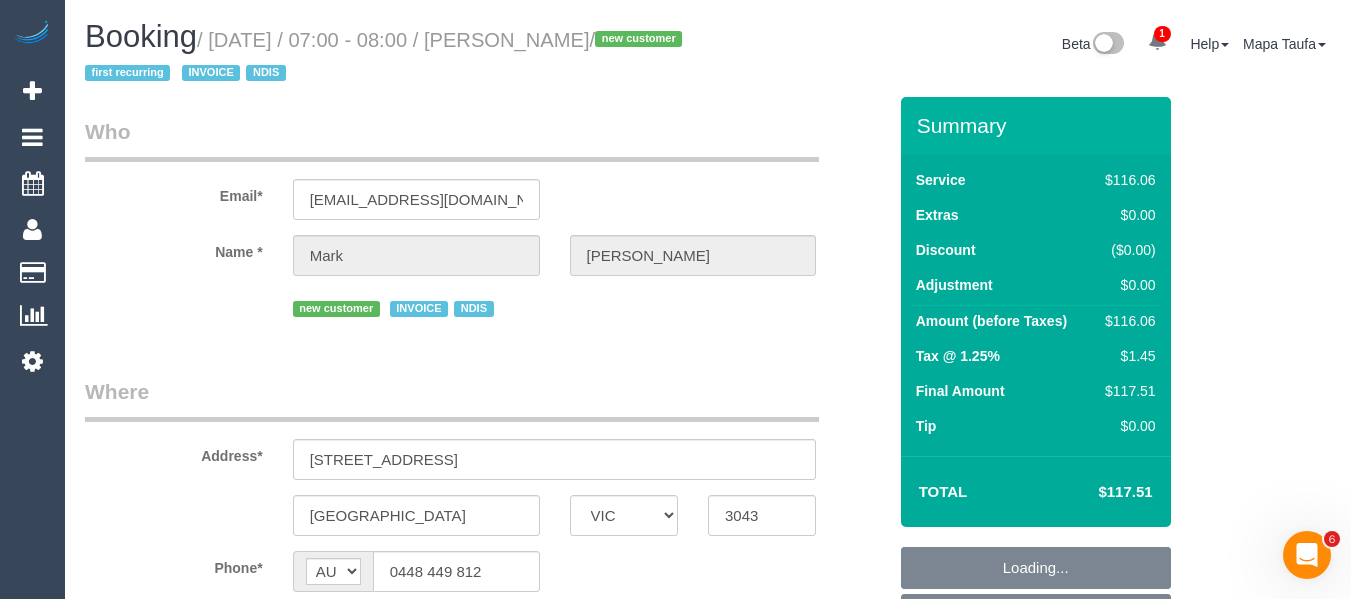 select on "number:28" 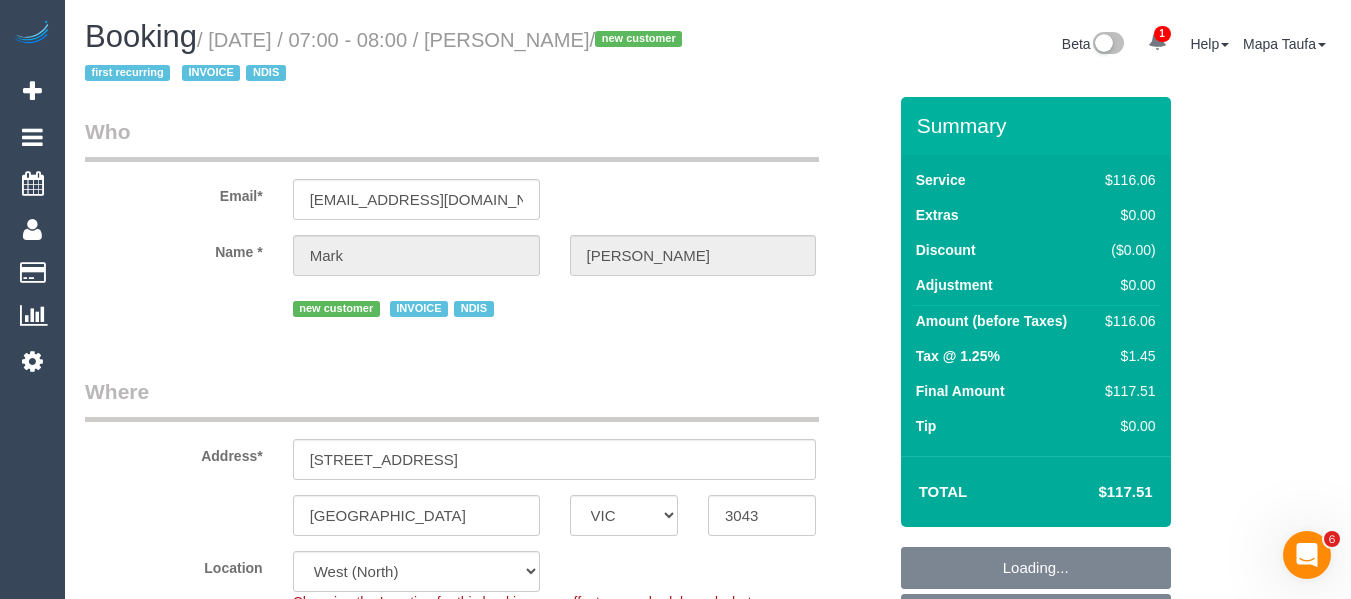 select on "object:1358" 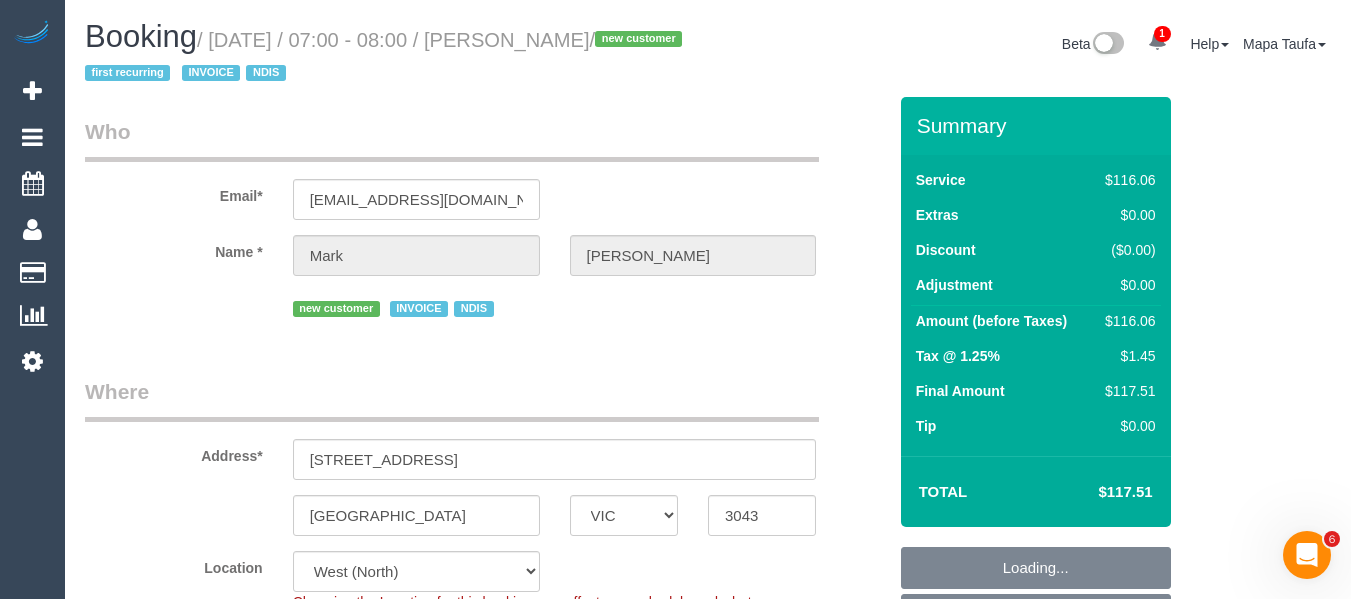 select on "spot1" 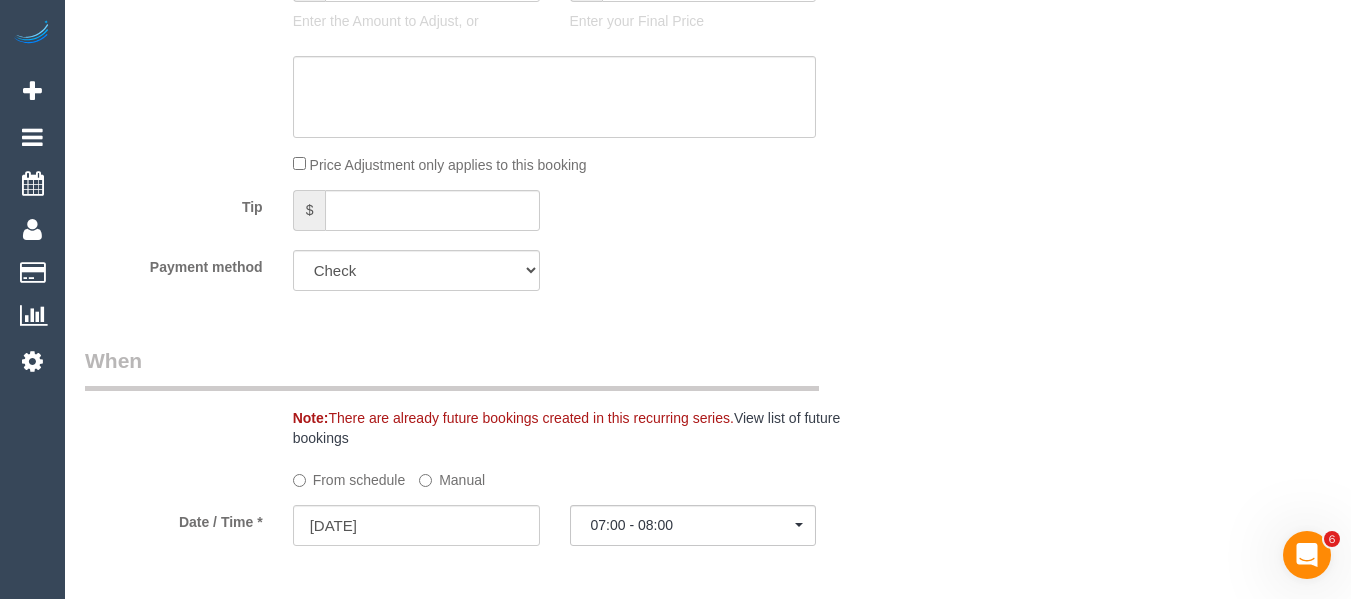 scroll, scrollTop: 1897, scrollLeft: 0, axis: vertical 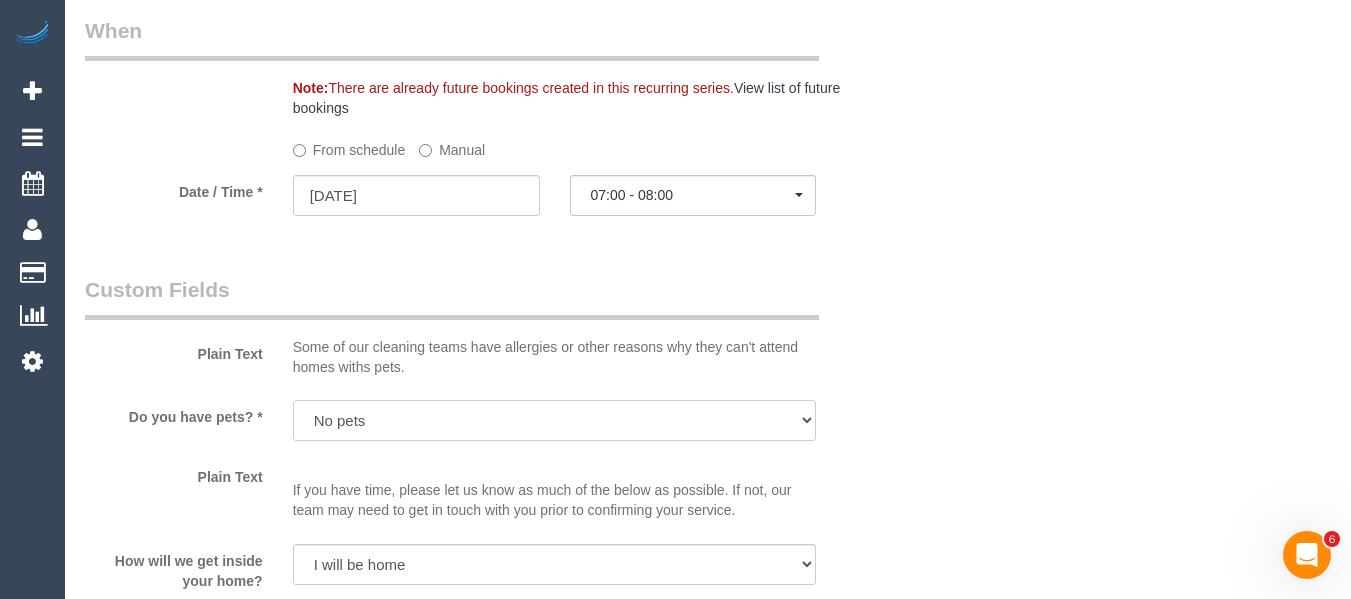 click on "Yes - Cats Yes - Dogs No pets Yes - Dogs and Cats Yes - Other" at bounding box center [555, 420] 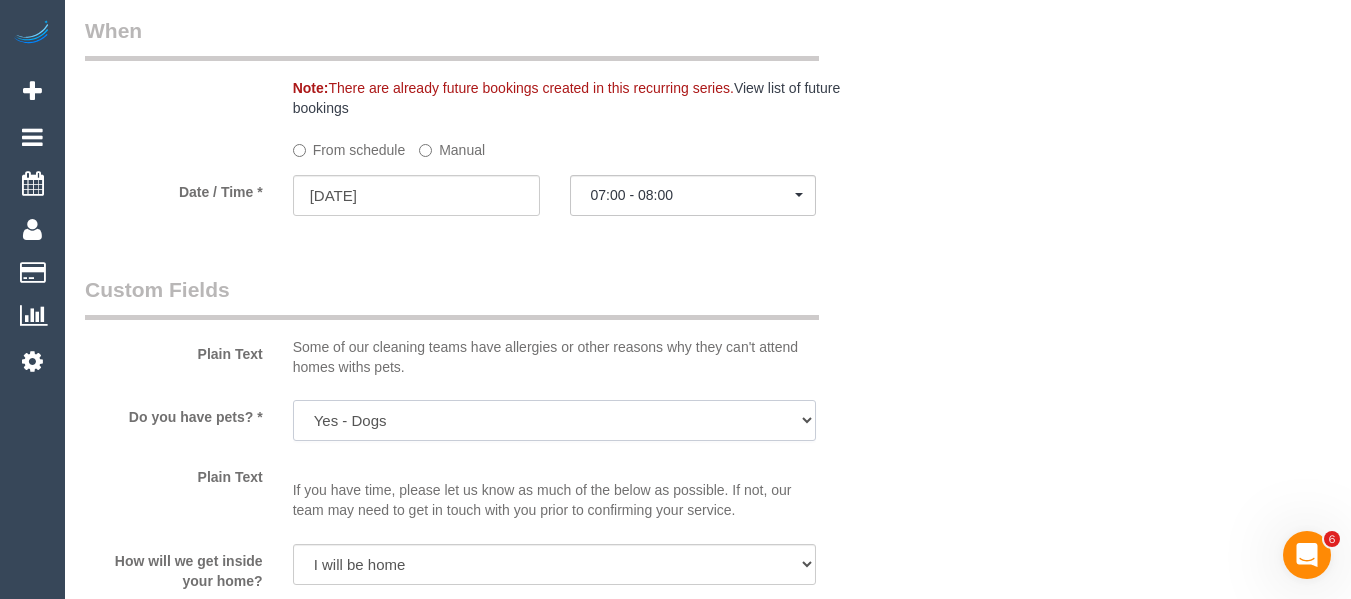 click on "Yes - Cats Yes - Dogs No pets Yes - Dogs and Cats Yes - Other" at bounding box center (555, 420) 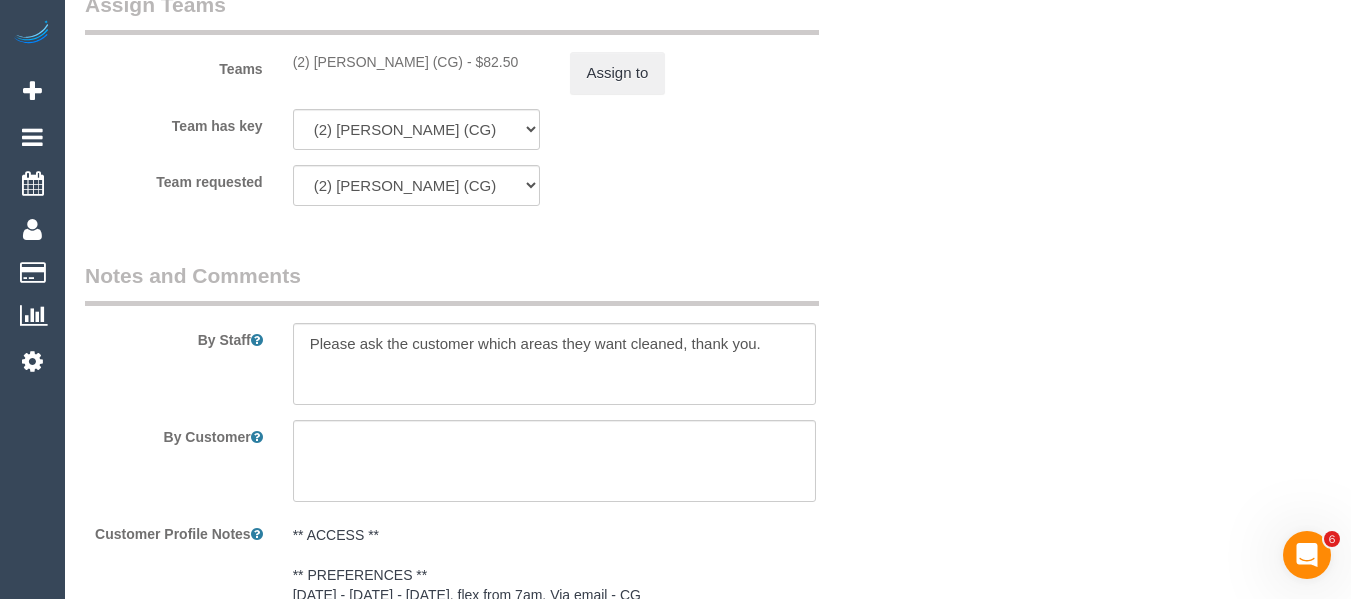 scroll, scrollTop: 2597, scrollLeft: 0, axis: vertical 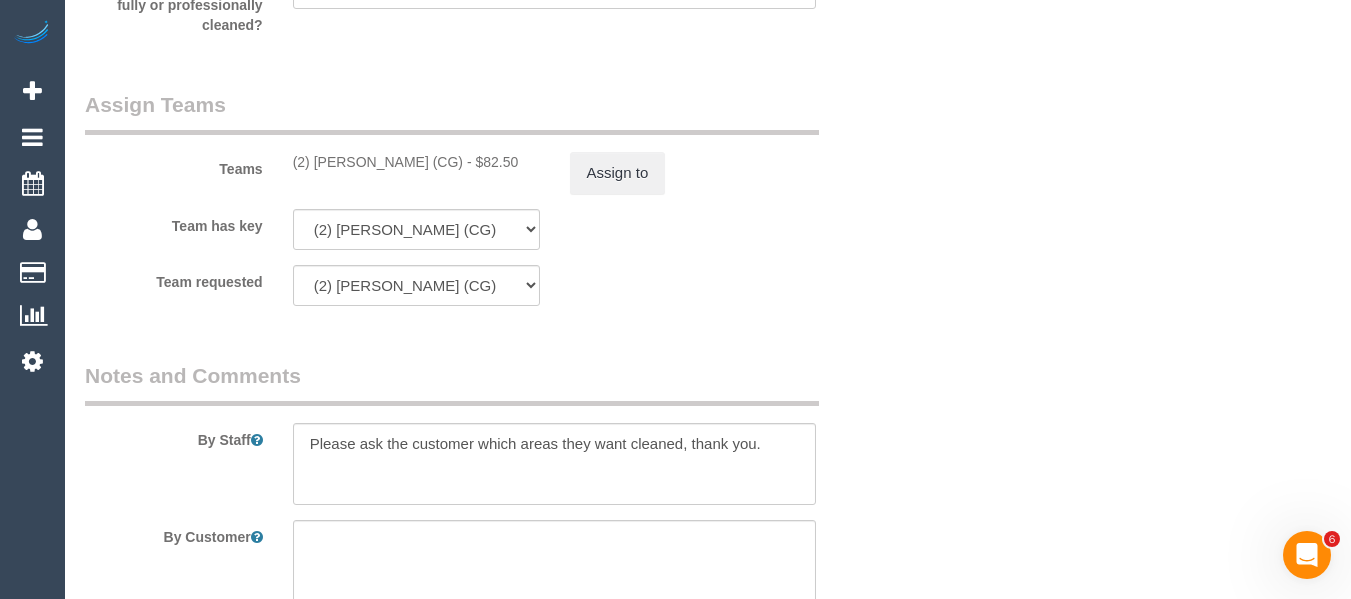 drag, startPoint x: 452, startPoint y: 160, endPoint x: 314, endPoint y: 164, distance: 138.05795 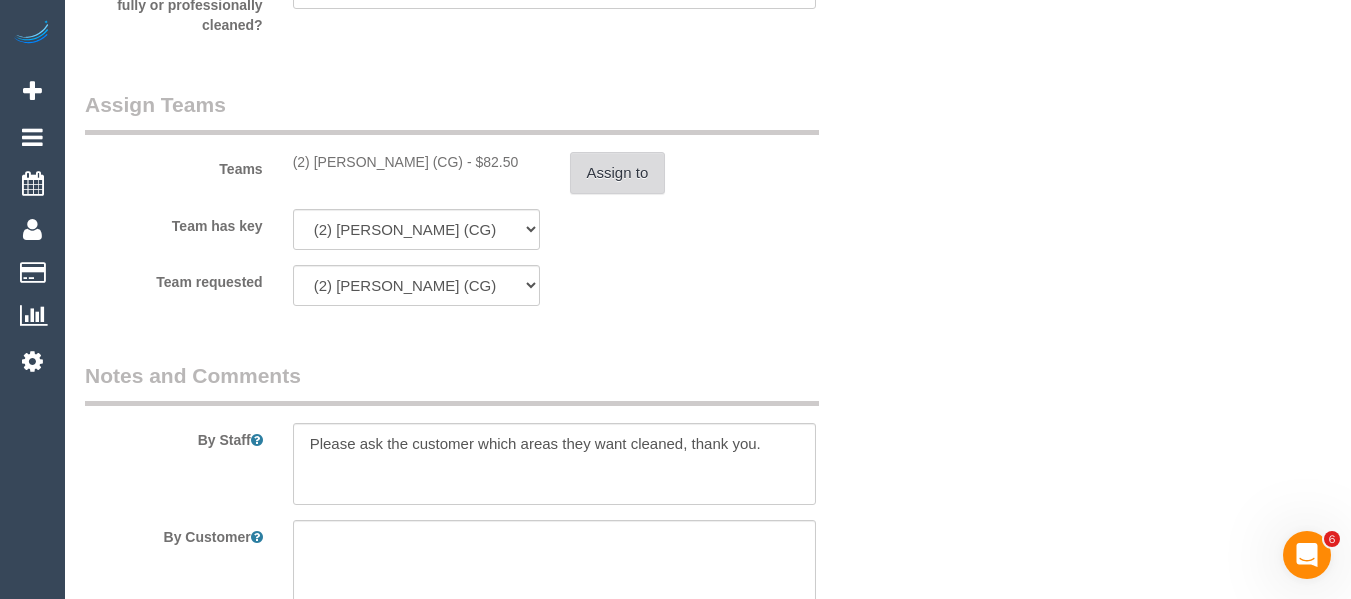 copy on "[PERSON_NAME] (CG)" 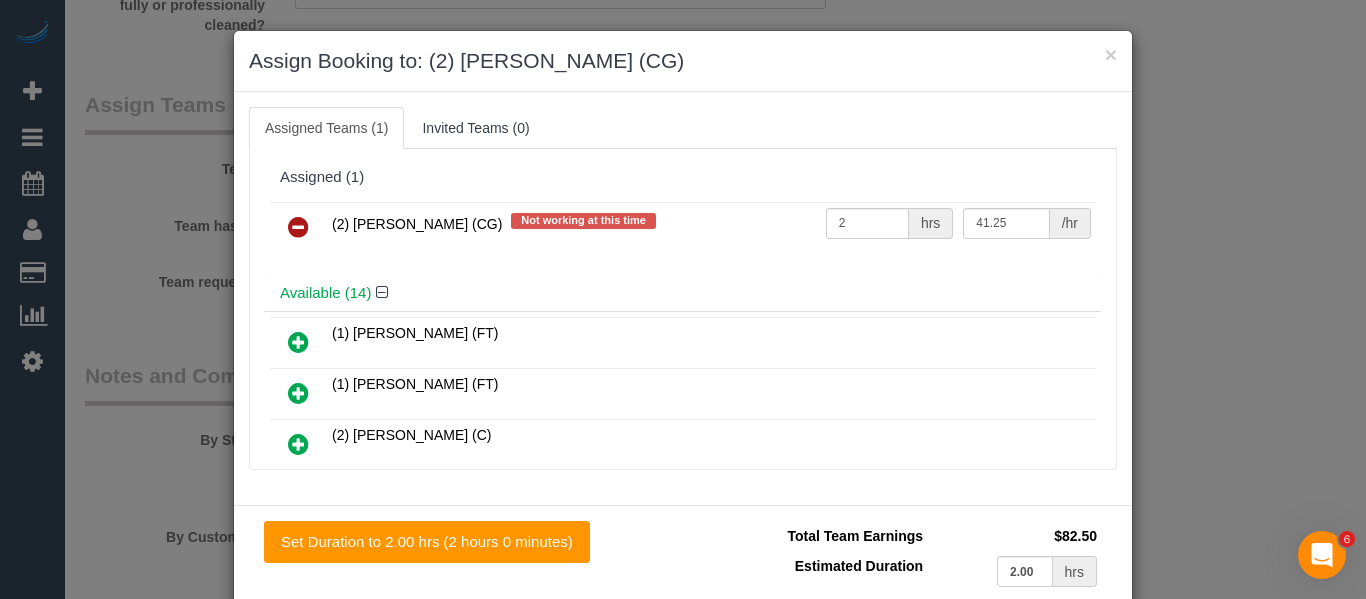 click at bounding box center [298, 227] 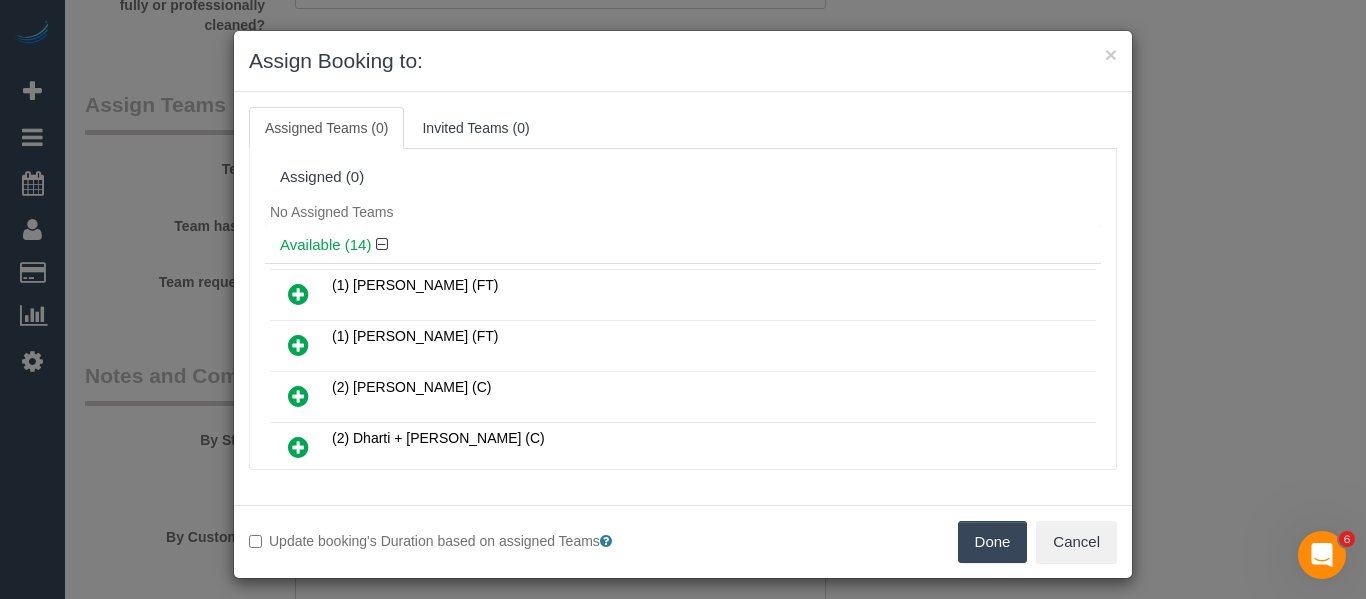 click on "Done" at bounding box center [993, 542] 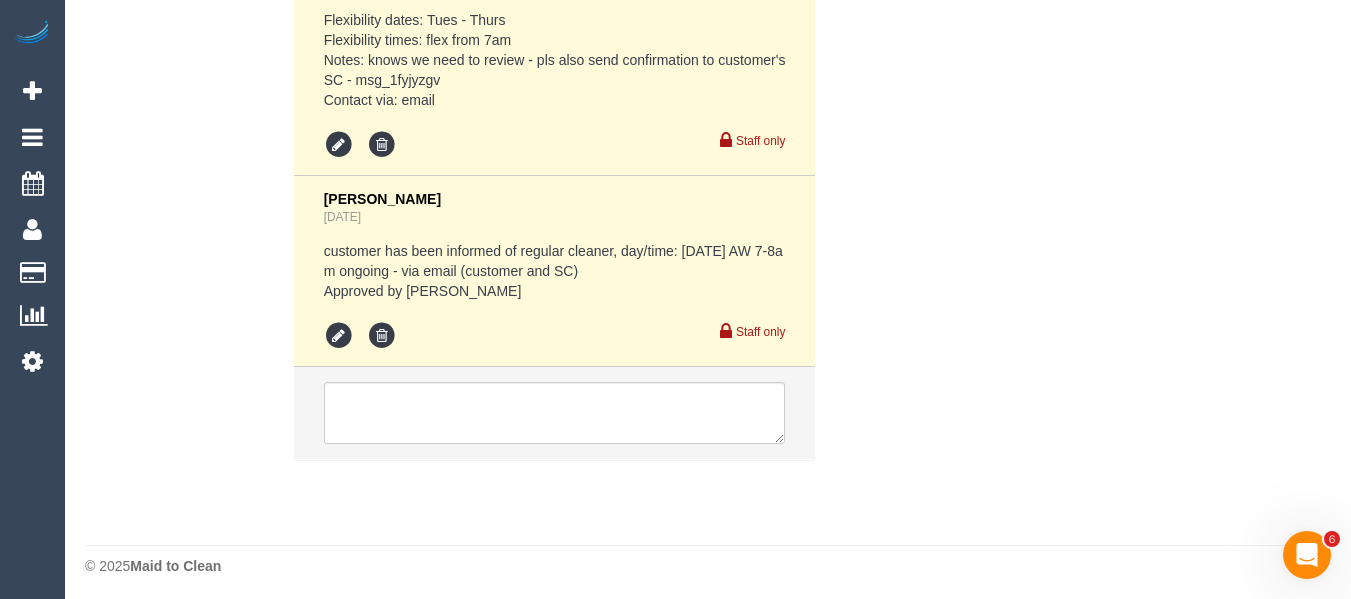 scroll, scrollTop: 3608, scrollLeft: 0, axis: vertical 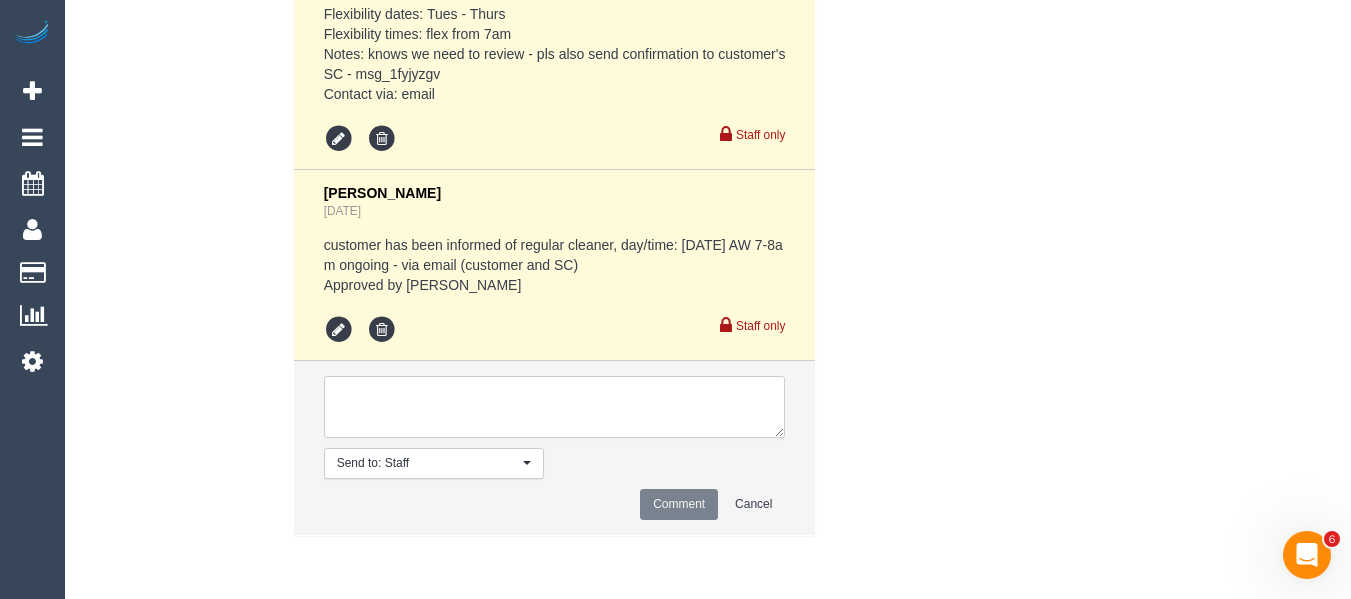 click at bounding box center [555, 407] 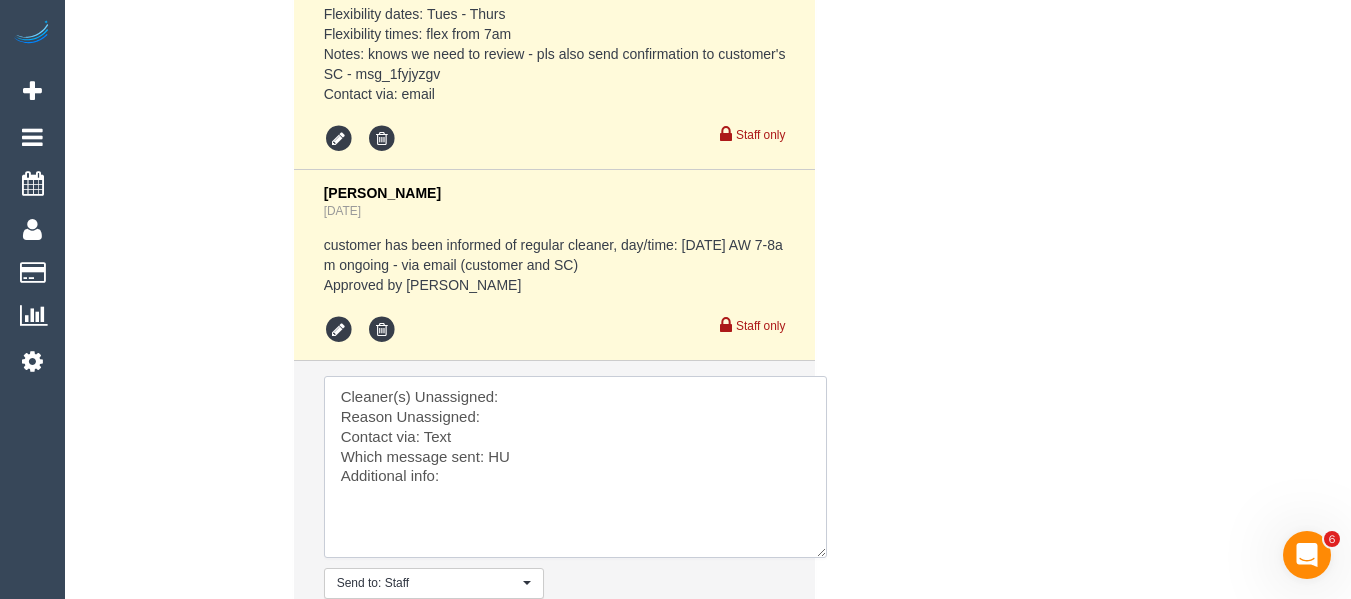 drag, startPoint x: 788, startPoint y: 443, endPoint x: 825, endPoint y: 521, distance: 86.33076 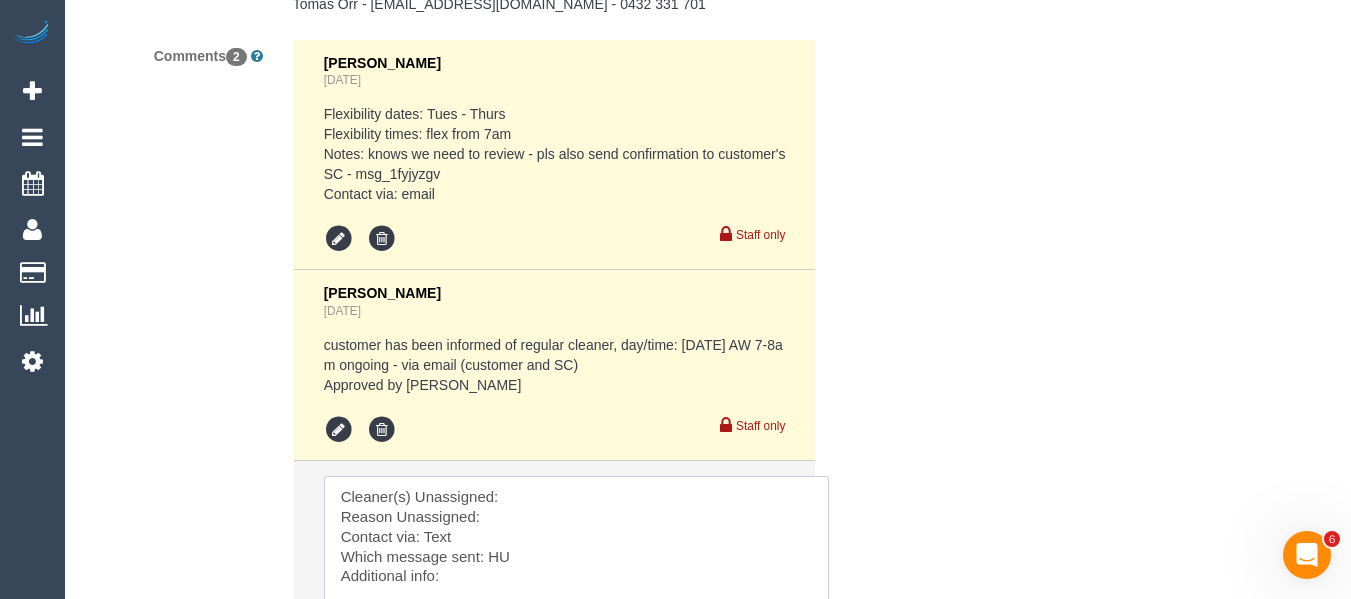 scroll, scrollTop: 3608, scrollLeft: 0, axis: vertical 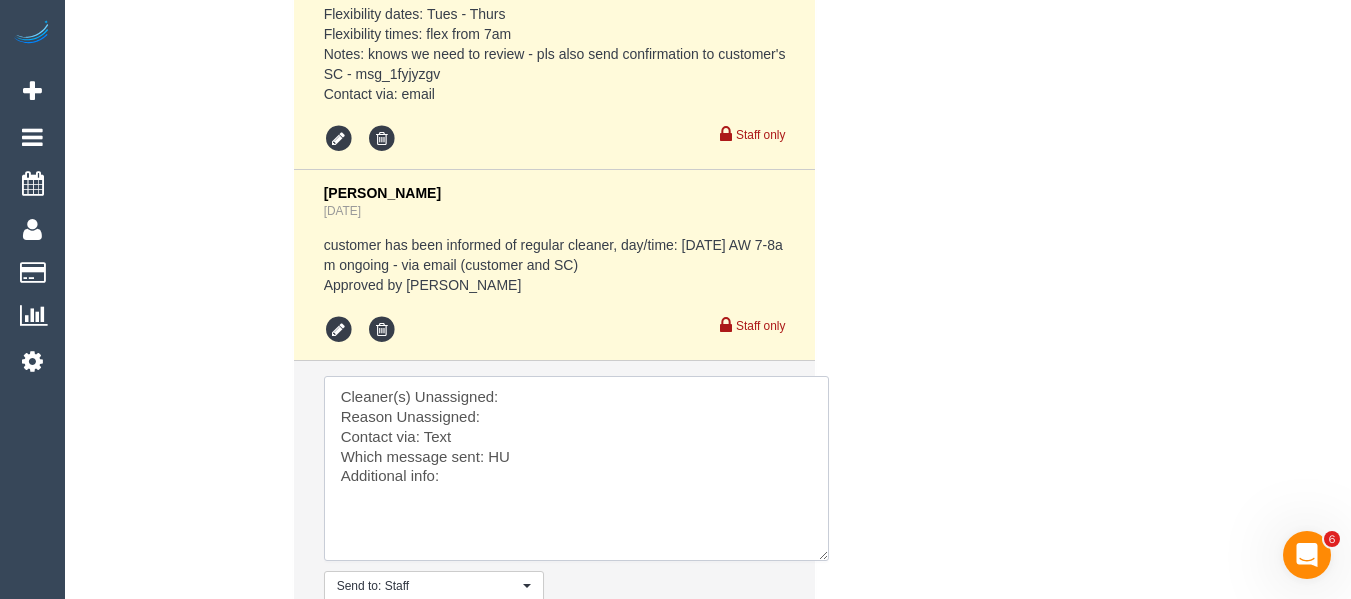click at bounding box center (576, 468) 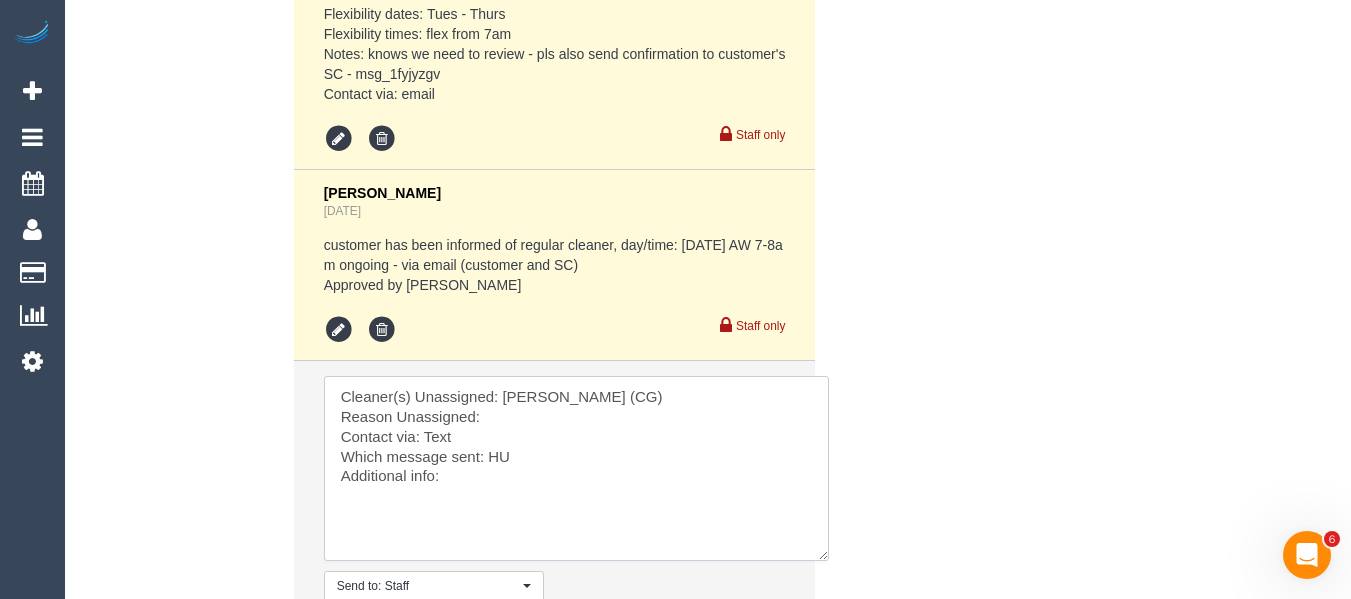 click at bounding box center (576, 468) 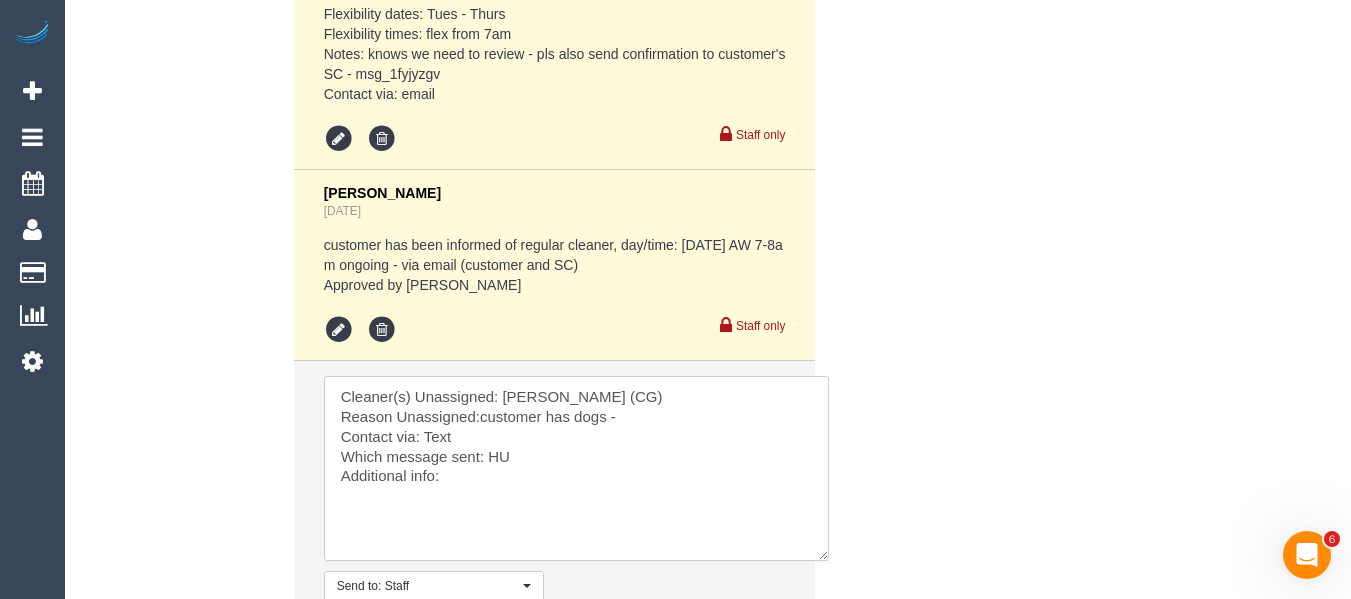click at bounding box center [576, 468] 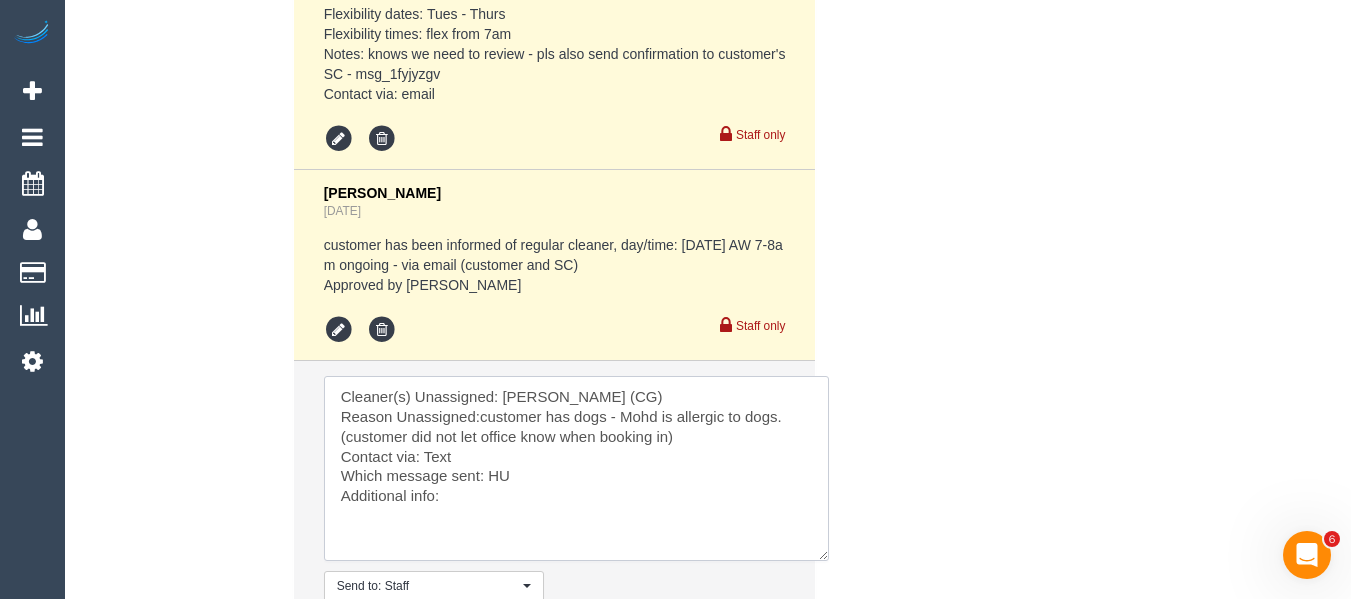 click at bounding box center [576, 468] 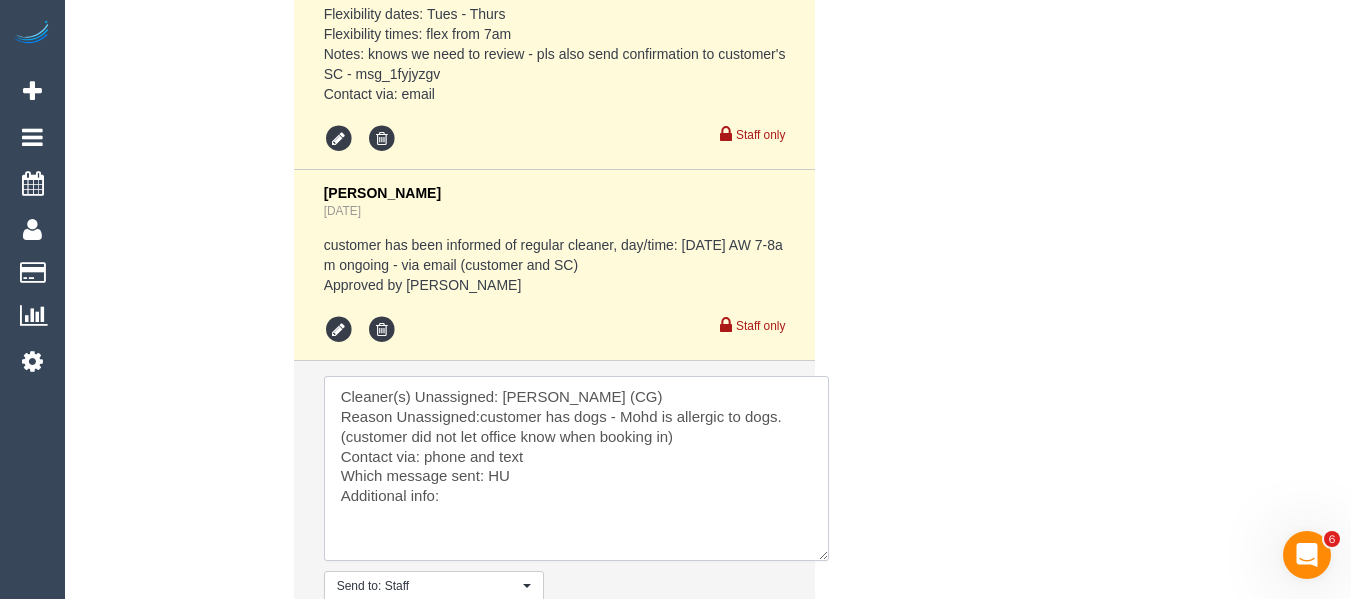 click at bounding box center (576, 468) 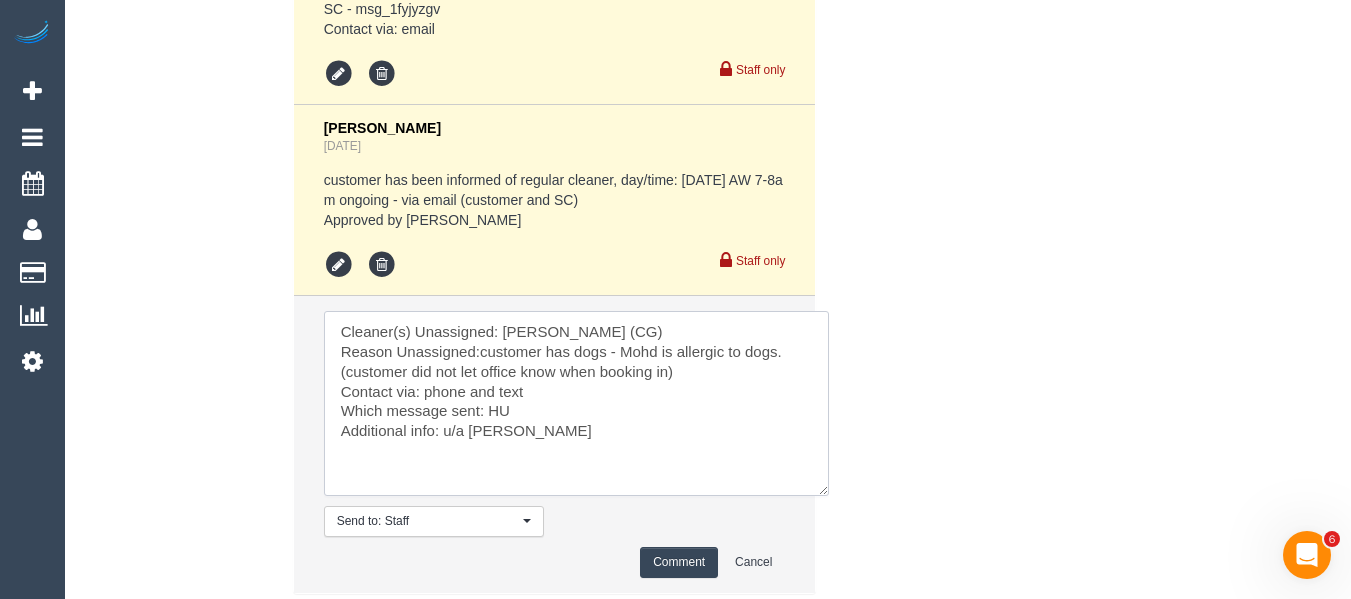 scroll, scrollTop: 3708, scrollLeft: 0, axis: vertical 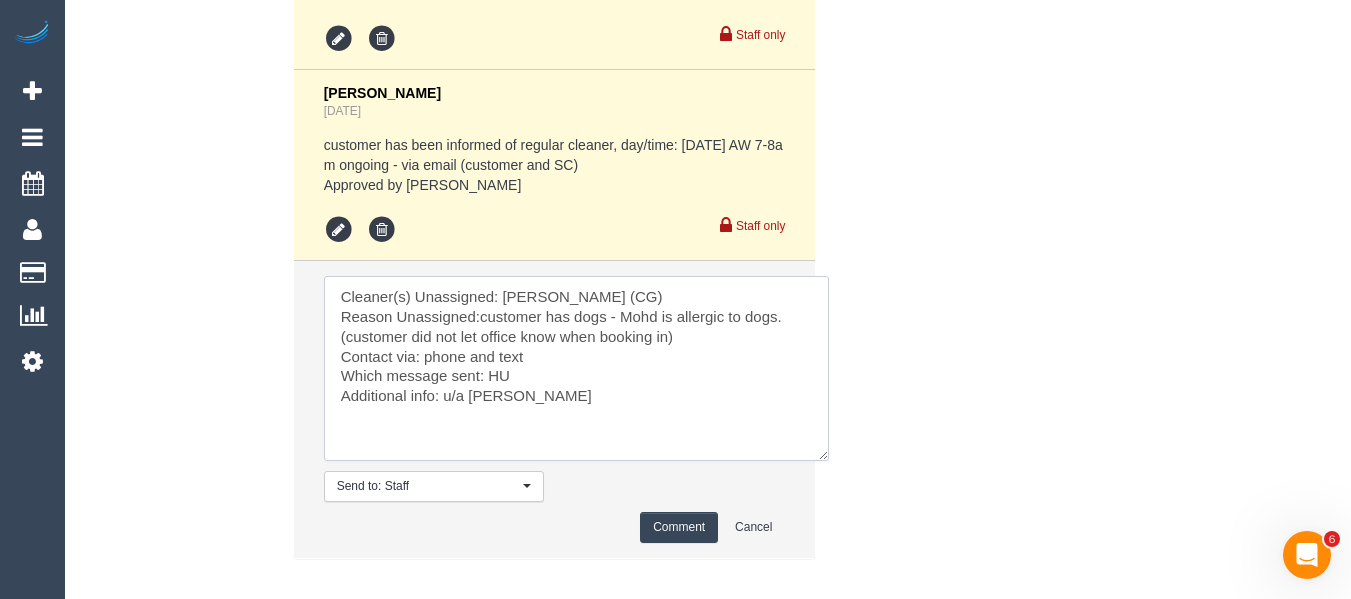 type on "Cleaner(s) Unassigned: Mohd Che Manir (CG)
Reason Unassigned:customer has dogs - Mohd is allergic to dogs. (customer did not let office know when booking in)
Contact via: phone and text
Which message sent: HU
Additional info: u/a Mohd ongoing" 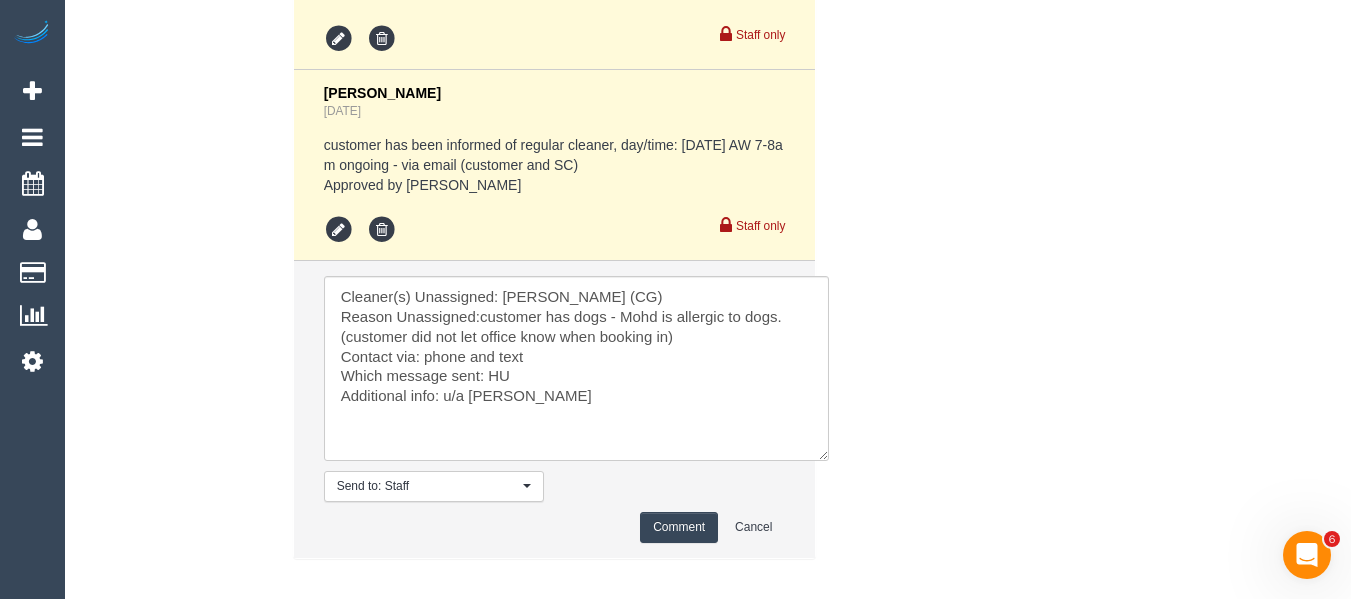 click on "Comment" at bounding box center (679, 527) 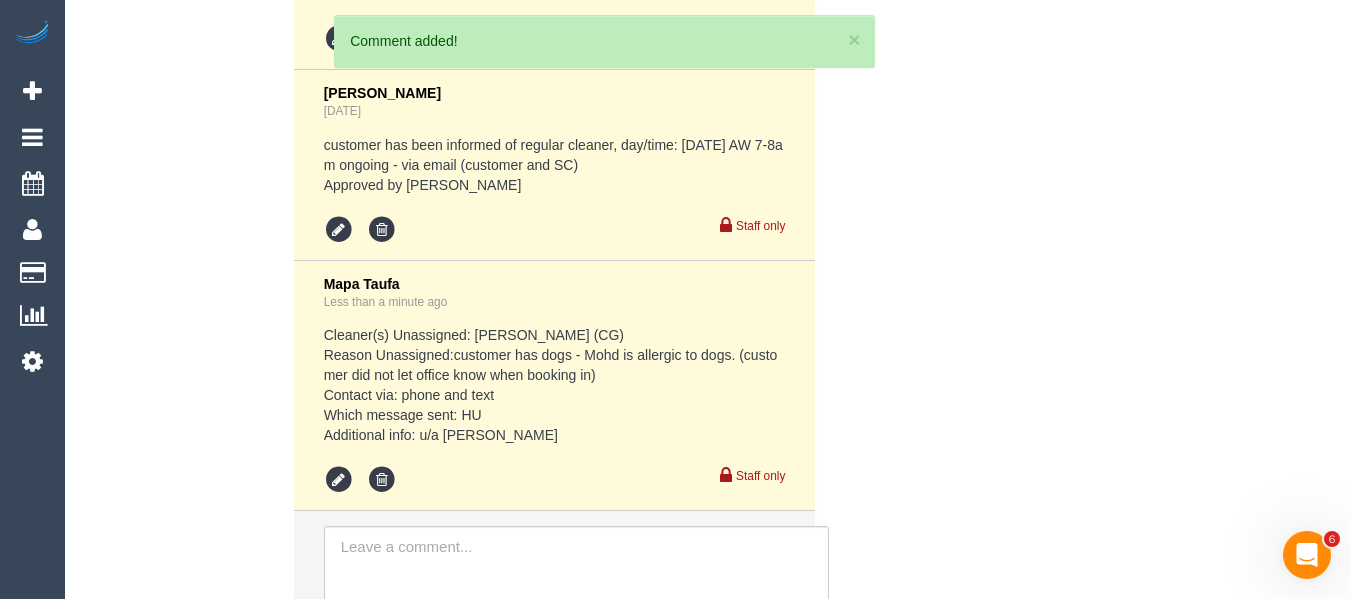 scroll, scrollTop: 3958, scrollLeft: 0, axis: vertical 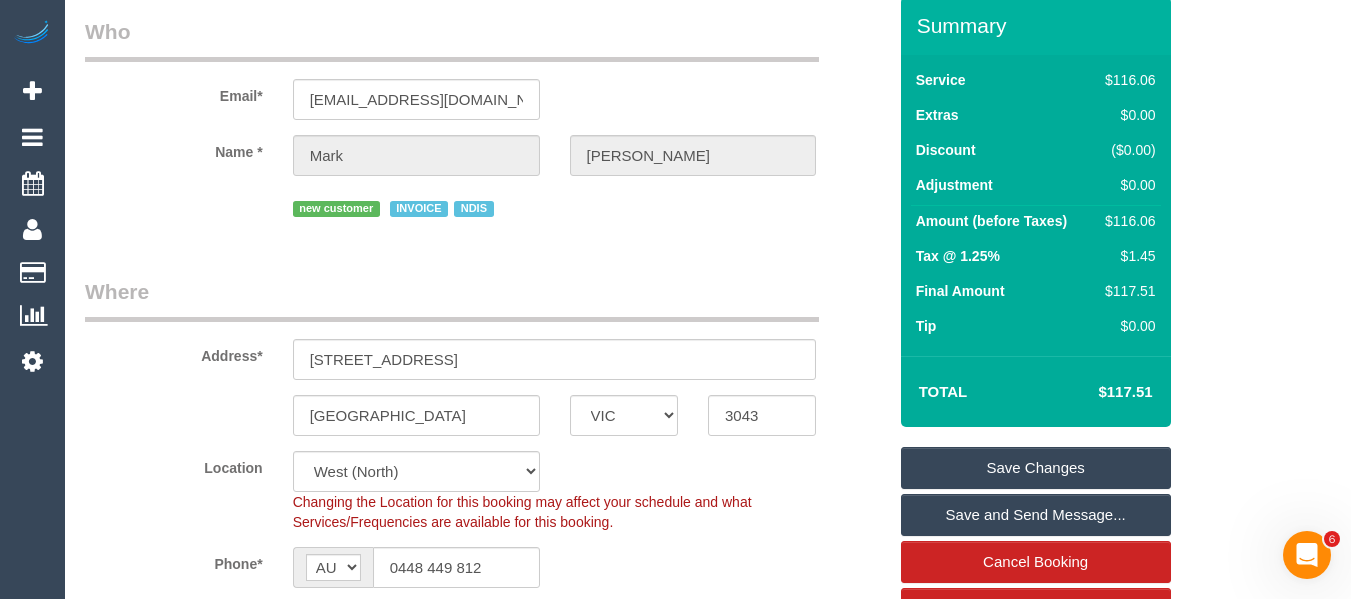 drag, startPoint x: 1339, startPoint y: 49, endPoint x: 1332, endPoint y: 95, distance: 46.52956 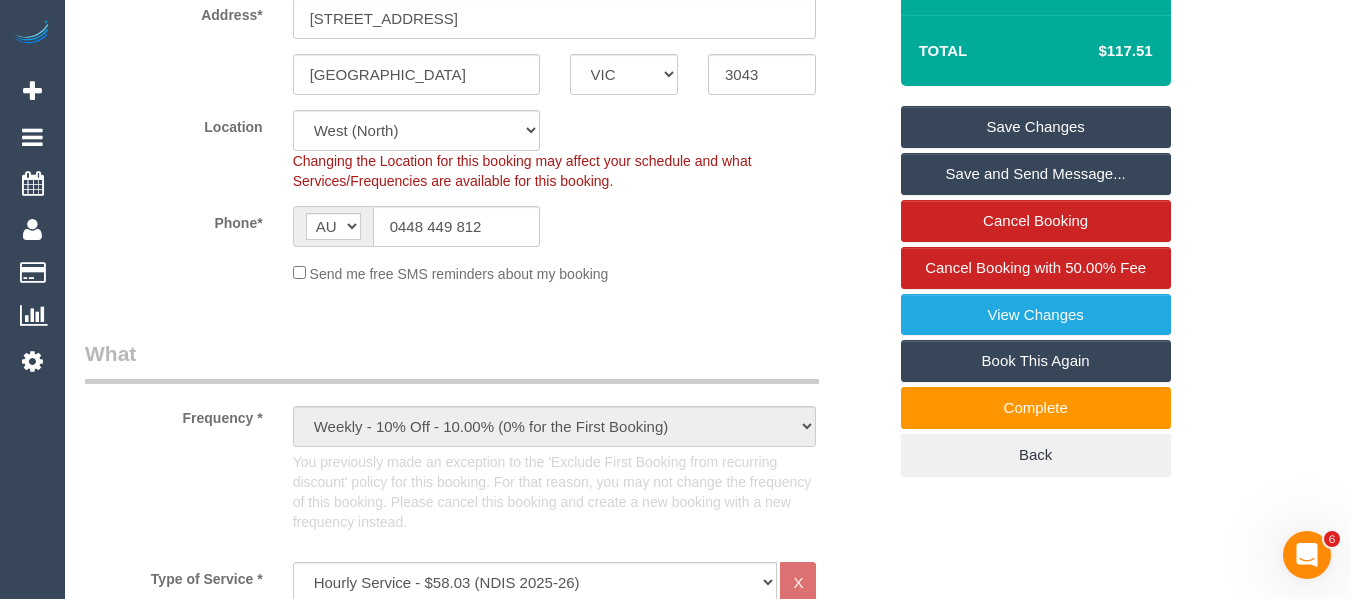 scroll, scrollTop: 435, scrollLeft: 0, axis: vertical 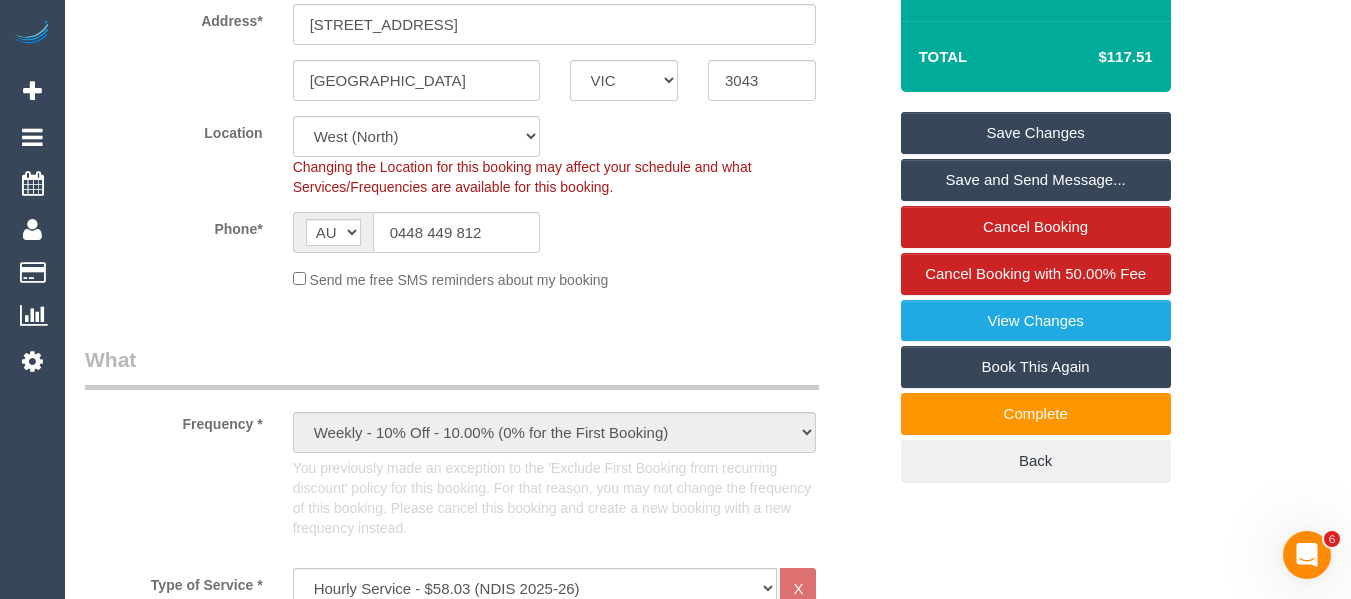 click on "Save Changes" at bounding box center (1036, 133) 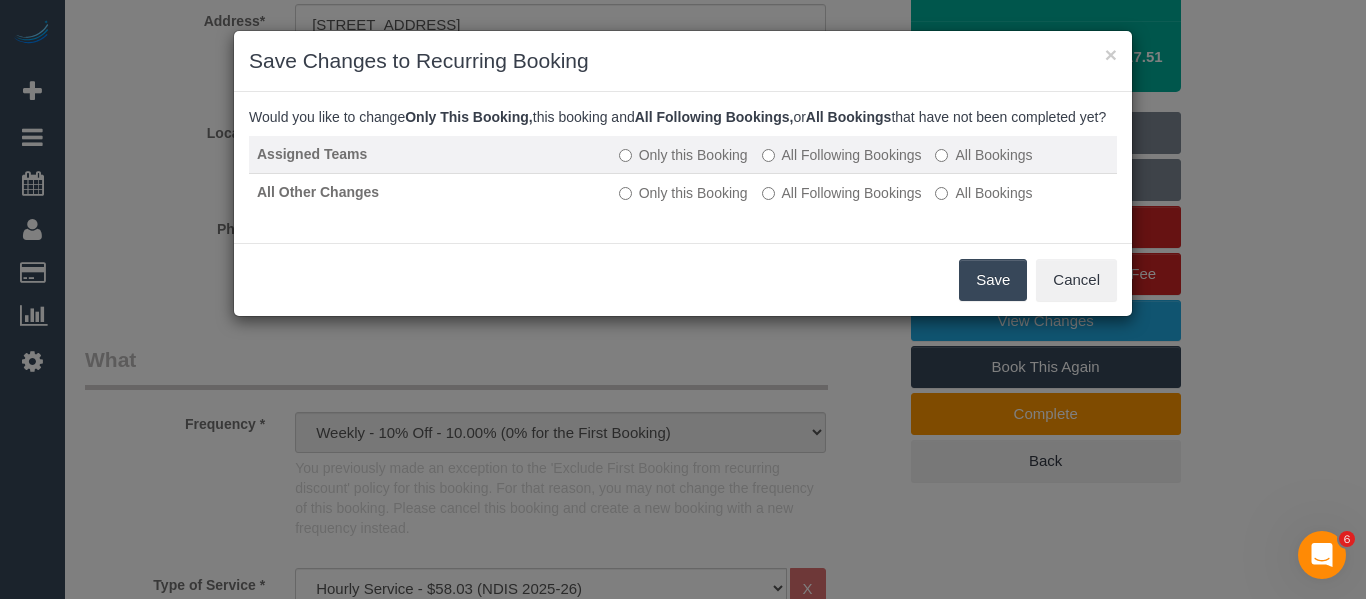 click on "All Following Bookings" at bounding box center [842, 155] 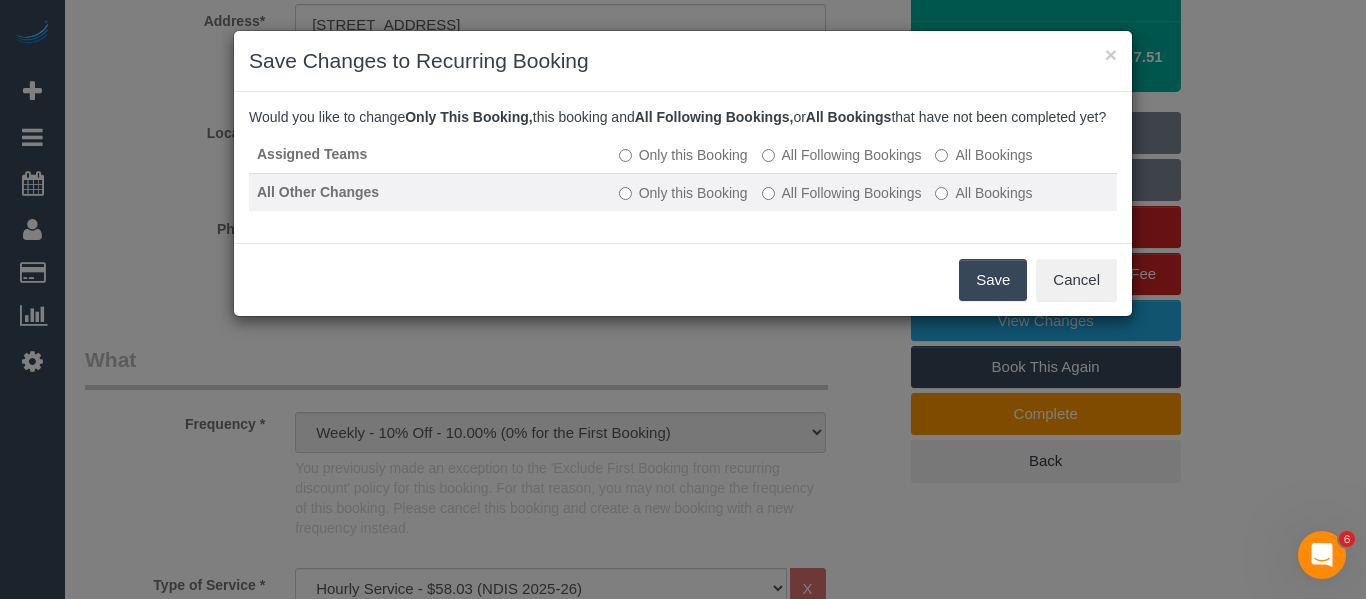 click on "All Following Bookings" at bounding box center (842, 193) 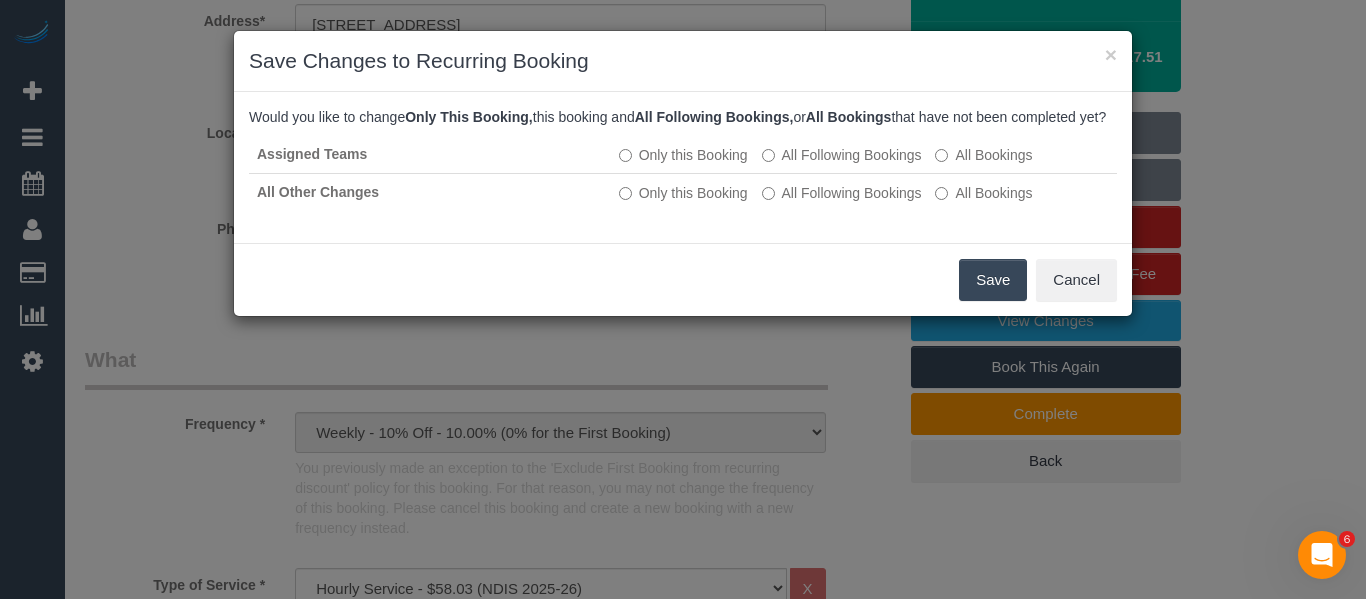 click on "Save" at bounding box center [993, 280] 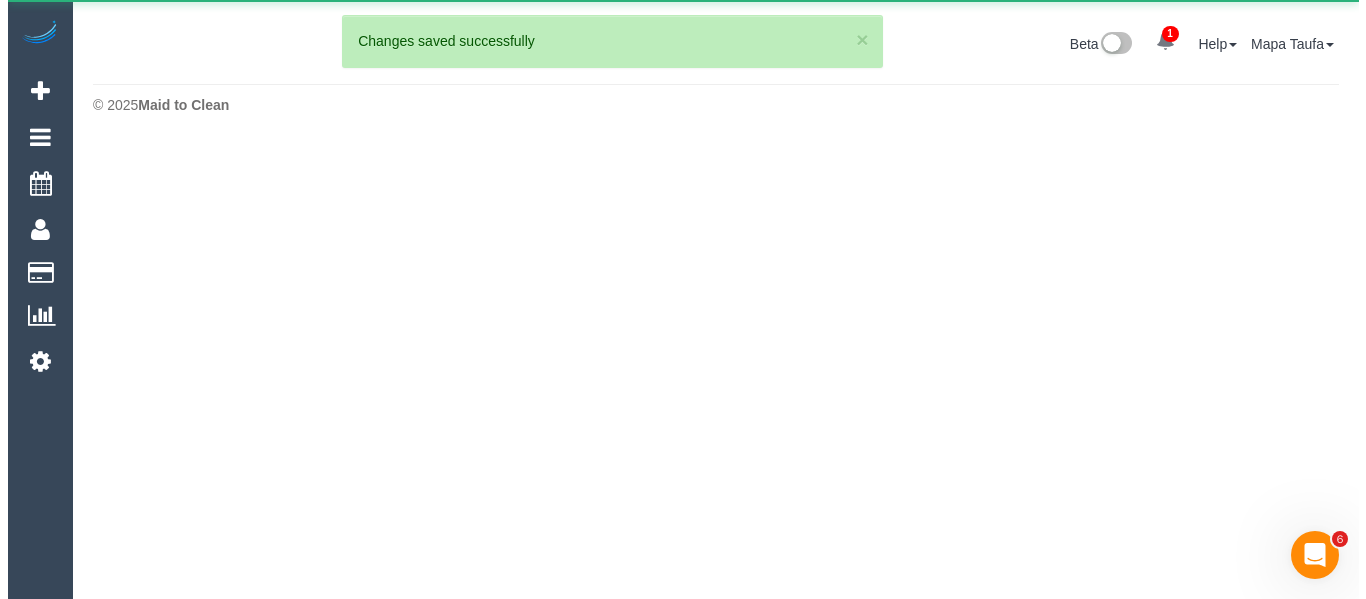 scroll, scrollTop: 0, scrollLeft: 0, axis: both 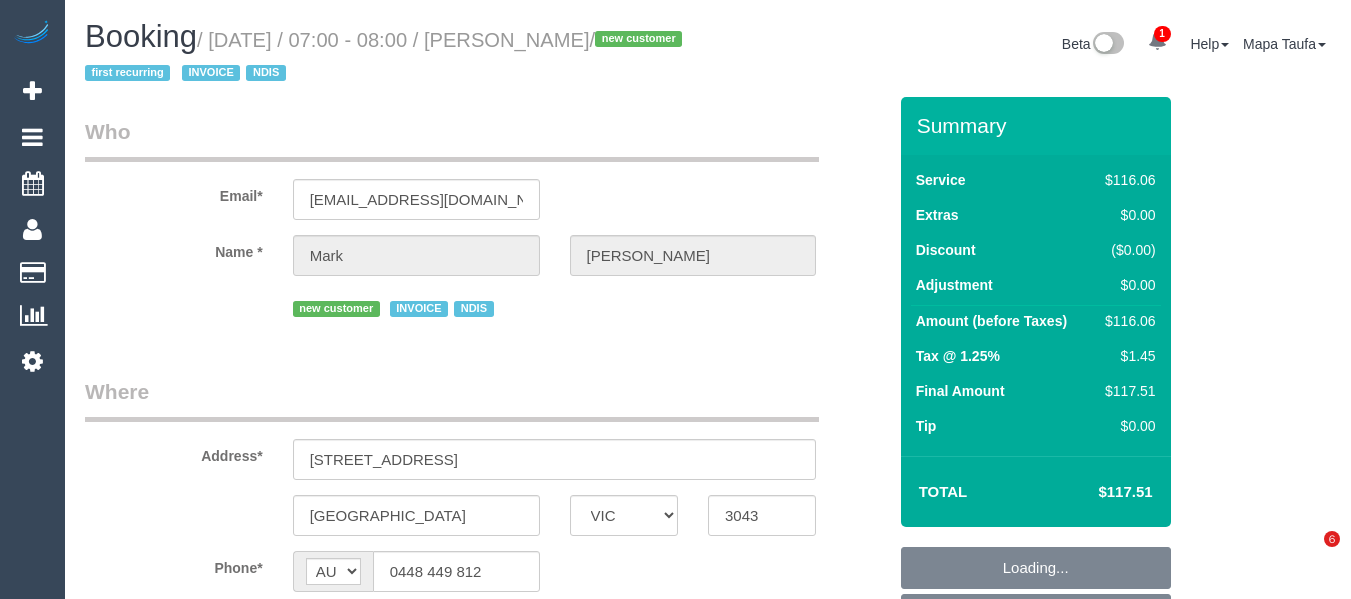 select on "VIC" 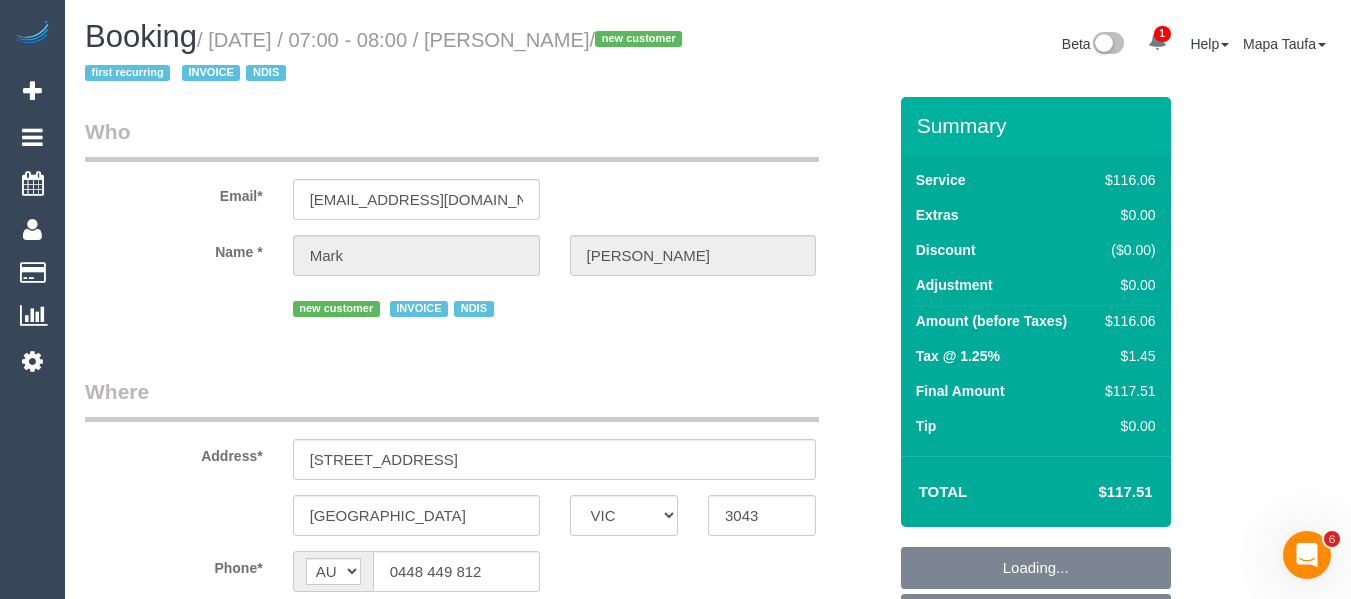 scroll, scrollTop: 0, scrollLeft: 0, axis: both 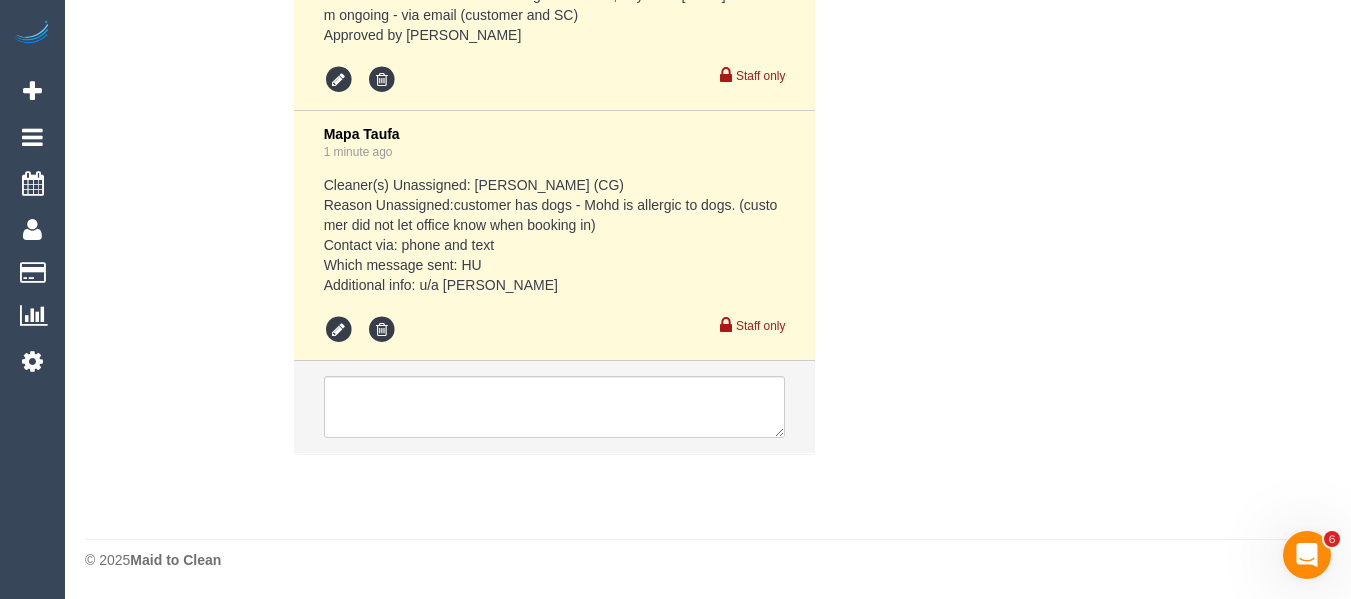 select on "object:753" 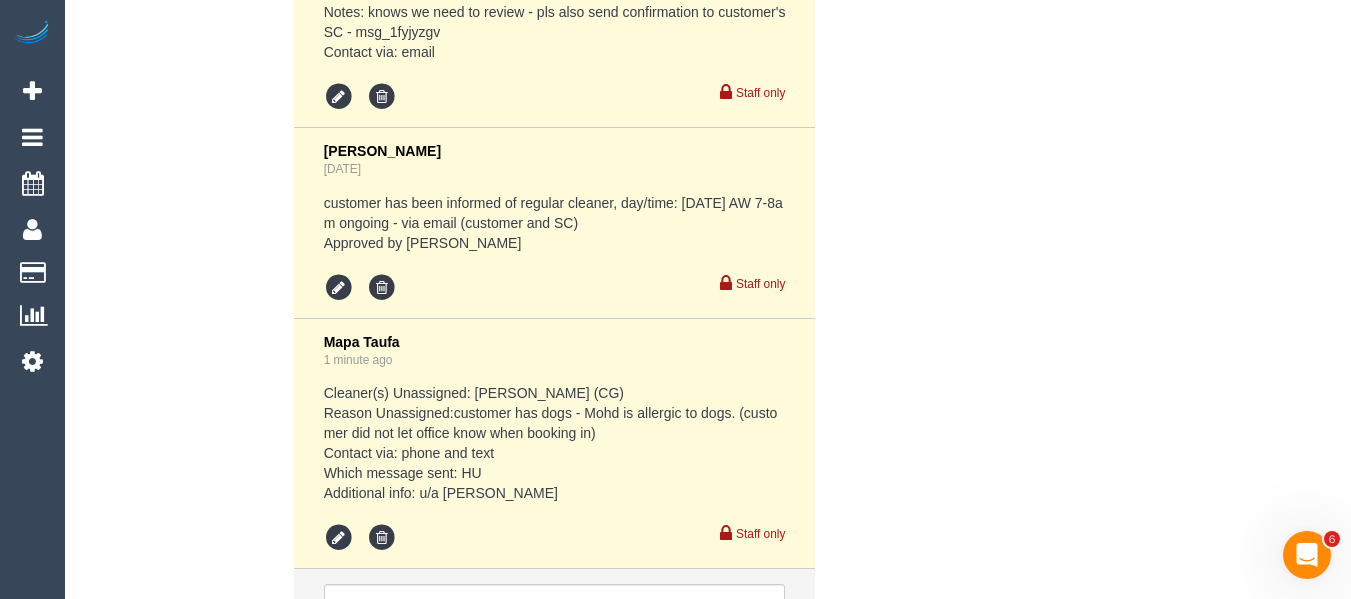 scroll, scrollTop: 3858, scrollLeft: 0, axis: vertical 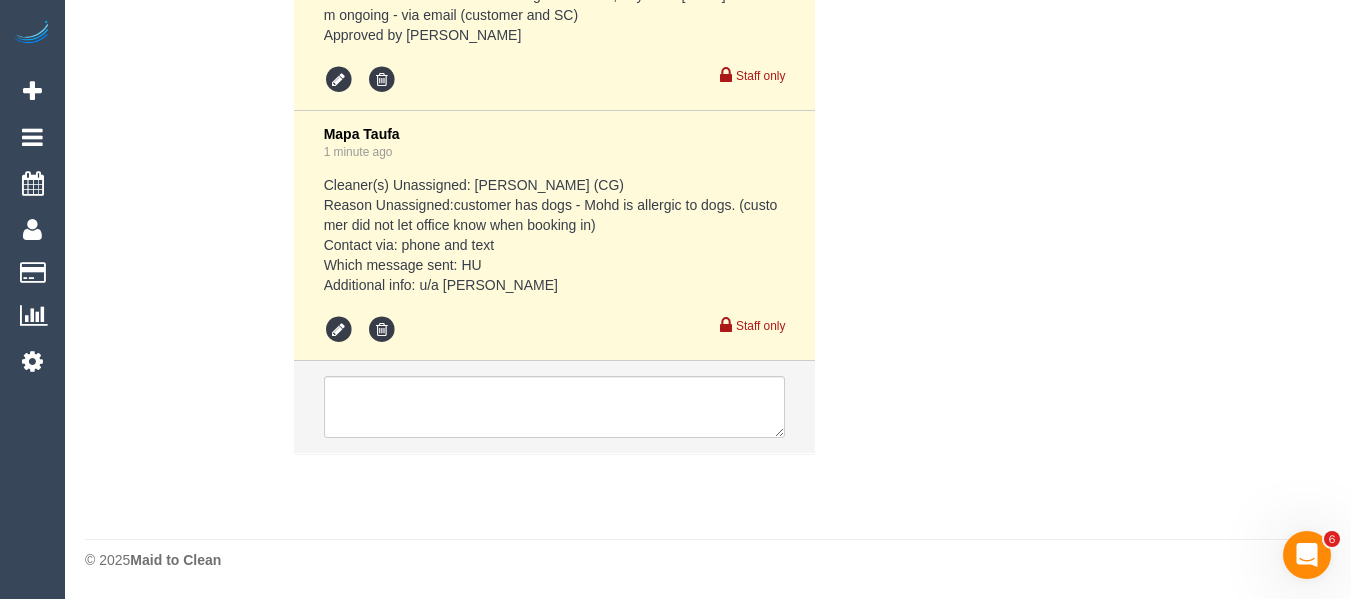 click on "Staff only" at bounding box center (555, 327) 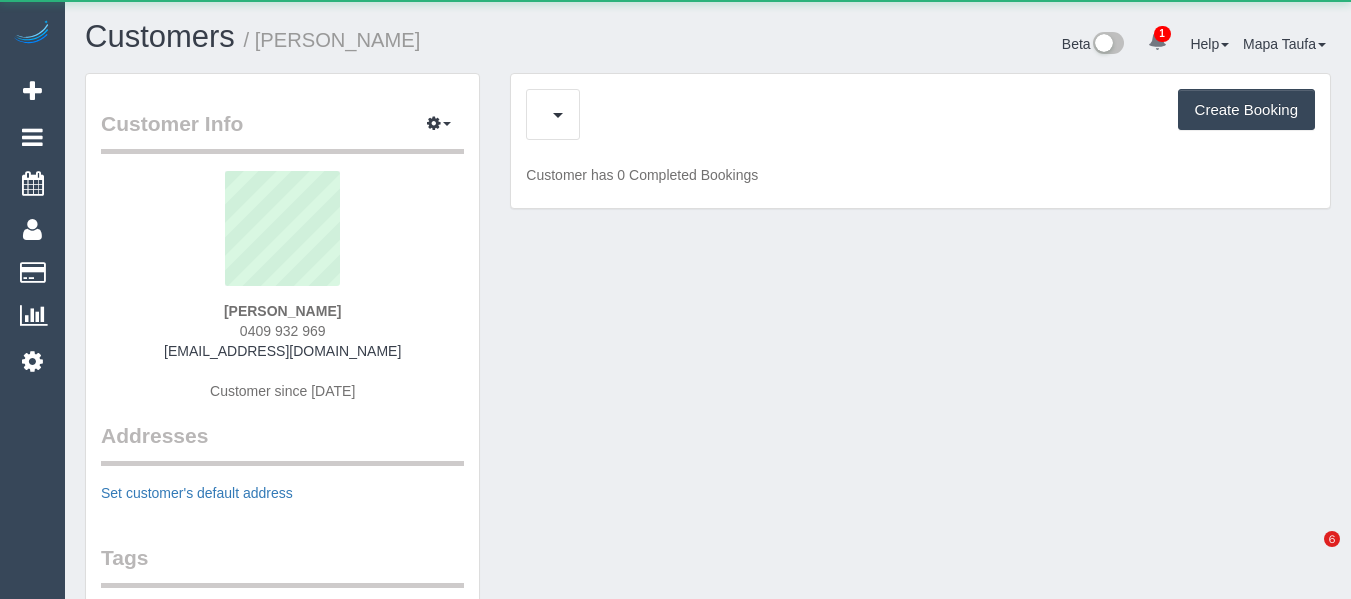 scroll, scrollTop: 0, scrollLeft: 0, axis: both 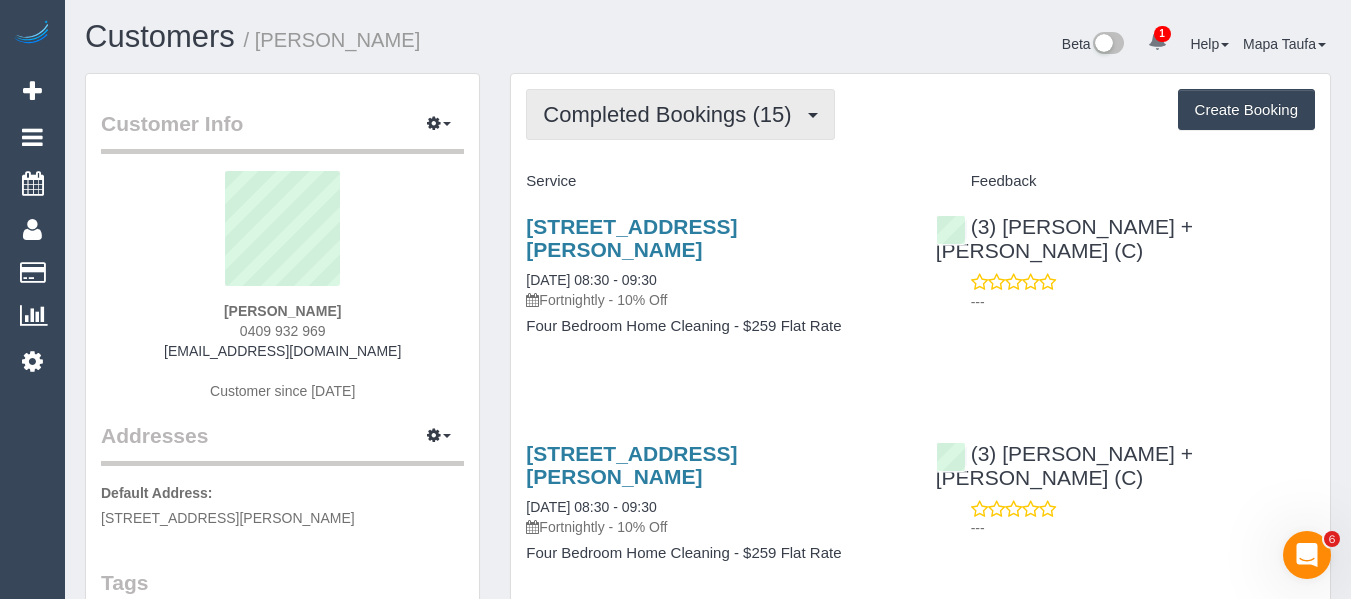 click on "Completed Bookings (15)" at bounding box center [672, 114] 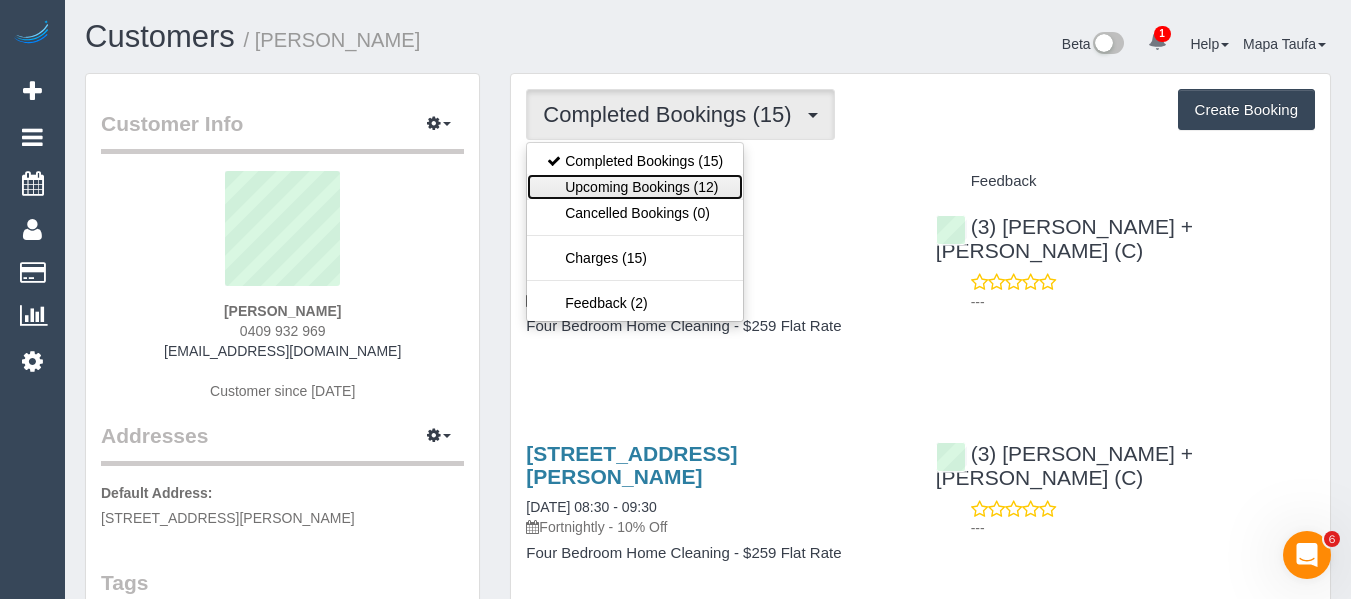click on "Upcoming Bookings (12)" at bounding box center (635, 187) 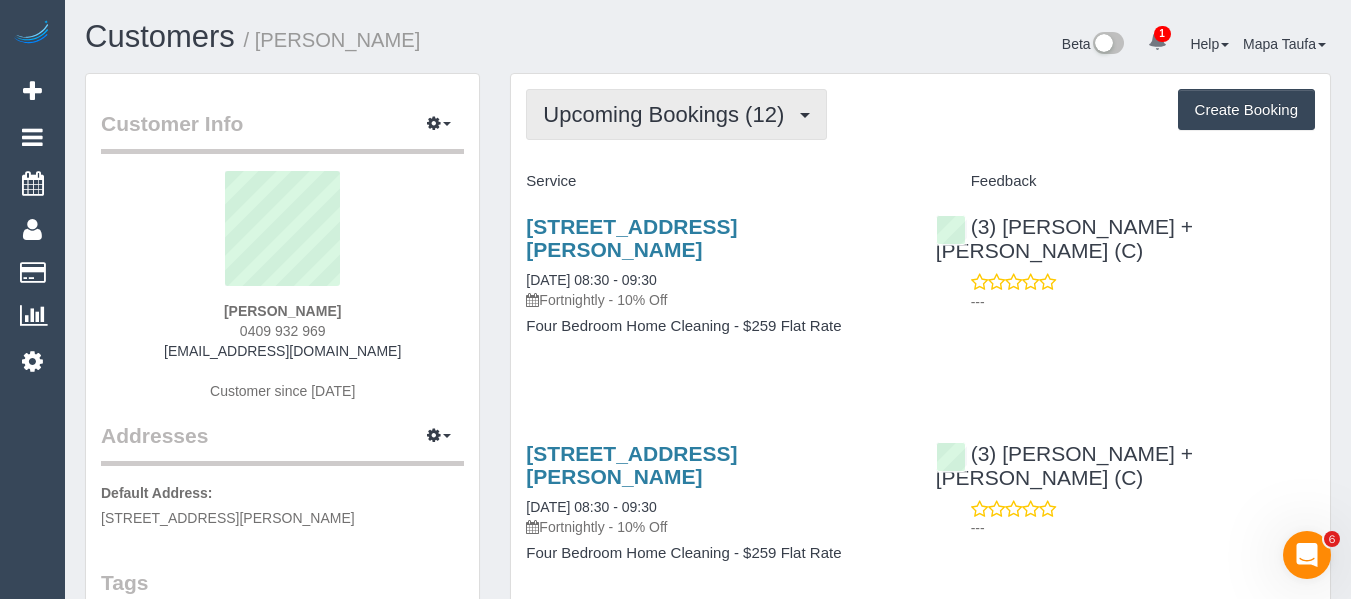 click on "Upcoming Bookings (12)" at bounding box center [668, 114] 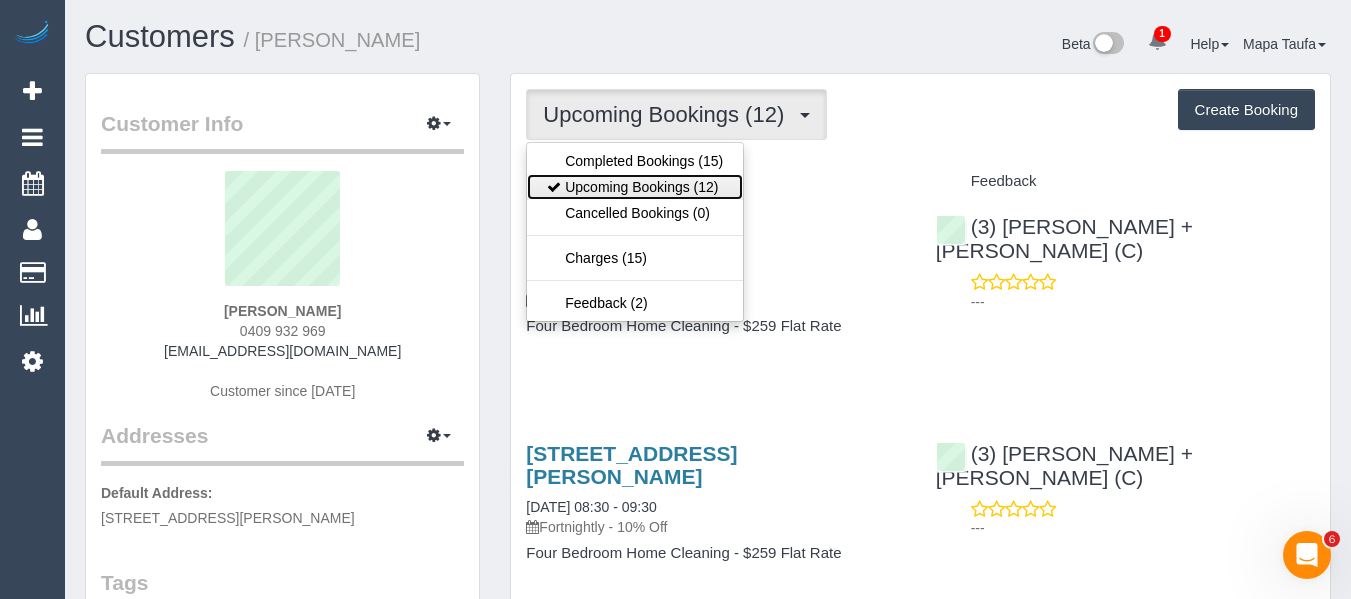 click on "Completed Bookings (15)
Upcoming Bookings (12)
Cancelled Bookings (0)
Charges (15)
Feedback (2)" at bounding box center (635, 232) 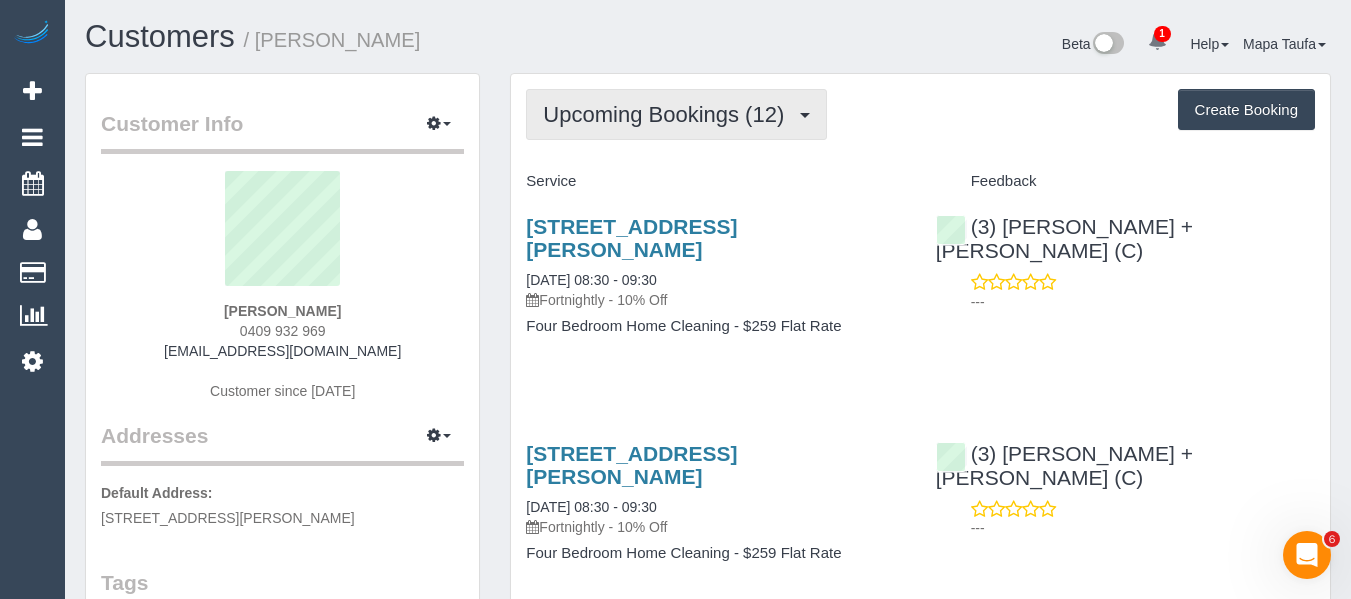 click on "Upcoming Bookings (12)" at bounding box center (668, 114) 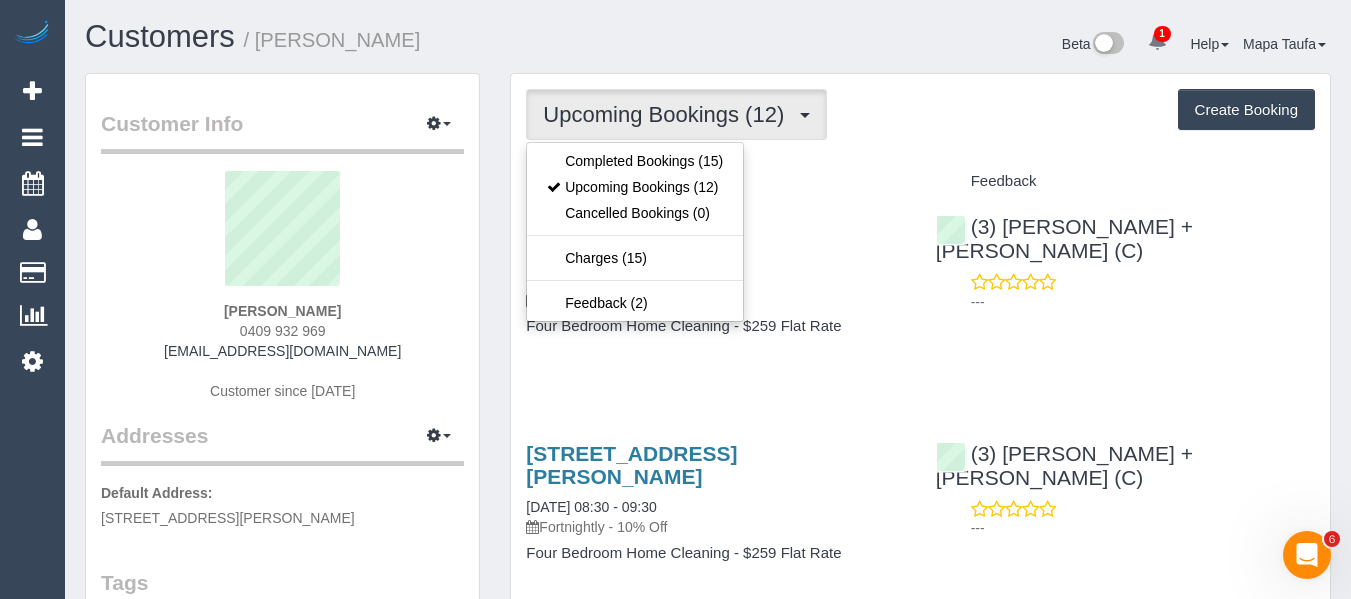 click on "Service" at bounding box center (715, 182) 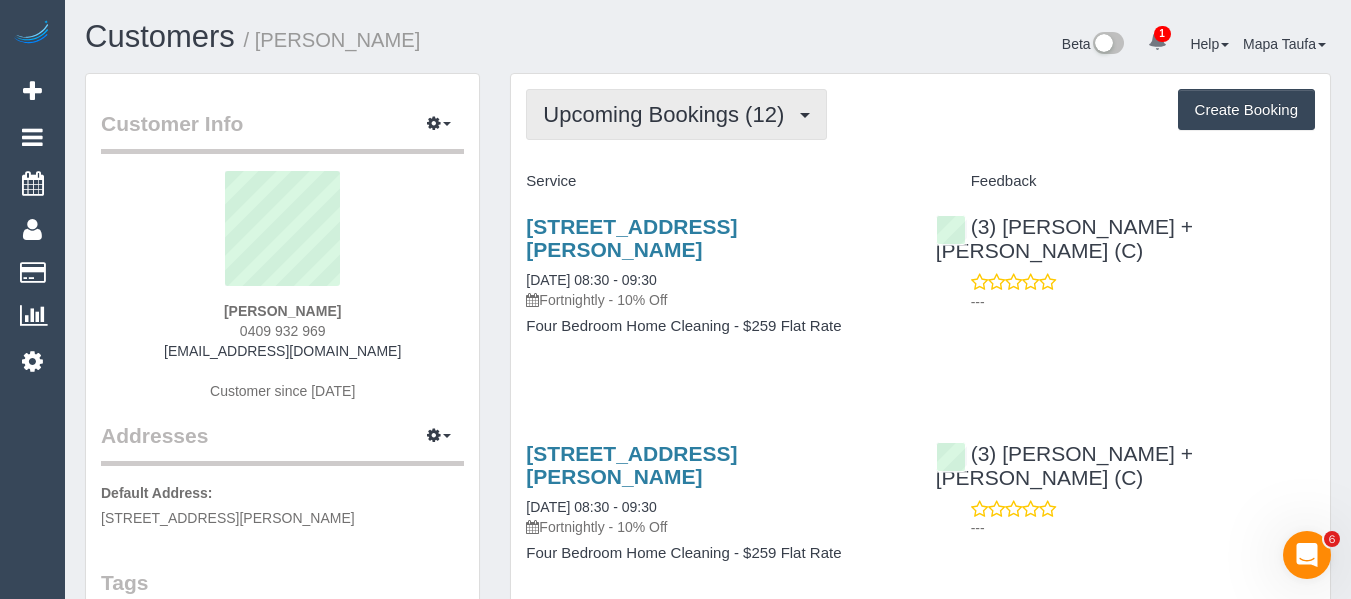 click on "Upcoming Bookings (12)" at bounding box center [668, 114] 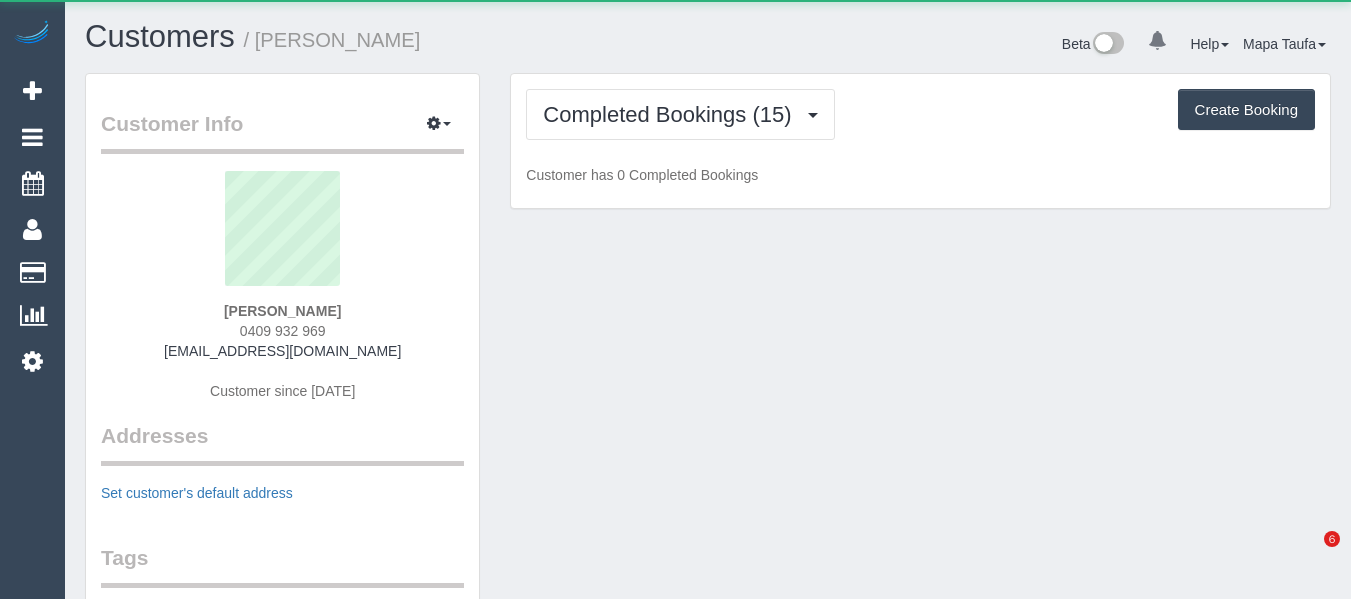 scroll, scrollTop: 0, scrollLeft: 0, axis: both 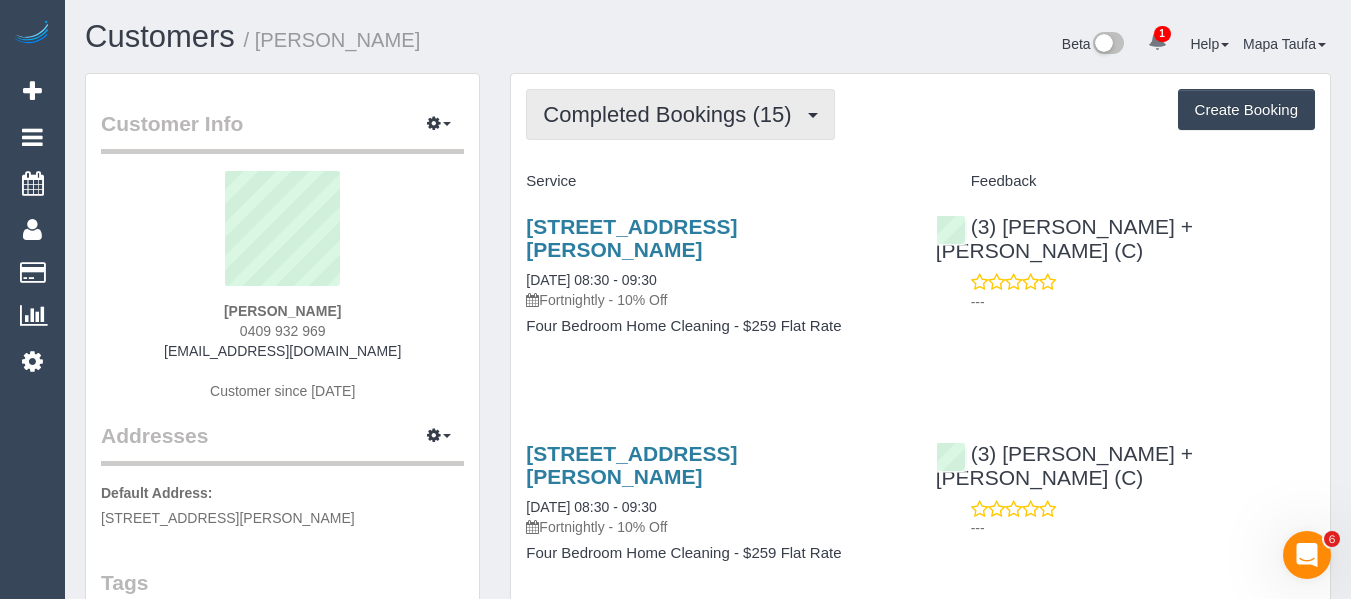 click on "Completed Bookings (15)" at bounding box center (680, 114) 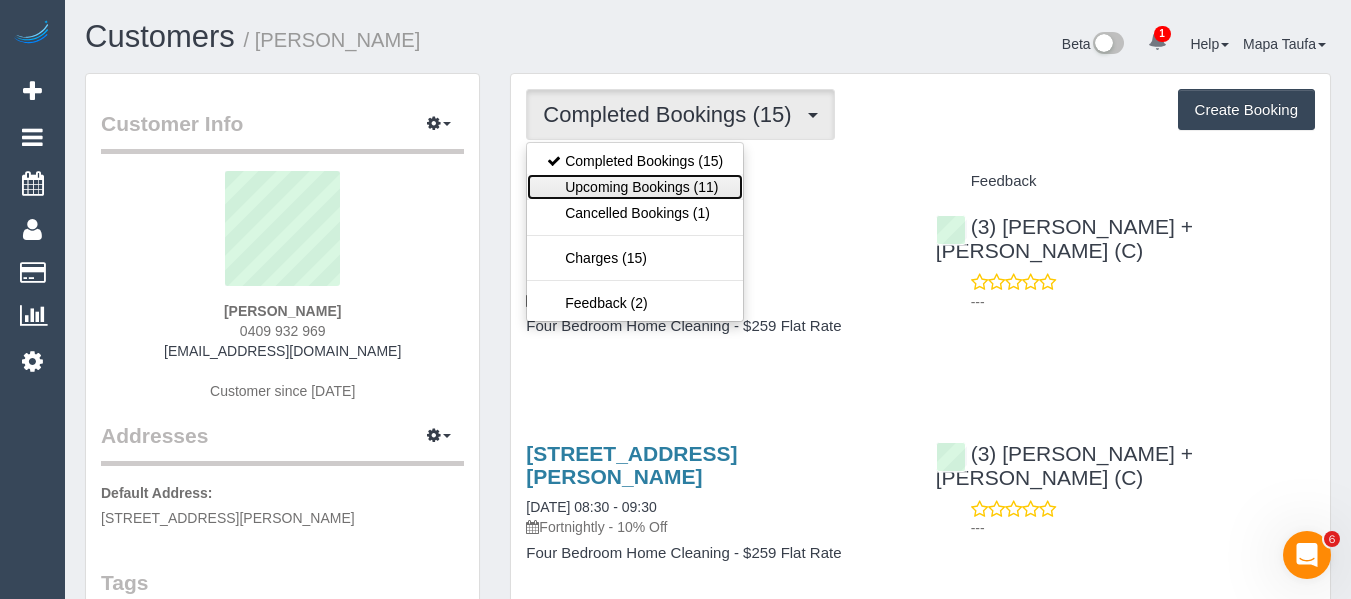 click on "Upcoming Bookings (11)" at bounding box center (635, 187) 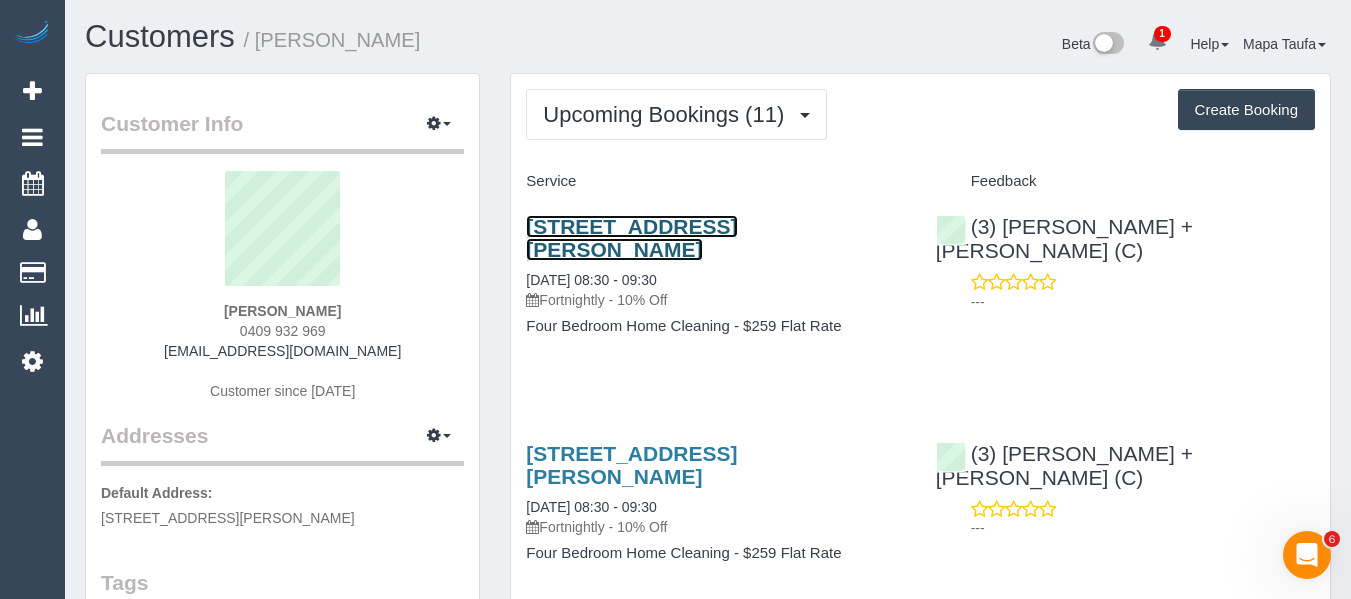 click on "[STREET_ADDRESS][PERSON_NAME]" at bounding box center (631, 238) 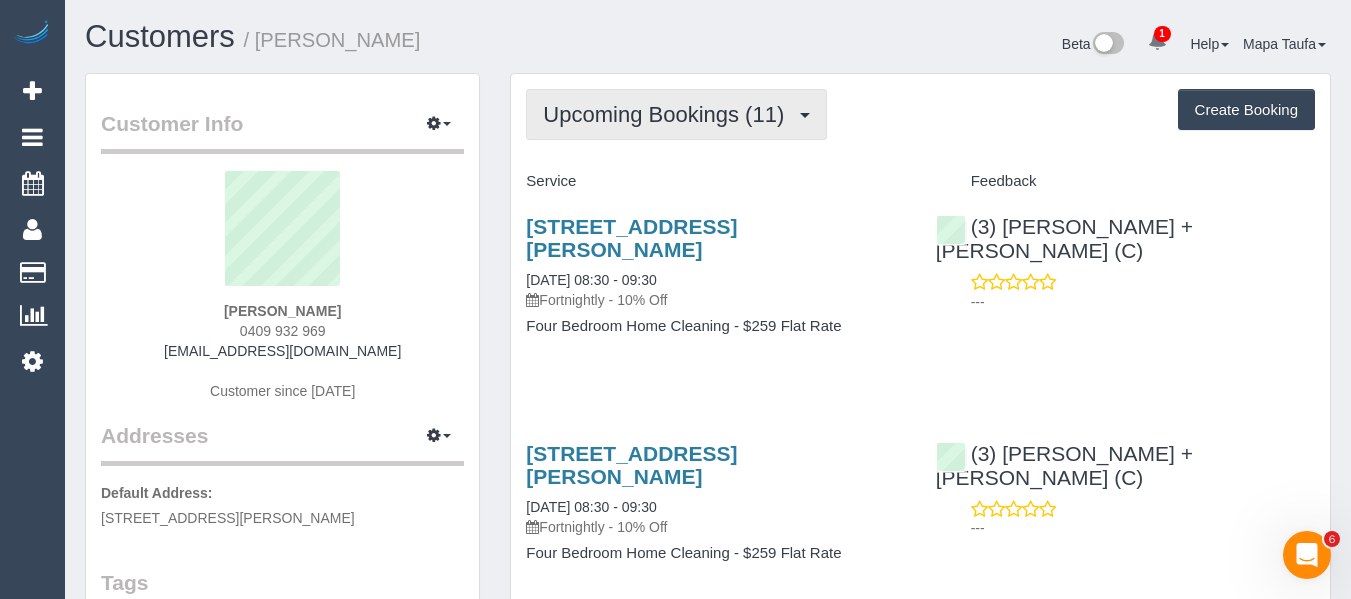 drag, startPoint x: 705, startPoint y: 97, endPoint x: 687, endPoint y: 138, distance: 44.777225 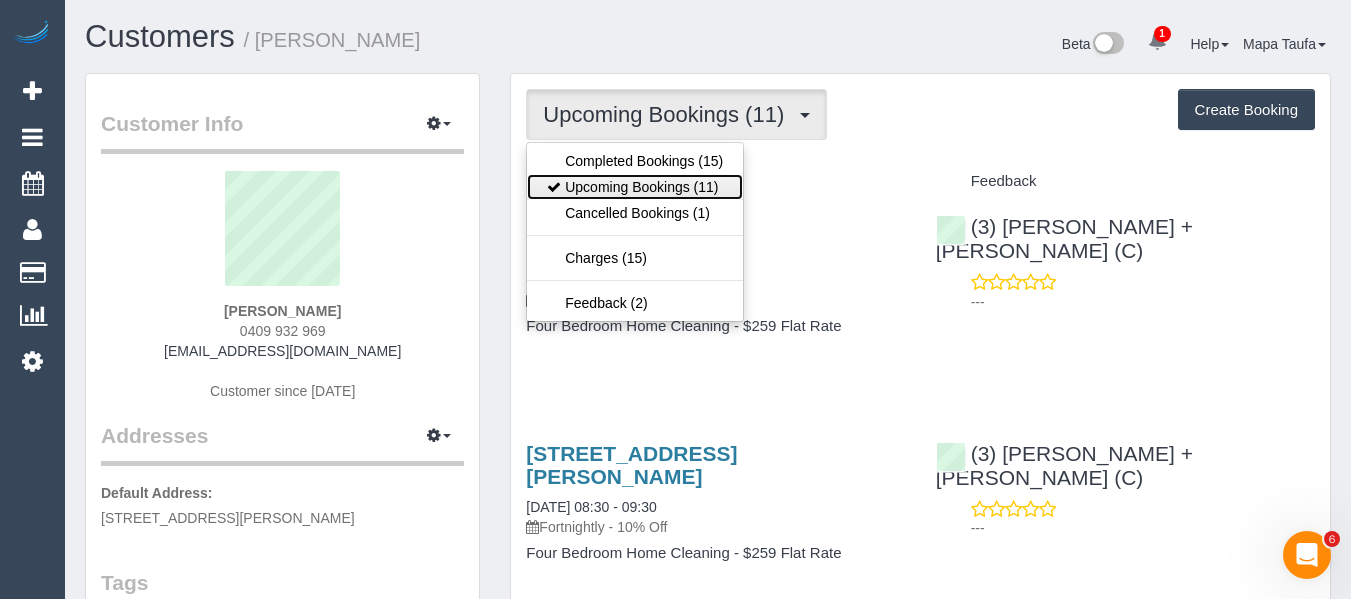 click on "Upcoming Bookings (11)" at bounding box center (635, 187) 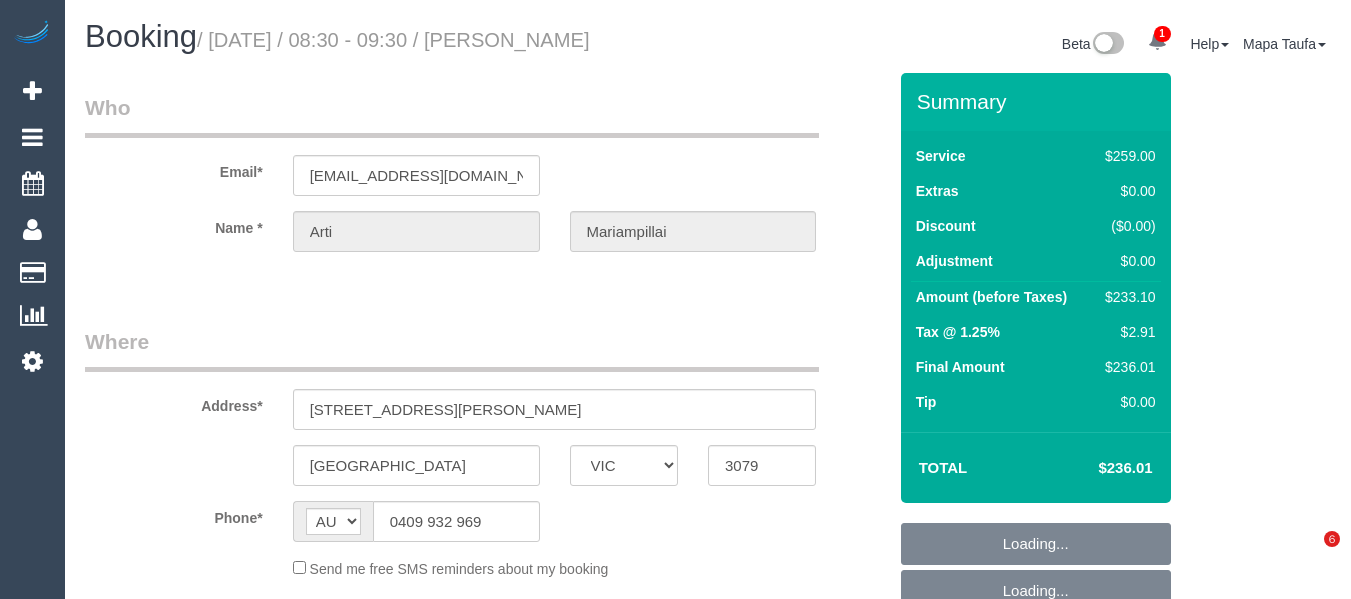 select on "VIC" 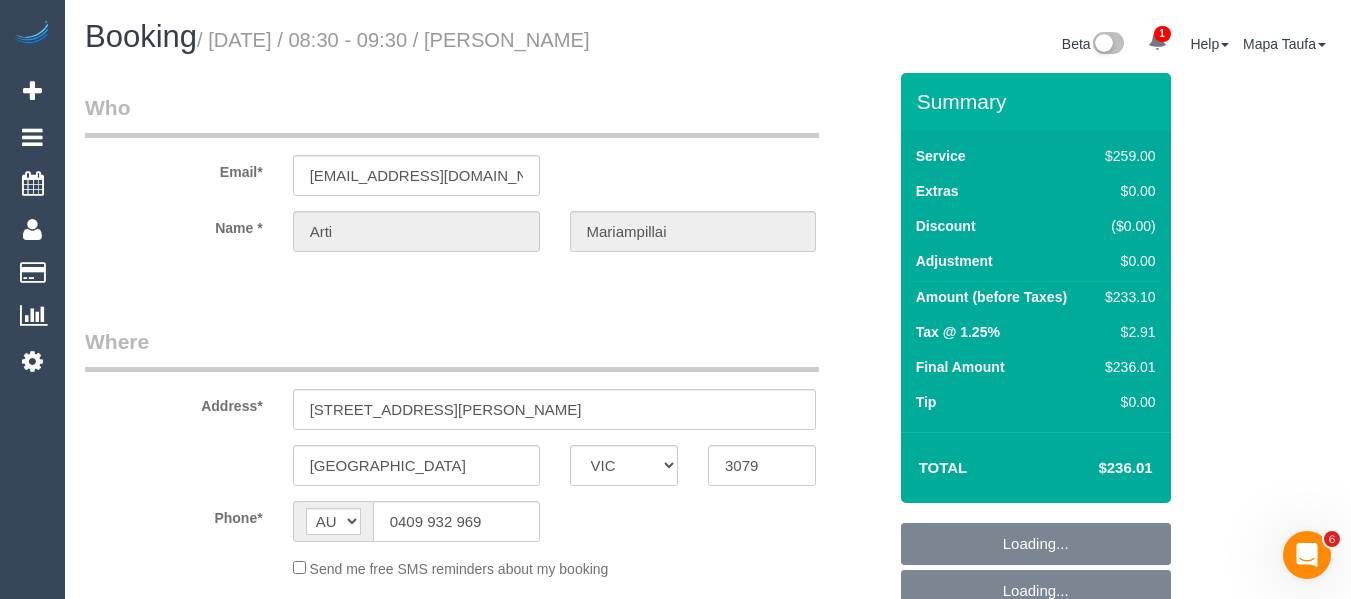 scroll, scrollTop: 0, scrollLeft: 0, axis: both 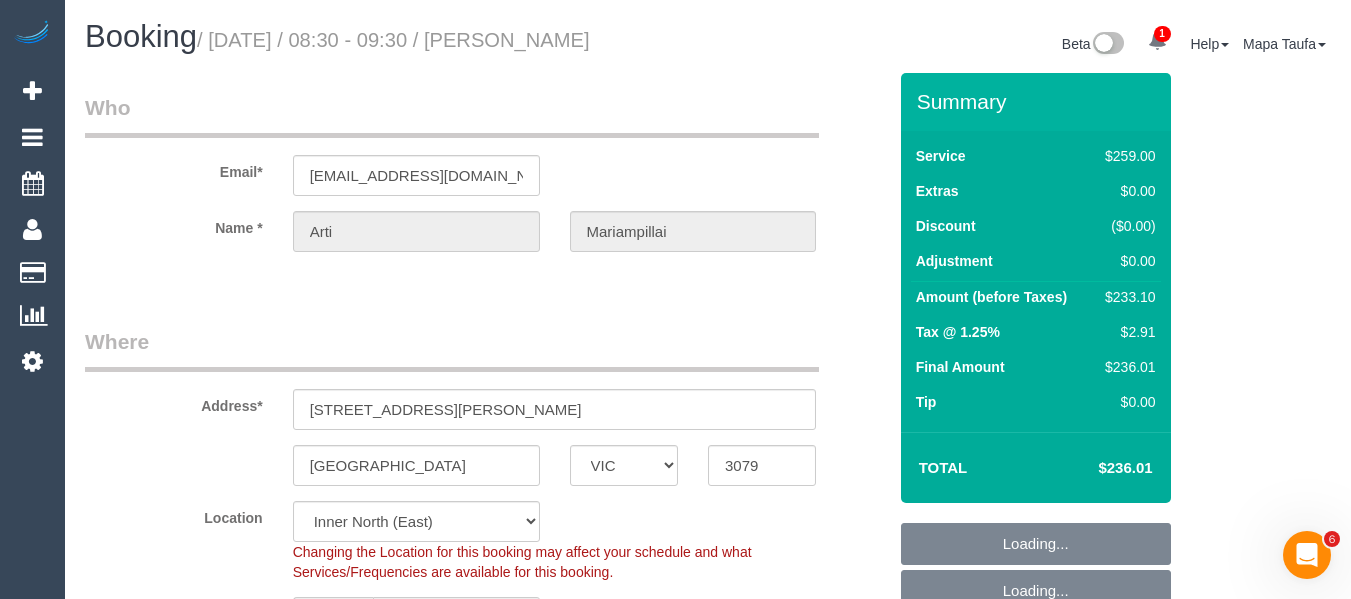 select on "object:787" 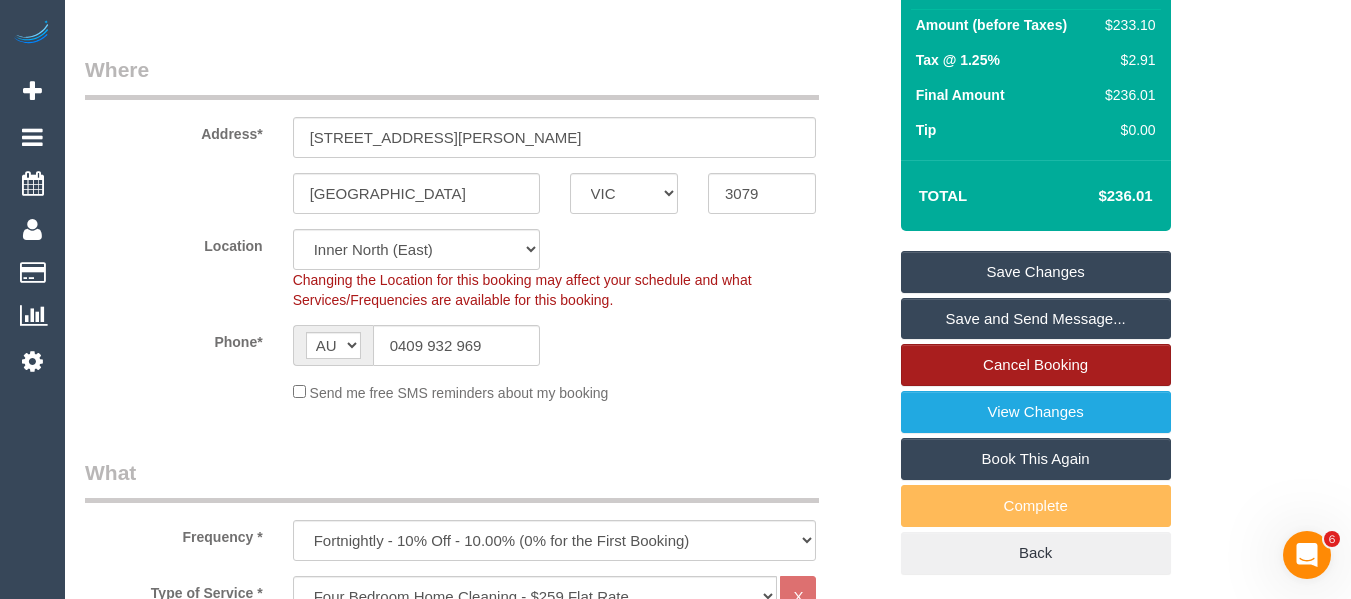 scroll, scrollTop: 300, scrollLeft: 0, axis: vertical 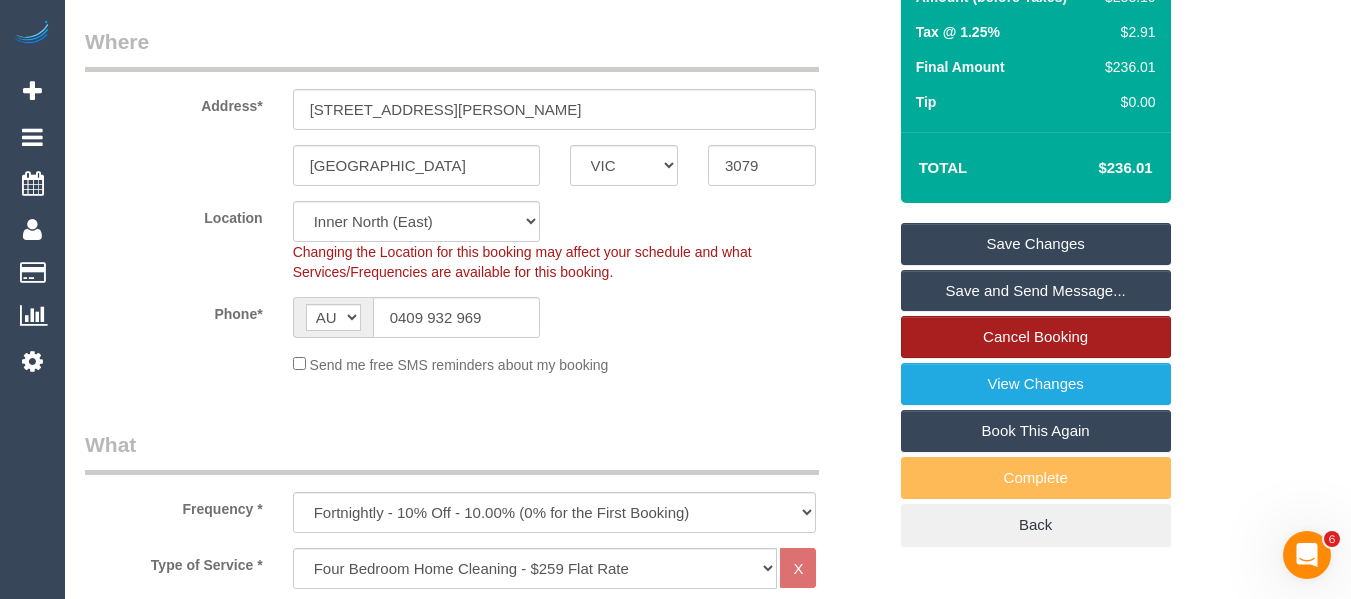 click on "Cancel Booking" at bounding box center [1036, 337] 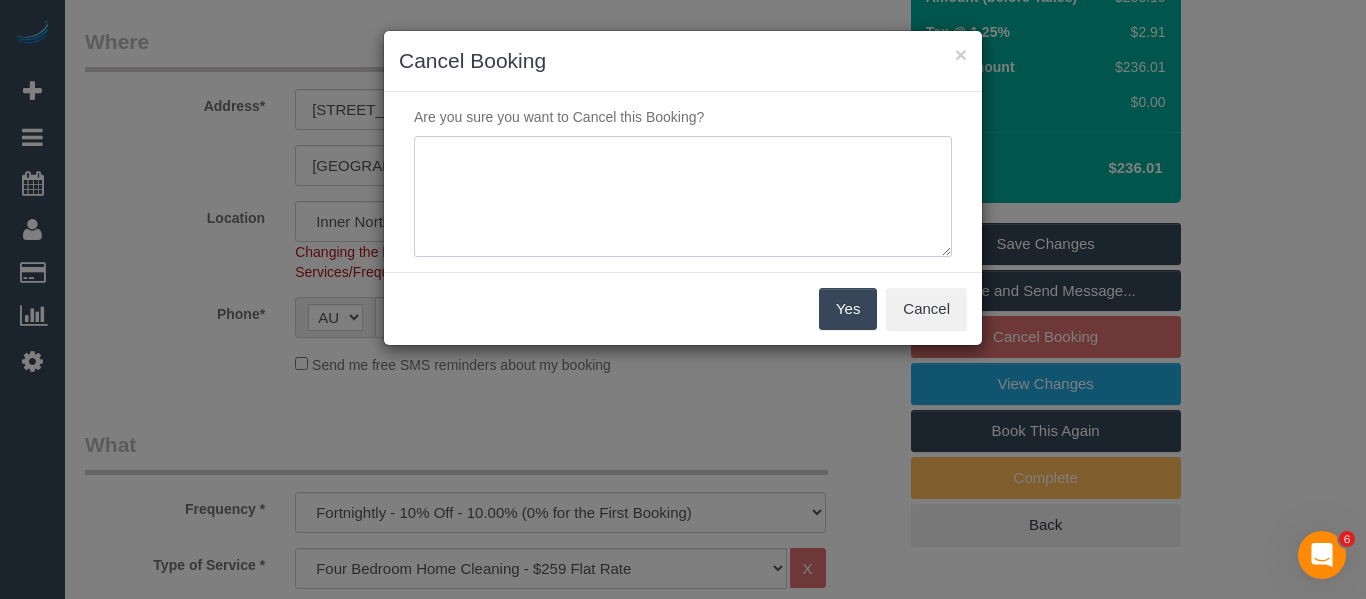 click at bounding box center (683, 197) 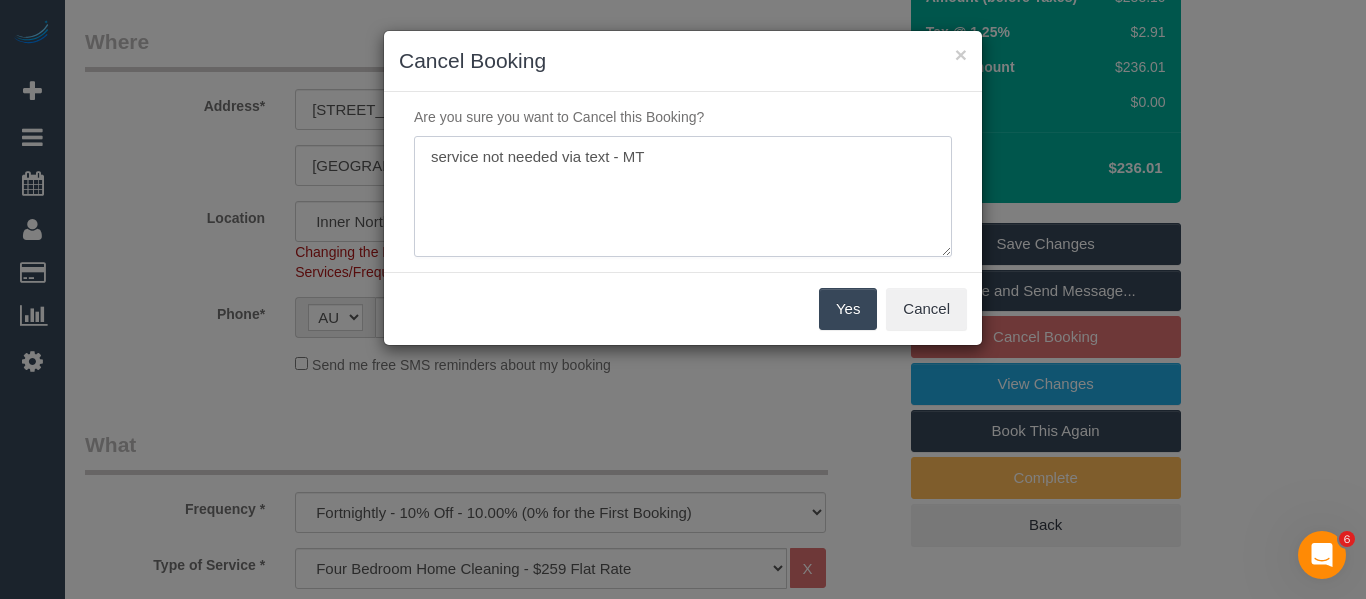type on "service not needed via text - MT" 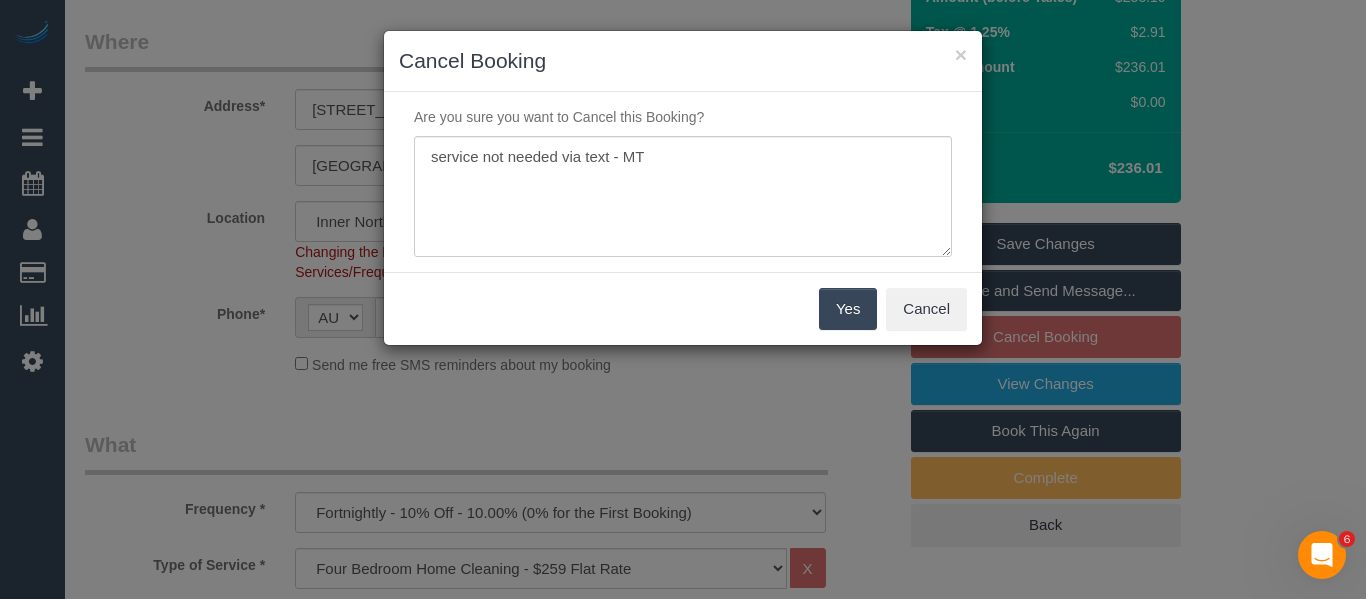 click on "Yes" at bounding box center (848, 309) 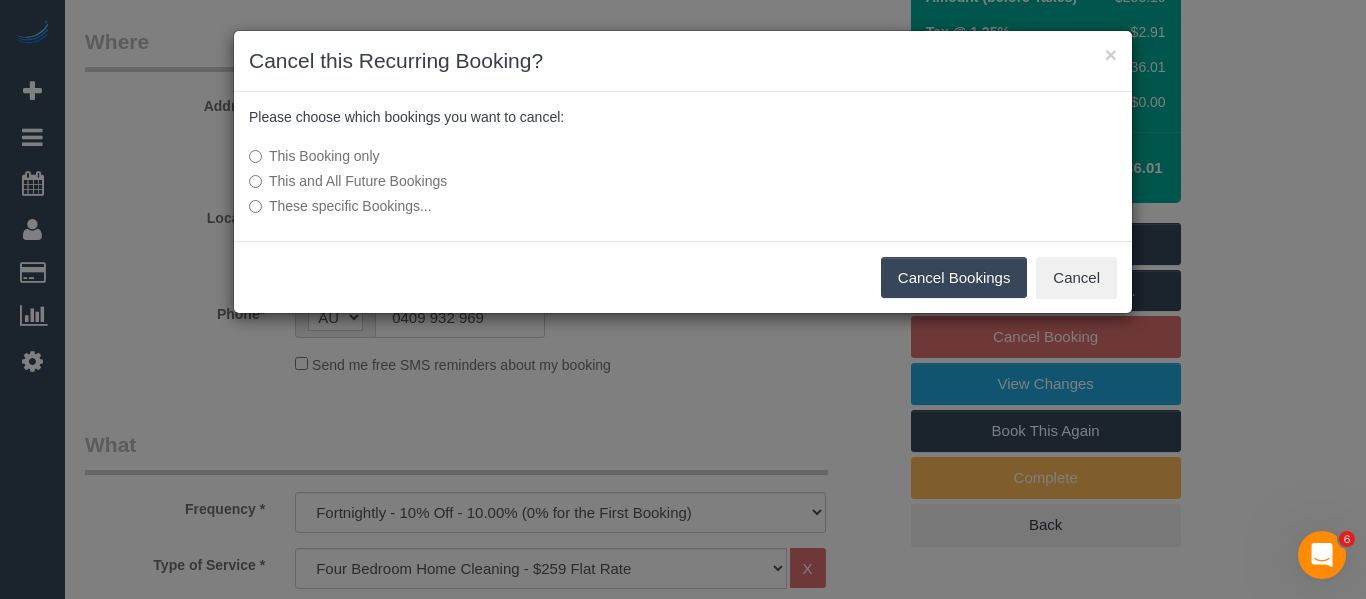 click on "Cancel Bookings" at bounding box center [954, 278] 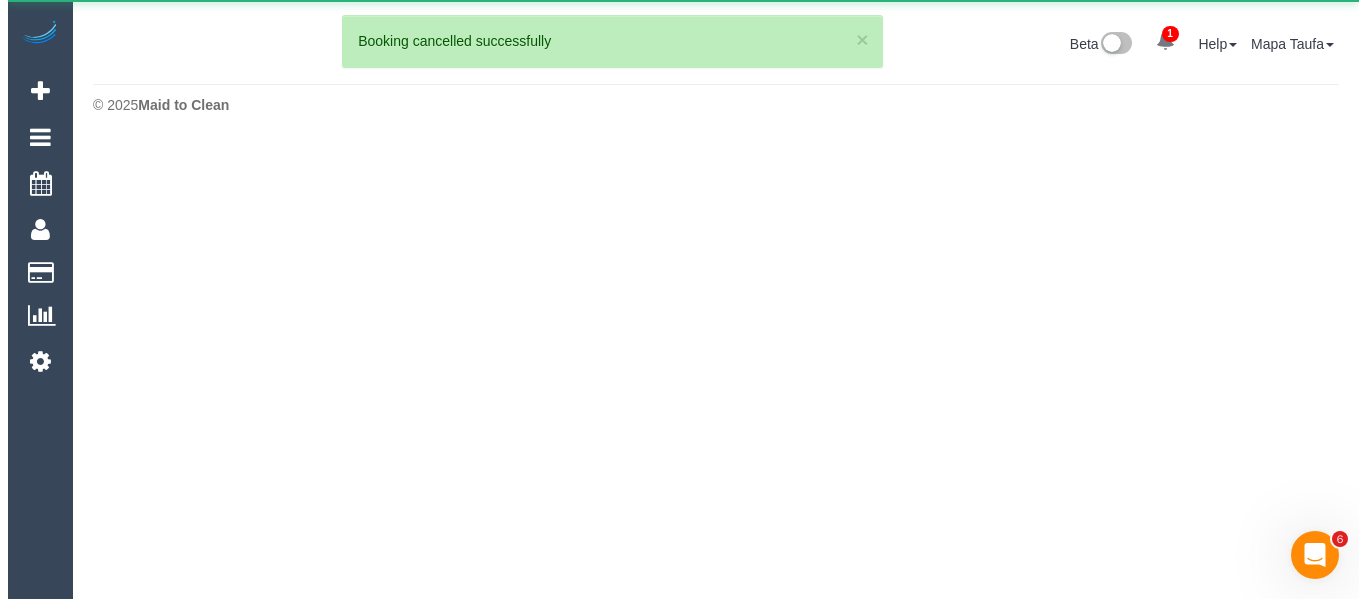 scroll, scrollTop: 0, scrollLeft: 0, axis: both 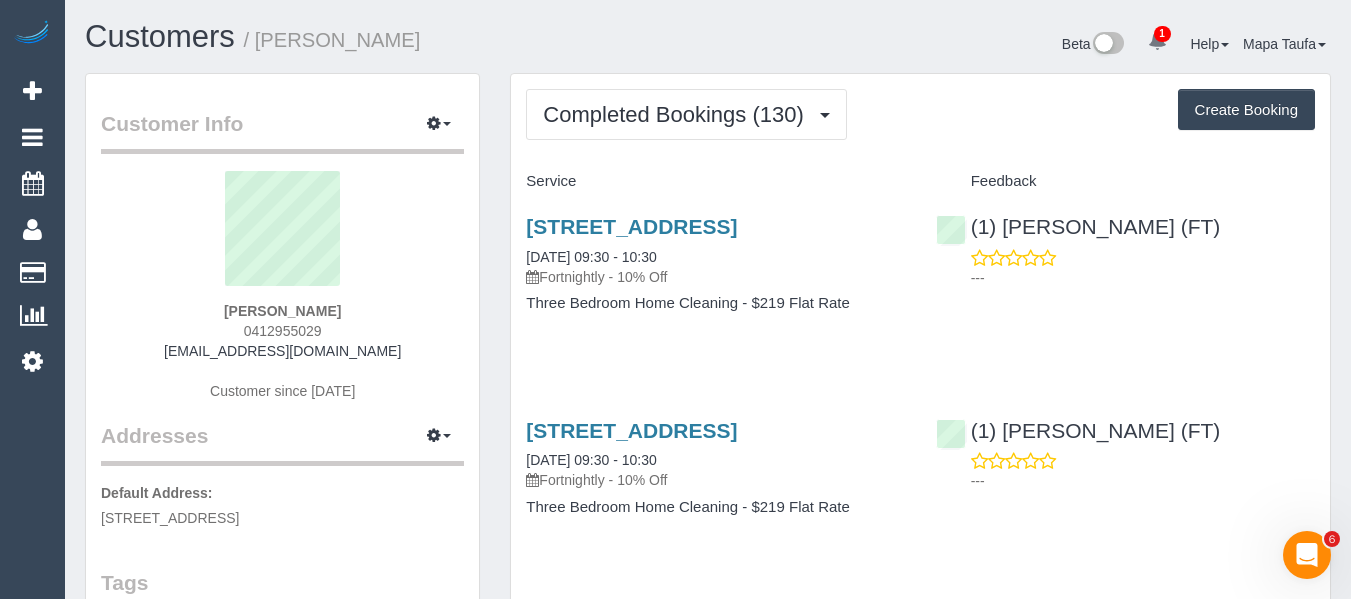 drag, startPoint x: 355, startPoint y: 344, endPoint x: 207, endPoint y: 344, distance: 148 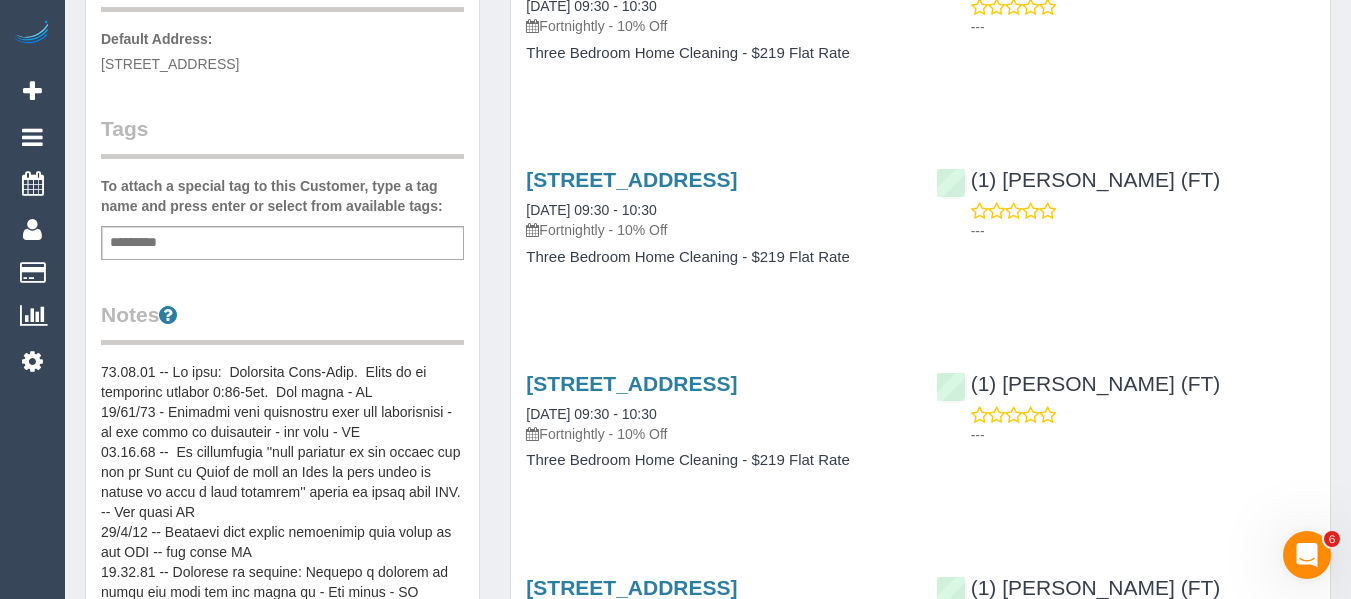 scroll, scrollTop: 500, scrollLeft: 0, axis: vertical 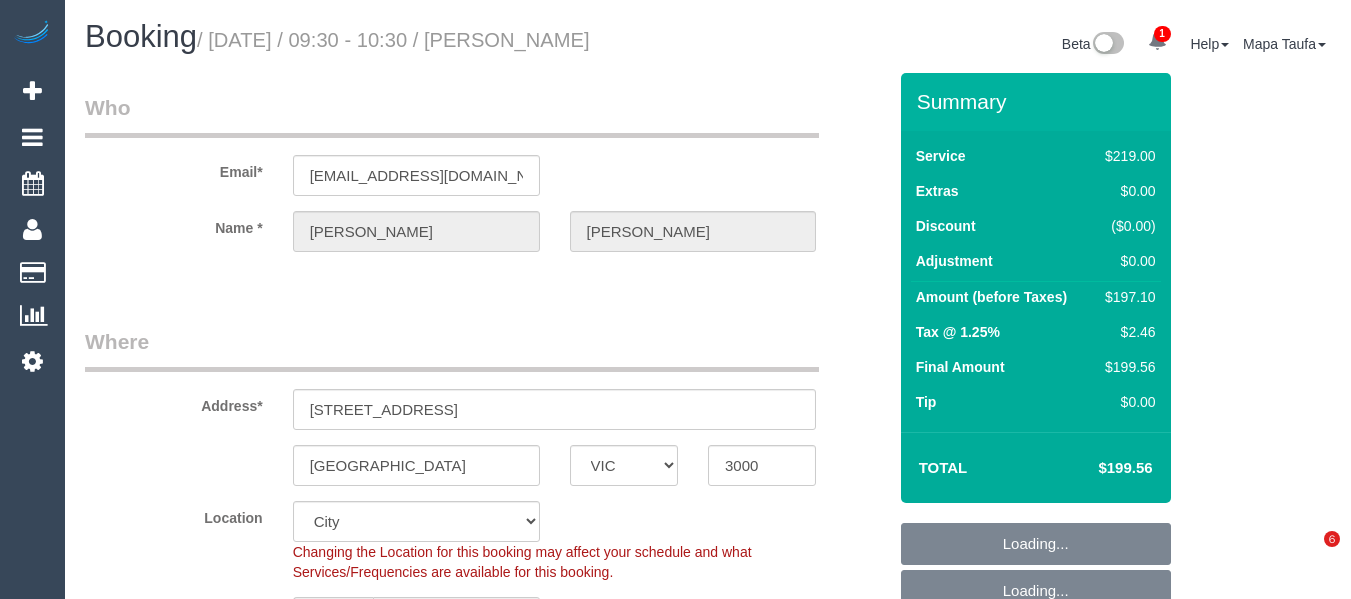 select on "VIC" 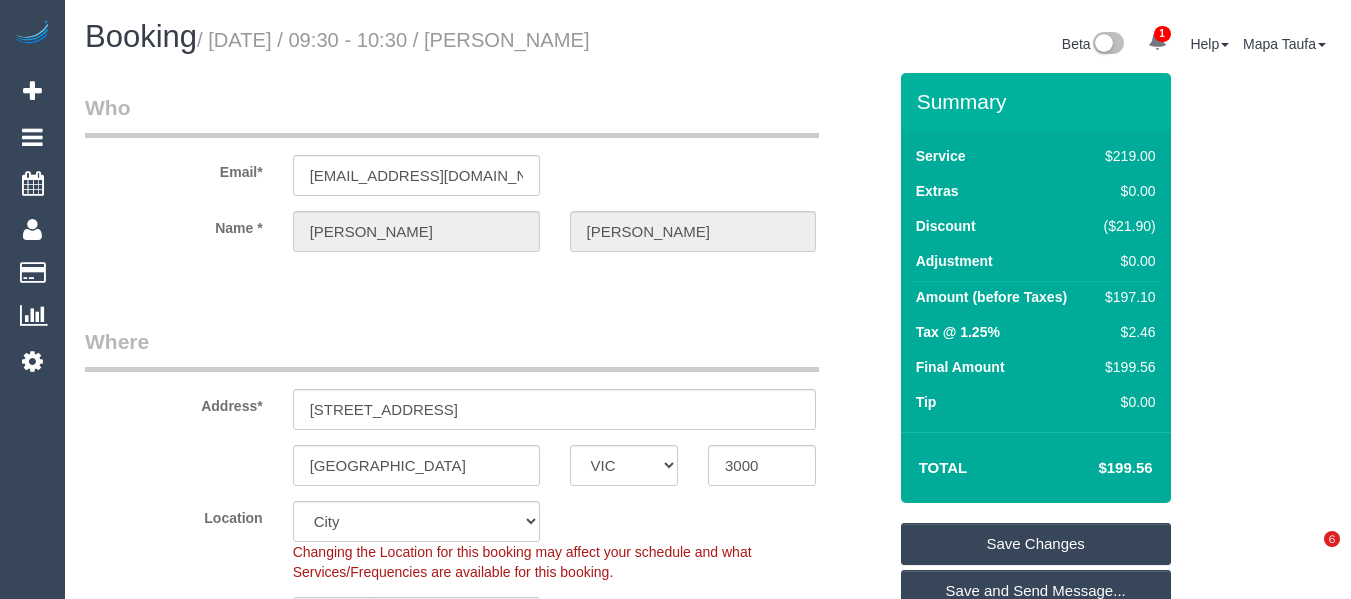 scroll, scrollTop: 0, scrollLeft: 0, axis: both 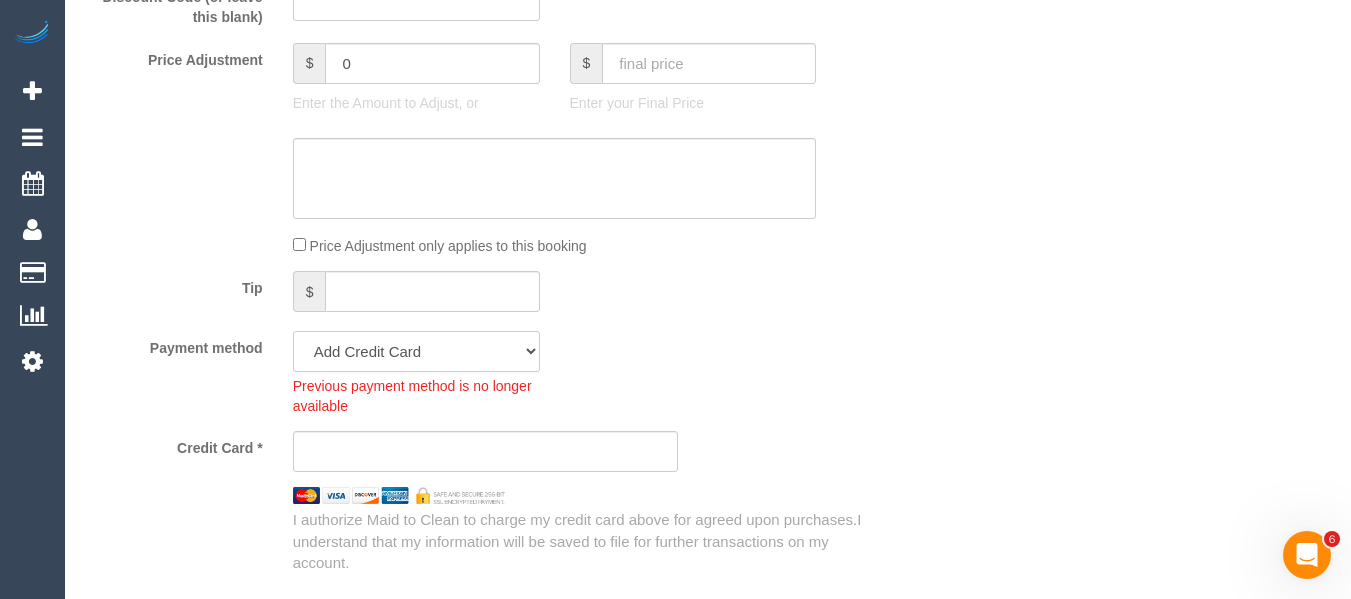 click on "Mastercard - 1068 - 04/2029 (Default) Add Credit Card ─────────────── Cash Check Paypal" 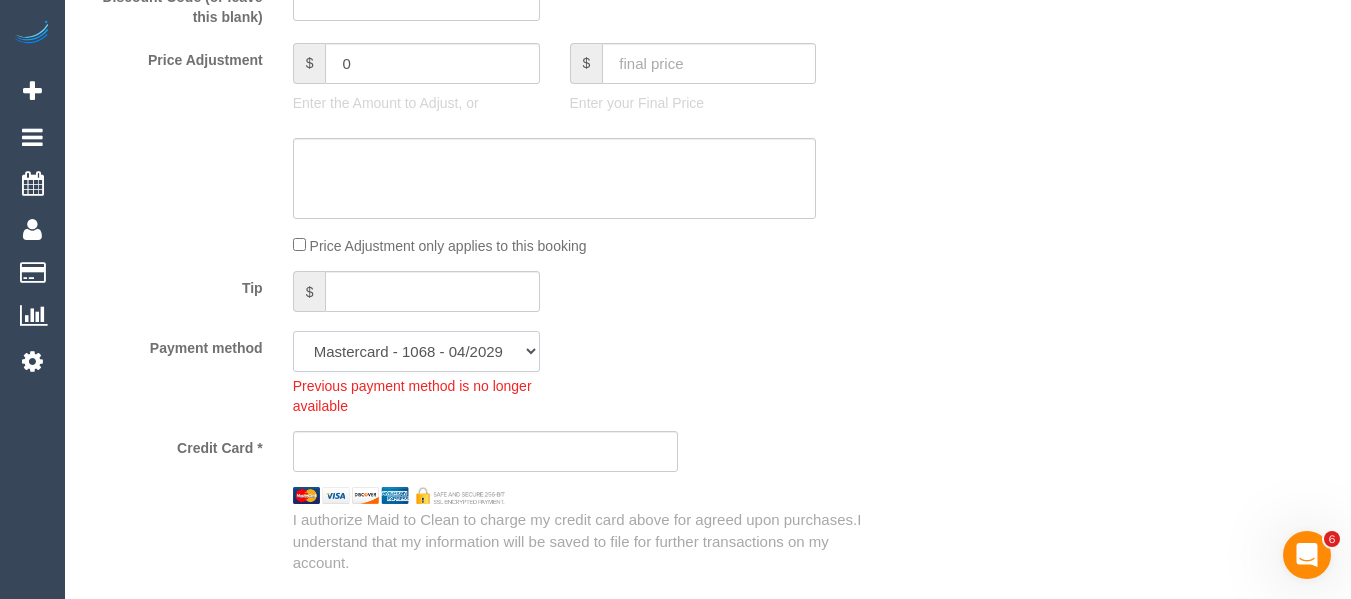 click on "Mastercard - 1068 - 04/2029 (Default) Add Credit Card ─────────────── Cash Check Paypal" 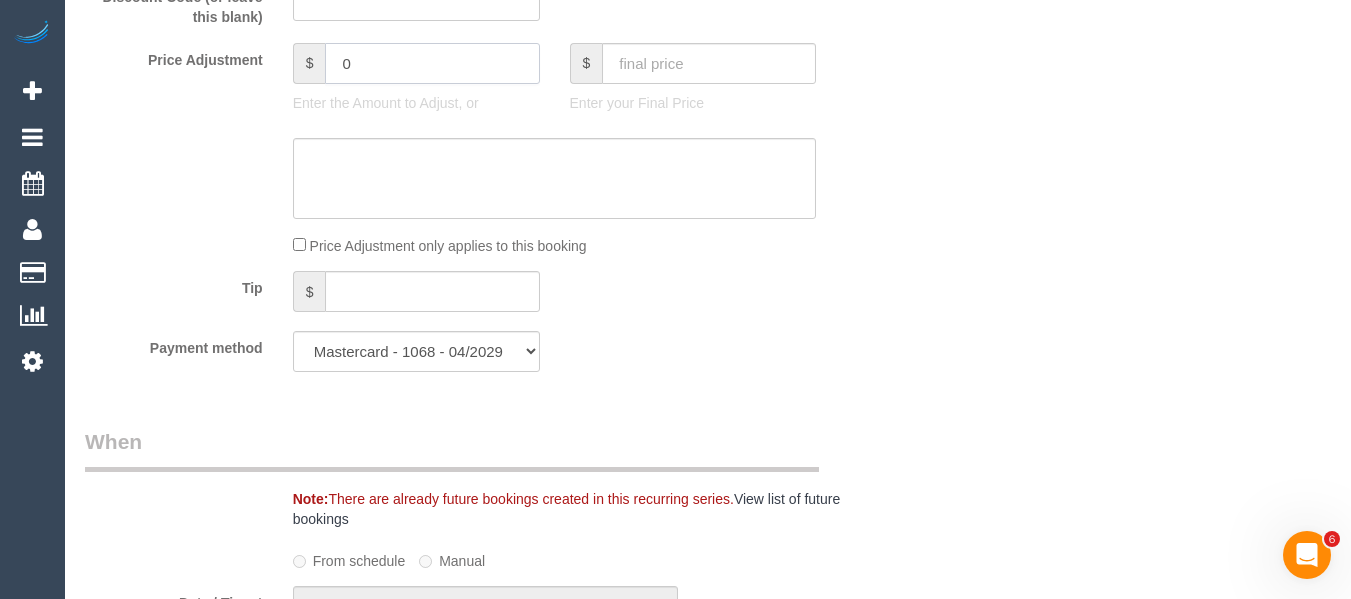 drag, startPoint x: 380, startPoint y: 57, endPoint x: 241, endPoint y: 45, distance: 139.51703 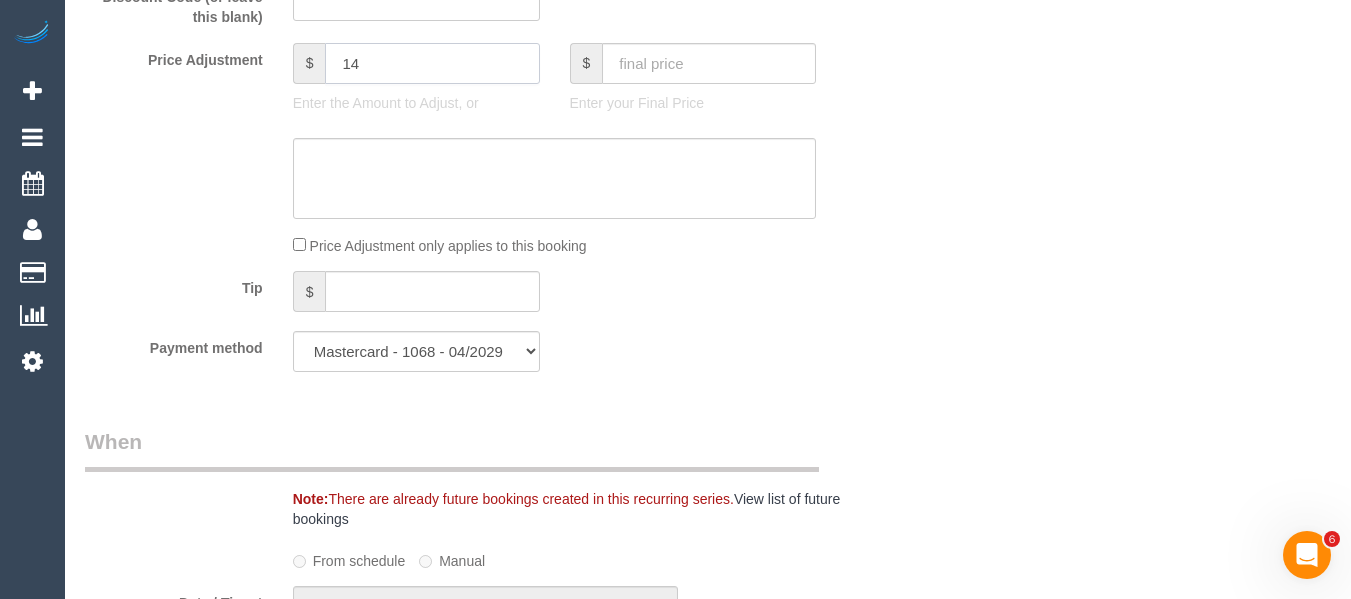 type on "14" 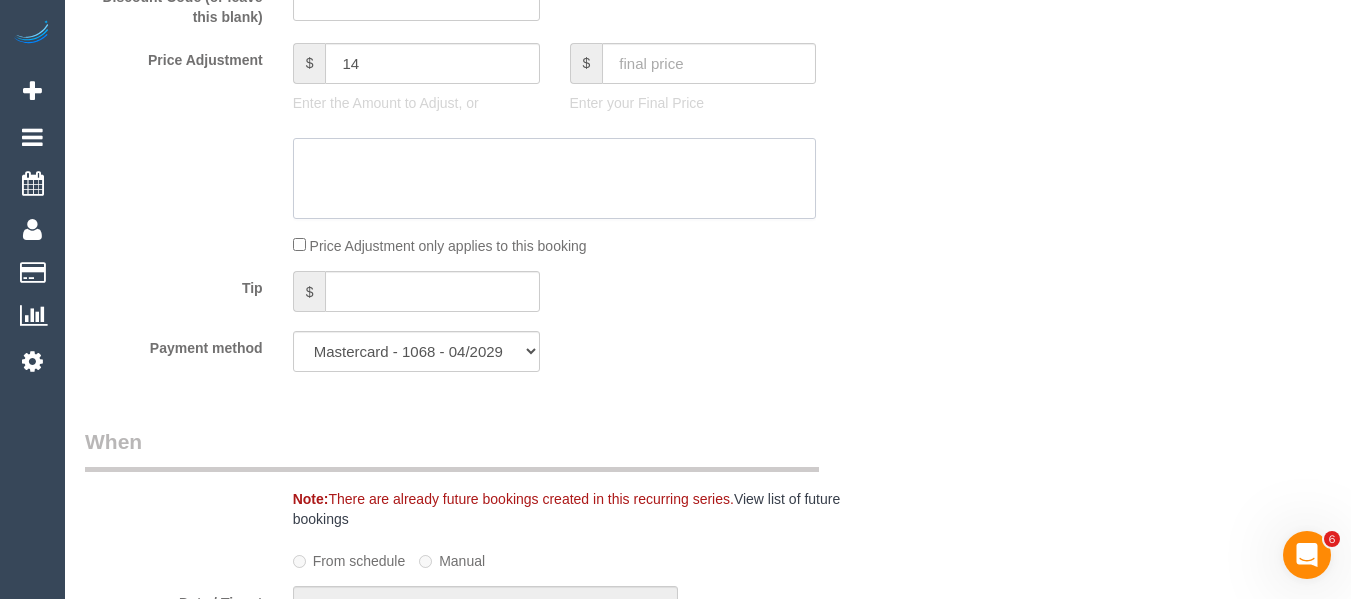 click 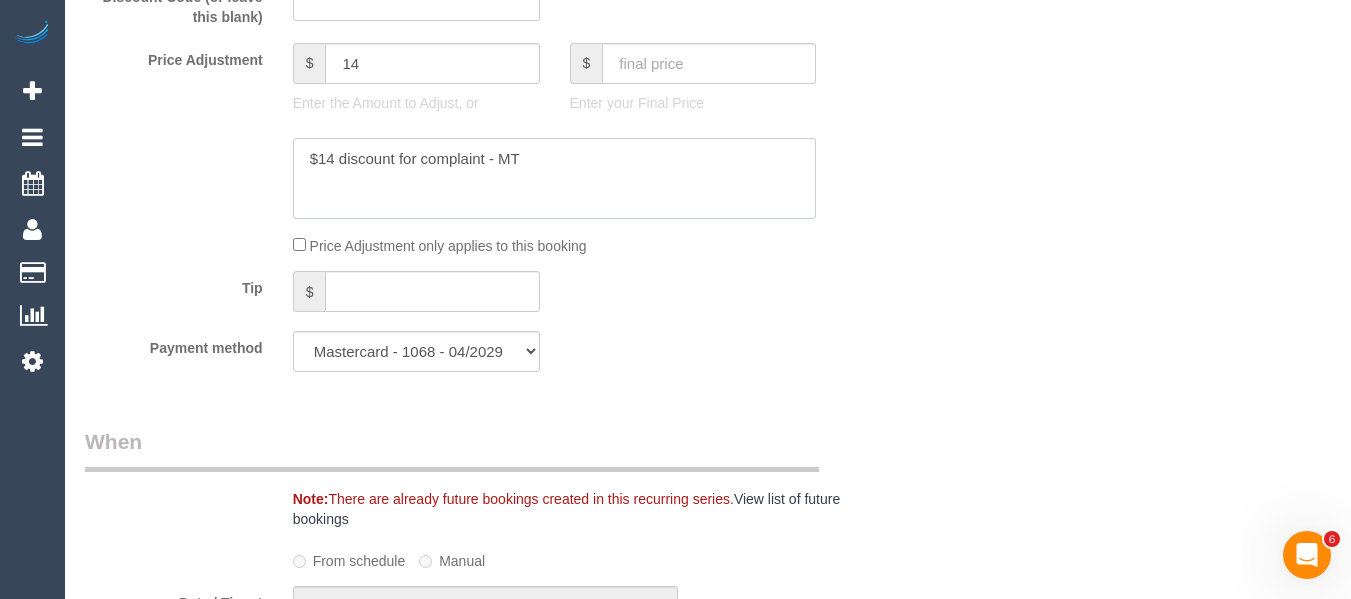 click 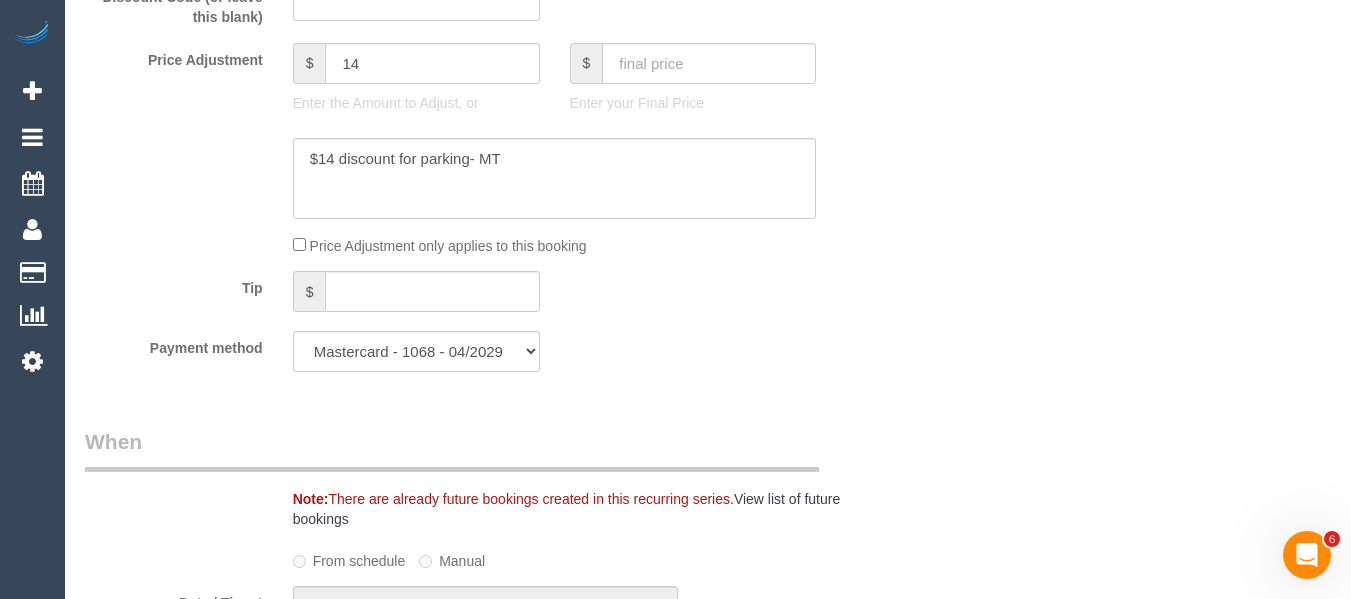 click on "Price Adjustment
$
14
Enter the Amount to Adjust, or
$
Enter your Final Price
Price Adjustment only applies to this booking" 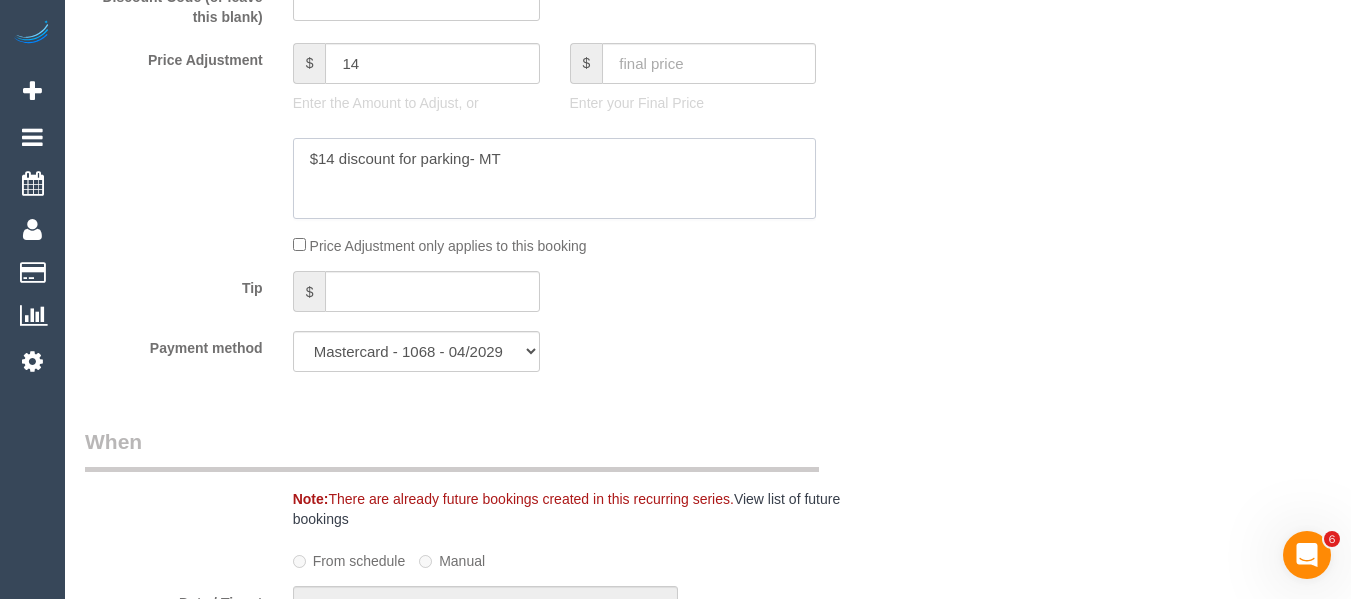 click 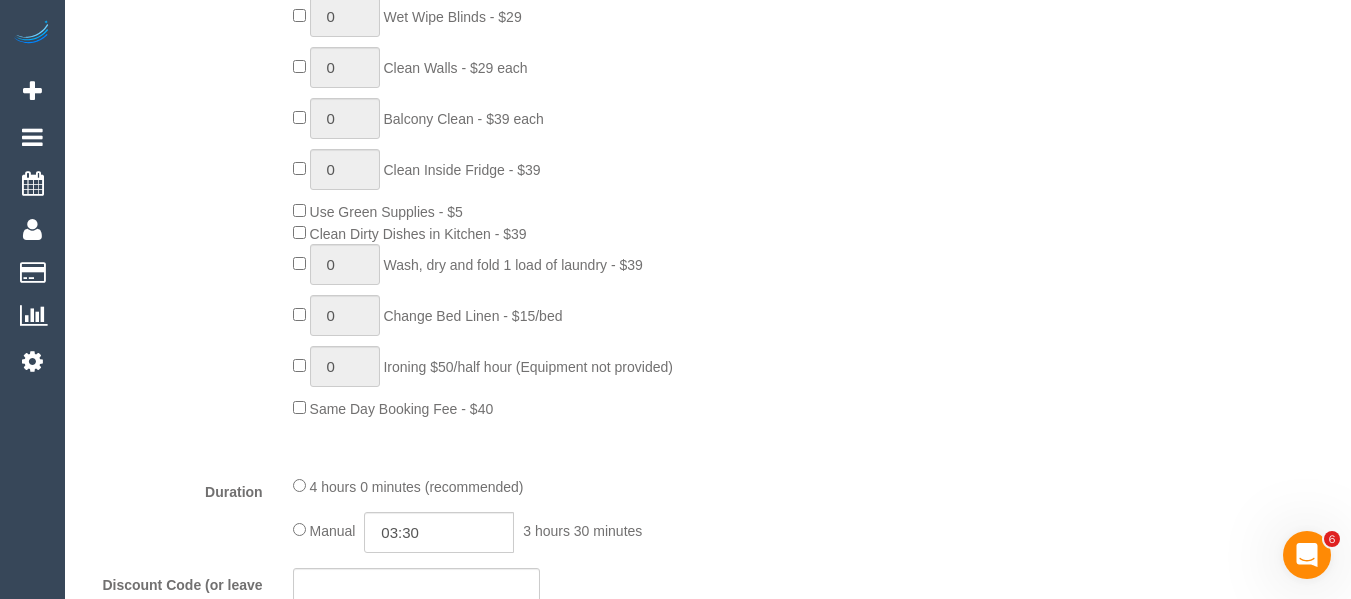 scroll, scrollTop: 919, scrollLeft: 0, axis: vertical 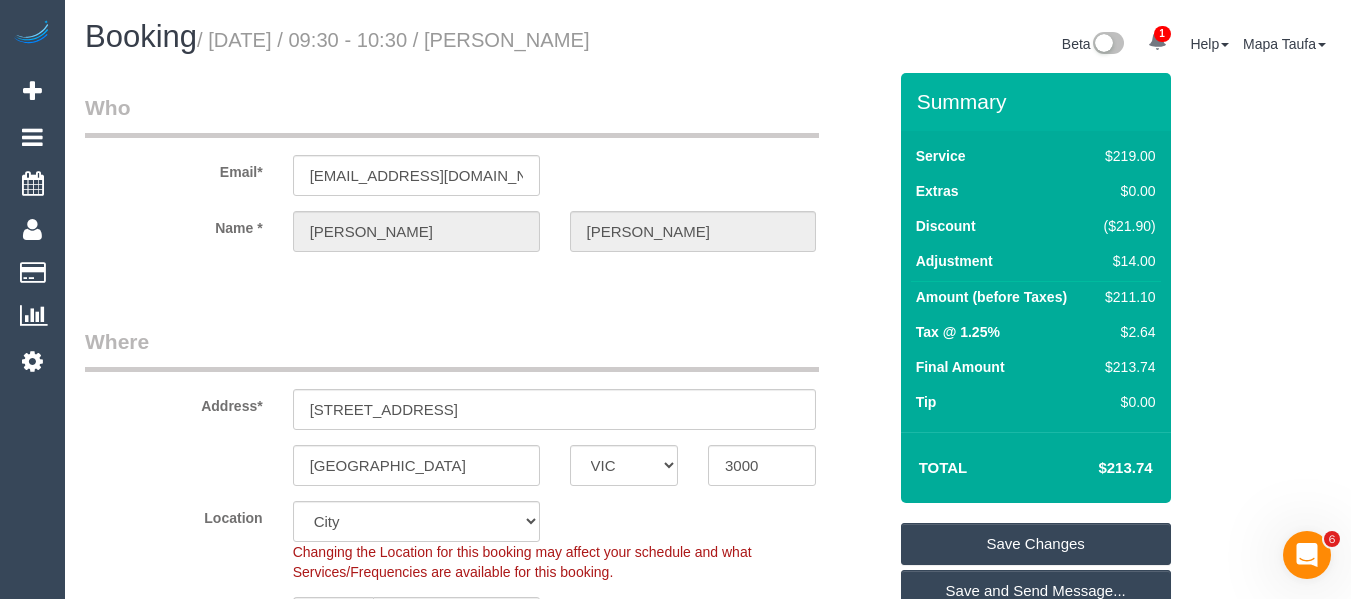 type on "$14 discount for parking- via email -MT" 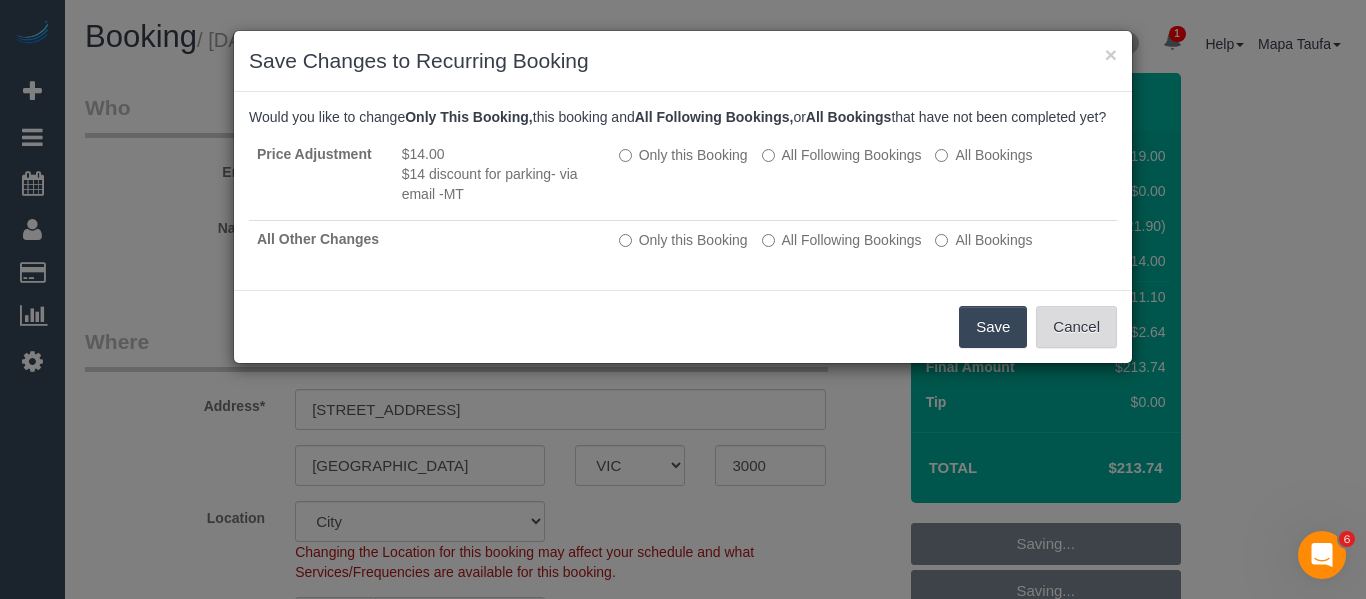 click on "Cancel" at bounding box center (1076, 327) 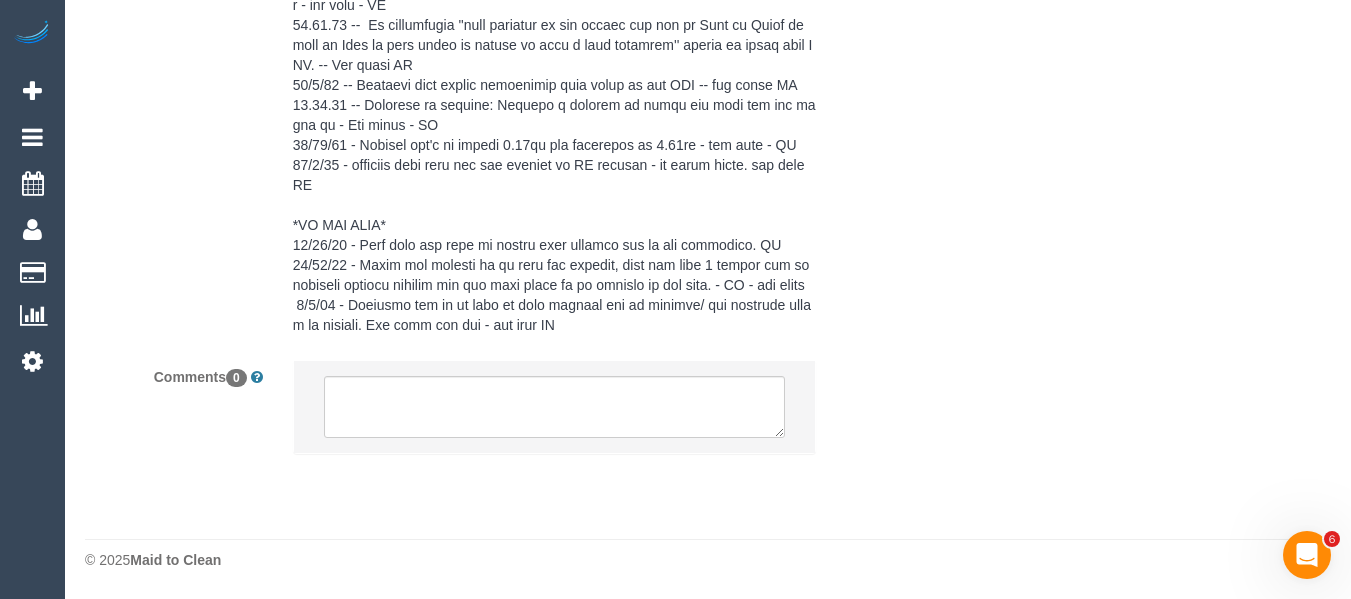 scroll, scrollTop: 0, scrollLeft: 0, axis: both 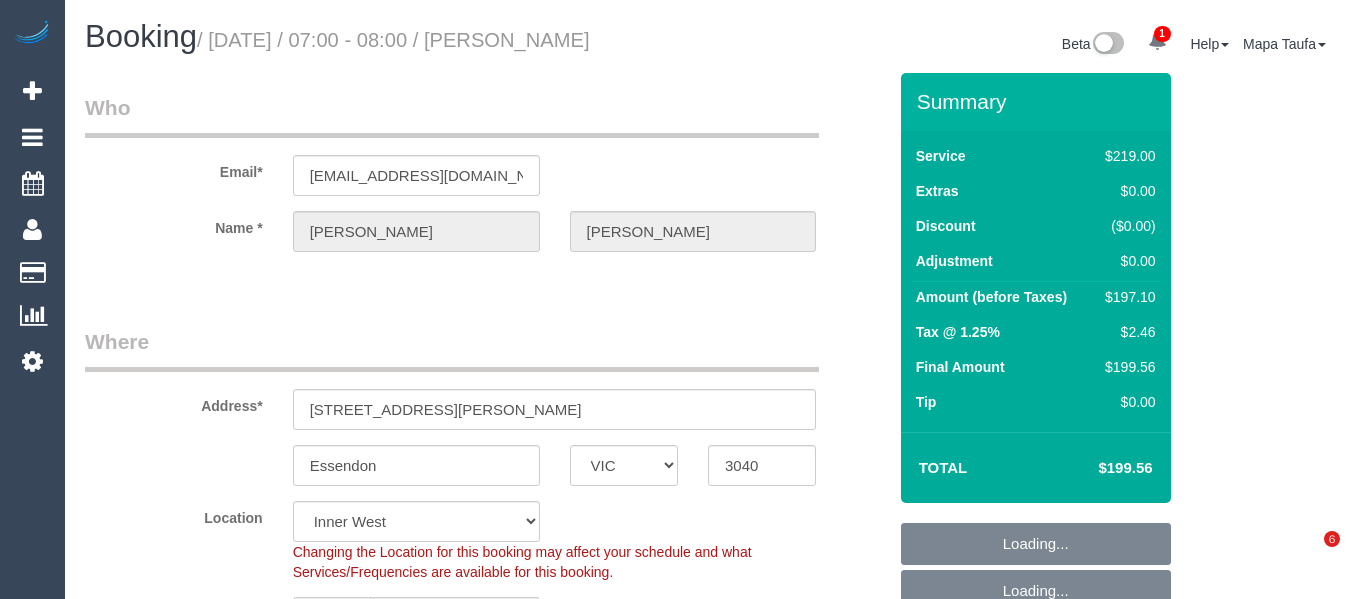 select on "VIC" 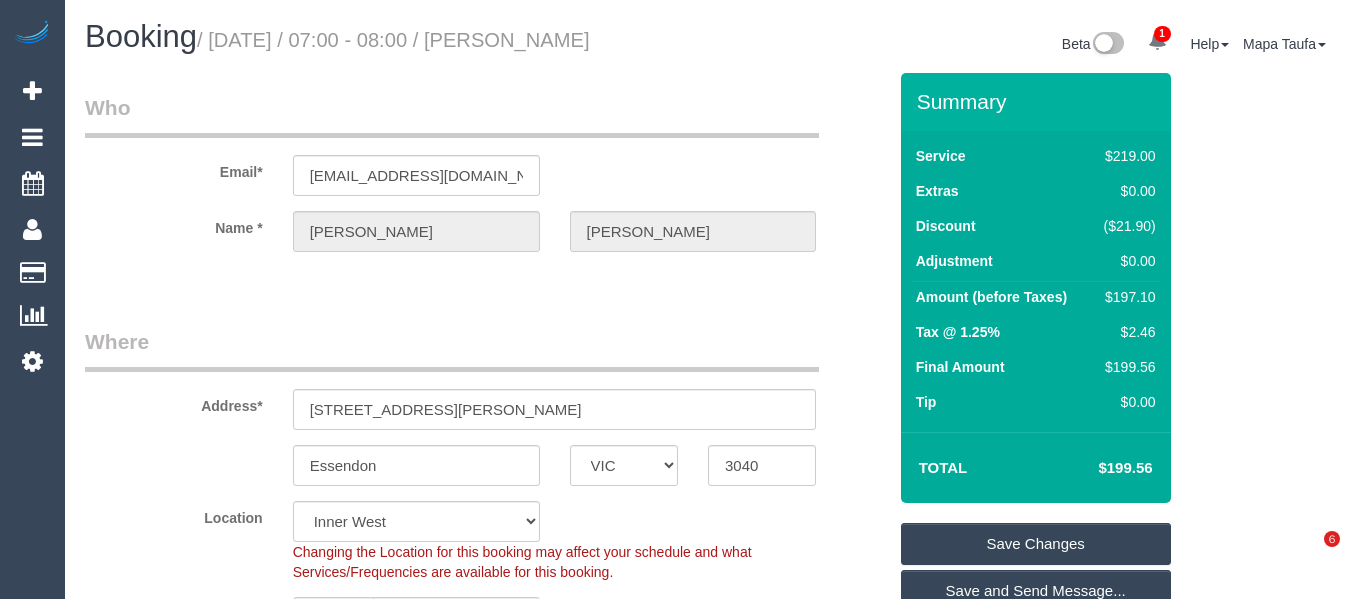 scroll, scrollTop: 0, scrollLeft: 0, axis: both 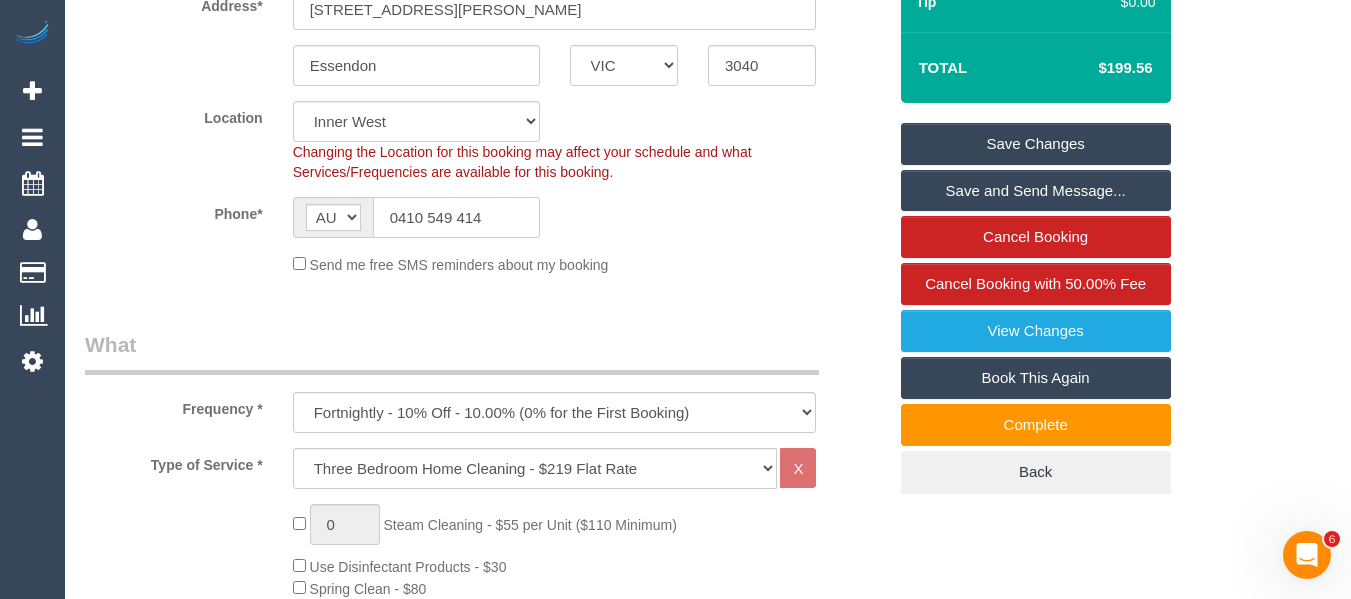 click on "0410 549 414" 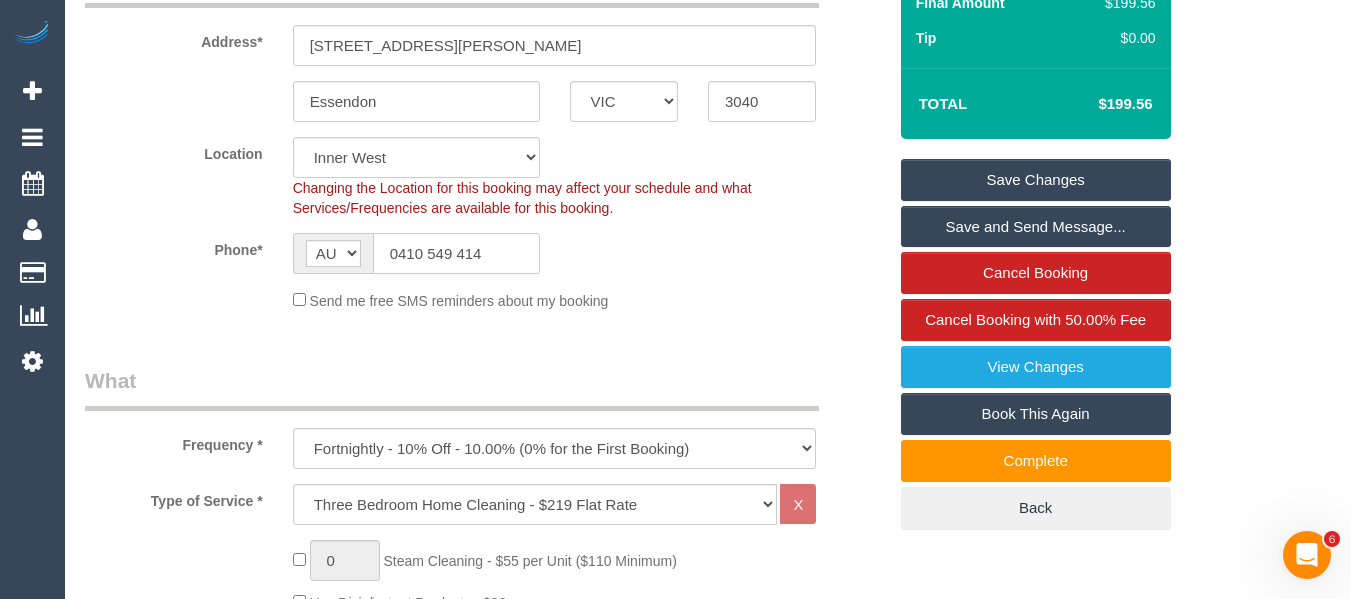 scroll, scrollTop: 0, scrollLeft: 0, axis: both 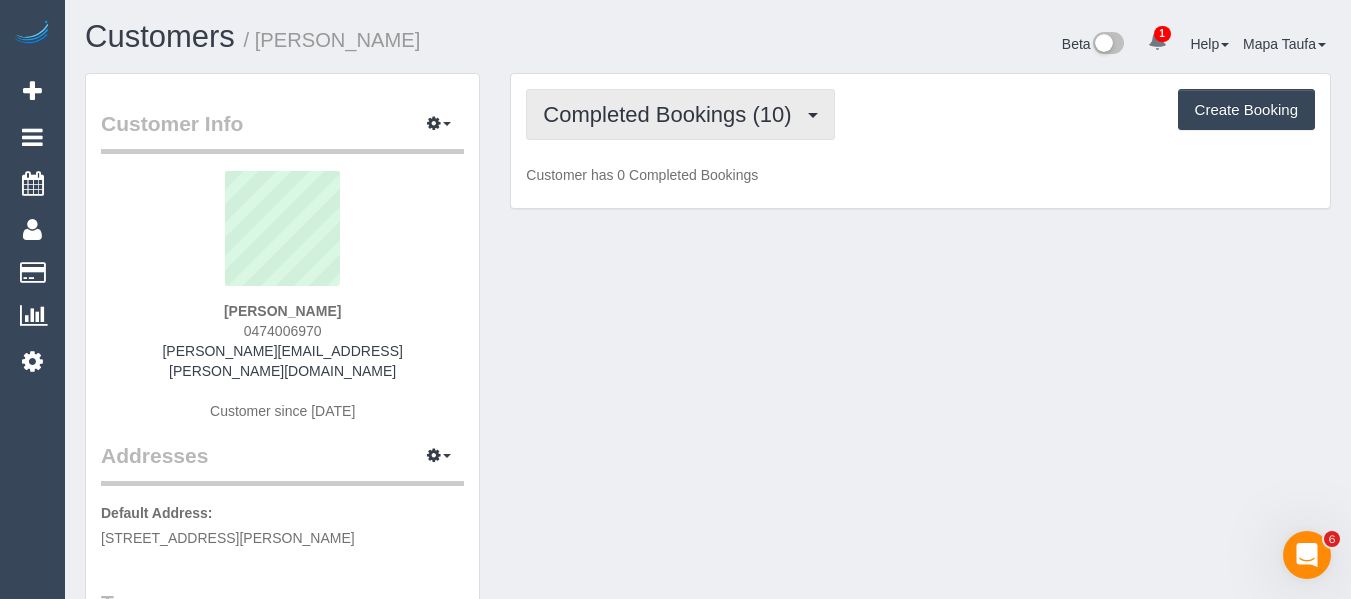 click on "Completed Bookings (10)" at bounding box center [672, 114] 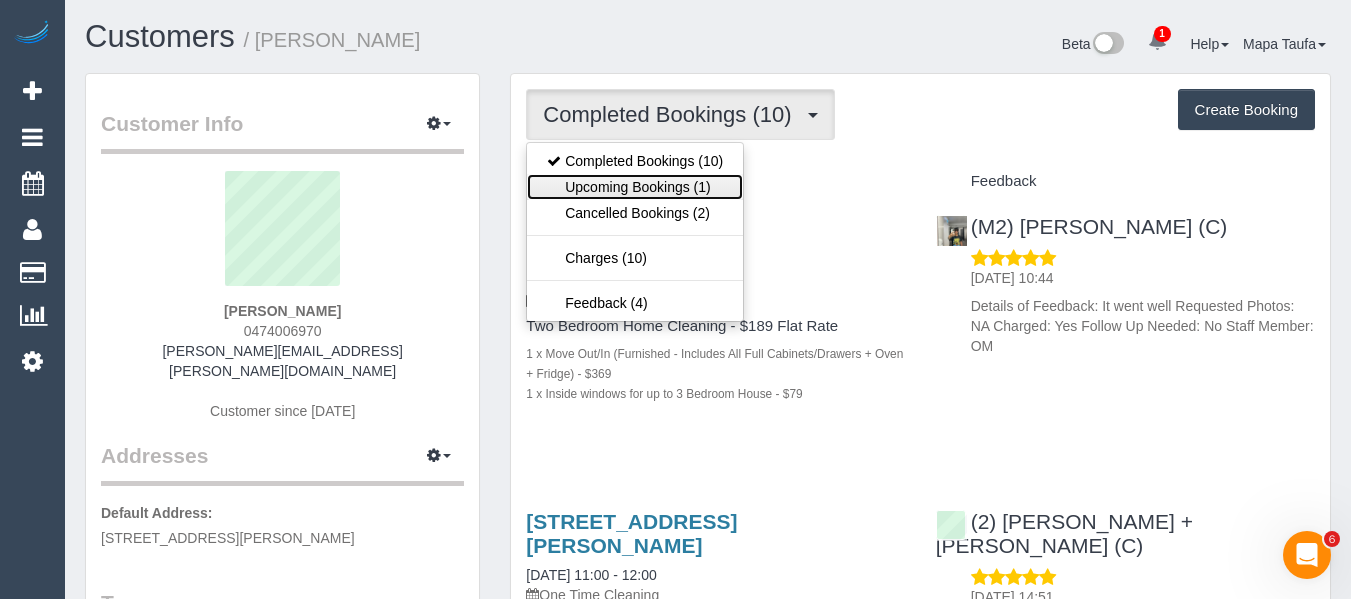 click on "Upcoming Bookings (1)" at bounding box center (635, 187) 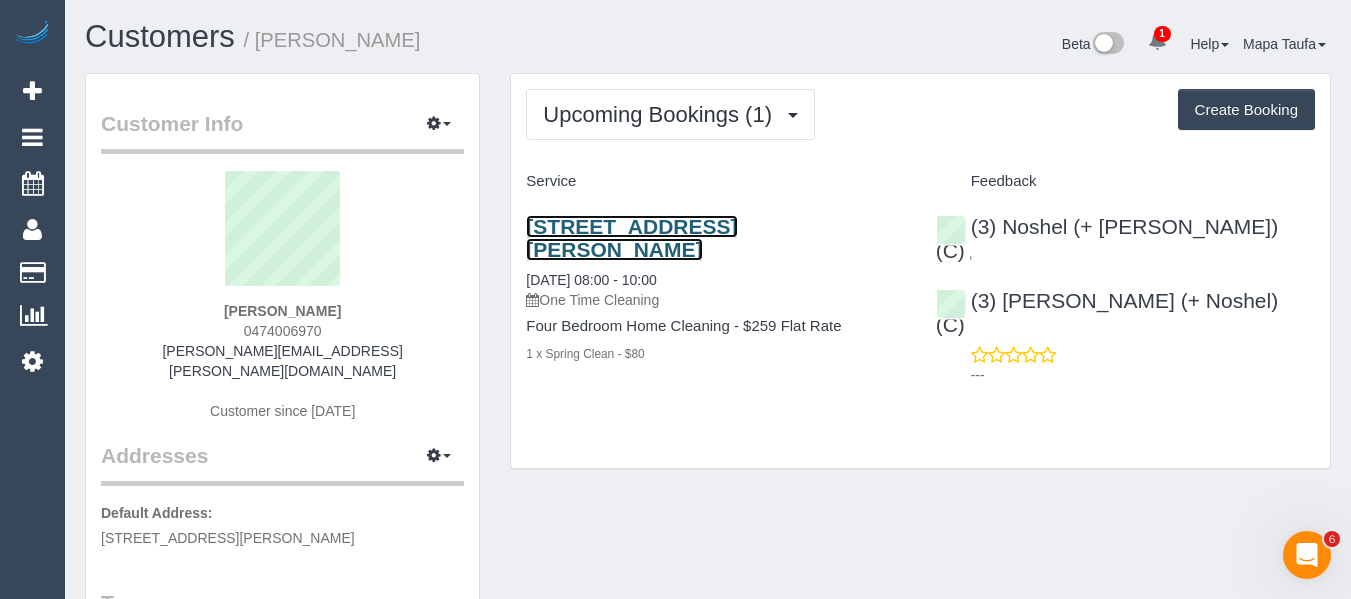 click on "[STREET_ADDRESS][PERSON_NAME]" at bounding box center (631, 238) 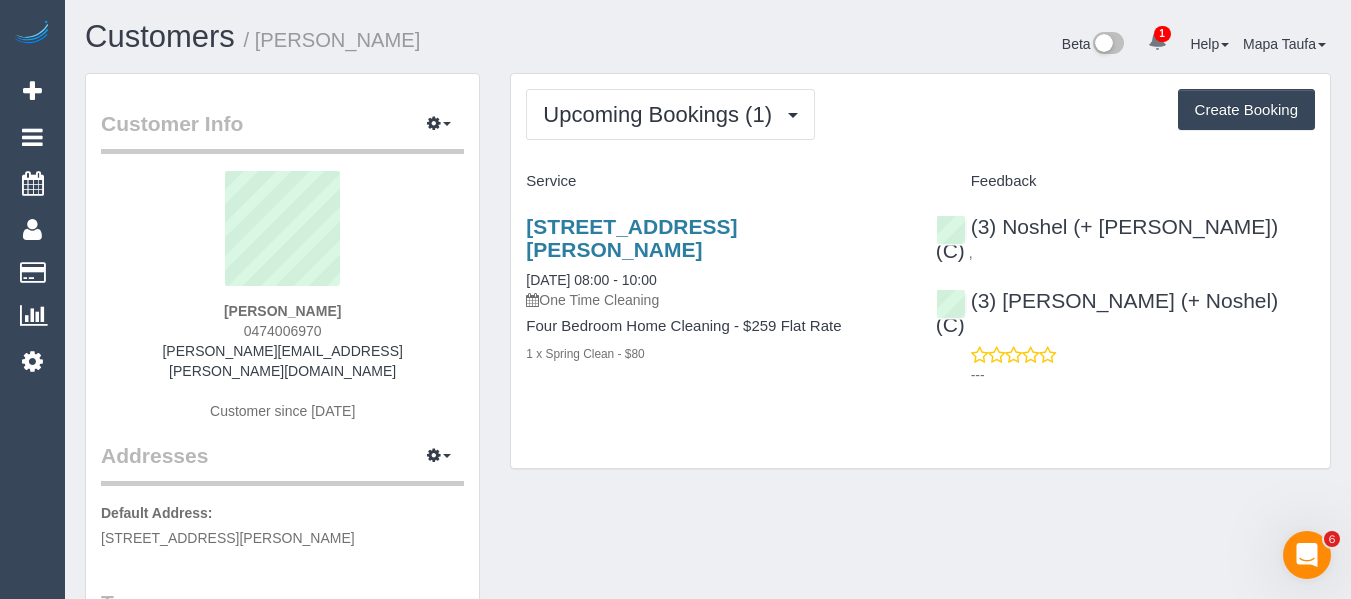 drag, startPoint x: 338, startPoint y: 324, endPoint x: 215, endPoint y: 325, distance: 123.00407 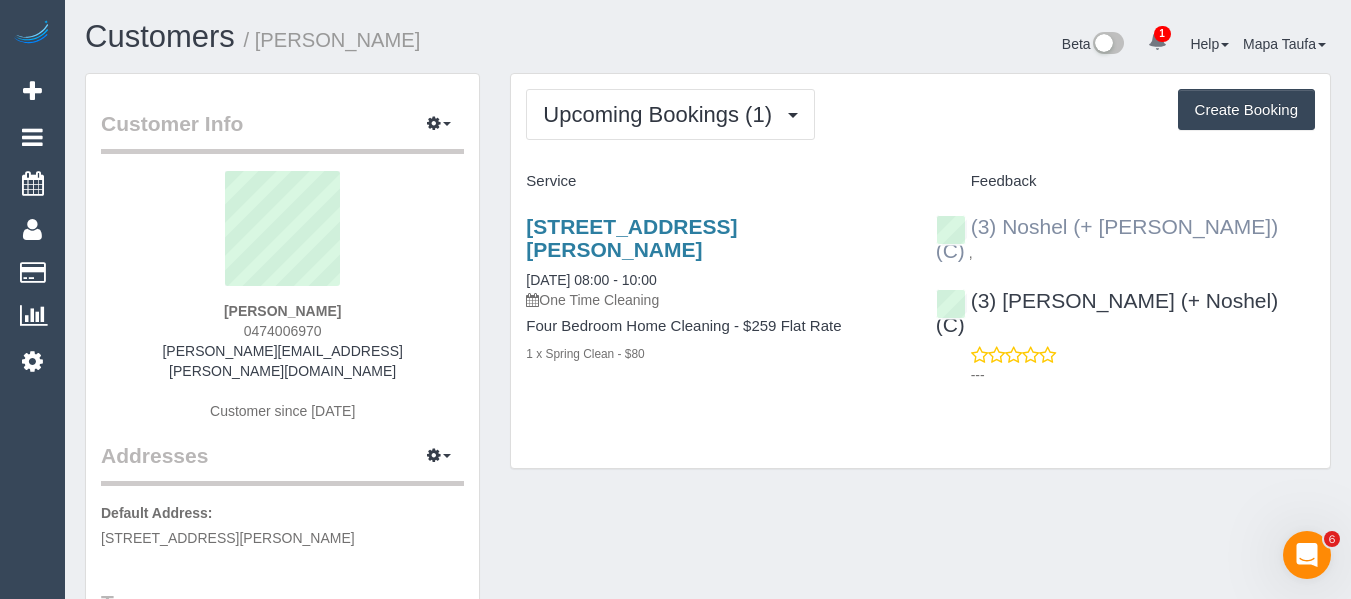 drag, startPoint x: 1037, startPoint y: 215, endPoint x: 1000, endPoint y: 233, distance: 41.14608 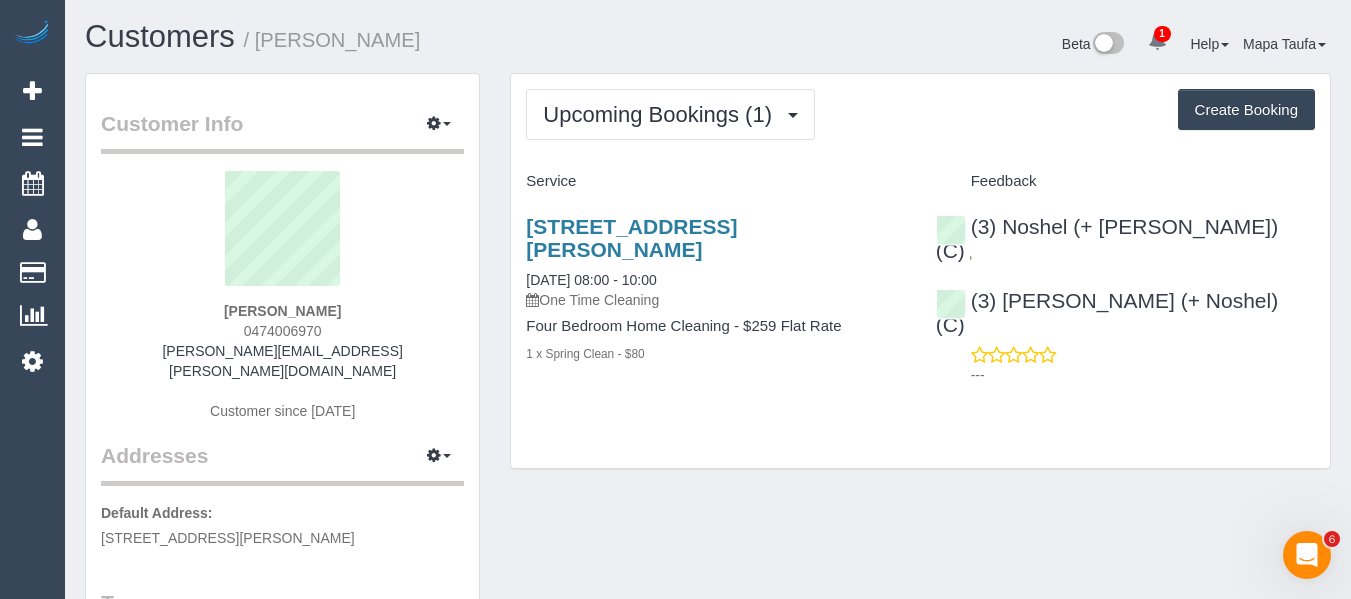 copy on "Noshel (+ Roshan) (C)
," 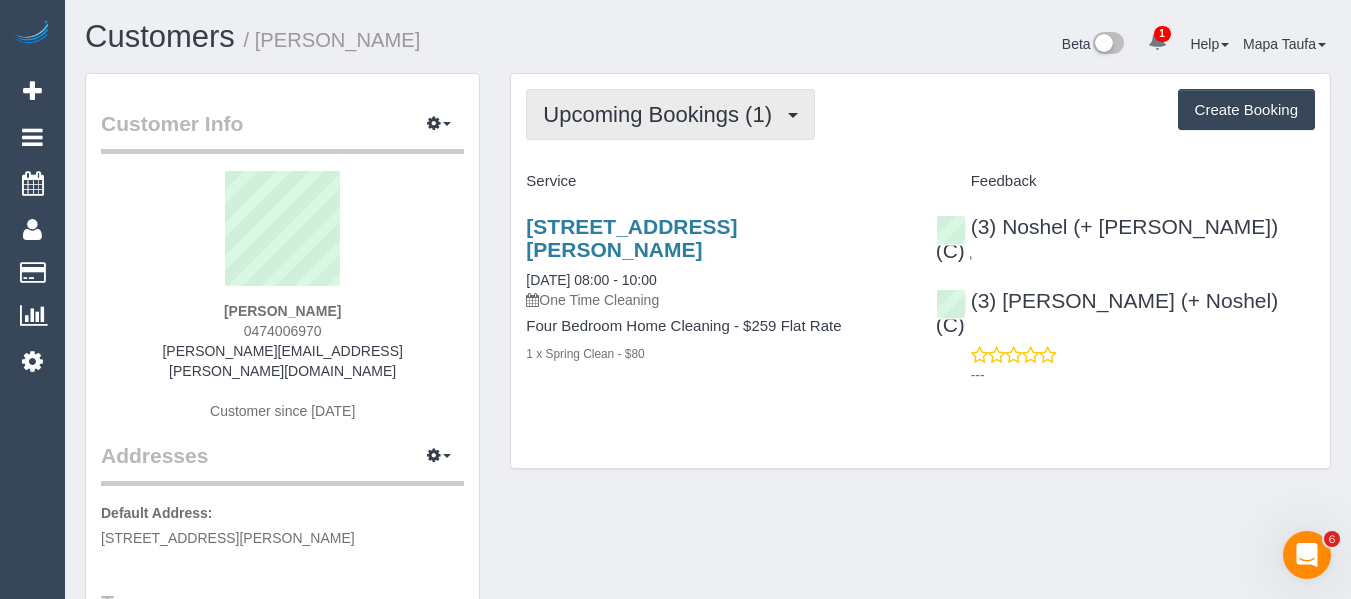 click on "Upcoming Bookings (1)" at bounding box center (670, 114) 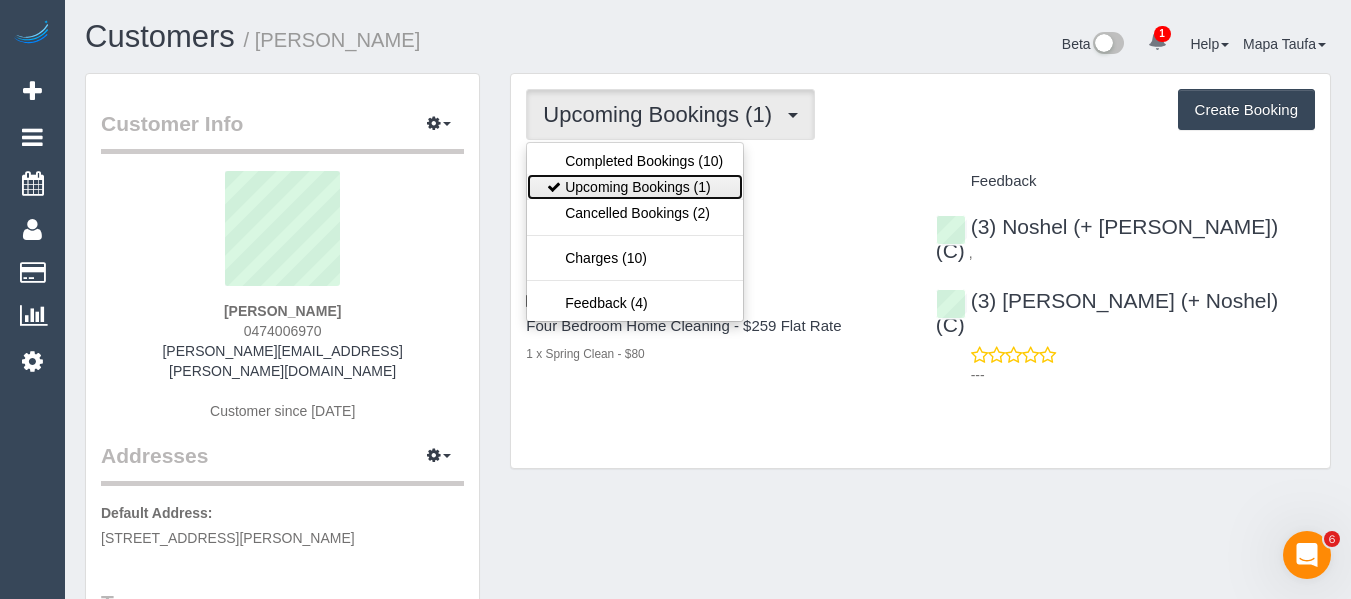 click on "Upcoming Bookings (1)" at bounding box center (635, 187) 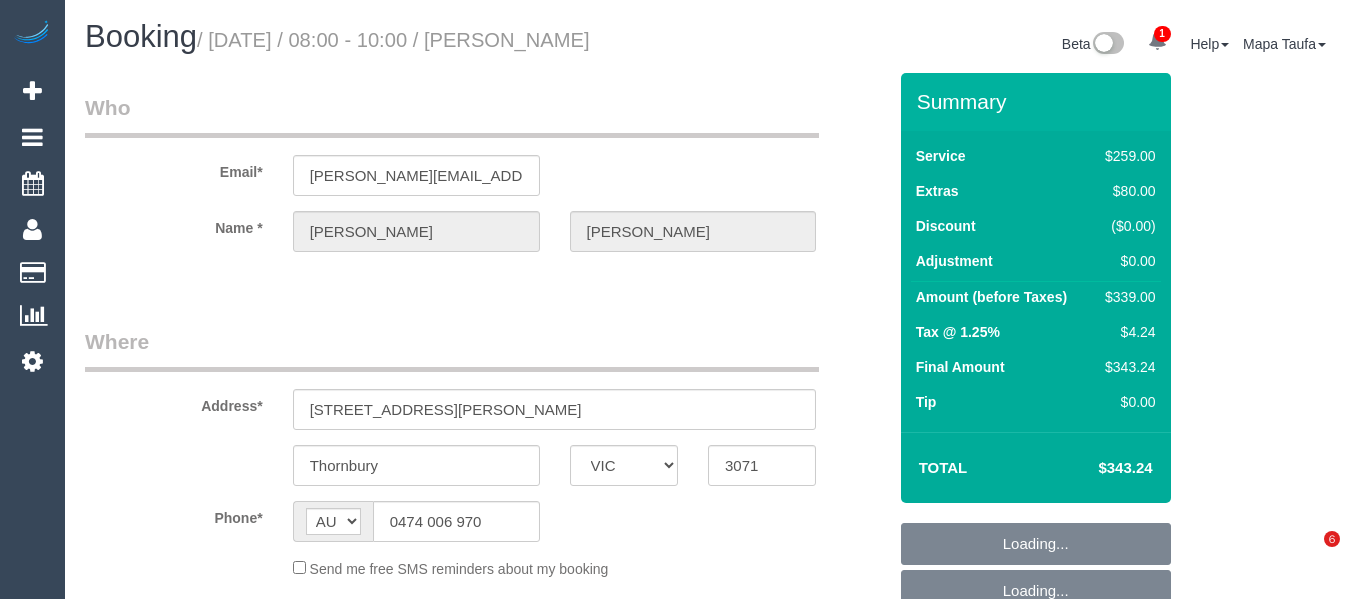 select on "VIC" 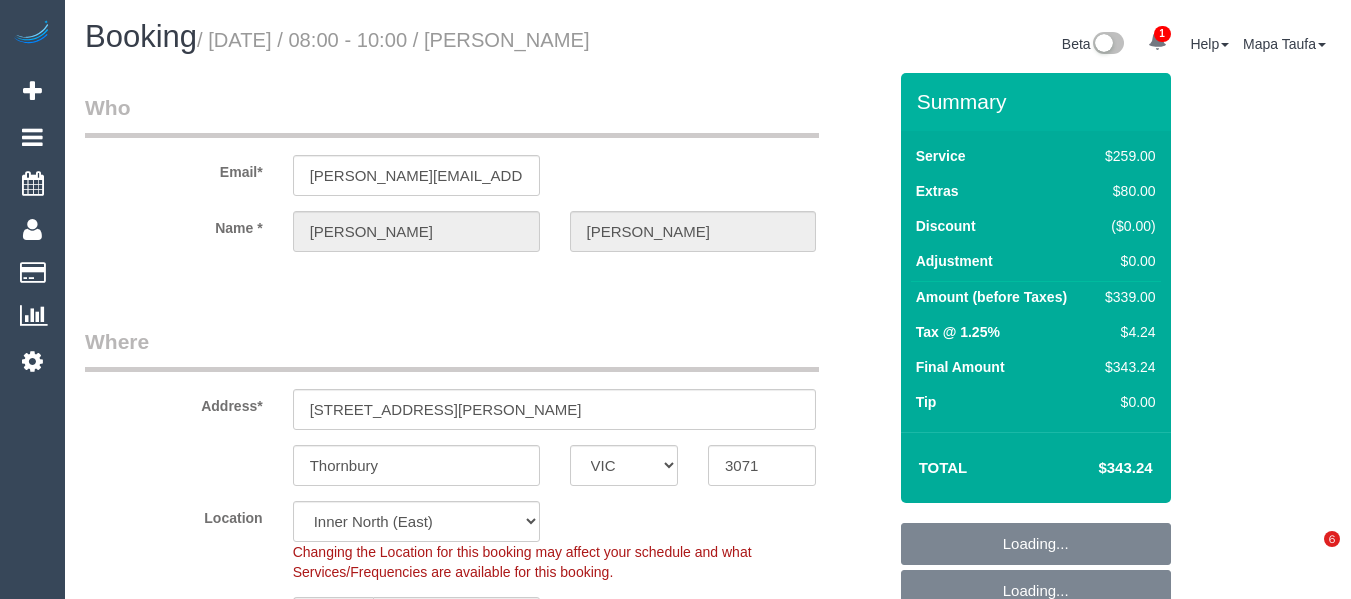 select on "spot2" 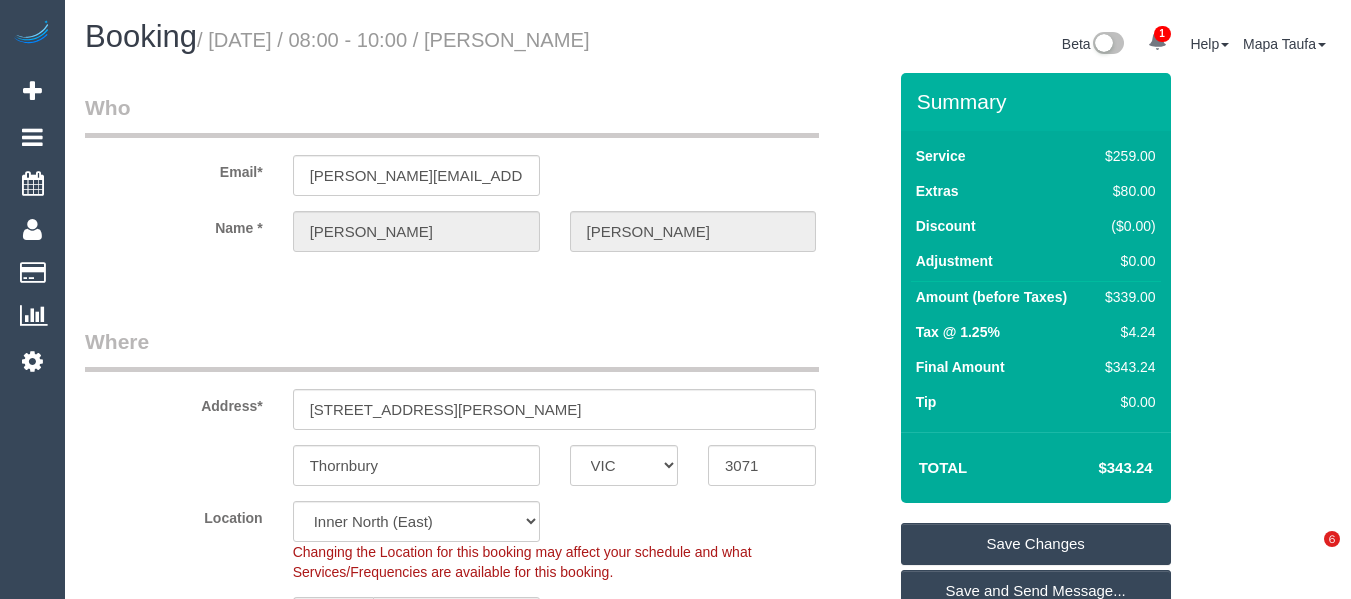 scroll, scrollTop: 0, scrollLeft: 0, axis: both 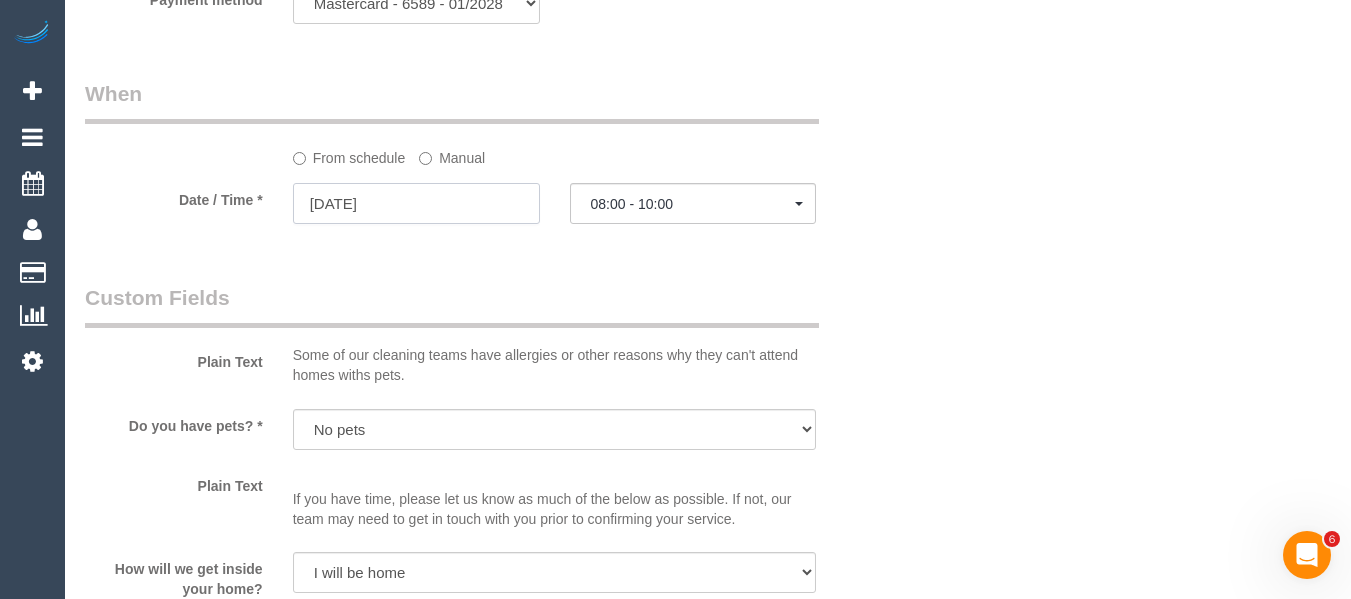 click on "[DATE]" at bounding box center (416, 203) 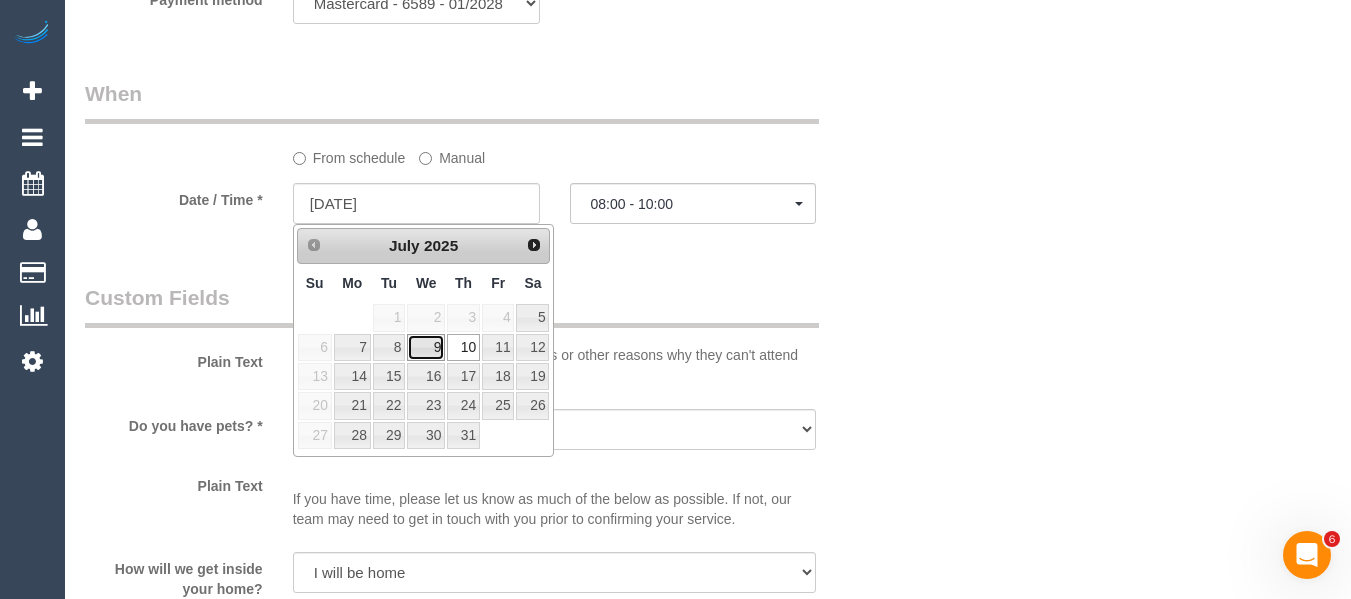click on "9" at bounding box center [426, 347] 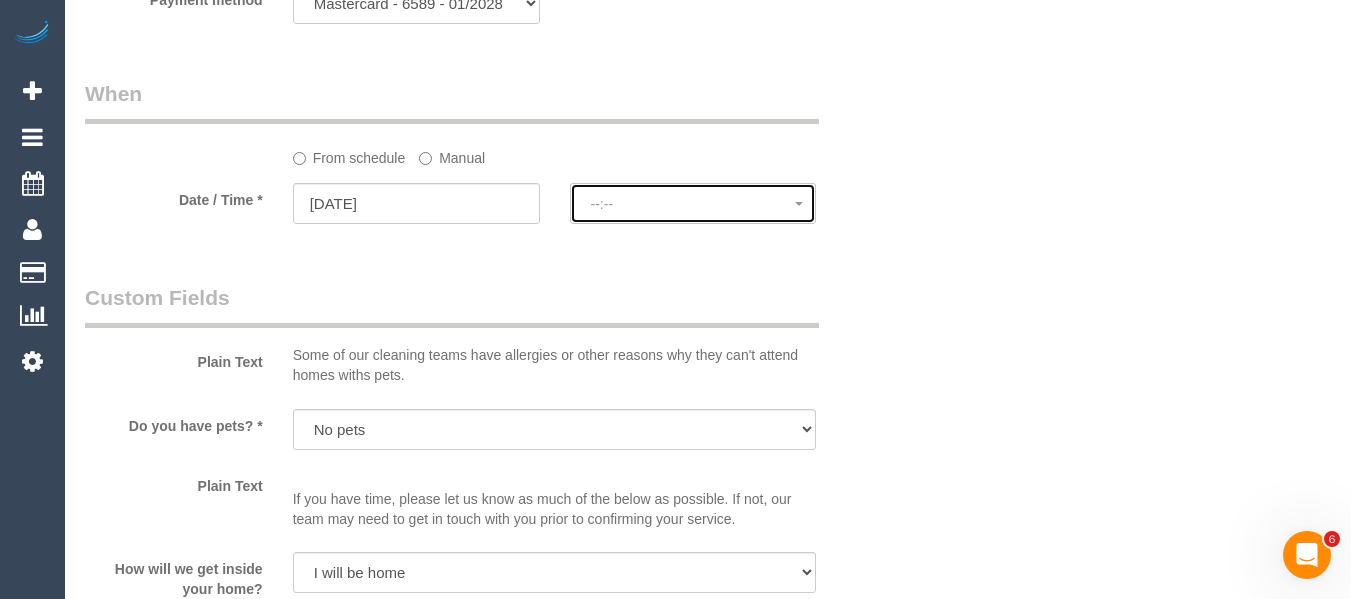 click on "--:--" 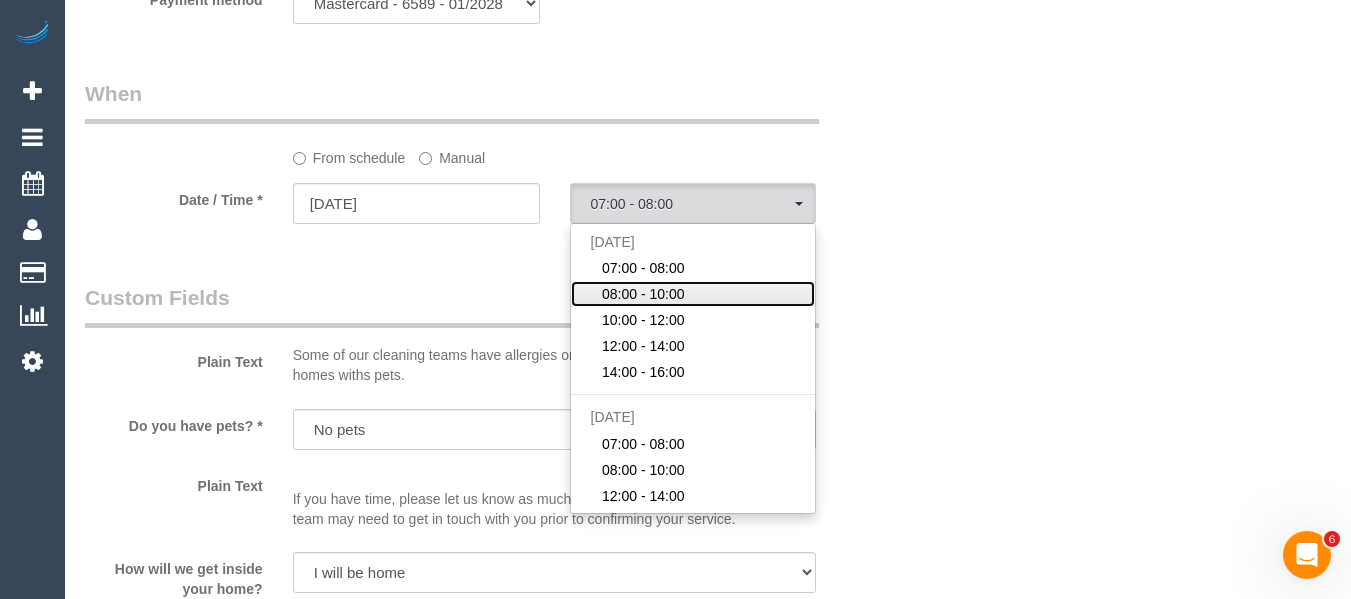 click on "08:00 - 10:00" 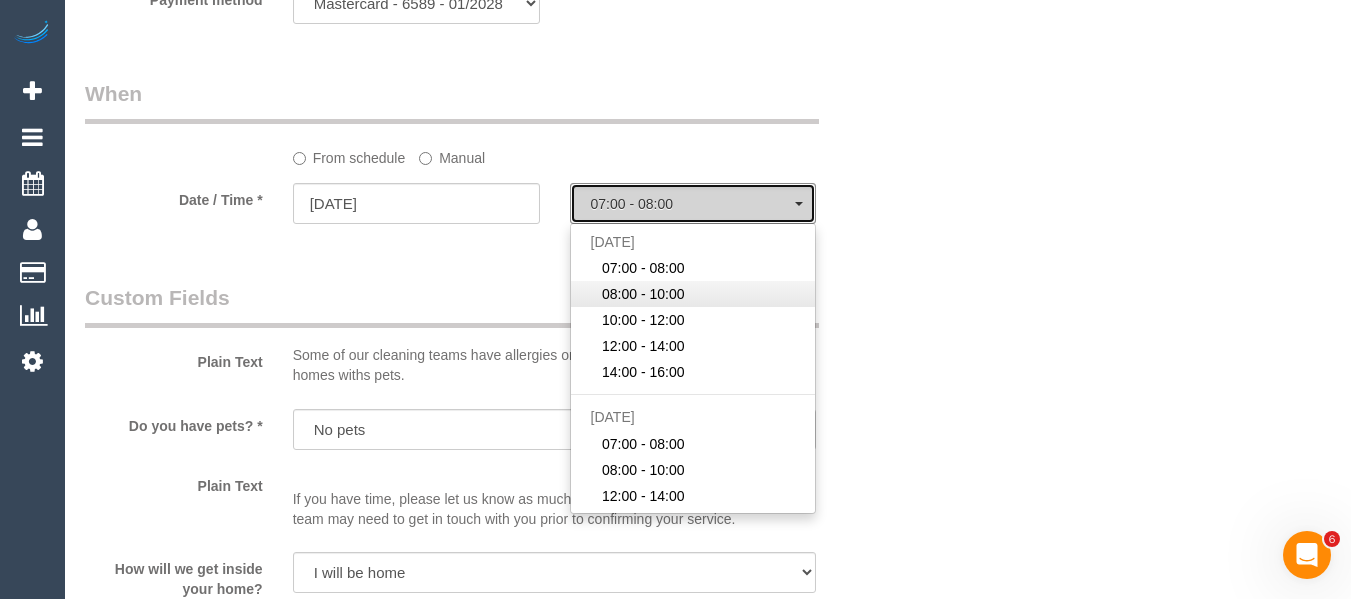 select on "spot22" 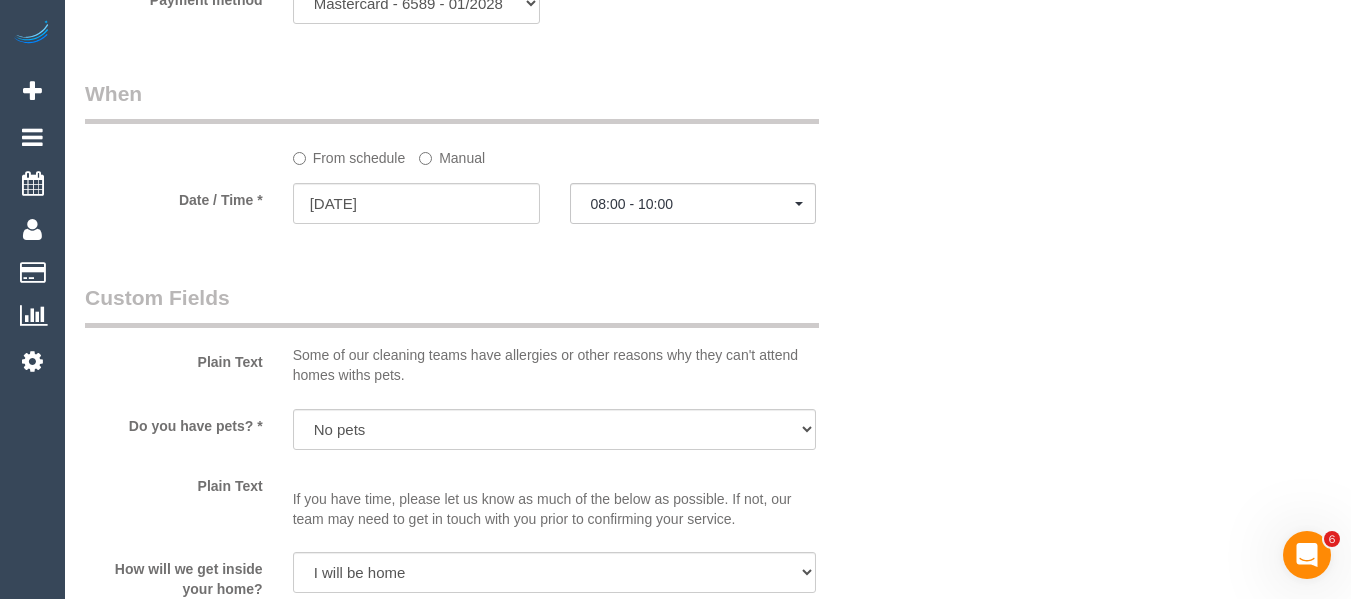 click on "Who
Email*
natalie.r.clarke@gmail.com
Name *
Natalie
Clarke
Where
Address*
76 Hutton Street
Thornbury
ACT
NSW
NT
QLD
SA
TAS
VIC
WA
3071
Location
Office City East (North) East (South) Inner East Inner North (East) Inner North (West) Inner South East Inner West North (East) North (West) Outer East Outer North (East) Outer North (West) Outer South East Outer West South East (East) South East (West) West (North) West (South) ZG - Central ZG - East ZG - North ZG - South" at bounding box center [708, -132] 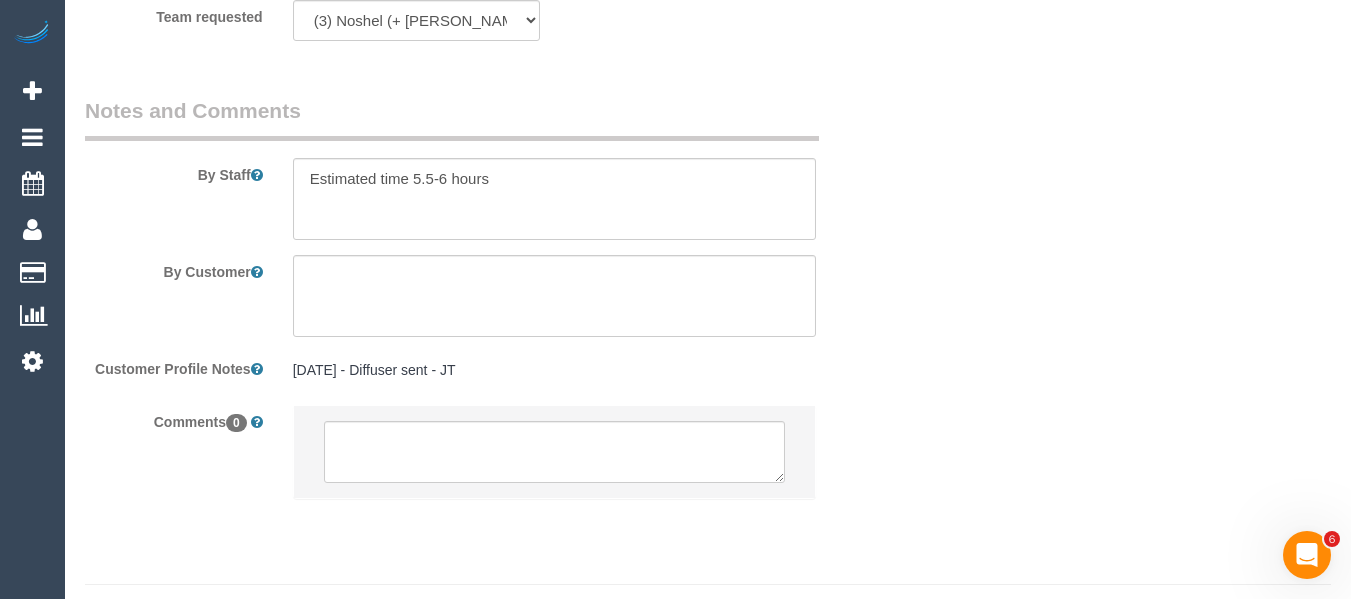 scroll, scrollTop: 3340, scrollLeft: 0, axis: vertical 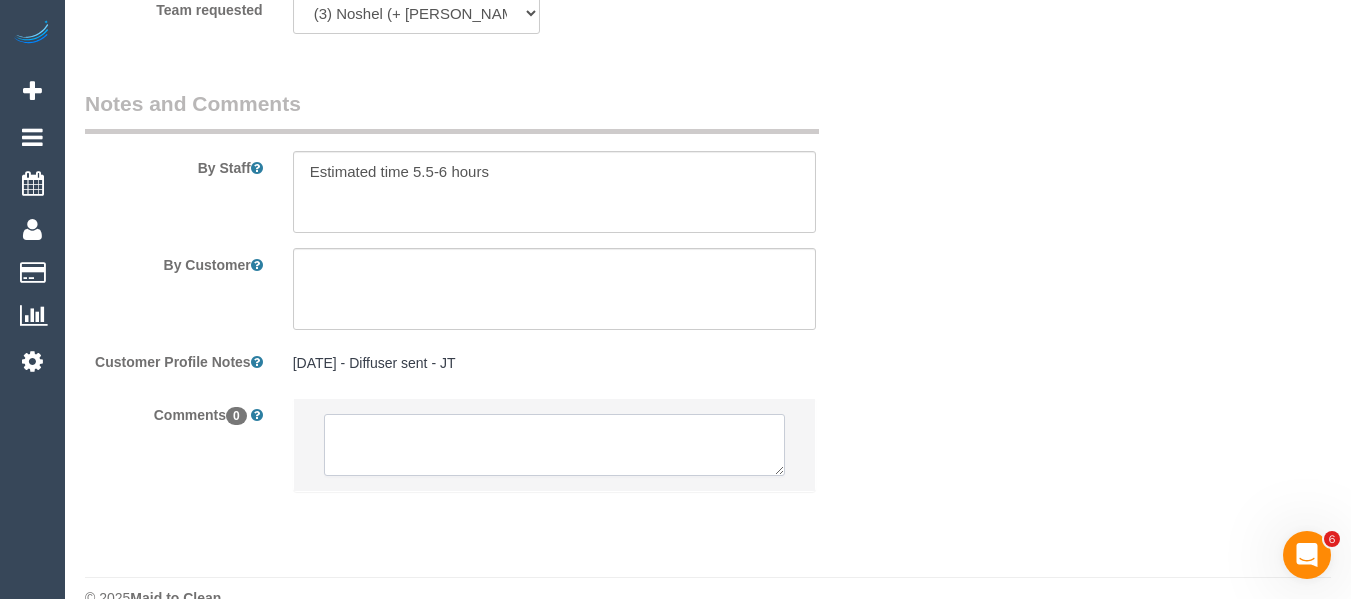 click at bounding box center [555, 445] 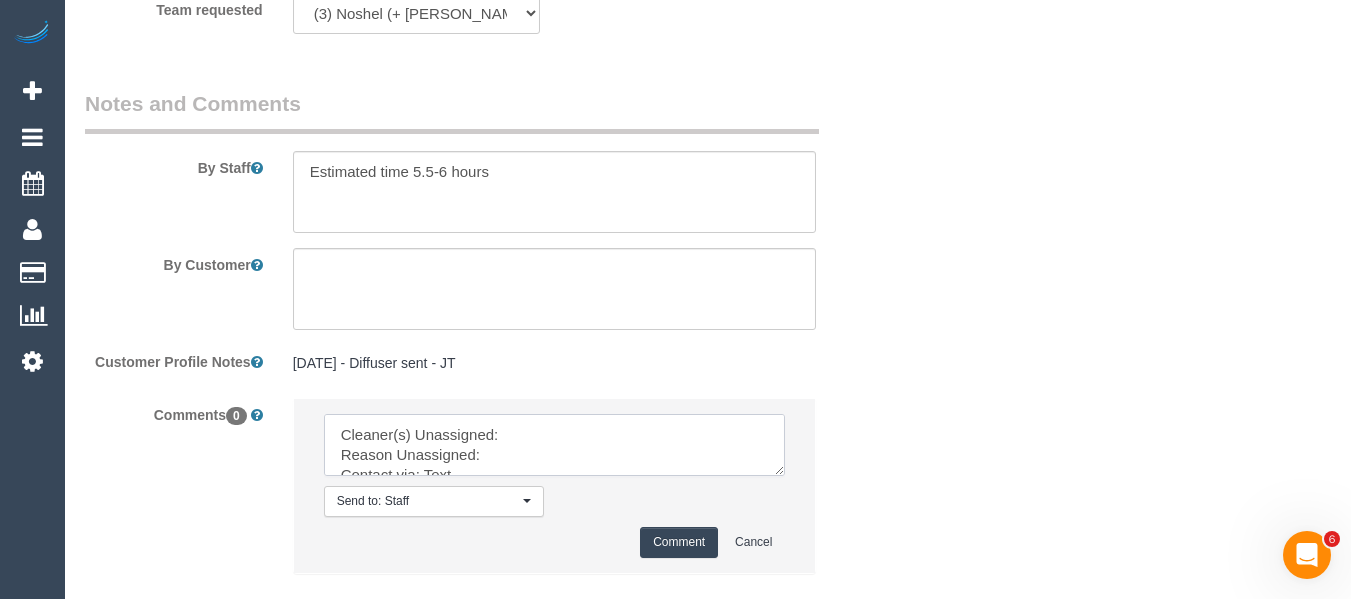 click at bounding box center [555, 445] 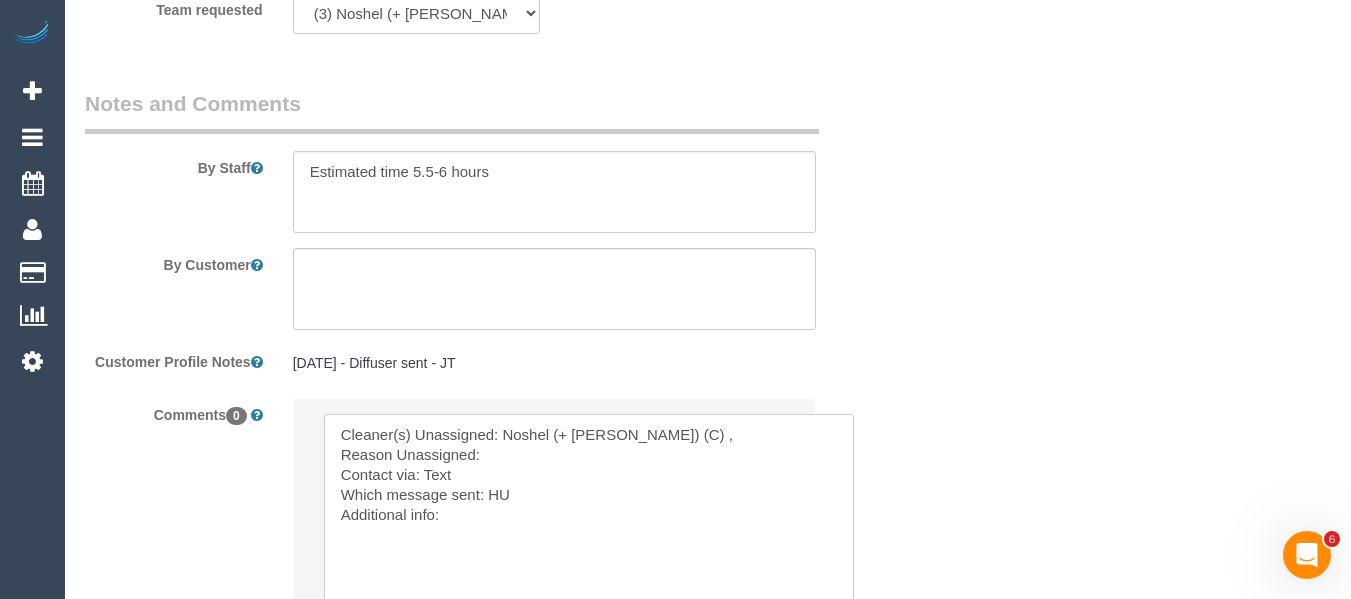 drag, startPoint x: 781, startPoint y: 451, endPoint x: 843, endPoint y: 637, distance: 196.06122 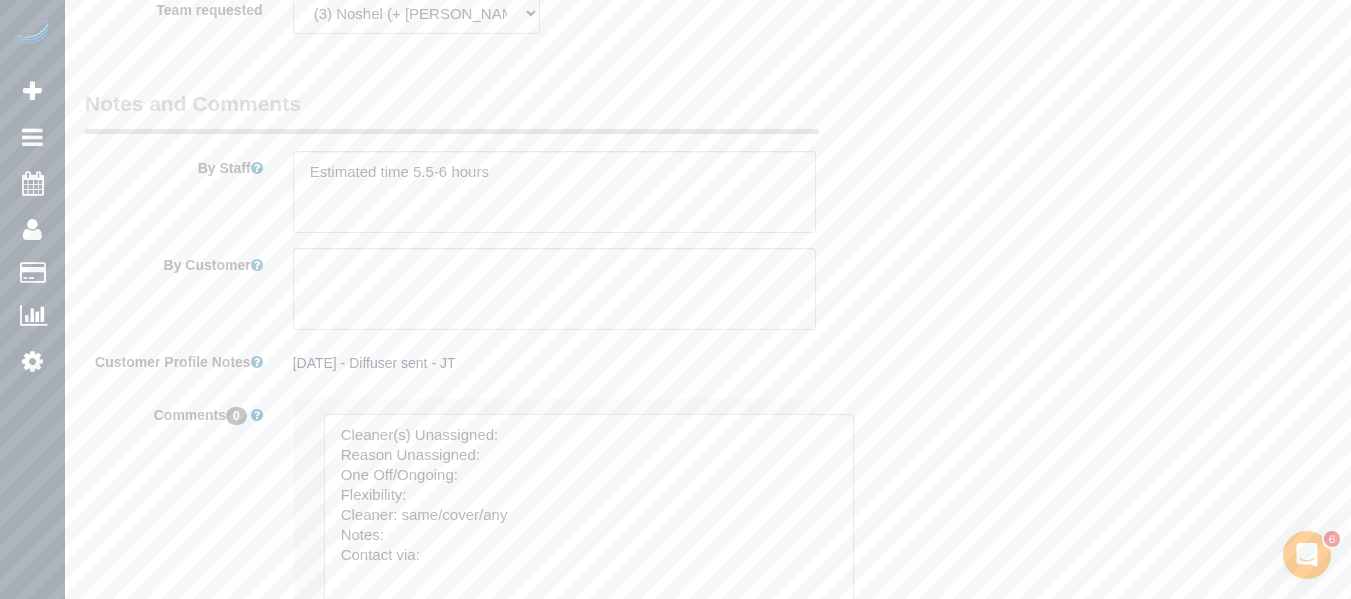 click at bounding box center (589, 550) 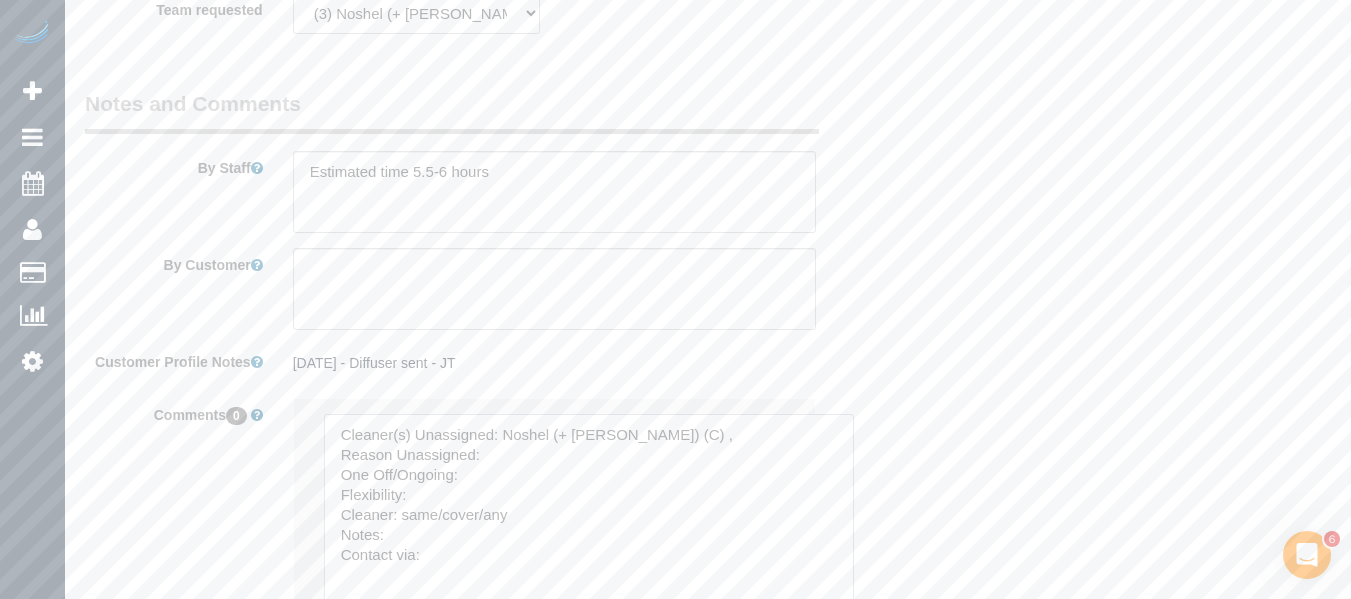 click at bounding box center [589, 550] 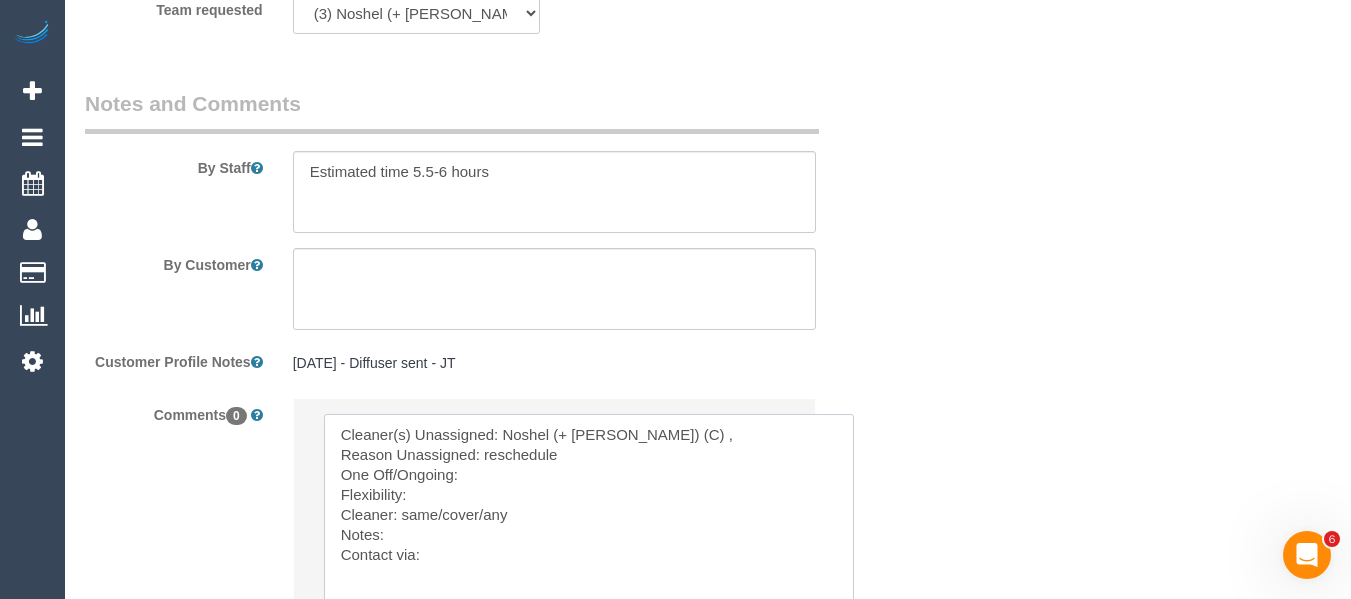 click at bounding box center [589, 550] 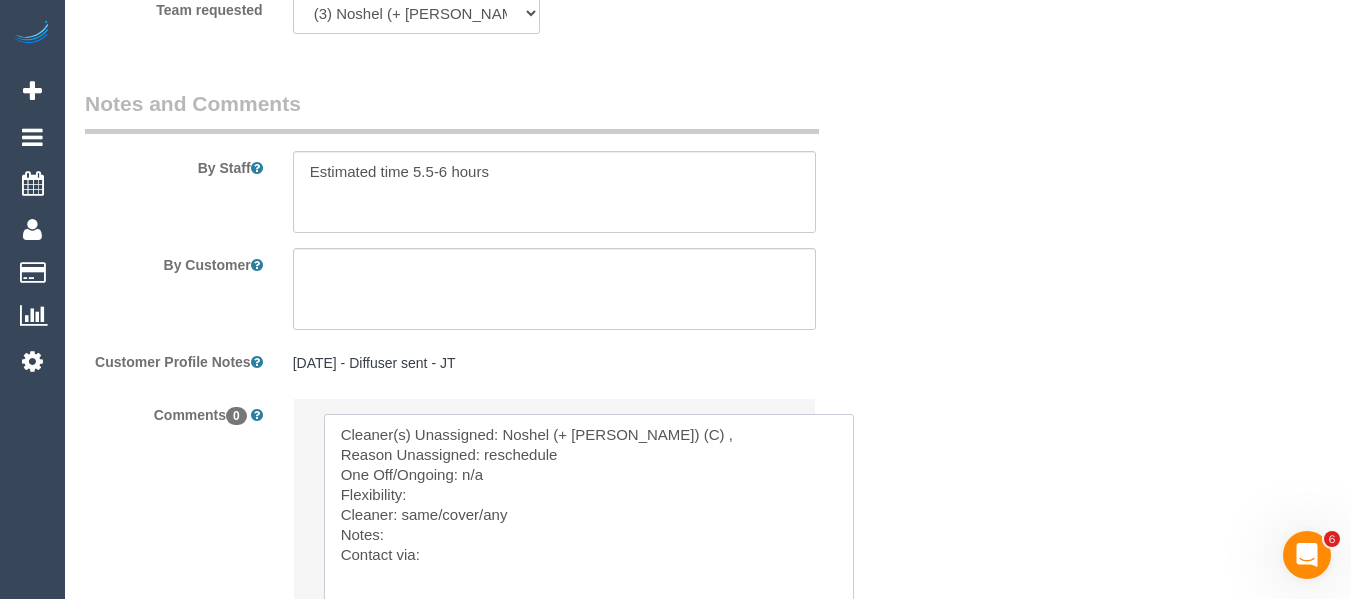 click at bounding box center [589, 550] 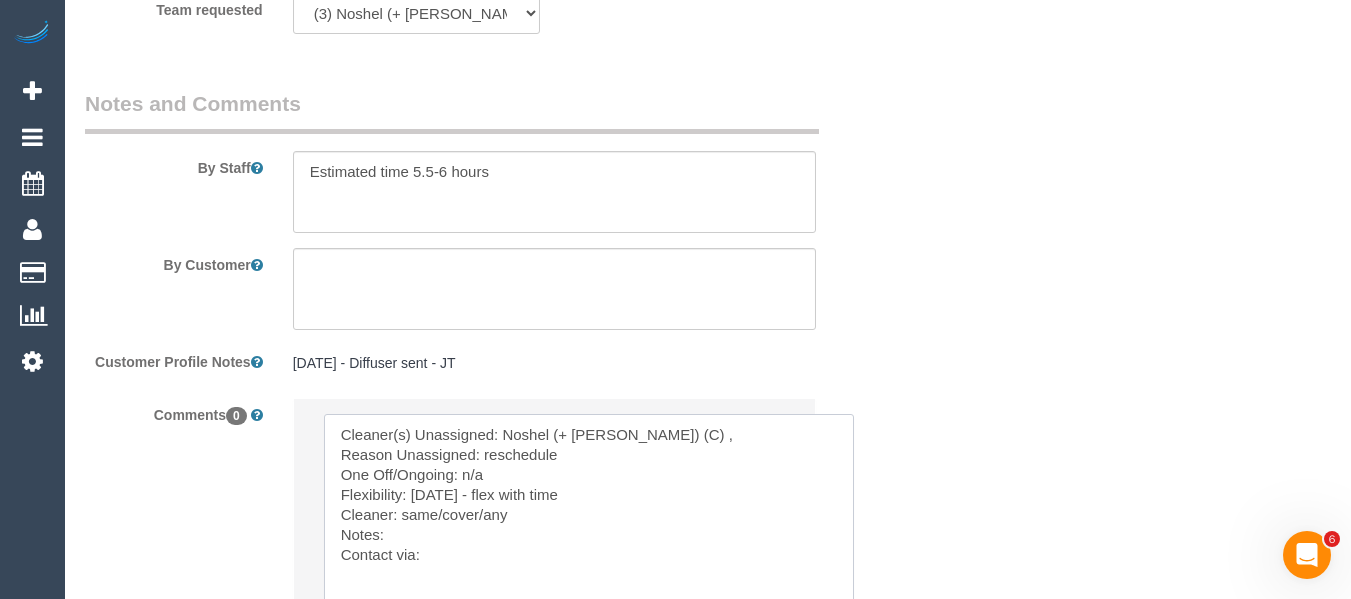 drag, startPoint x: 484, startPoint y: 478, endPoint x: 400, endPoint y: 475, distance: 84.05355 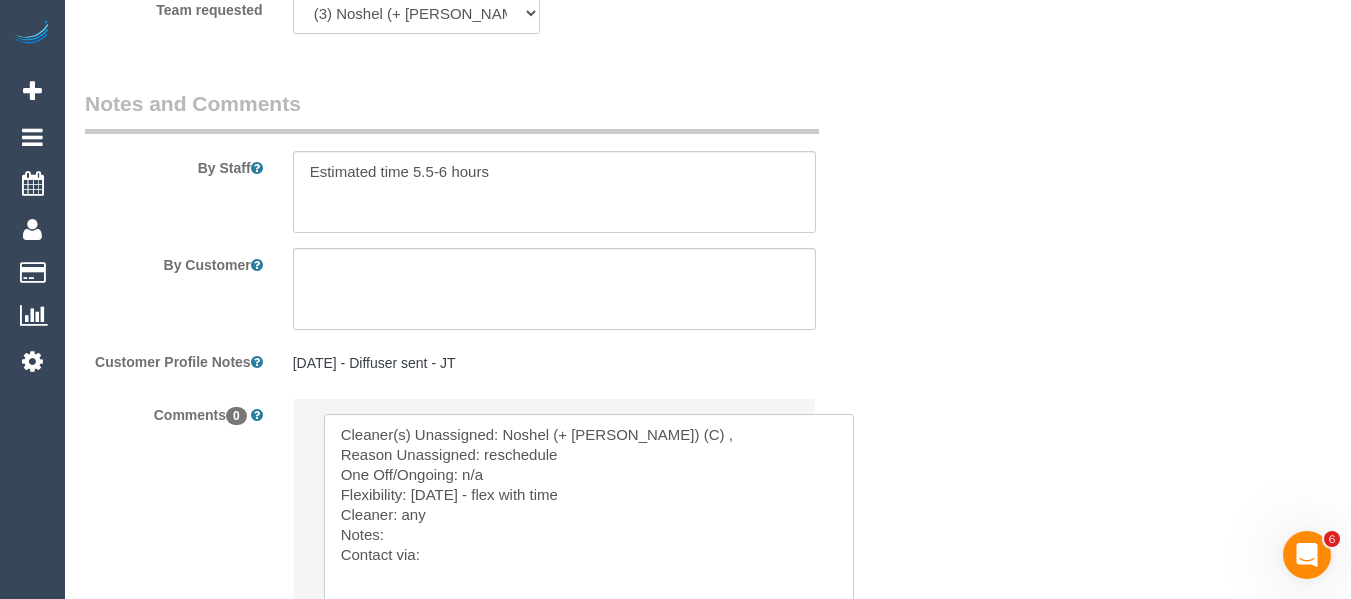 click at bounding box center (589, 550) 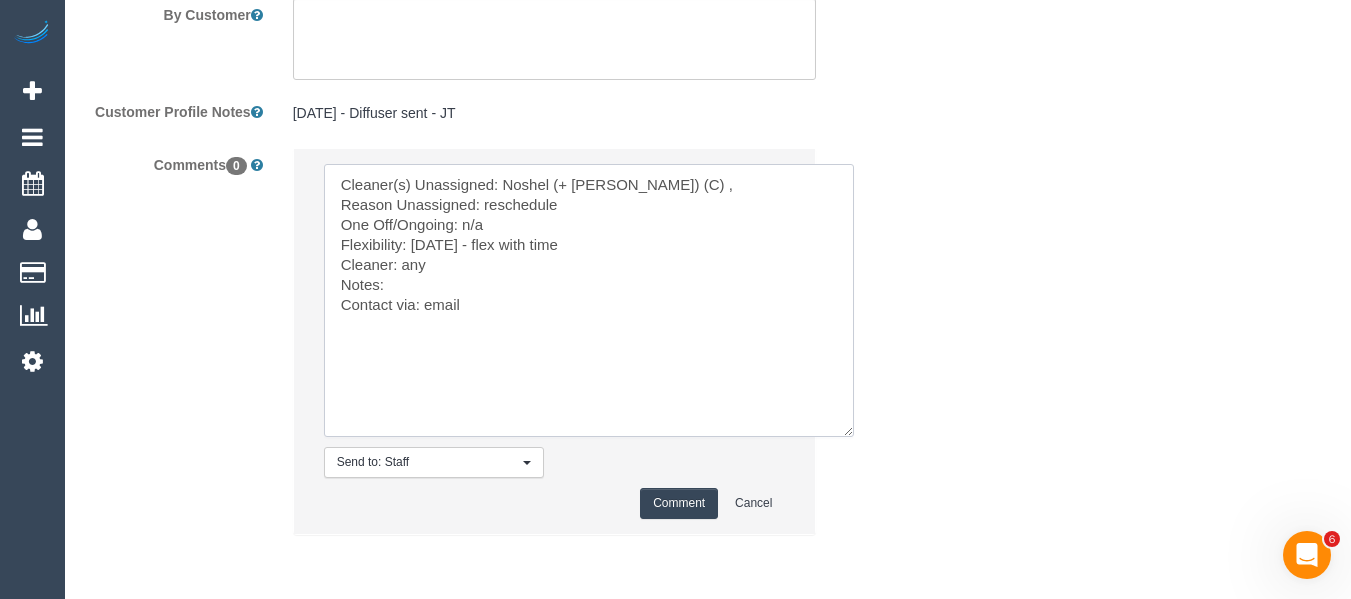 scroll, scrollTop: 3633, scrollLeft: 0, axis: vertical 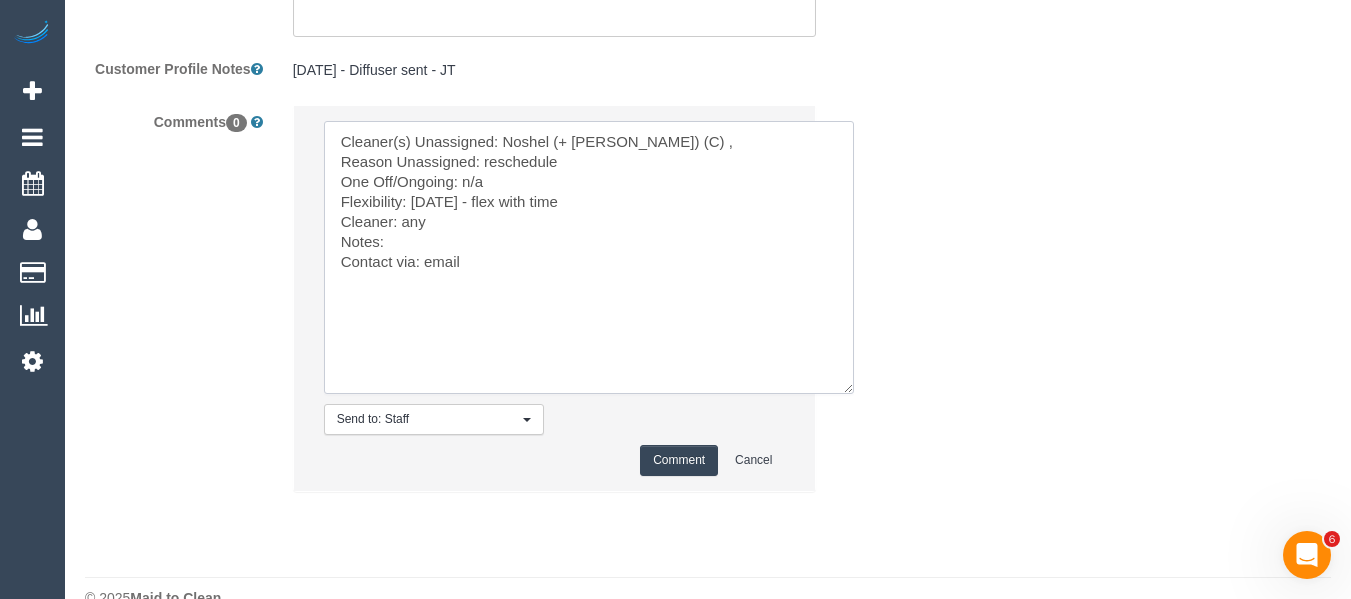 type on "Cleaner(s) Unassigned: Noshel (+ Roshan) (C) ,
Reason Unassigned: reschedule
One Off/Ongoing: n/a
Flexibility: Wednesday - flex with time
Cleaner: any
Notes:
Contact via: email" 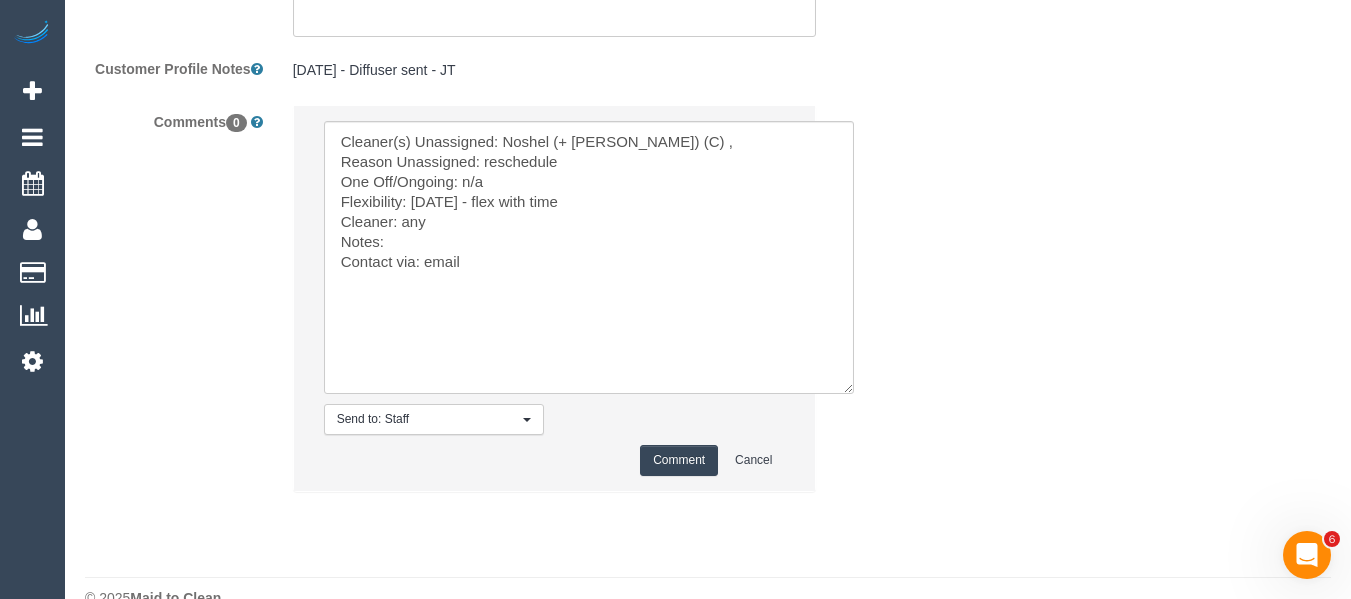 click on "Comment" at bounding box center [679, 460] 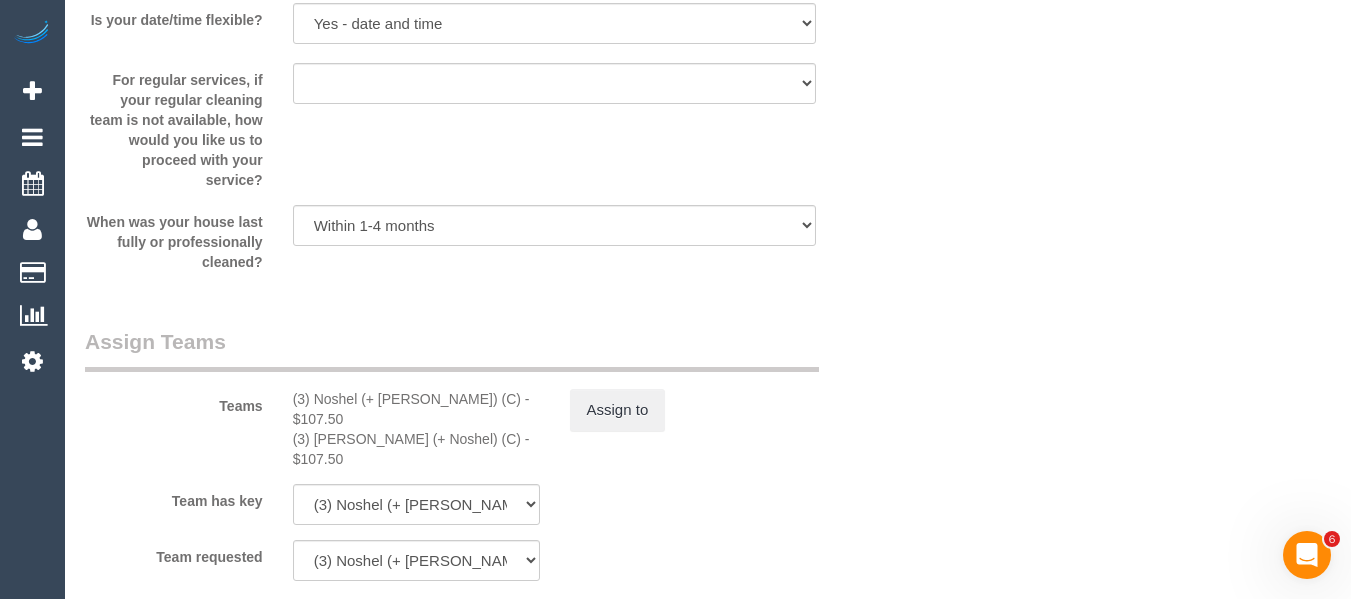 scroll, scrollTop: 2825, scrollLeft: 0, axis: vertical 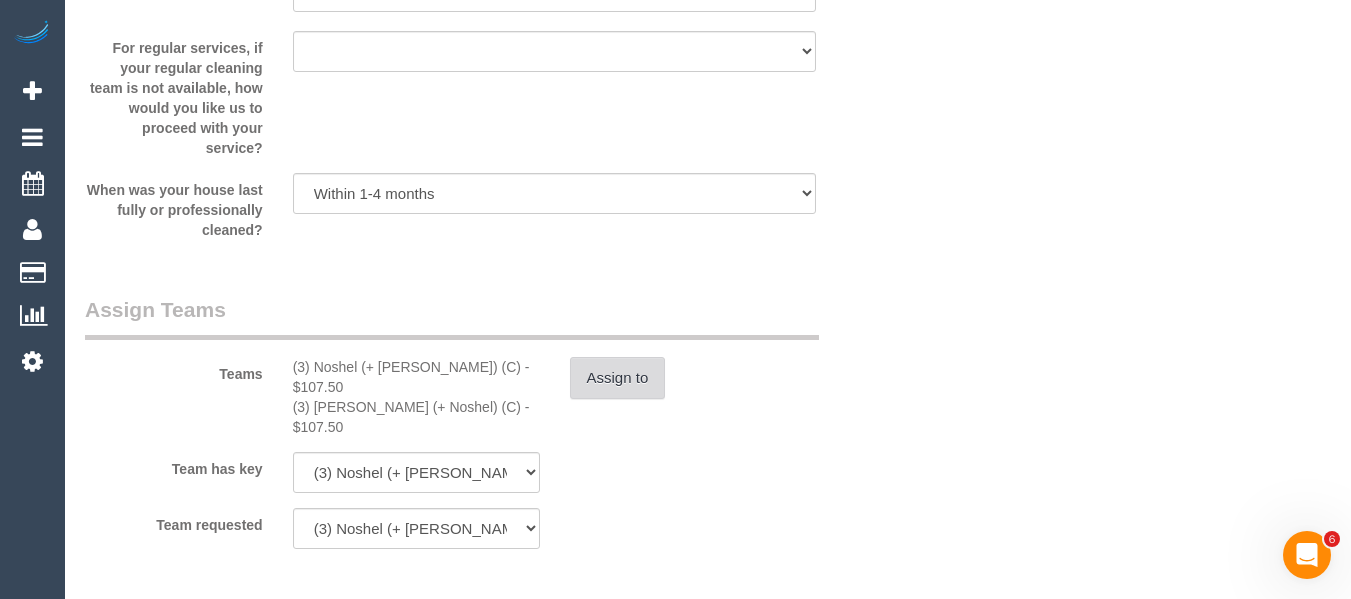 click on "Assign to" at bounding box center [618, 378] 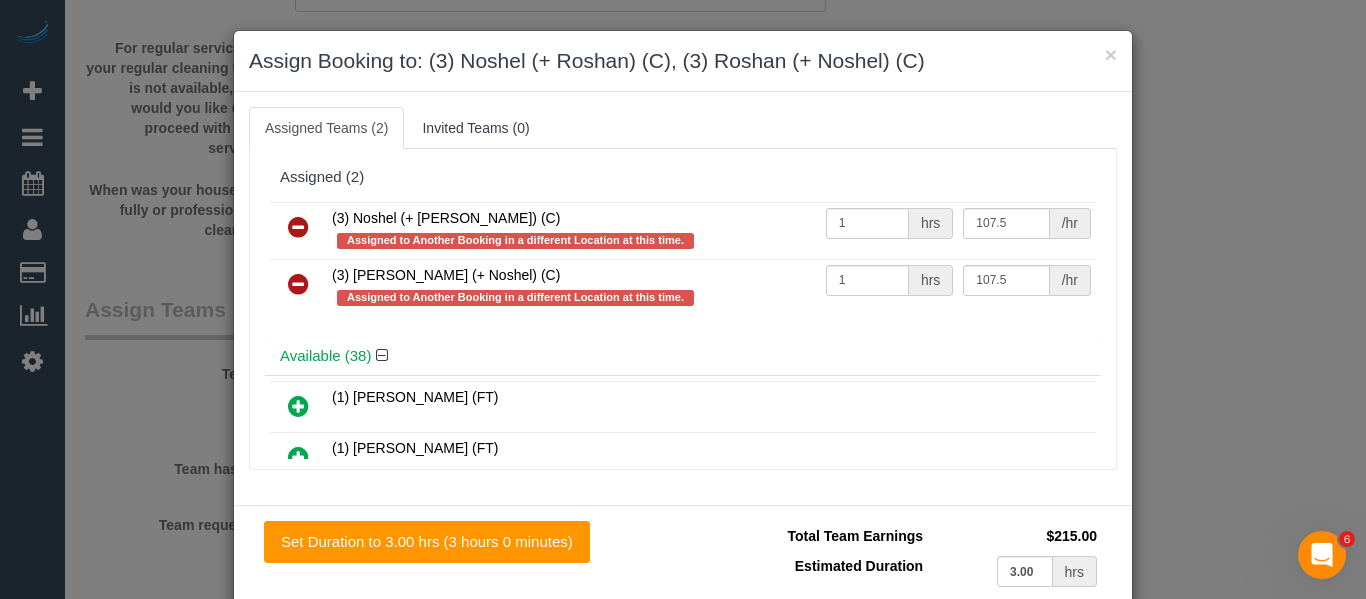 click at bounding box center [298, 227] 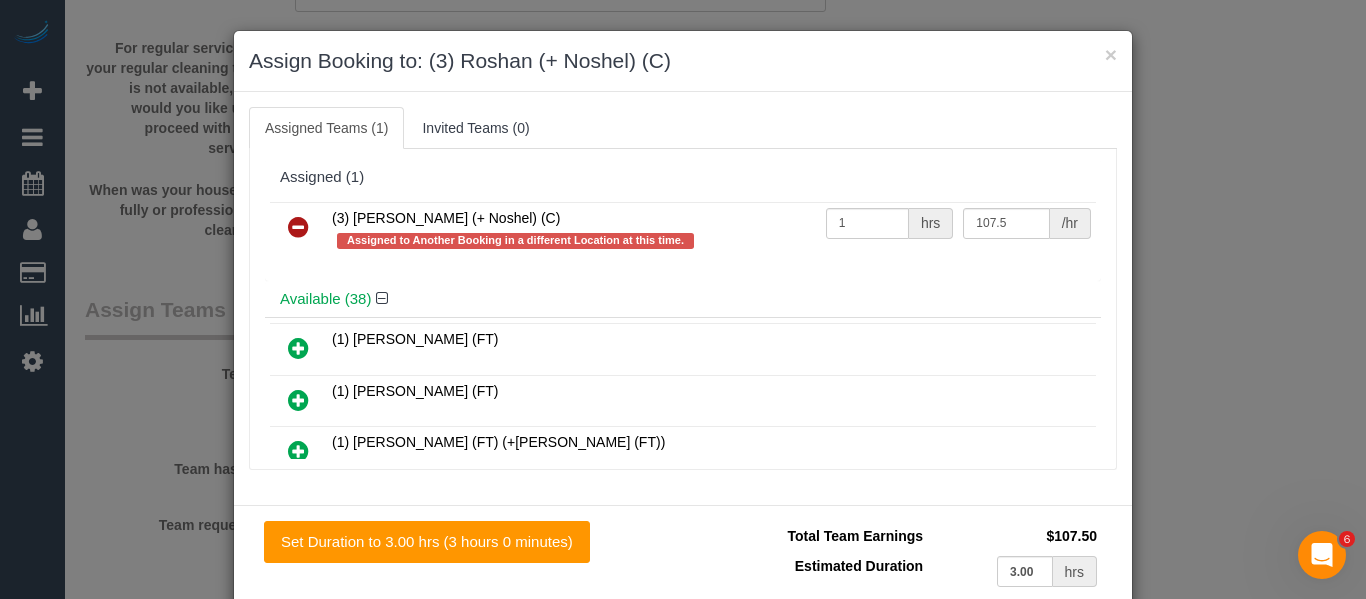 click at bounding box center (298, 227) 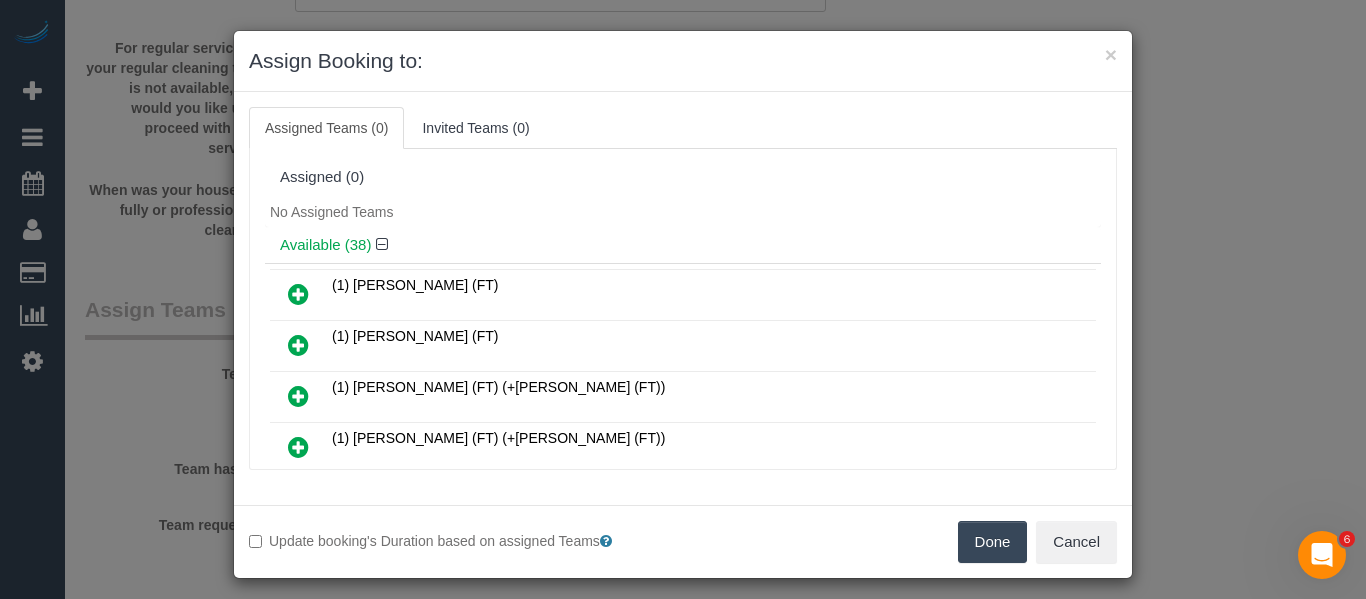 drag, startPoint x: 955, startPoint y: 541, endPoint x: 996, endPoint y: 540, distance: 41.01219 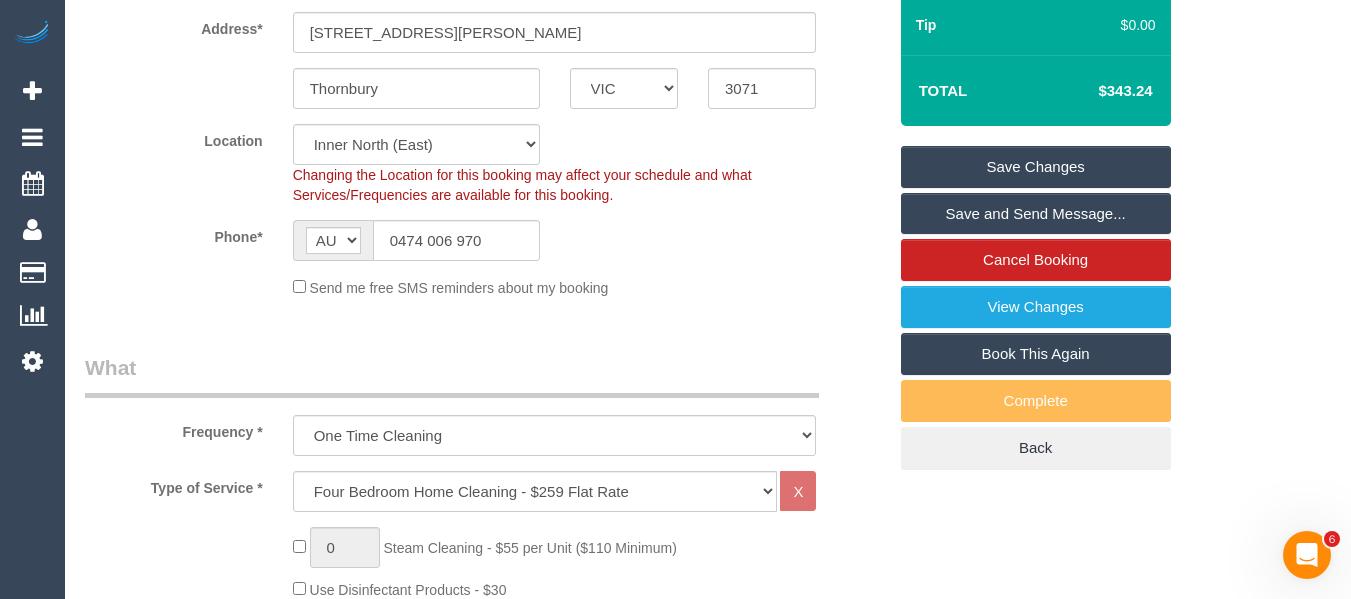 scroll, scrollTop: 0, scrollLeft: 0, axis: both 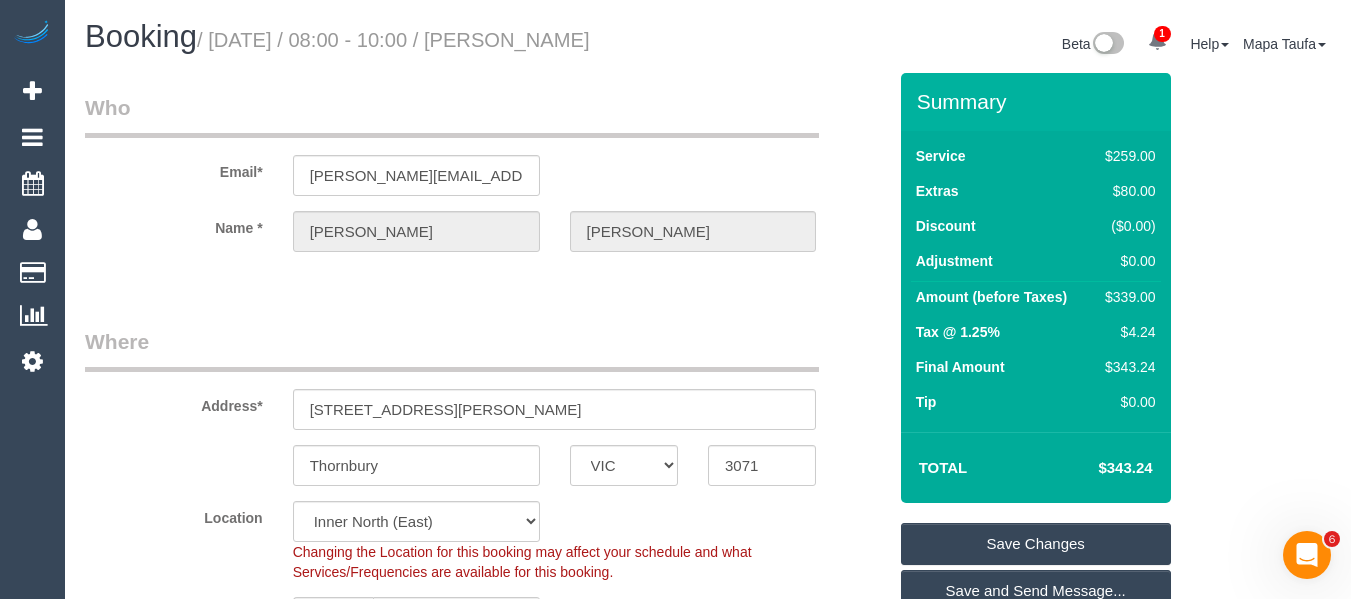 click on "Save Changes" at bounding box center (1036, 544) 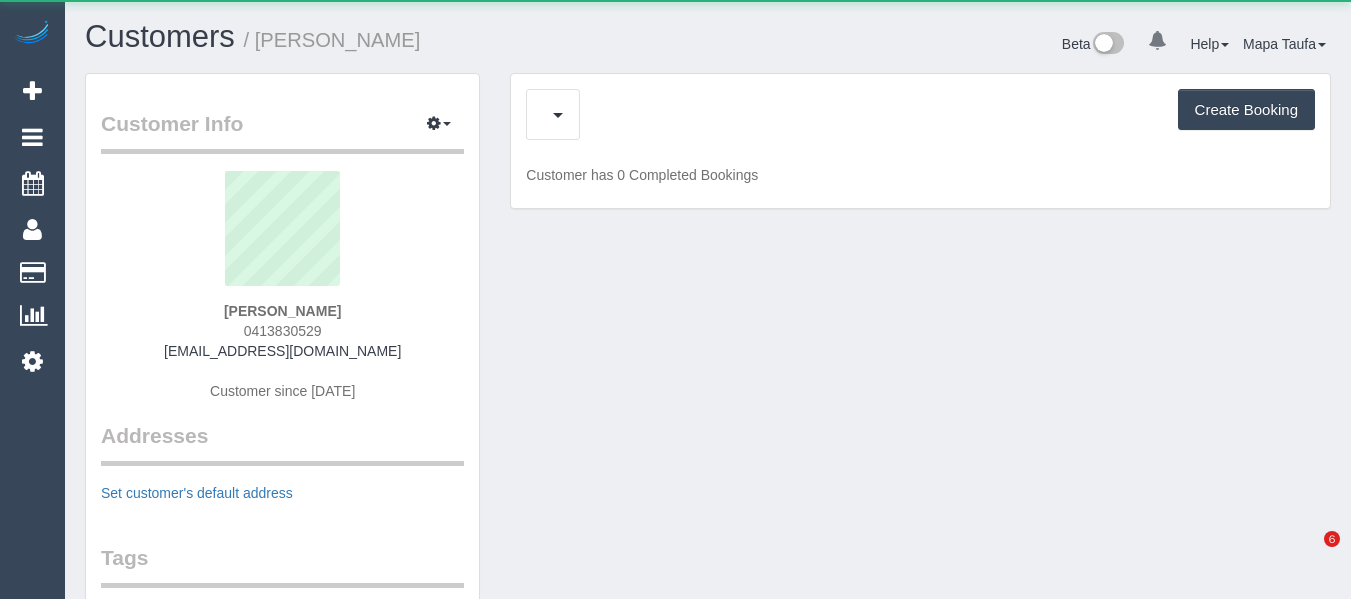 scroll, scrollTop: 0, scrollLeft: 0, axis: both 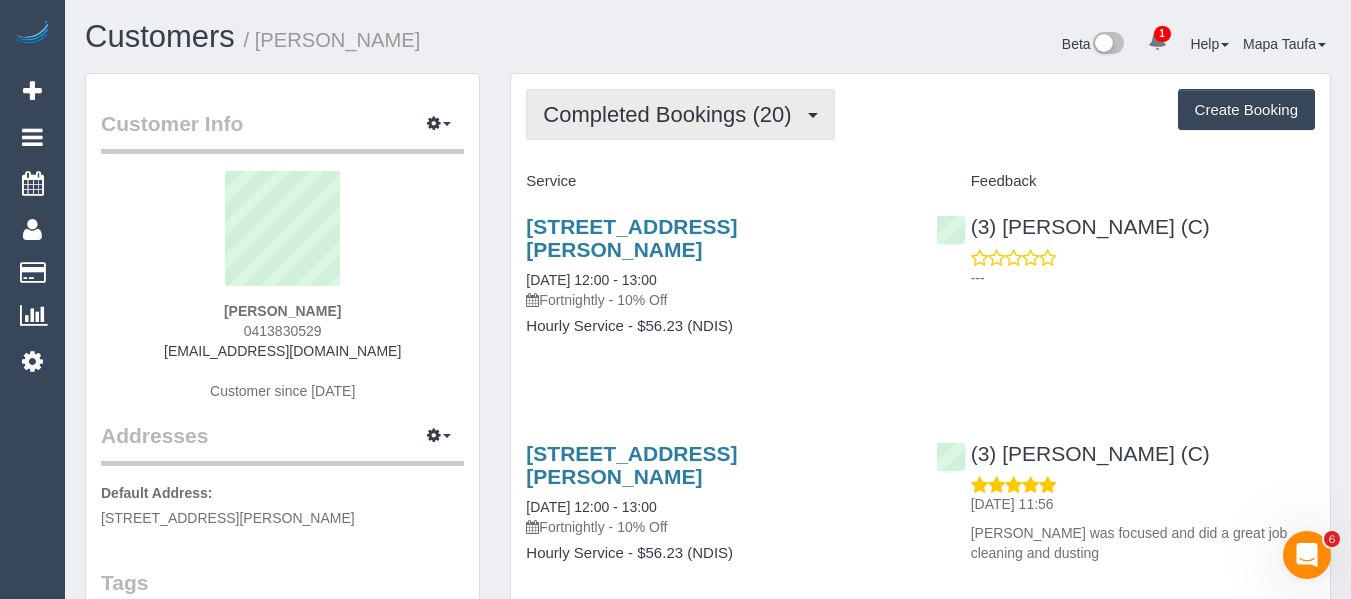 click on "Completed Bookings (20)" at bounding box center (672, 114) 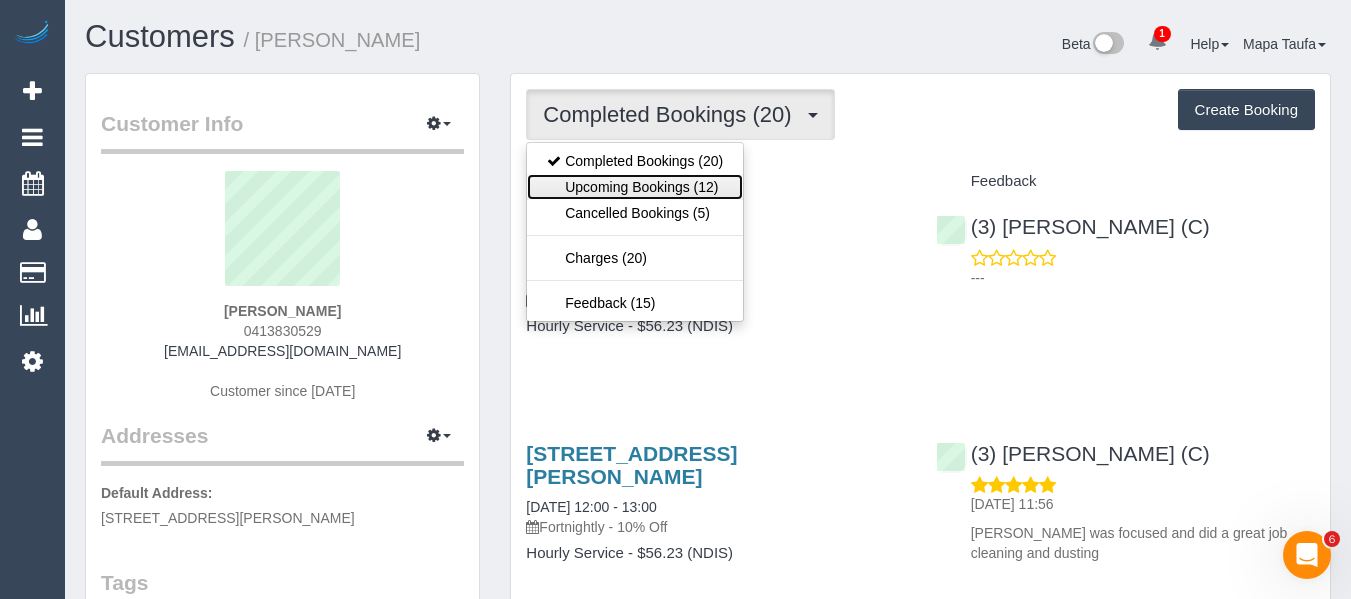 click on "Upcoming Bookings (12)" at bounding box center (635, 187) 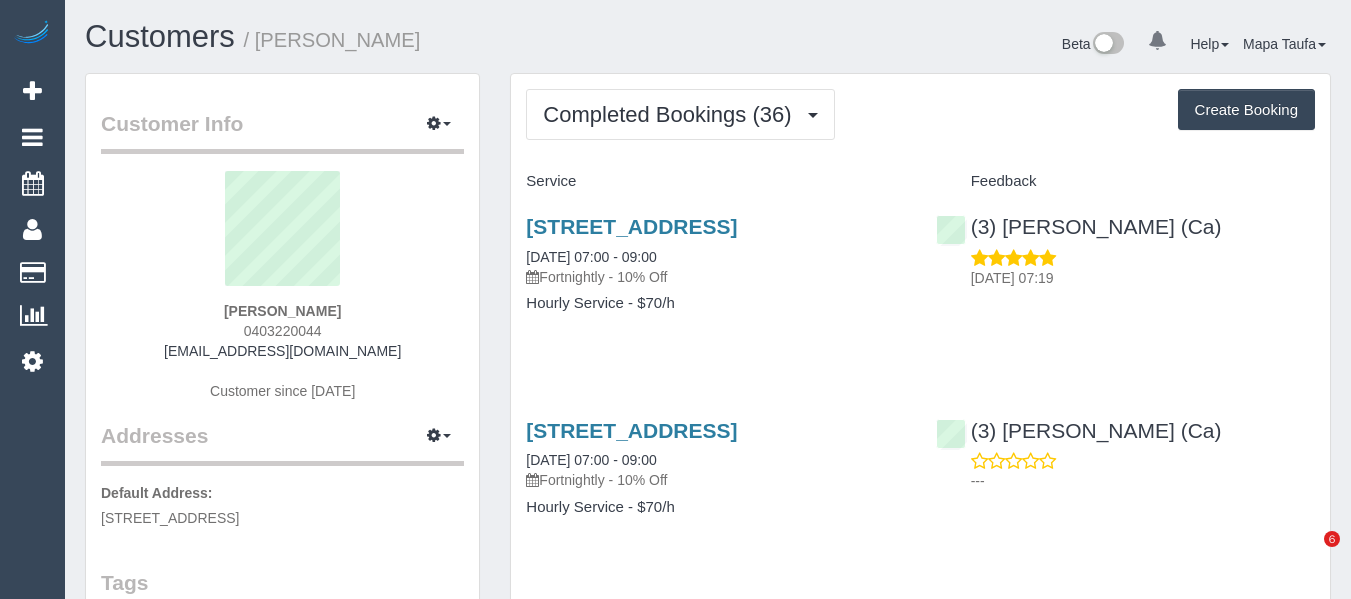 scroll, scrollTop: 0, scrollLeft: 0, axis: both 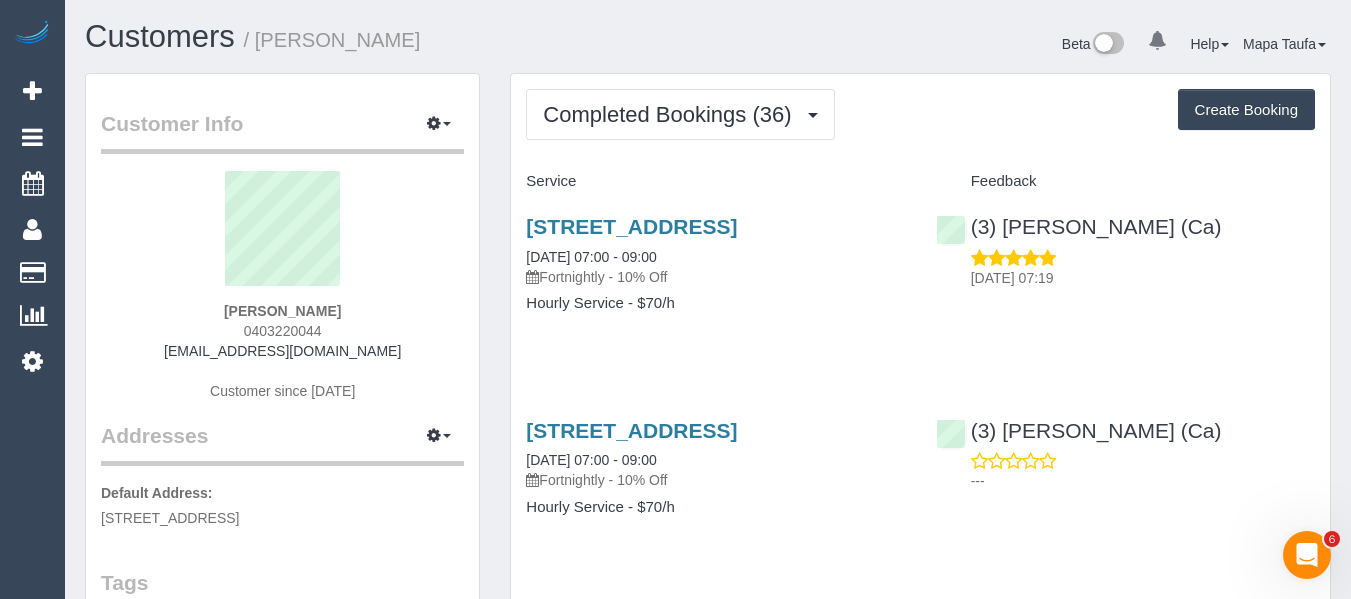 drag, startPoint x: 380, startPoint y: 350, endPoint x: 207, endPoint y: 350, distance: 173 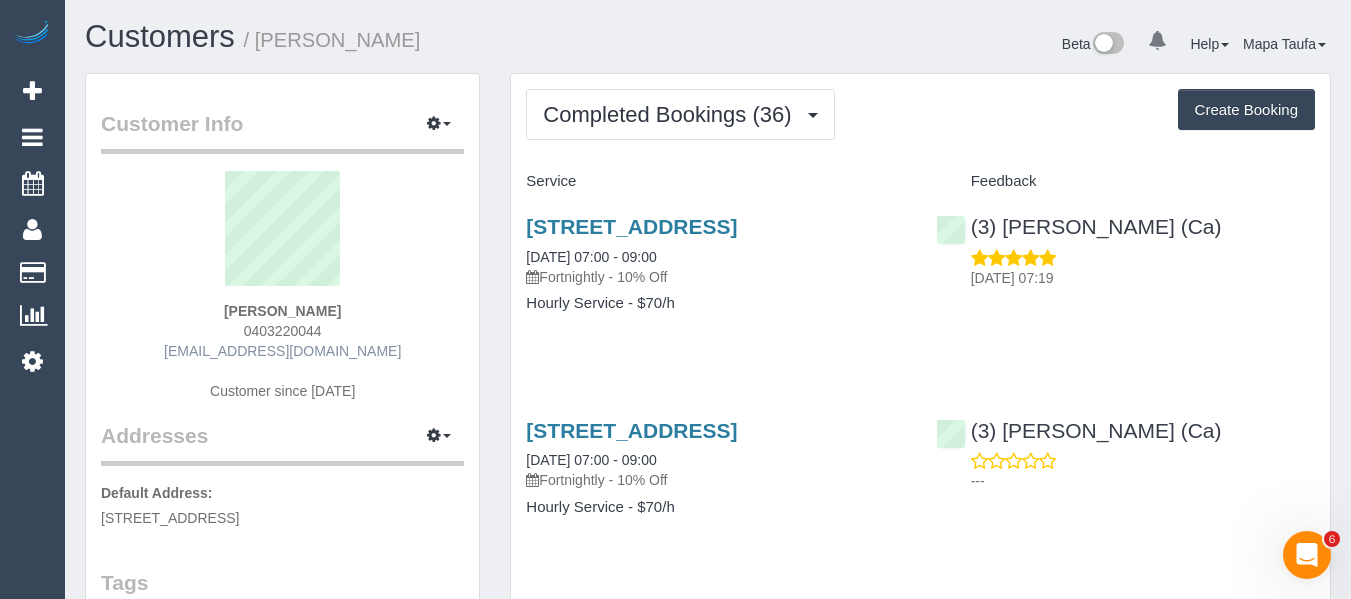 copy on "[EMAIL_ADDRESS][DOMAIN_NAME]" 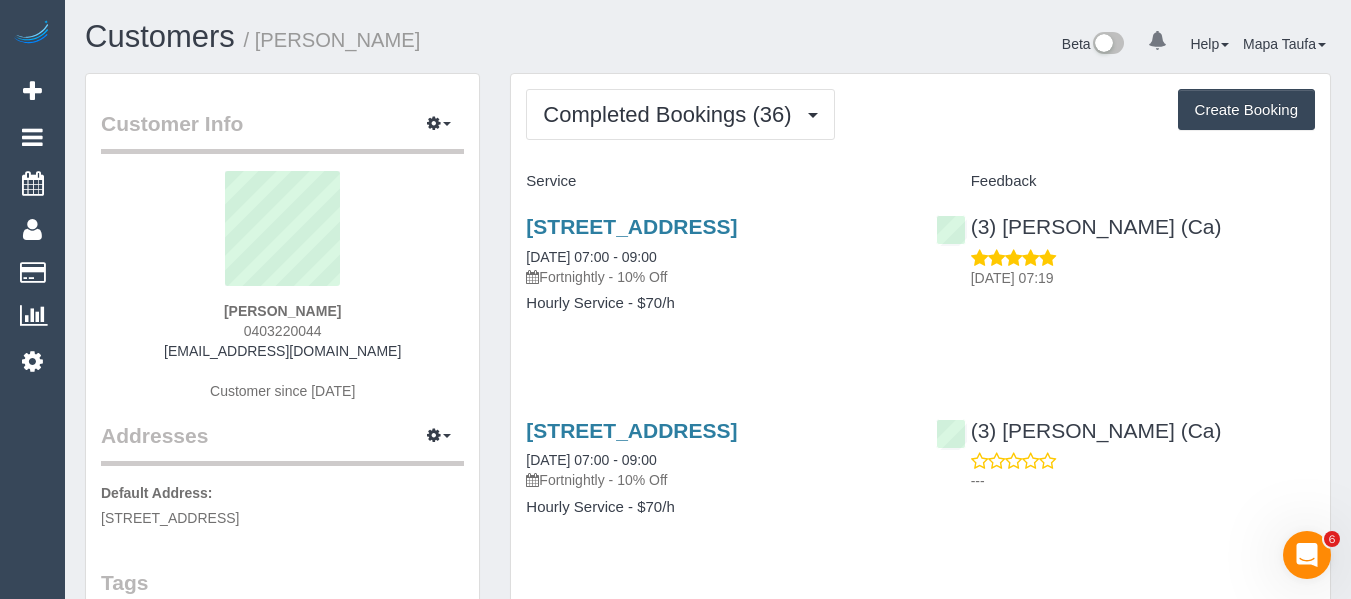 click on "Jessica Baillie
0403220044
jessbaillie@icloud.com
Customer since 2023" at bounding box center [282, 296] 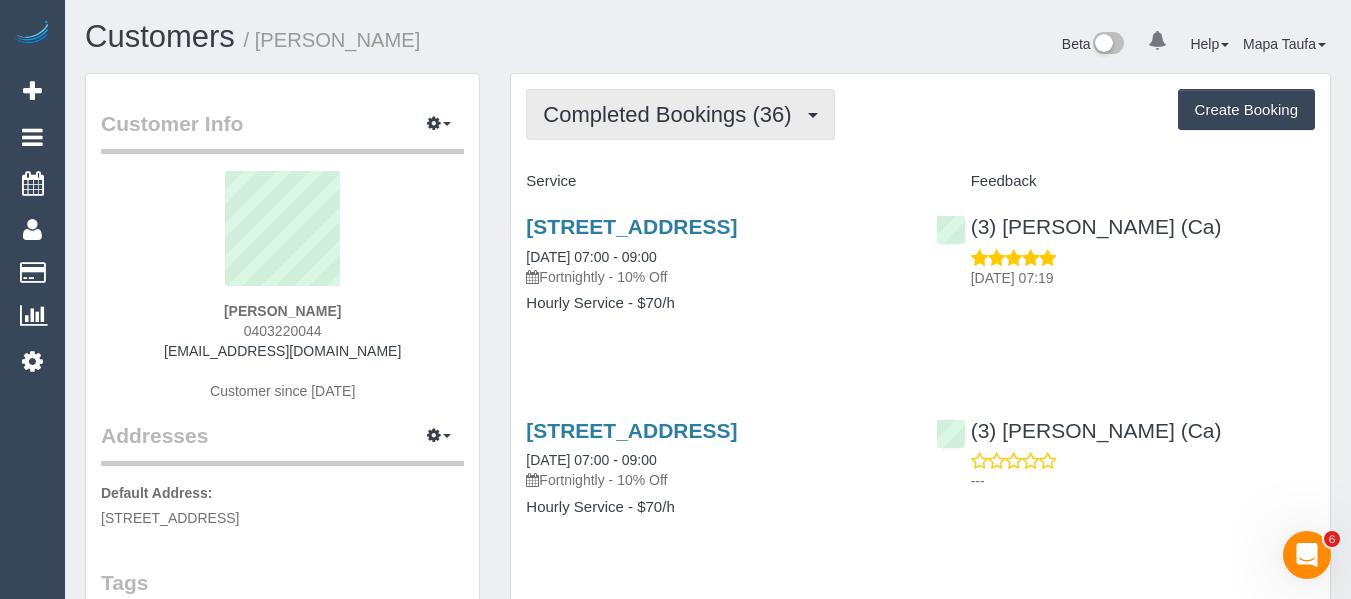 type 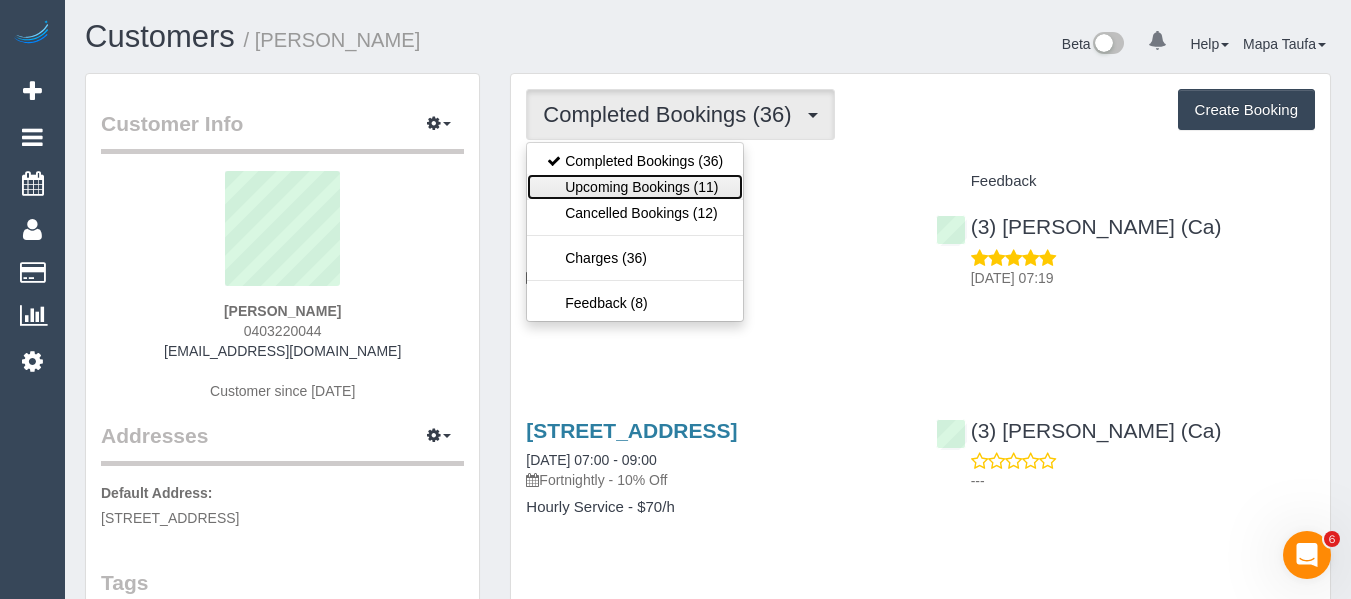 drag, startPoint x: 665, startPoint y: 185, endPoint x: 643, endPoint y: 192, distance: 23.086792 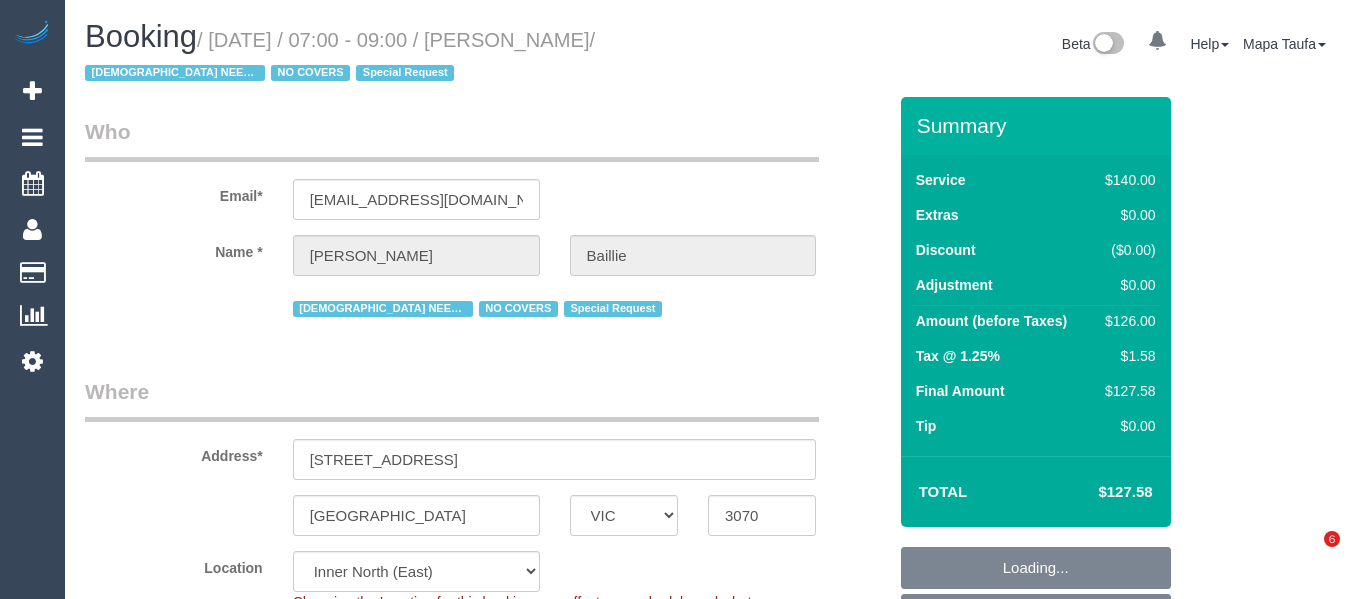 select on "VIC" 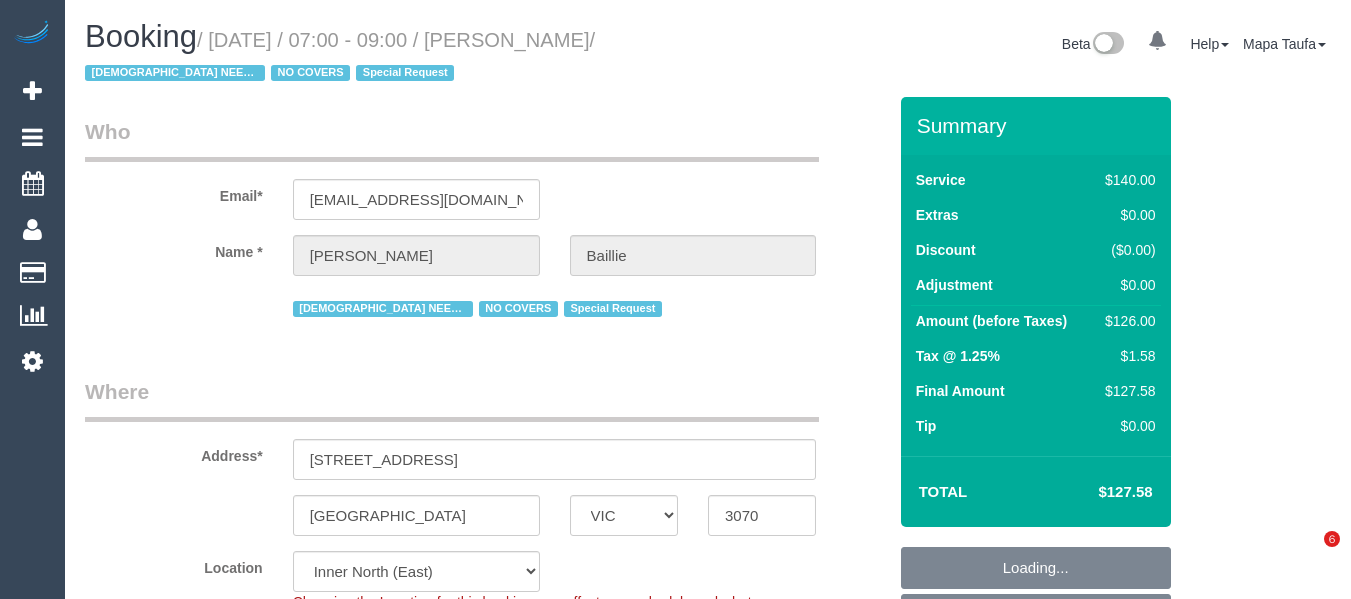select on "number:28" 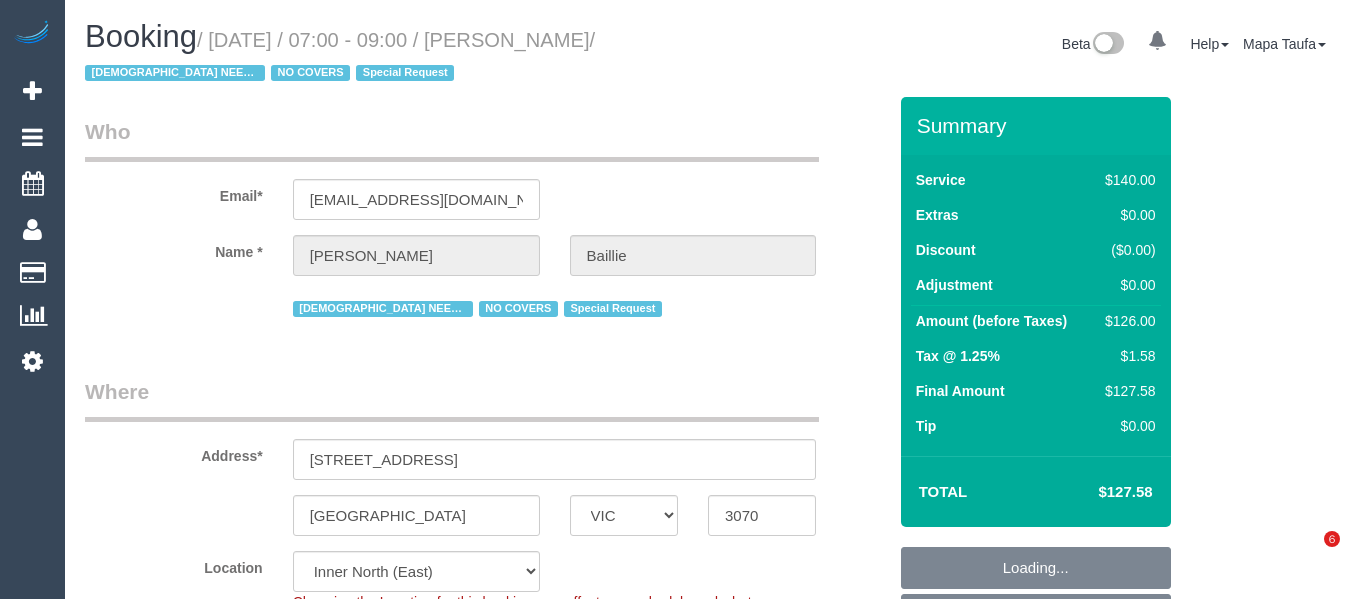select on "number:14" 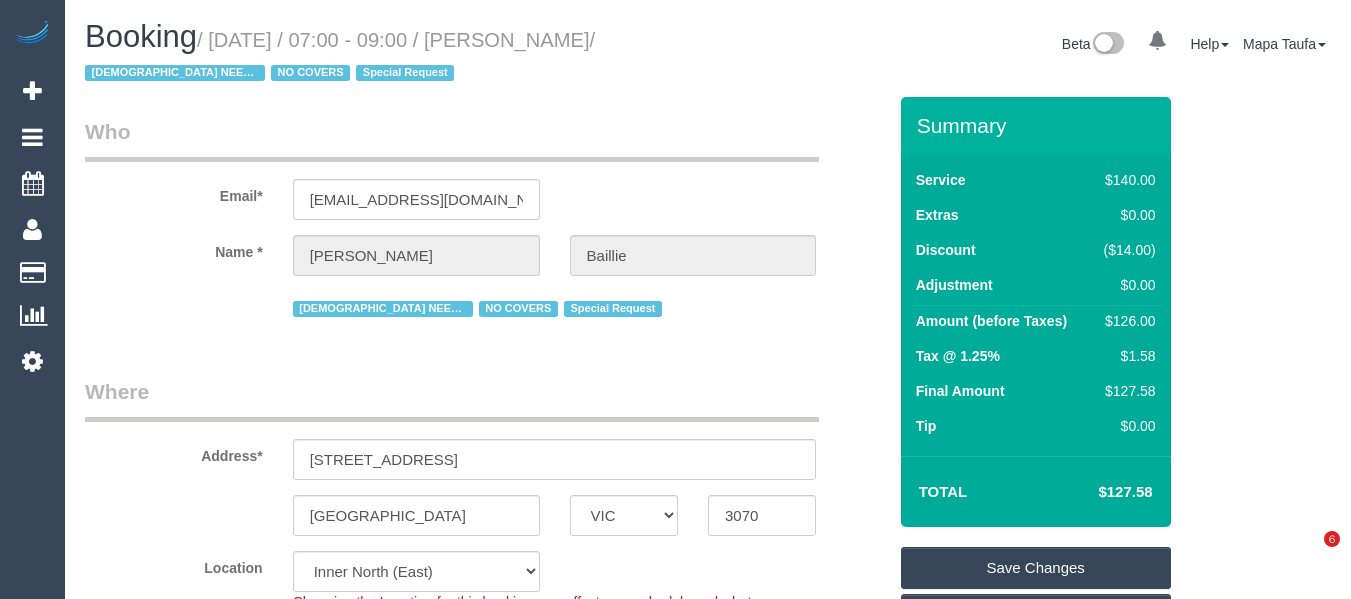 scroll, scrollTop: 0, scrollLeft: 0, axis: both 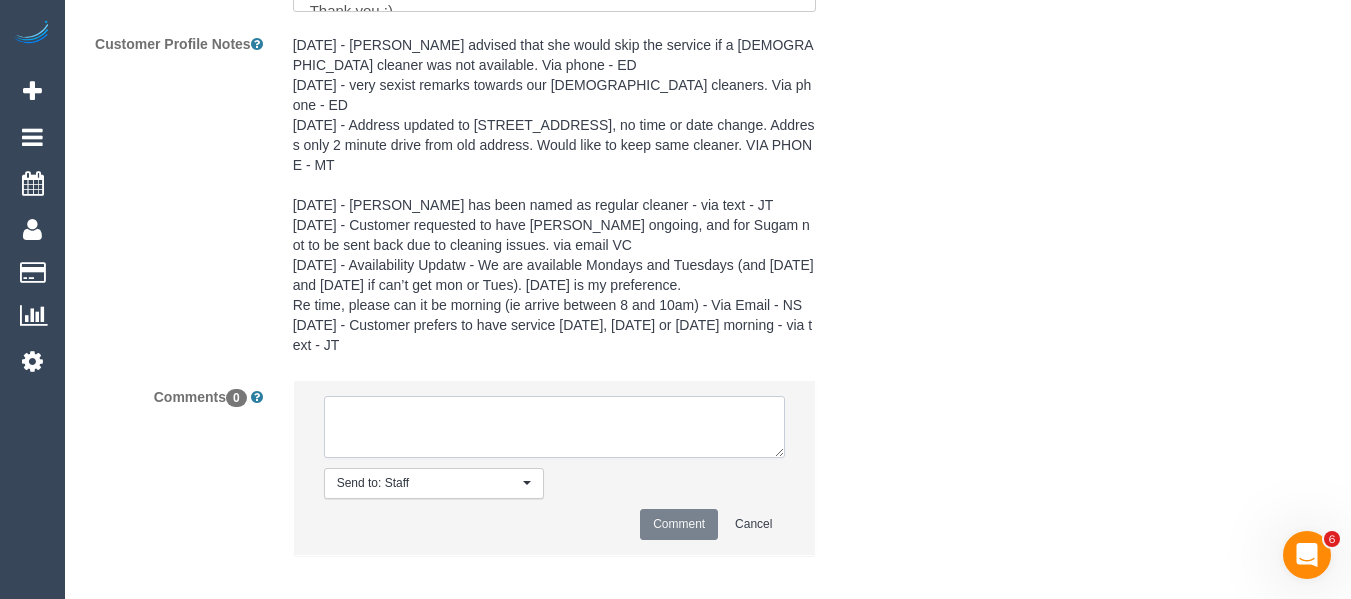 click at bounding box center (555, 427) 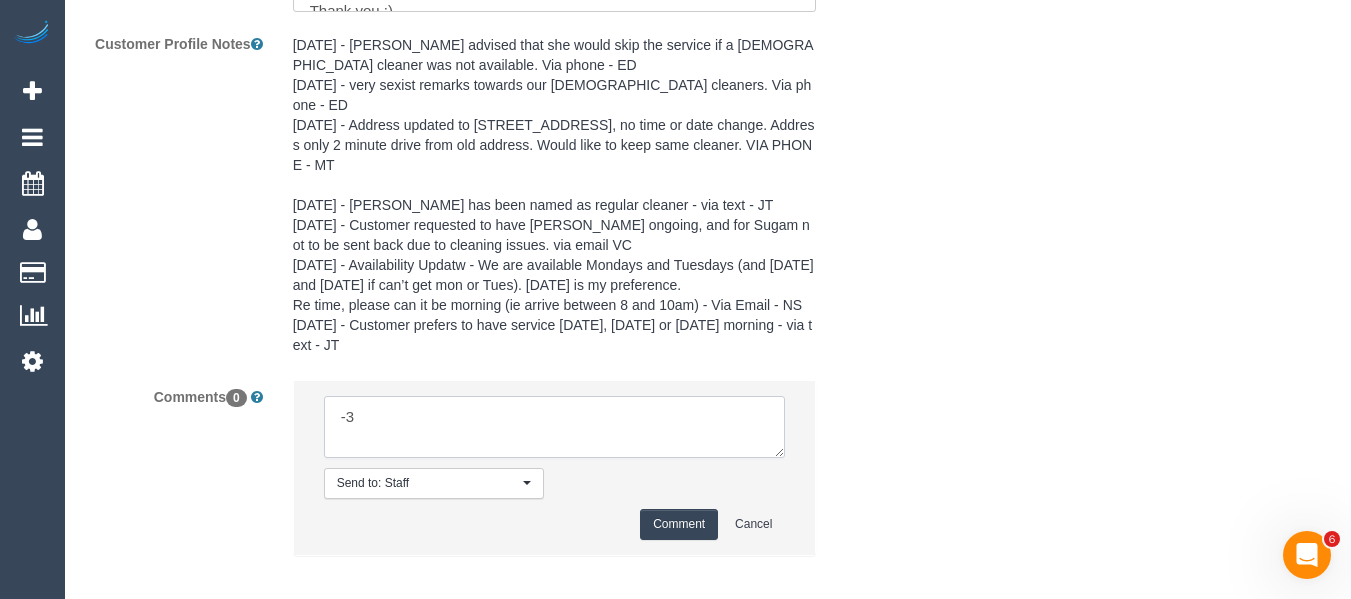type on "Thank you so much for advising, our scheduling team will work on this and be in touch soon with an update" 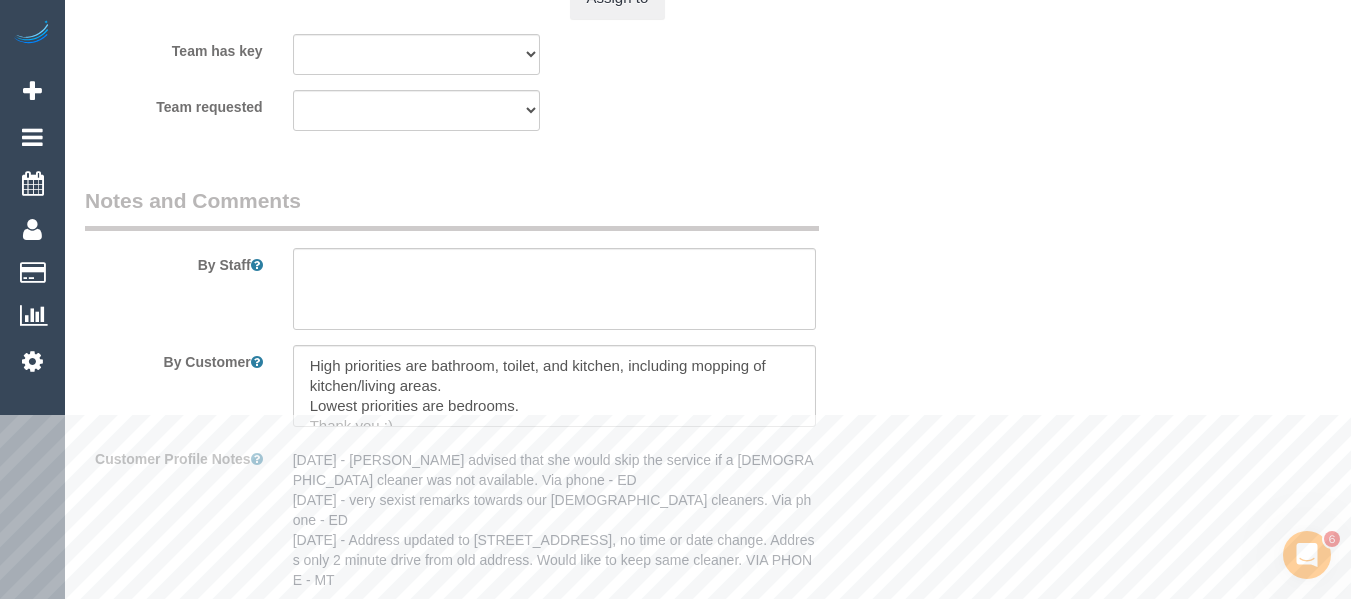 scroll, scrollTop: 2946, scrollLeft: 0, axis: vertical 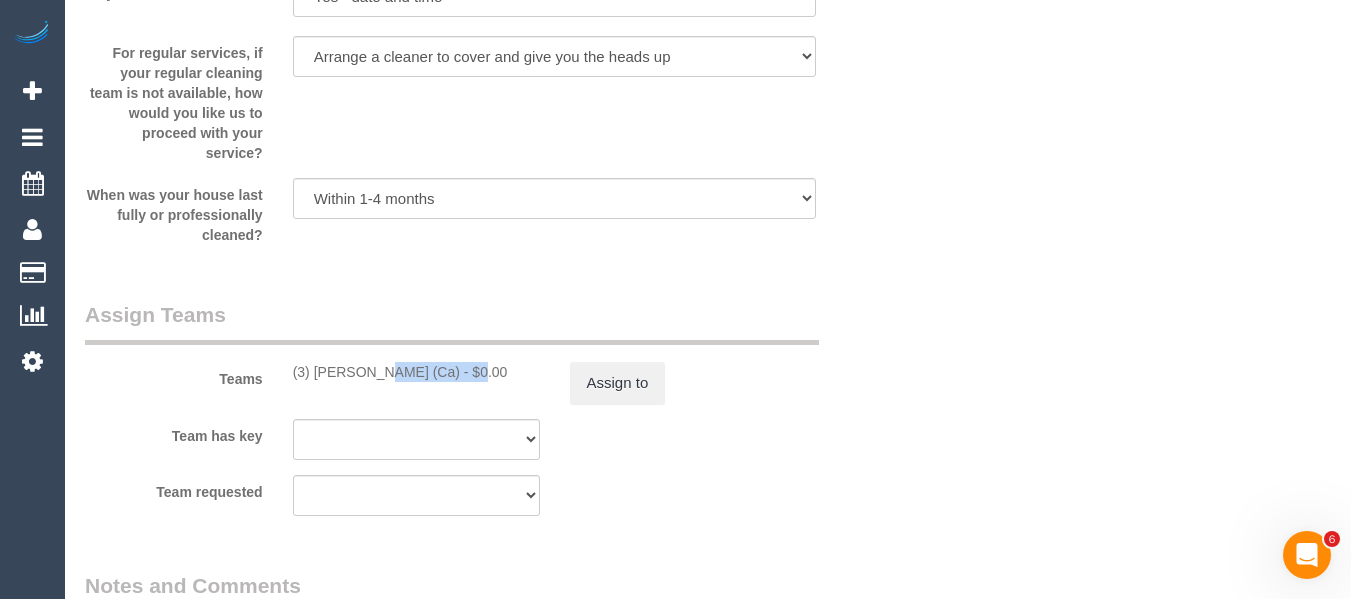 drag, startPoint x: 407, startPoint y: 374, endPoint x: 316, endPoint y: 378, distance: 91.08787 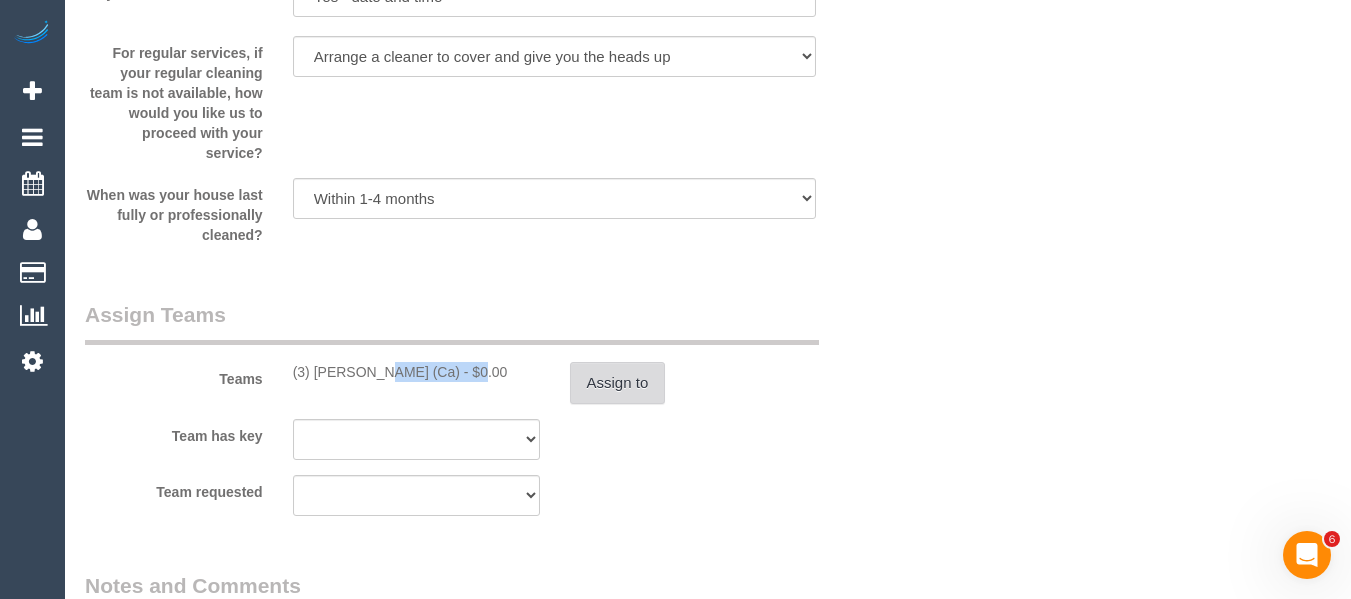 copy on "[PERSON_NAME]" 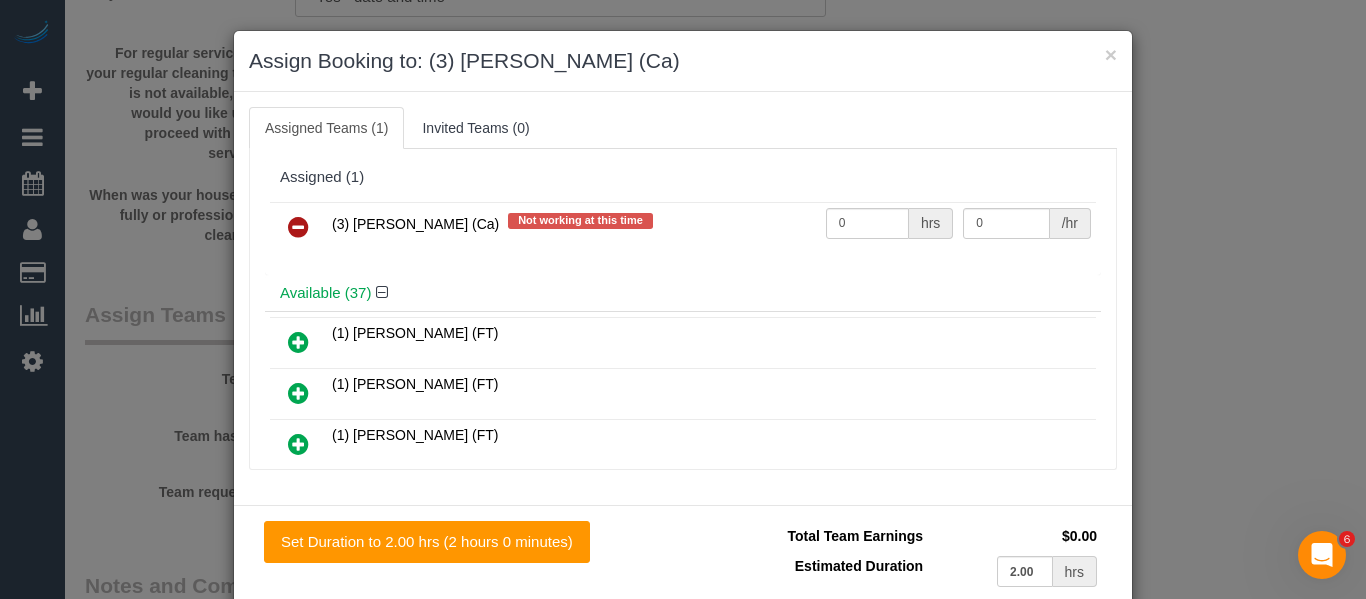 click at bounding box center [298, 227] 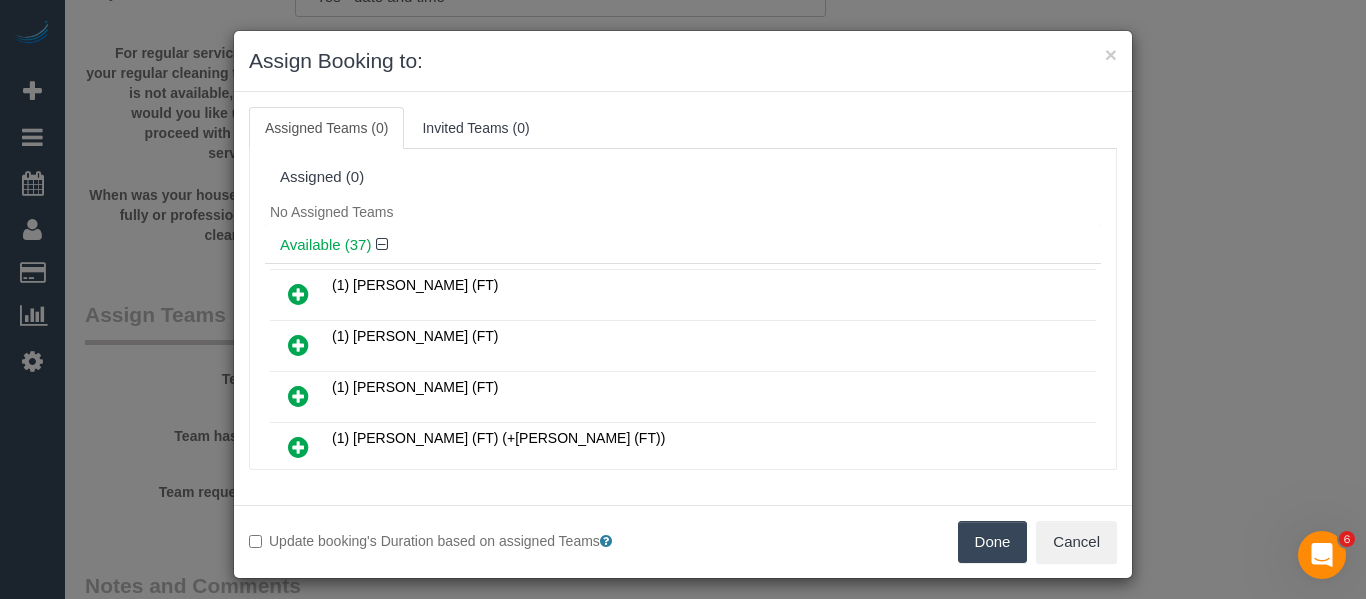 click on "Done" at bounding box center (993, 542) 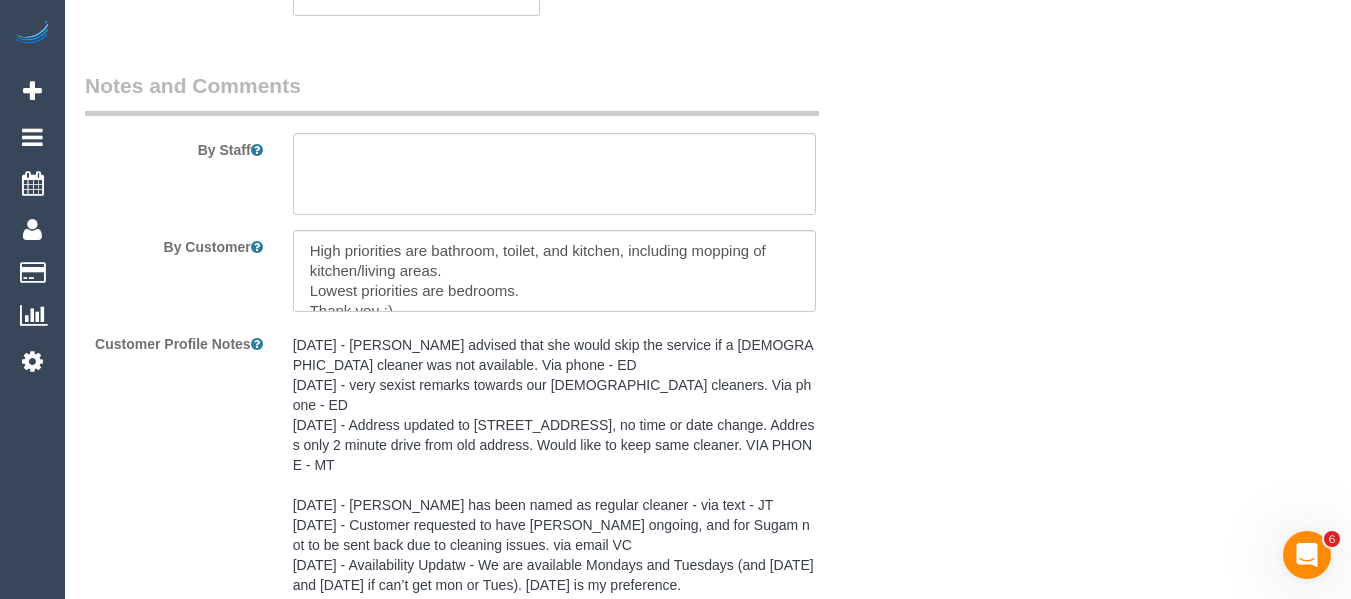scroll, scrollTop: 3828, scrollLeft: 0, axis: vertical 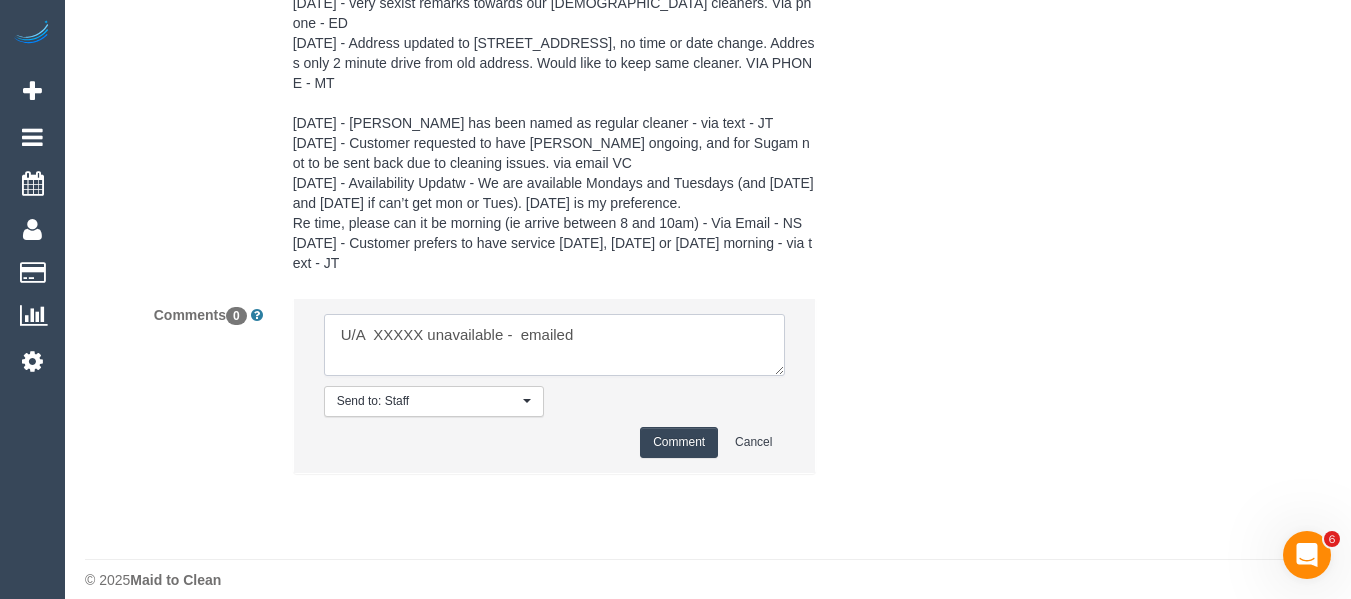 click at bounding box center [555, 345] 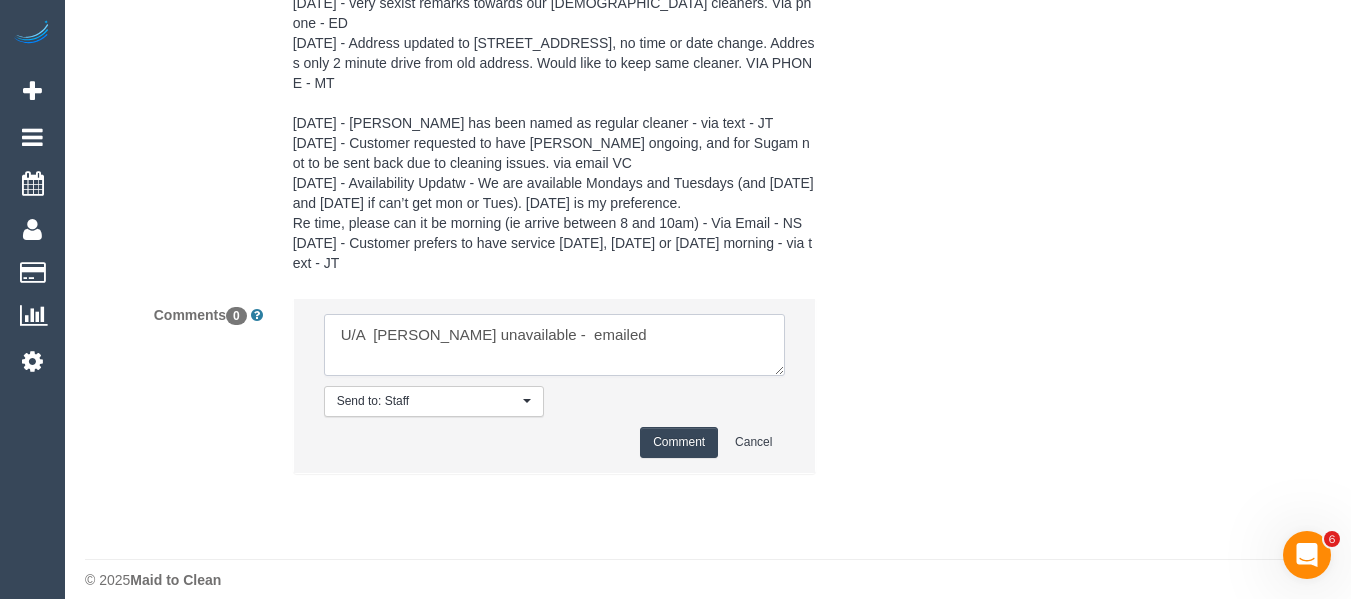 type on "U/A  Melissa Alampi unavailable -  emailed" 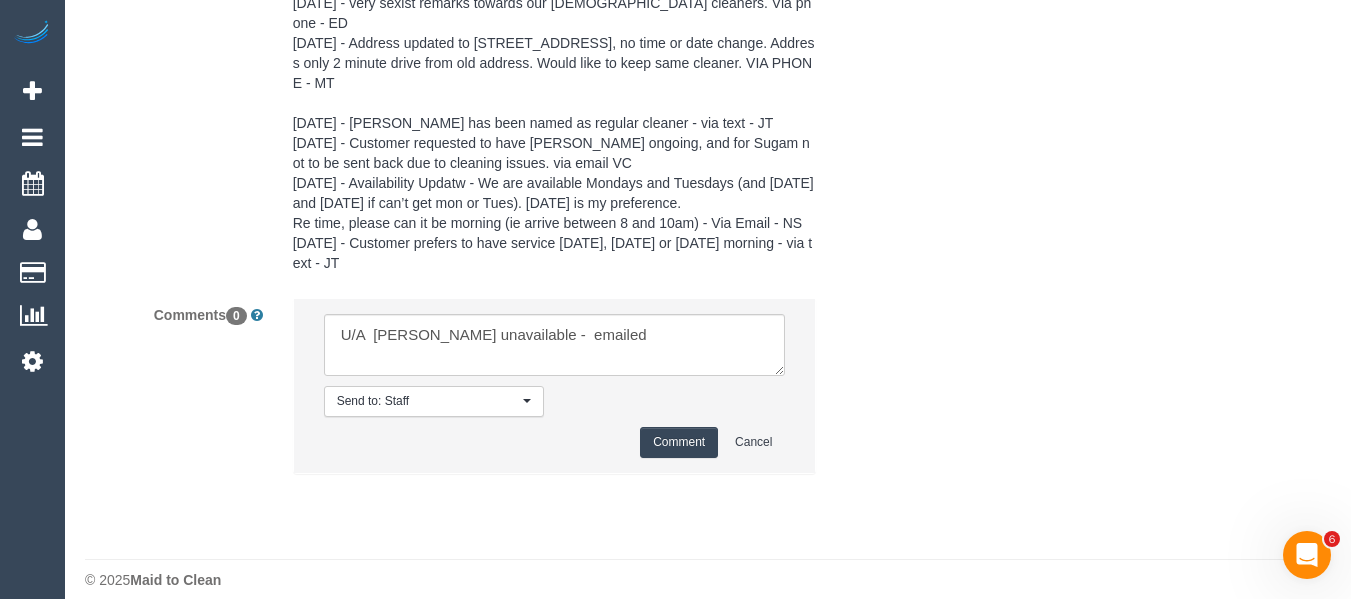 click on "Comment" at bounding box center [679, 442] 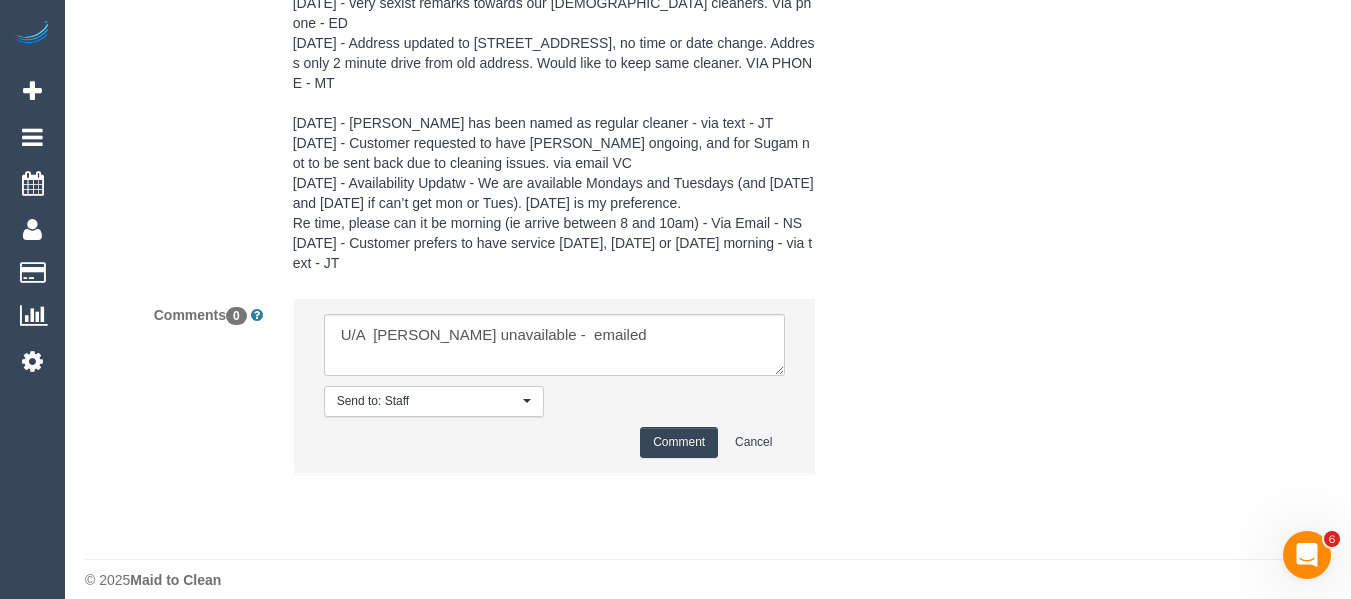 type 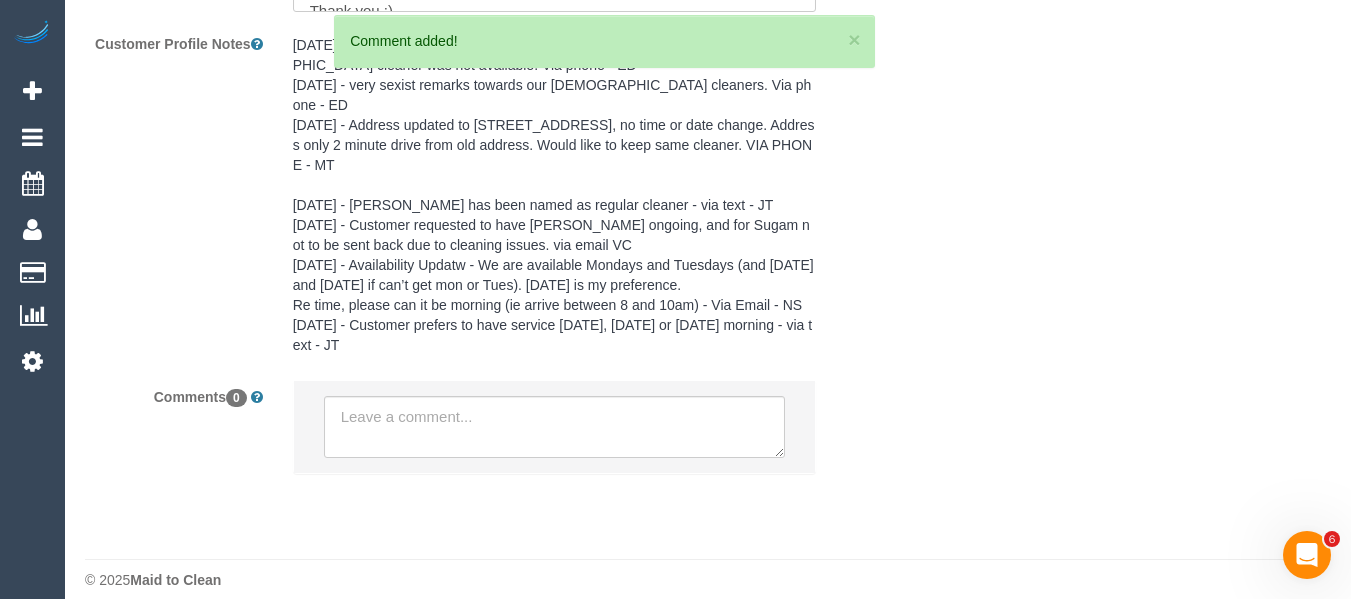 scroll, scrollTop: 3828, scrollLeft: 0, axis: vertical 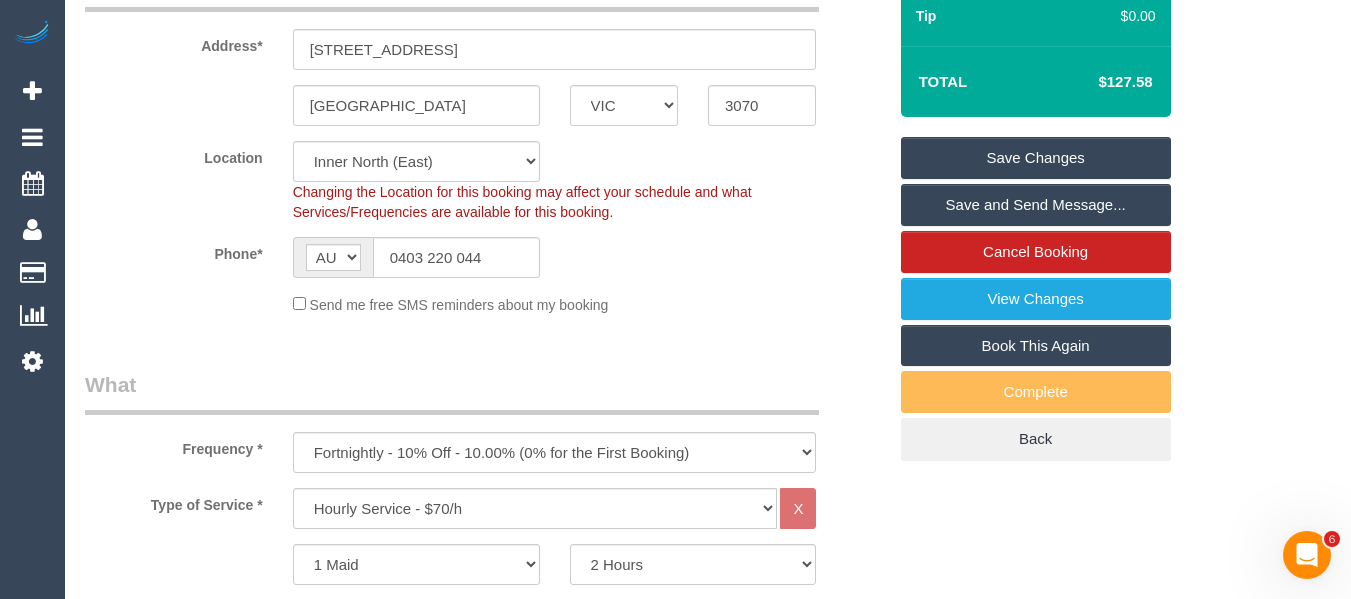 click on "Save Changes" at bounding box center [1036, 158] 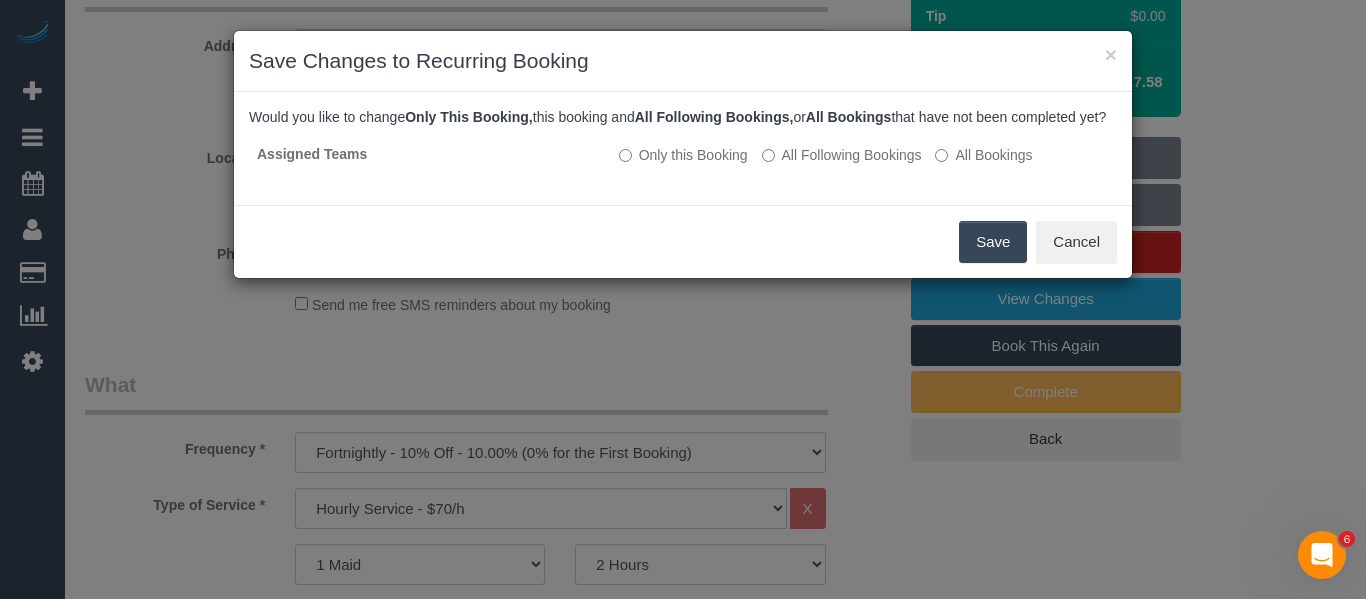 click on "Save" at bounding box center (993, 242) 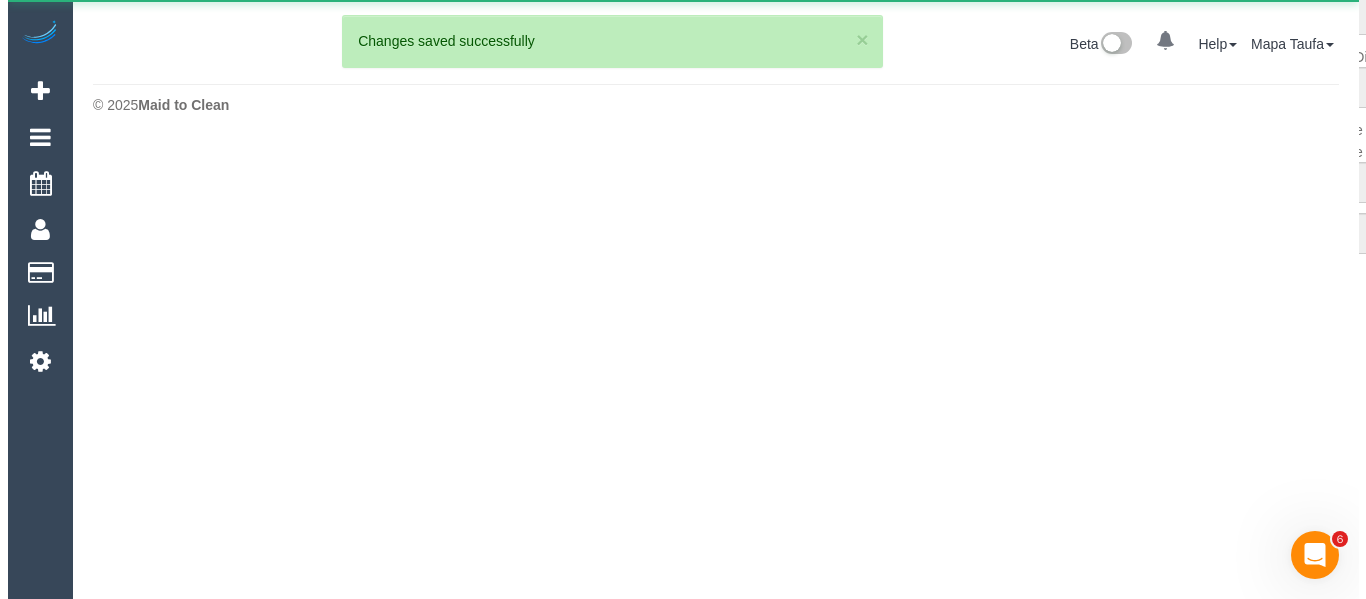 scroll, scrollTop: 0, scrollLeft: 0, axis: both 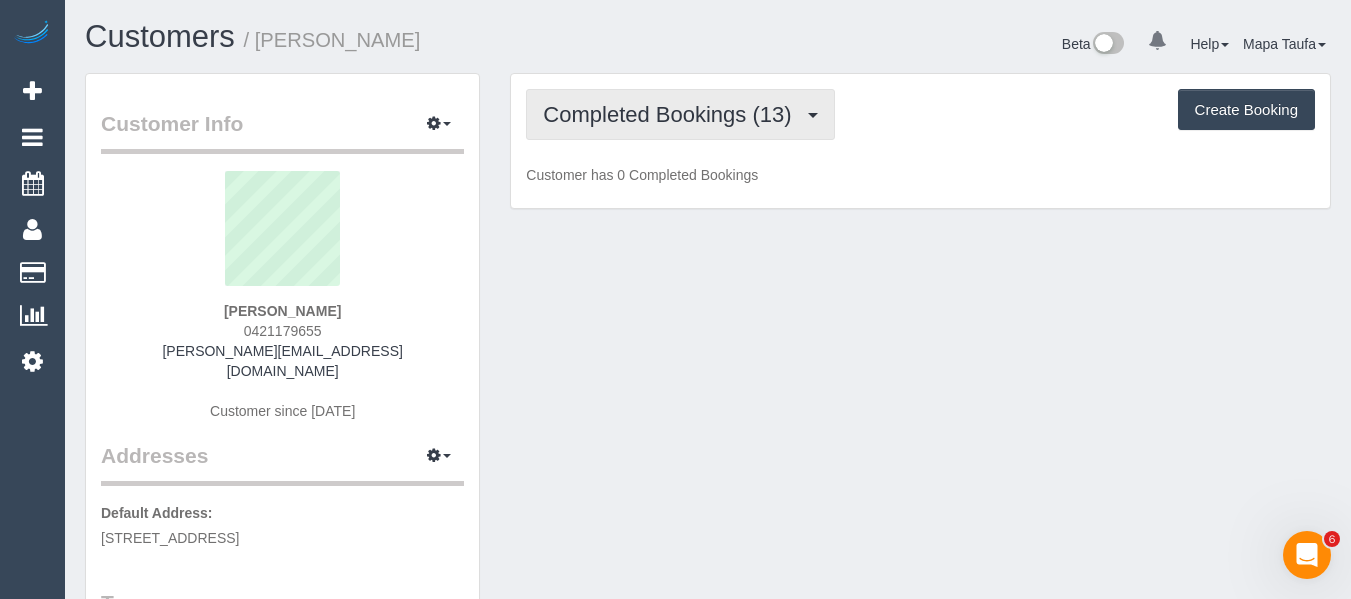 click on "Completed Bookings (13)" at bounding box center [672, 114] 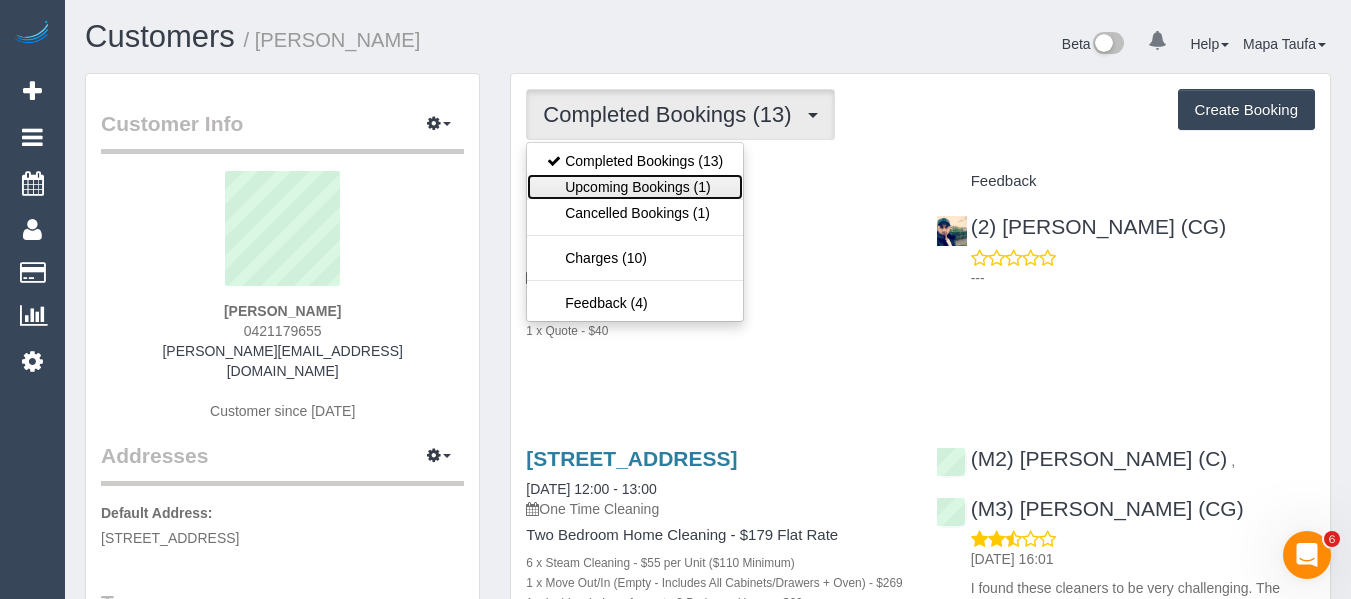 click on "Upcoming Bookings (1)" at bounding box center [635, 187] 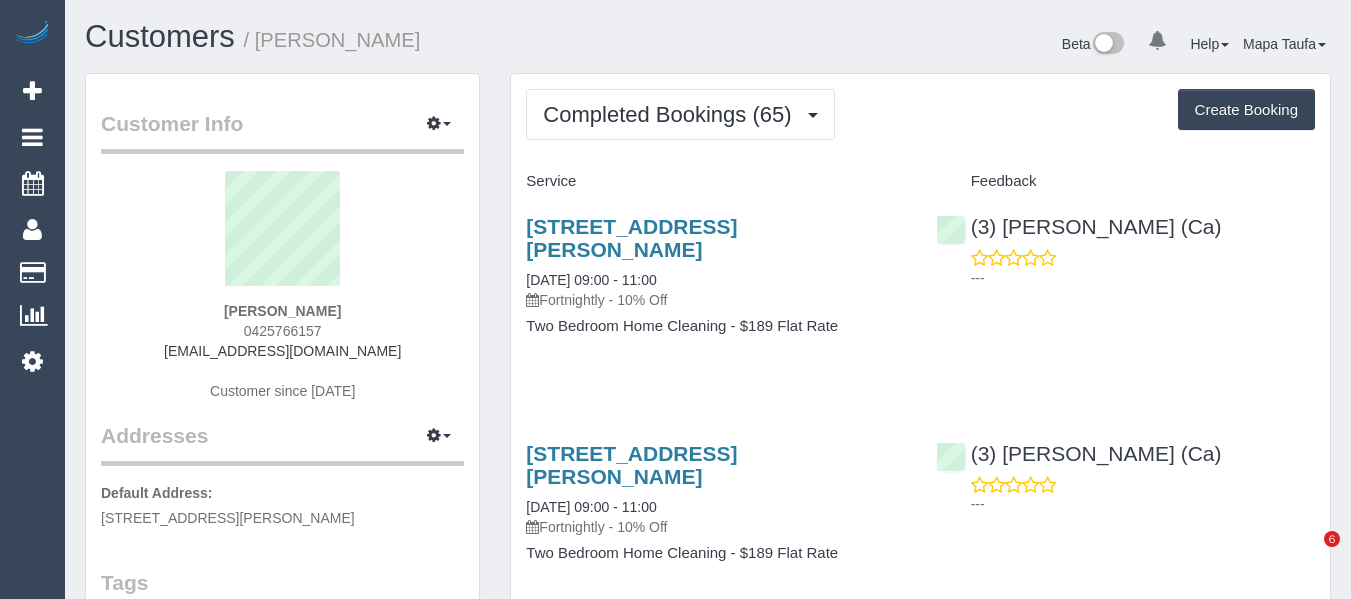 scroll, scrollTop: 0, scrollLeft: 0, axis: both 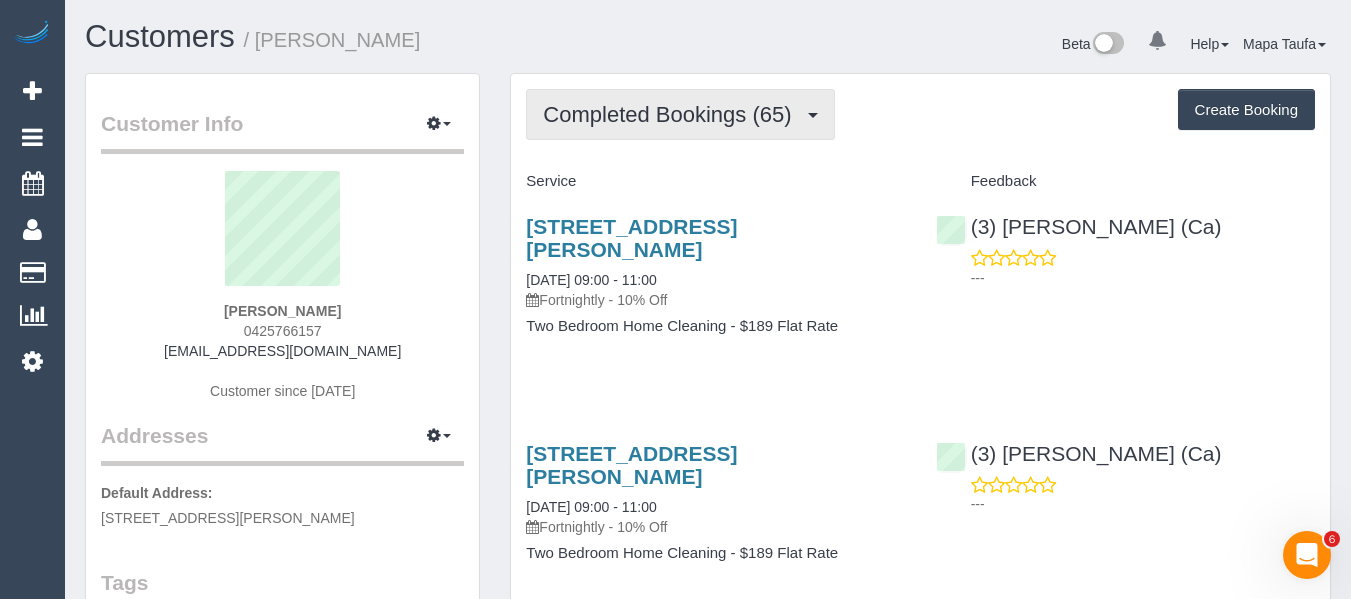 click on "Completed Bookings (65)" at bounding box center [680, 114] 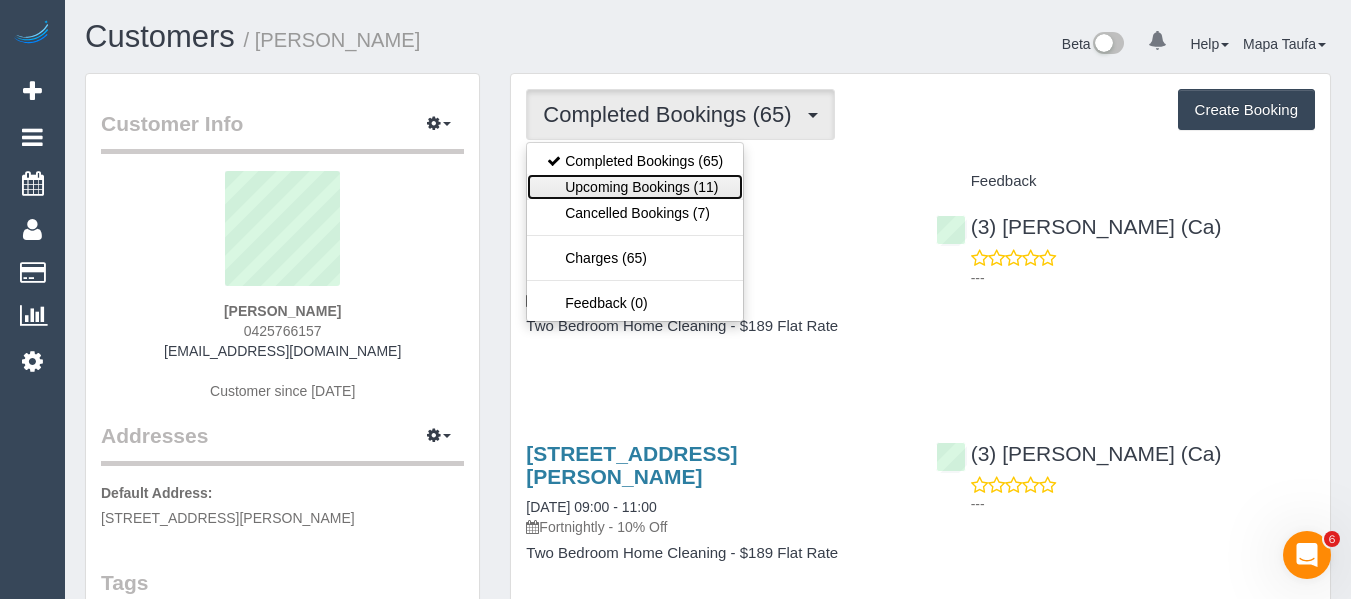 click on "Upcoming Bookings (11)" at bounding box center (635, 187) 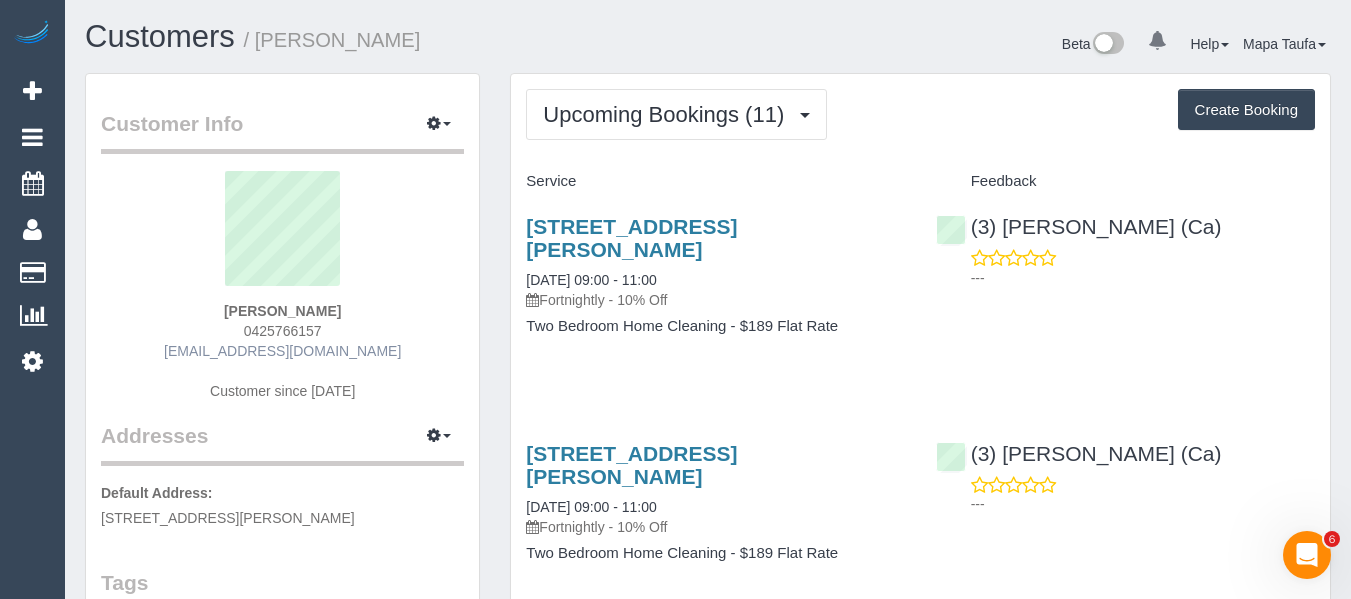 drag, startPoint x: 377, startPoint y: 352, endPoint x: 208, endPoint y: 354, distance: 169.01184 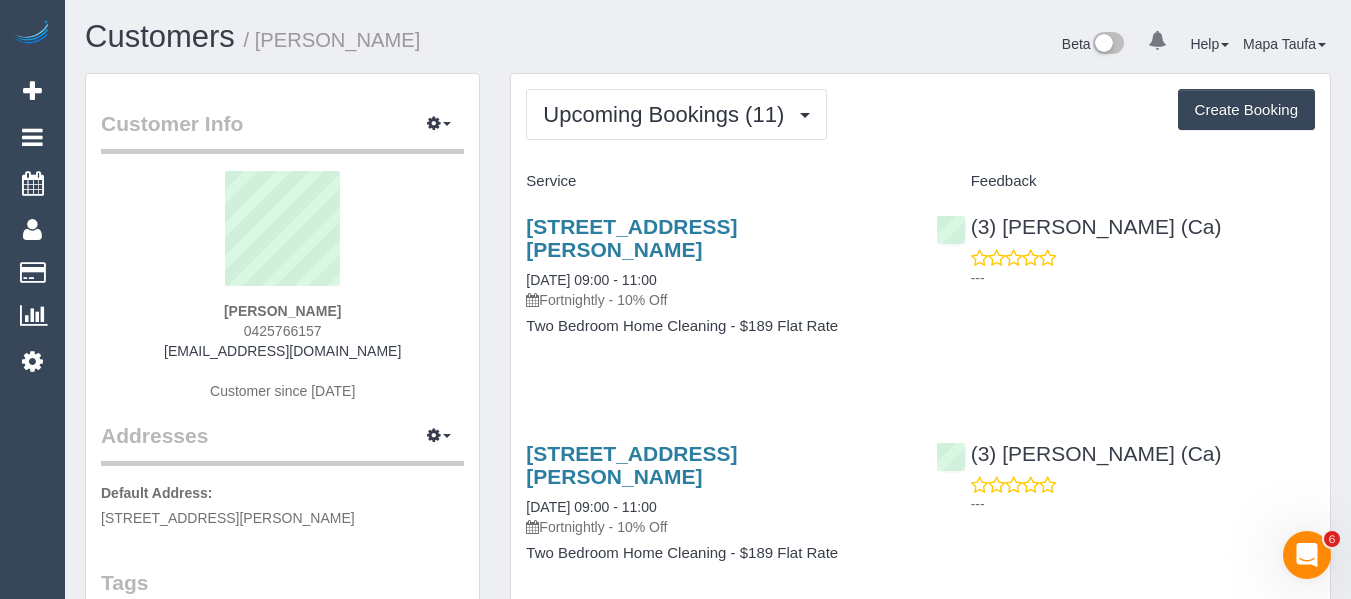 click on "[STREET_ADDRESS][PERSON_NAME]" at bounding box center [715, 238] 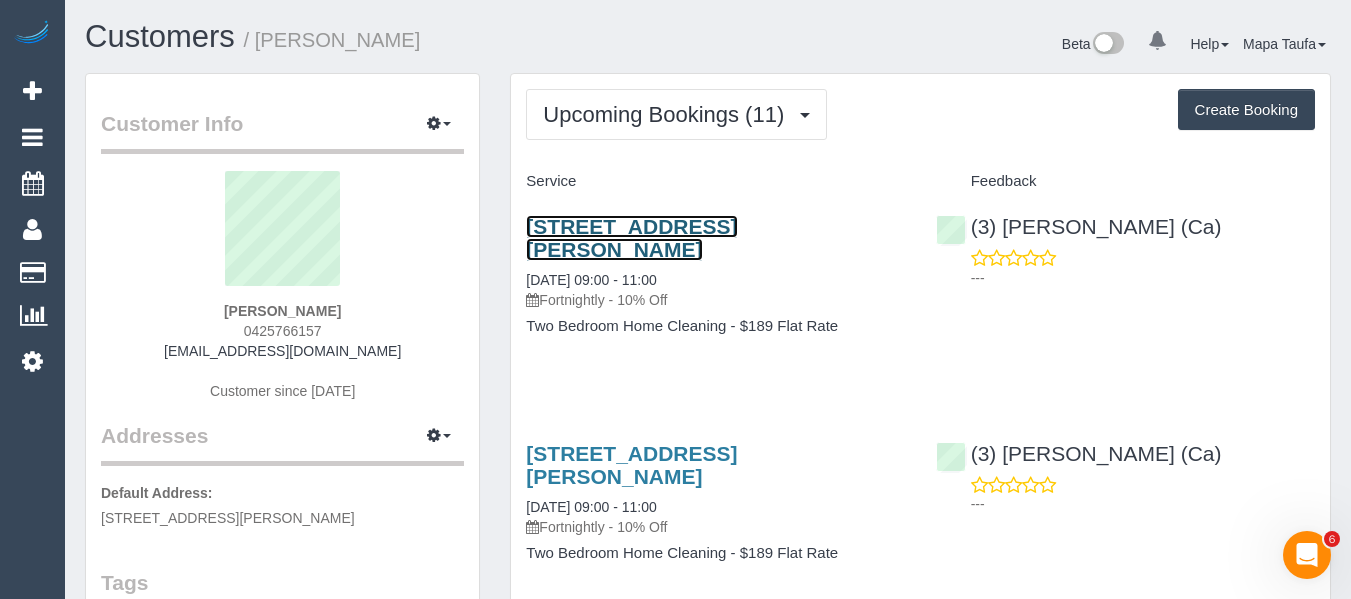 click on "[STREET_ADDRESS][PERSON_NAME]" at bounding box center (631, 238) 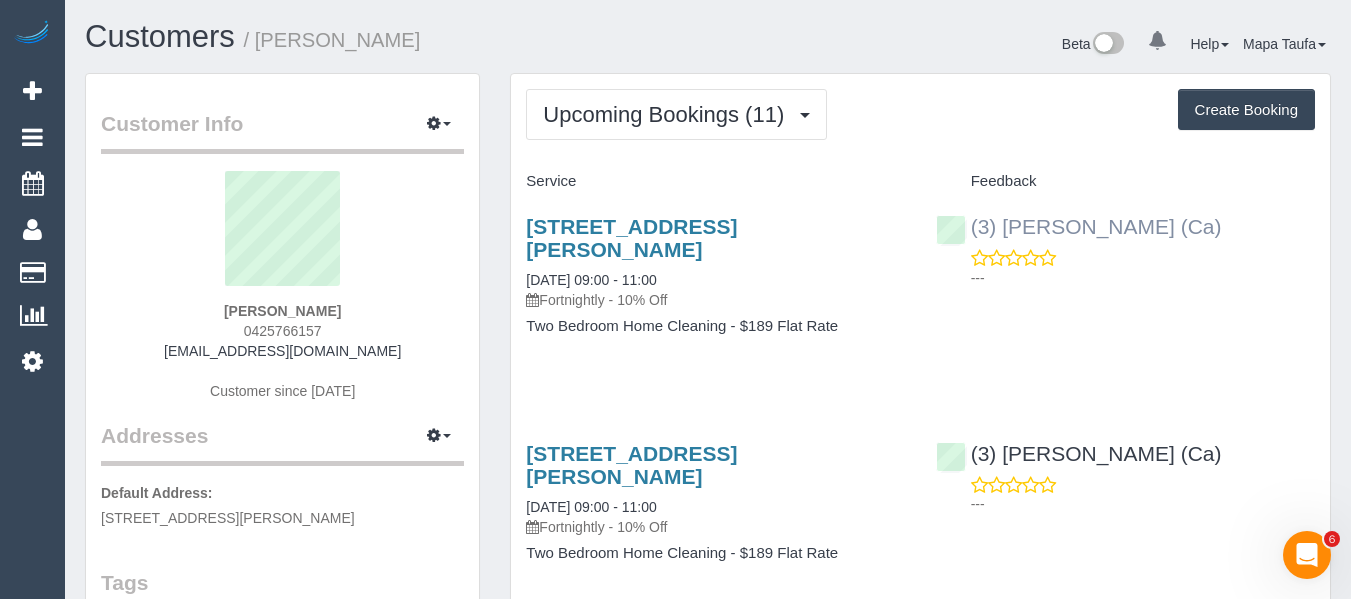 drag, startPoint x: 1258, startPoint y: 223, endPoint x: 1005, endPoint y: 221, distance: 253.0079 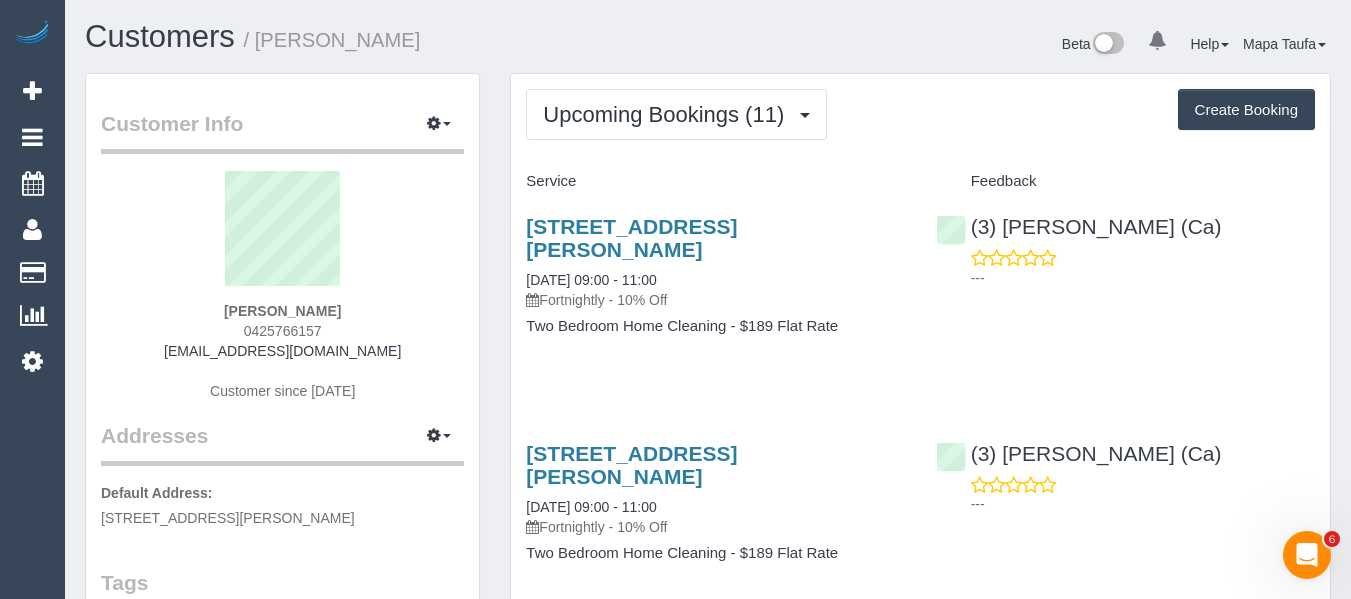 copy on "[PERSON_NAME] (Ca)" 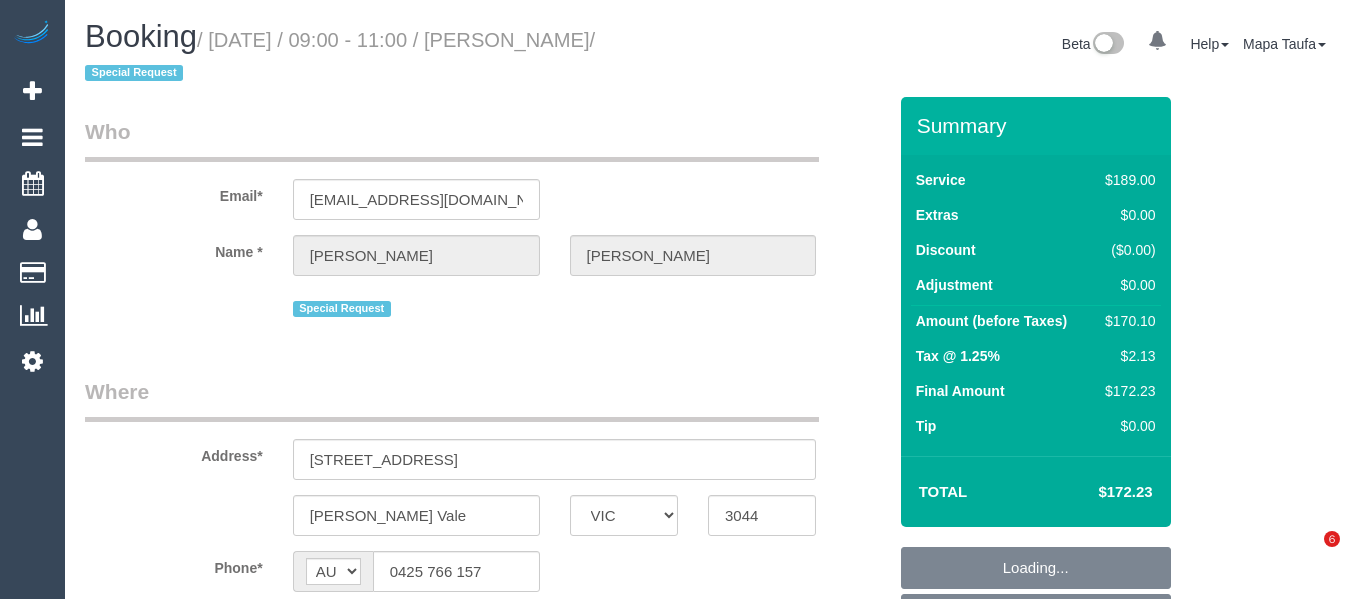select on "VIC" 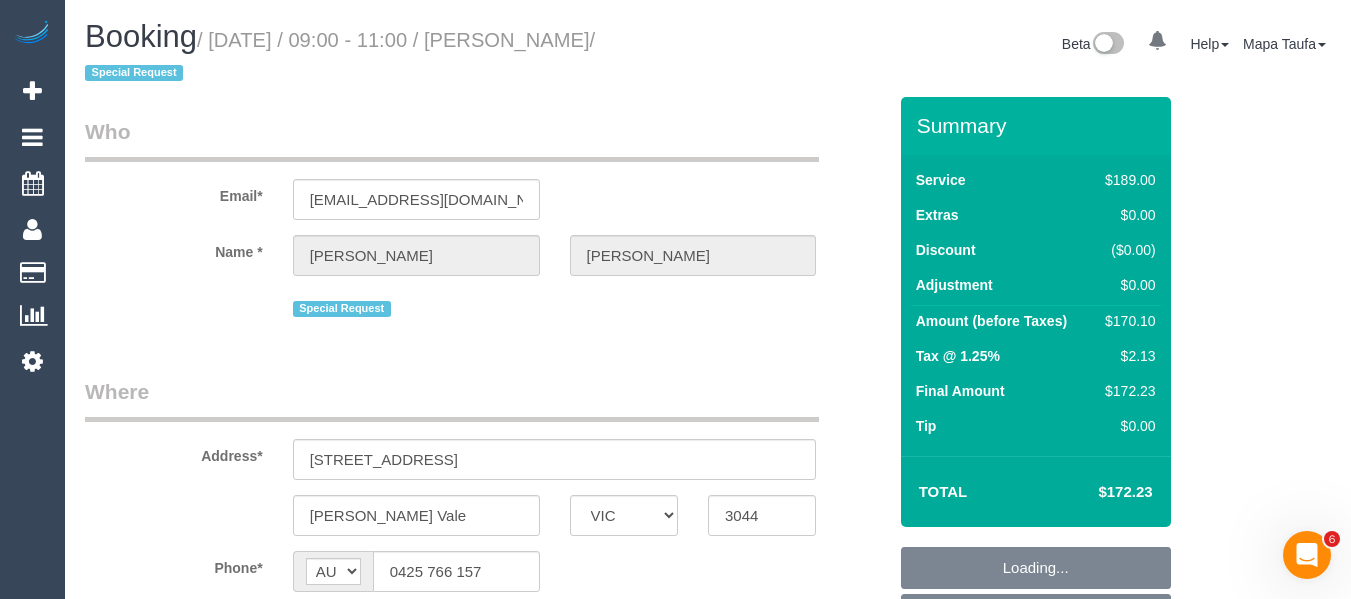 scroll, scrollTop: 0, scrollLeft: 0, axis: both 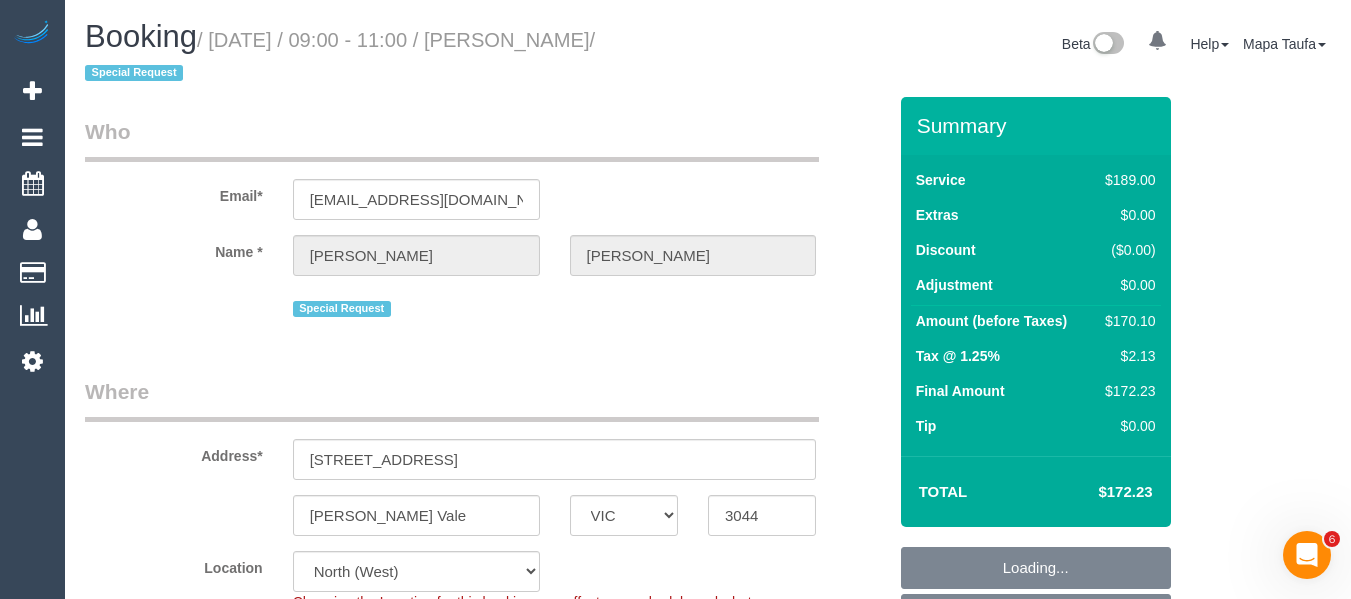 select on "object:1504" 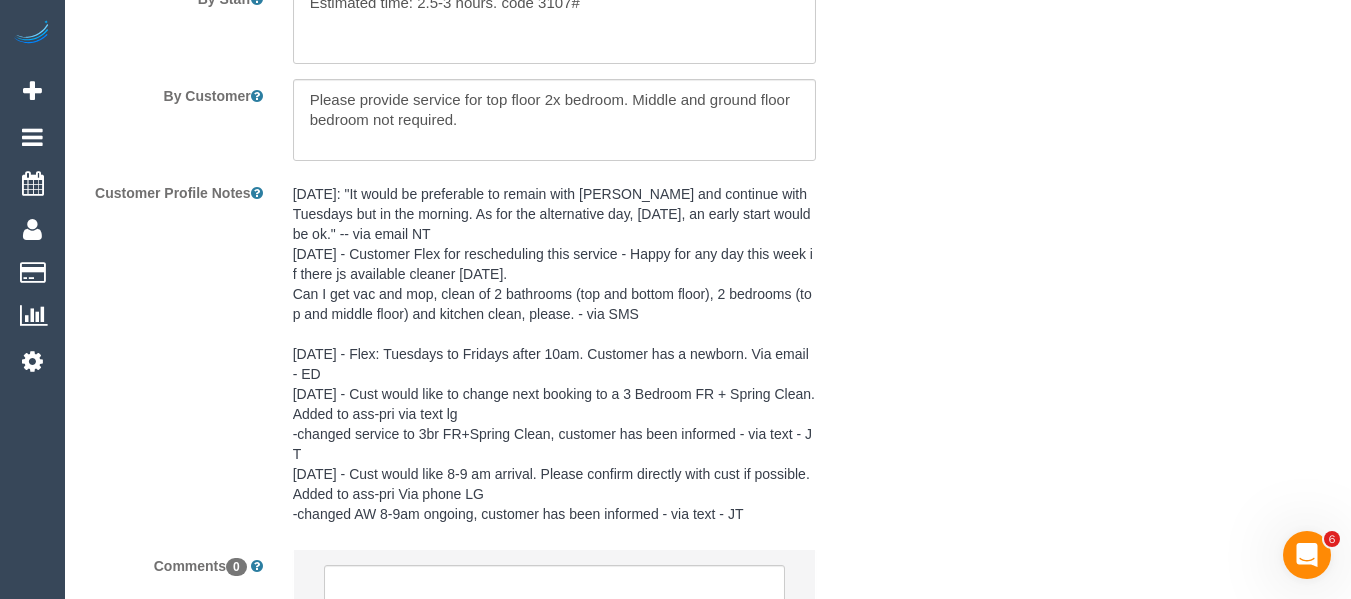 scroll, scrollTop: 3840, scrollLeft: 0, axis: vertical 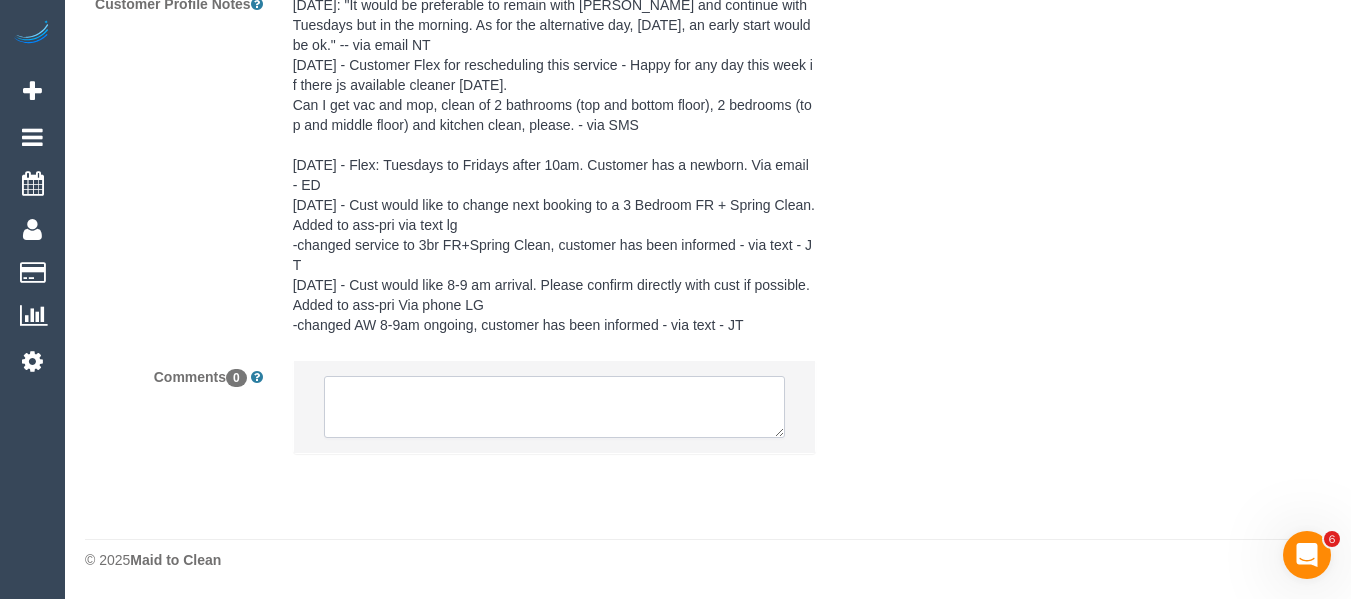 click at bounding box center [555, 407] 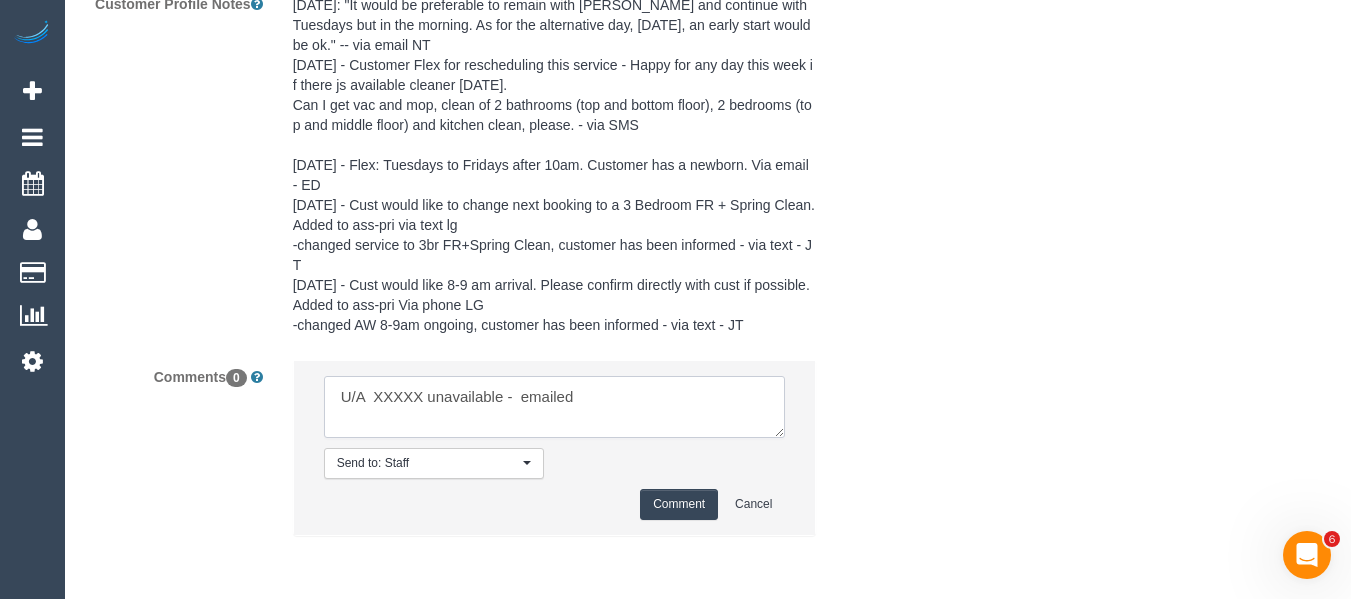 click at bounding box center [555, 407] 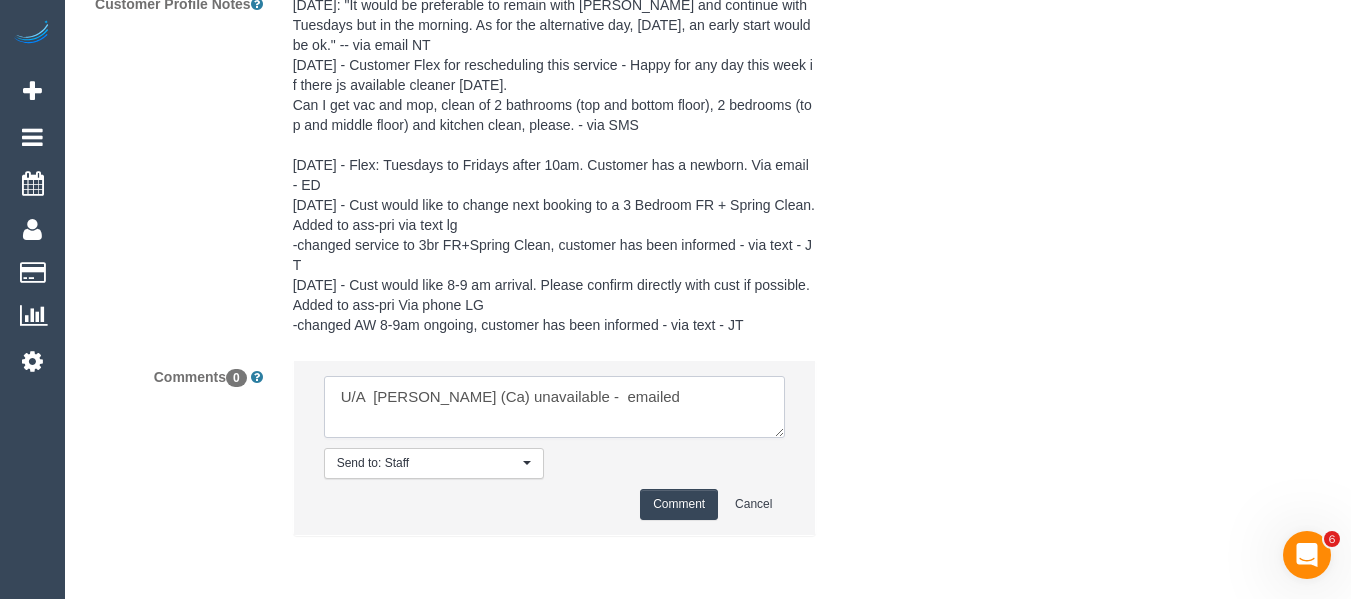 type on "U/A  Melissa Alampi (Ca) unavailable -  emailed" 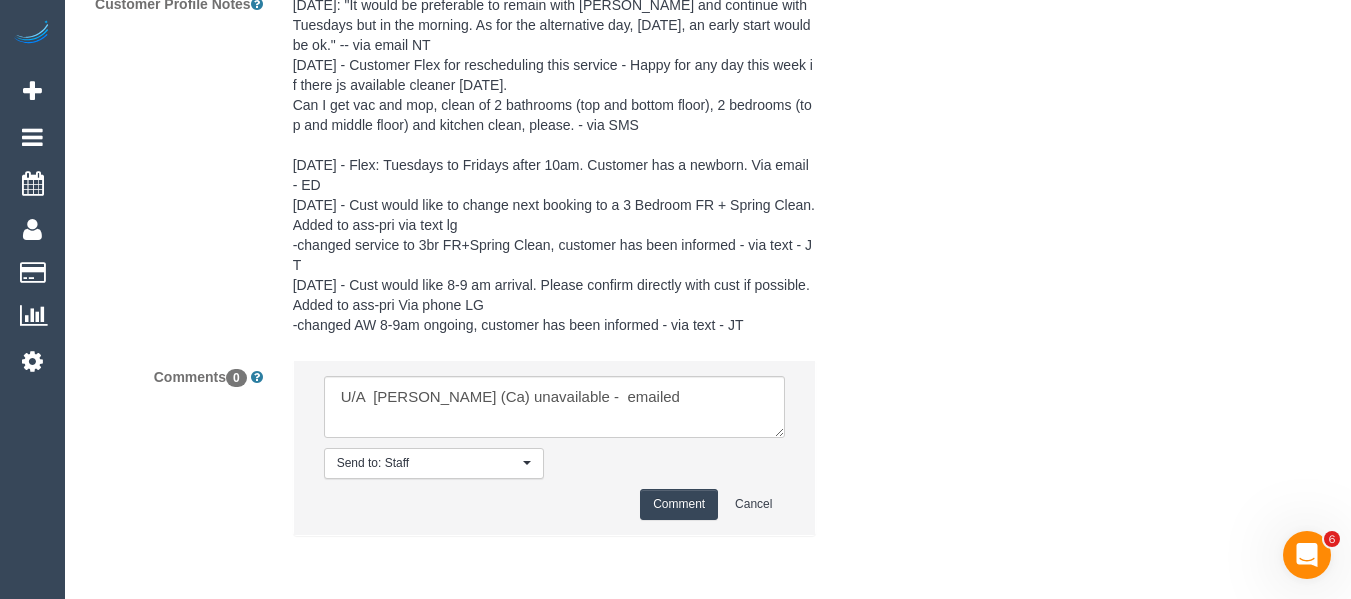click on "Comment" at bounding box center (679, 504) 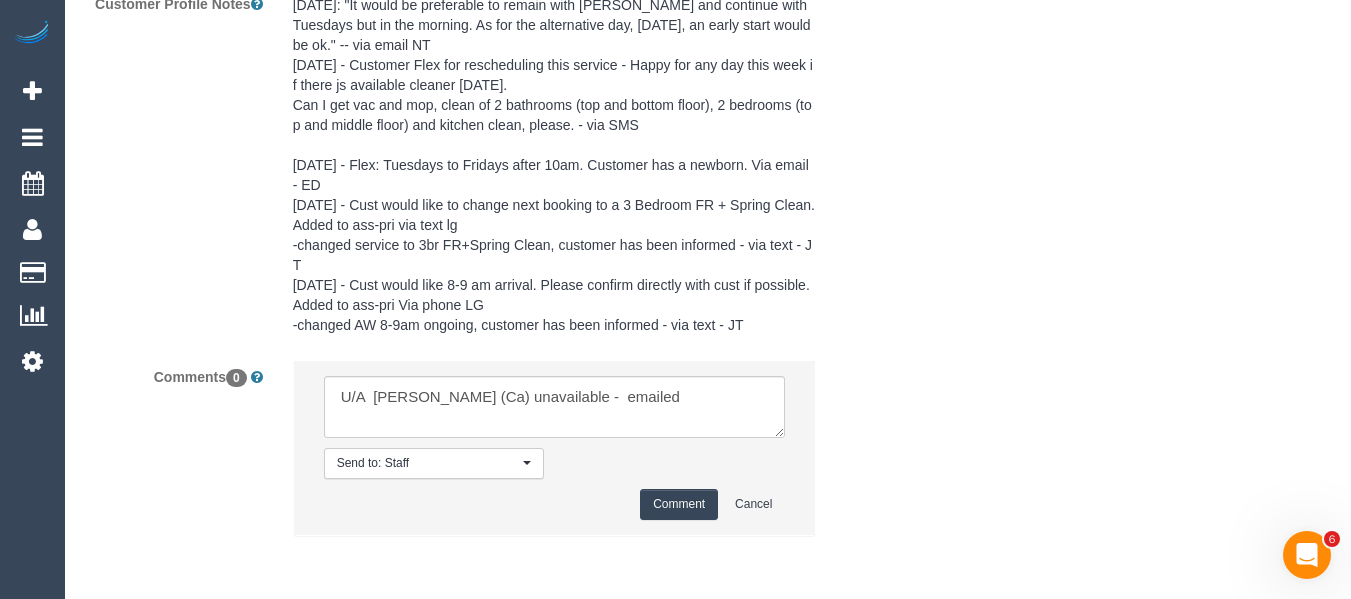 type 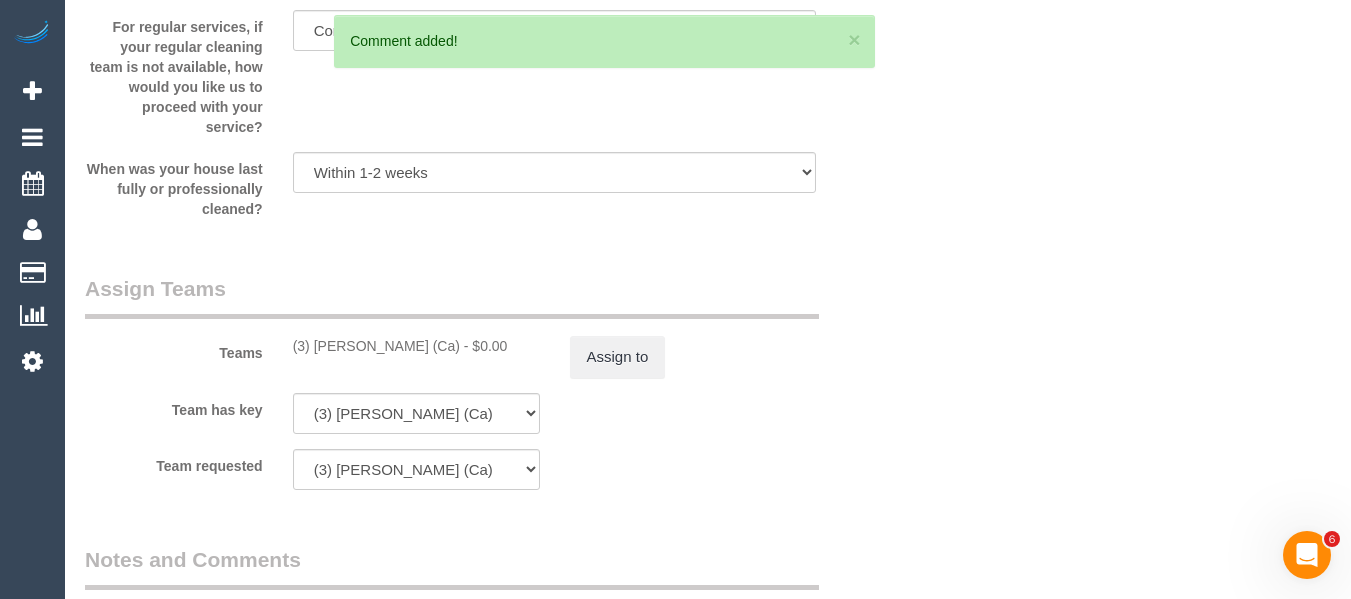 scroll, scrollTop: 3017, scrollLeft: 0, axis: vertical 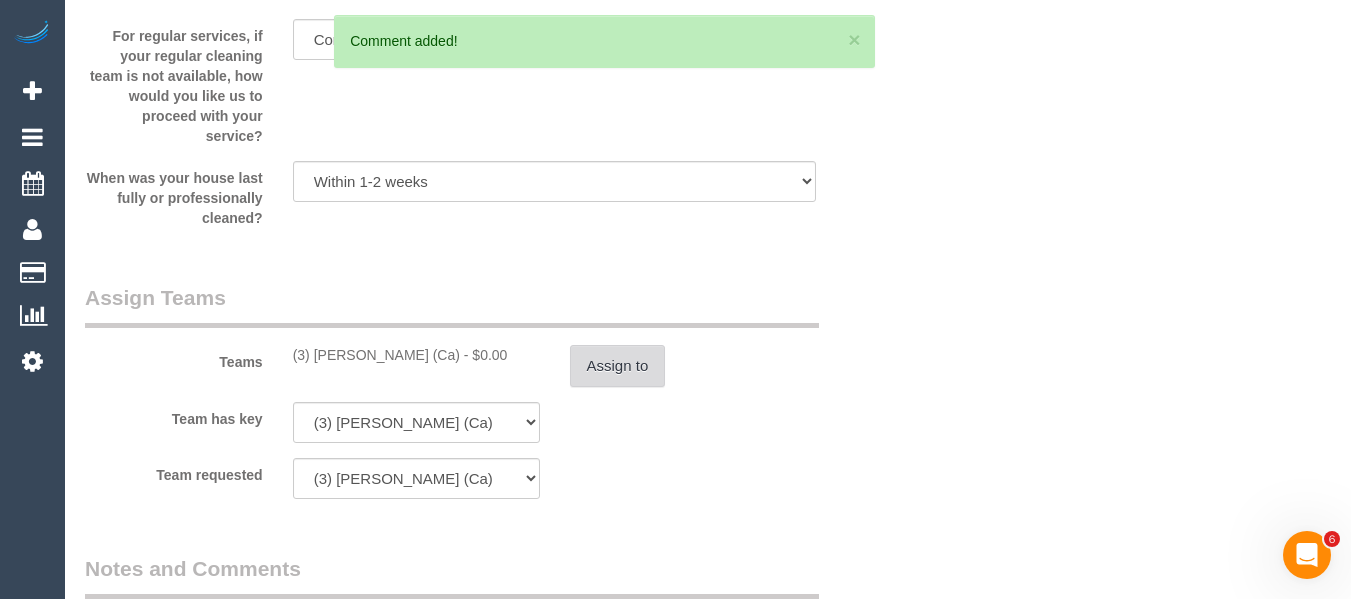 click on "Assign to" at bounding box center [618, 366] 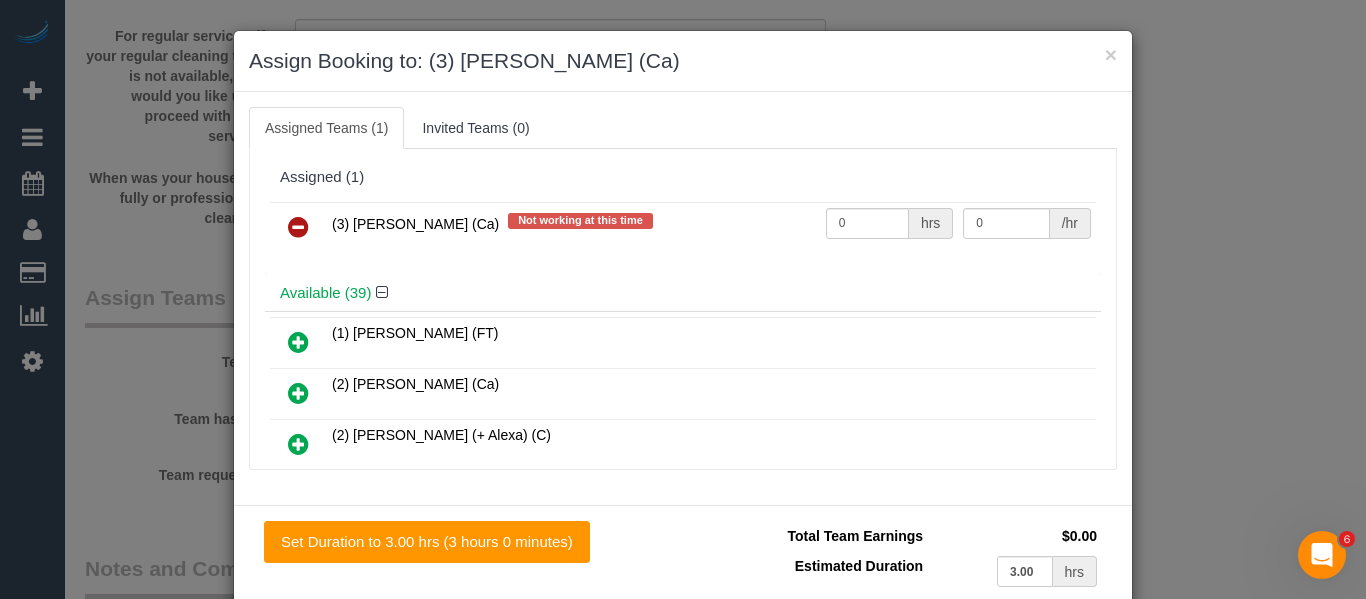 click at bounding box center (298, 228) 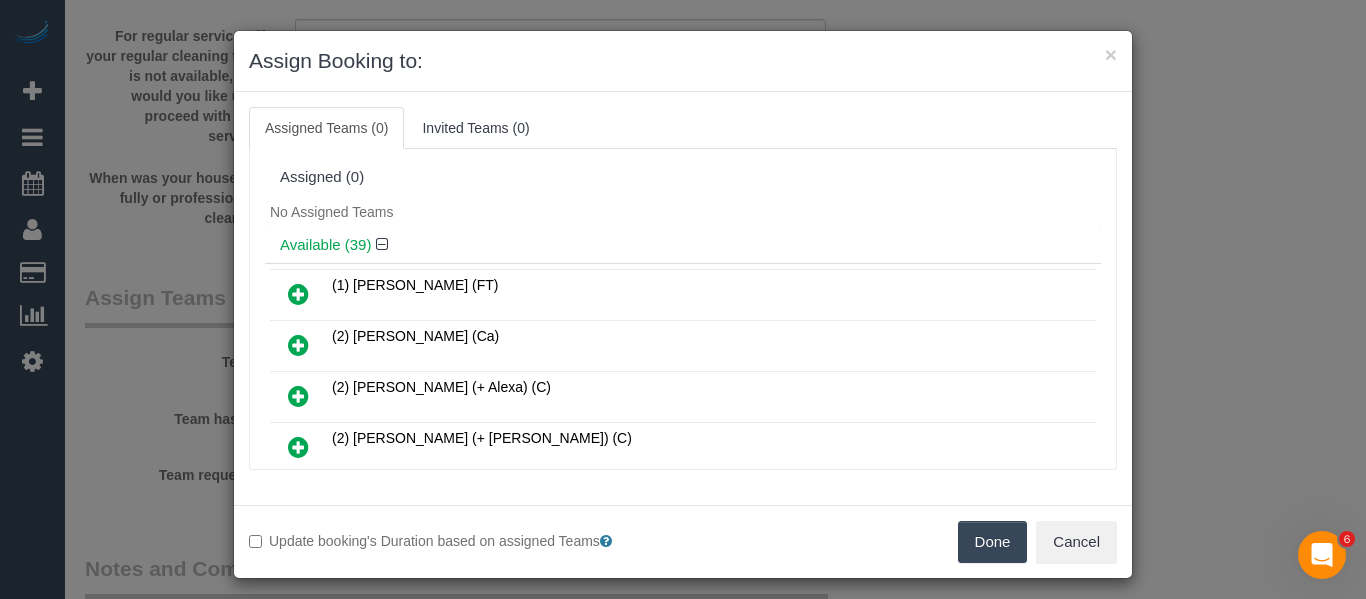 click on "Done" at bounding box center [993, 542] 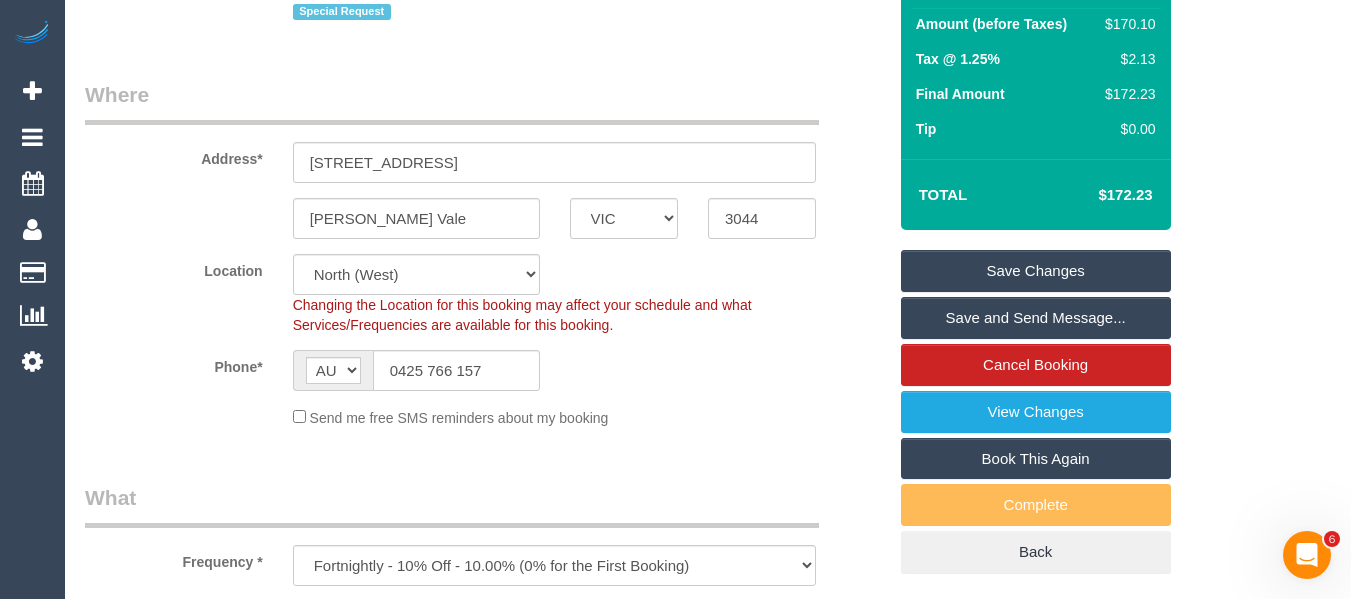 scroll, scrollTop: 248, scrollLeft: 0, axis: vertical 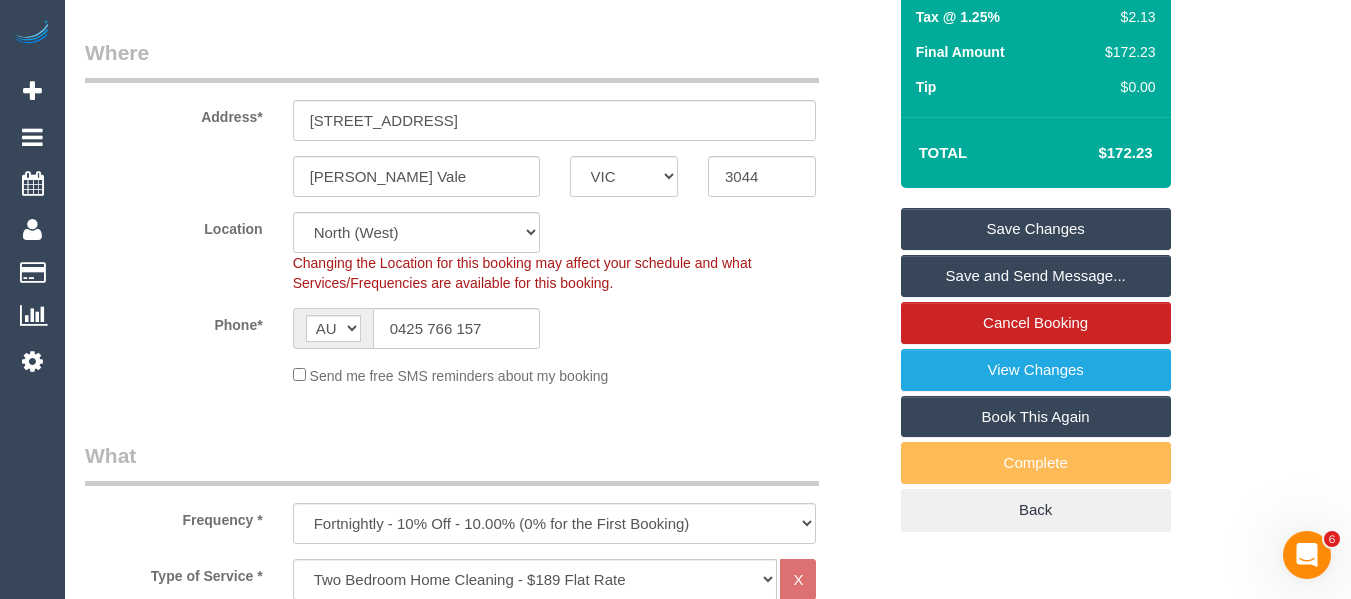 click on "Save Changes" at bounding box center (1036, 229) 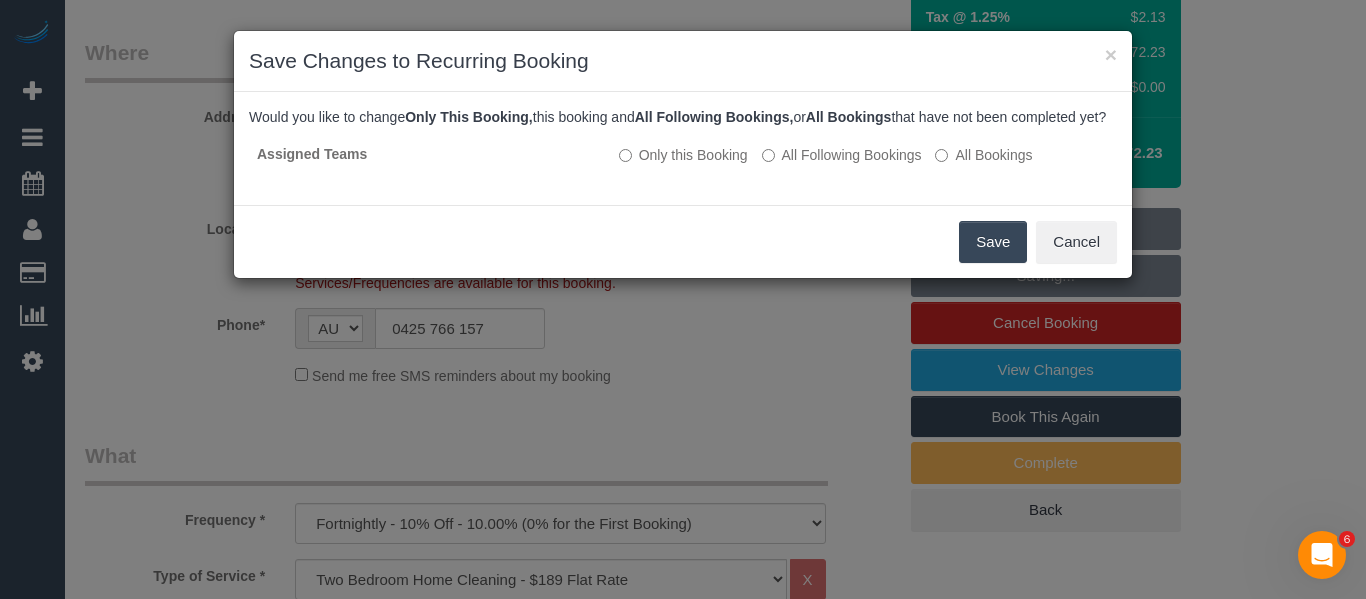 click on "Save" at bounding box center [993, 242] 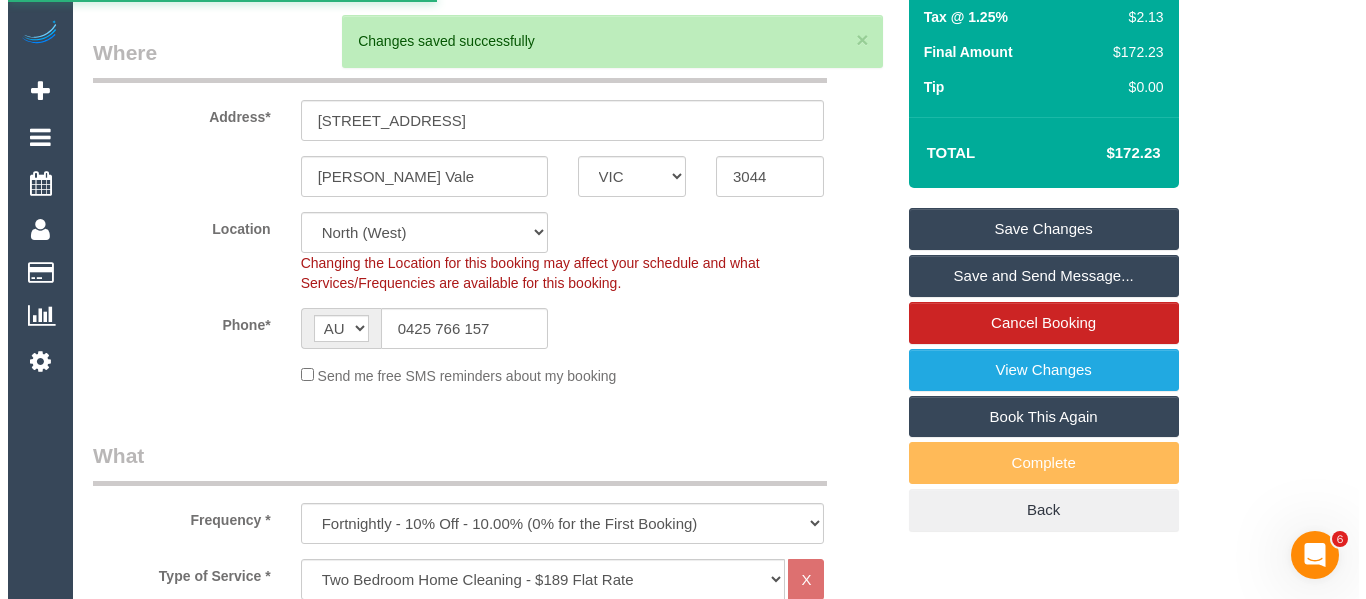 scroll, scrollTop: 0, scrollLeft: 0, axis: both 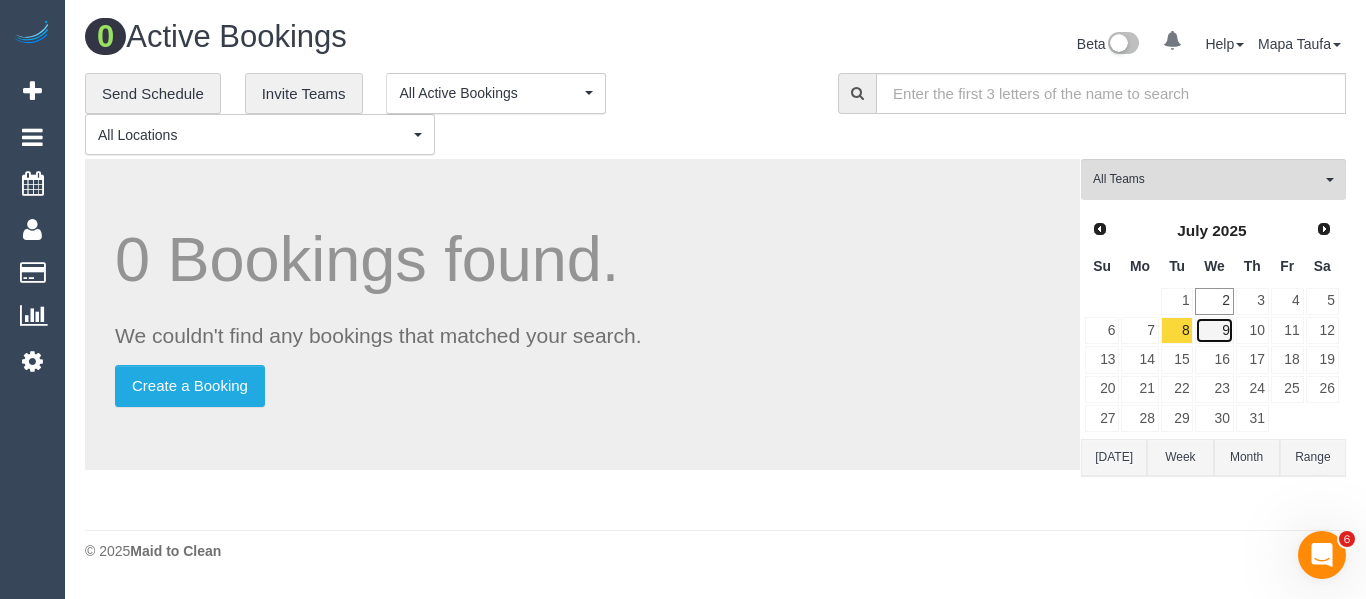 click on "9" at bounding box center [1214, 330] 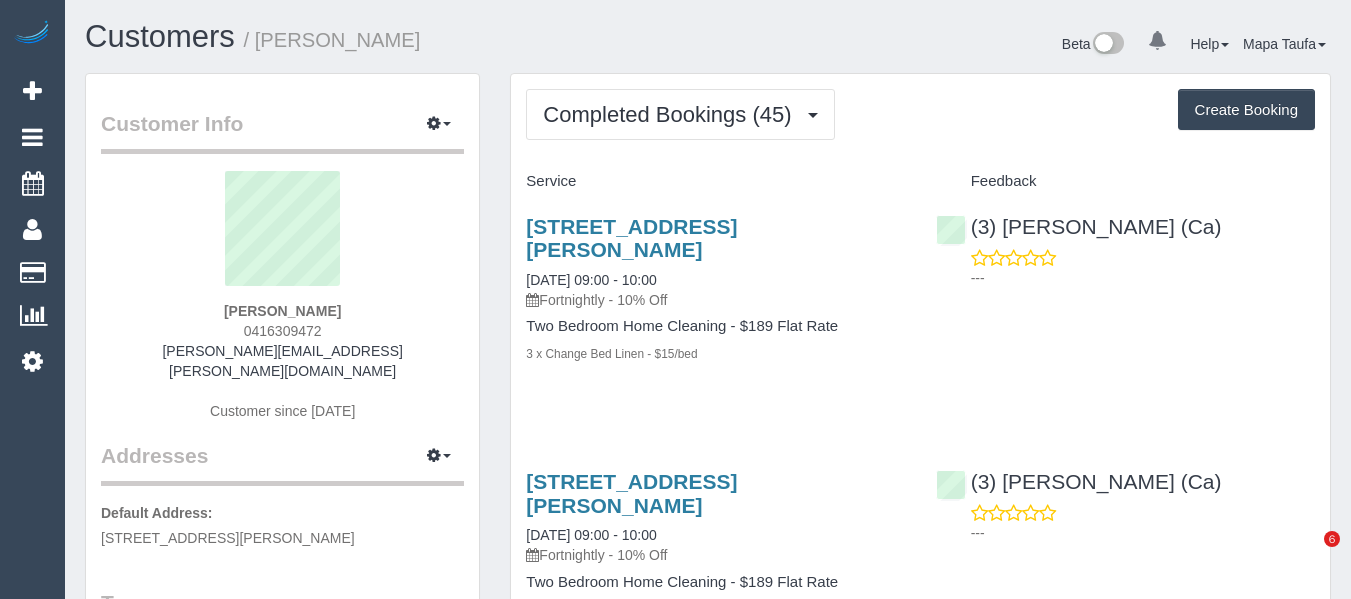 scroll, scrollTop: 0, scrollLeft: 0, axis: both 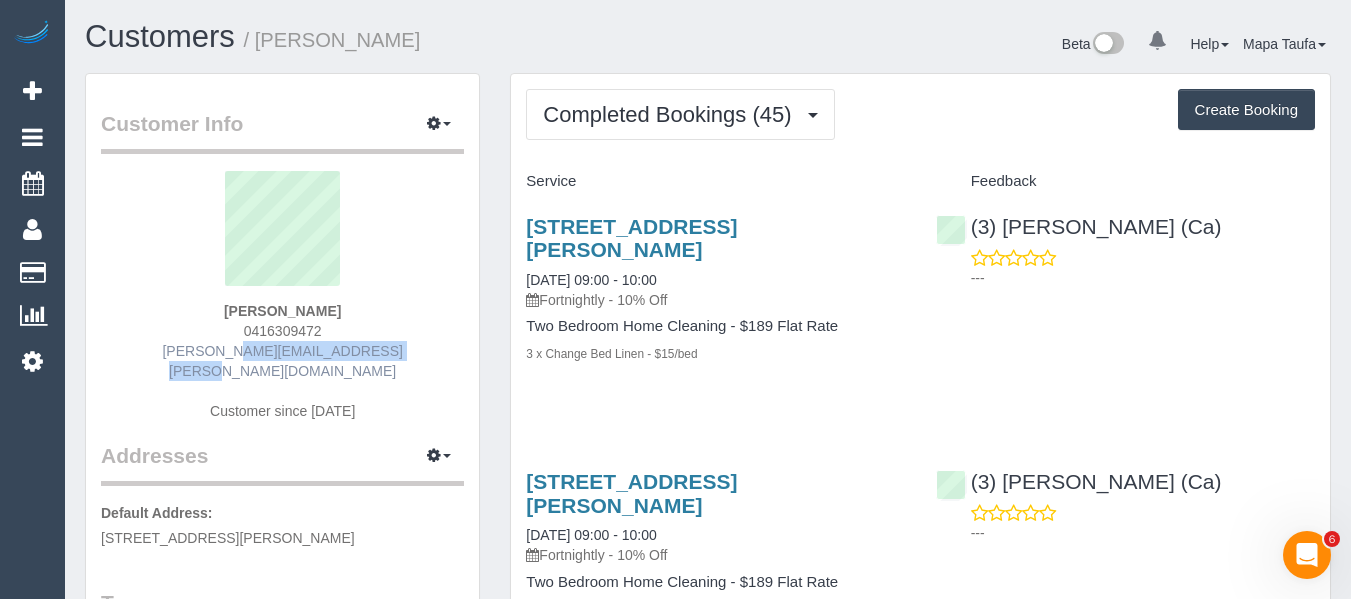 drag, startPoint x: 378, startPoint y: 356, endPoint x: 204, endPoint y: 353, distance: 174.02586 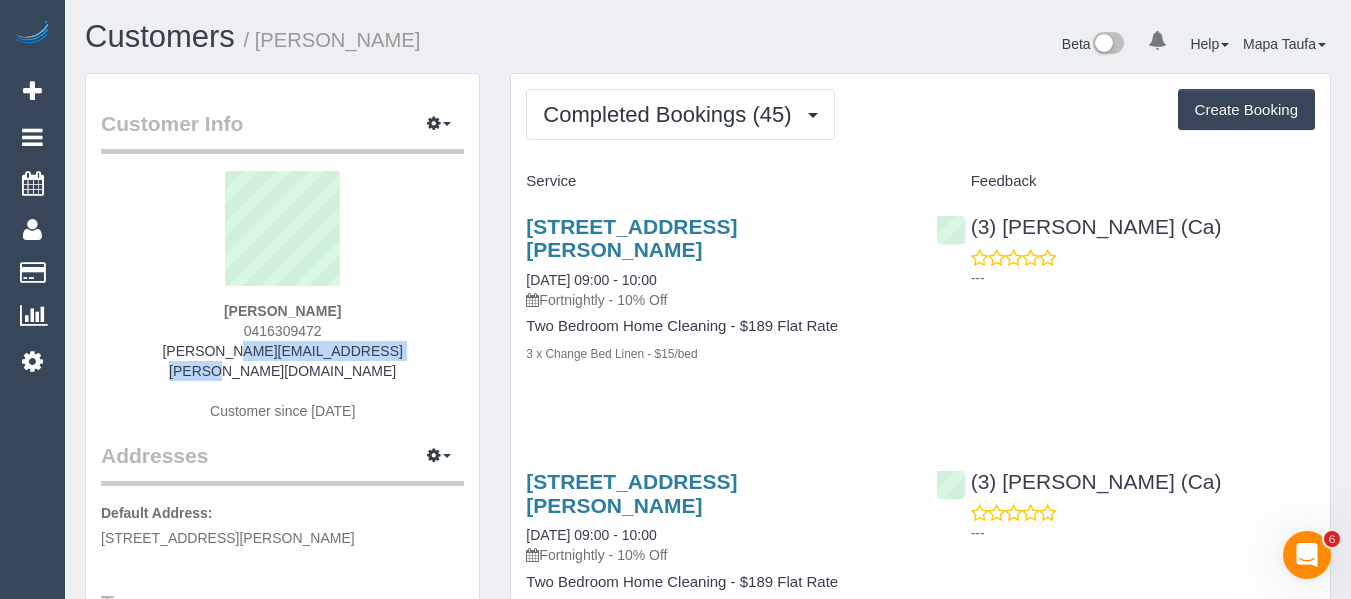 copy on "[PERSON_NAME][EMAIL_ADDRESS][PERSON_NAME][DOMAIN_NAME]" 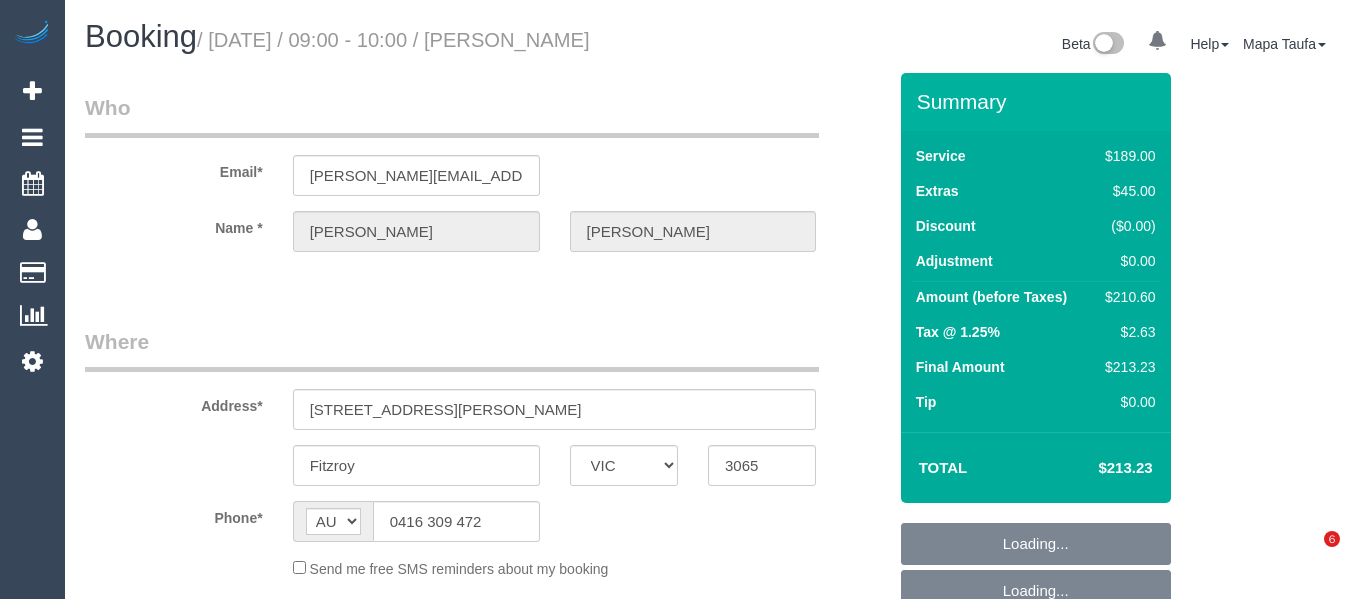 select on "VIC" 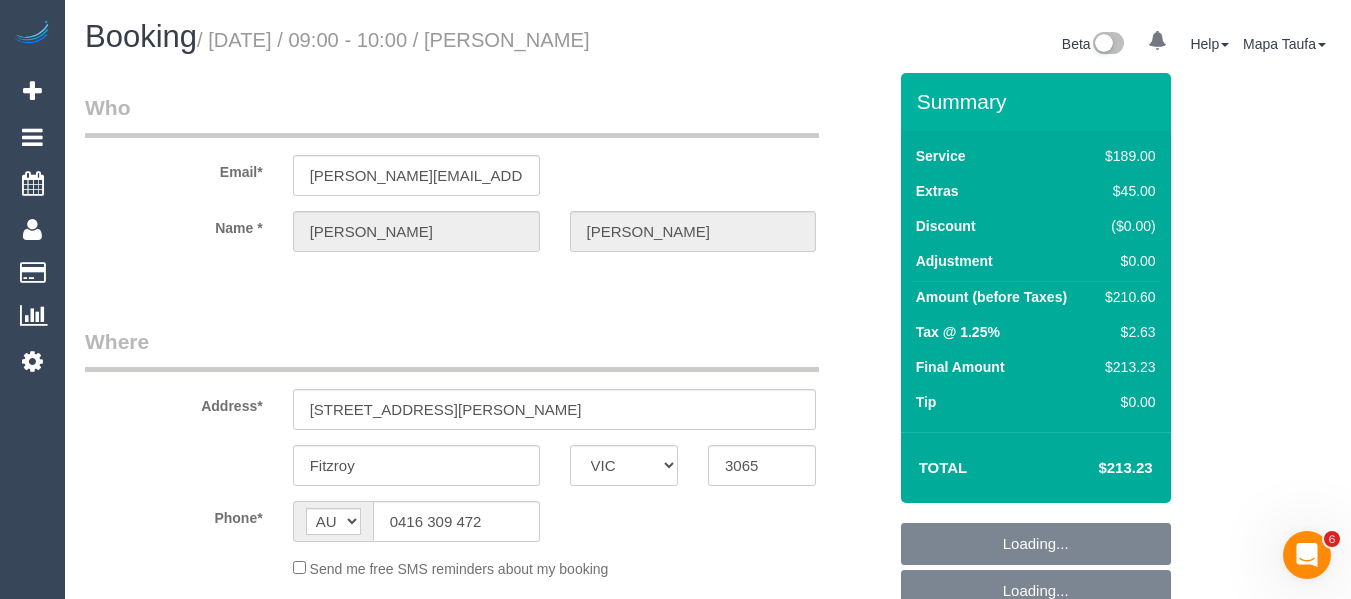 scroll, scrollTop: 0, scrollLeft: 0, axis: both 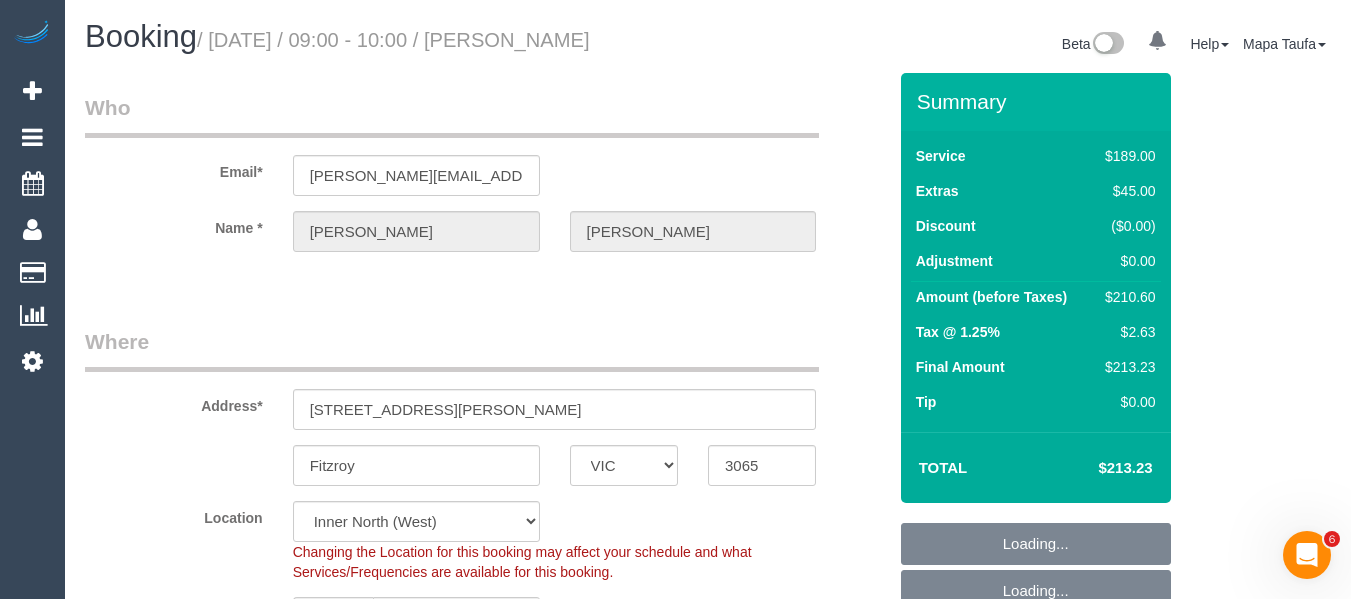 select on "object:779" 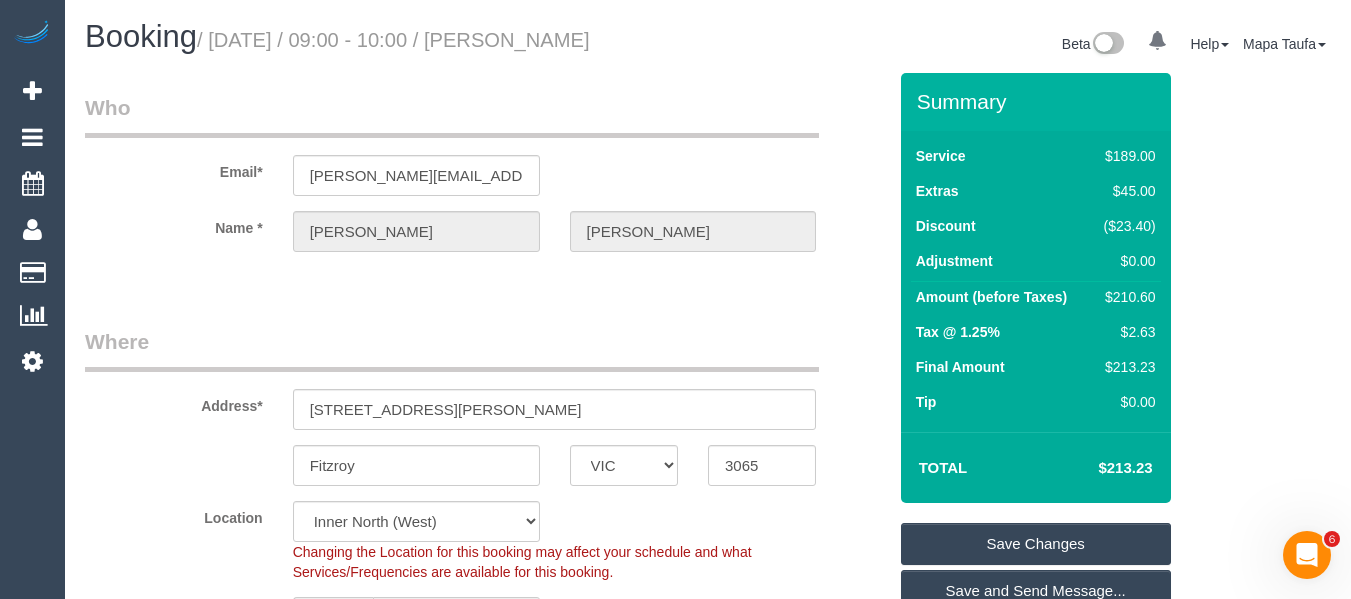 scroll, scrollTop: 3809, scrollLeft: 0, axis: vertical 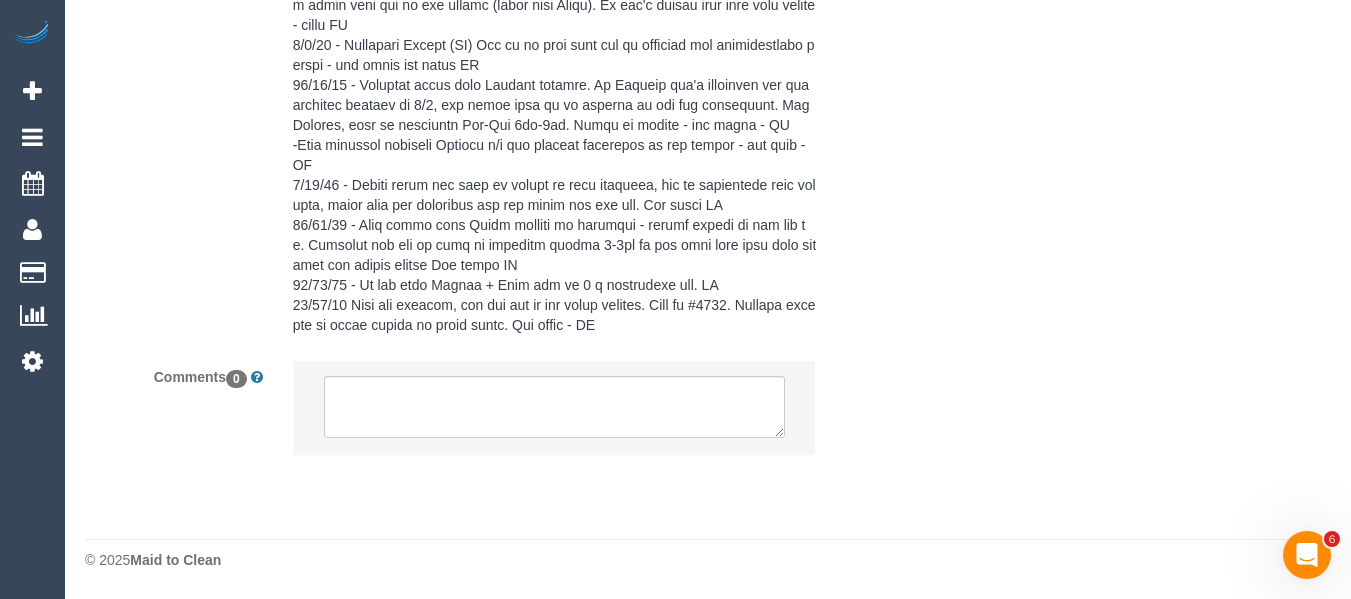 click on "By Staff
By Customer
Customer Profile Notes
Comments
0" at bounding box center [485, 93] 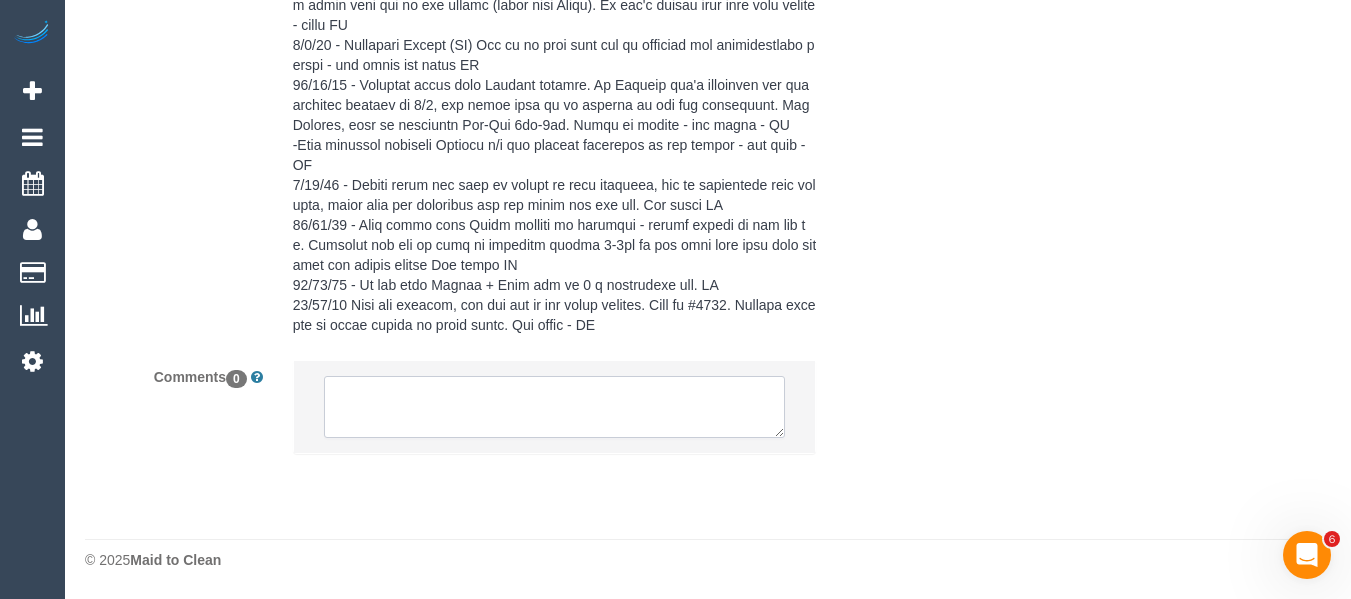 click at bounding box center (555, 407) 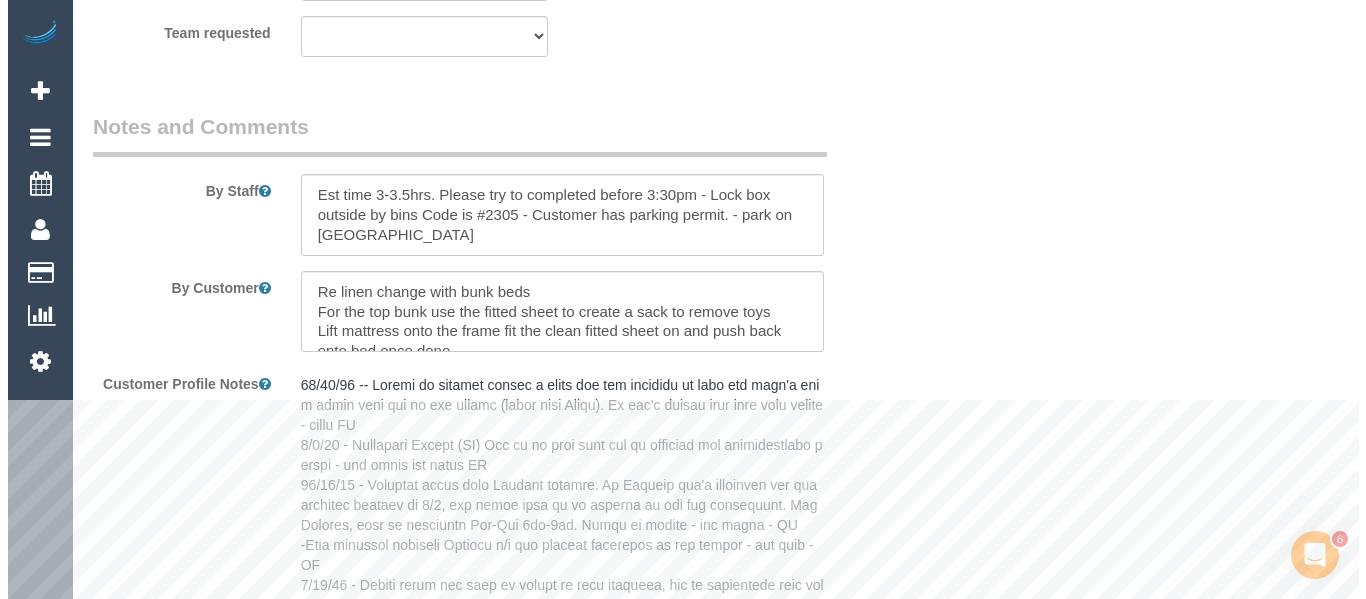 scroll, scrollTop: 3109, scrollLeft: 0, axis: vertical 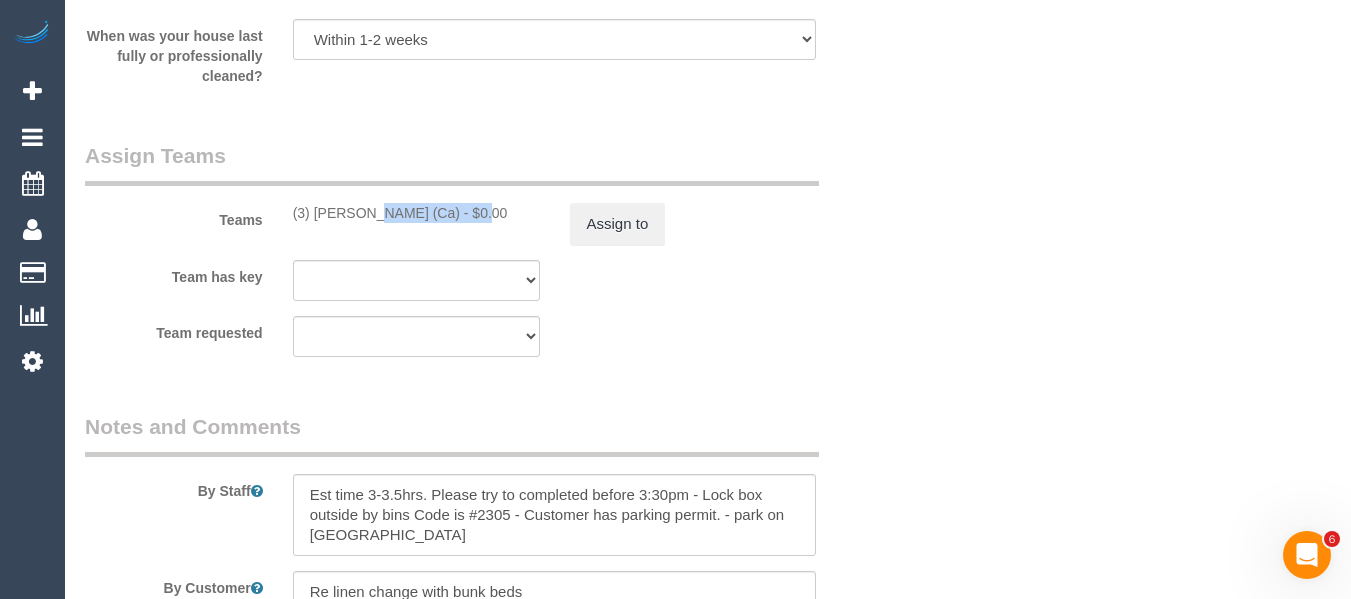 drag, startPoint x: 410, startPoint y: 204, endPoint x: 309, endPoint y: 208, distance: 101.07918 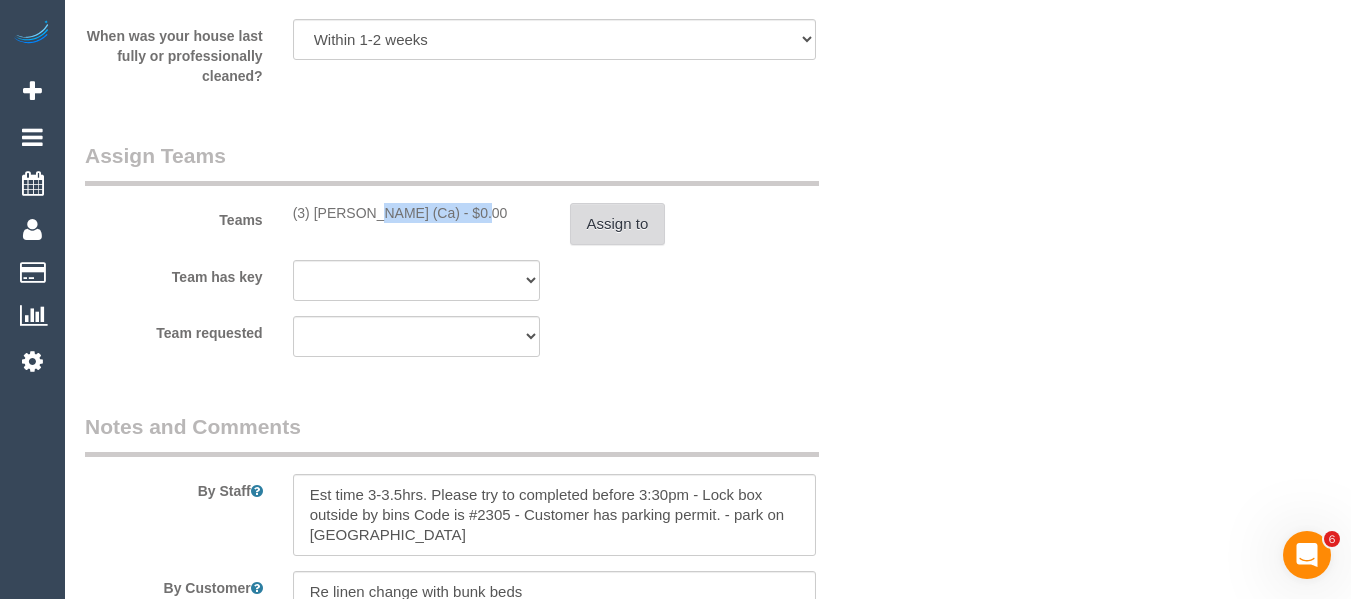 click on "Assign to" at bounding box center (618, 224) 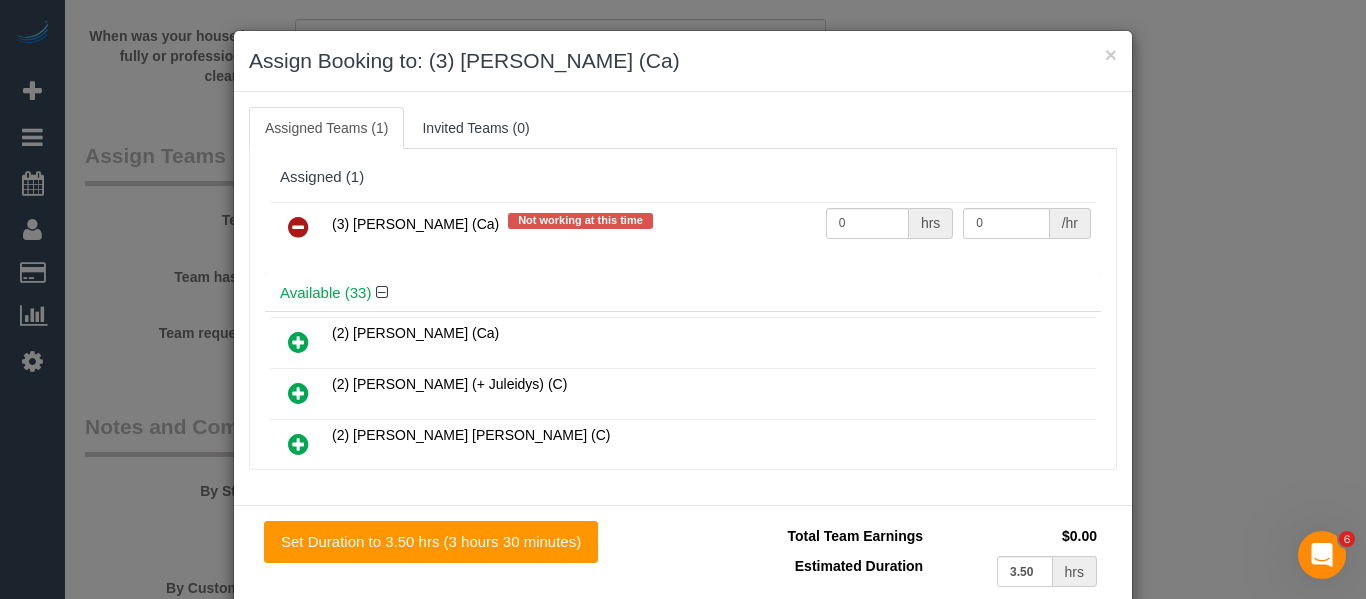 drag, startPoint x: 291, startPoint y: 232, endPoint x: 977, endPoint y: 442, distance: 717.42316 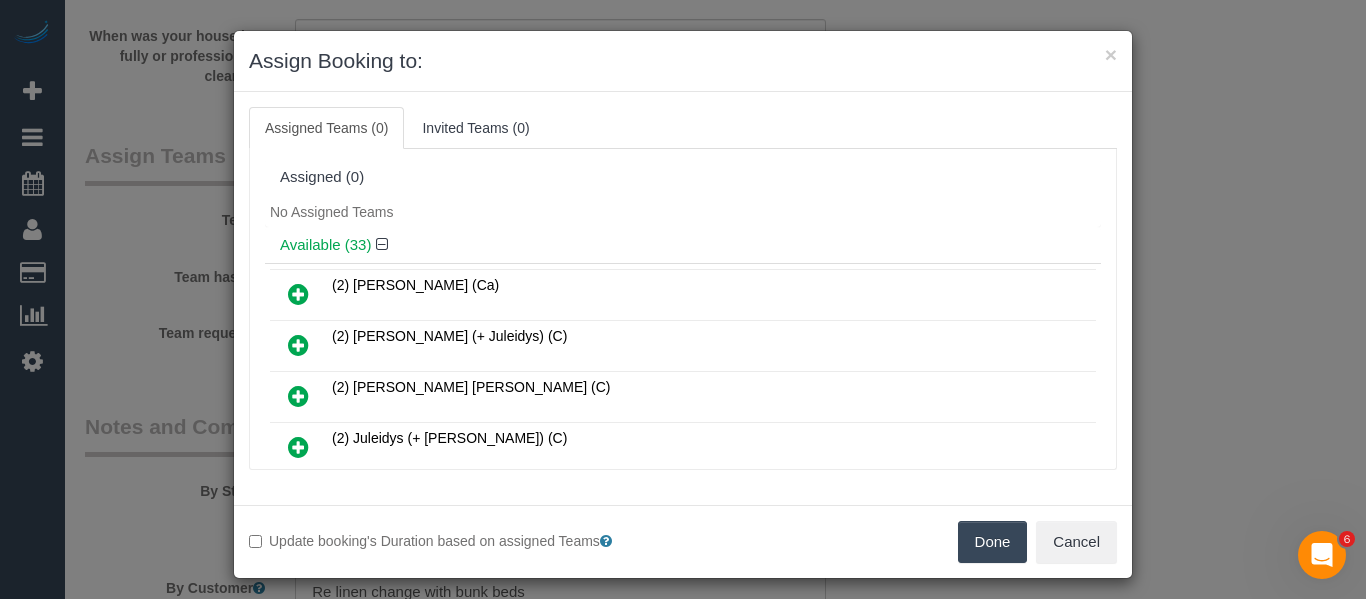 click on "Done" at bounding box center (993, 542) 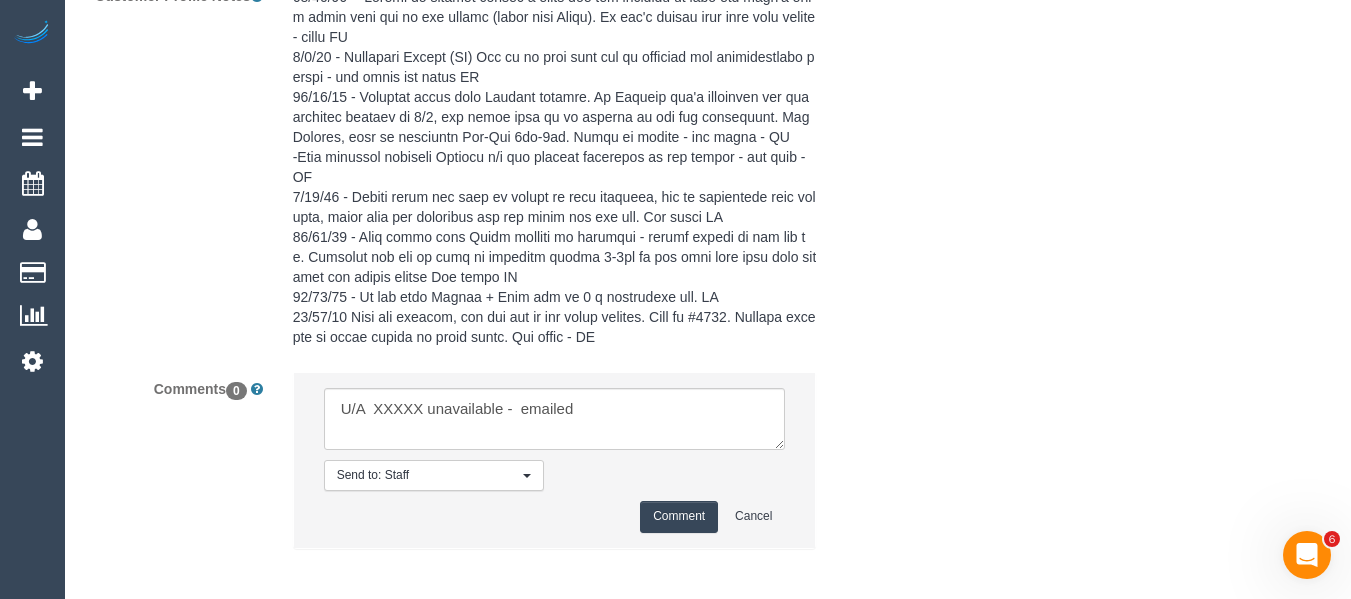 scroll, scrollTop: 3892, scrollLeft: 0, axis: vertical 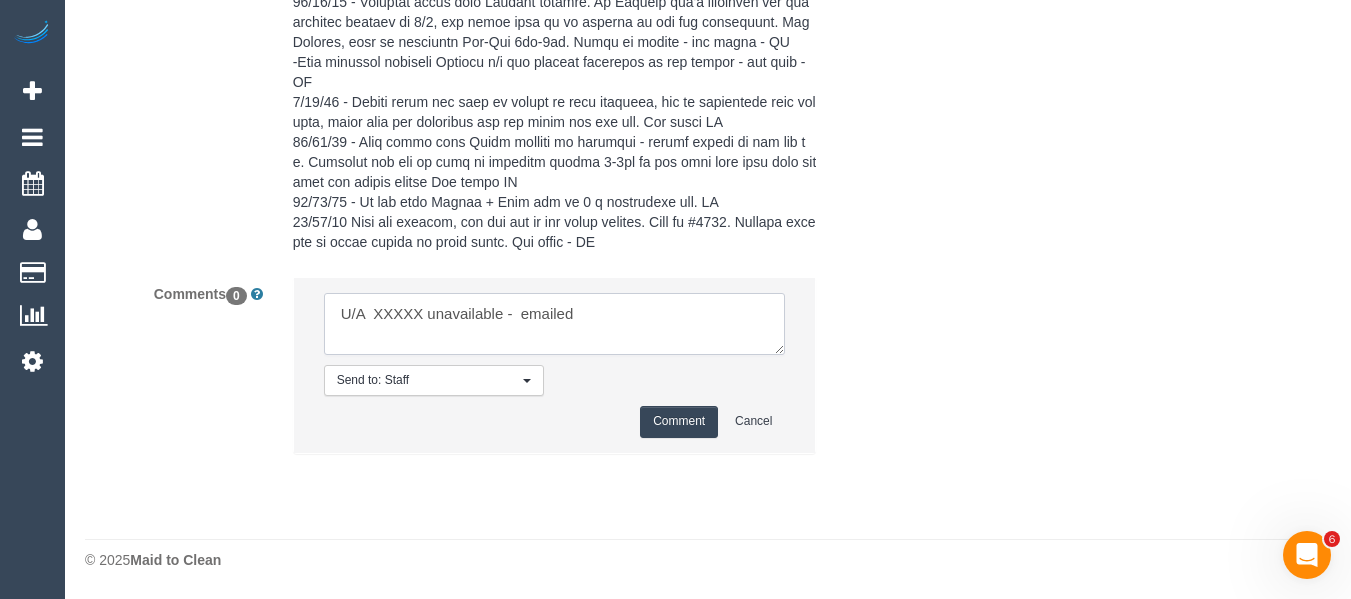 click at bounding box center [555, 324] 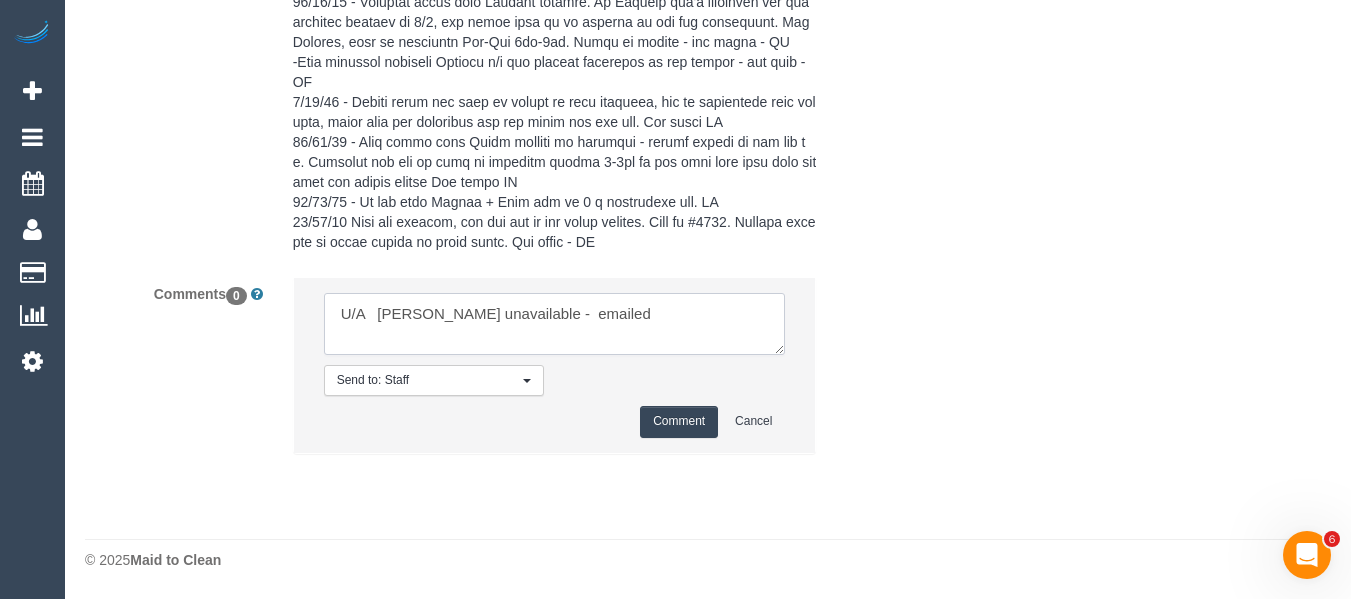 type on "U/A   Melissa Alampi unavailable -  emailed" 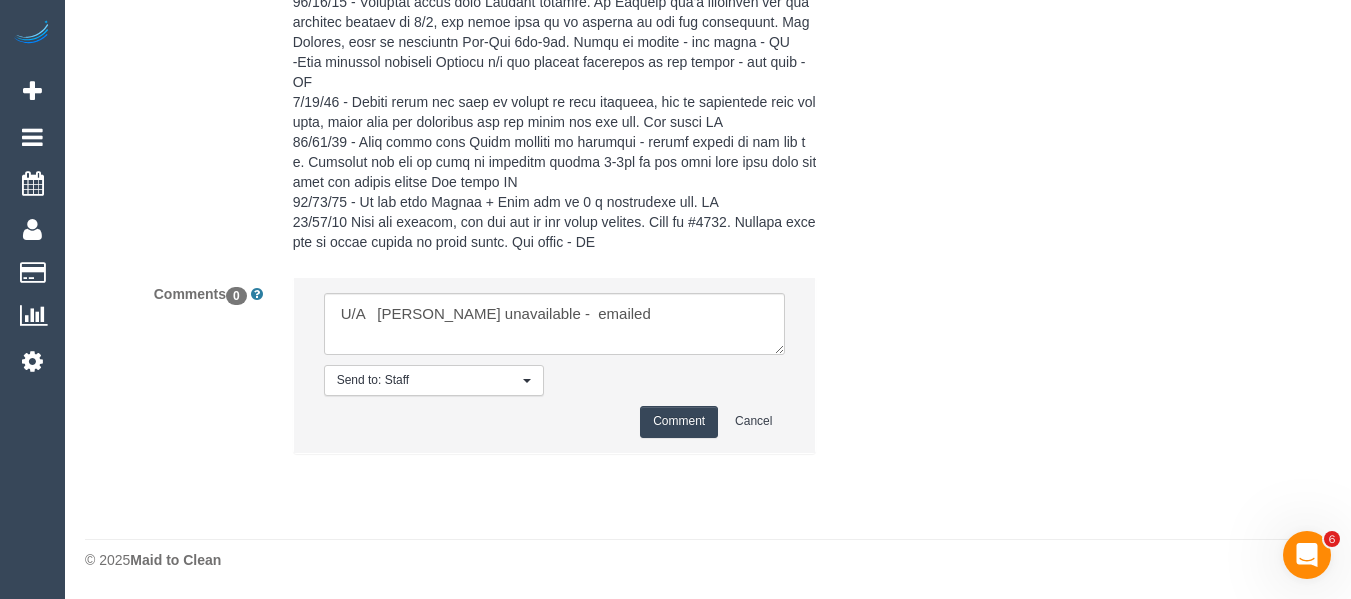 click on "Comment" at bounding box center [679, 421] 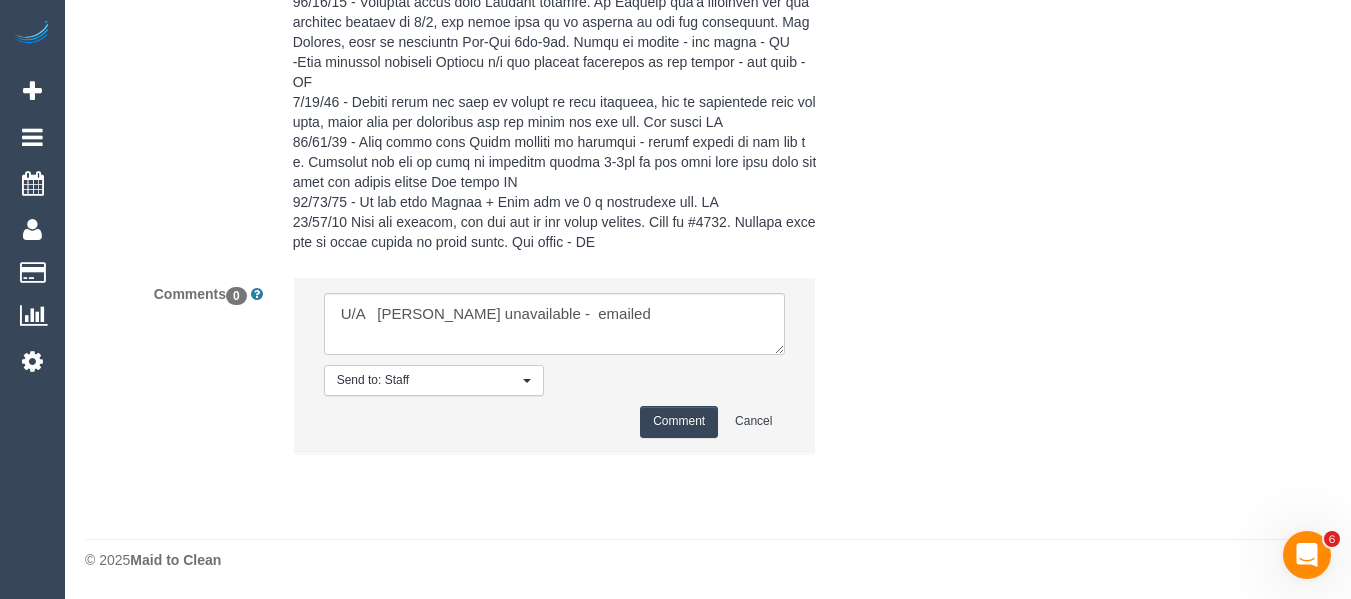 type 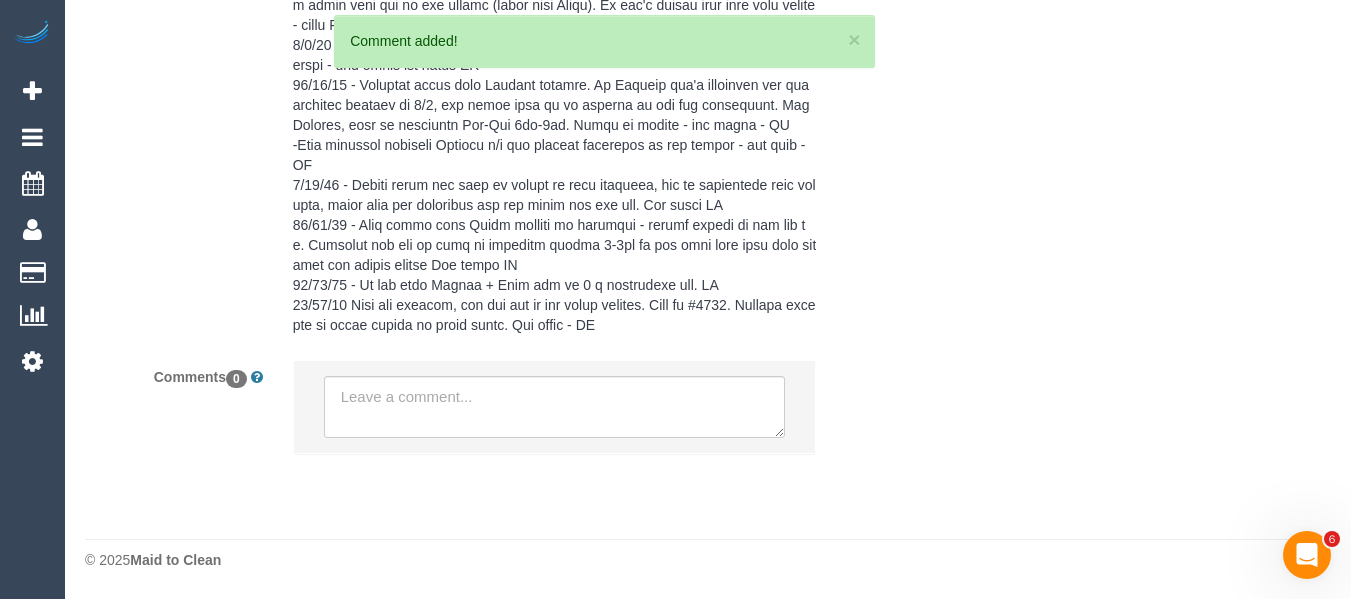 scroll, scrollTop: 3892, scrollLeft: 0, axis: vertical 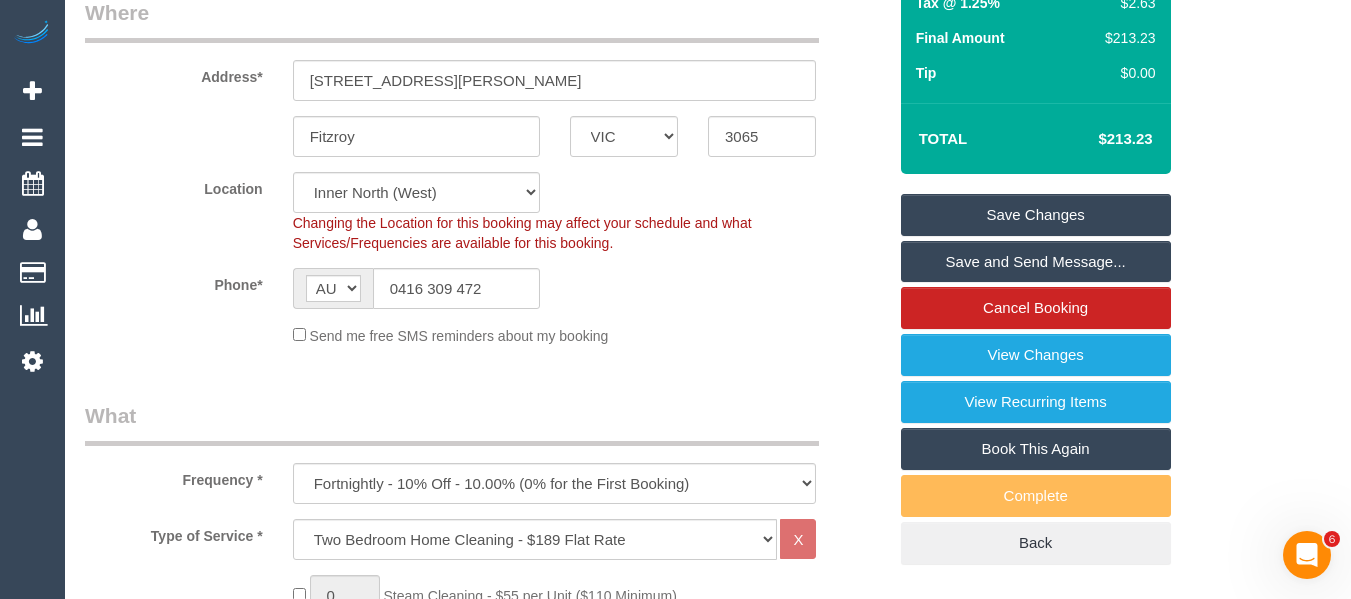 click on "Save Changes" at bounding box center (1036, 215) 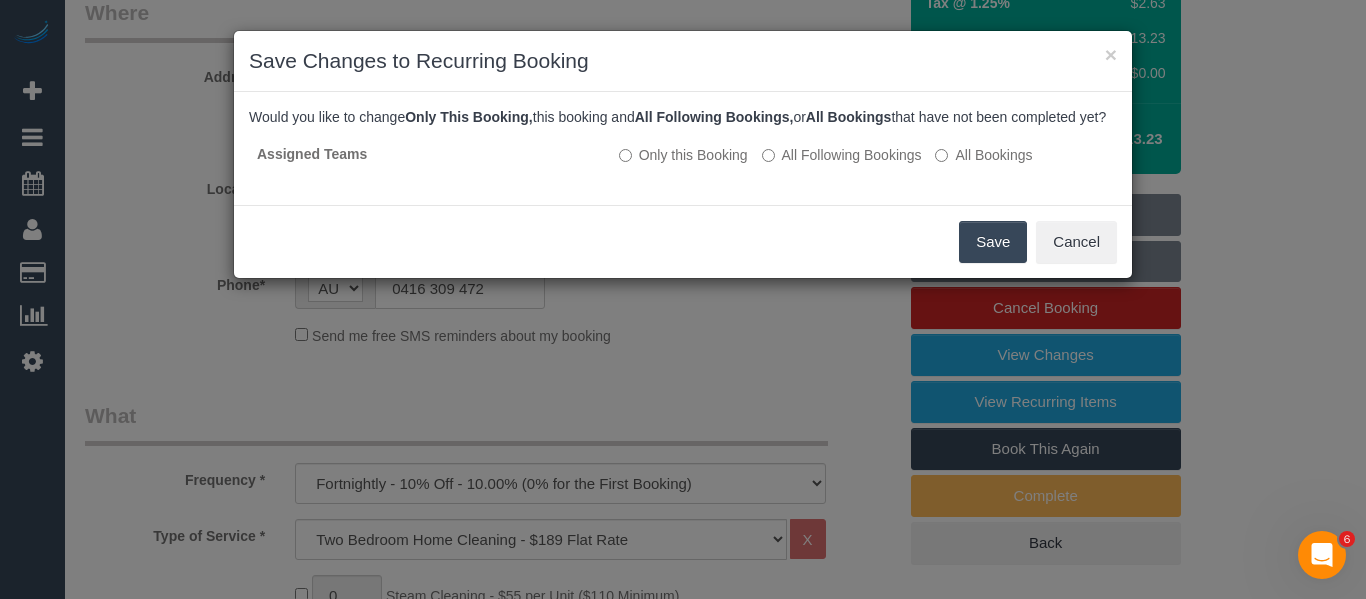 click on "Save" at bounding box center (993, 242) 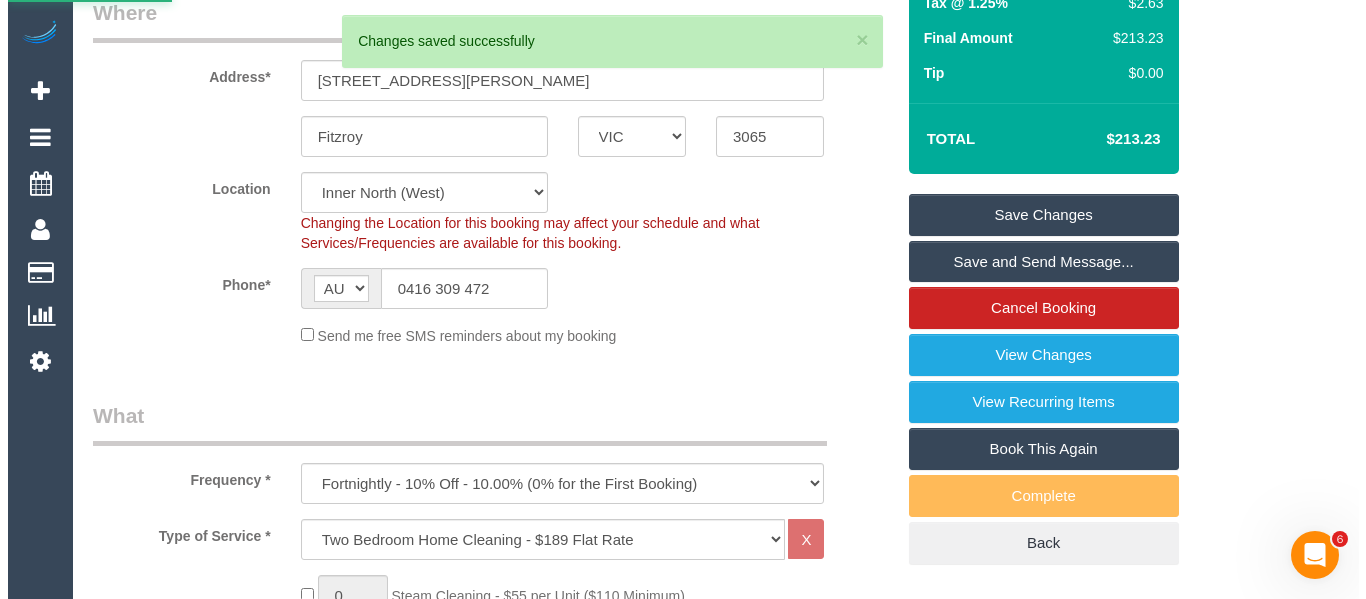 scroll, scrollTop: 0, scrollLeft: 0, axis: both 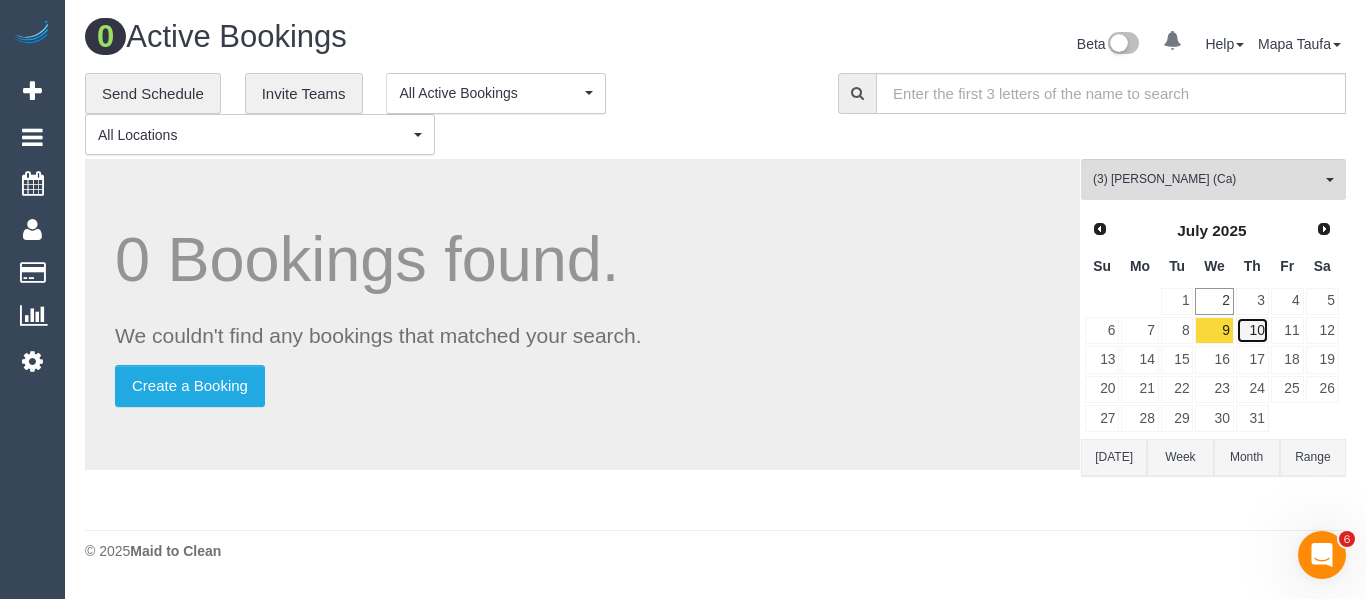 click on "10" at bounding box center [1252, 330] 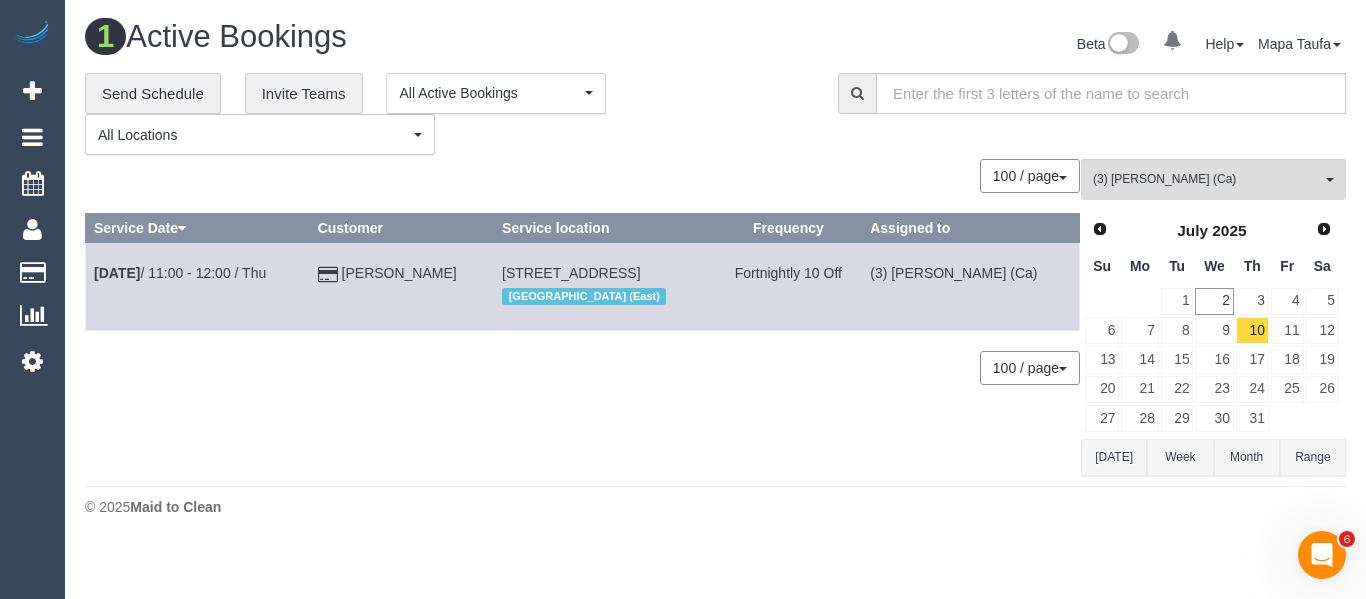 drag, startPoint x: 383, startPoint y: 277, endPoint x: 429, endPoint y: 289, distance: 47.539455 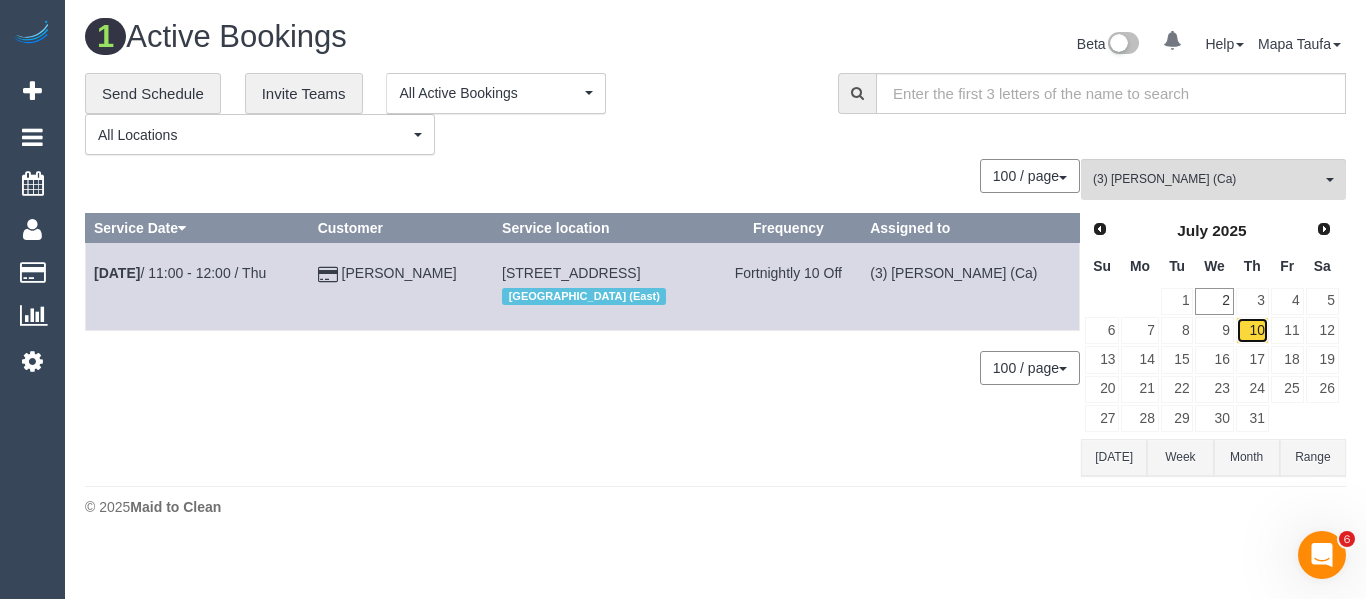 click on "10" at bounding box center (1252, 330) 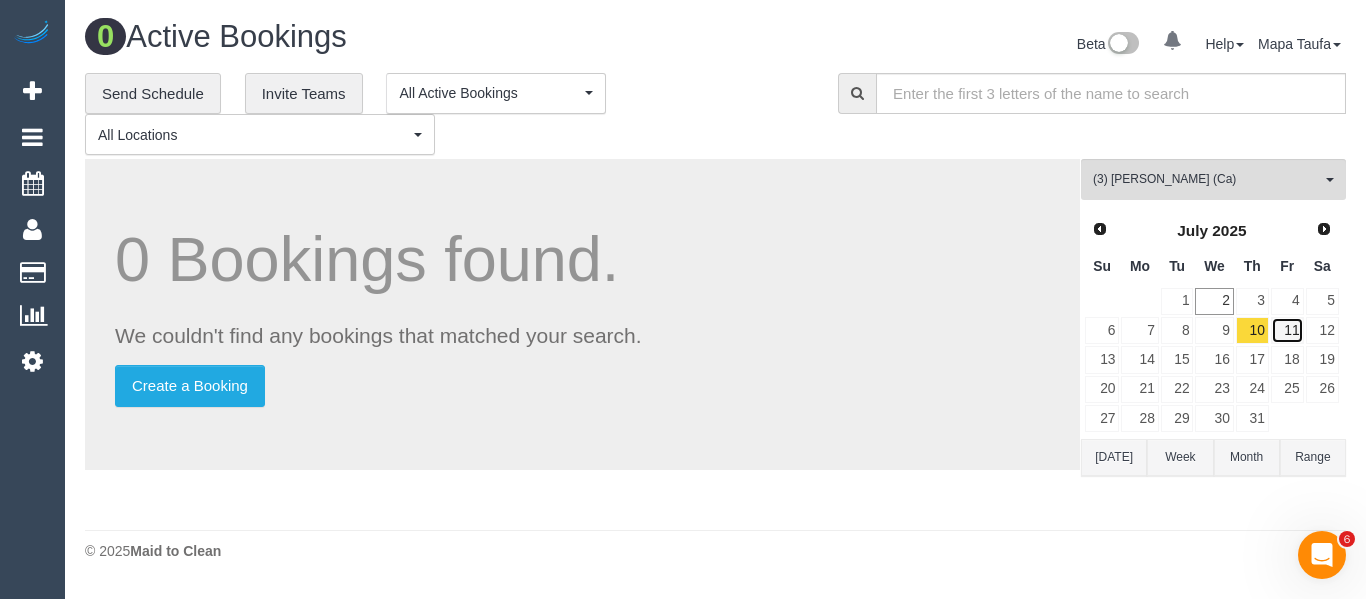 click on "11" at bounding box center (1287, 330) 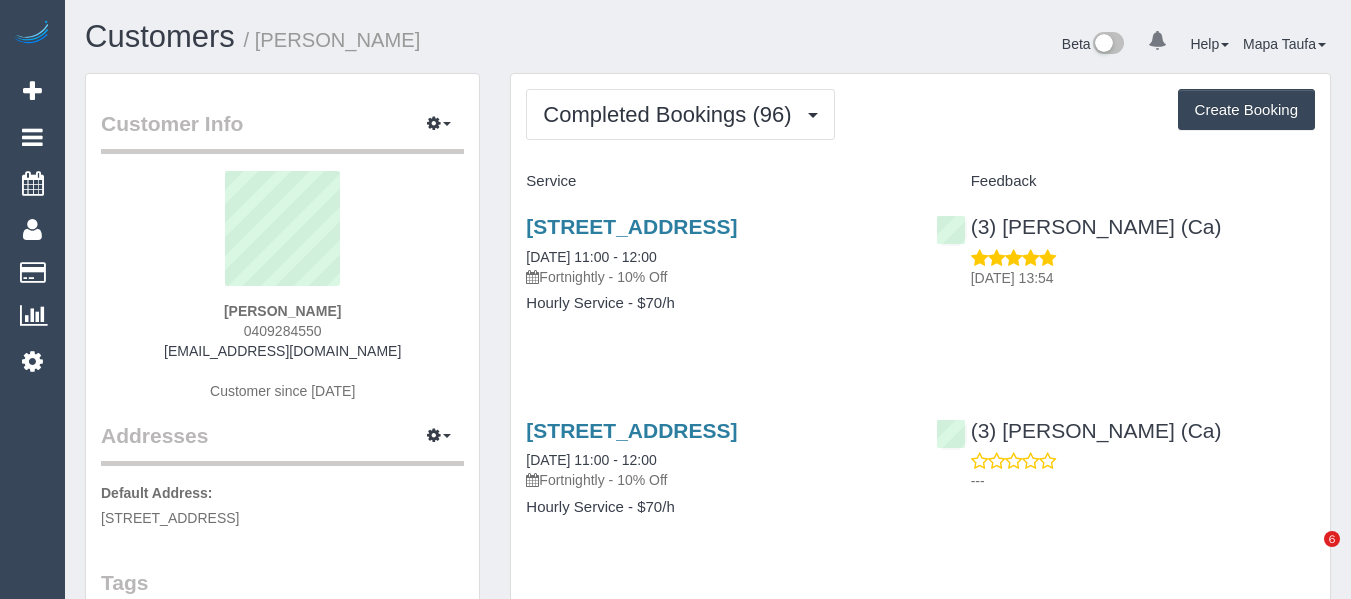 scroll, scrollTop: 0, scrollLeft: 0, axis: both 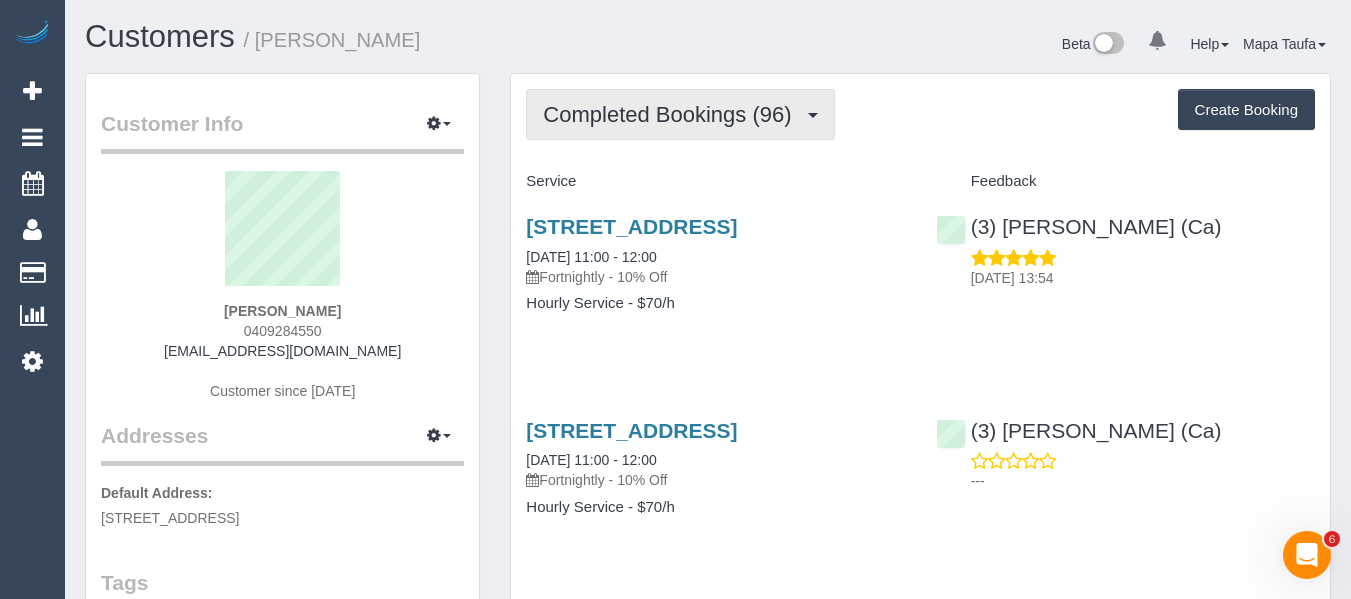 click on "Completed Bookings (96)" at bounding box center [680, 114] 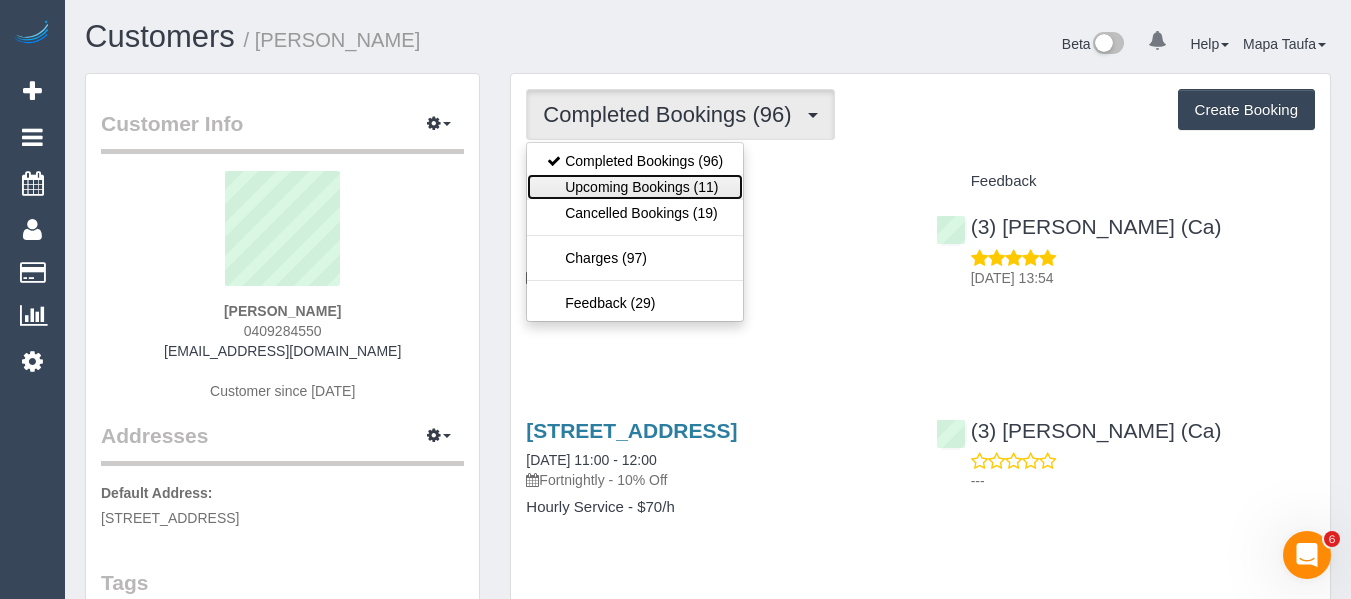 click on "Upcoming Bookings (11)" at bounding box center [635, 187] 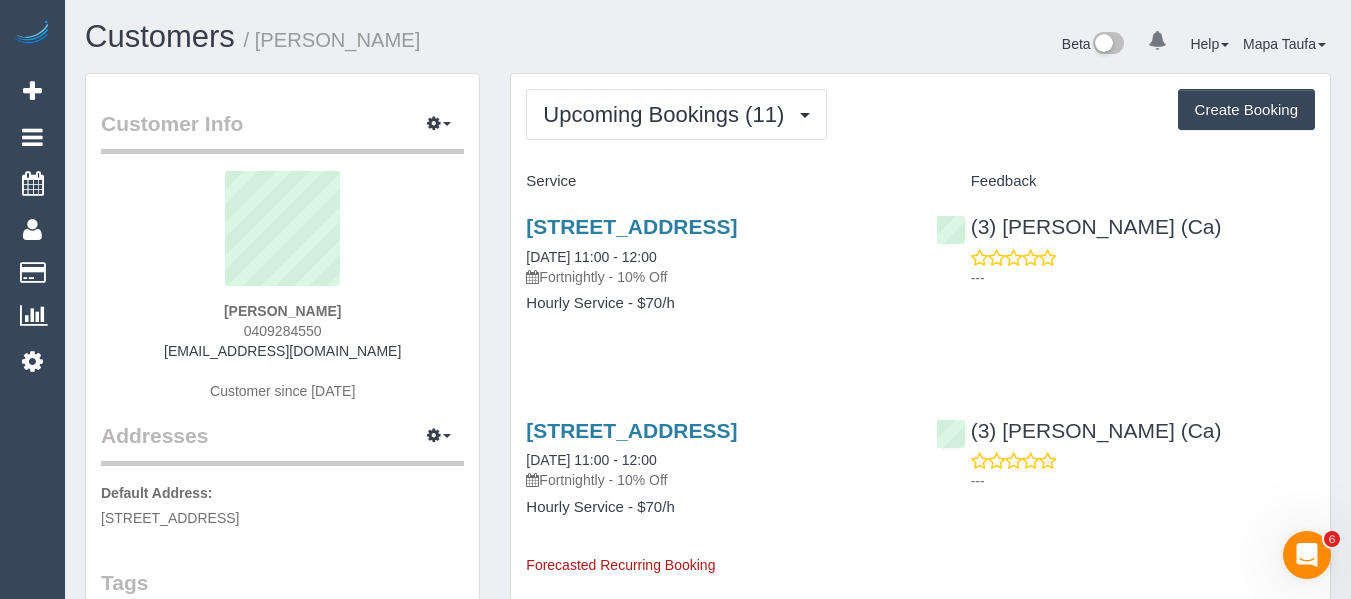 drag, startPoint x: 392, startPoint y: 357, endPoint x: 199, endPoint y: 360, distance: 193.02332 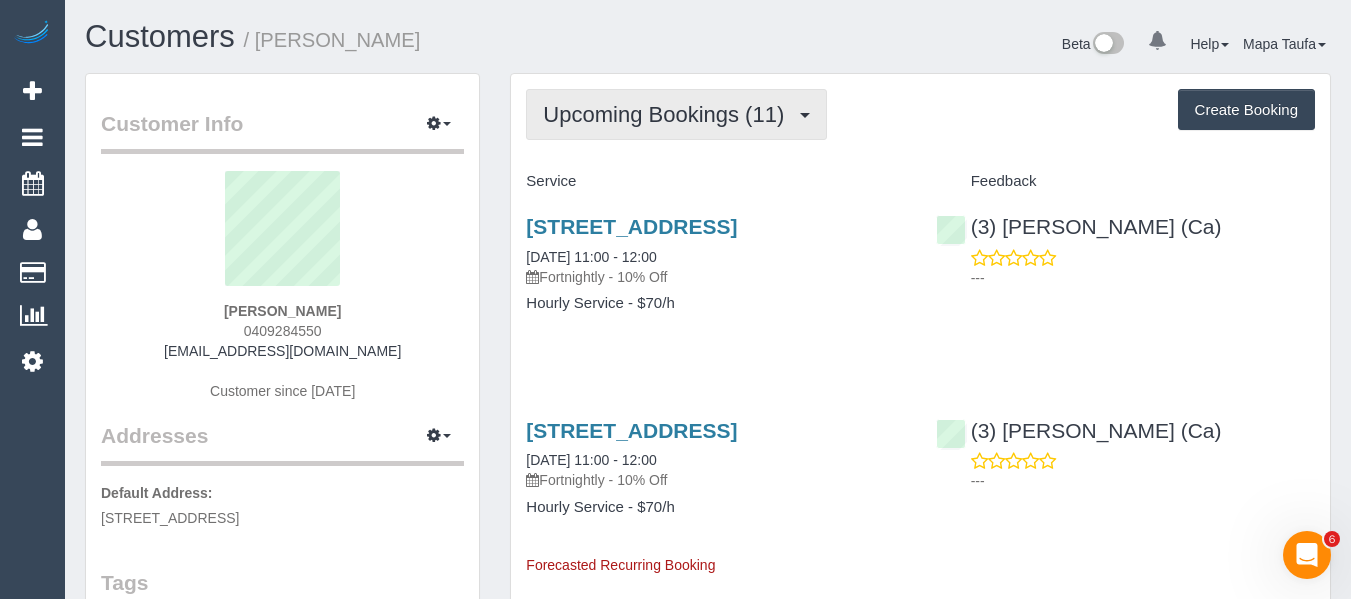 click on "Upcoming Bookings (11)" at bounding box center (668, 114) 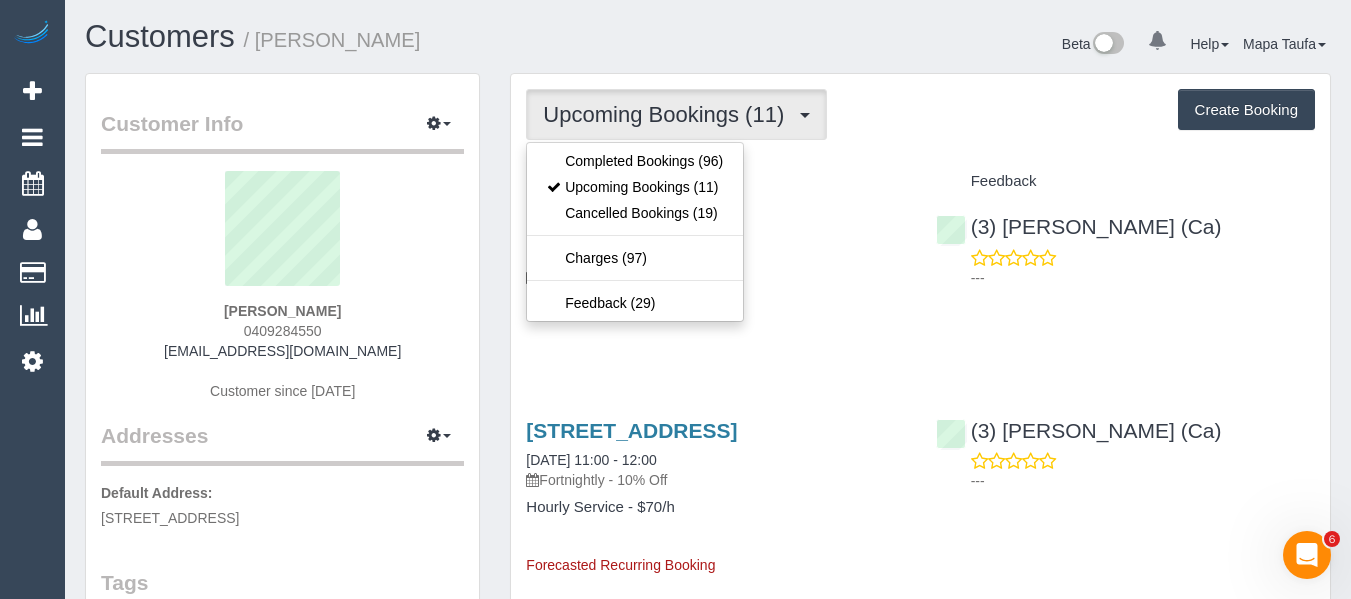 drag, startPoint x: 948, startPoint y: 186, endPoint x: 731, endPoint y: 210, distance: 218.32315 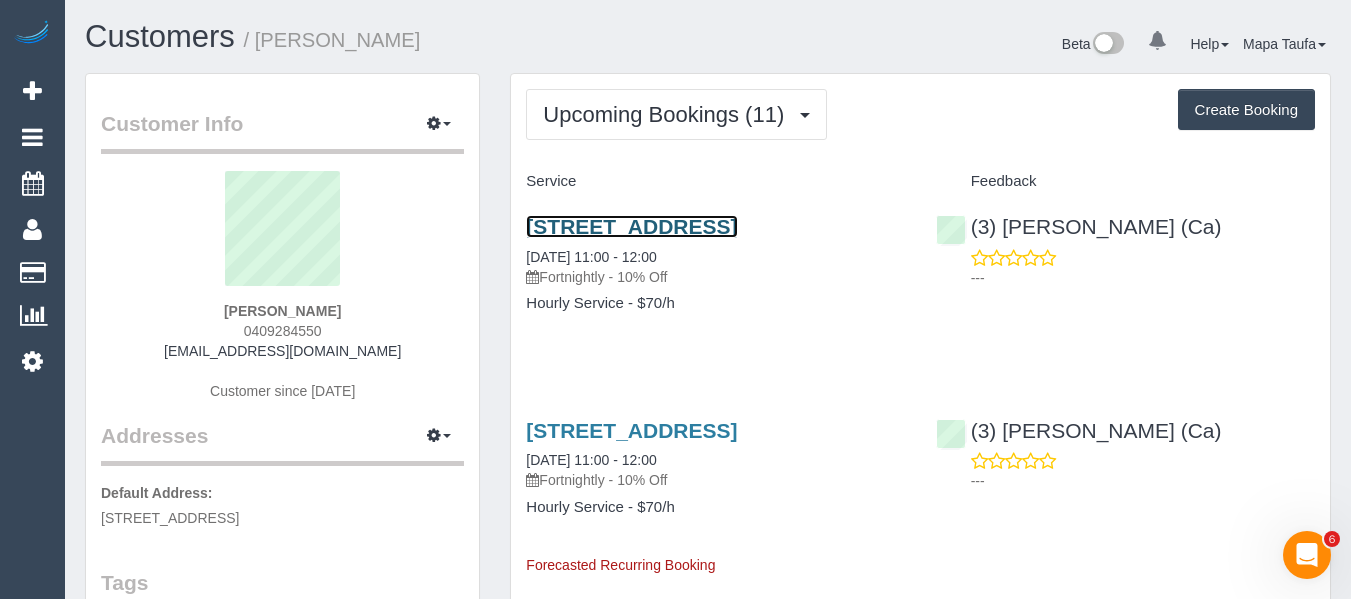 click on "1/274 St Georges Road, Northcote, VIC 3070" at bounding box center (631, 226) 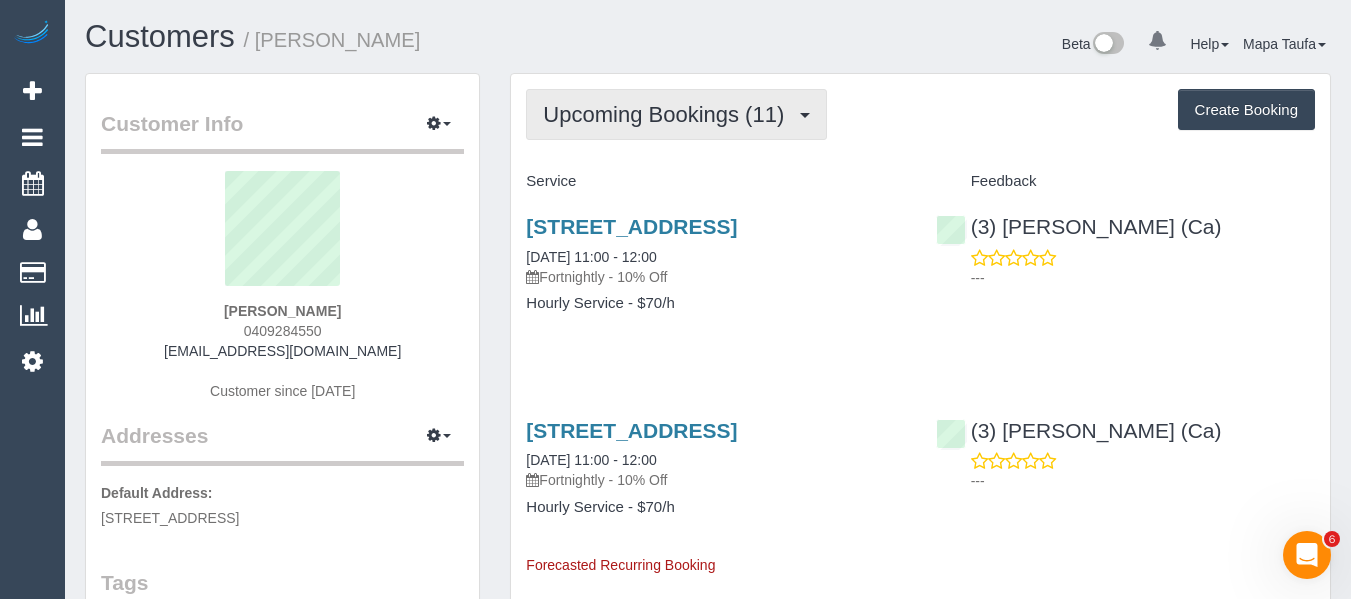 click on "Upcoming Bookings (11)" at bounding box center (668, 114) 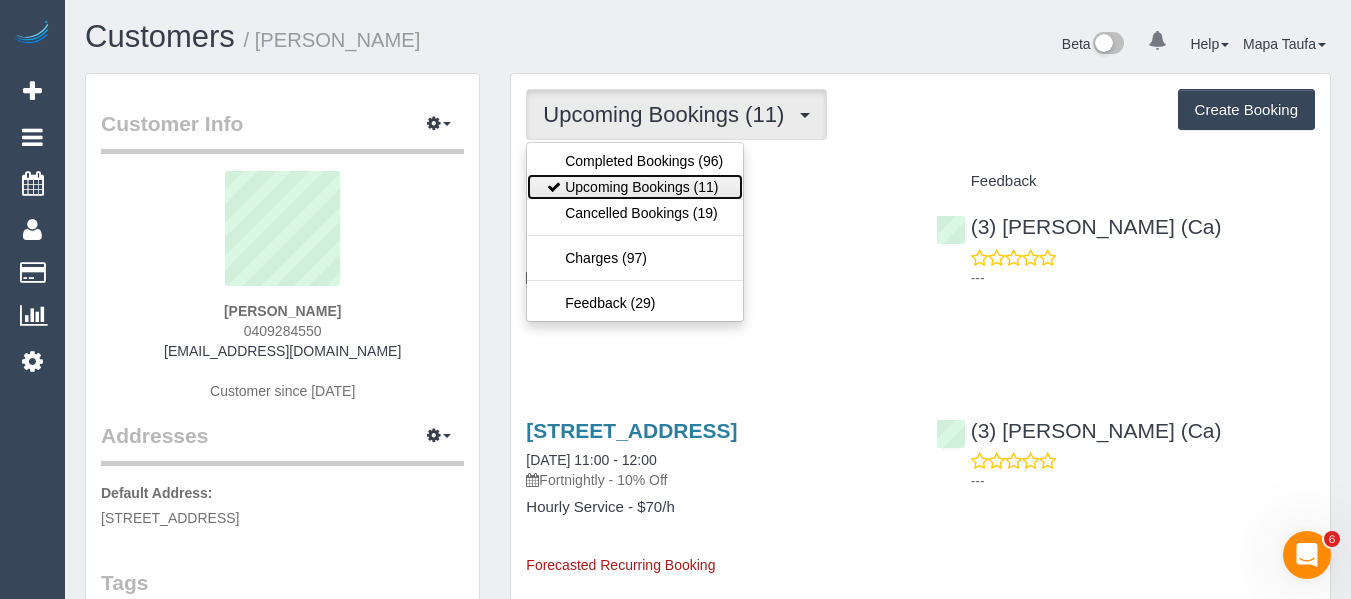 click on "Upcoming Bookings (11)" at bounding box center [635, 187] 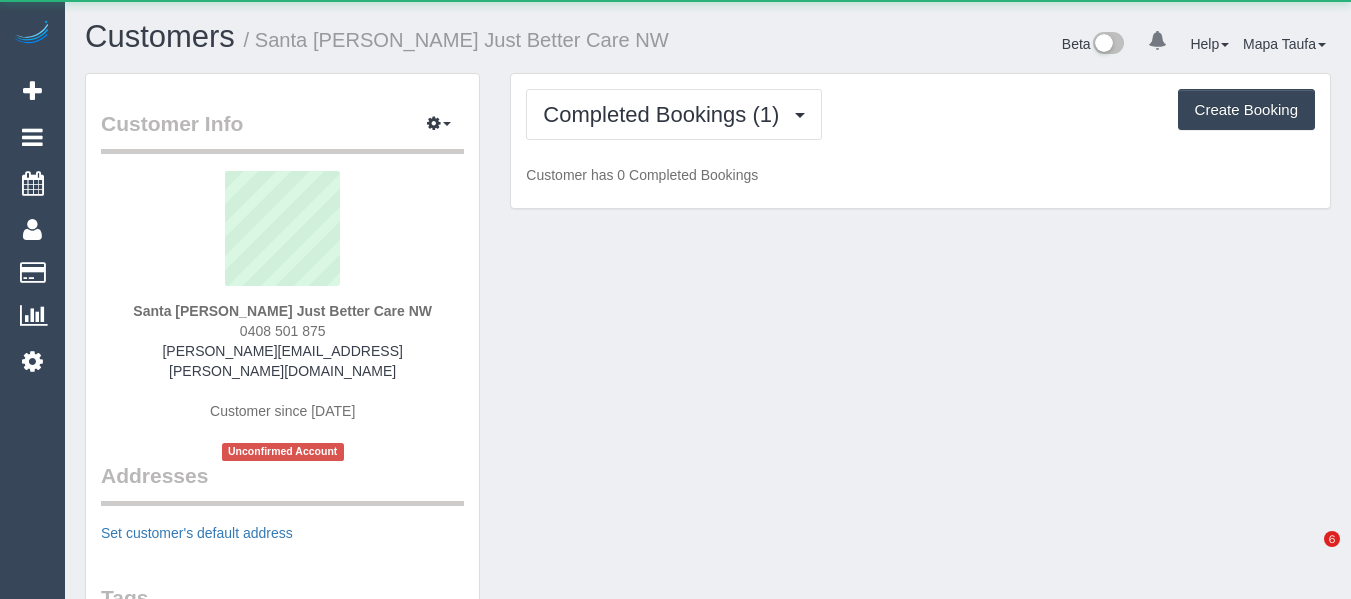 scroll, scrollTop: 0, scrollLeft: 0, axis: both 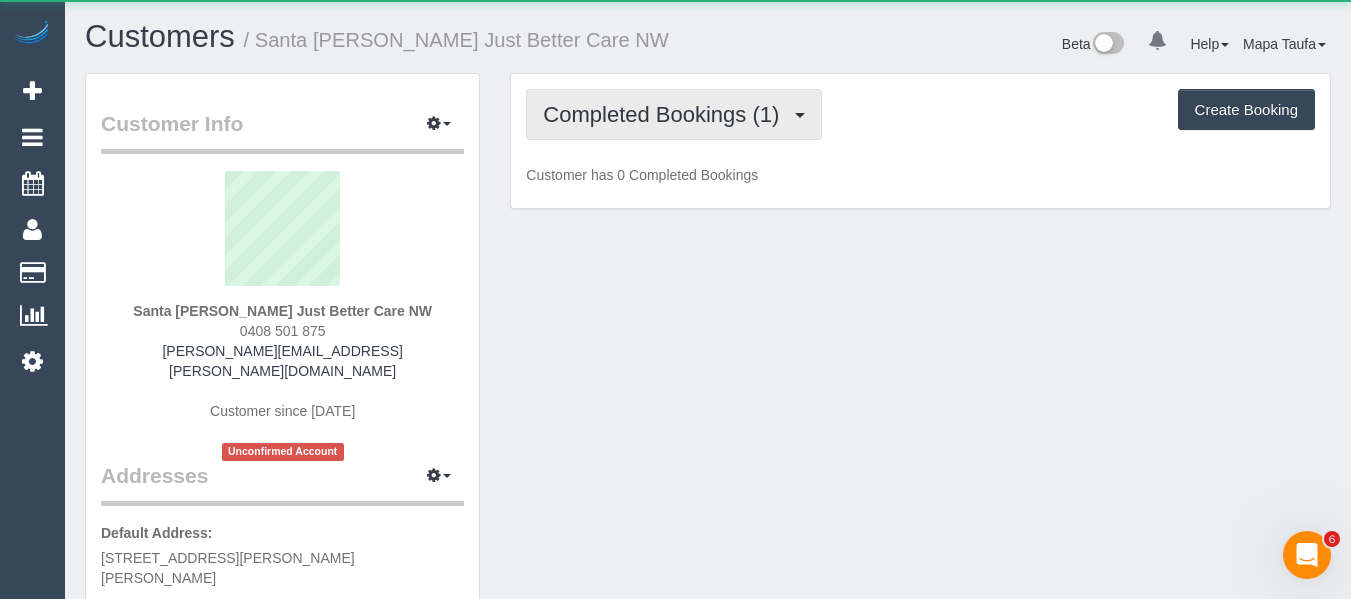 drag, startPoint x: 687, startPoint y: 113, endPoint x: 691, endPoint y: 164, distance: 51.156624 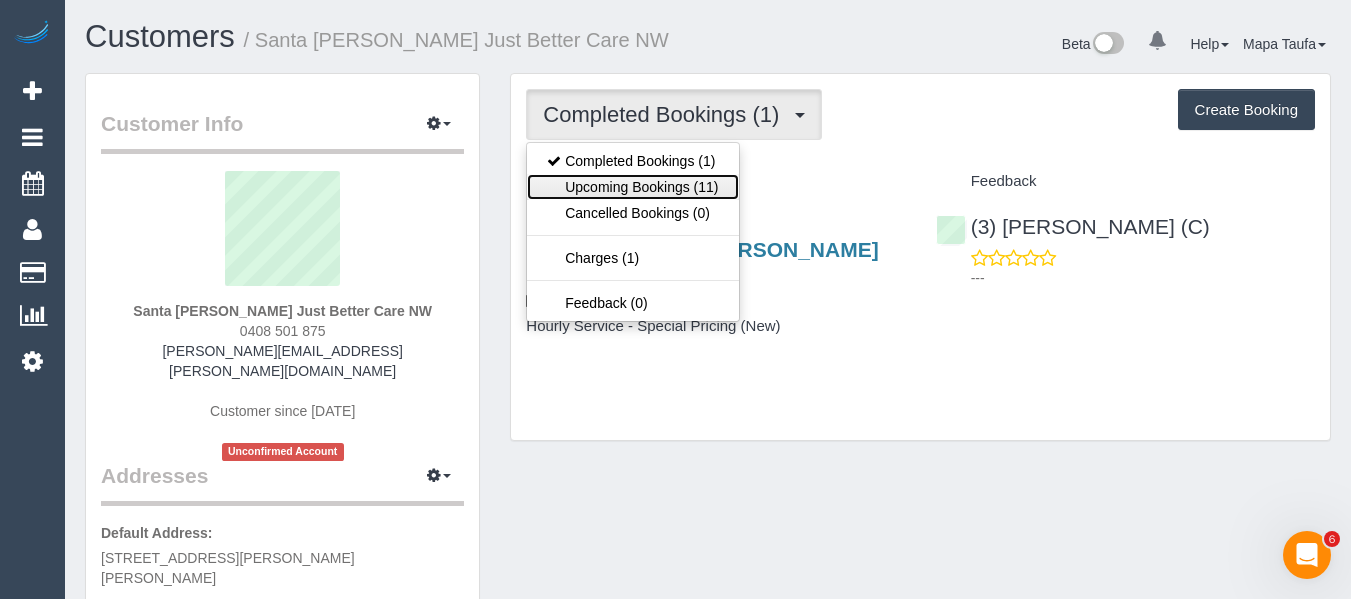 click on "Upcoming Bookings (11)" at bounding box center [632, 187] 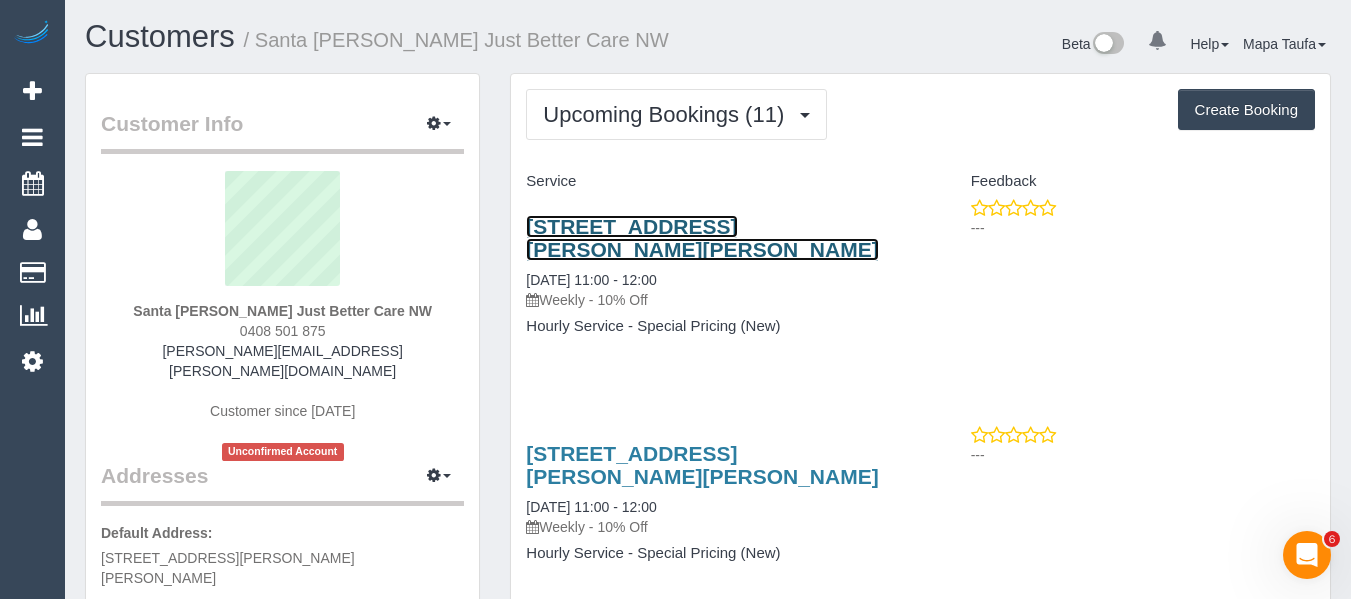 click on "[STREET_ADDRESS][PERSON_NAME][PERSON_NAME]" at bounding box center (702, 238) 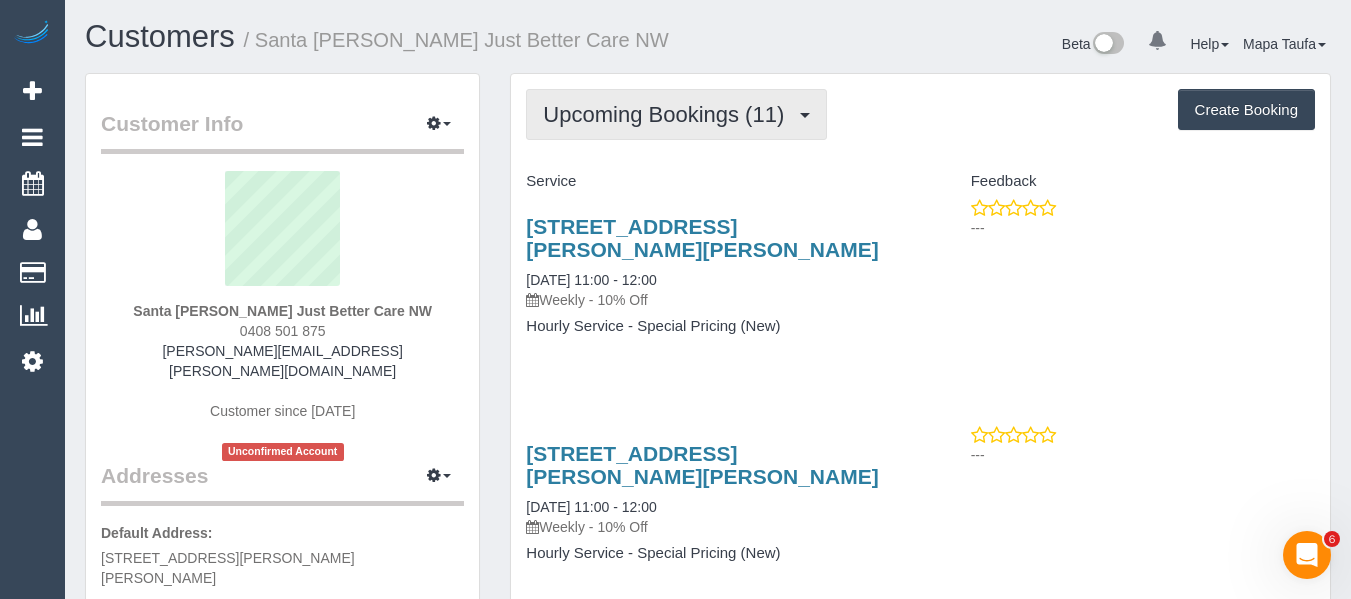 click on "Upcoming Bookings (11)" at bounding box center (668, 114) 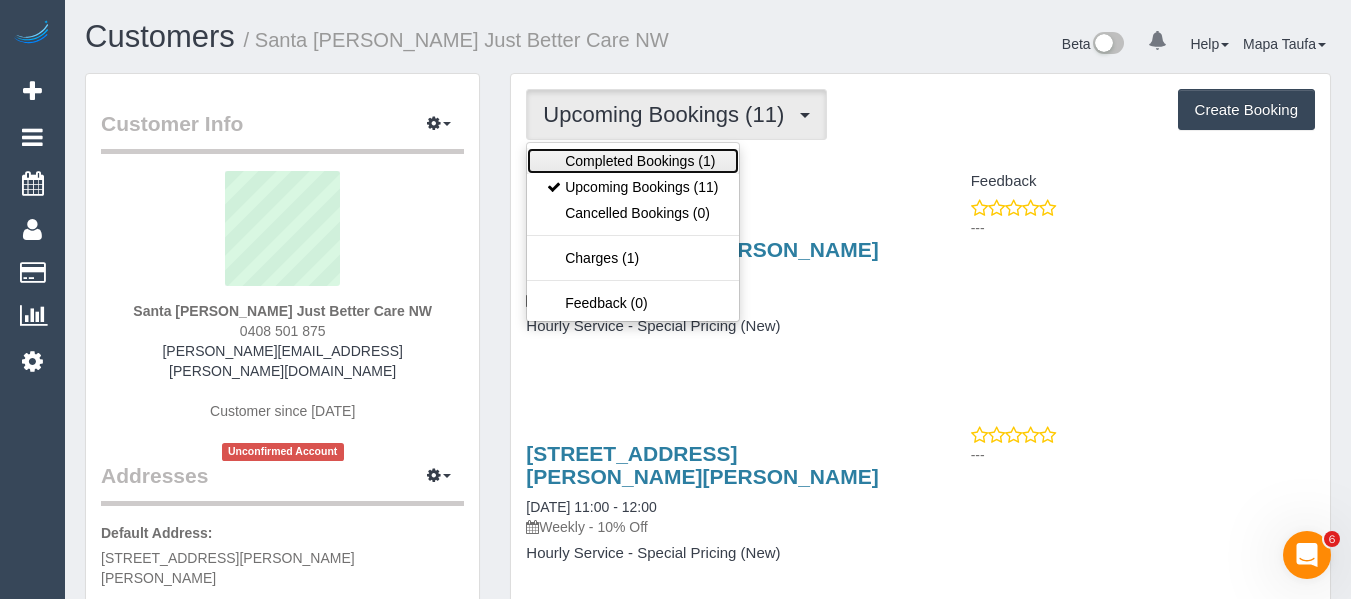 click on "Completed Bookings (1)" at bounding box center (632, 161) 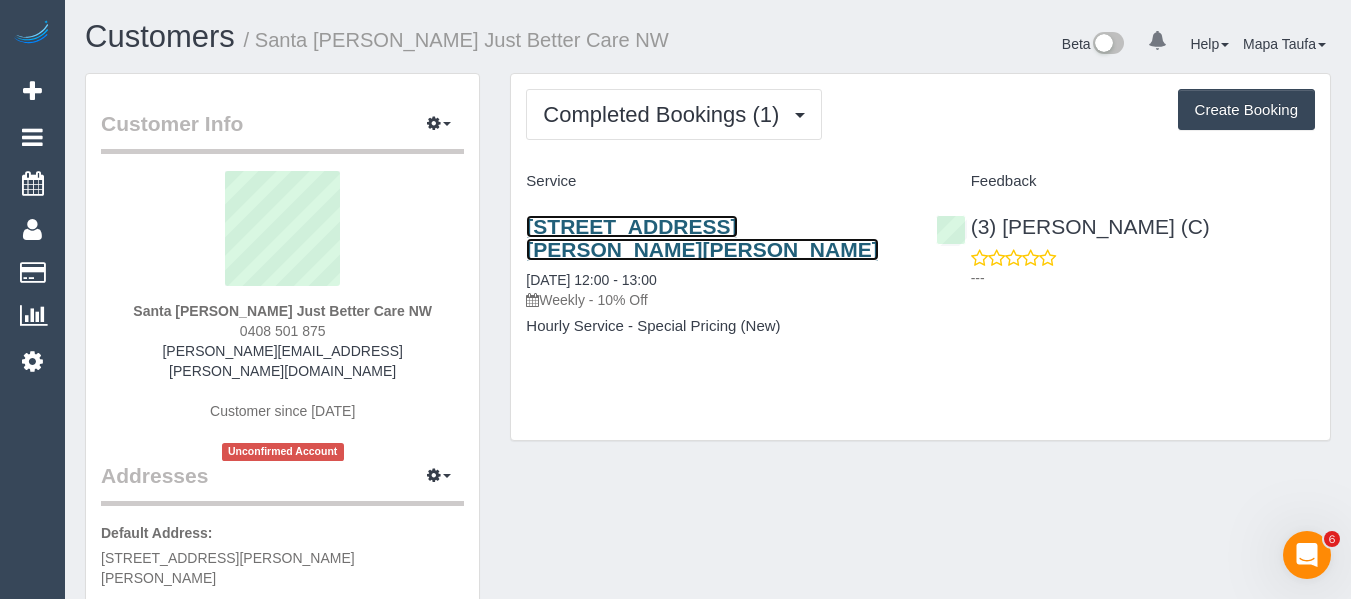 click on "[STREET_ADDRESS][PERSON_NAME][PERSON_NAME]" at bounding box center [702, 238] 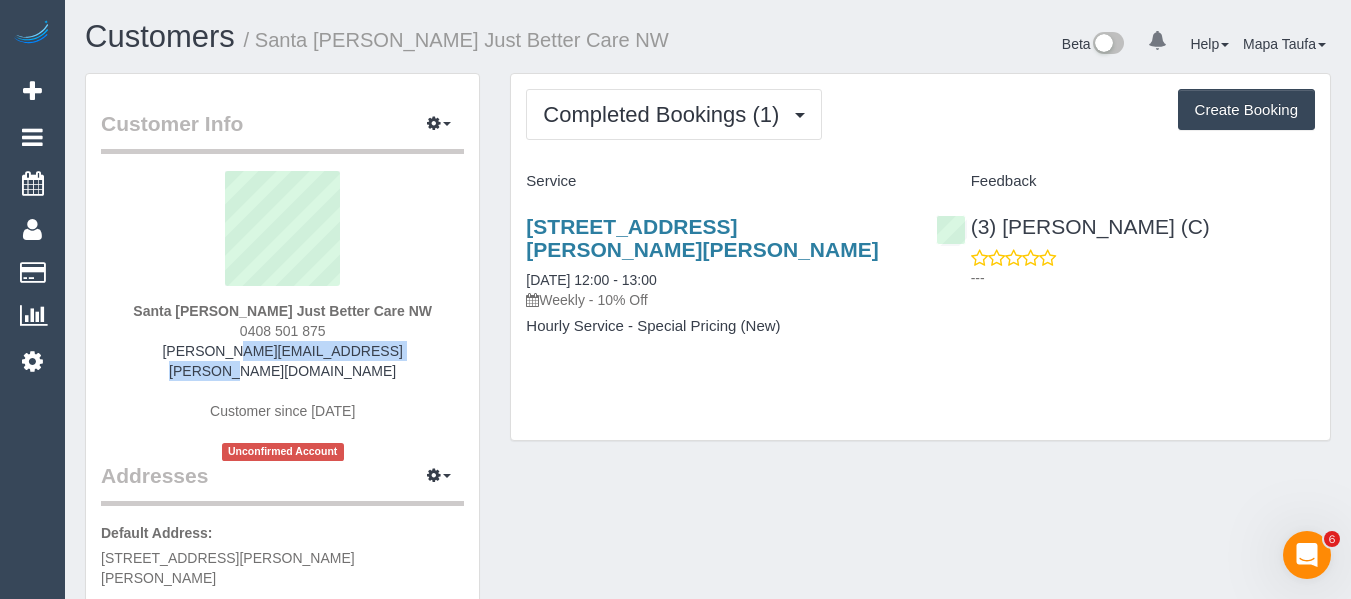 drag, startPoint x: 422, startPoint y: 358, endPoint x: 274, endPoint y: 380, distance: 149.6262 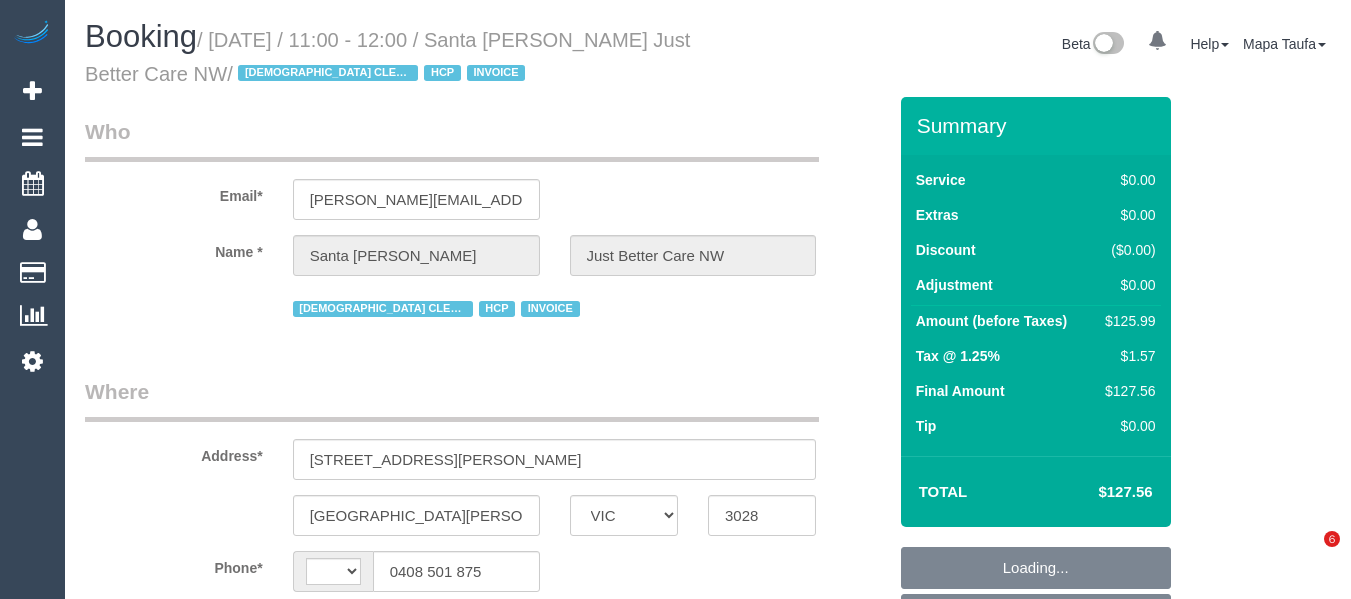 select on "VIC" 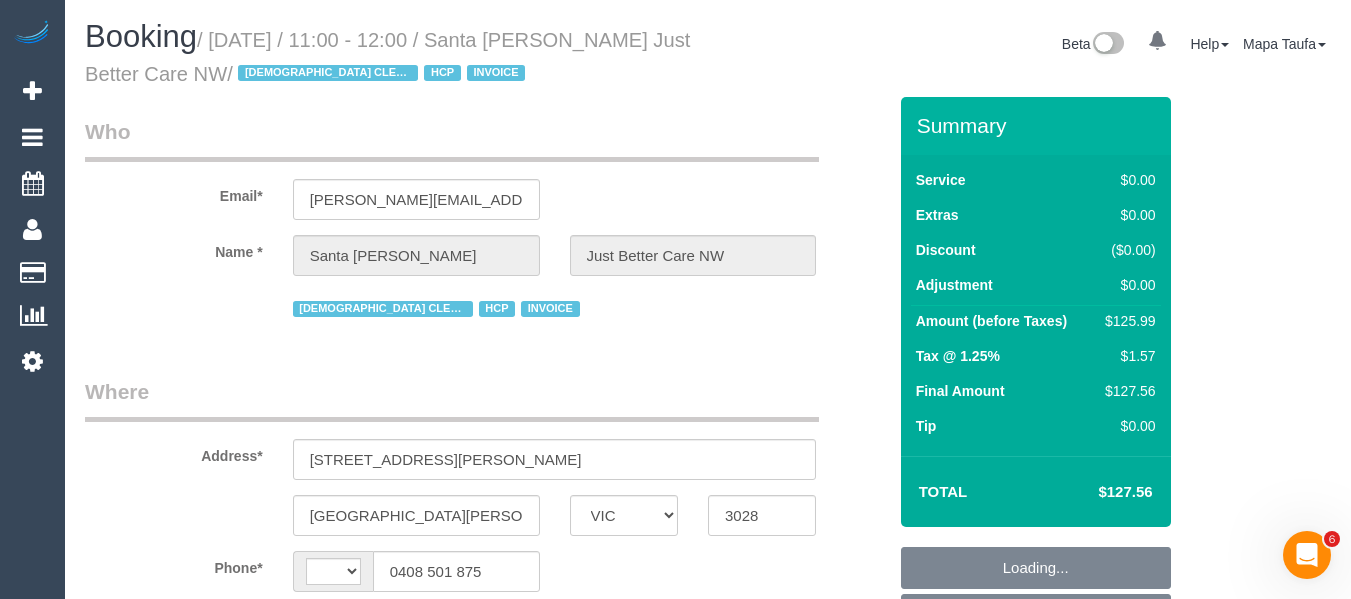 scroll, scrollTop: 0, scrollLeft: 0, axis: both 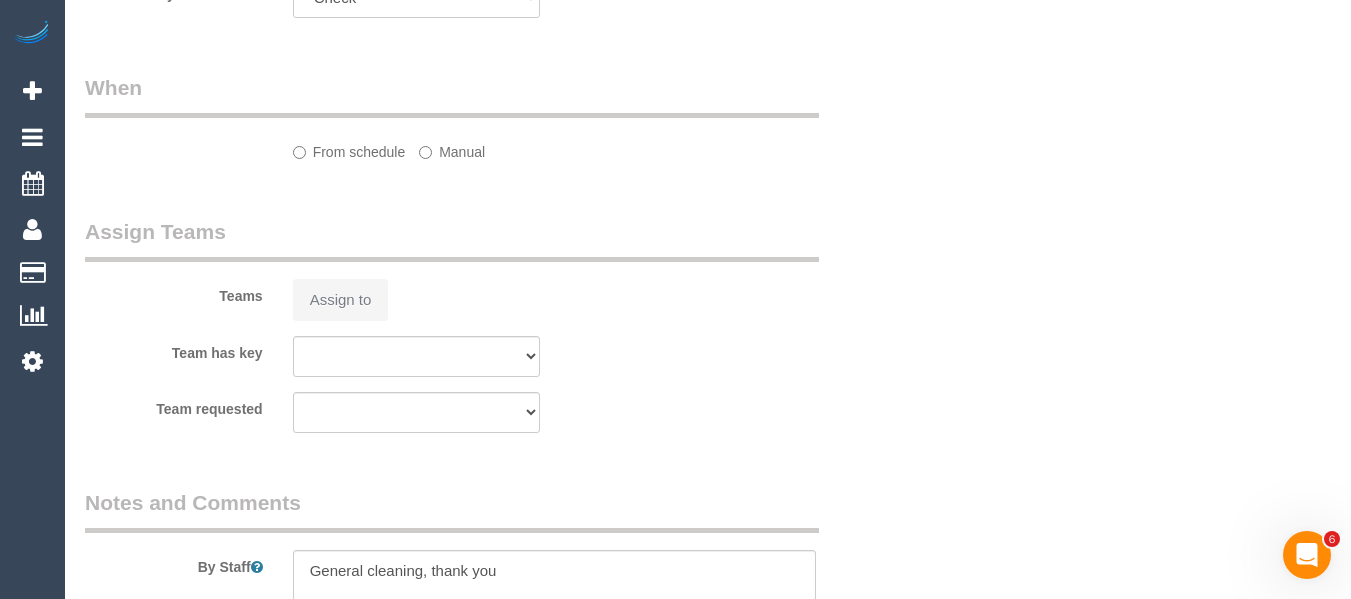 select on "object:297" 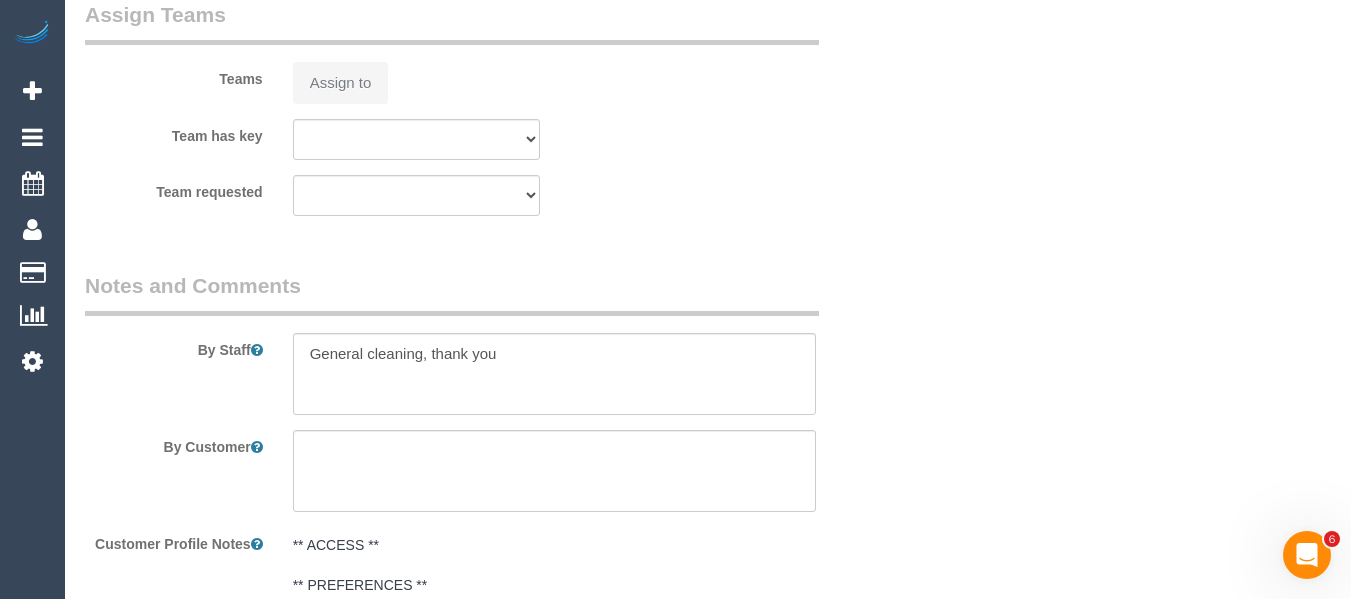 select on "string:AU" 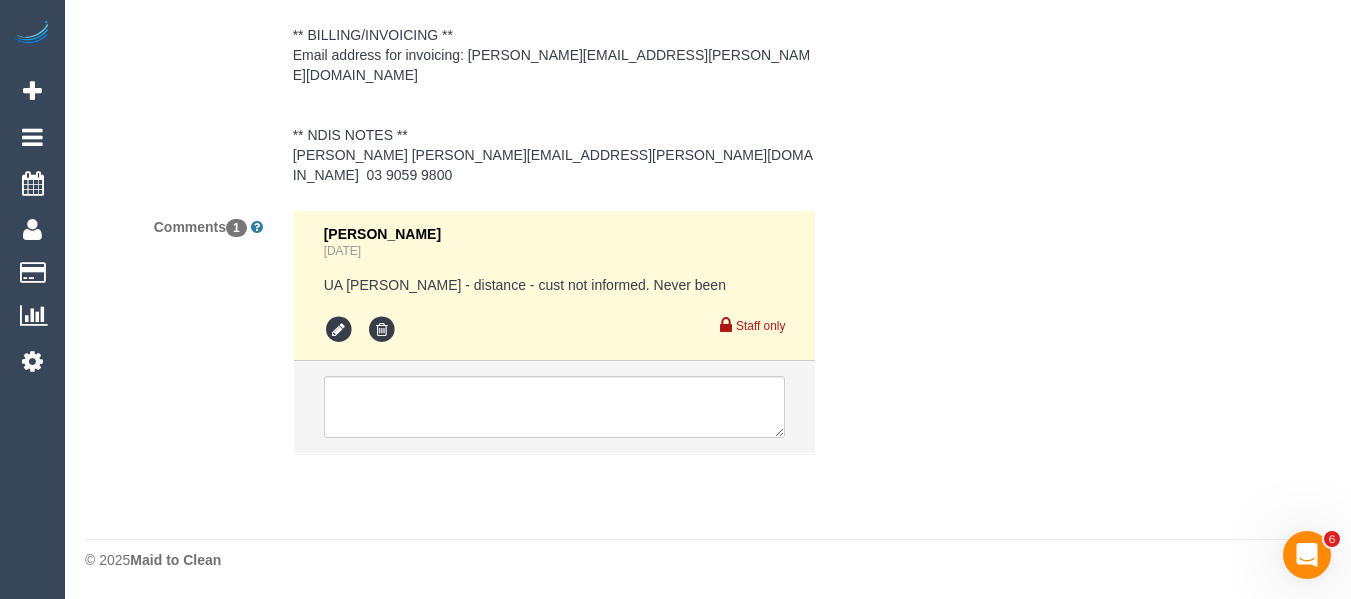 select on "number:28" 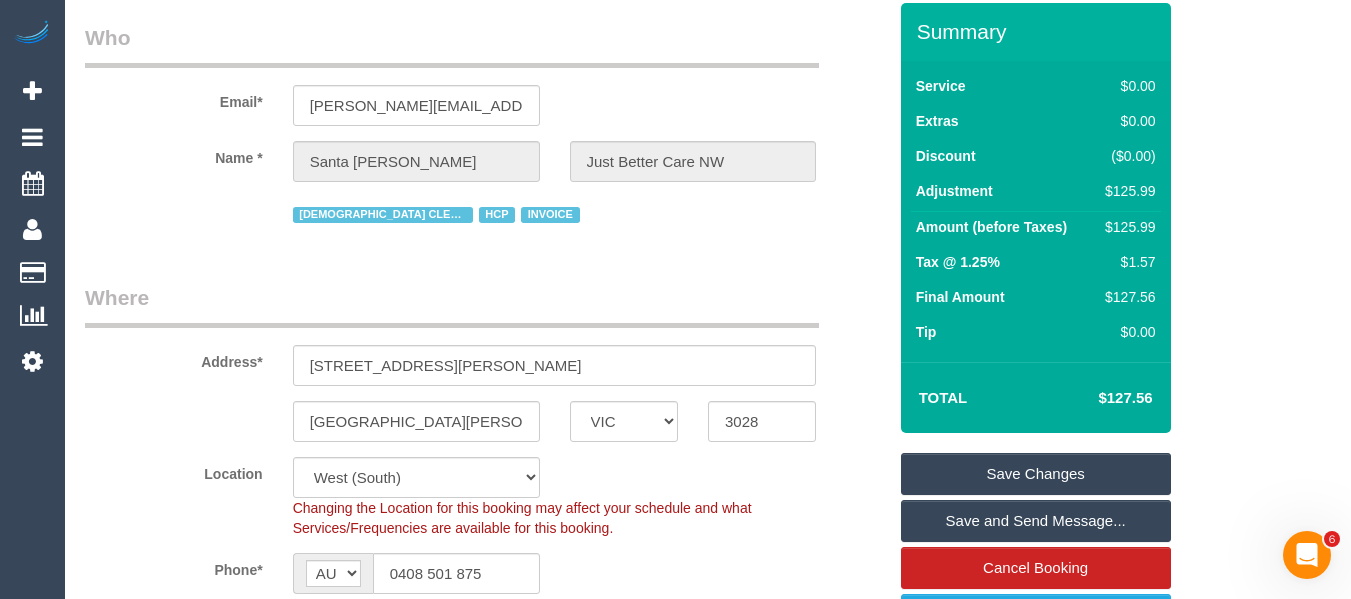 scroll, scrollTop: 0, scrollLeft: 0, axis: both 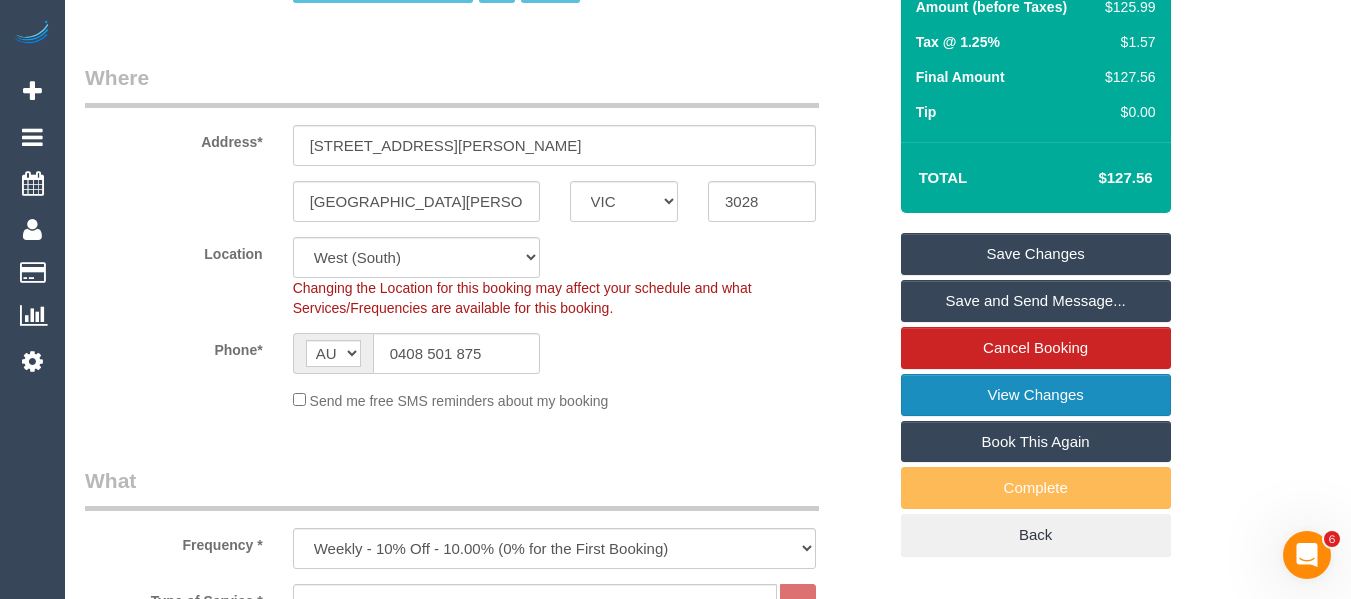 click on "View Changes" at bounding box center (1036, 395) 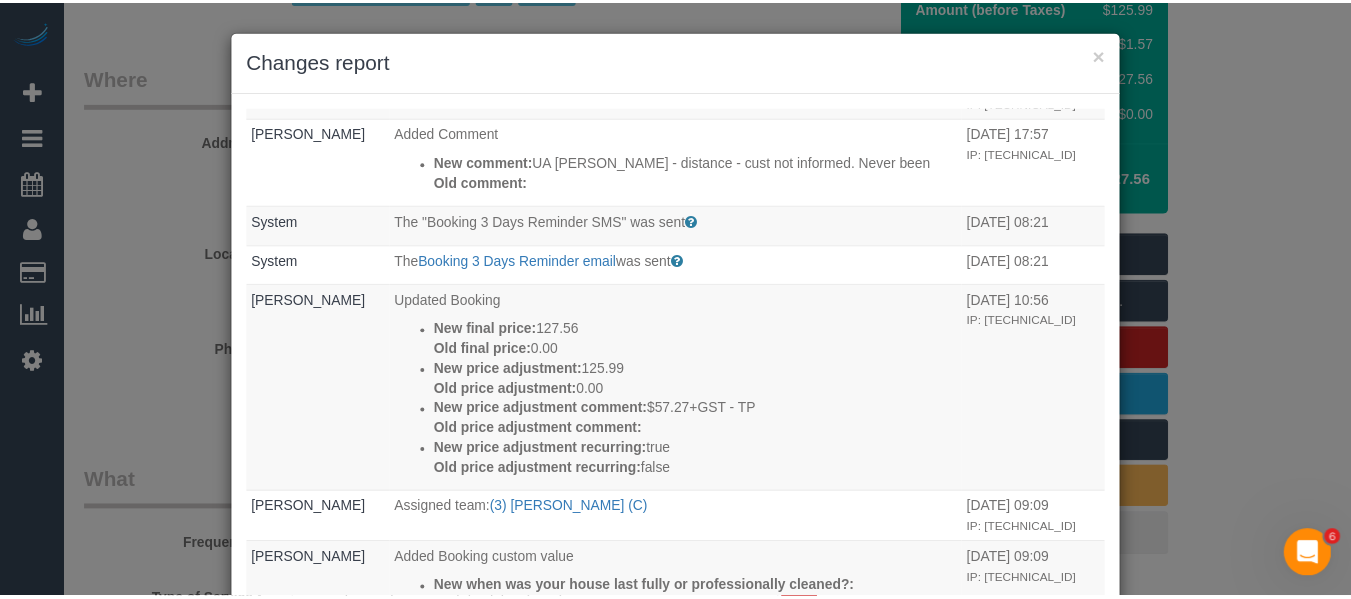 scroll, scrollTop: 0, scrollLeft: 0, axis: both 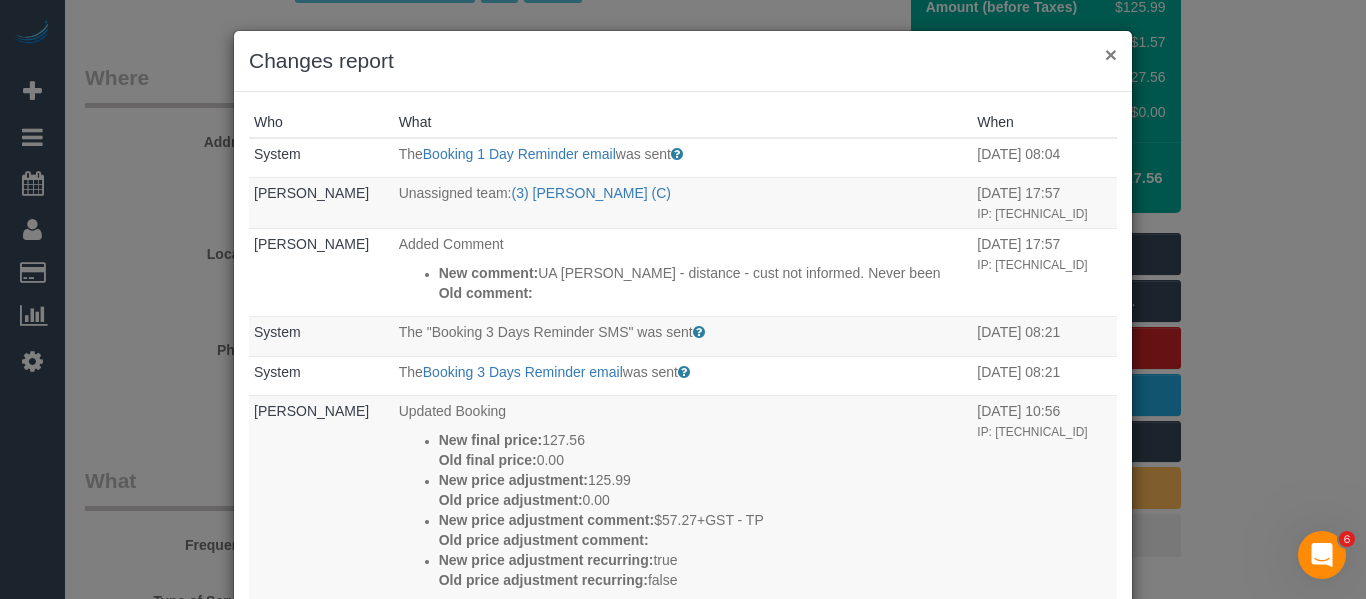 click on "×" at bounding box center (1111, 54) 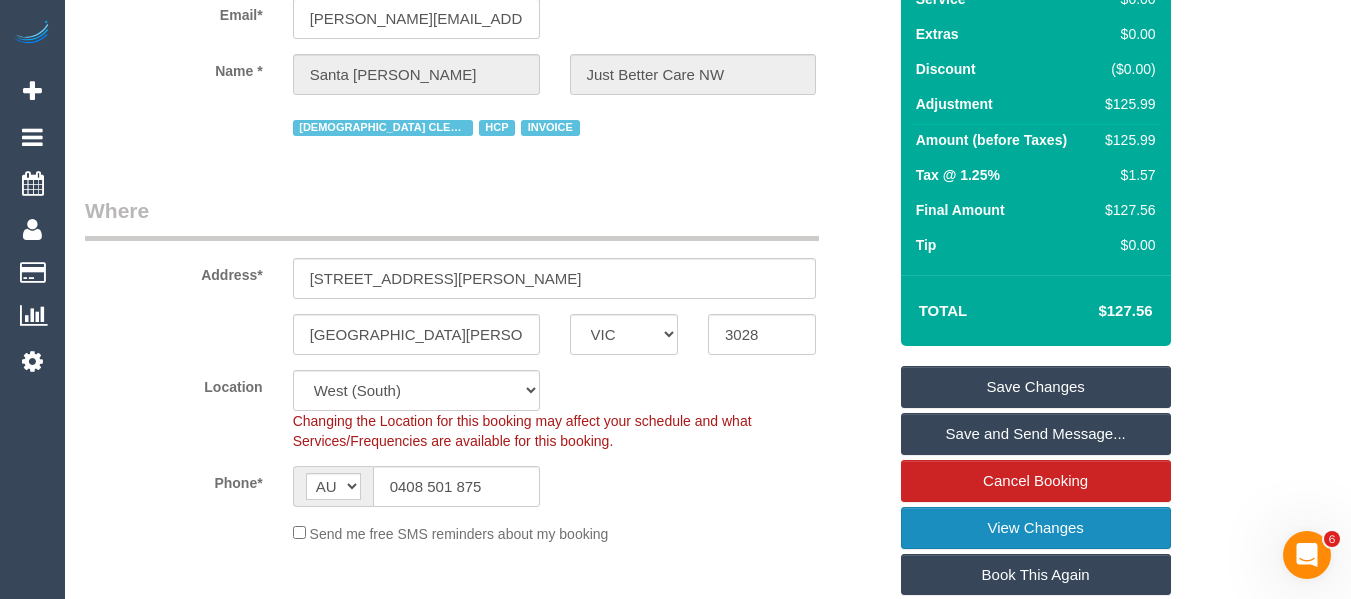scroll, scrollTop: 0, scrollLeft: 0, axis: both 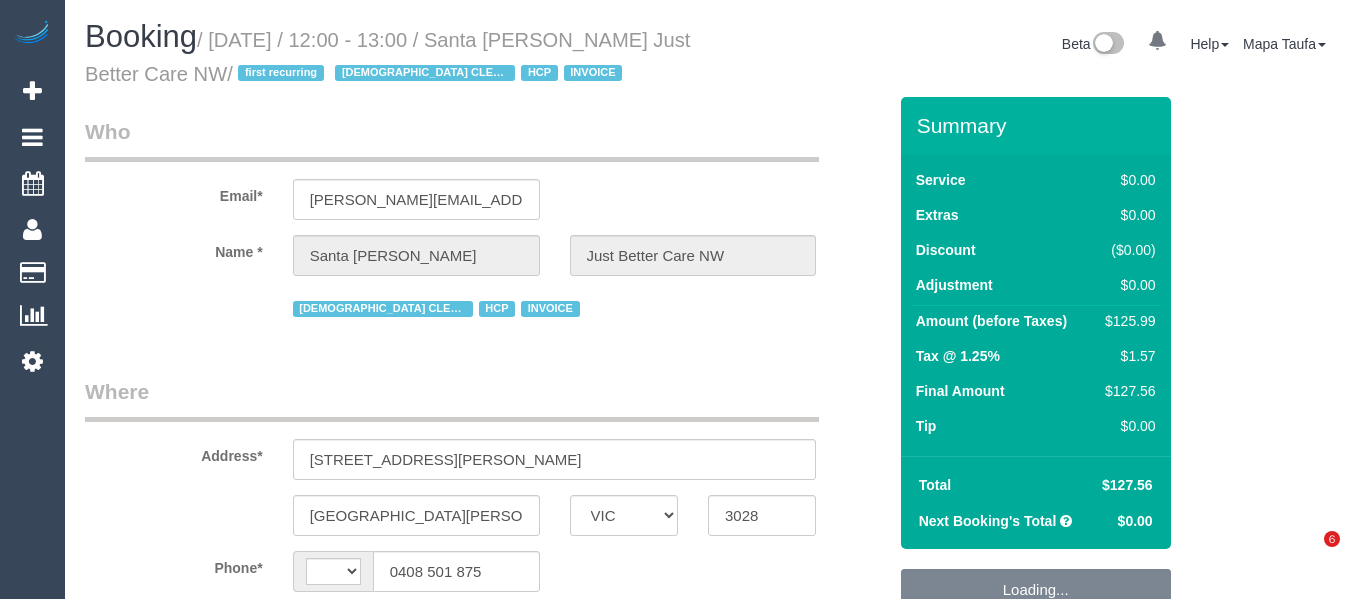 select on "VIC" 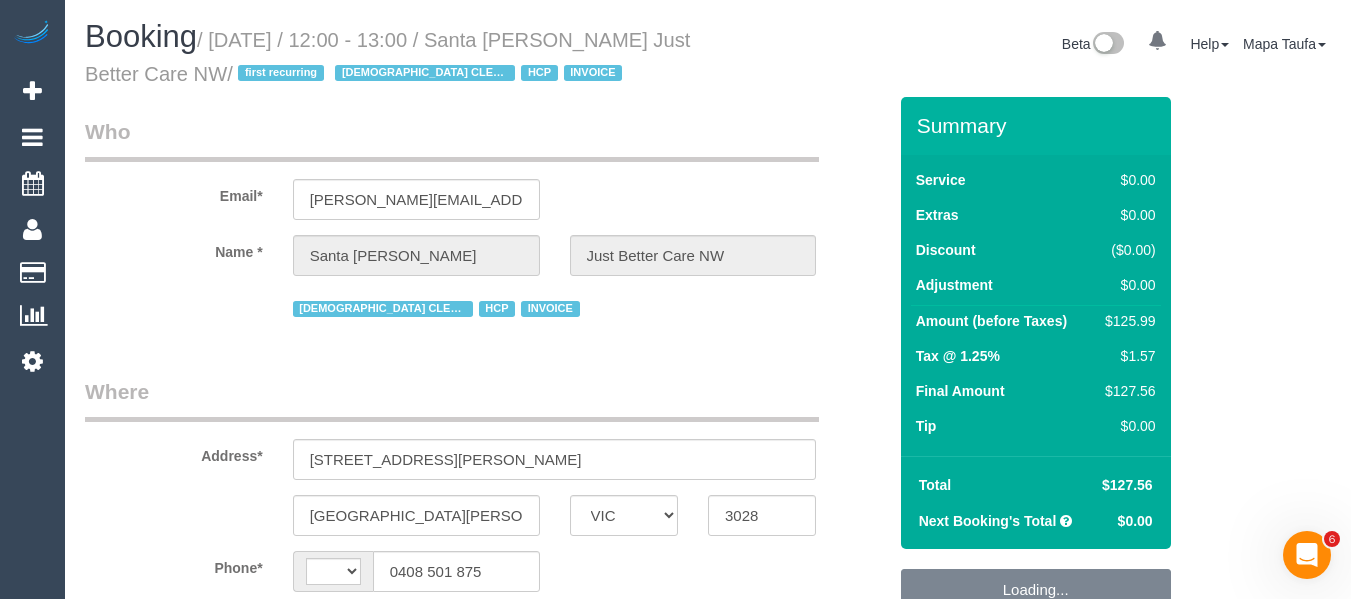 scroll, scrollTop: 0, scrollLeft: 0, axis: both 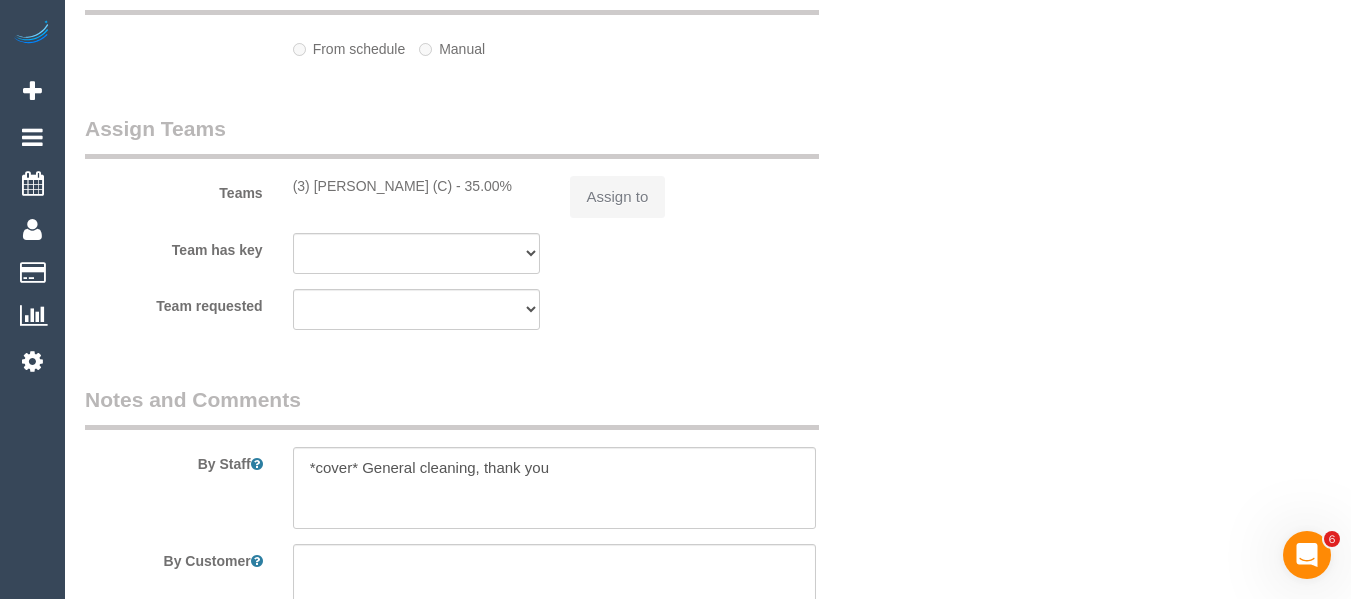 select on "string:AU" 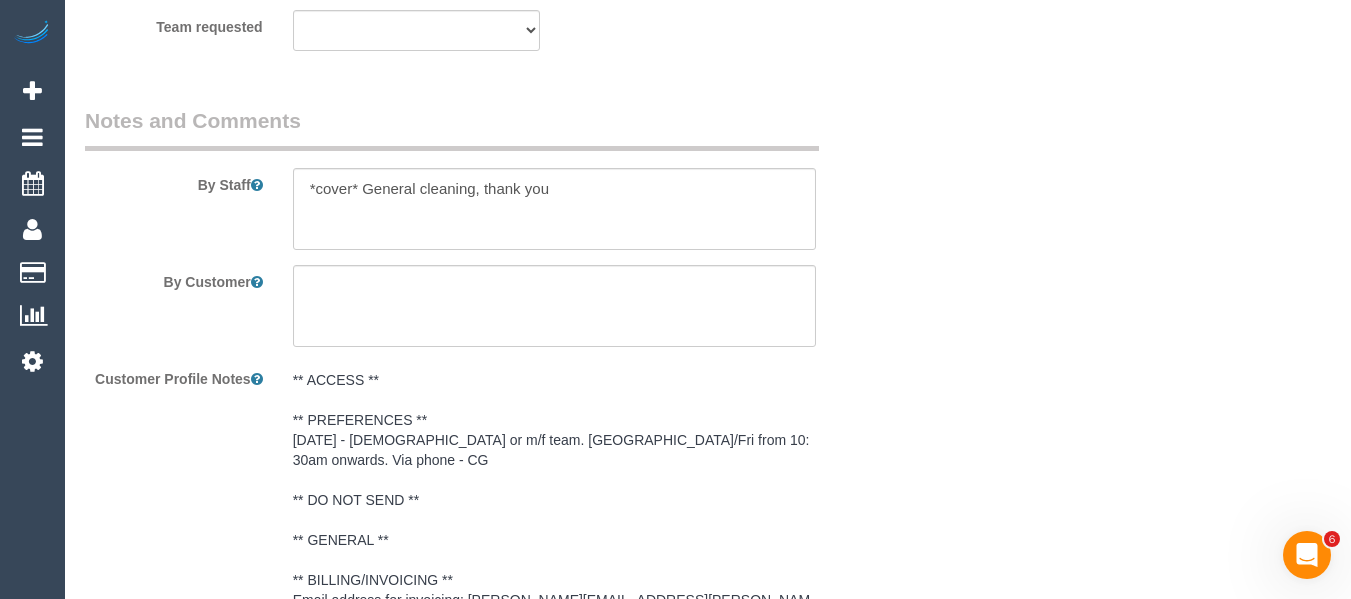 select on "object:631" 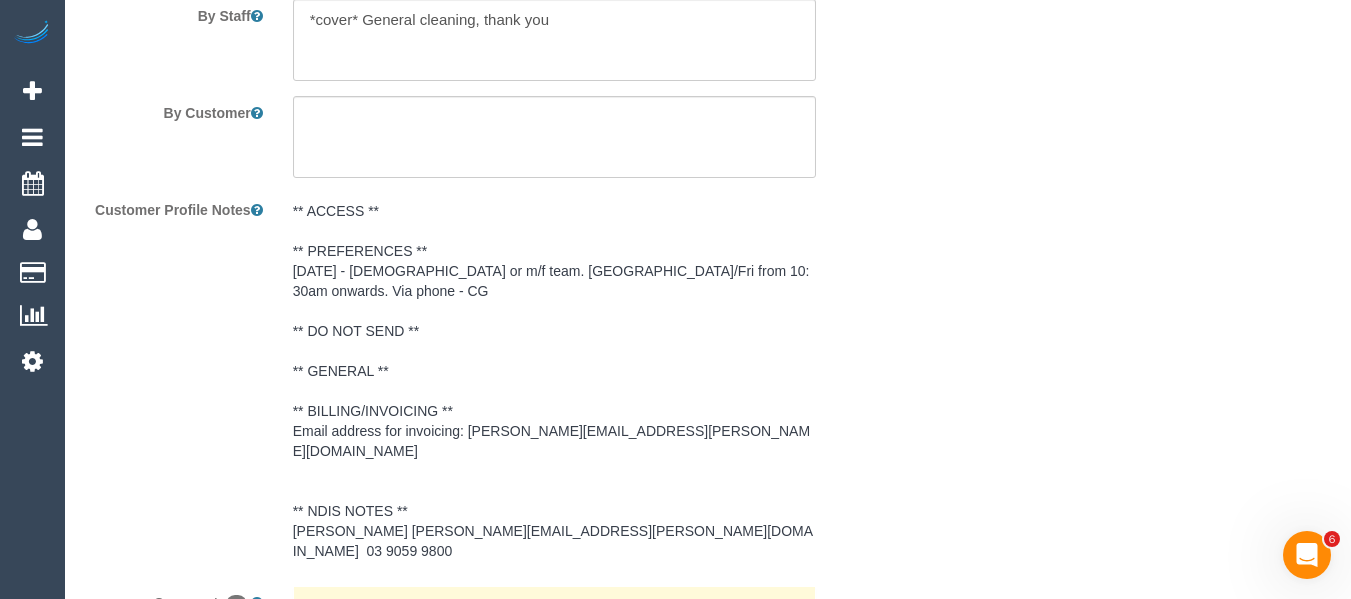 select on "120" 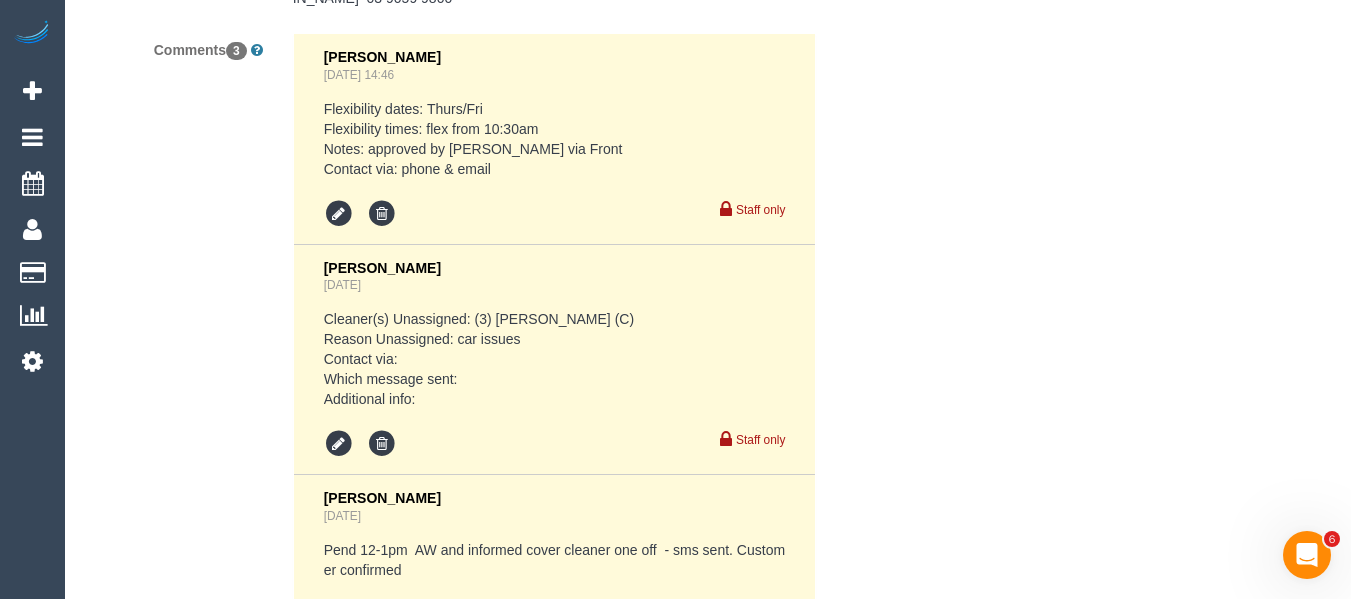 scroll, scrollTop: 3818, scrollLeft: 0, axis: vertical 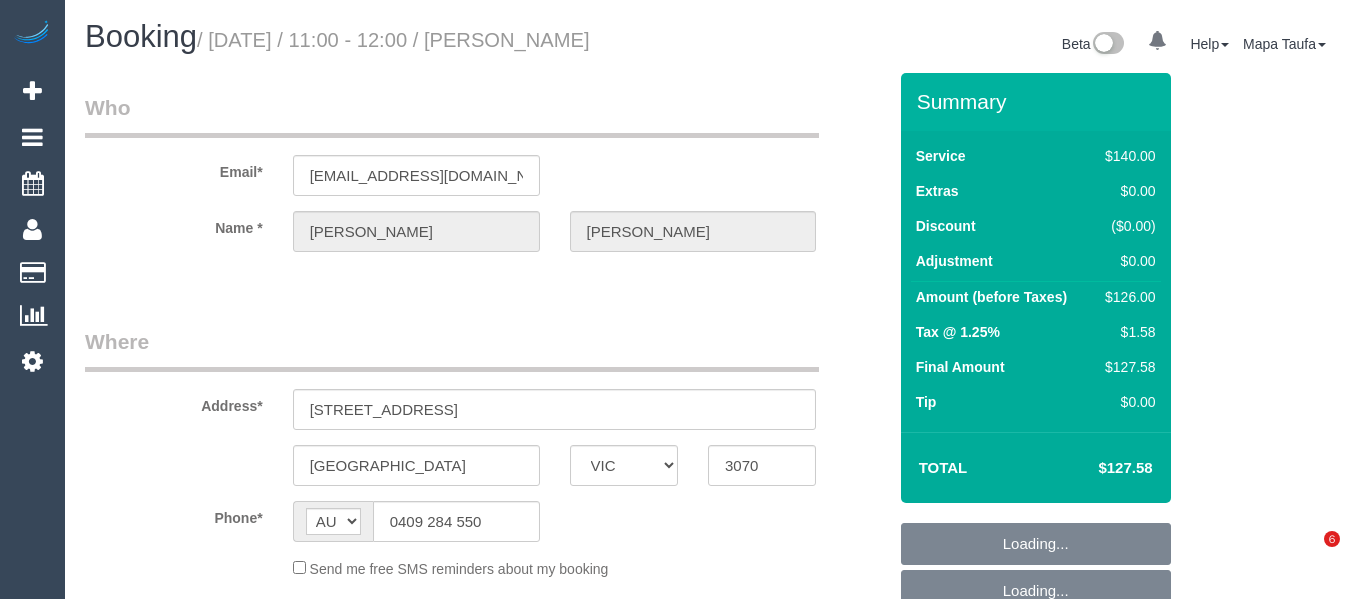select on "VIC" 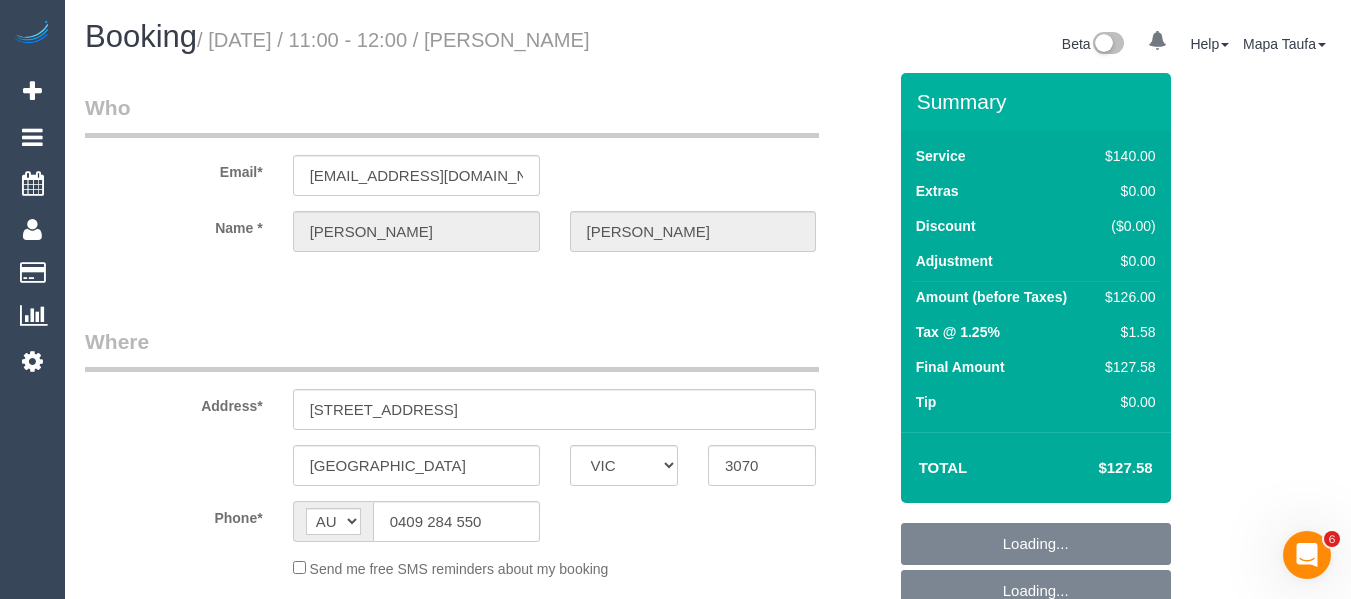 scroll, scrollTop: 0, scrollLeft: 0, axis: both 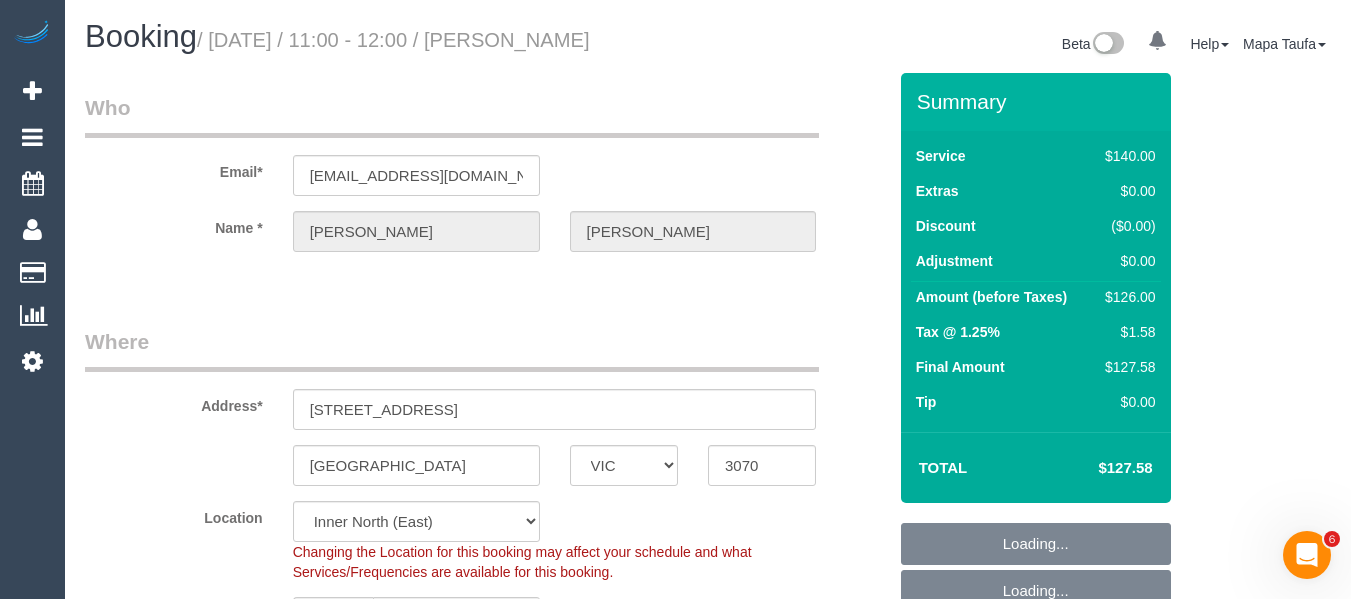 select on "object:879" 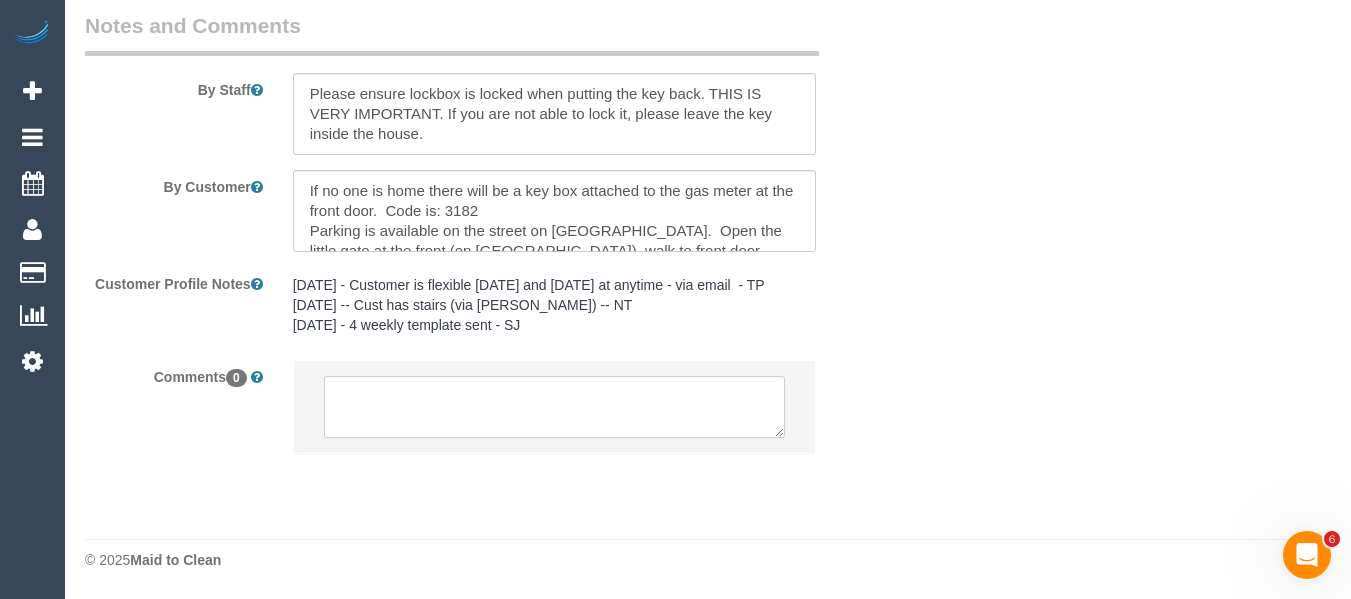 click at bounding box center [555, 407] 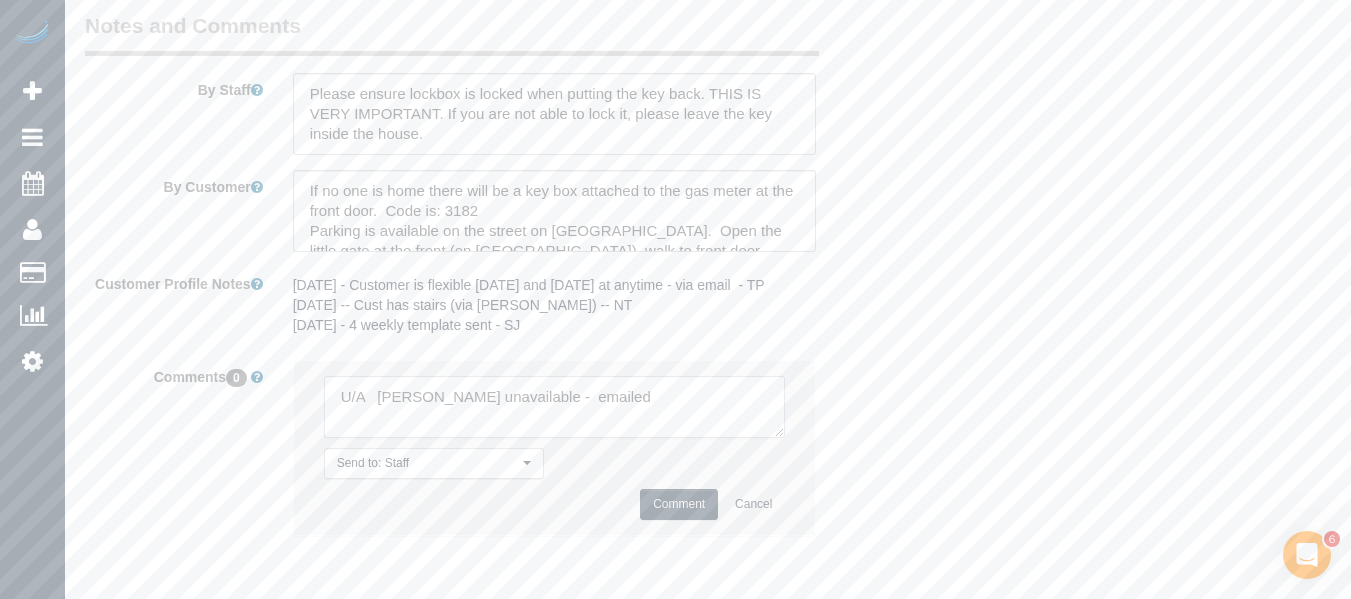 type on "U/A   Melissa Alampi unavailable -  emailed" 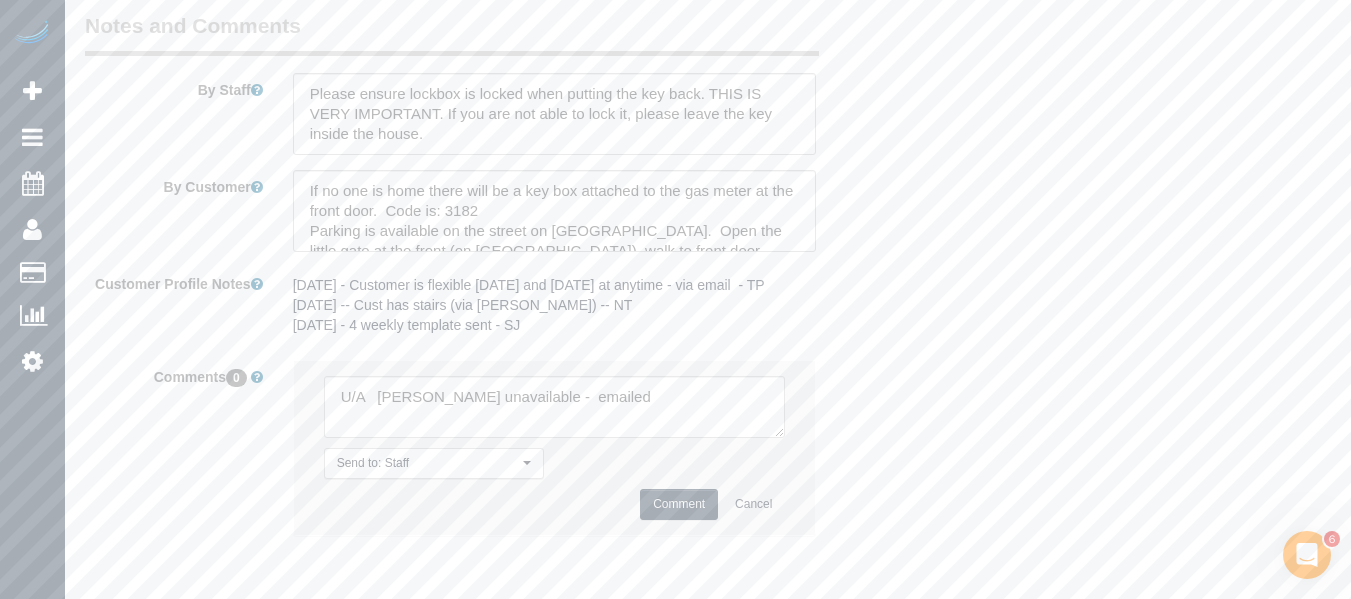 click on "Comment" at bounding box center (679, 504) 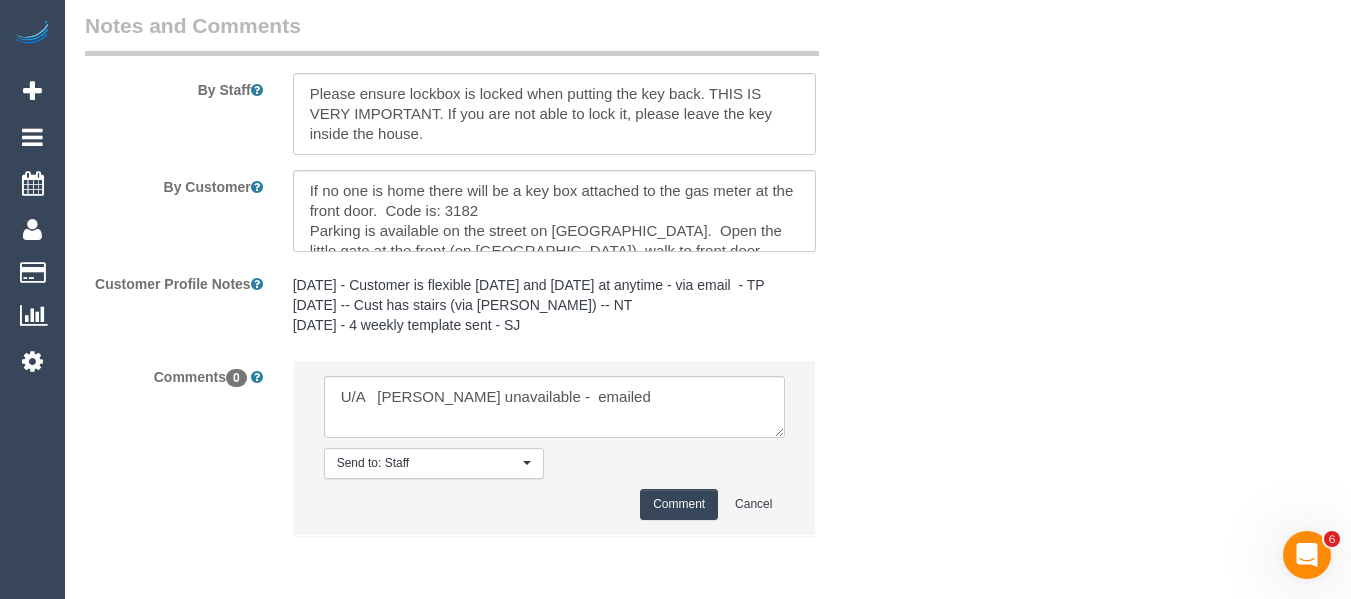type 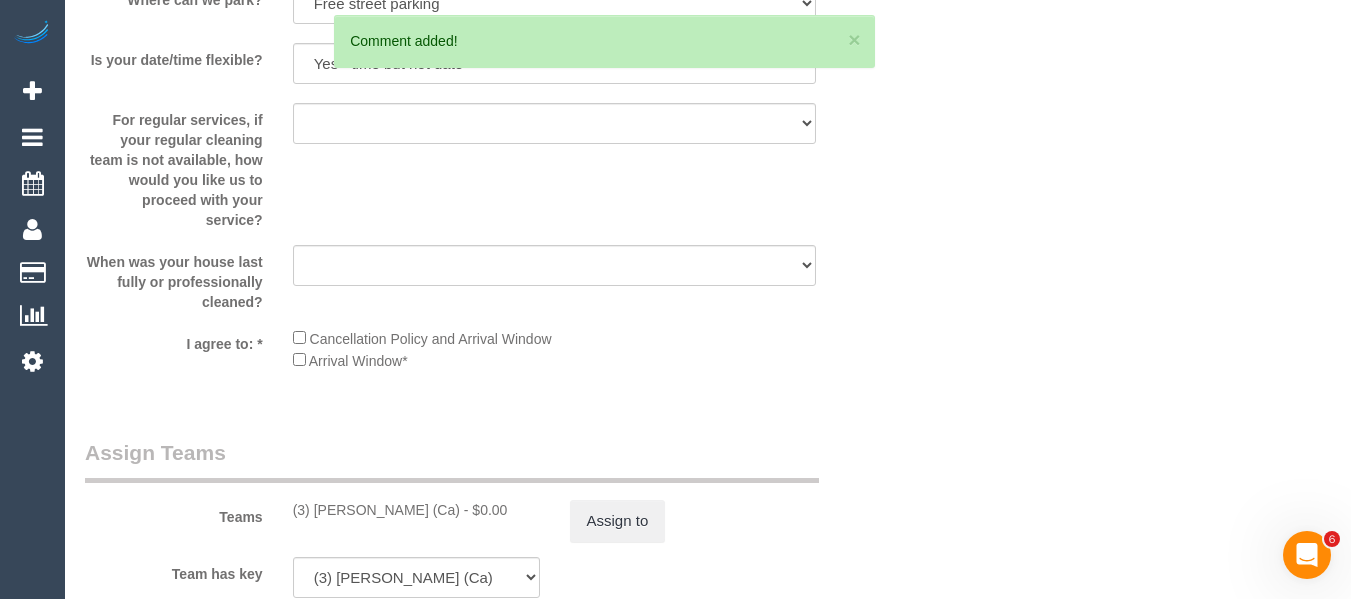 scroll, scrollTop: 2827, scrollLeft: 0, axis: vertical 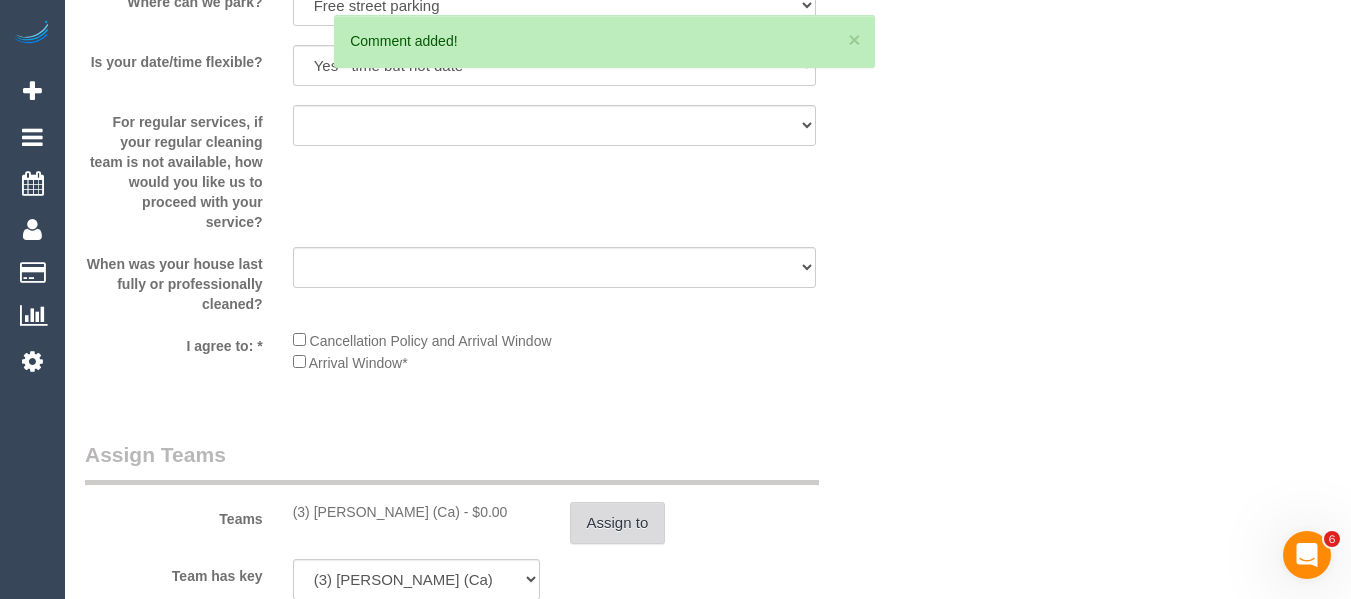 click on "Assign to" at bounding box center [618, 523] 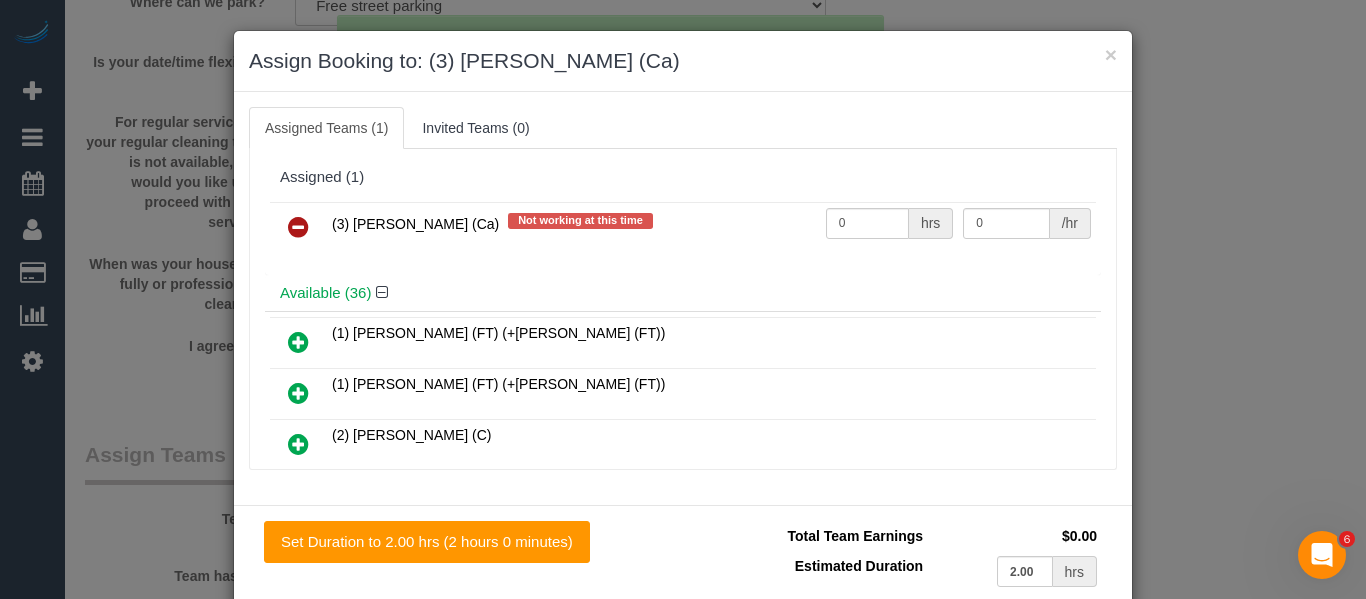 click at bounding box center [298, 228] 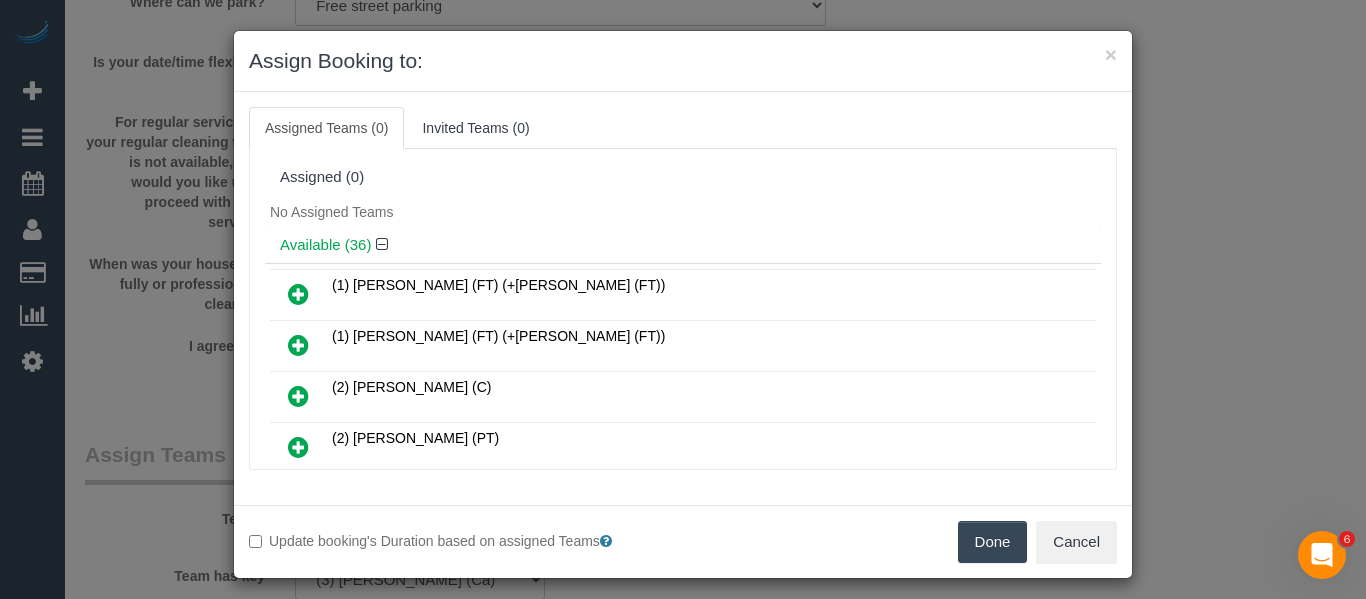click on "Done" at bounding box center [993, 542] 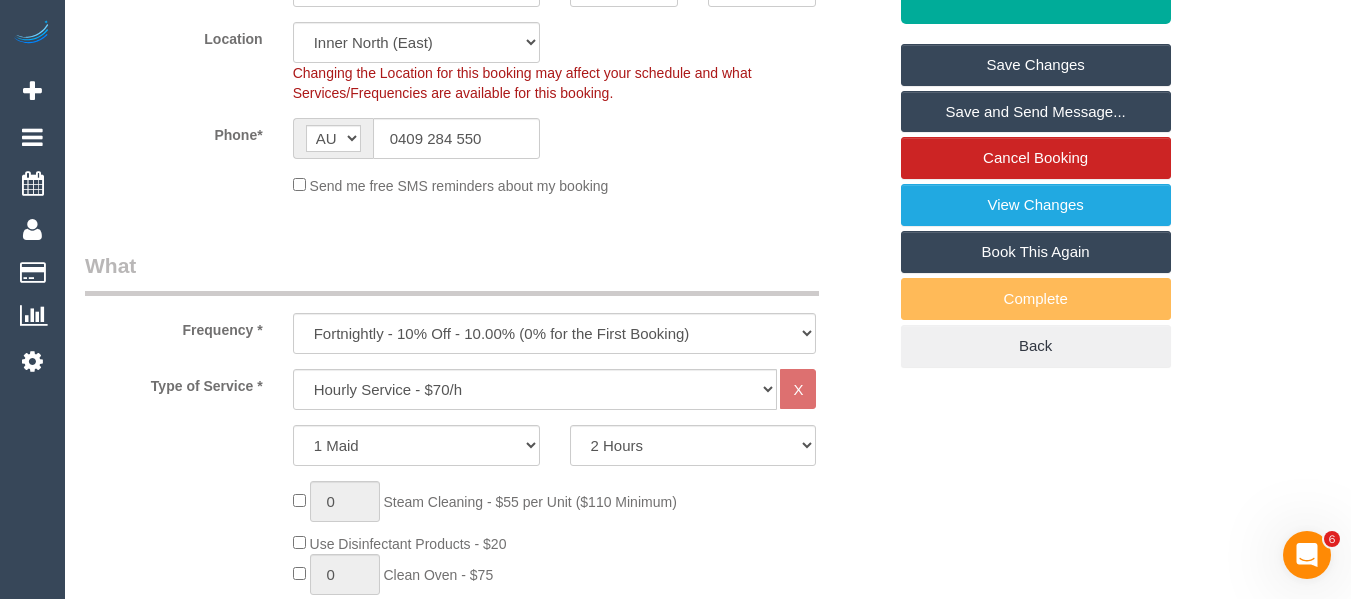 scroll, scrollTop: 221, scrollLeft: 0, axis: vertical 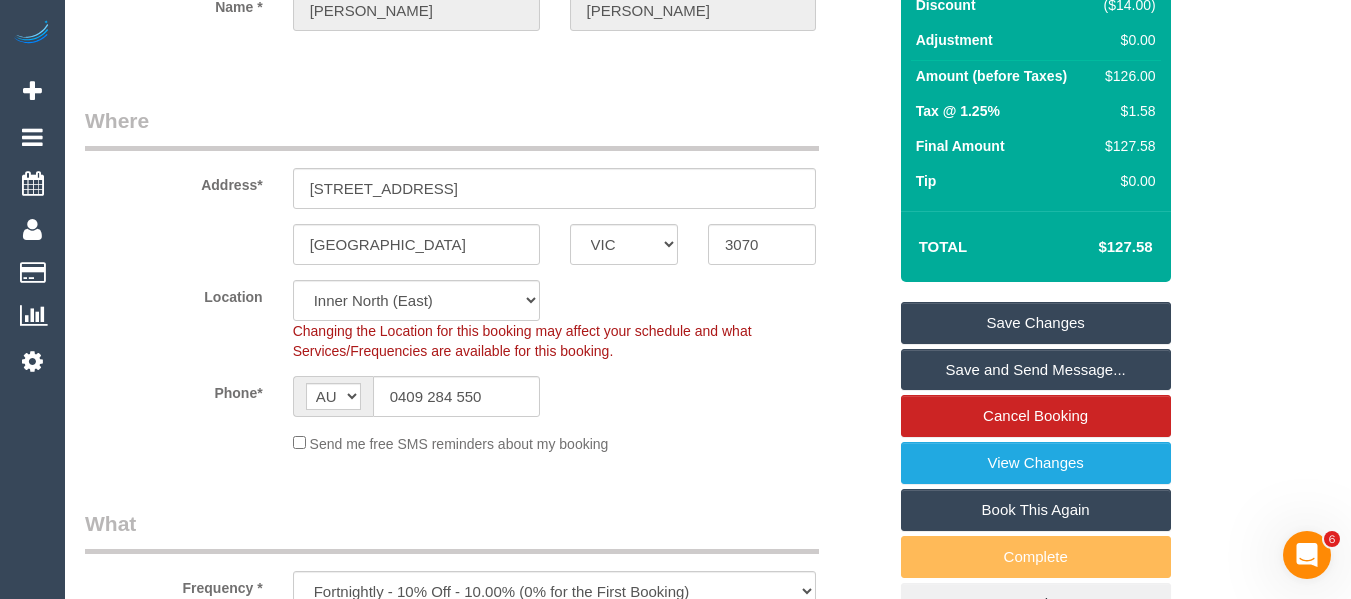 click on "Save Changes" at bounding box center (1036, 323) 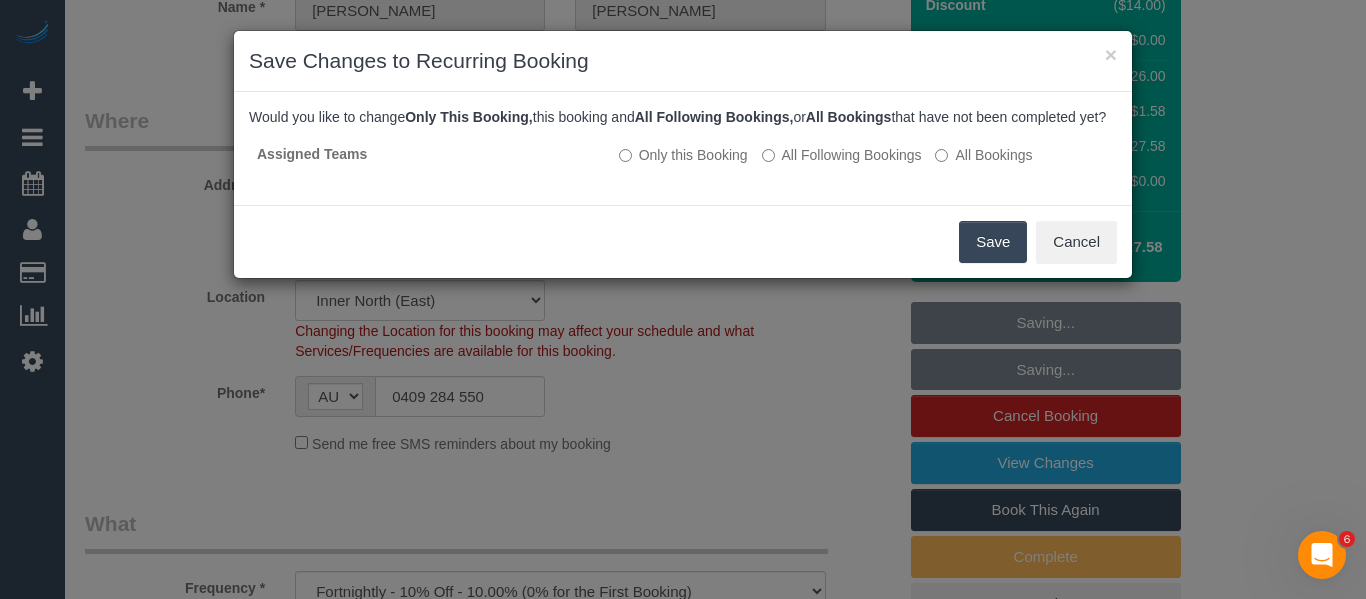 click on "Save" at bounding box center [993, 242] 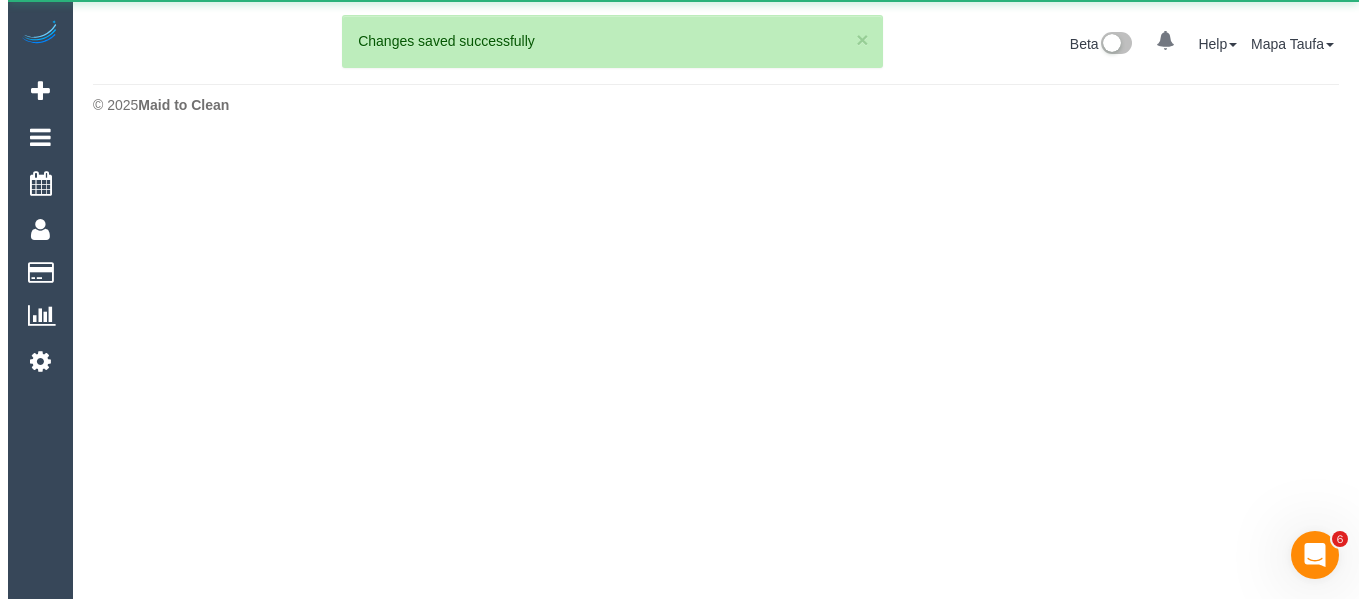 scroll, scrollTop: 0, scrollLeft: 0, axis: both 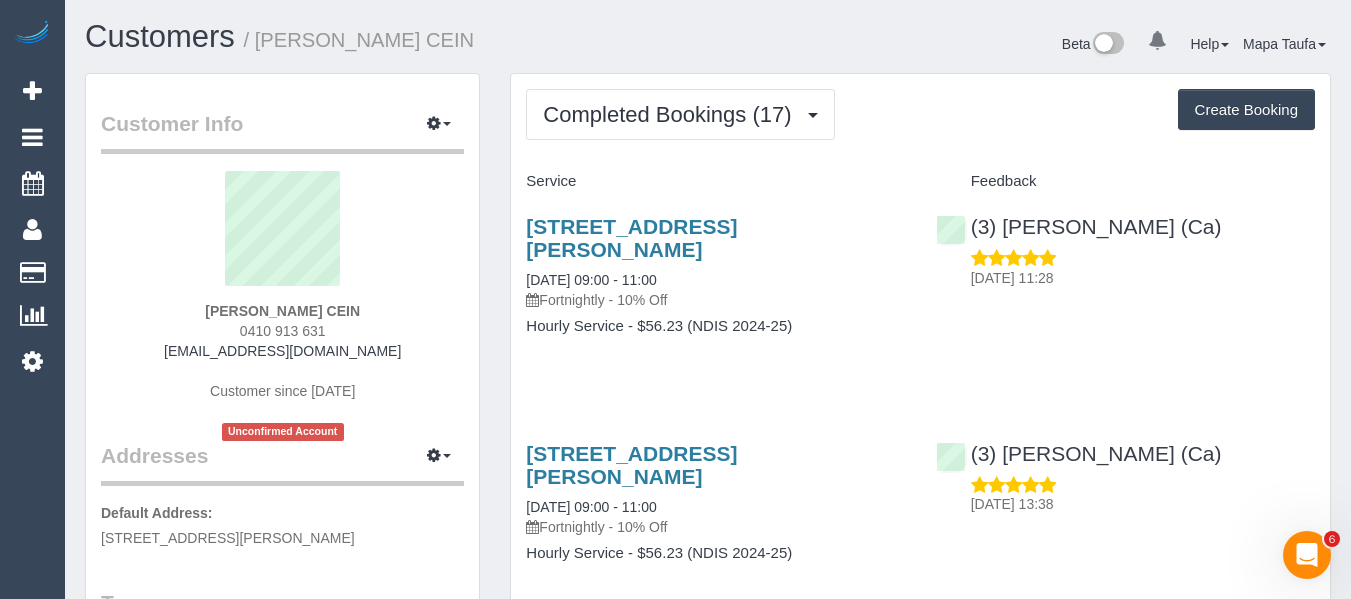 drag, startPoint x: 314, startPoint y: 344, endPoint x: 212, endPoint y: 345, distance: 102.0049 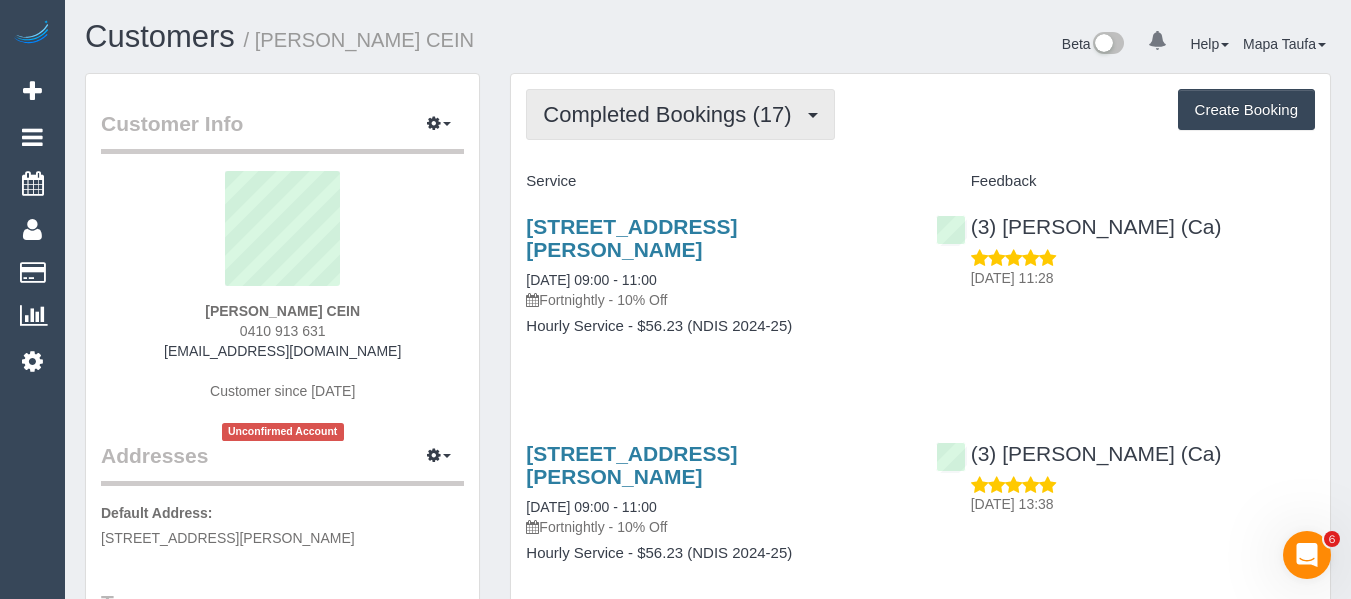 click on "Completed Bookings (17)" at bounding box center [680, 114] 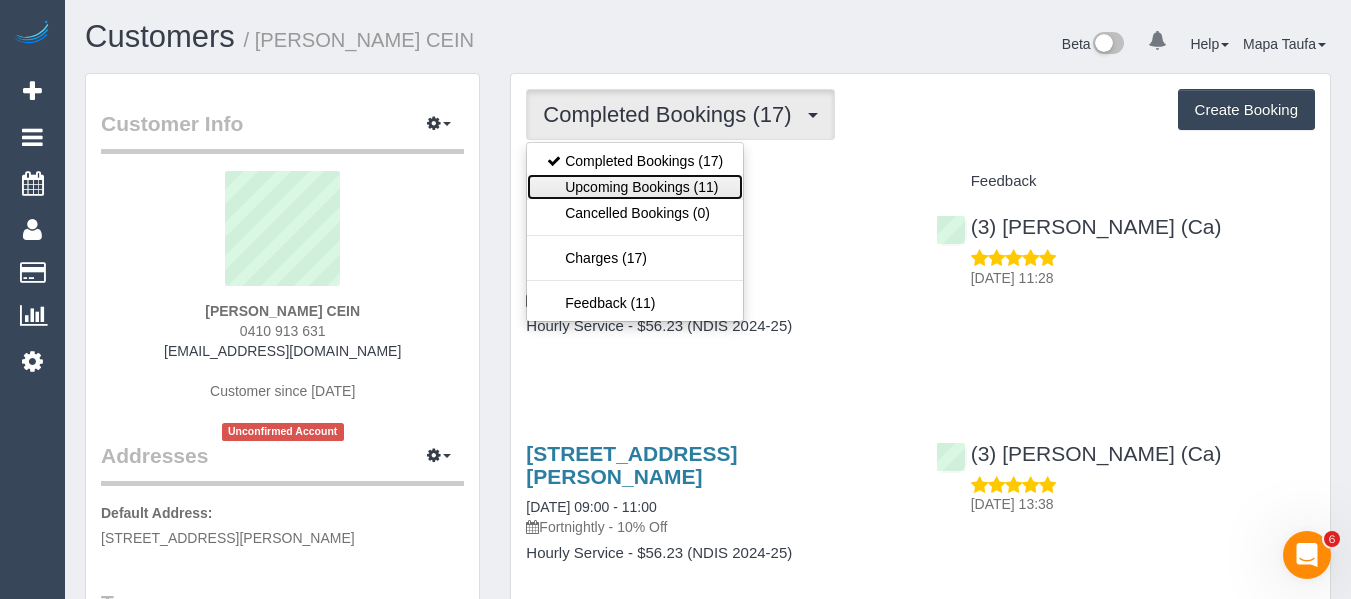click on "Upcoming Bookings (11)" at bounding box center [635, 187] 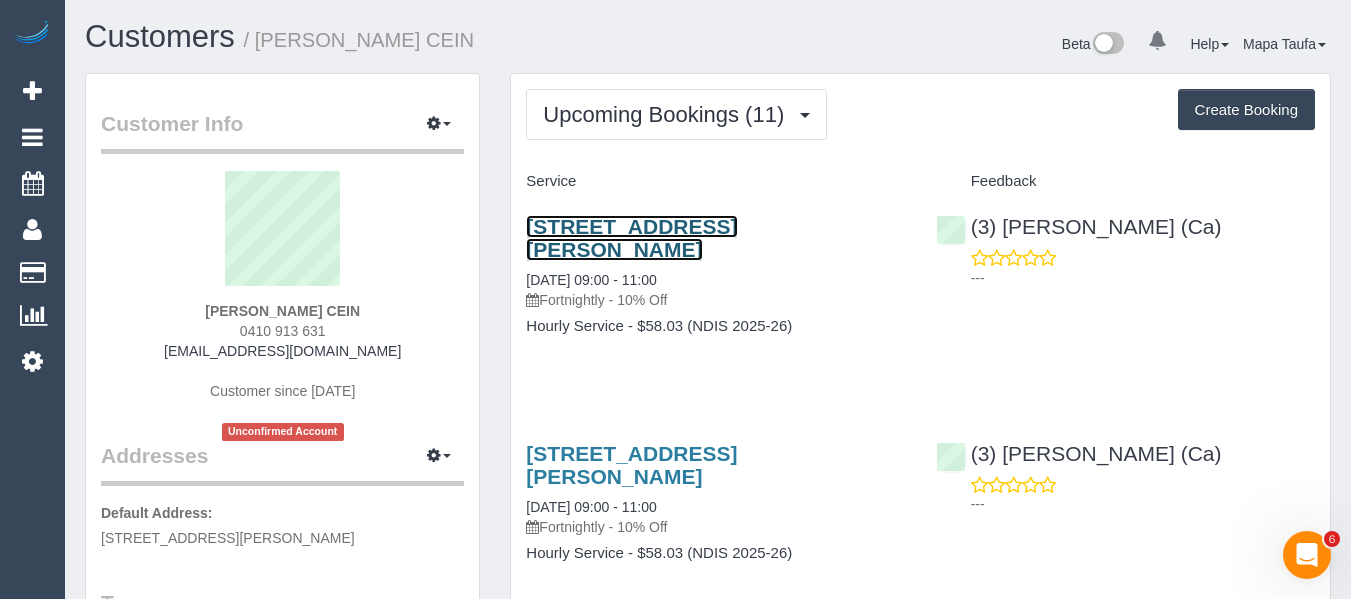 click on "189 Wood Street, Preston, VIC 3072" at bounding box center [631, 238] 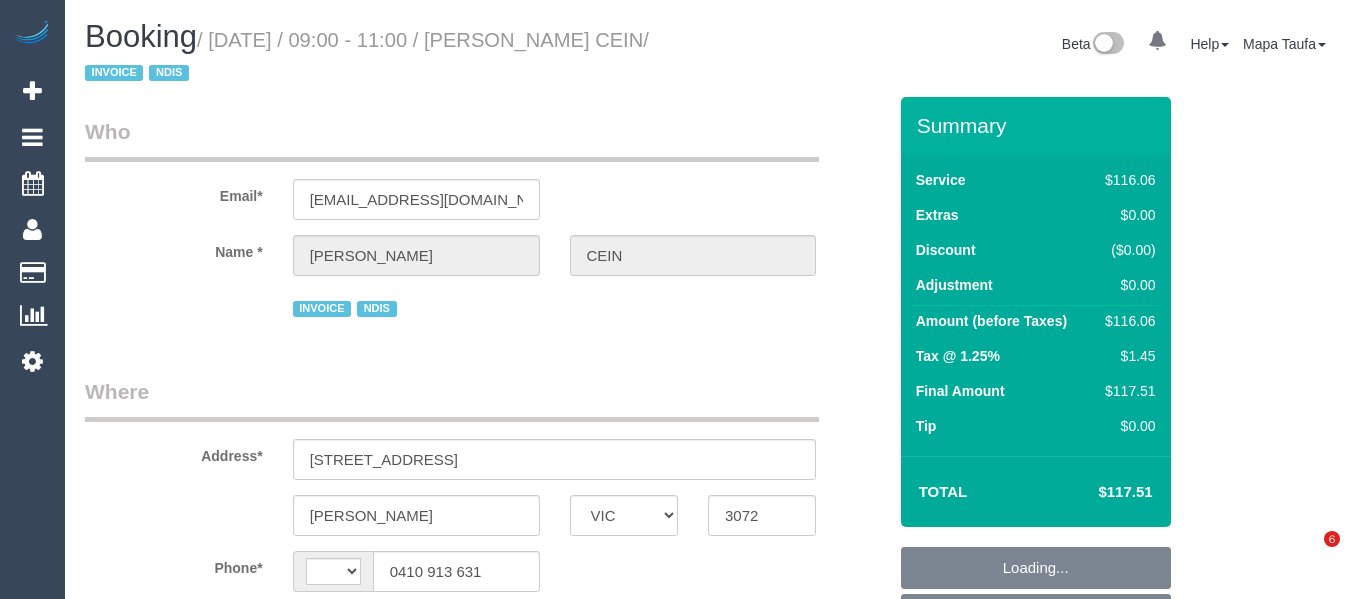 select on "VIC" 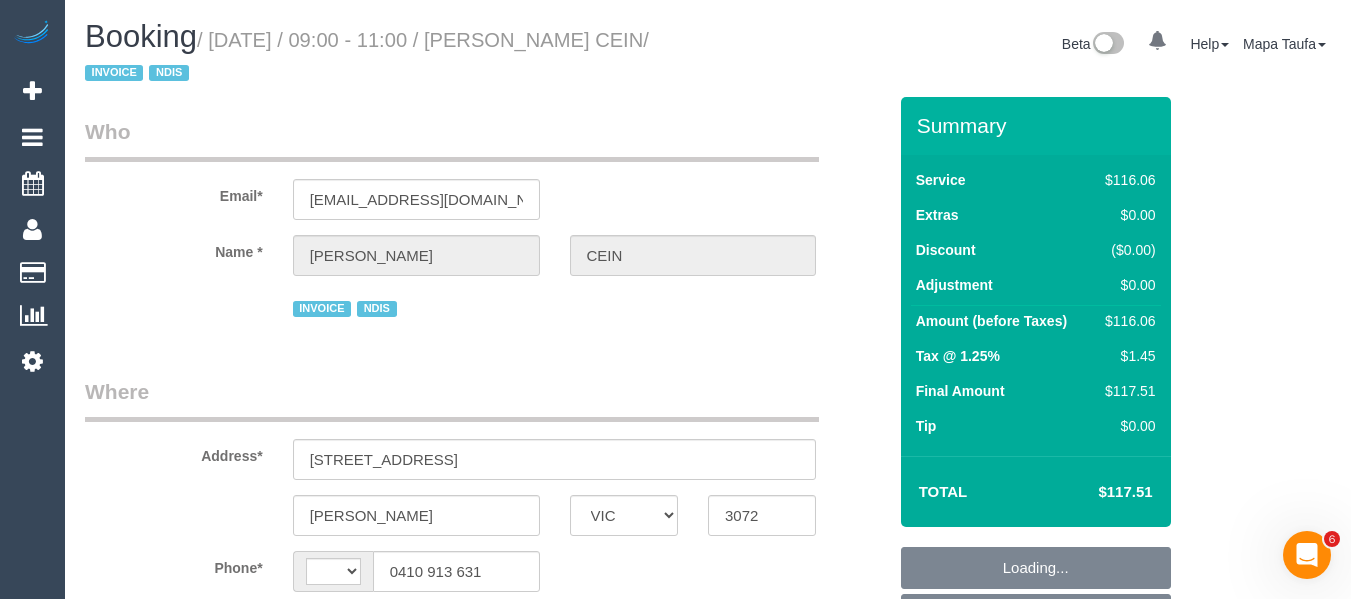scroll, scrollTop: 0, scrollLeft: 0, axis: both 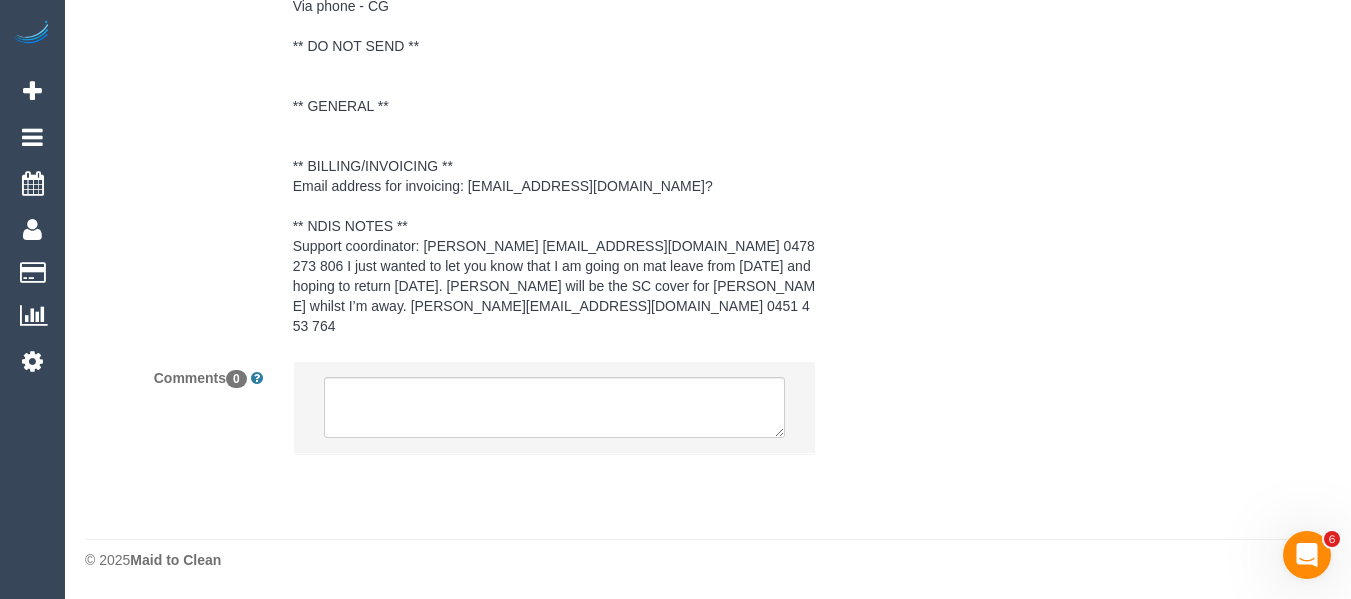 select on "object:591" 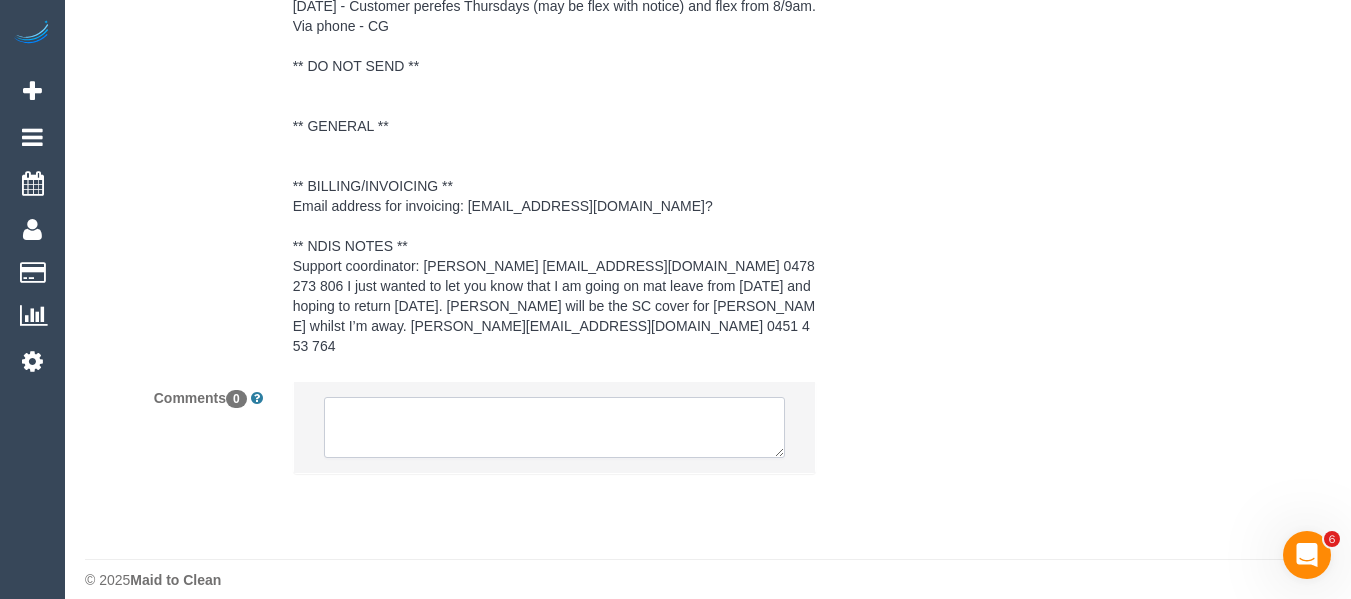 scroll, scrollTop: 3335, scrollLeft: 0, axis: vertical 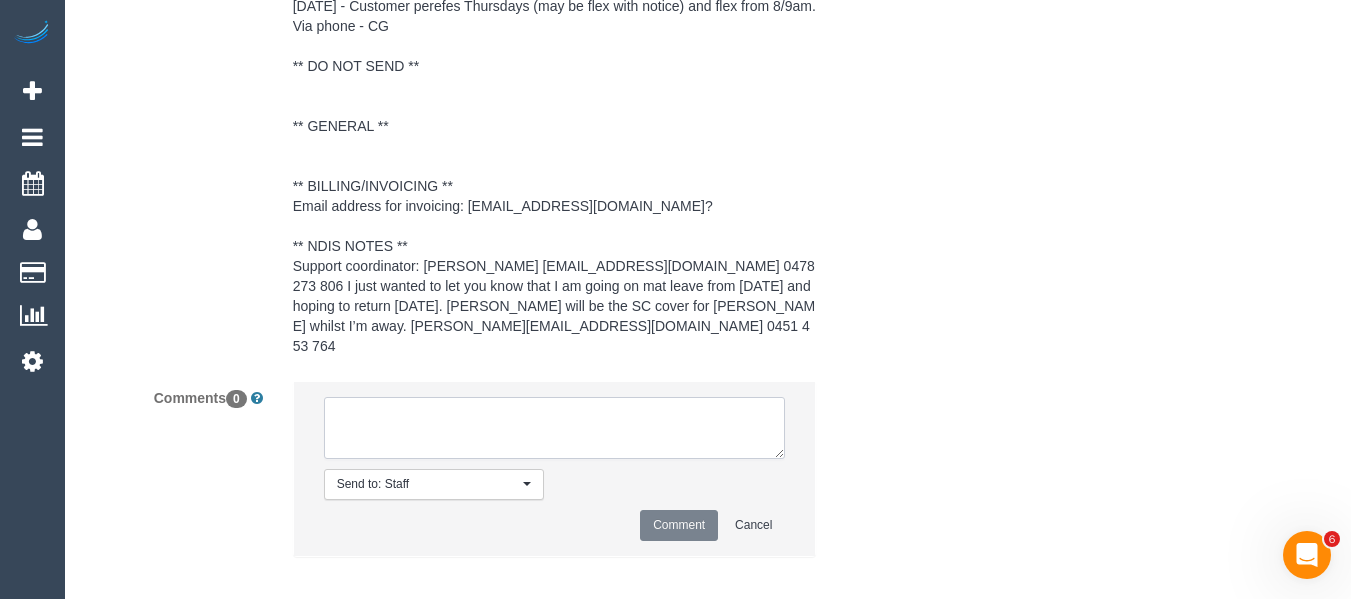 click at bounding box center (555, 428) 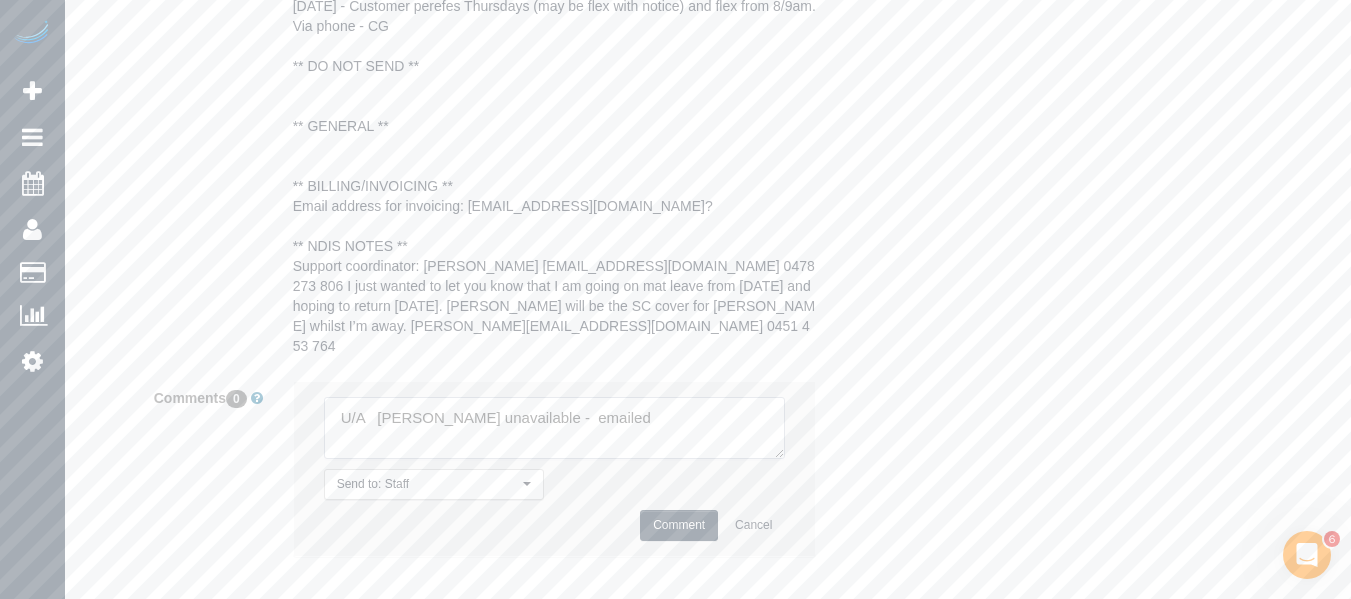 type on "U/A   [PERSON_NAME] unavailable -  emailed" 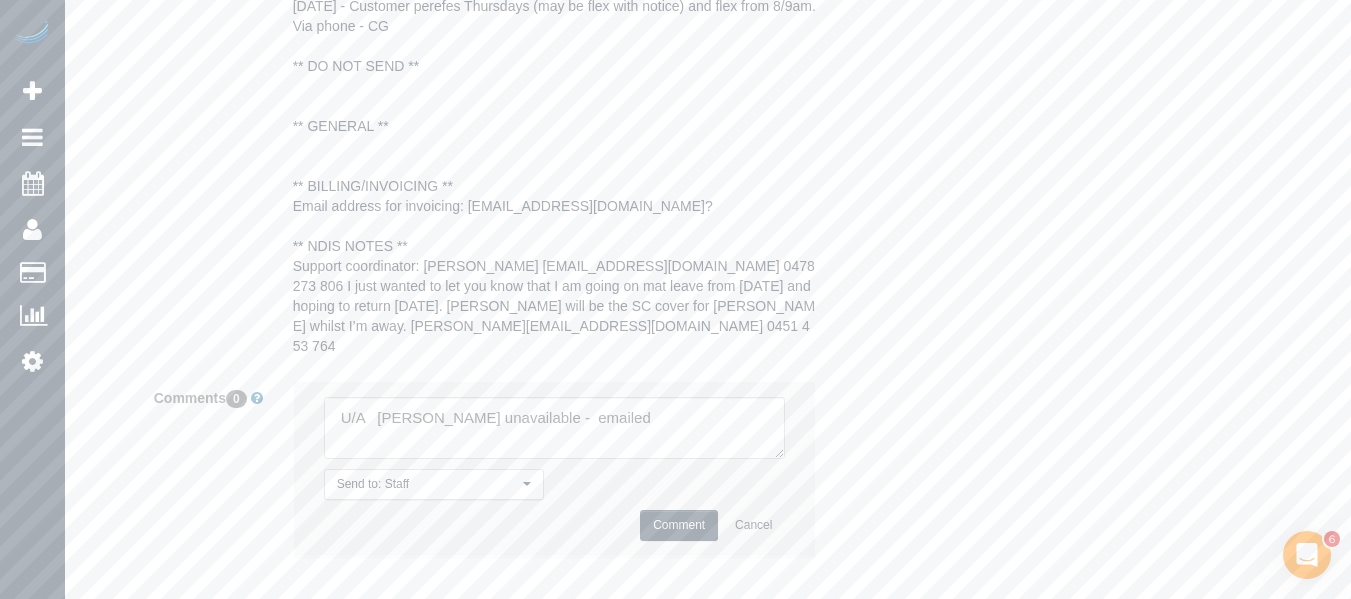 click on "Comment" at bounding box center [679, 525] 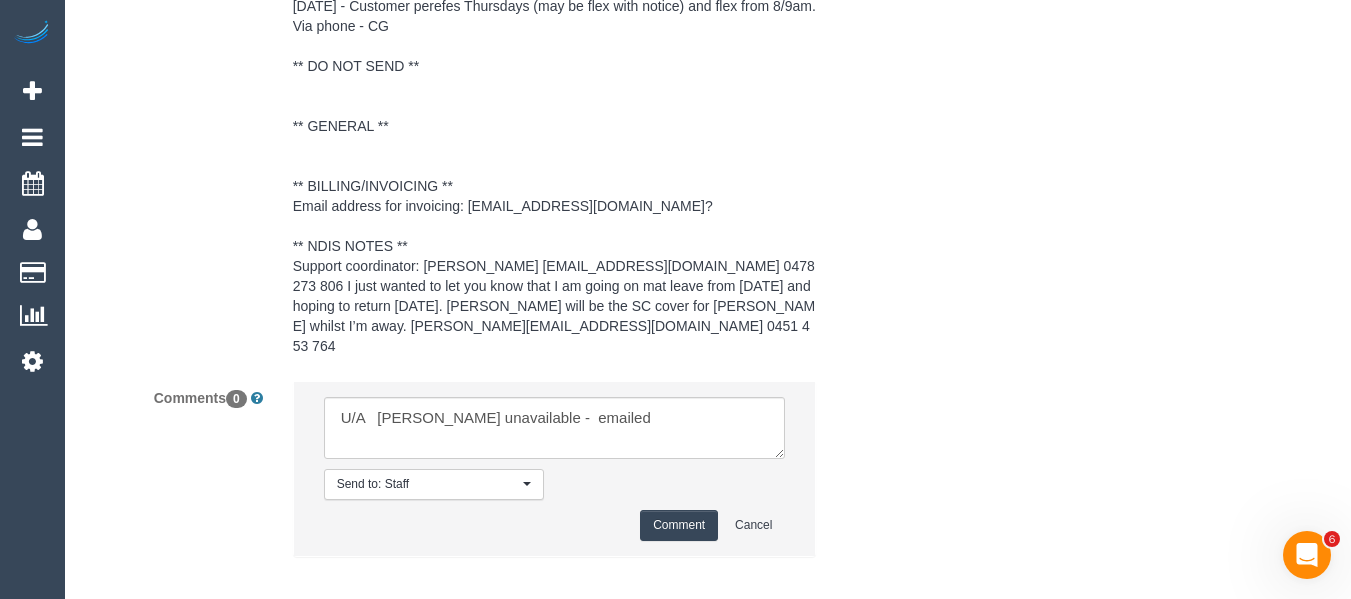 type 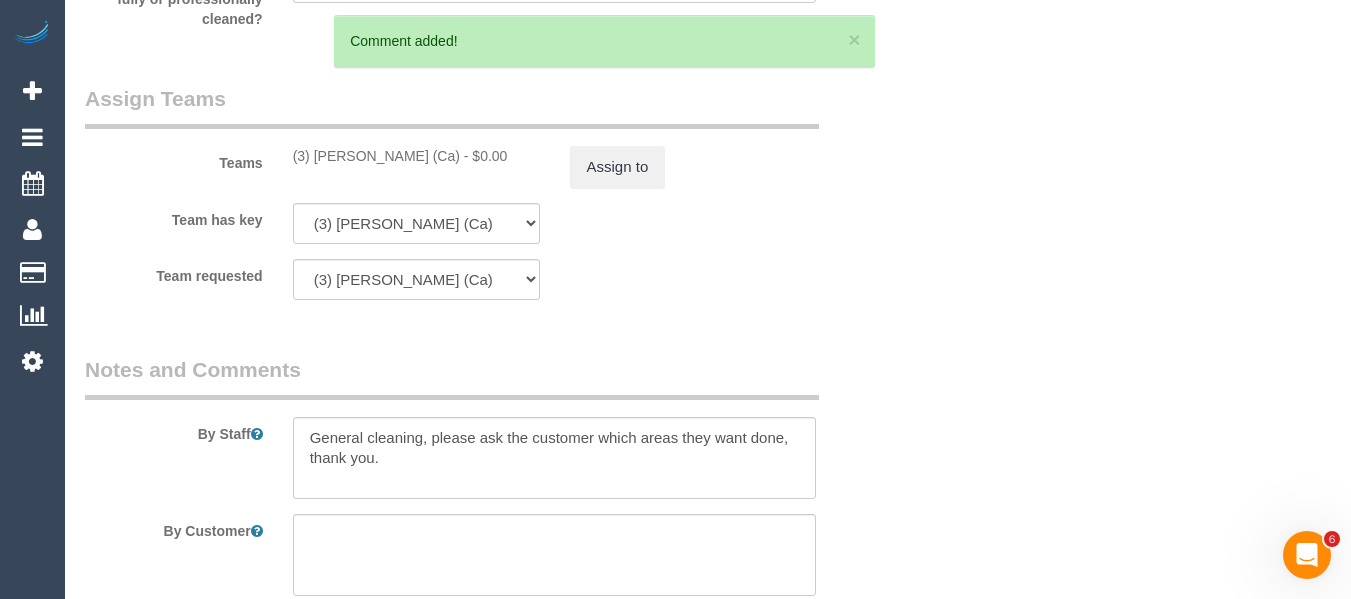 scroll, scrollTop: 2565, scrollLeft: 0, axis: vertical 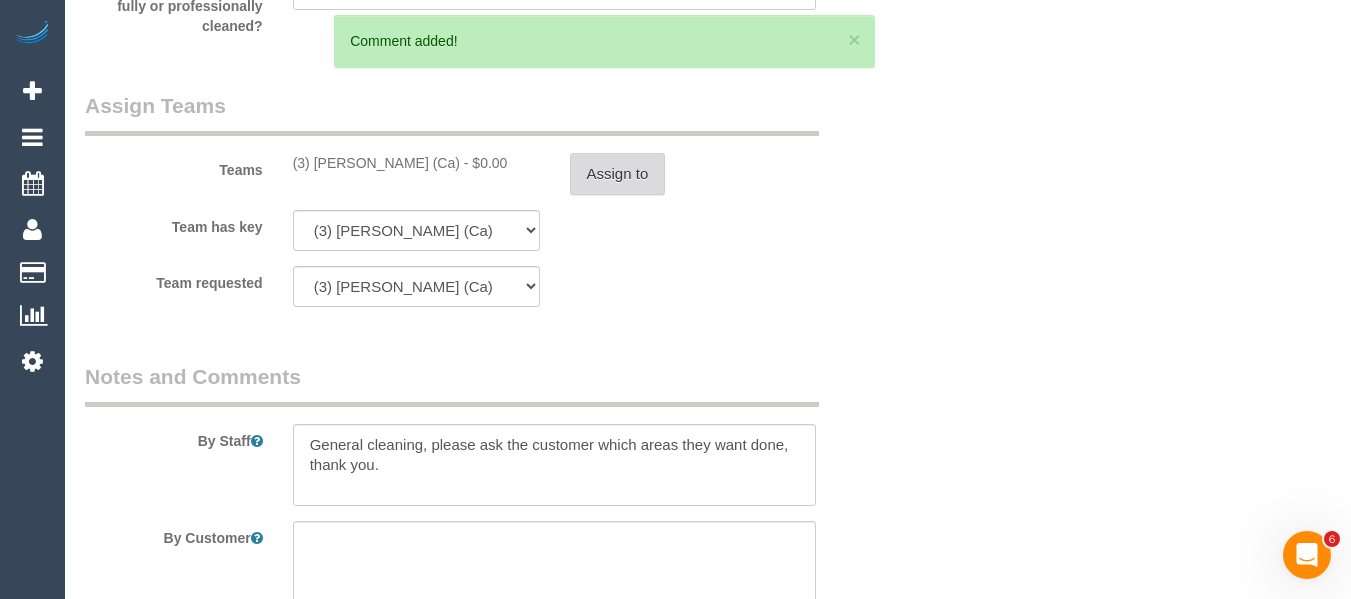 click on "Assign to" at bounding box center (618, 174) 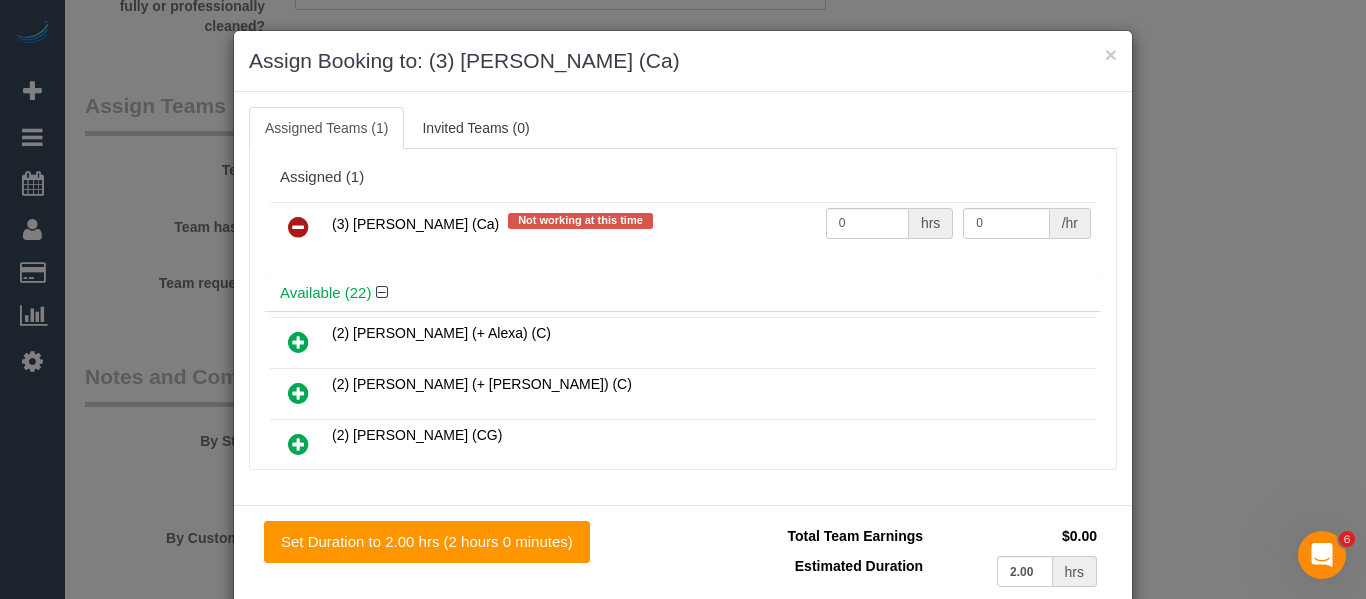 click at bounding box center [298, 228] 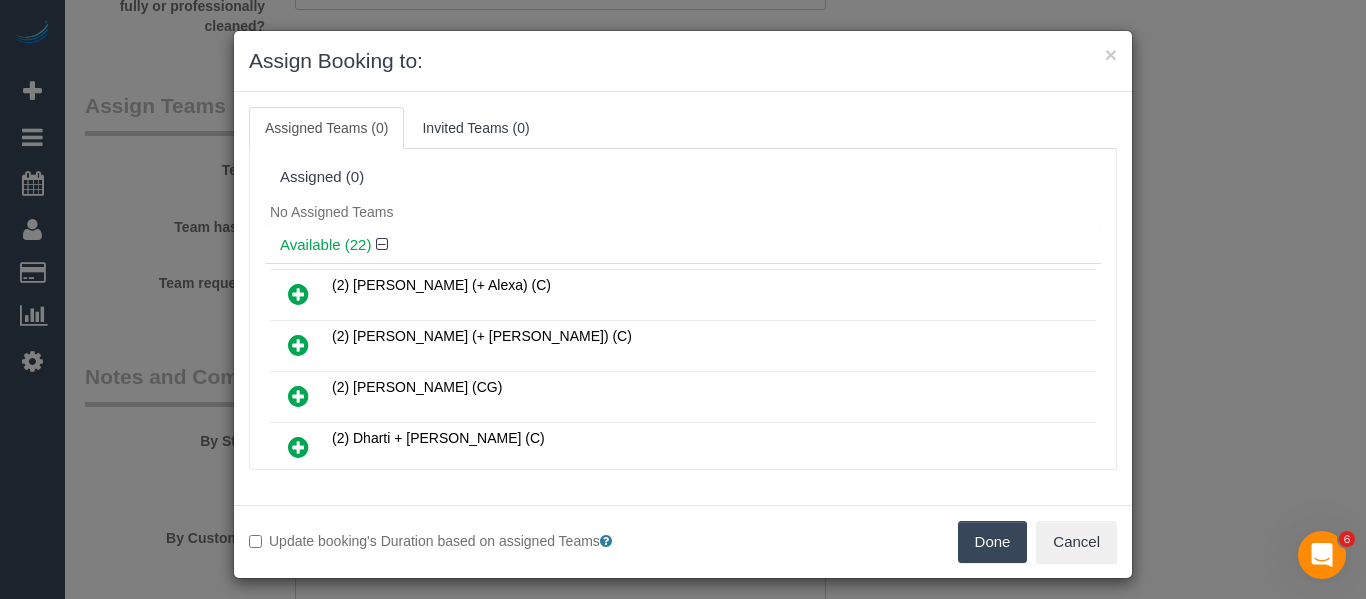 drag, startPoint x: 963, startPoint y: 539, endPoint x: 976, endPoint y: 538, distance: 13.038404 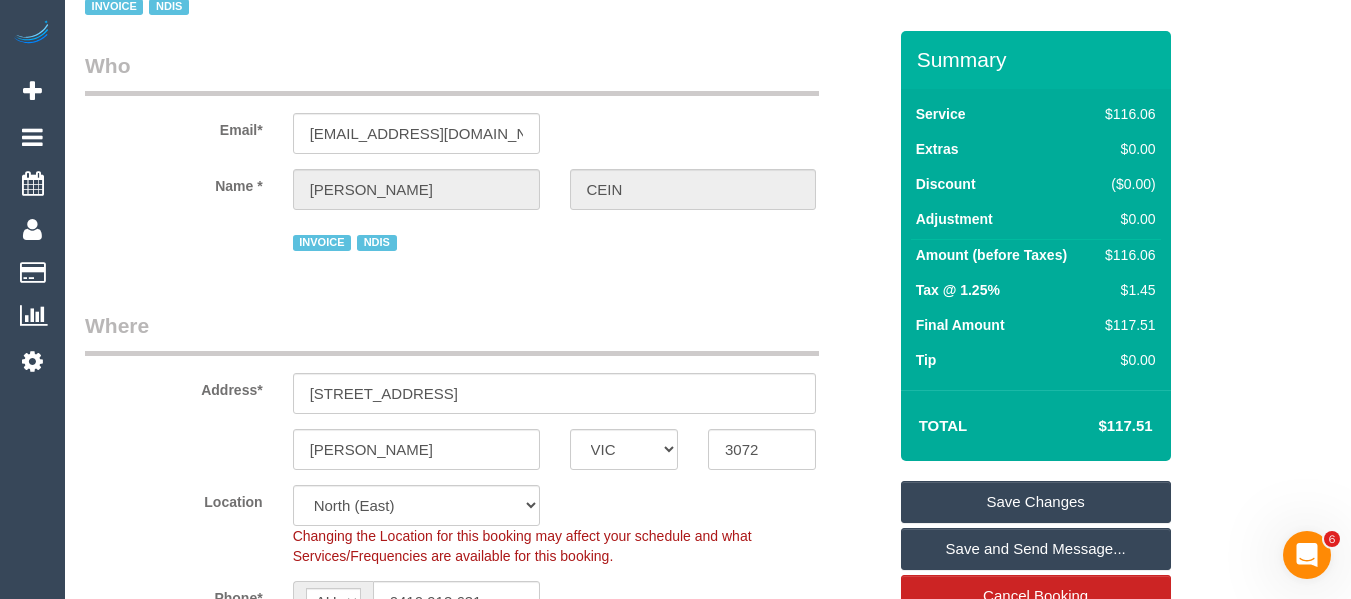 scroll, scrollTop: 37, scrollLeft: 0, axis: vertical 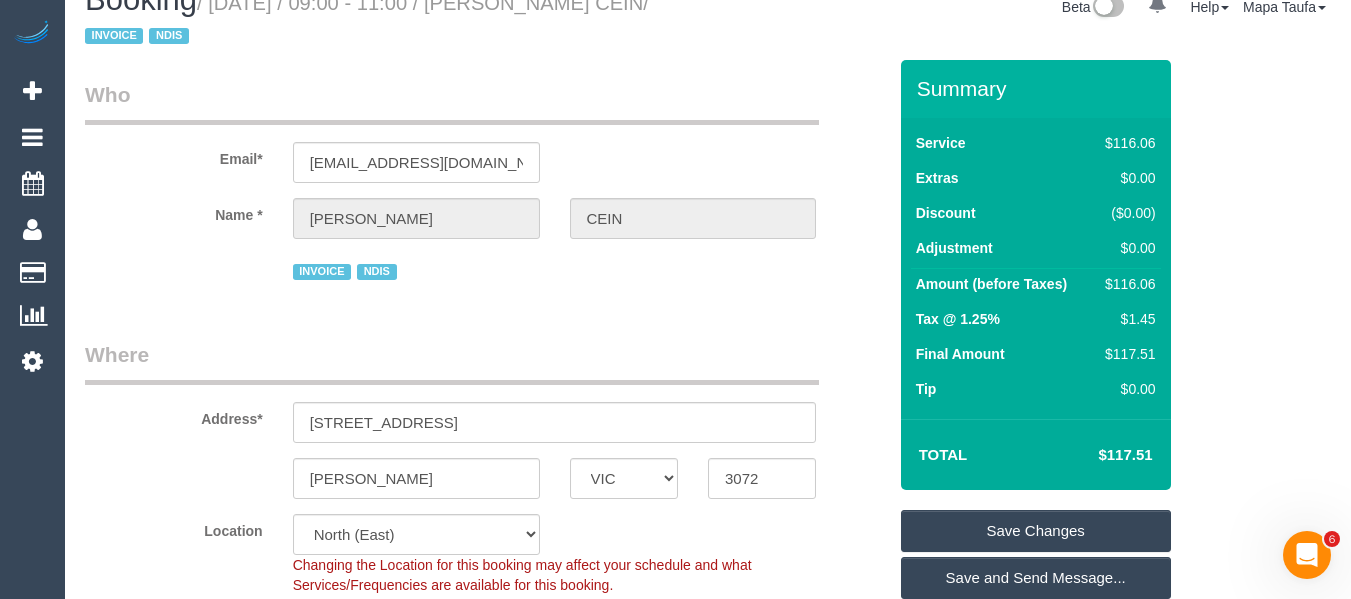 click on "Save Changes" at bounding box center [1036, 531] 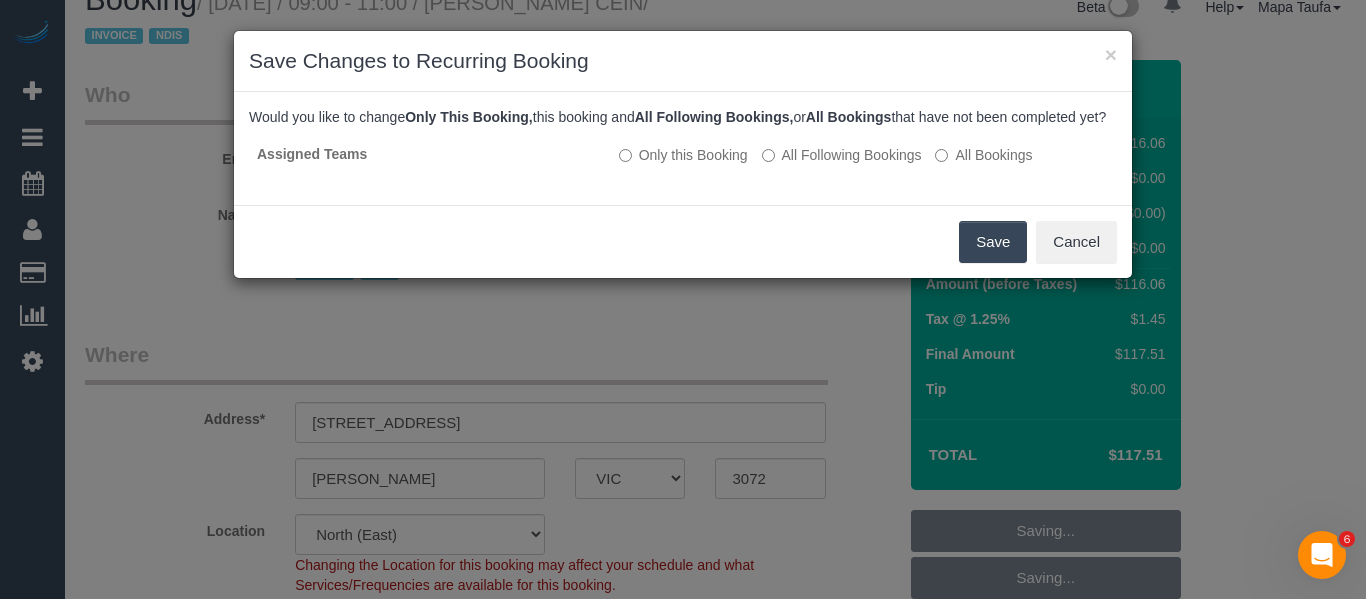 click on "Save" at bounding box center (993, 242) 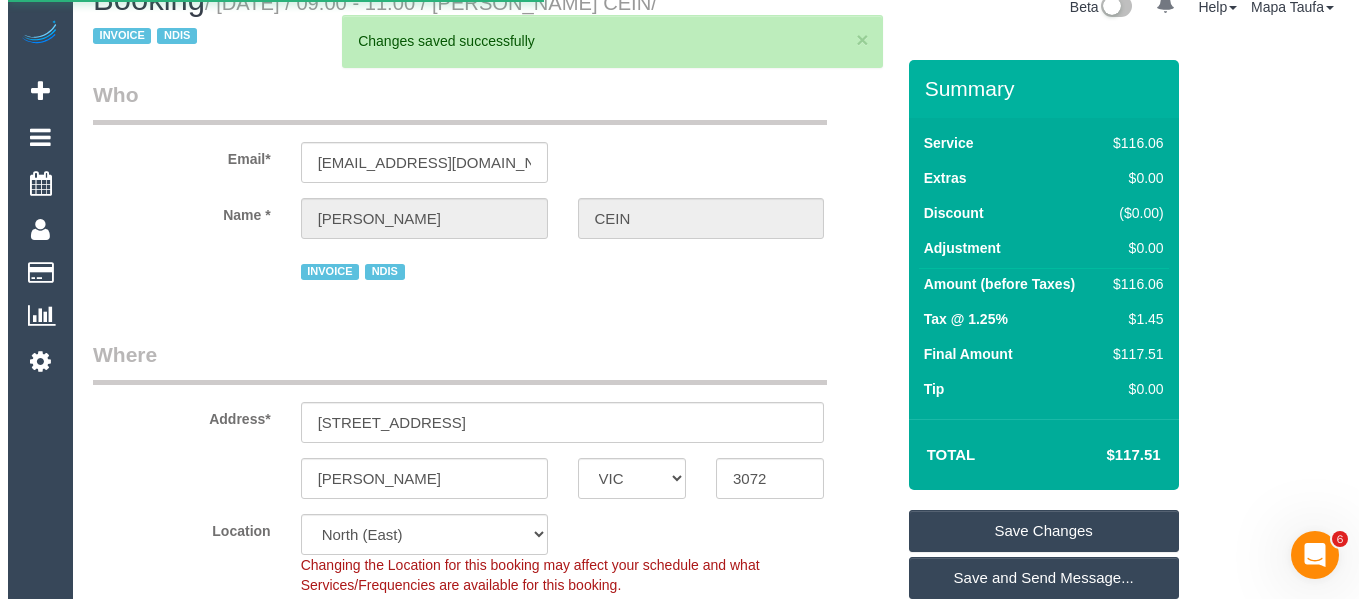 scroll, scrollTop: 0, scrollLeft: 0, axis: both 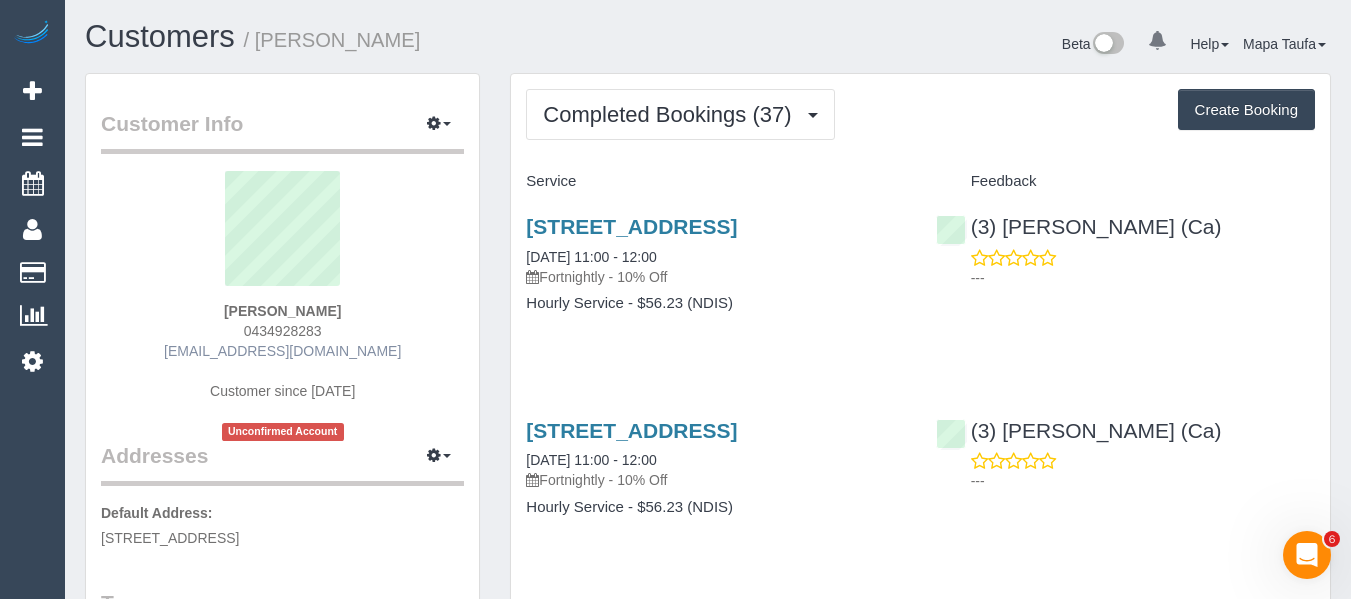 drag, startPoint x: 392, startPoint y: 347, endPoint x: 214, endPoint y: 344, distance: 178.02528 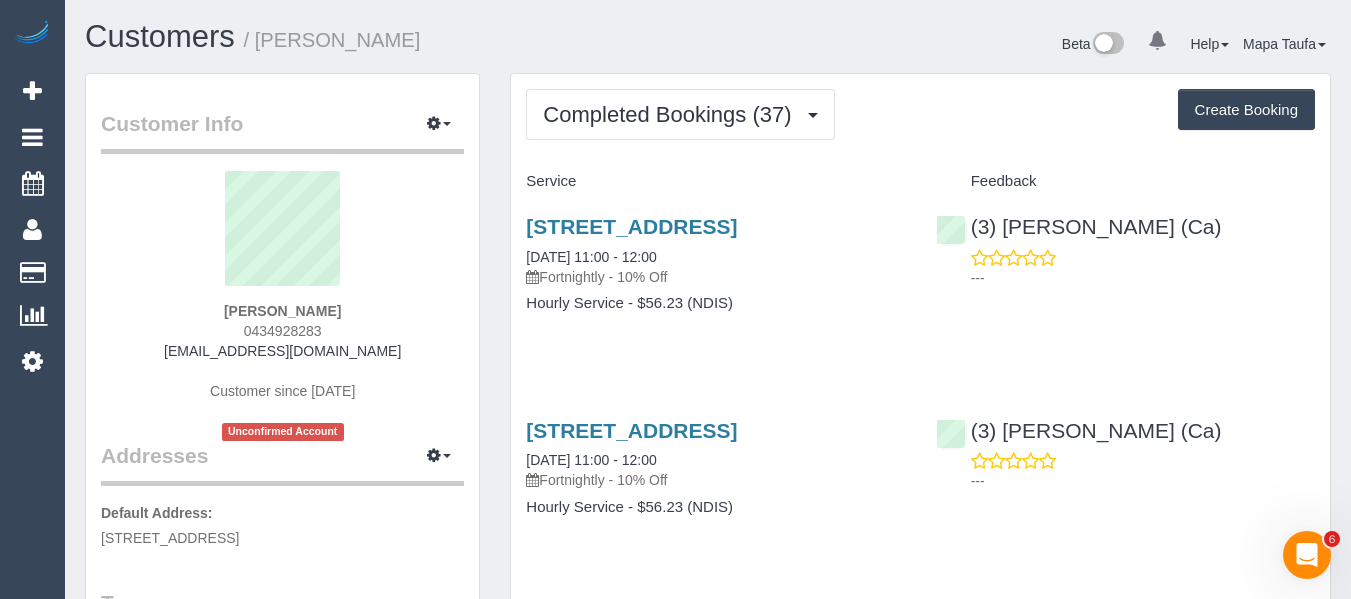 copy on "andylee_2020@outlook.com" 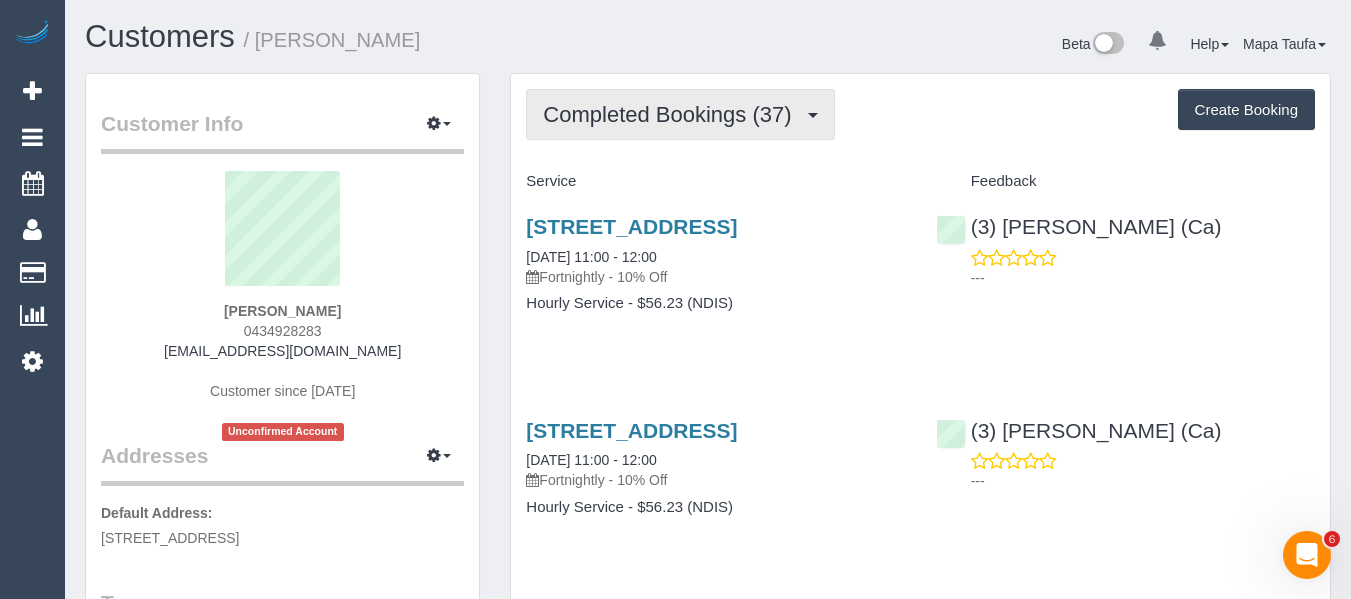 click on "Completed Bookings (37)" at bounding box center [680, 114] 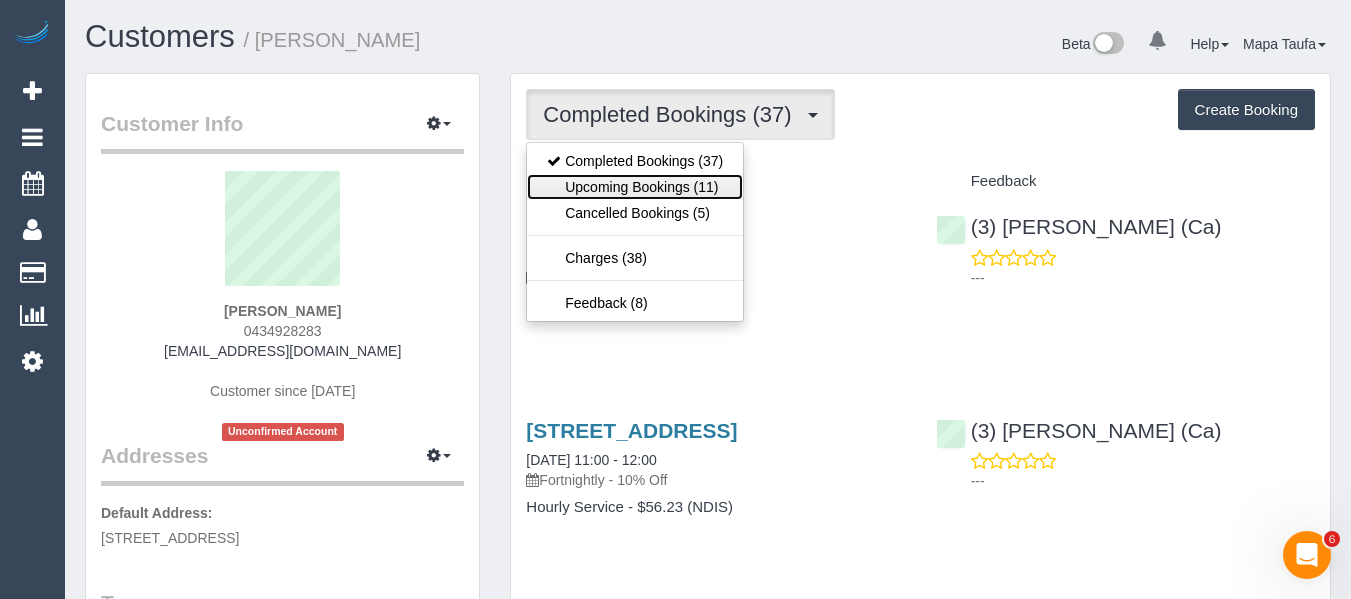 click on "Upcoming Bookings (11)" at bounding box center [635, 187] 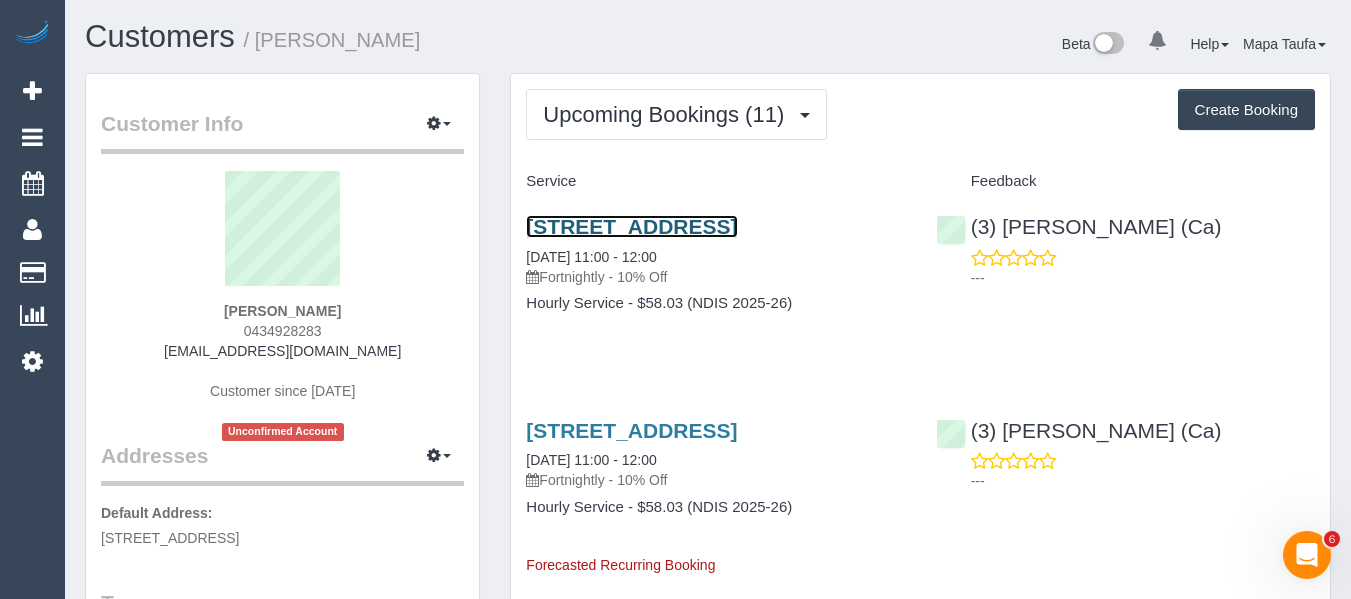 click on "[STREET_ADDRESS]" at bounding box center [631, 226] 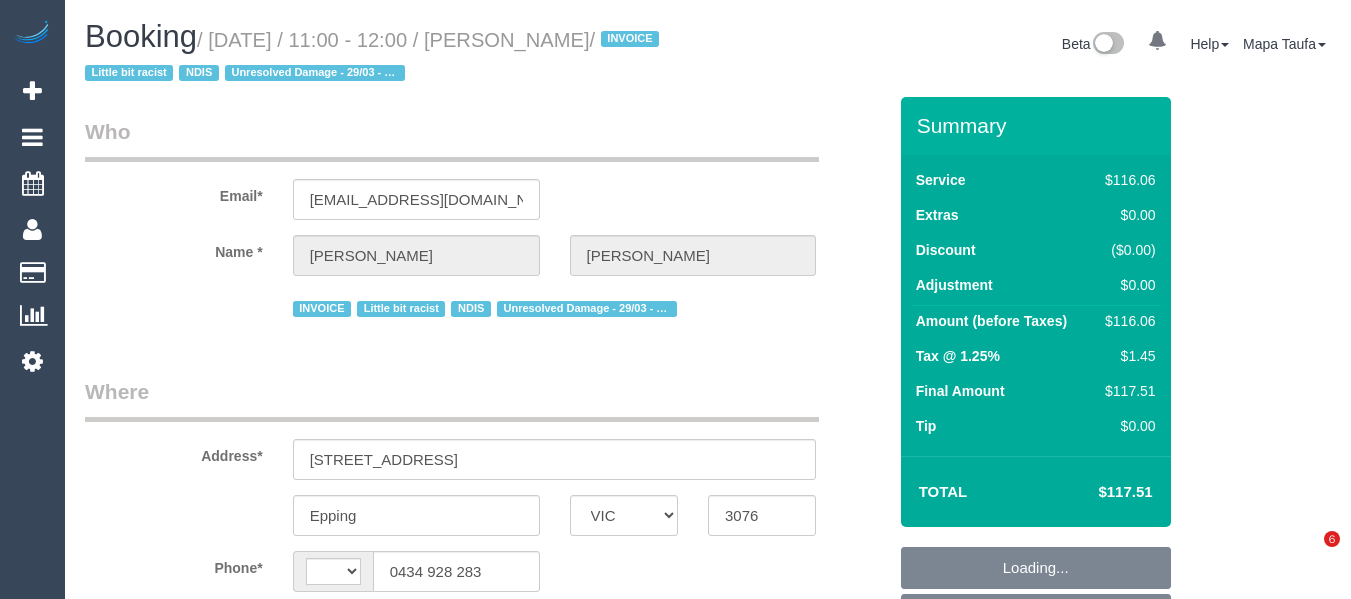 select on "VIC" 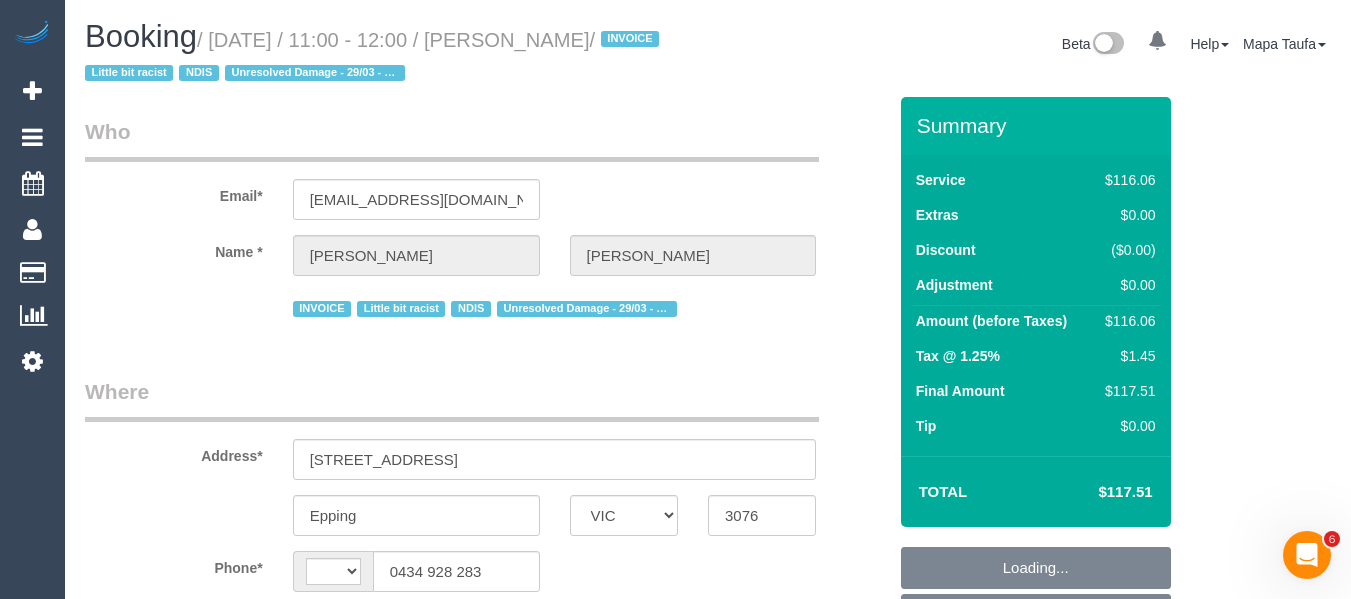 scroll, scrollTop: 0, scrollLeft: 0, axis: both 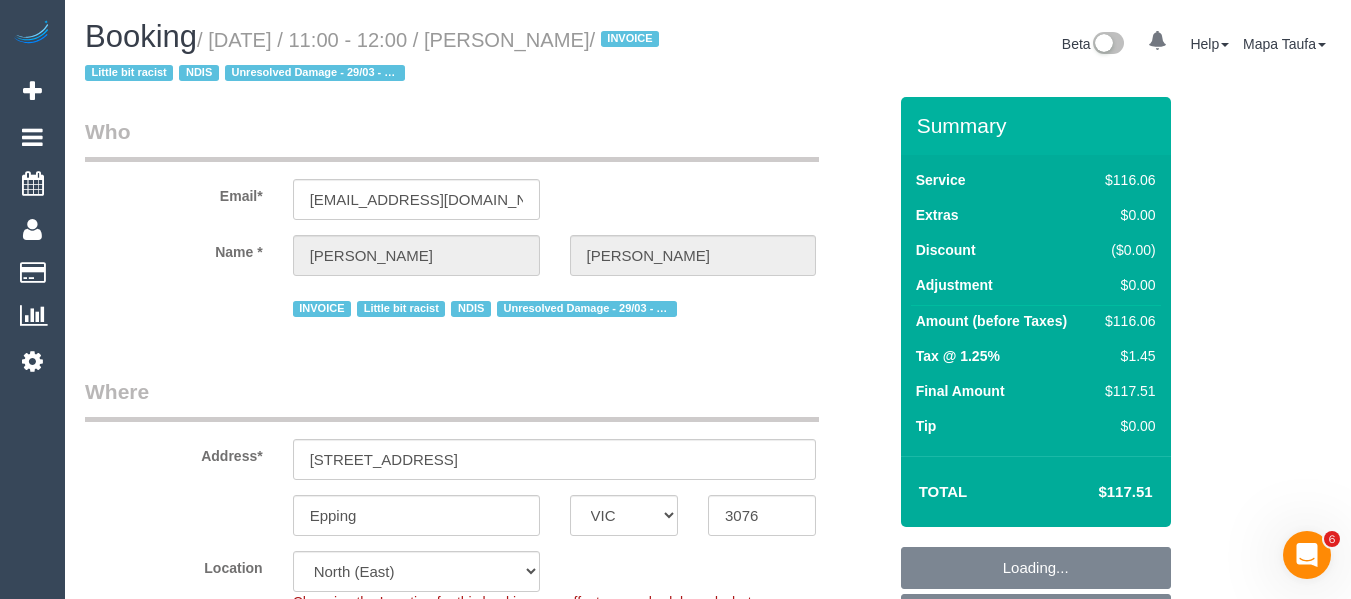 select on "number:27" 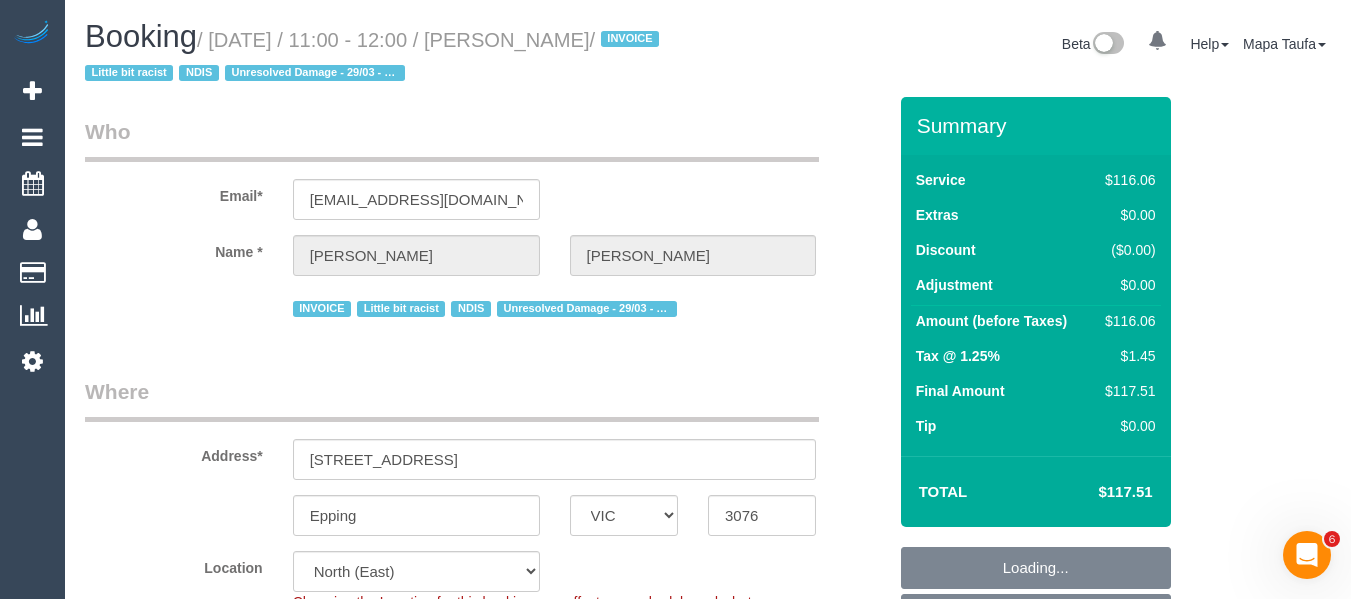 select on "object:686" 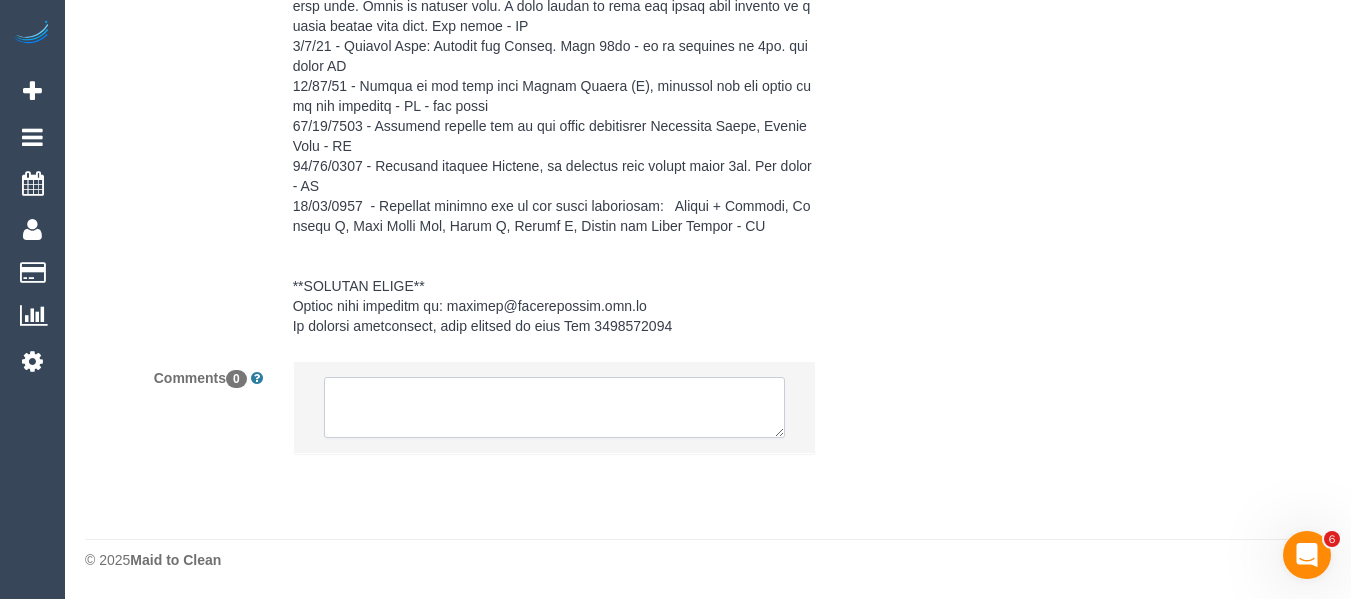 click at bounding box center [555, 408] 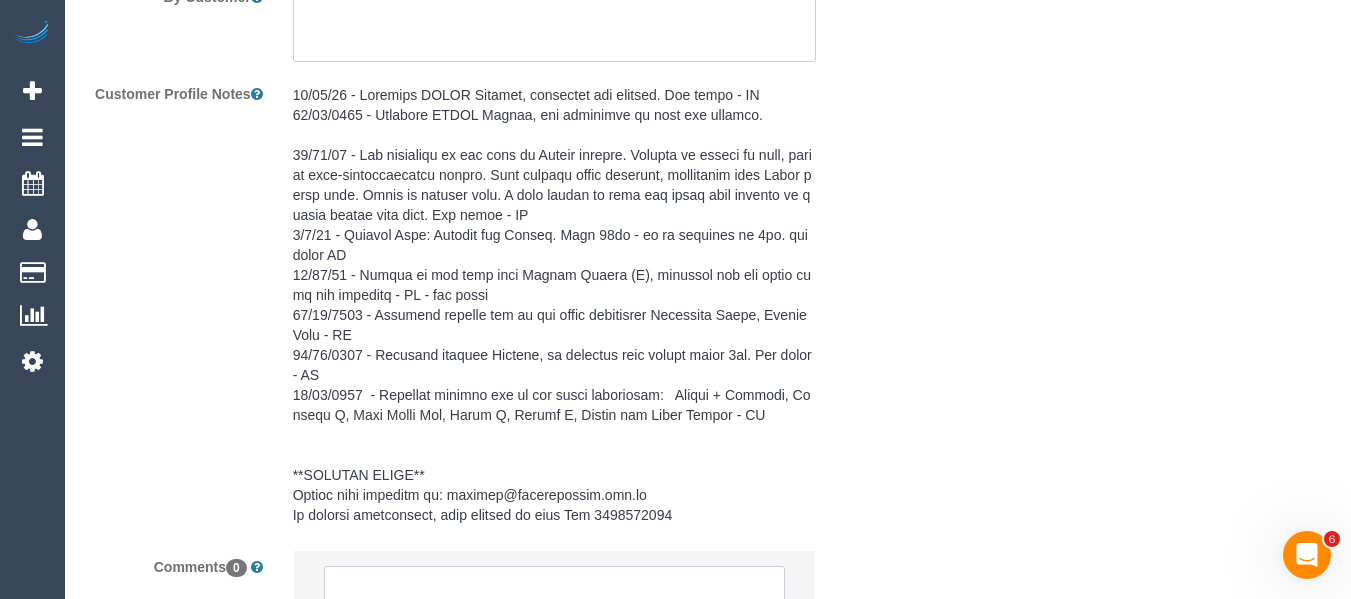 scroll, scrollTop: 3295, scrollLeft: 0, axis: vertical 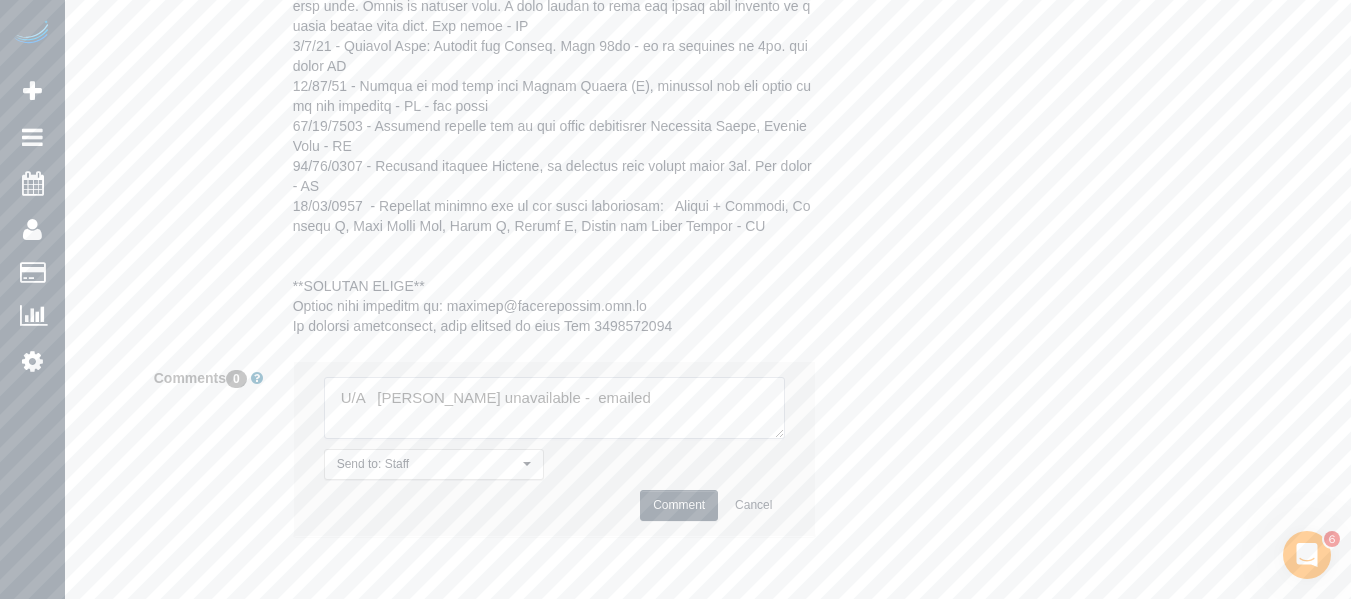type on "U/A   Melissa Alampi unavailable -  emailed" 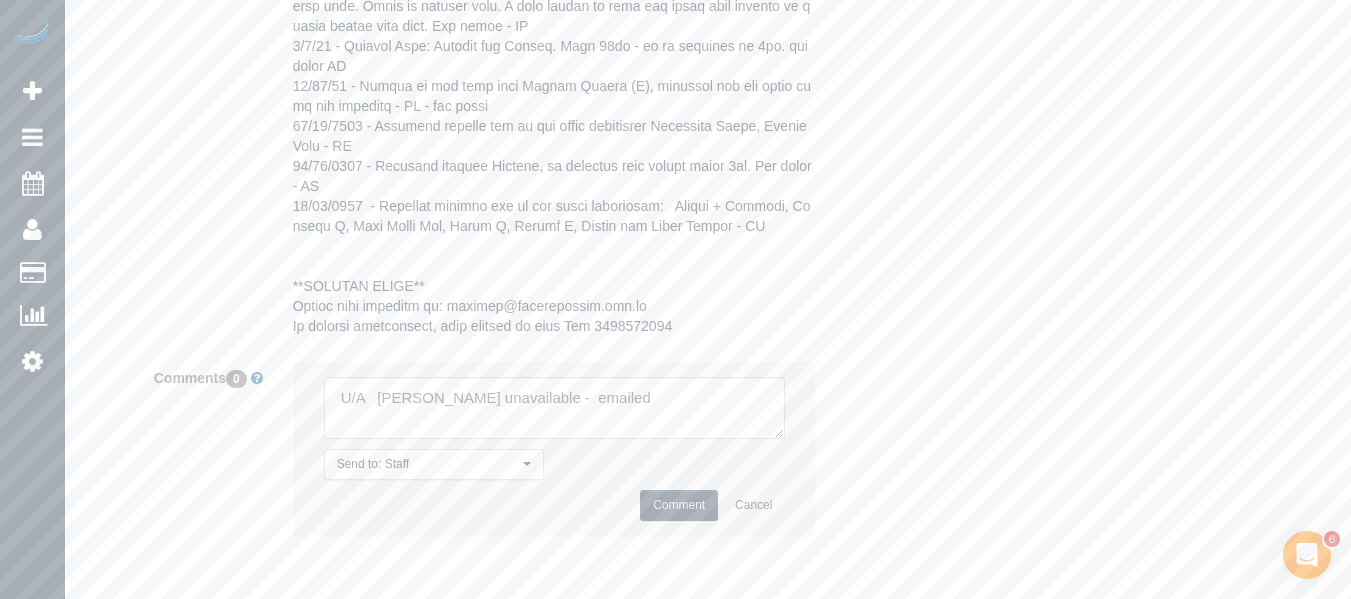 click on "Comment" at bounding box center (679, 505) 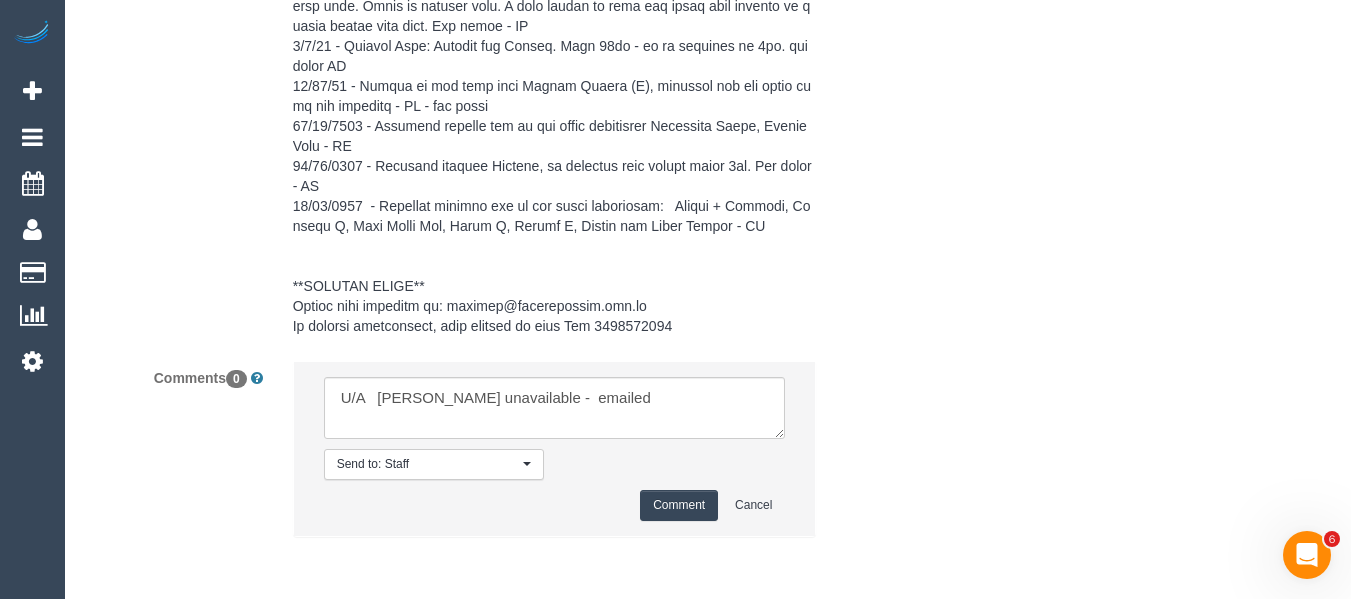 type 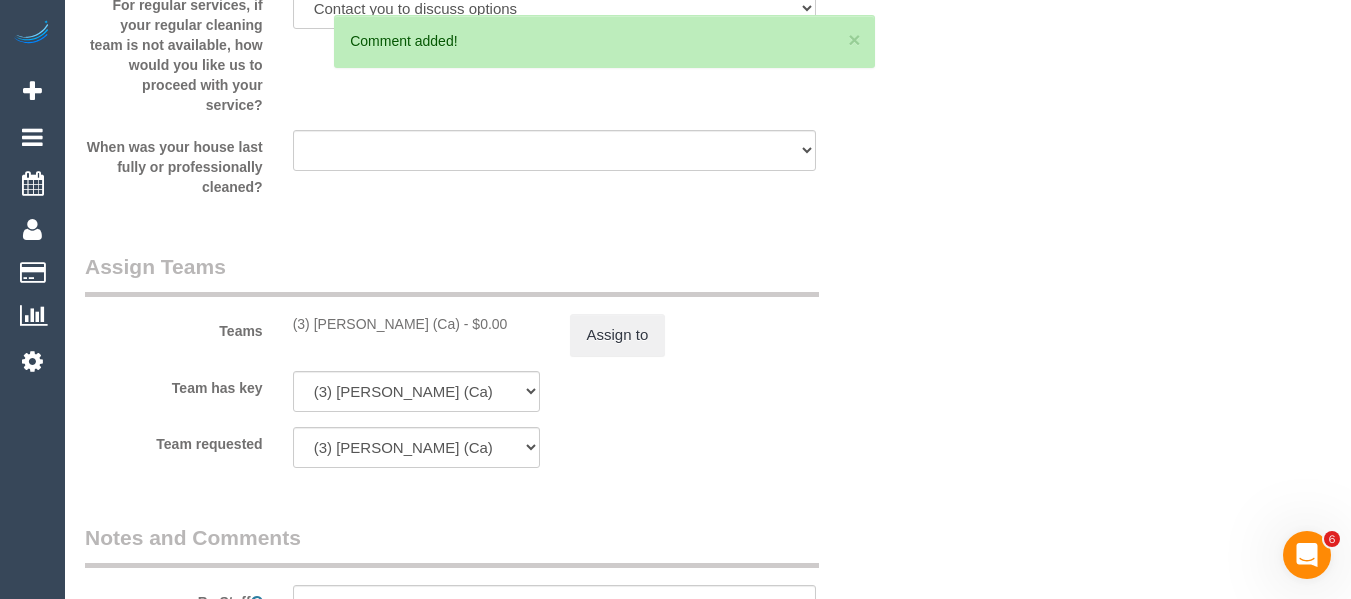 scroll, scrollTop: 2395, scrollLeft: 0, axis: vertical 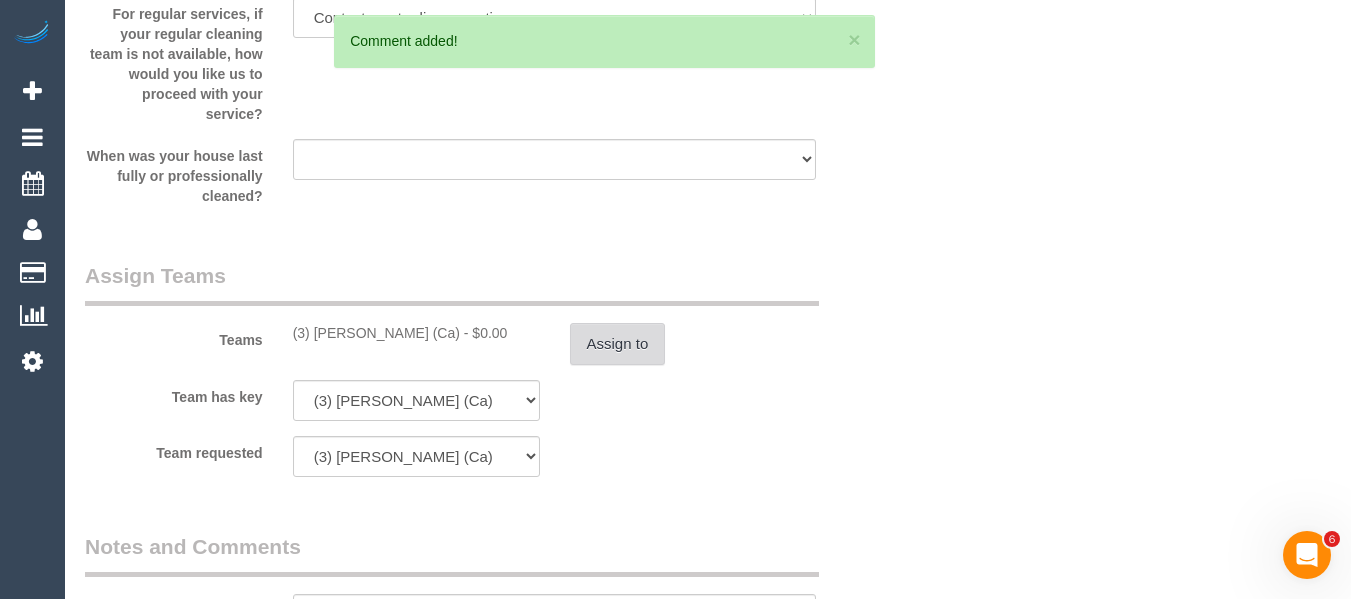 click on "Assign to" at bounding box center (618, 344) 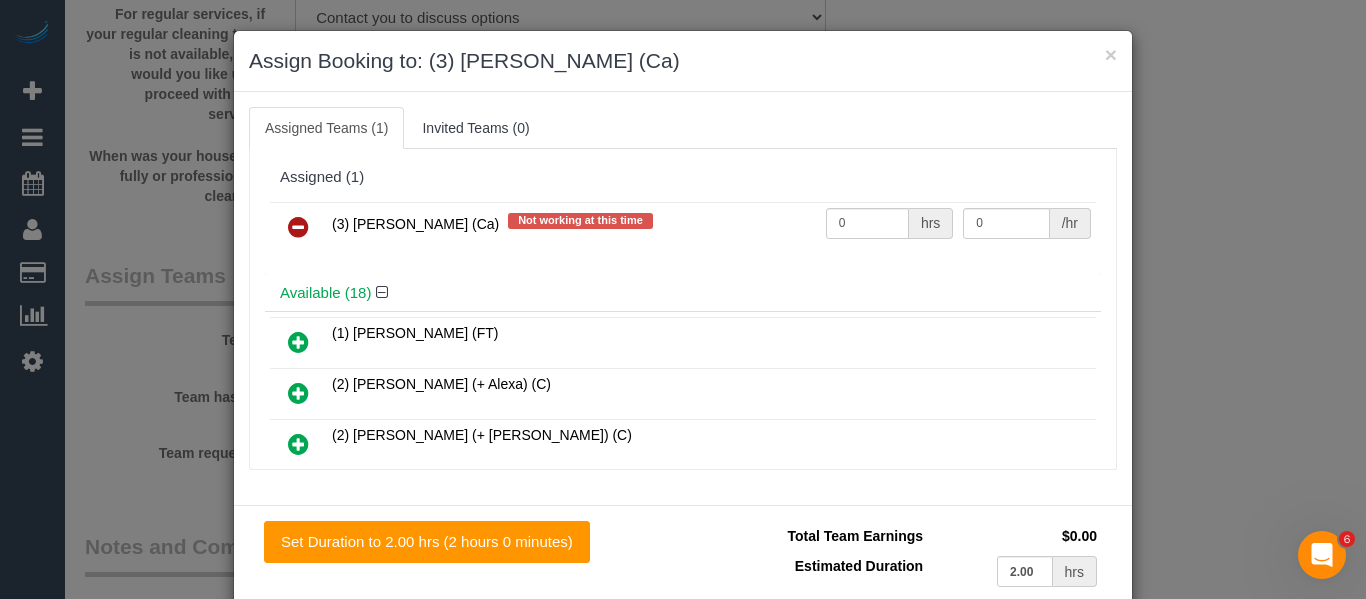 click at bounding box center (298, 228) 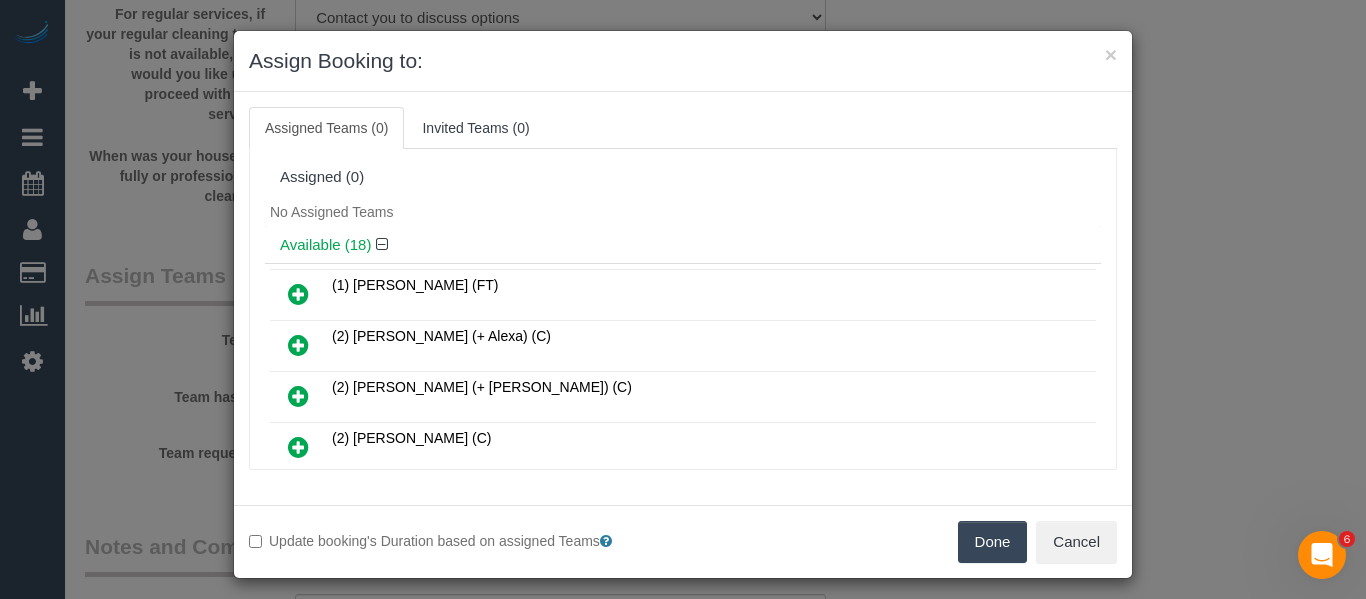 click on "Done" at bounding box center [993, 542] 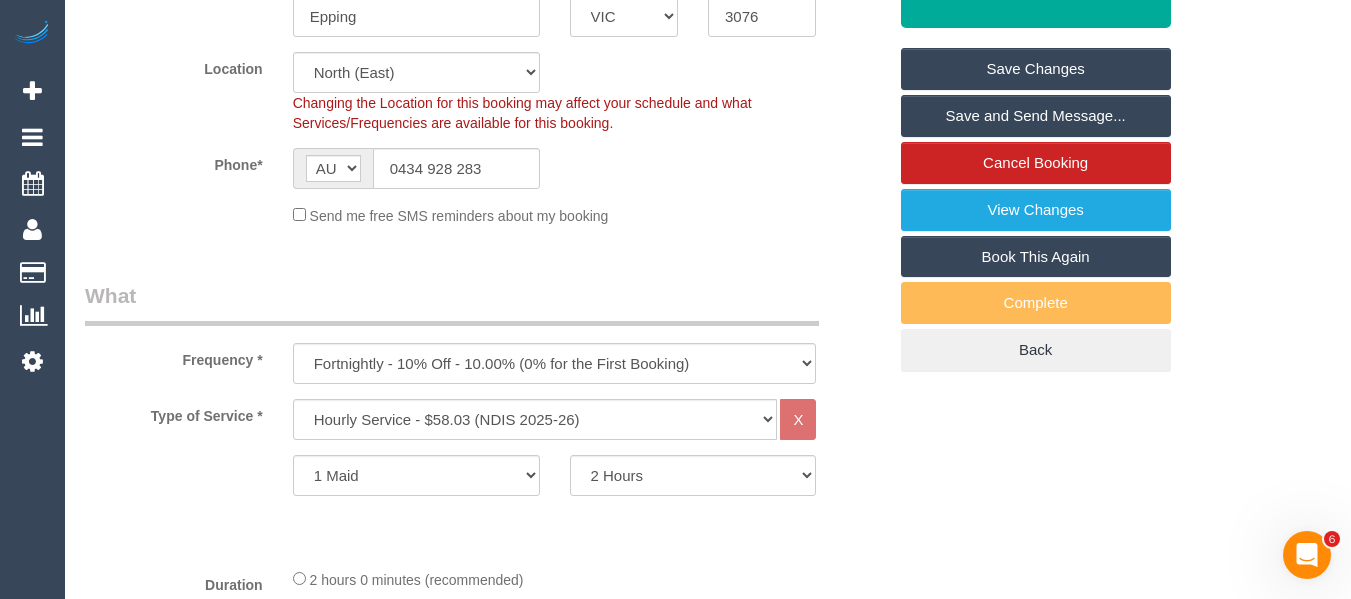 scroll, scrollTop: 269, scrollLeft: 0, axis: vertical 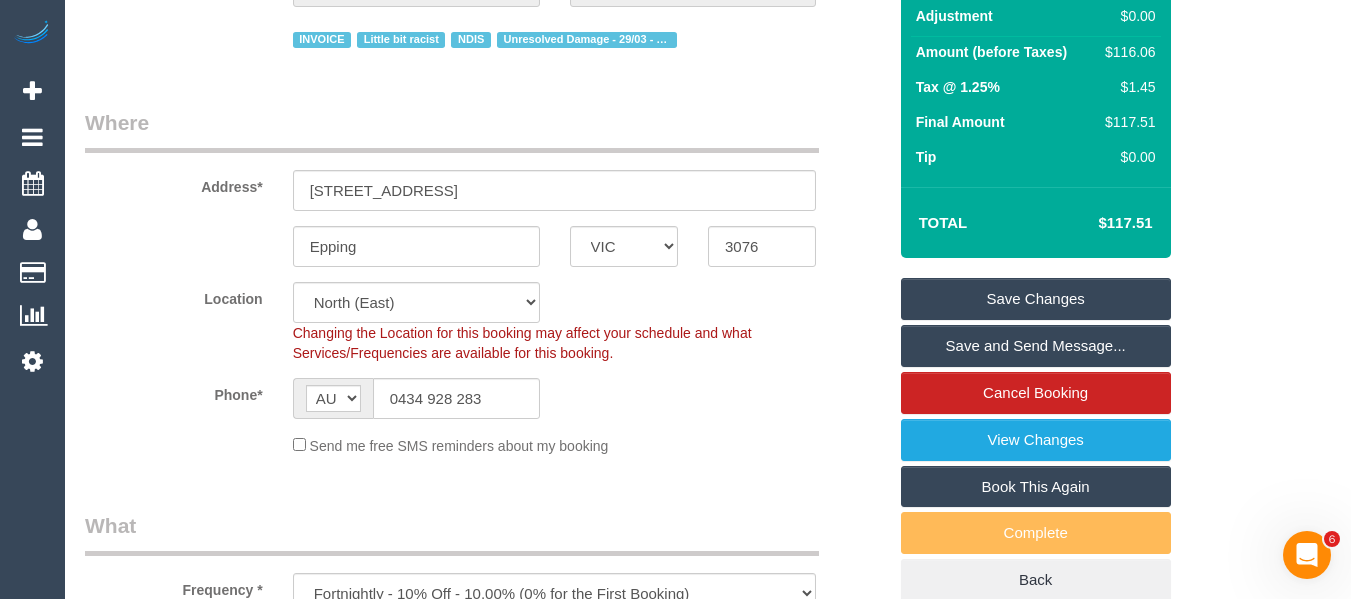 click on "Save Changes" at bounding box center [1036, 299] 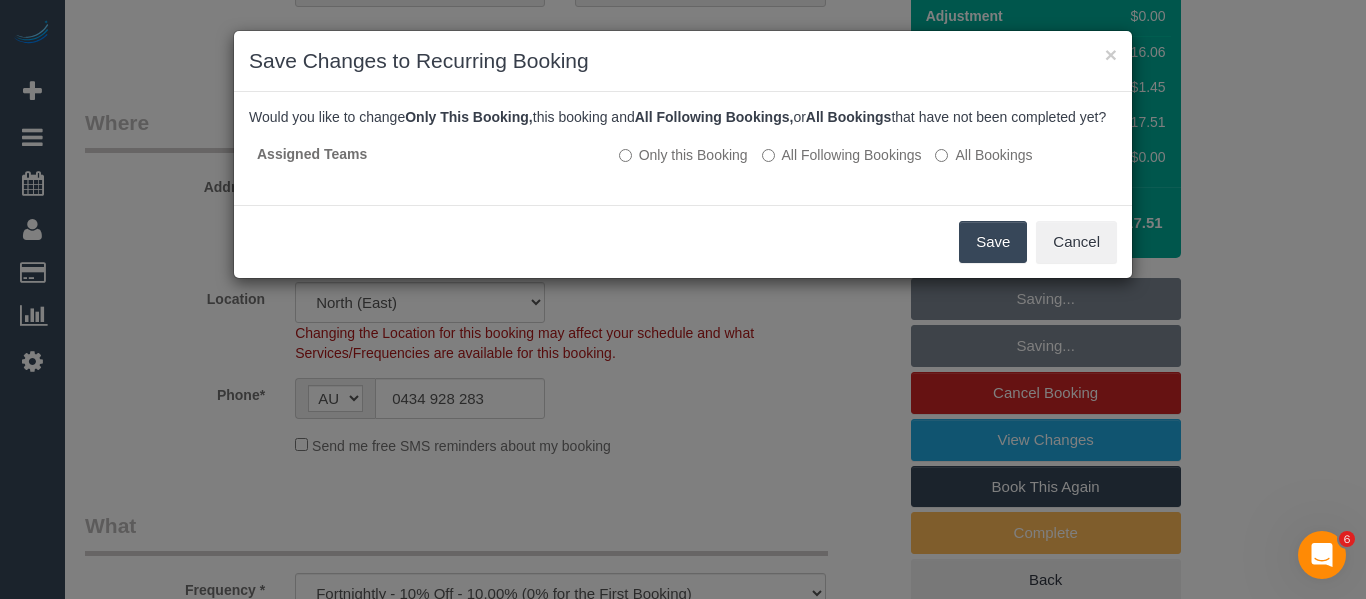 click on "Save" at bounding box center (993, 242) 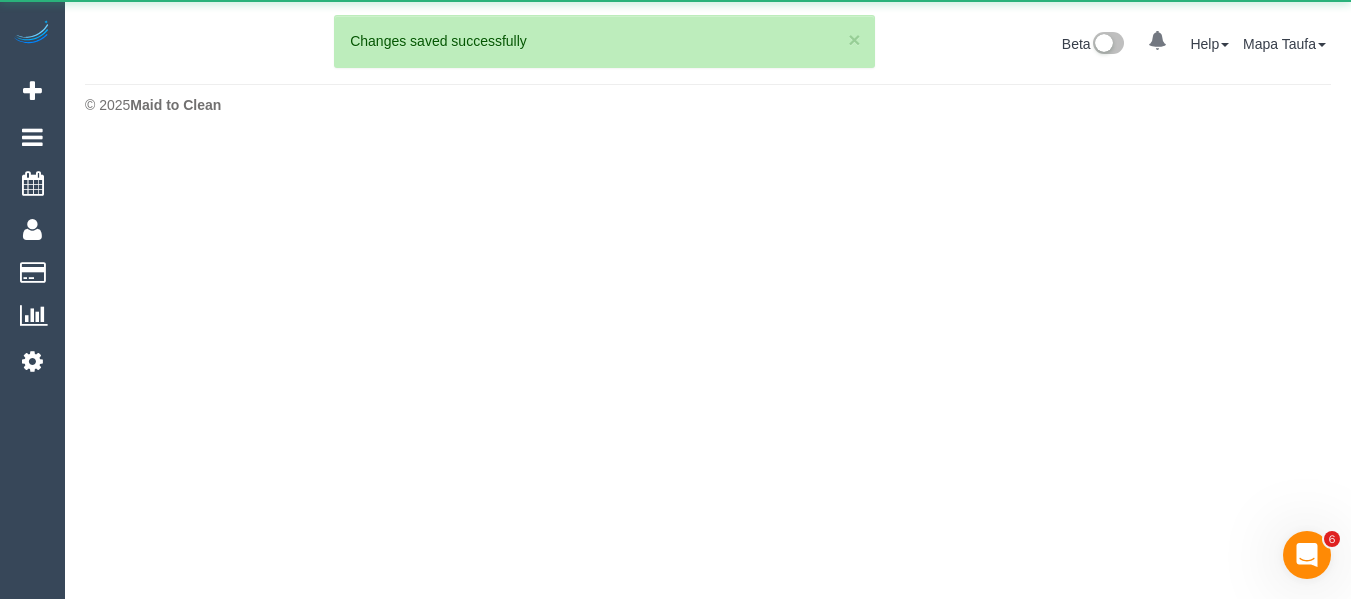 scroll, scrollTop: 0, scrollLeft: 0, axis: both 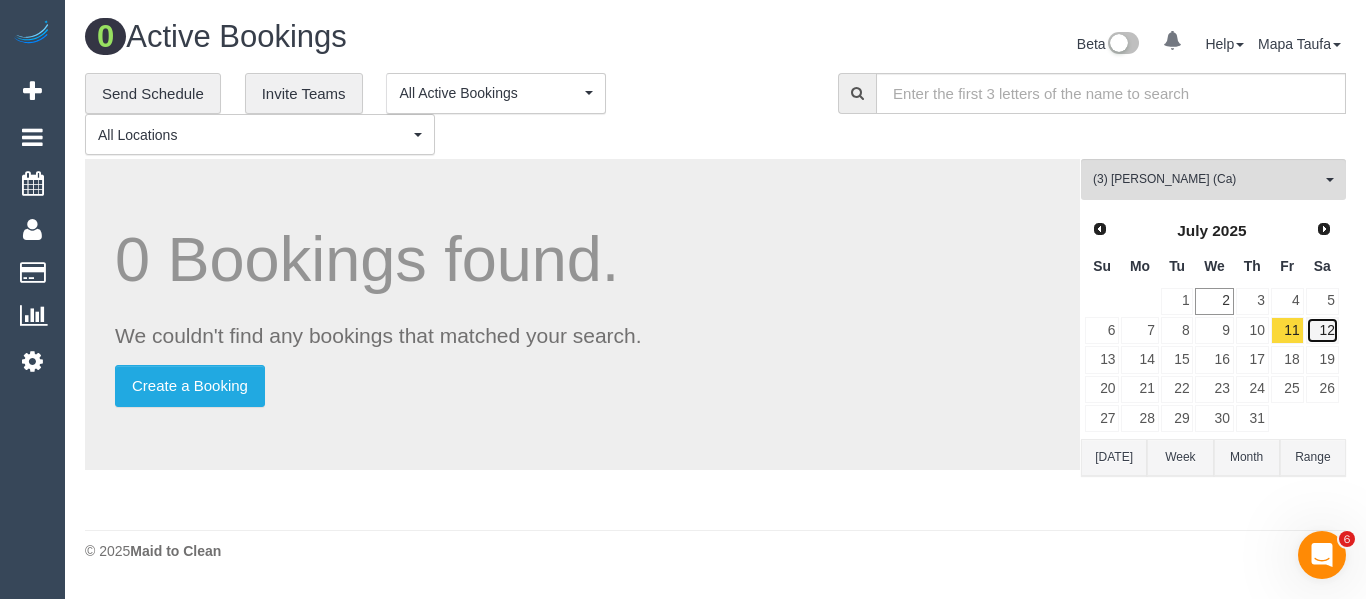 click on "12" at bounding box center [1322, 330] 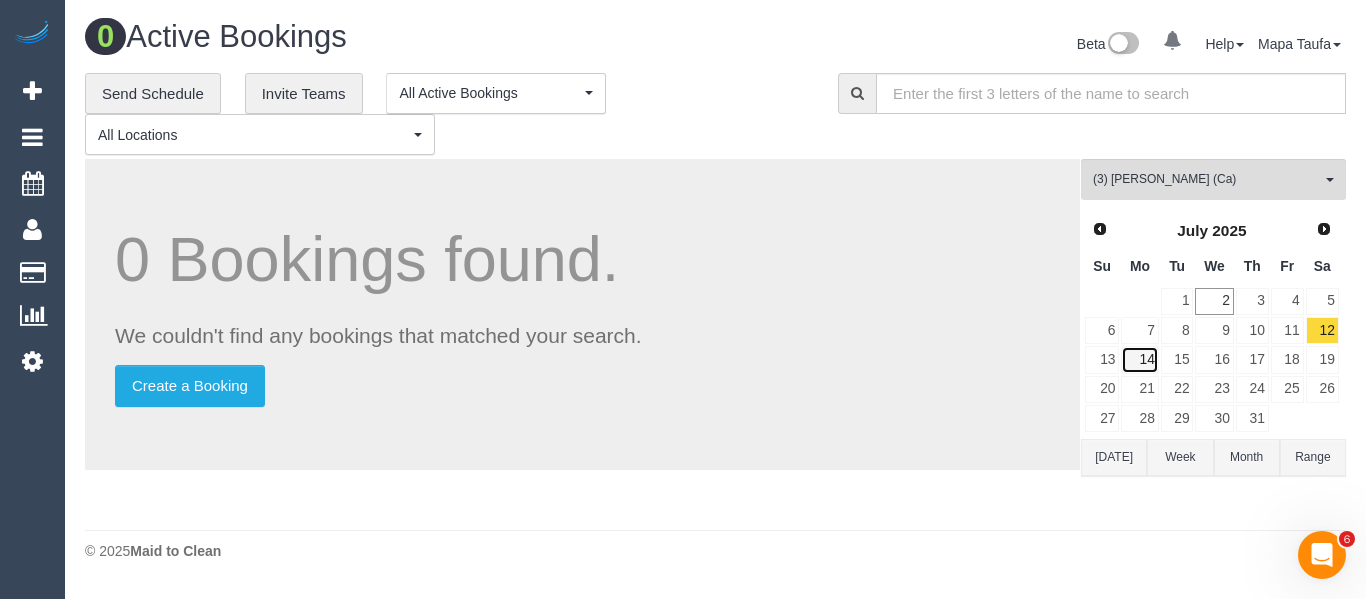 click on "14" at bounding box center (1139, 359) 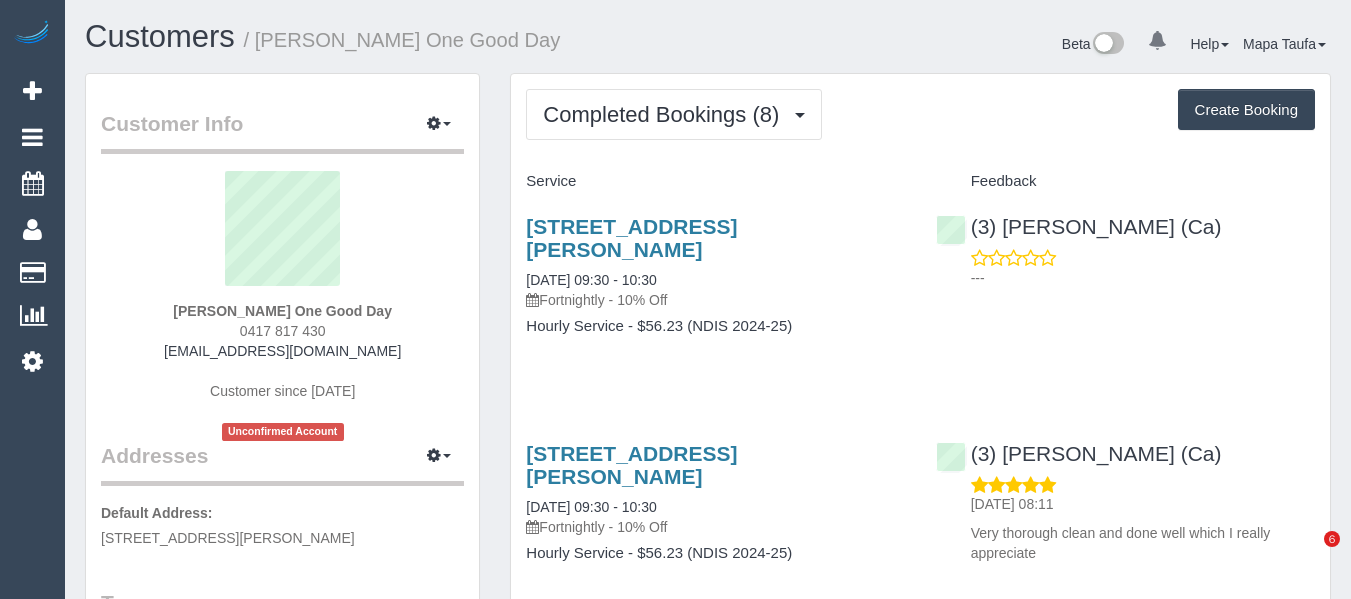 scroll, scrollTop: 0, scrollLeft: 0, axis: both 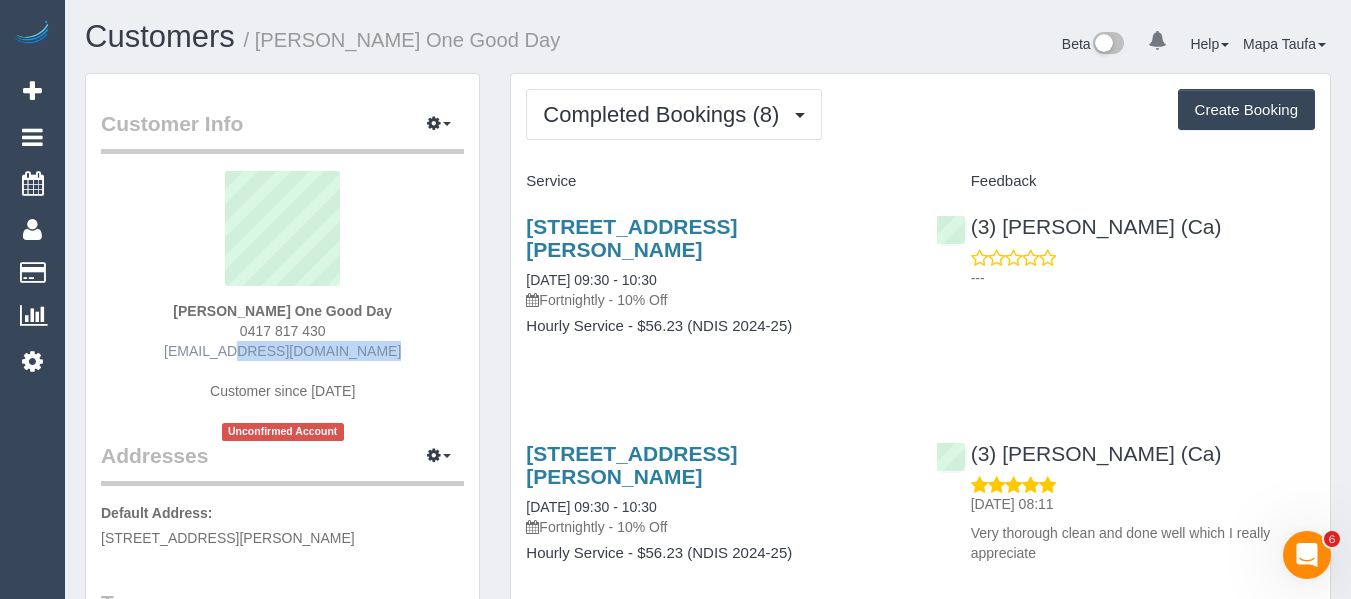drag, startPoint x: 376, startPoint y: 350, endPoint x: 213, endPoint y: 351, distance: 163.00307 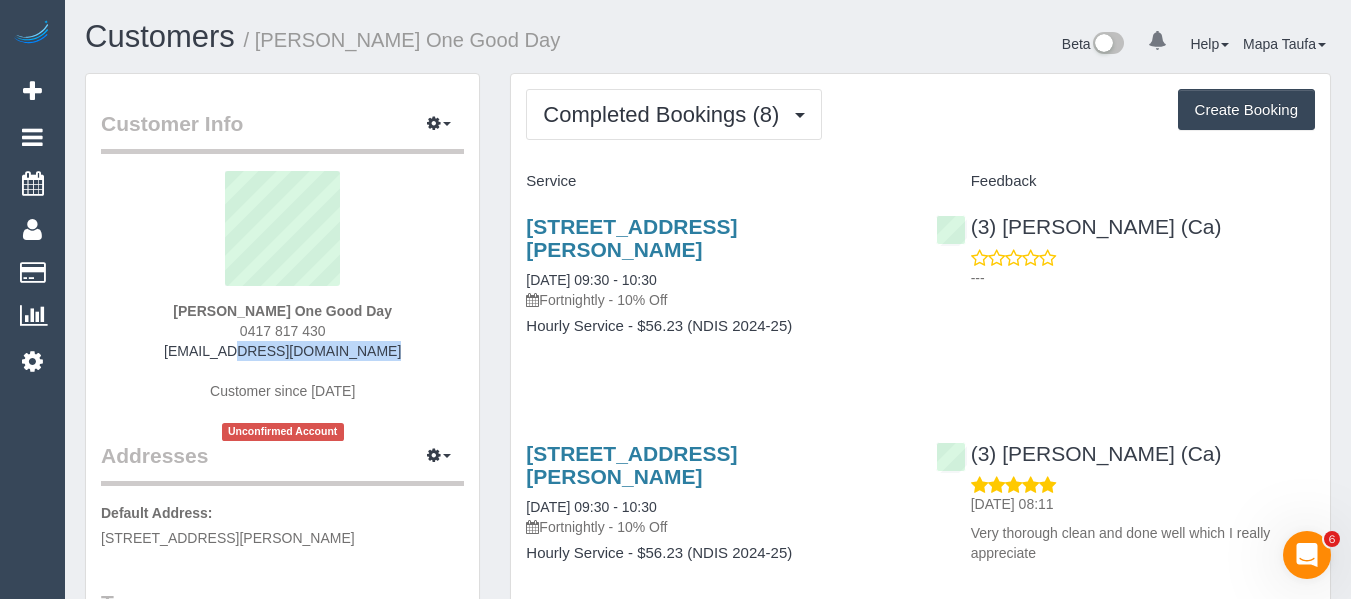copy on "[EMAIL_ADDRESS][DOMAIN_NAME]" 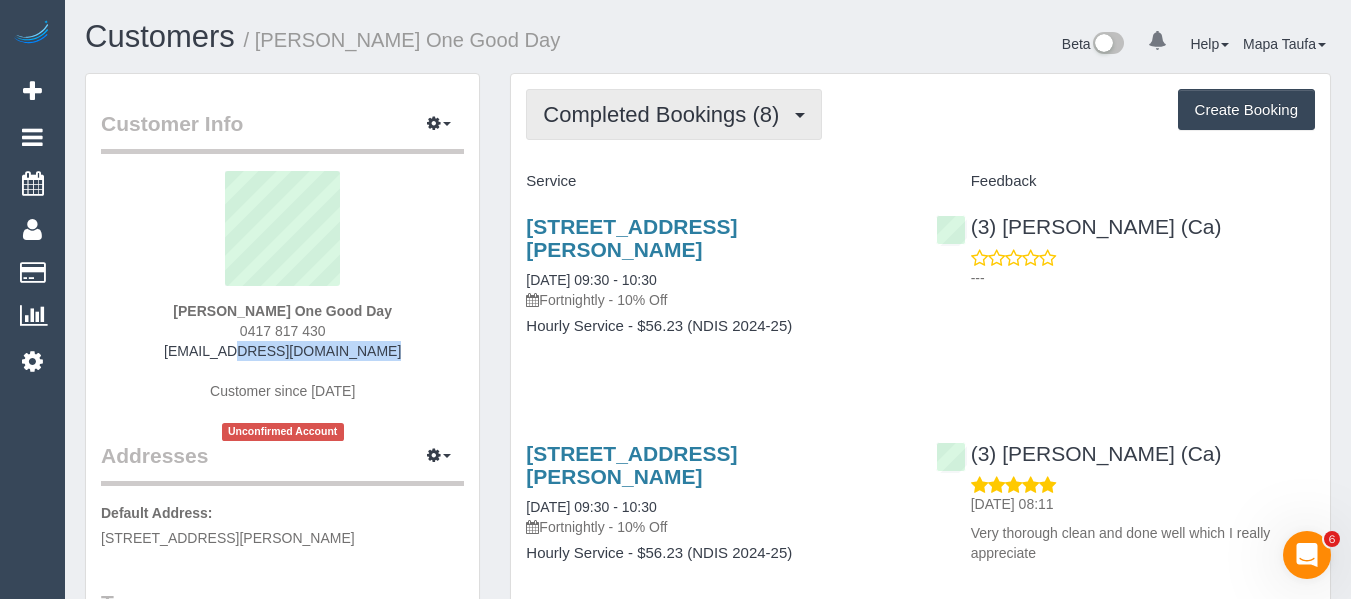 click on "Completed Bookings (8)" at bounding box center [666, 114] 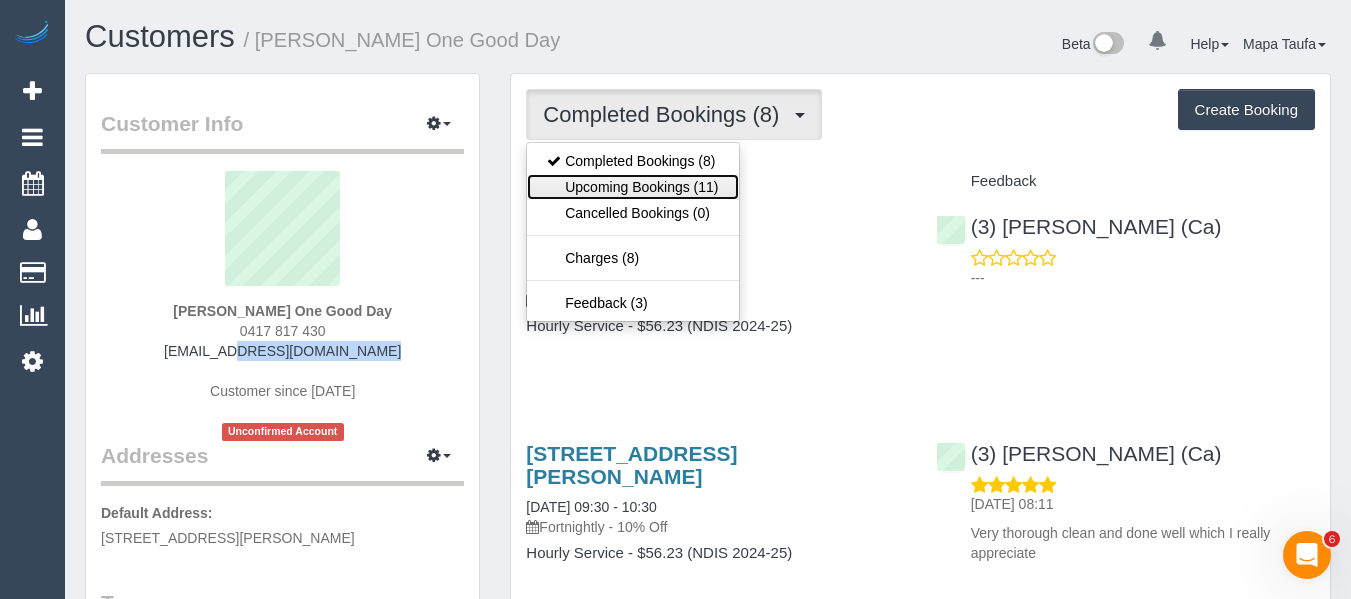 click on "Upcoming Bookings (11)" at bounding box center (632, 187) 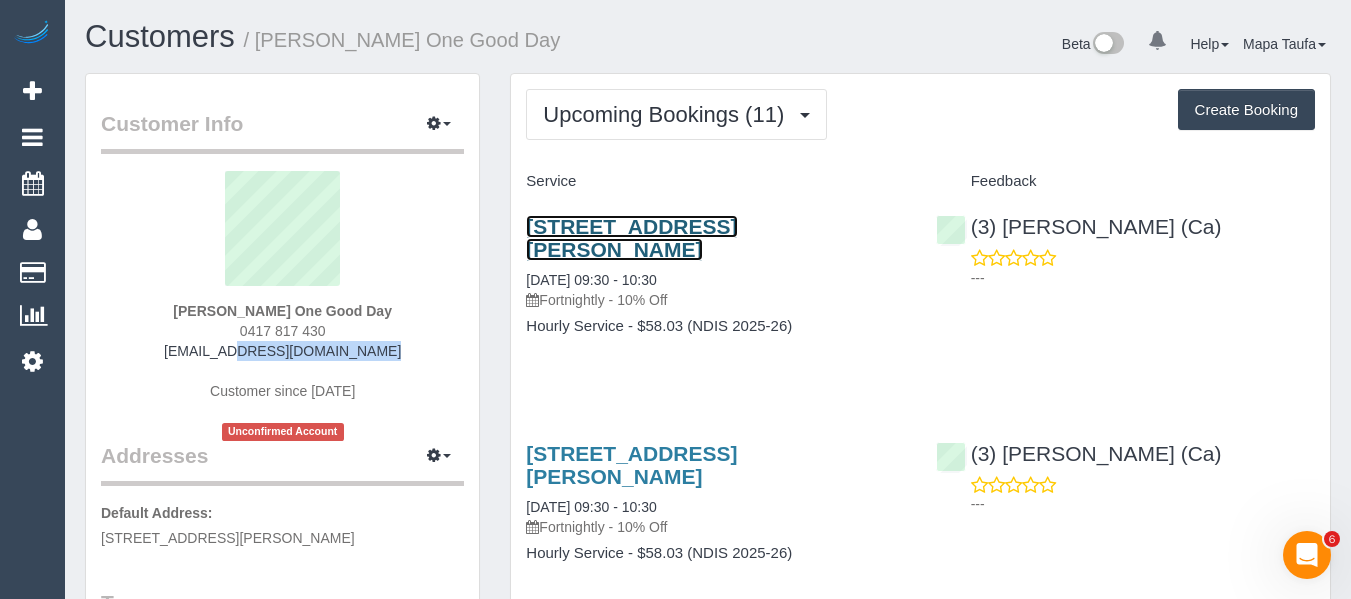 click on "[STREET_ADDRESS][PERSON_NAME]" at bounding box center (631, 238) 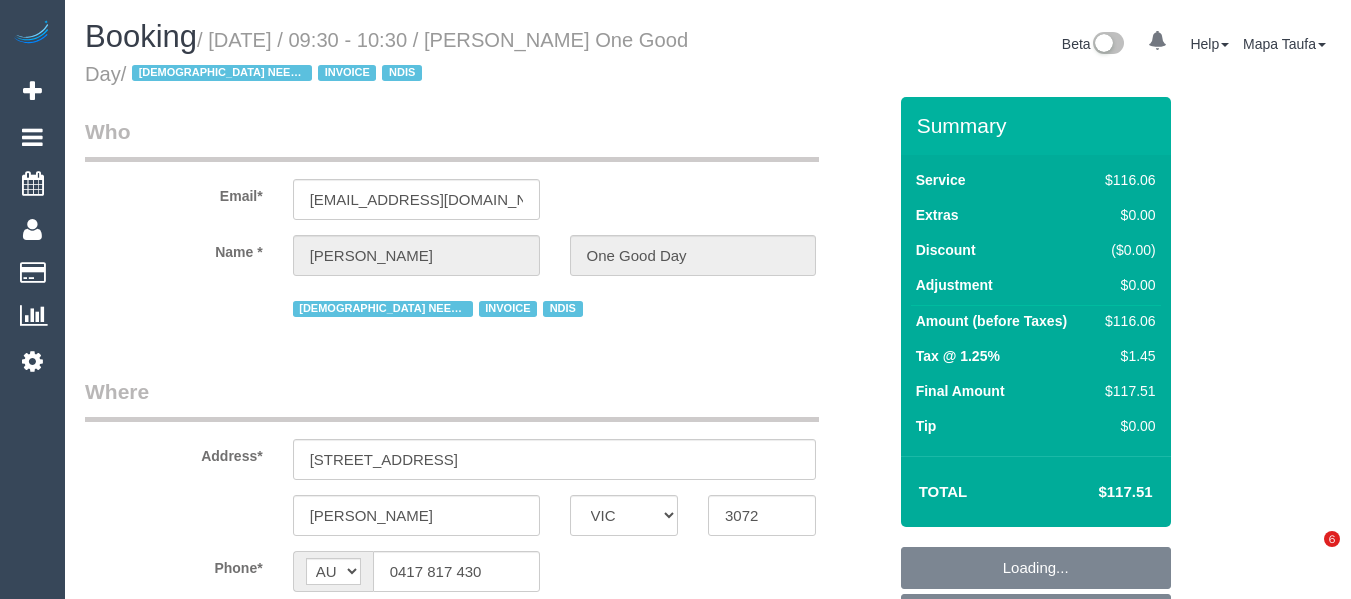 select on "VIC" 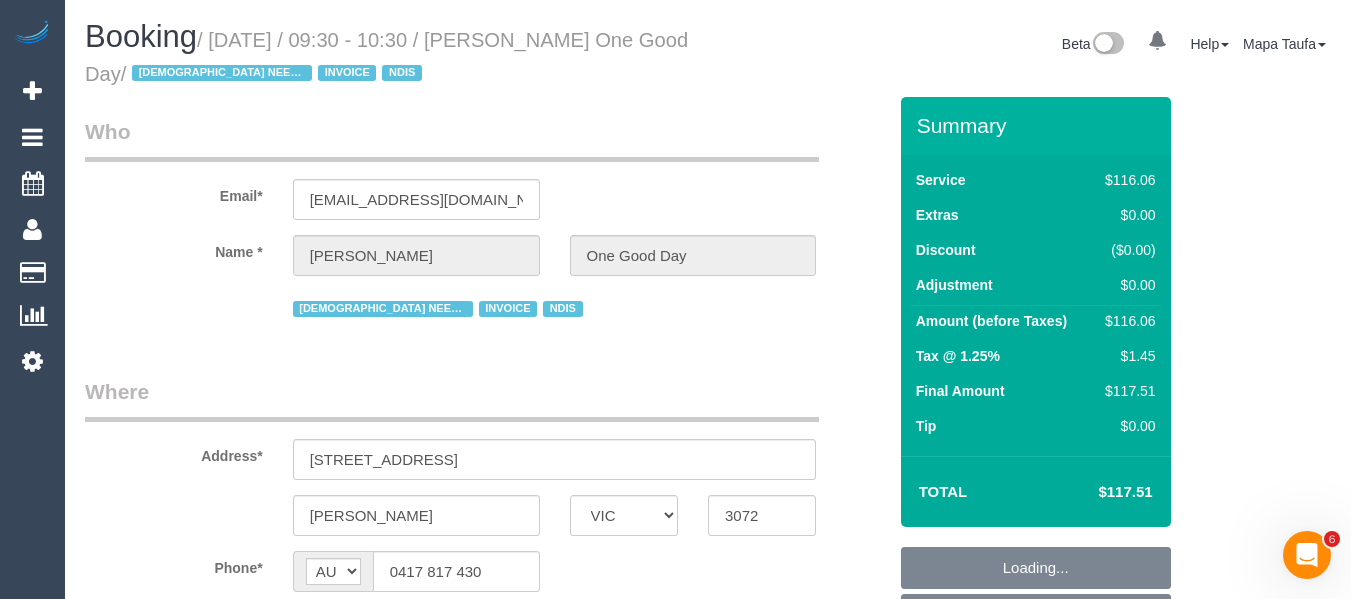 scroll, scrollTop: 0, scrollLeft: 0, axis: both 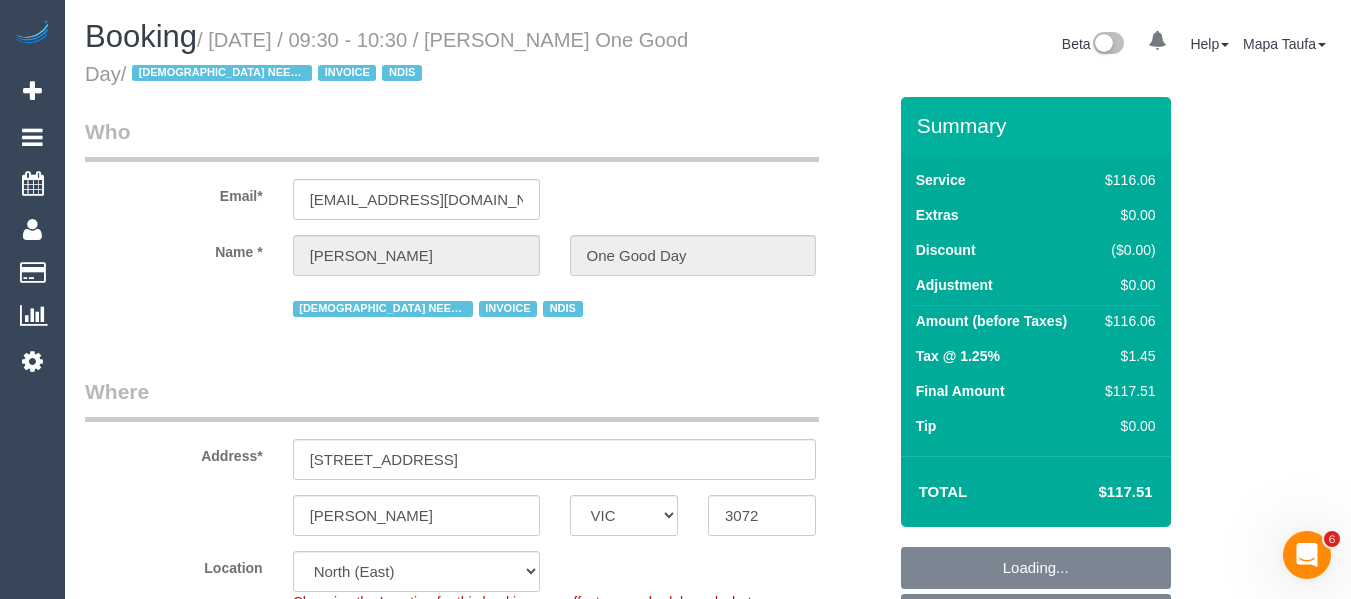 select on "object:741" 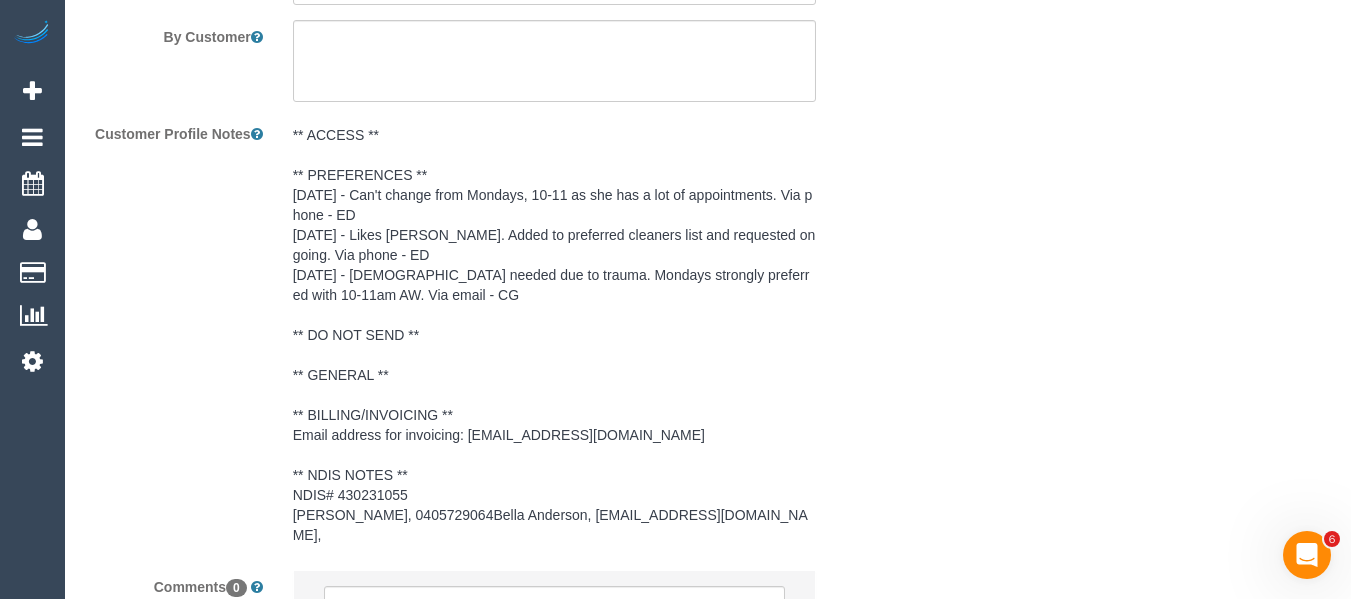 scroll, scrollTop: 3255, scrollLeft: 0, axis: vertical 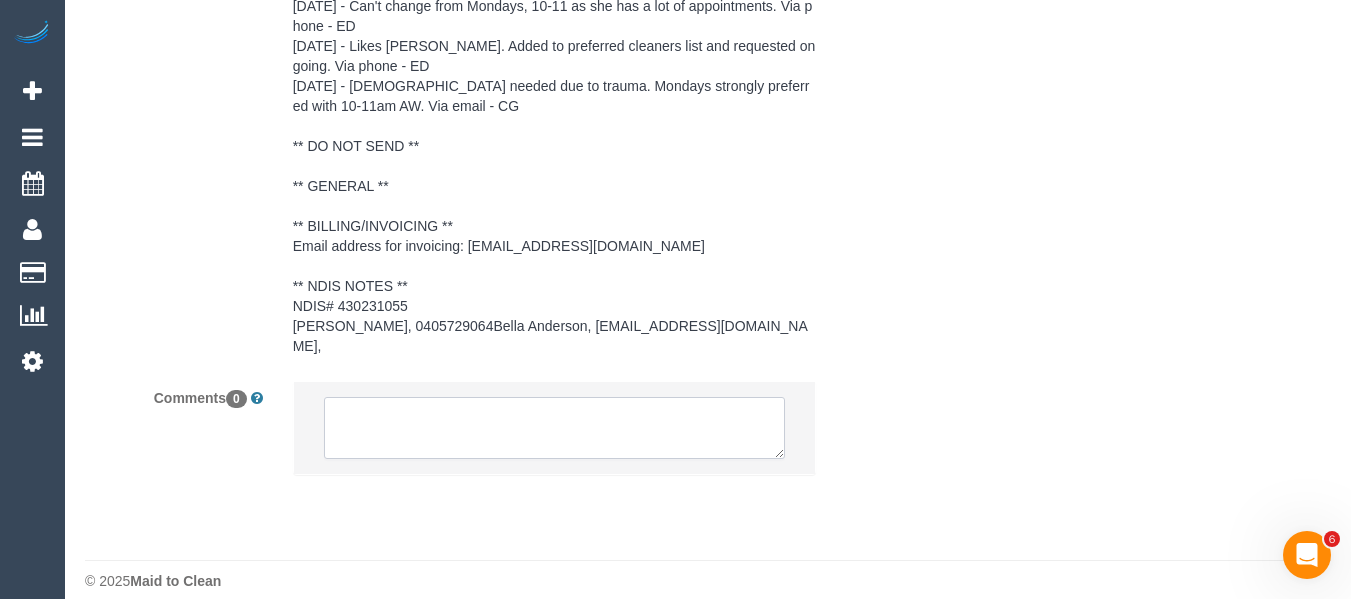 click at bounding box center [555, 428] 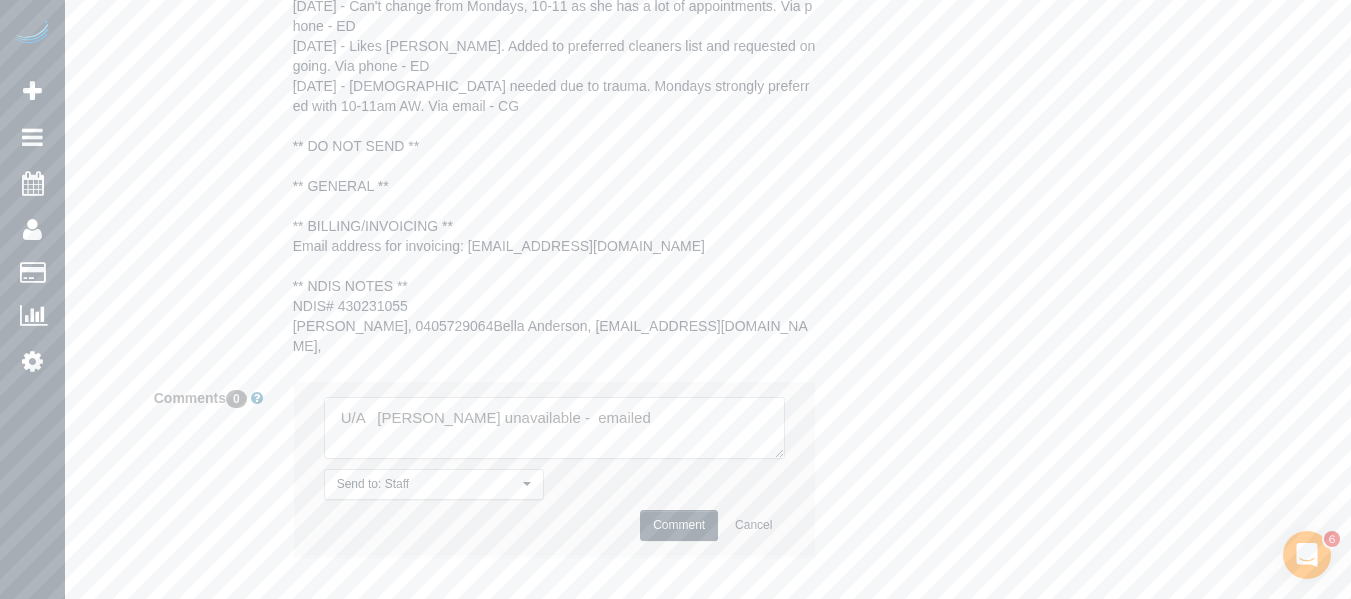type on "U/A   Melissa Alampi unavailable -  emailed" 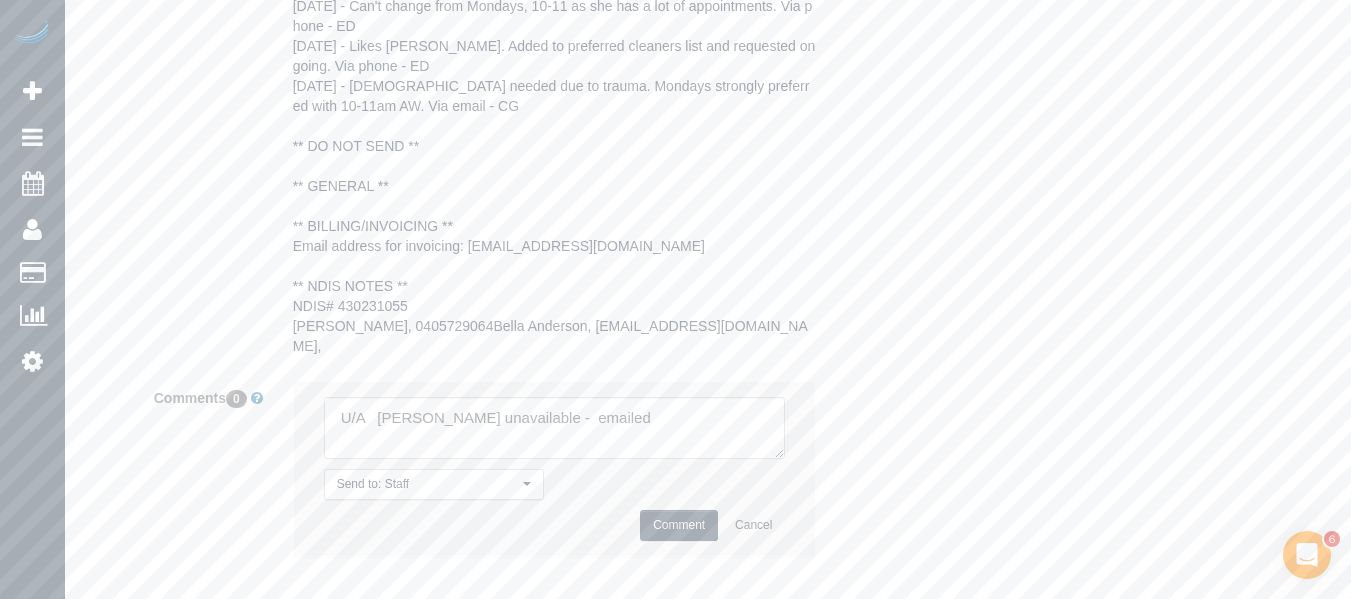 click on "Comment" at bounding box center [679, 525] 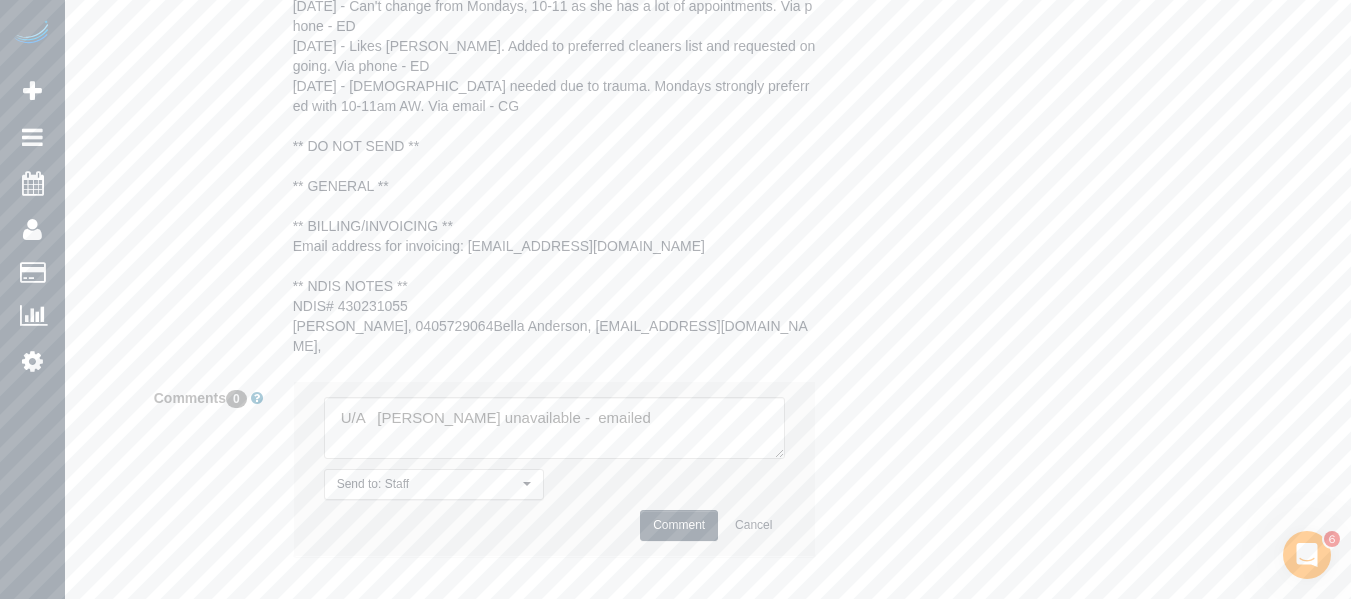 type 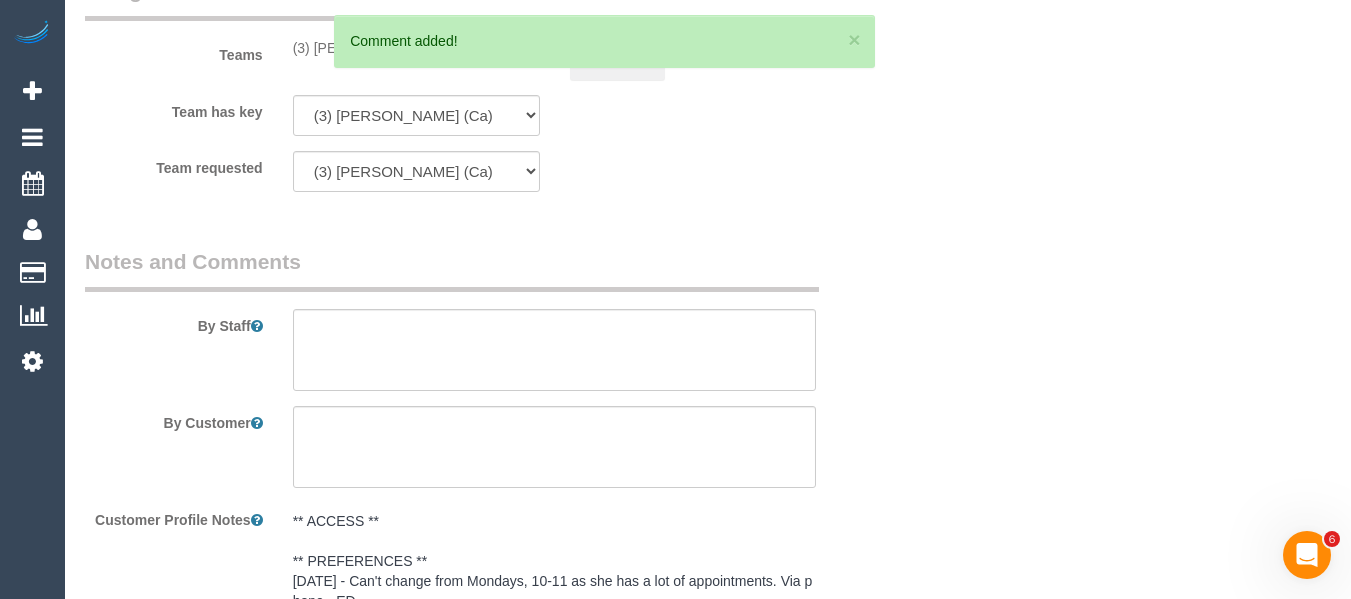 scroll, scrollTop: 2555, scrollLeft: 0, axis: vertical 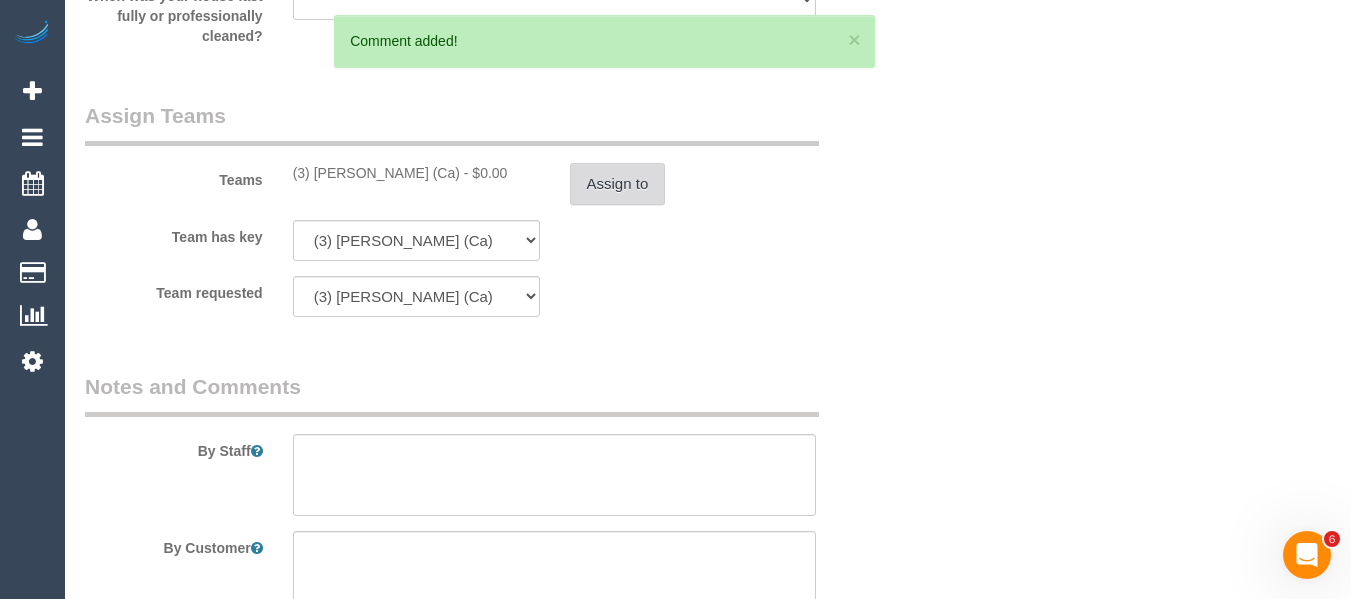 click on "Assign to" at bounding box center (618, 184) 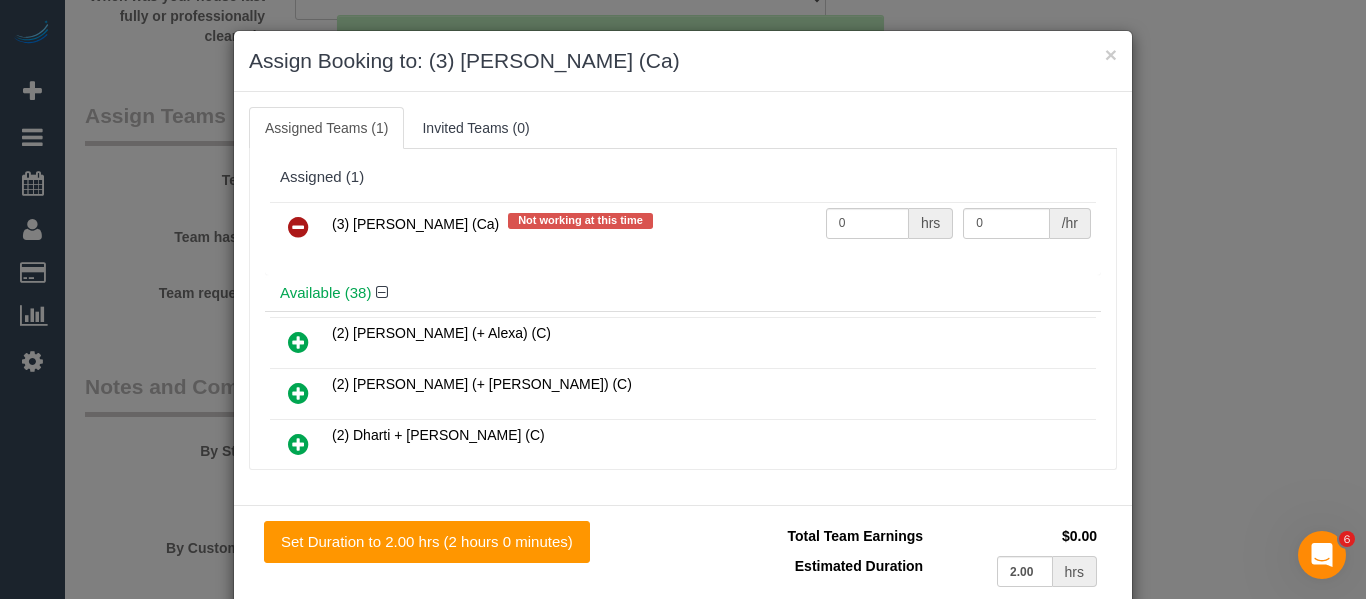 click at bounding box center [298, 227] 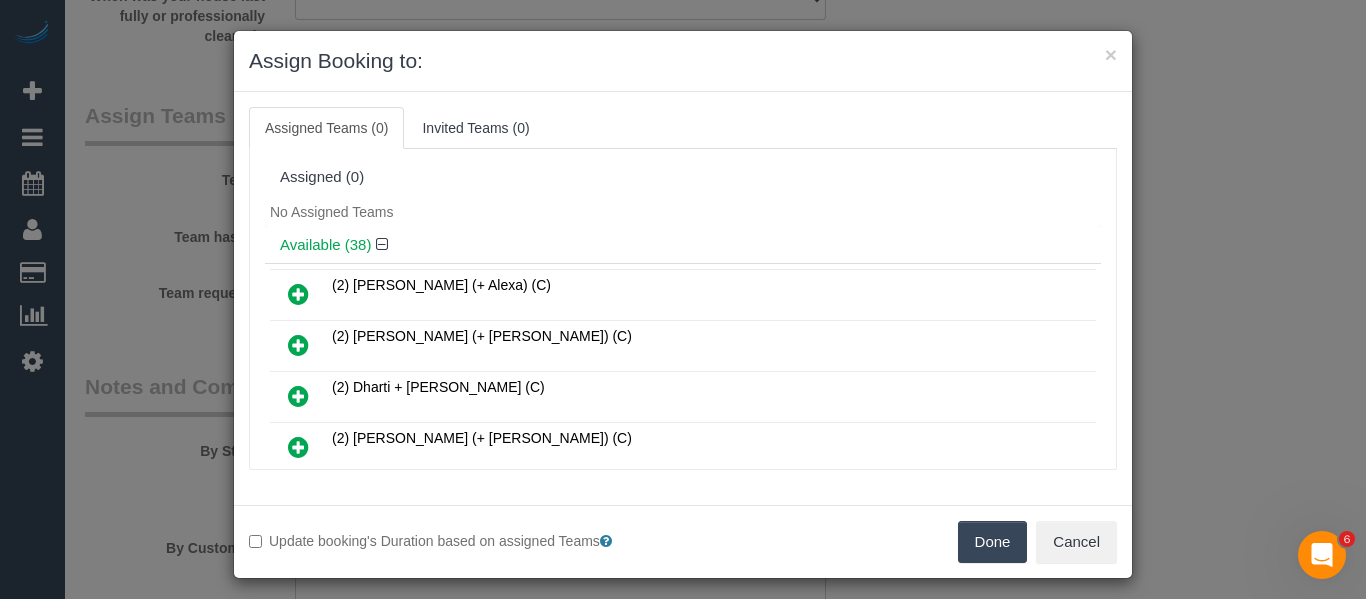 click on "Done" at bounding box center [993, 542] 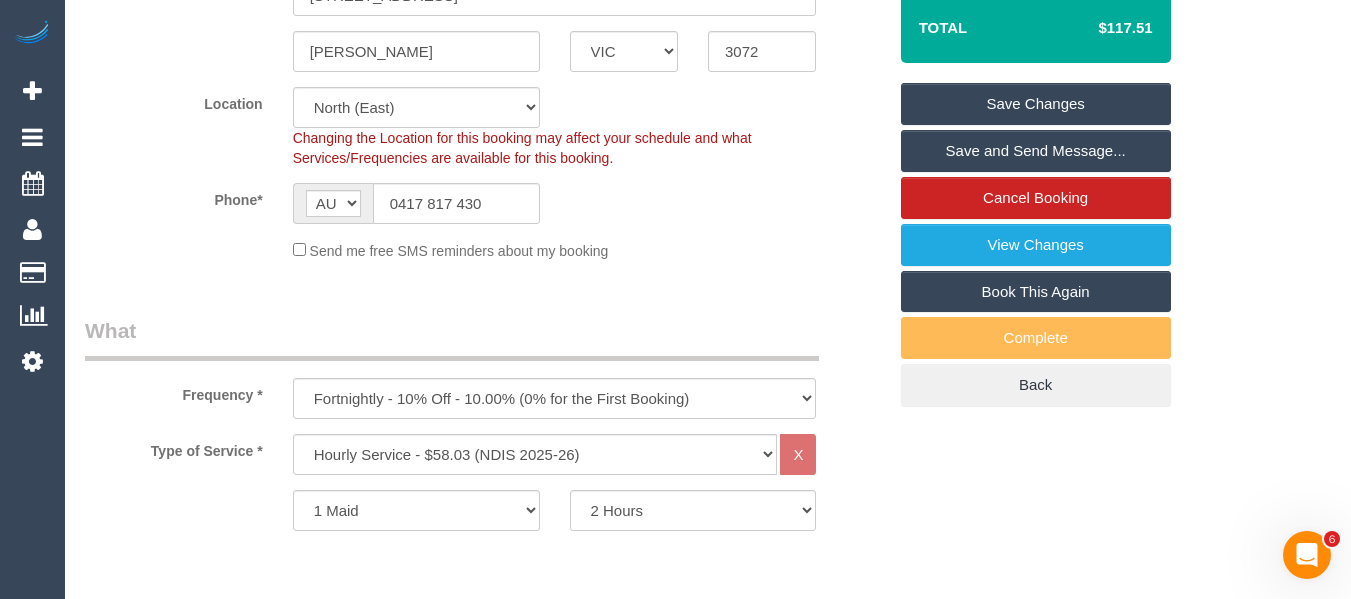 scroll, scrollTop: 2, scrollLeft: 0, axis: vertical 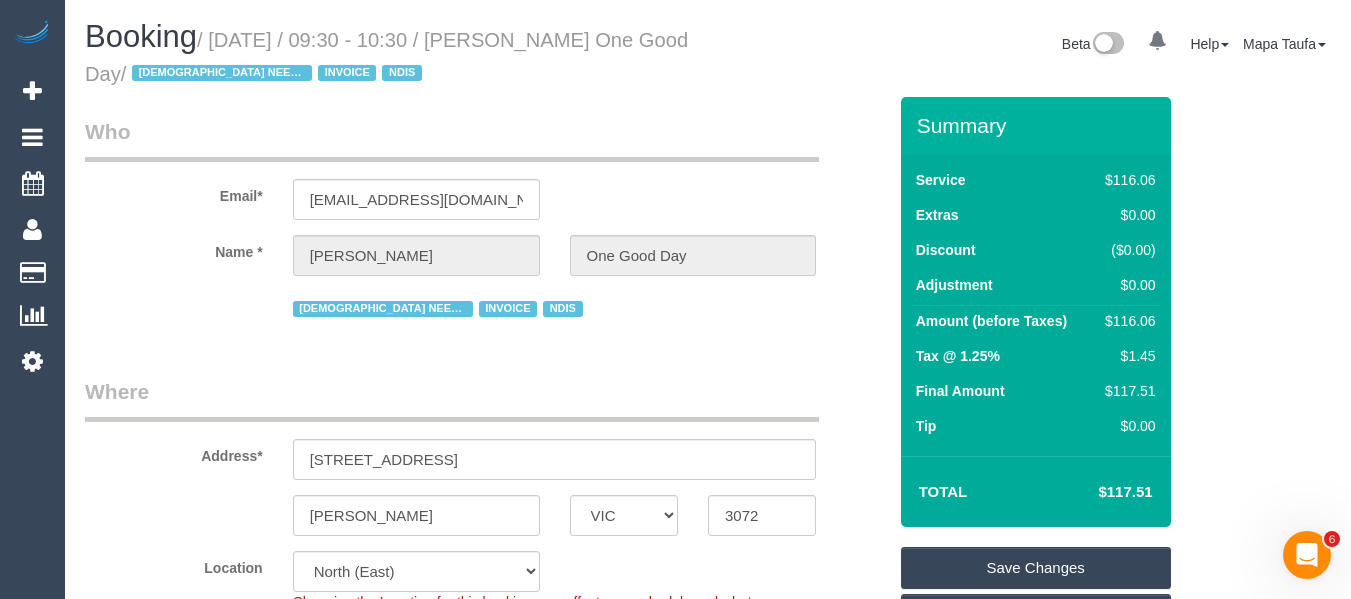 click on "Save Changes" at bounding box center (1036, 568) 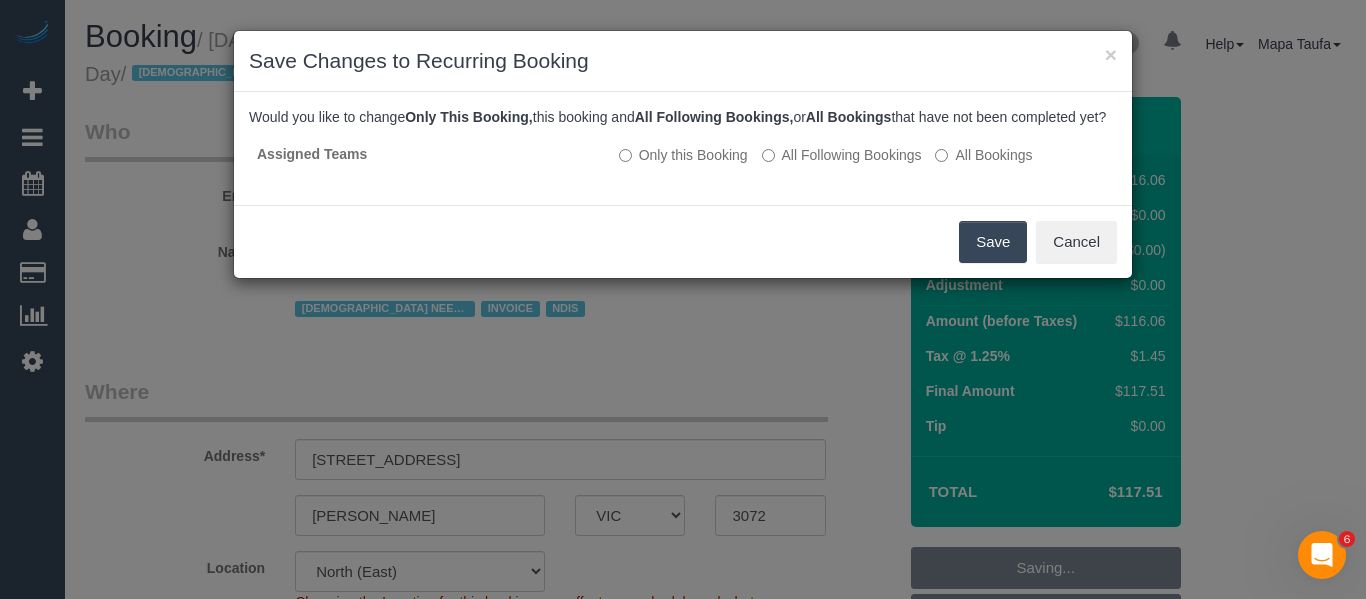 click on "Save" at bounding box center [993, 242] 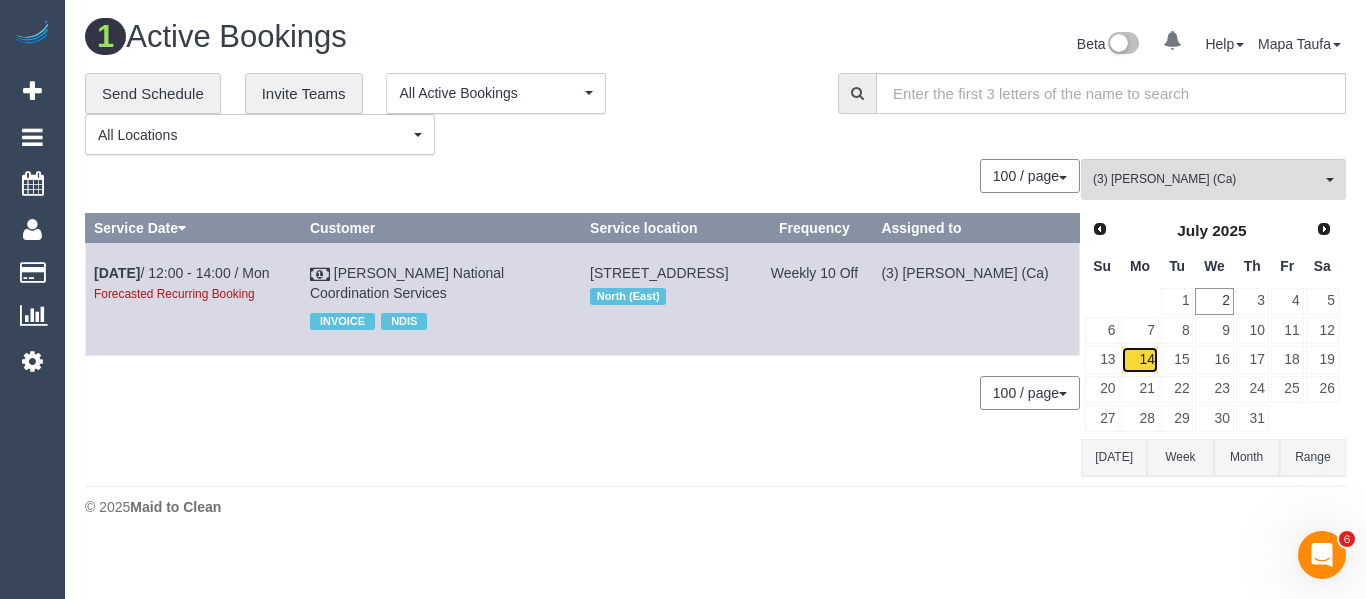 click on "14" at bounding box center [1139, 359] 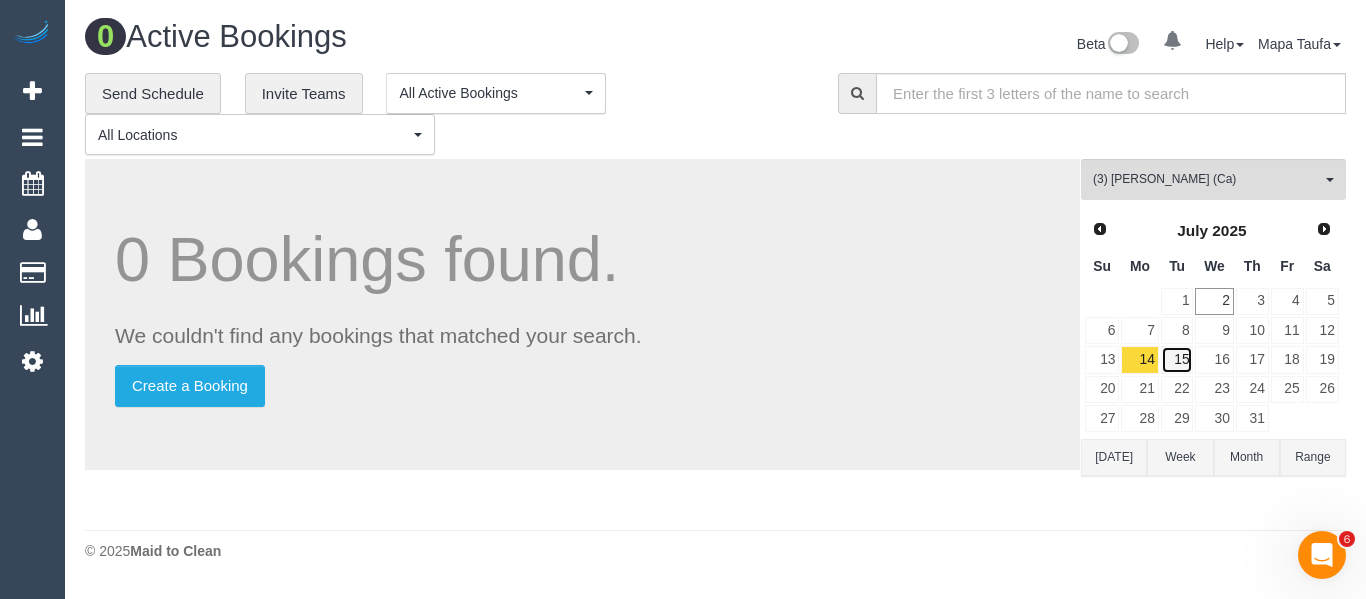 click on "15" at bounding box center (1177, 359) 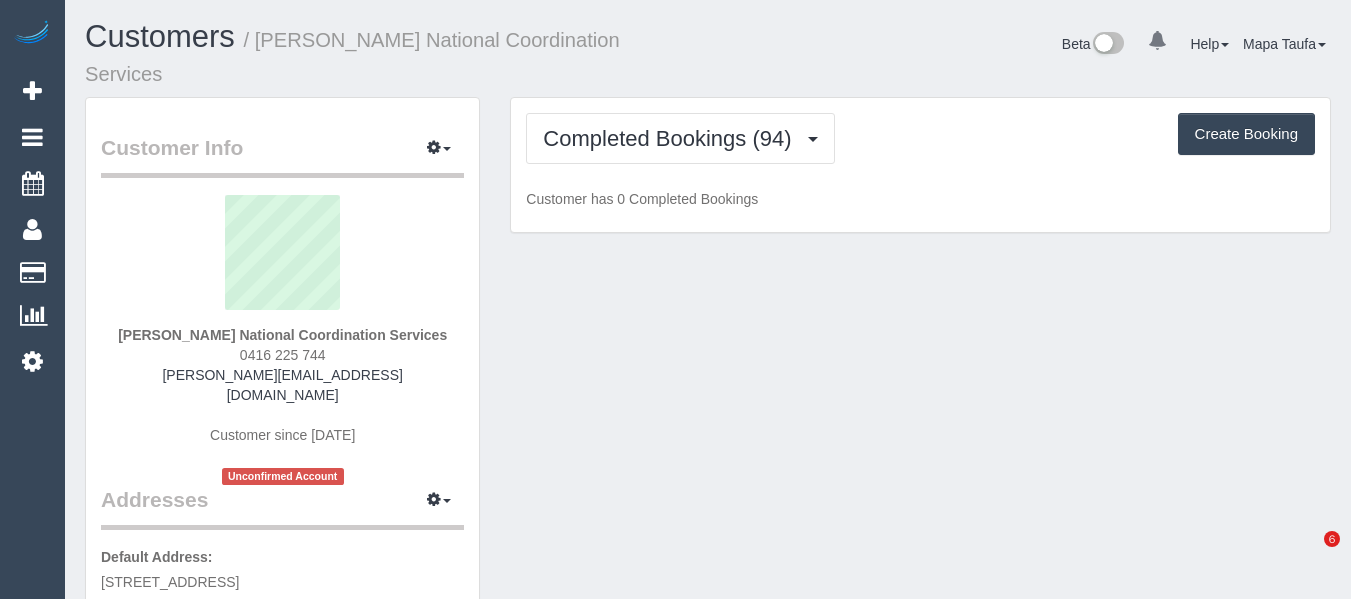 scroll, scrollTop: 0, scrollLeft: 0, axis: both 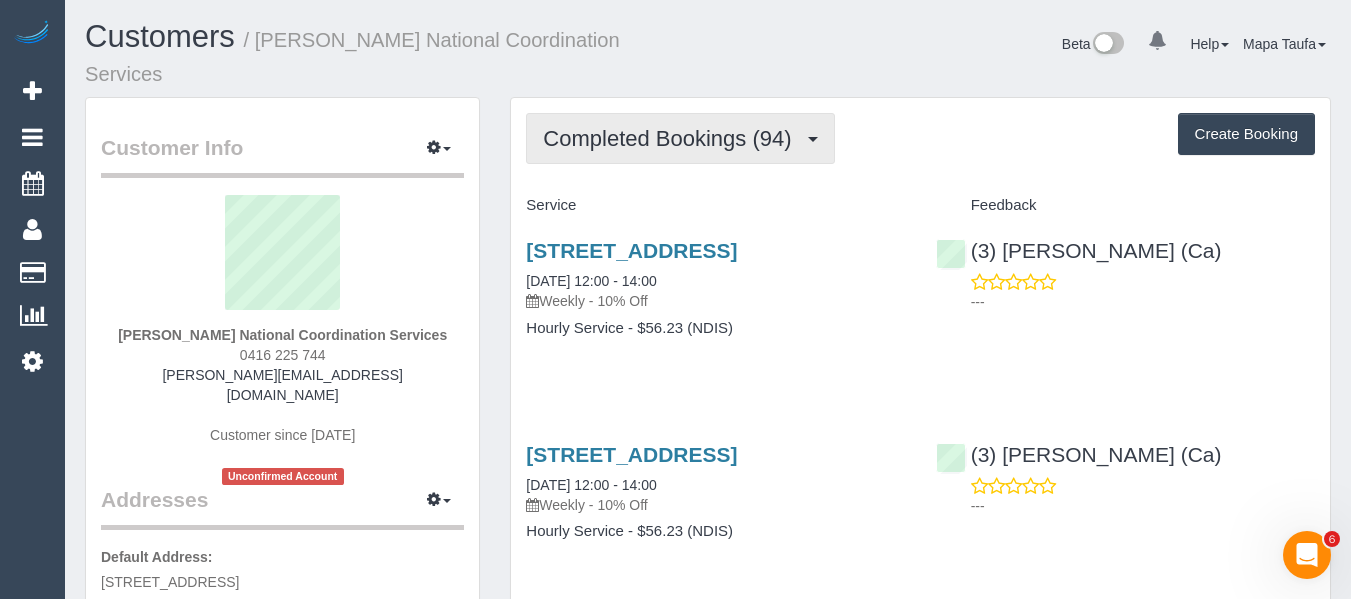 click on "Completed Bookings (94)" at bounding box center (672, 138) 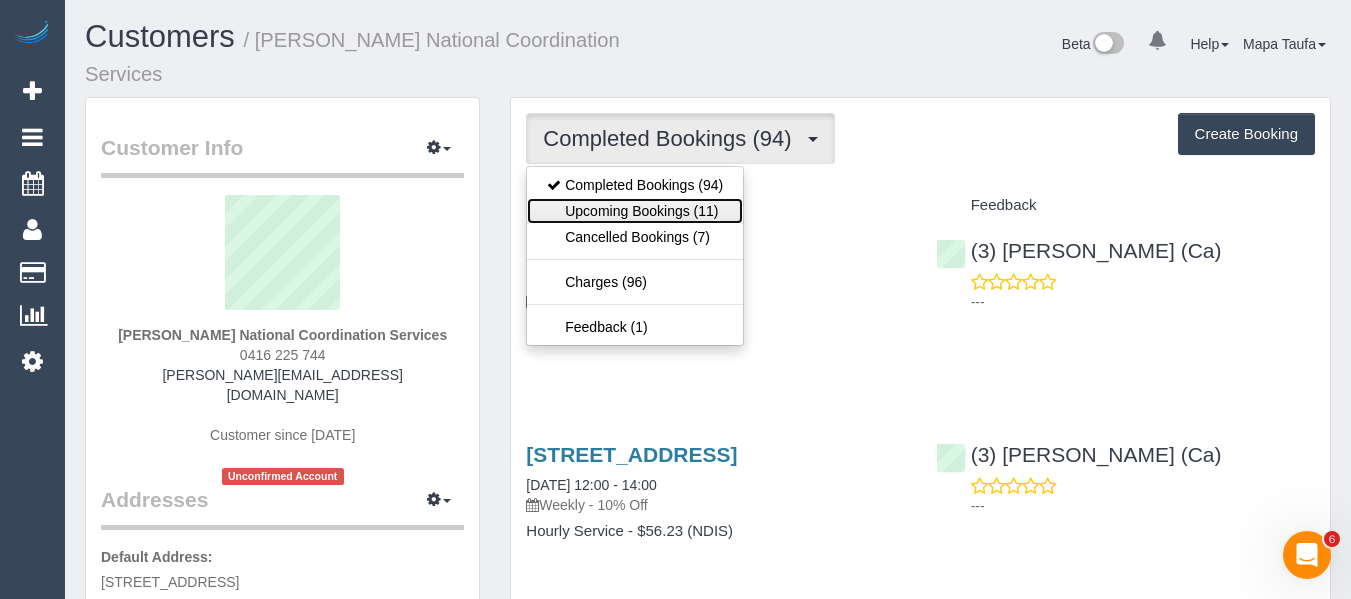 click on "Upcoming Bookings (11)" at bounding box center [635, 211] 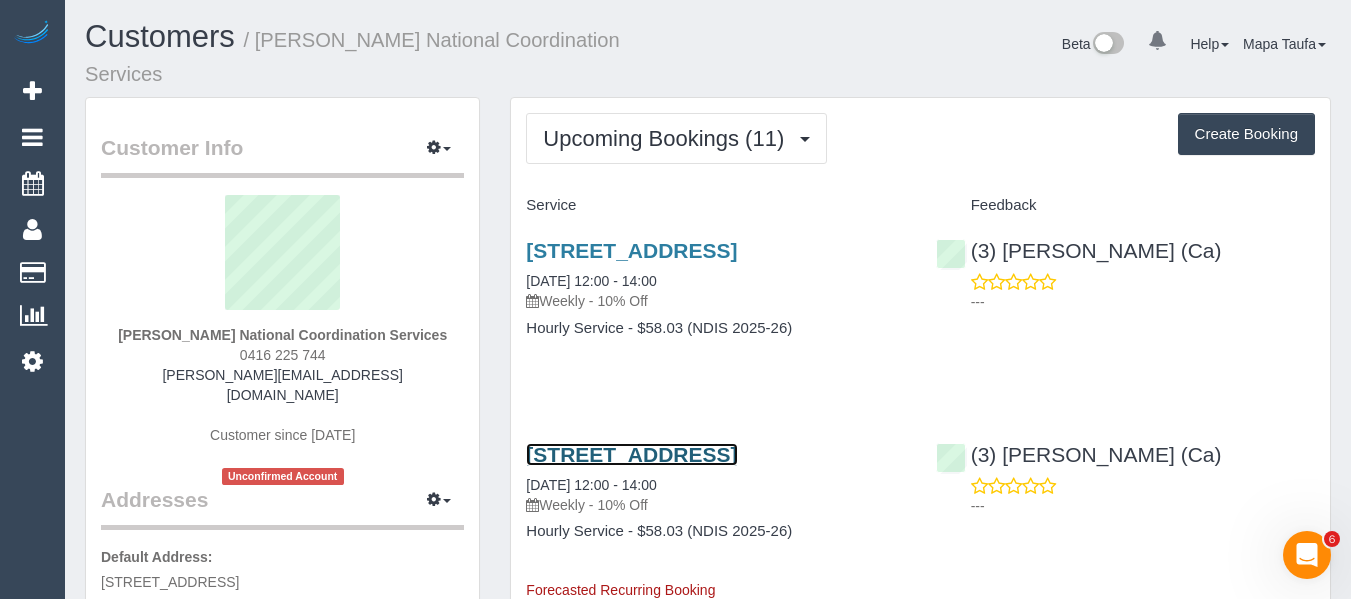 click on "[STREET_ADDRESS]" at bounding box center [631, 454] 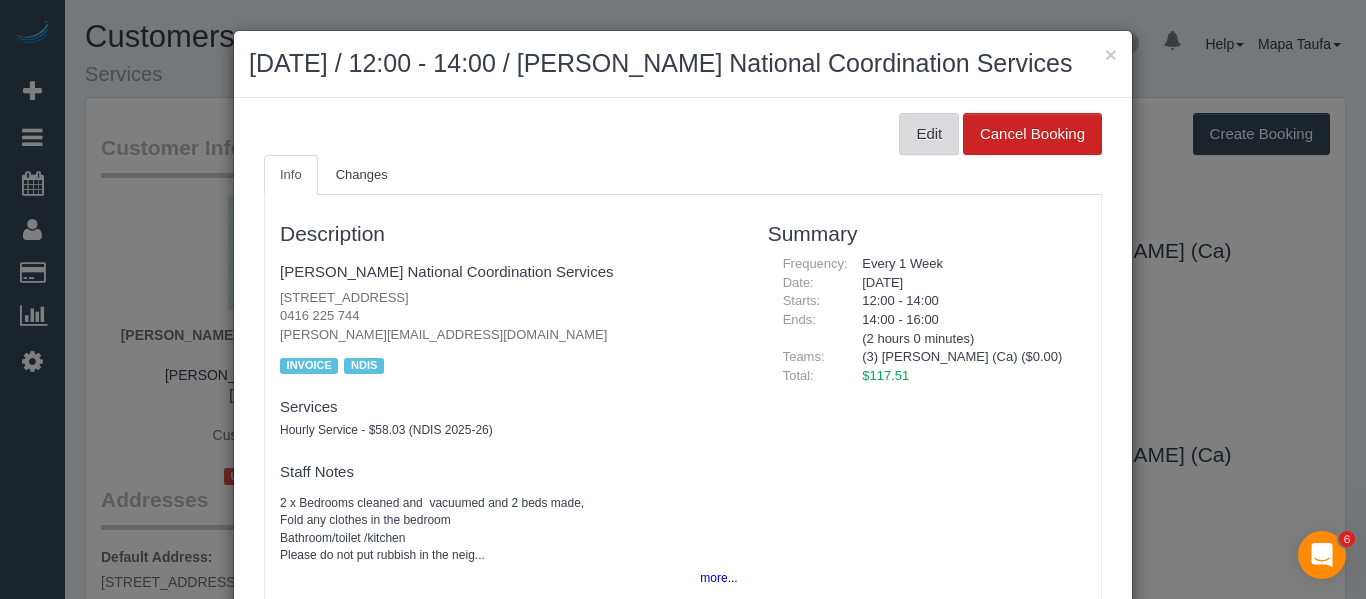 click on "Edit" at bounding box center [929, 134] 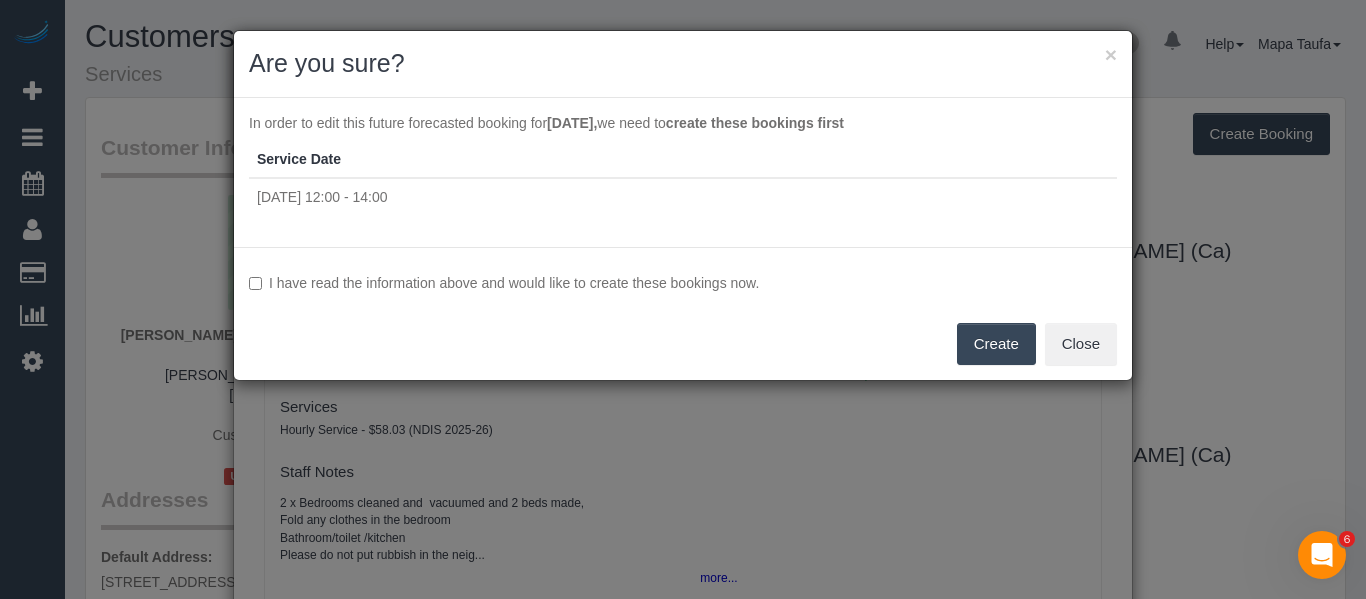 click on "I have read the information above and would like to create these bookings now.
Create
Close" at bounding box center (683, 313) 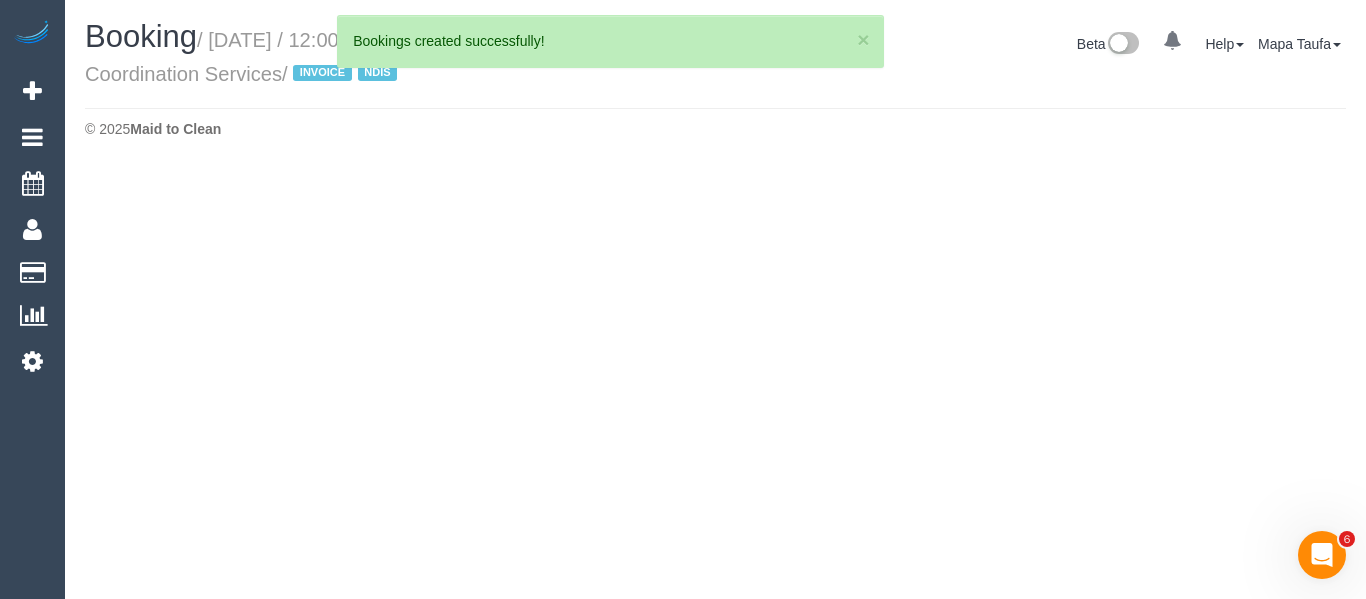select on "VIC" 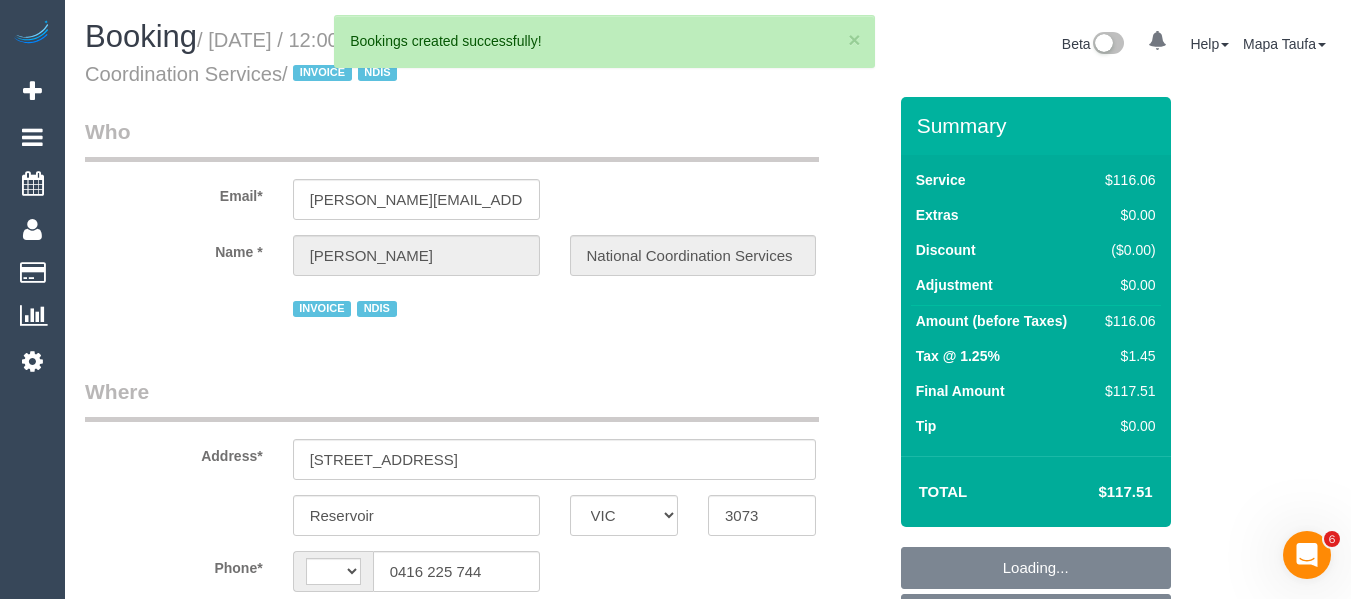 select on "string:AU" 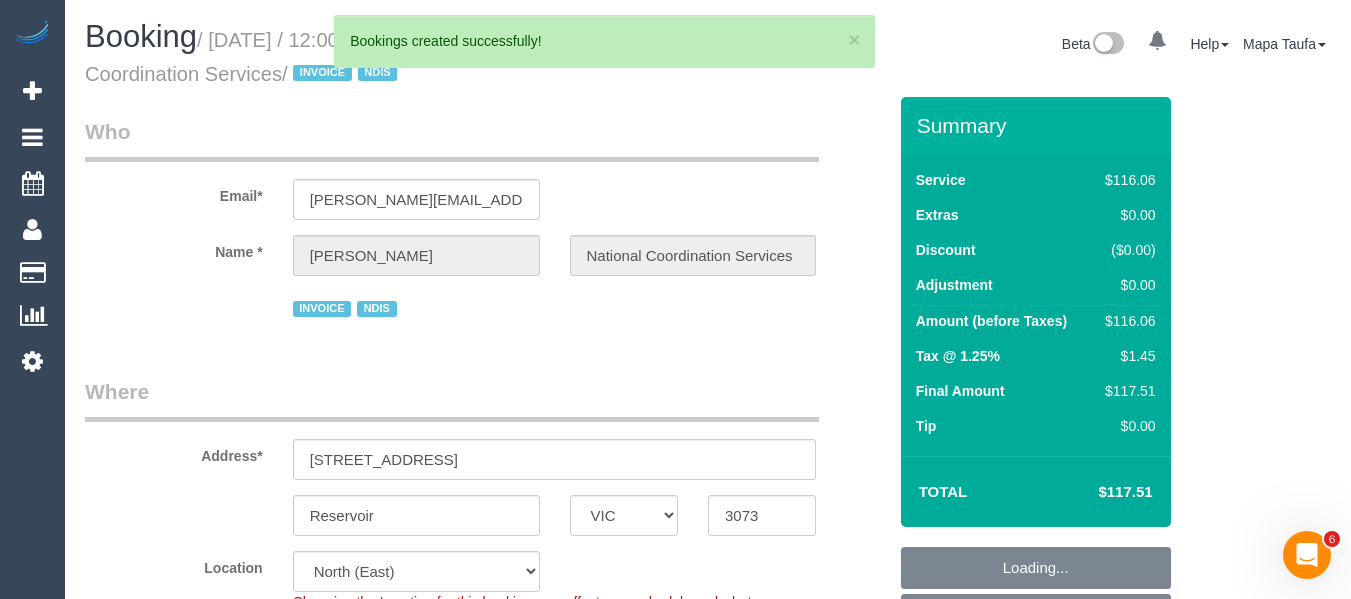select on "object:2328" 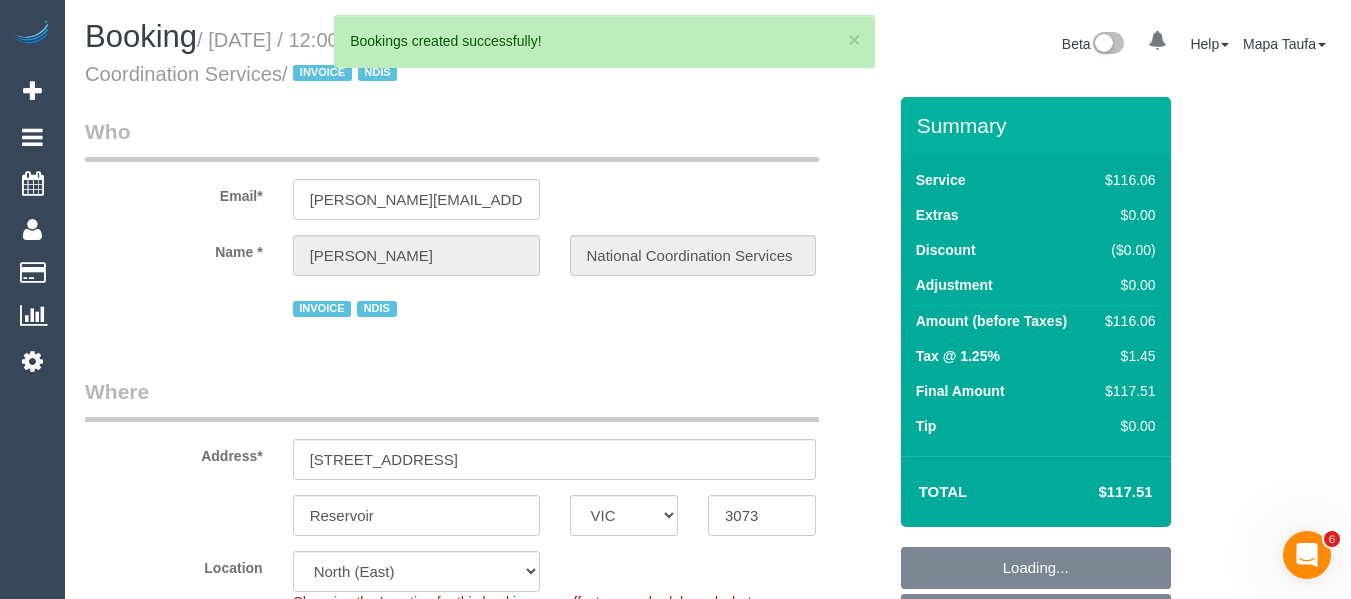 select on "spot4" 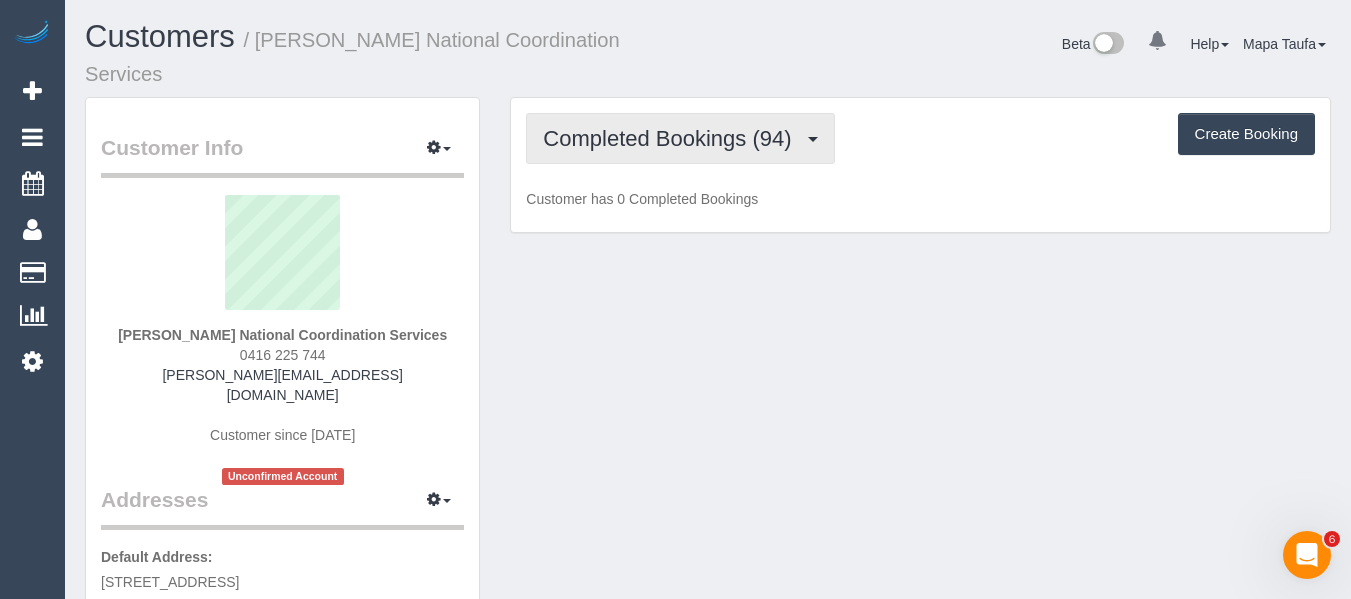 click on "Completed Bookings (94)" at bounding box center [680, 138] 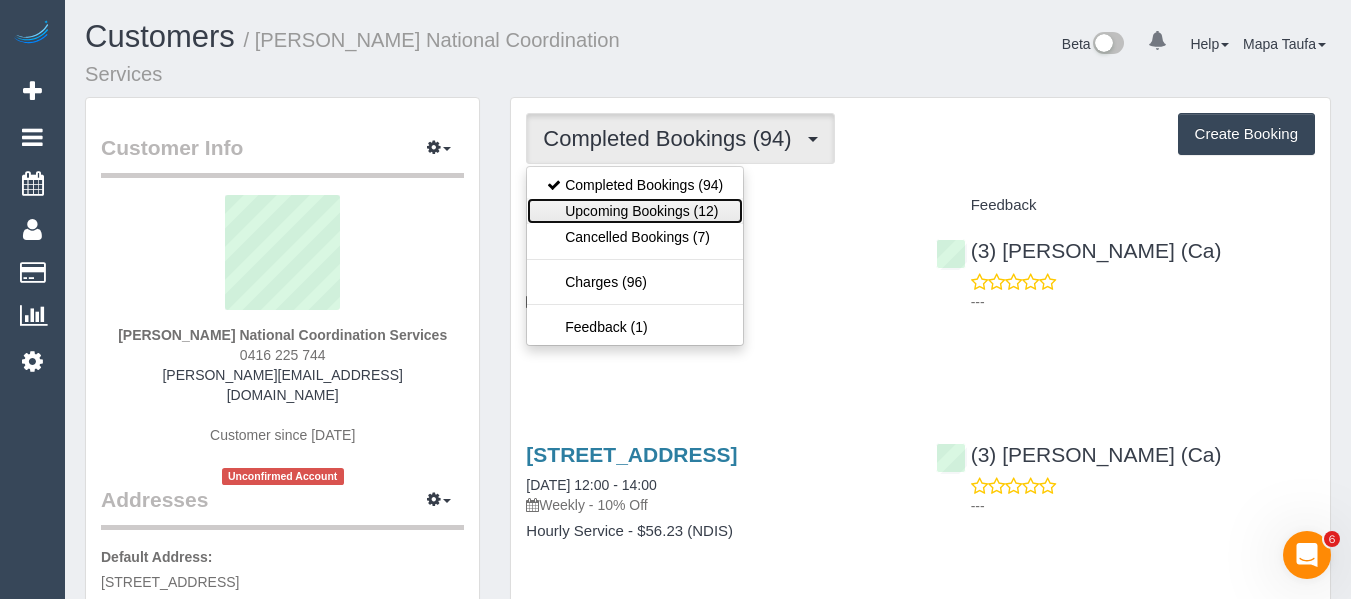 click on "Upcoming Bookings (12)" at bounding box center [635, 211] 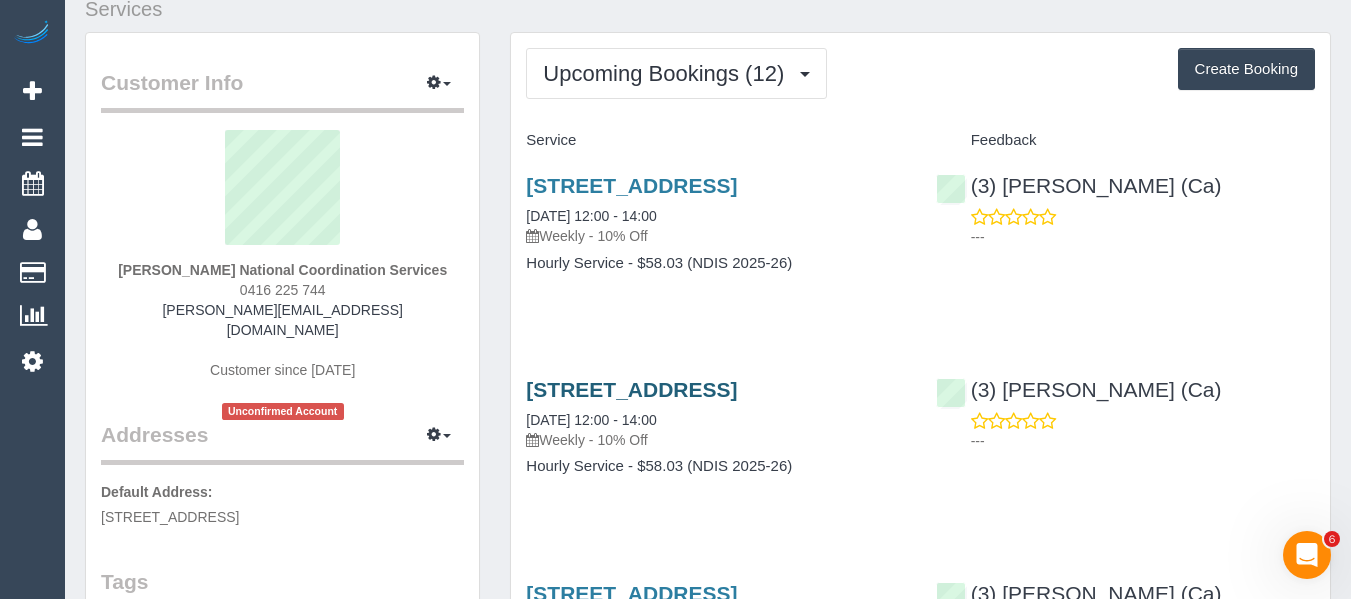 scroll, scrollTop: 100, scrollLeft: 0, axis: vertical 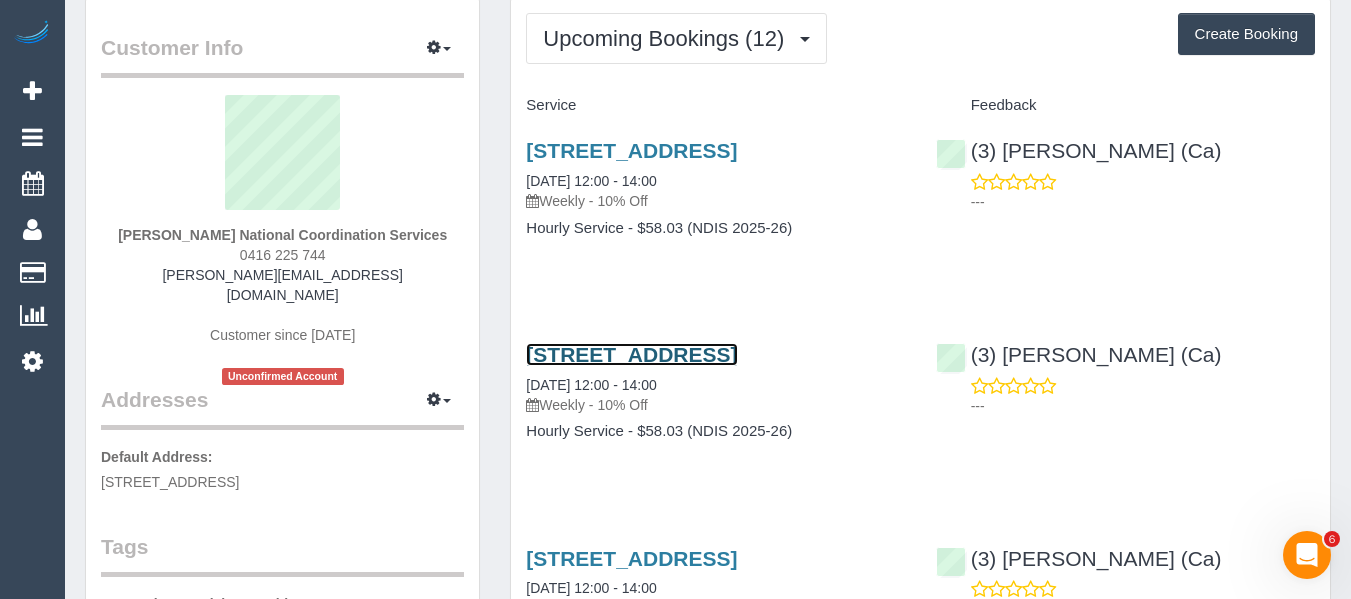 click on "2/3 Moira Ave, Reservoir, VIC 3073" at bounding box center (631, 354) 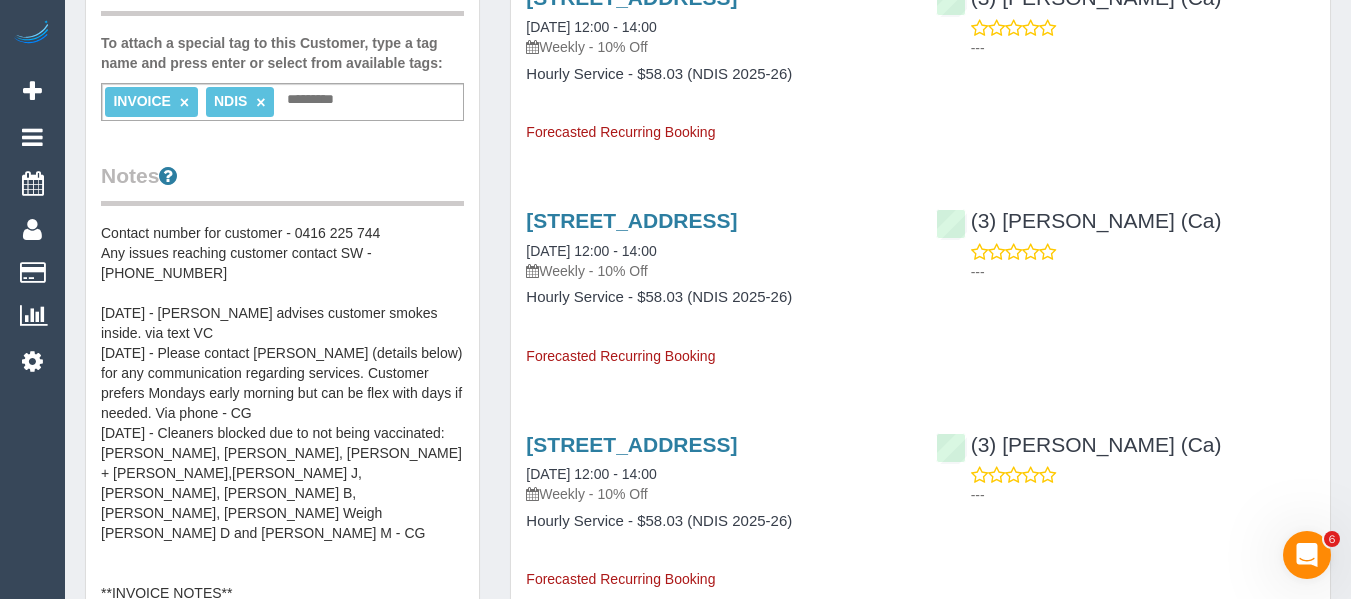 scroll, scrollTop: 700, scrollLeft: 0, axis: vertical 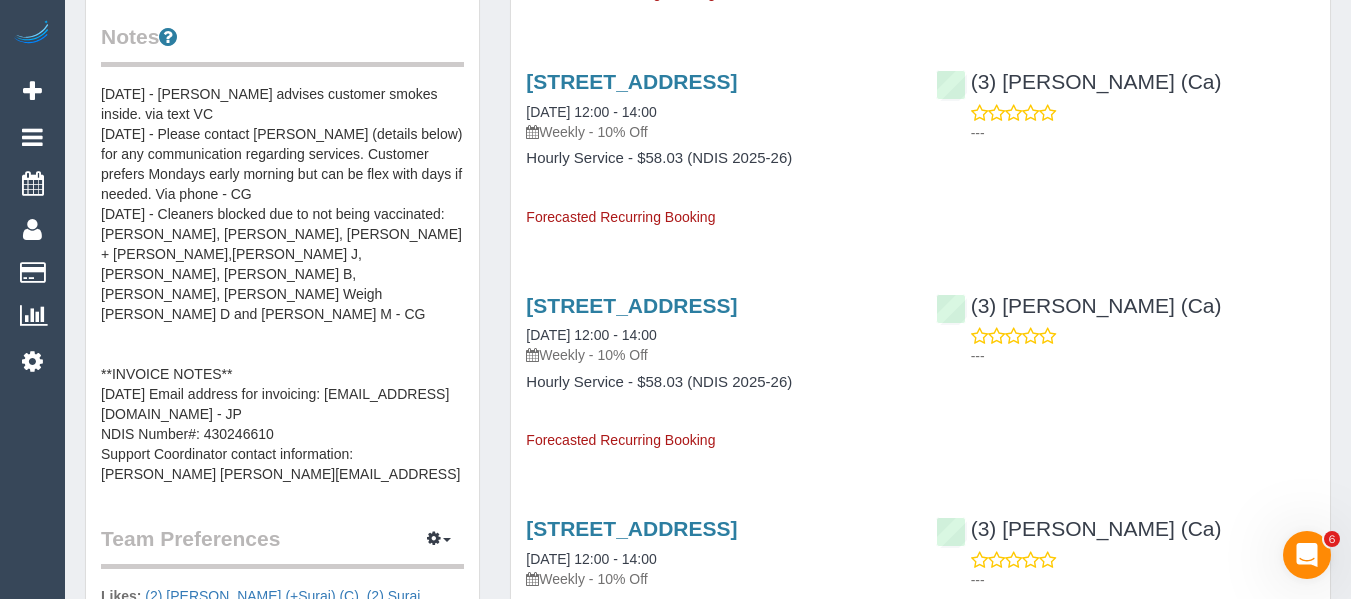 click on "Contact number for customer - 0416 225 744
Any issues reaching customer contact SW - 0402515263
8/1/24 - Sarah Slattery advises customer smokes inside. via text VC
07/08/2023 - Please contact Sahur (details below) for any communication regarding services. Customer prefers Mondays early morning but can be flex with days if needed. Via phone - CG
03/08/2023 - Cleaners blocked due to not being vaccinated:  Charlotte Vyner, Serena Rana, Amrita + Krishna,Zahra J, Nassim, Cloey B, Felicia T, Joel Weigh Ong, Kasie D and Moshan M - CG
**INVOICE NOTES**
9/11/23 Email address for invoicing: invoice@awesomeplanmanagement.com - JP
NDIS Number#: 430246610
Support Coordinator contact information: Sahur Omar sahur@nationalcs.org, M: 0402515263
**OLD
Email address for invoicing: invoice@ndsp.com.au" at bounding box center (282, 284) 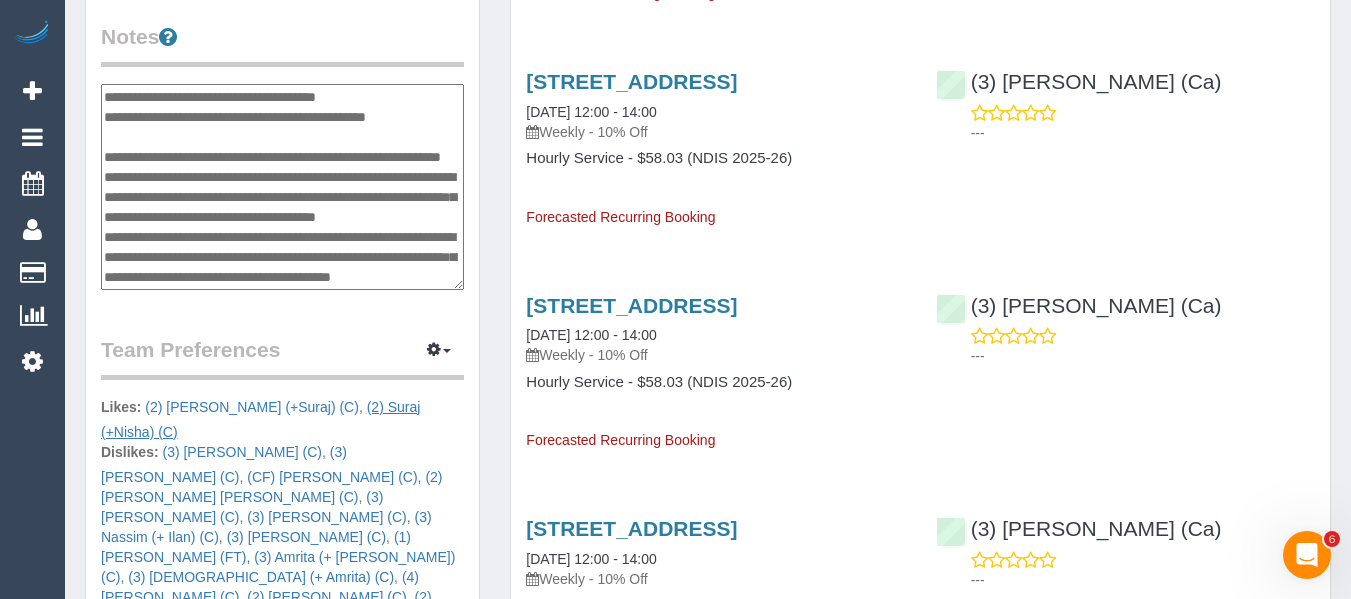 scroll, scrollTop: 280, scrollLeft: 0, axis: vertical 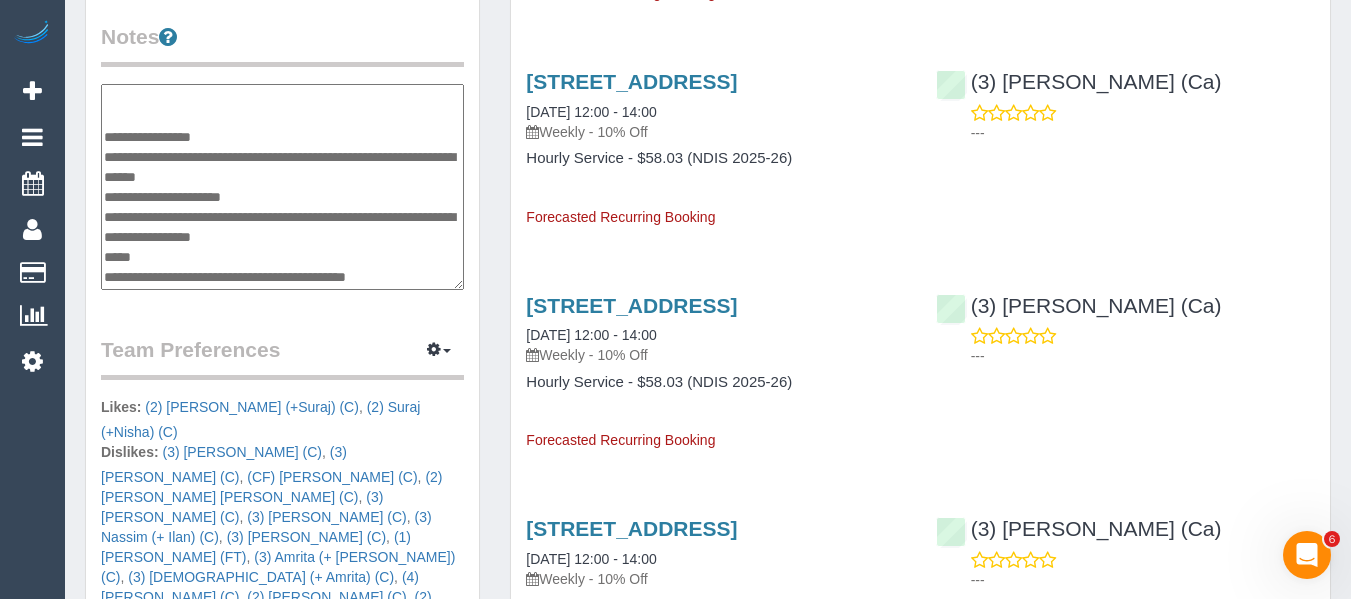 drag, startPoint x: 238, startPoint y: 195, endPoint x: 105, endPoint y: 195, distance: 133 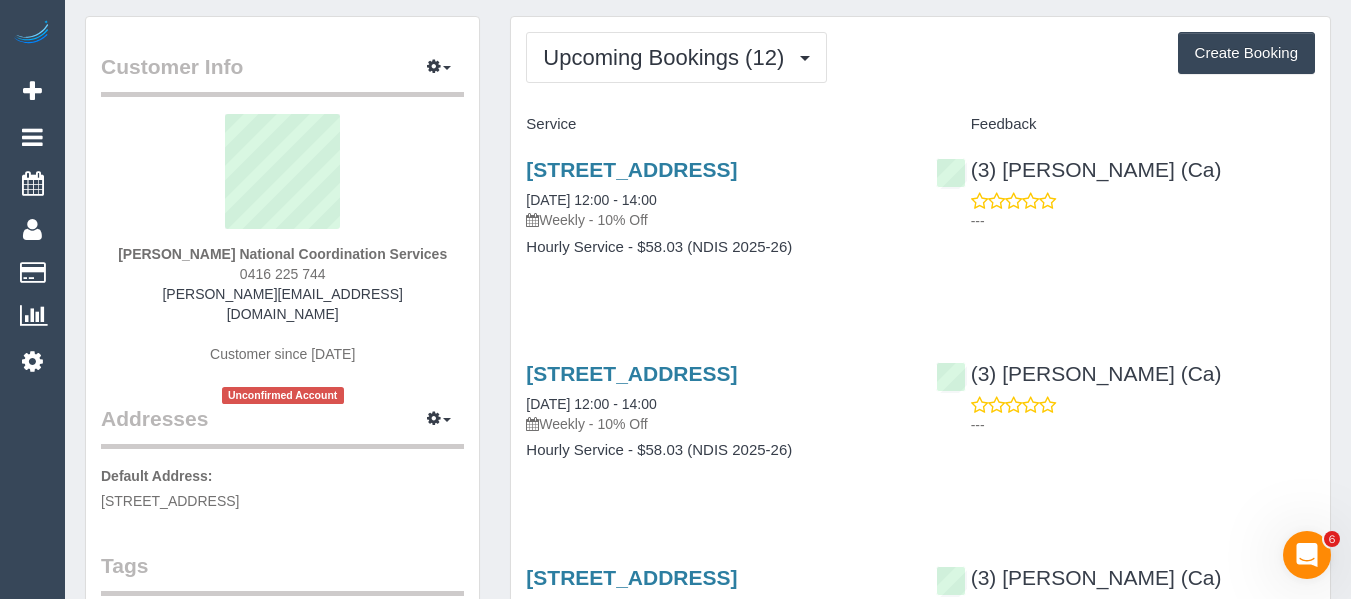 scroll, scrollTop: 0, scrollLeft: 0, axis: both 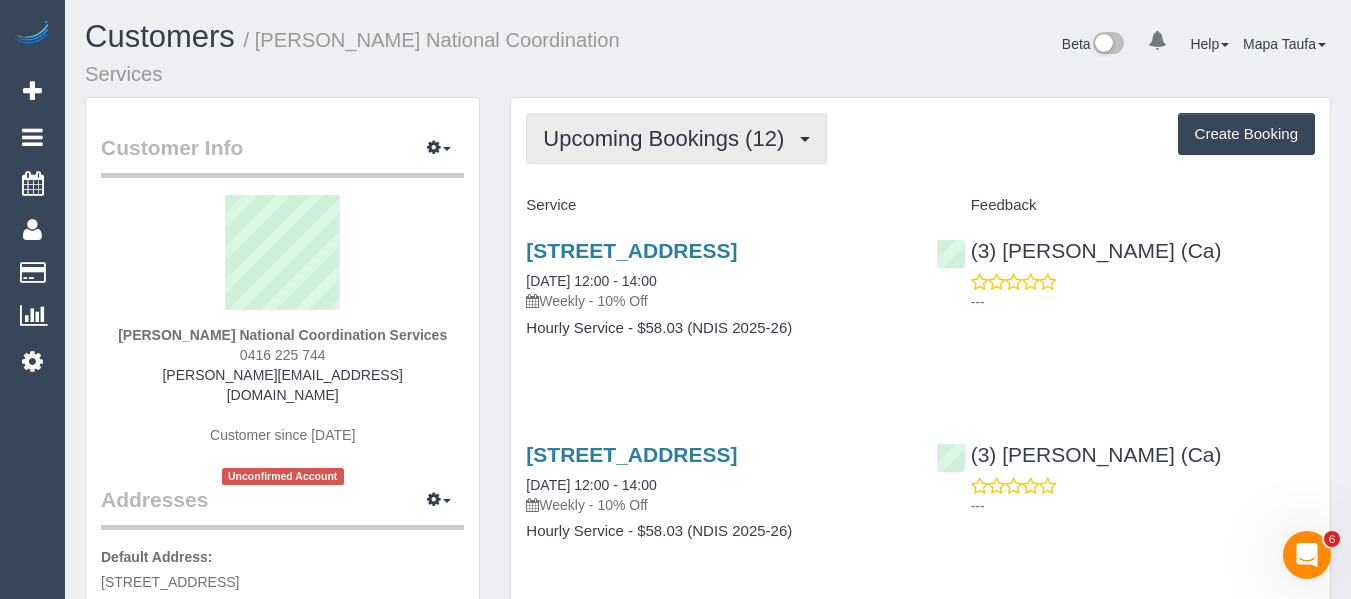 click on "Upcoming Bookings (12)" at bounding box center (668, 138) 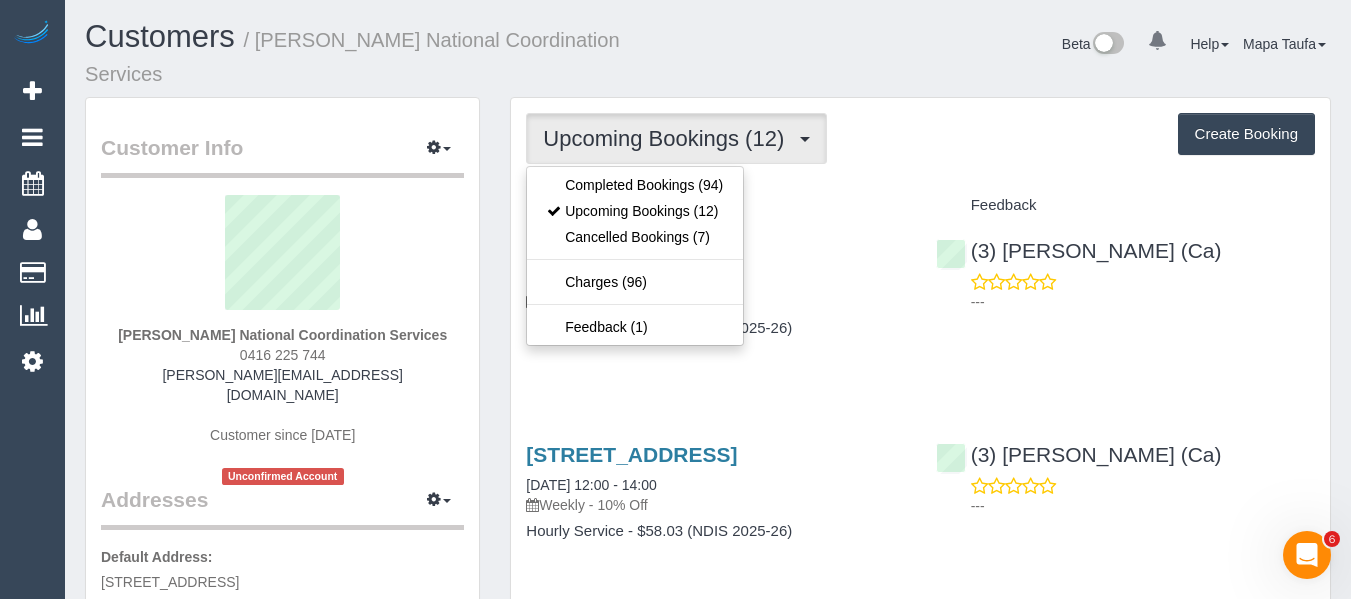 drag, startPoint x: 910, startPoint y: 116, endPoint x: 773, endPoint y: 306, distance: 234.24133 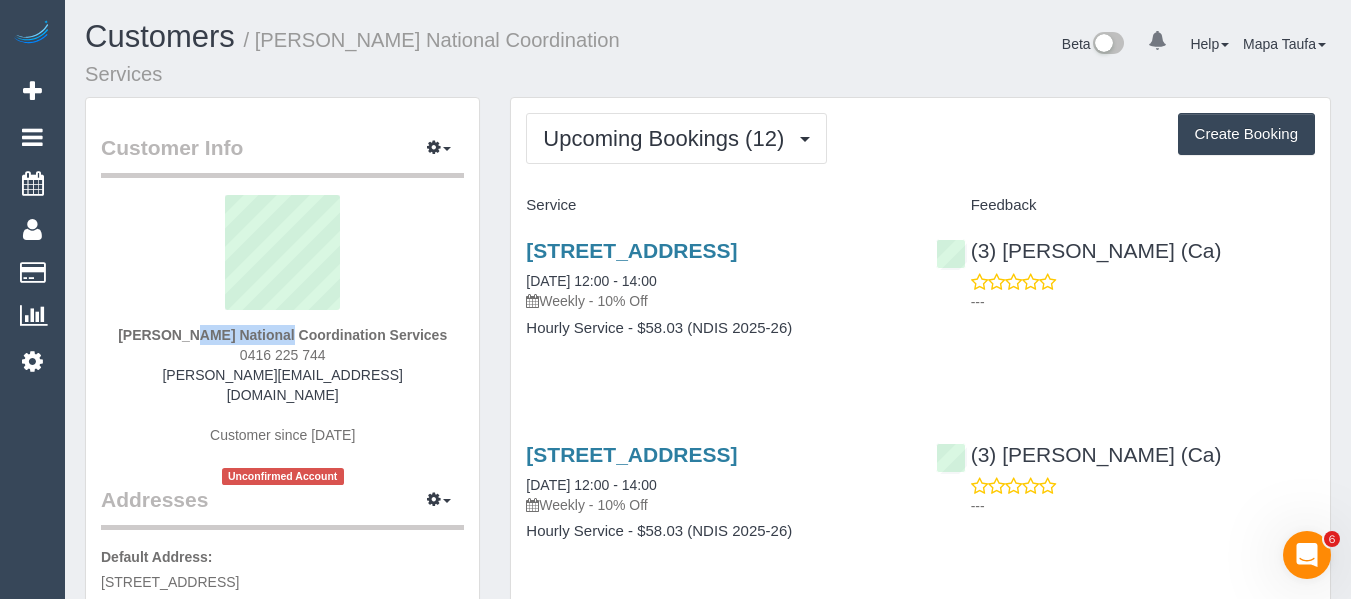 drag, startPoint x: 123, startPoint y: 308, endPoint x: 215, endPoint y: 309, distance: 92.00543 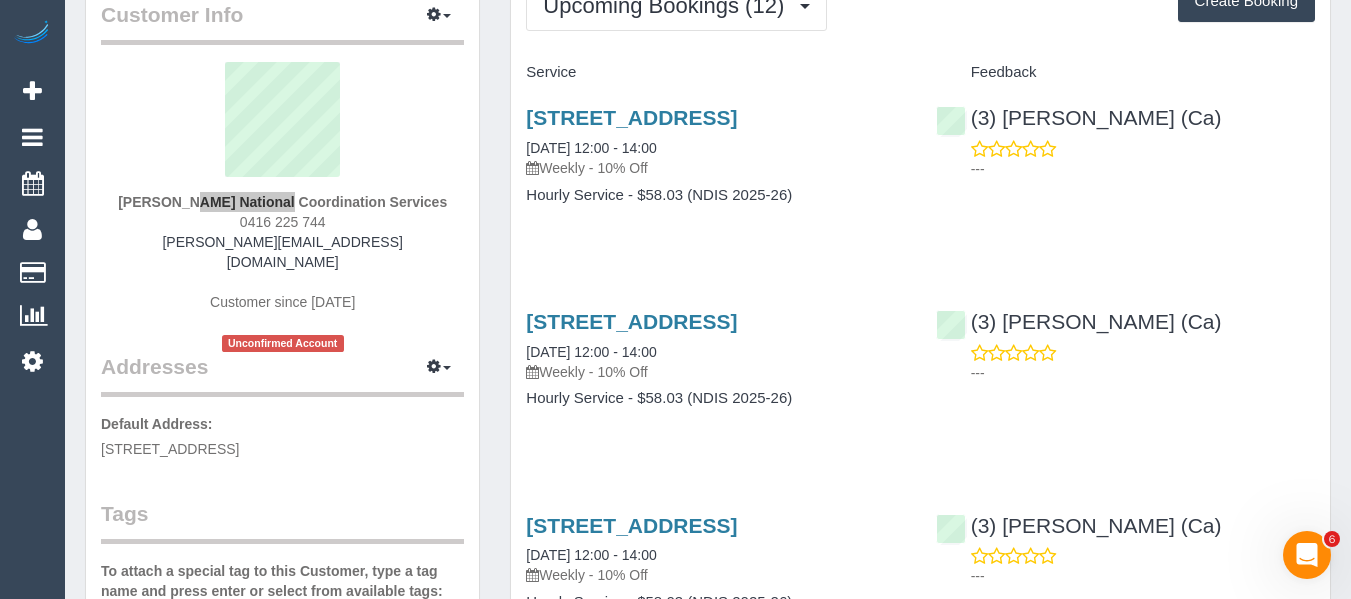 scroll, scrollTop: 0, scrollLeft: 0, axis: both 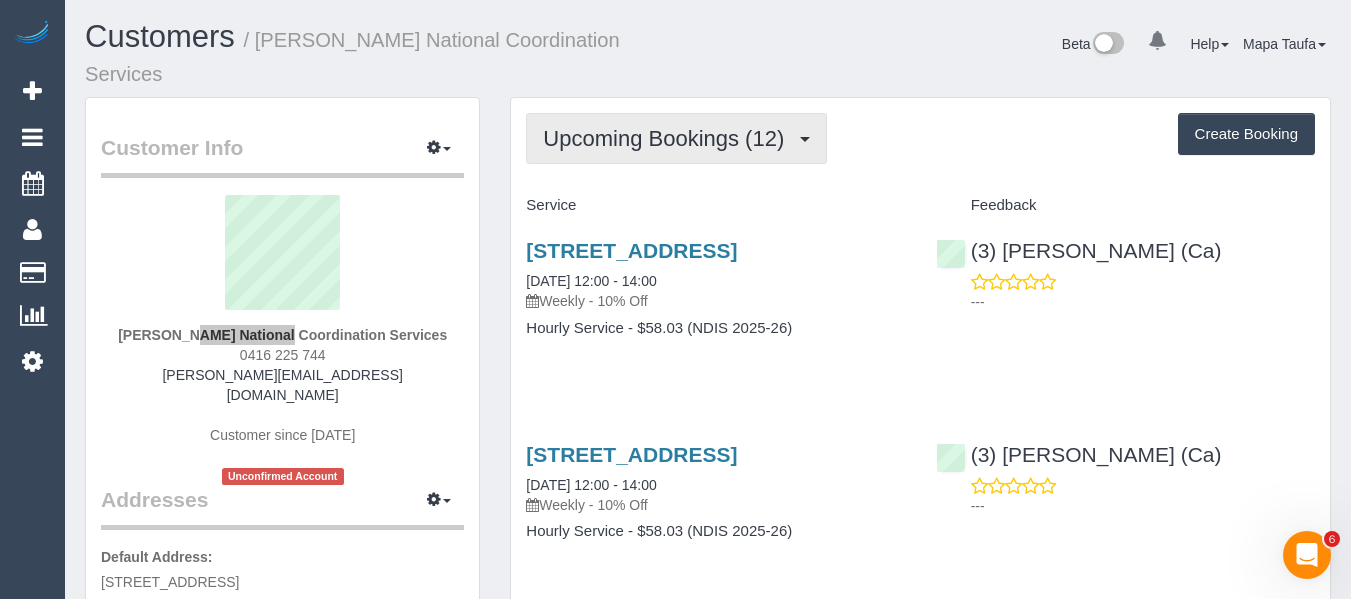 click on "Upcoming Bookings (12)" at bounding box center [668, 138] 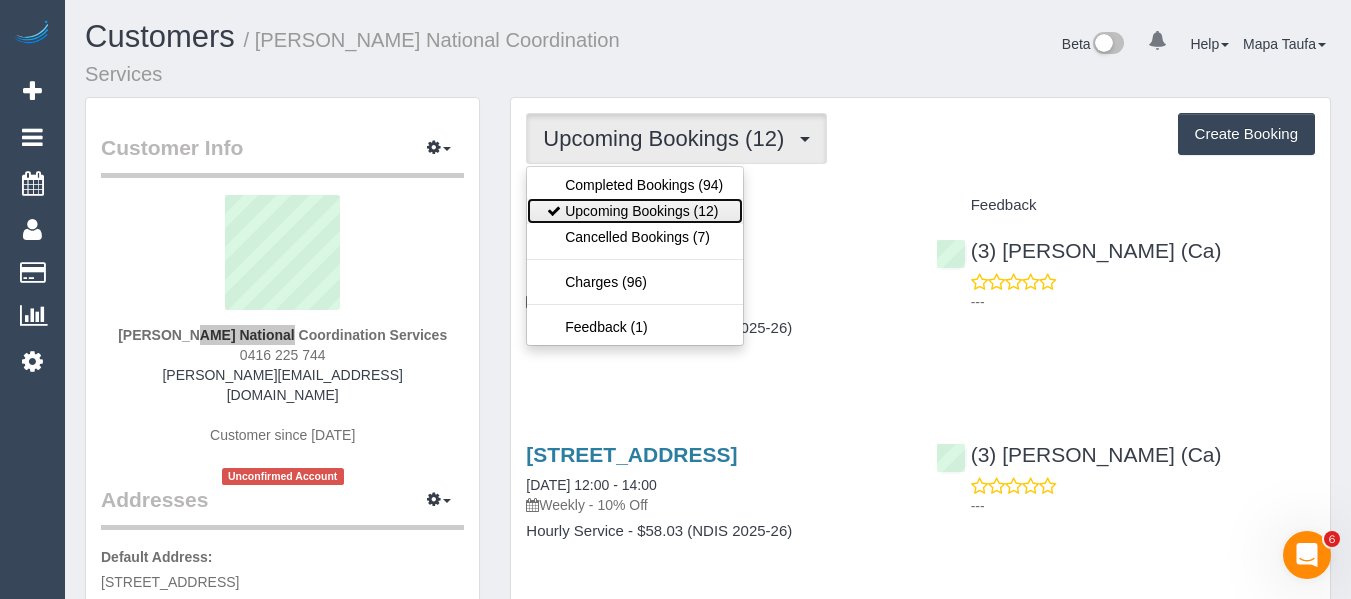 click on "Upcoming Bookings (12)" at bounding box center [635, 211] 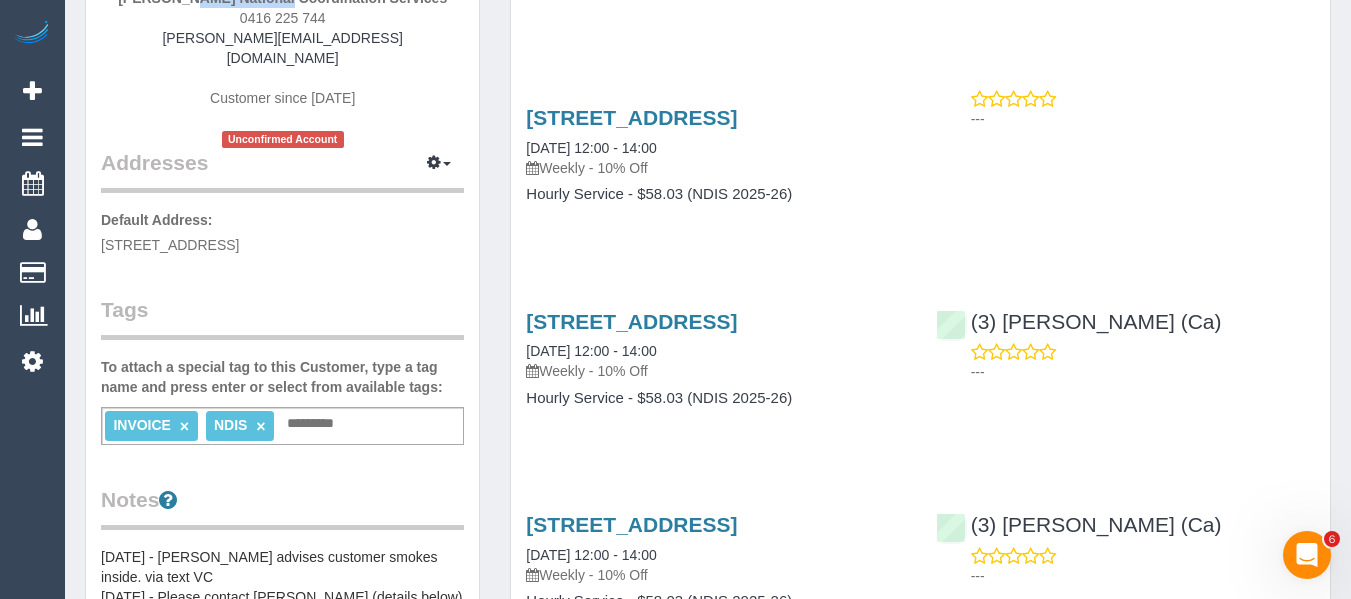scroll, scrollTop: 400, scrollLeft: 0, axis: vertical 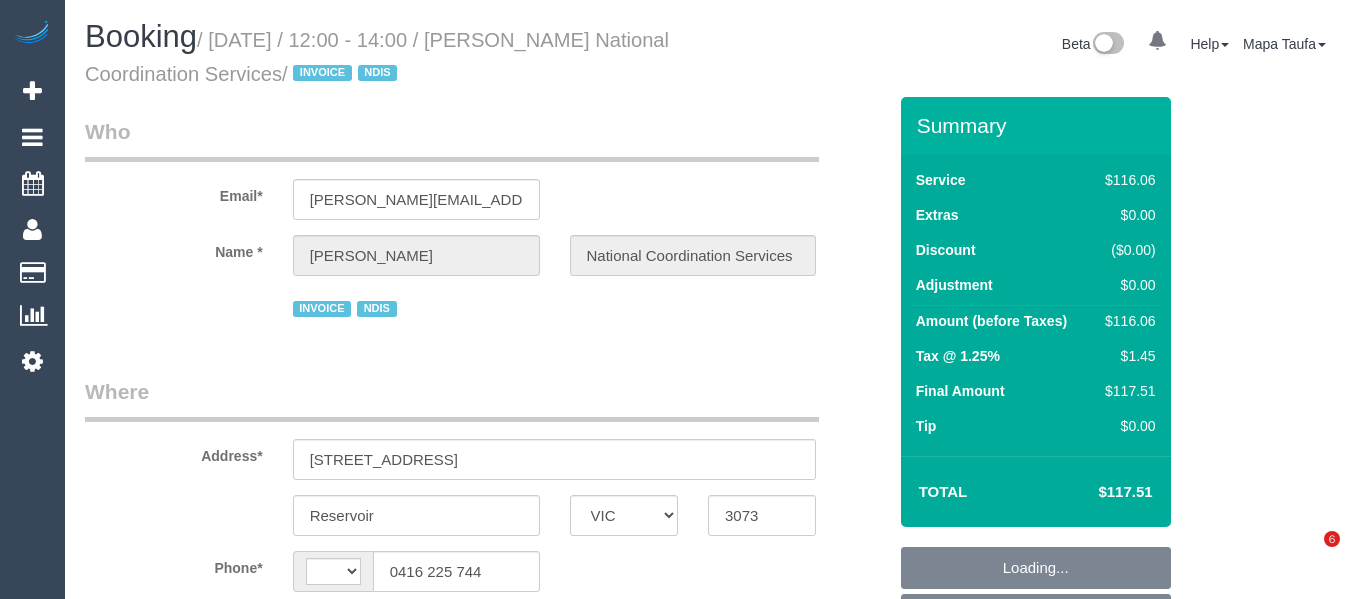 select on "VIC" 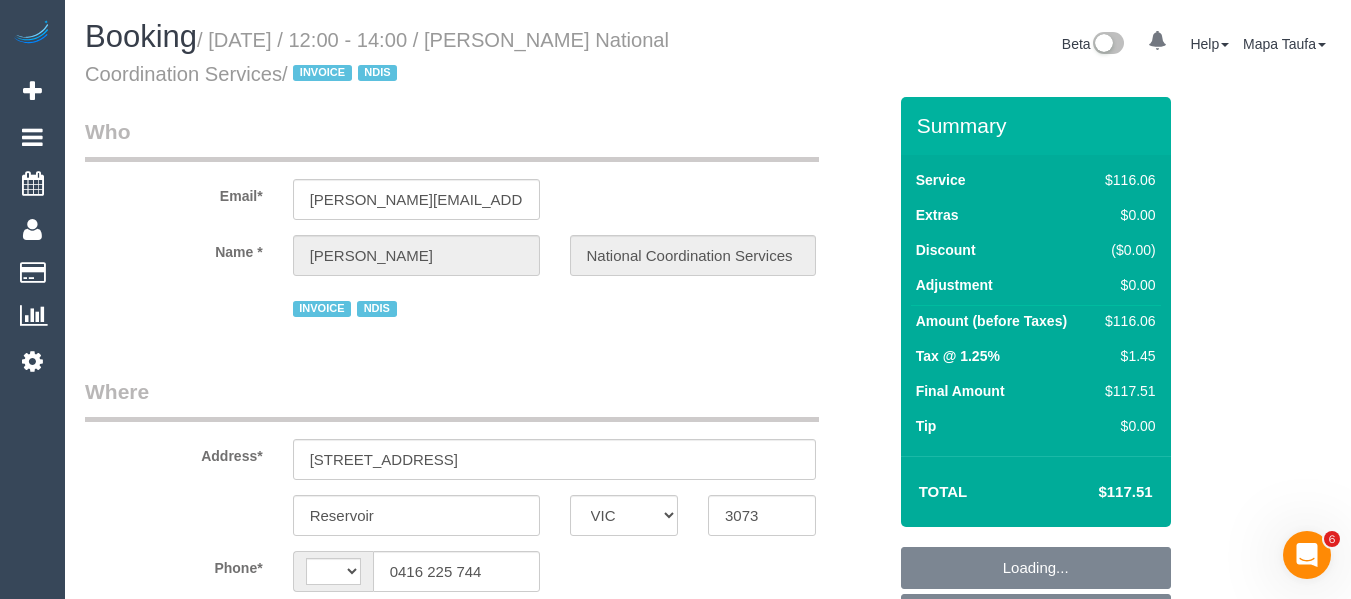 scroll, scrollTop: 0, scrollLeft: 0, axis: both 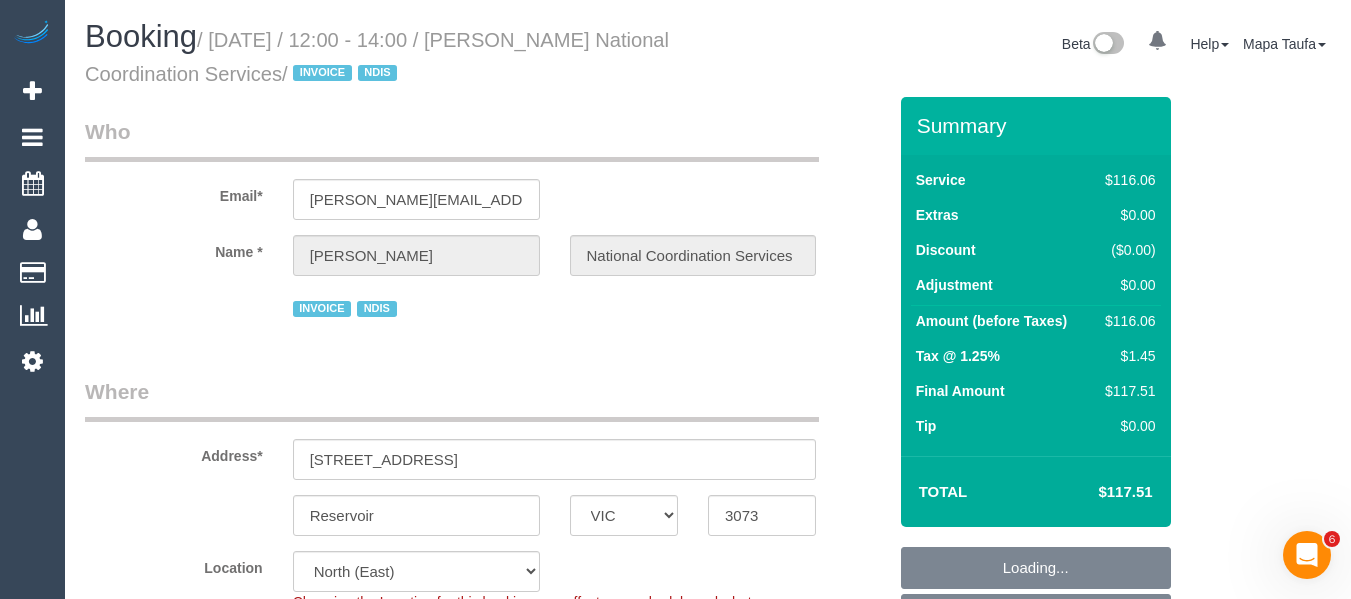 select on "string:AU" 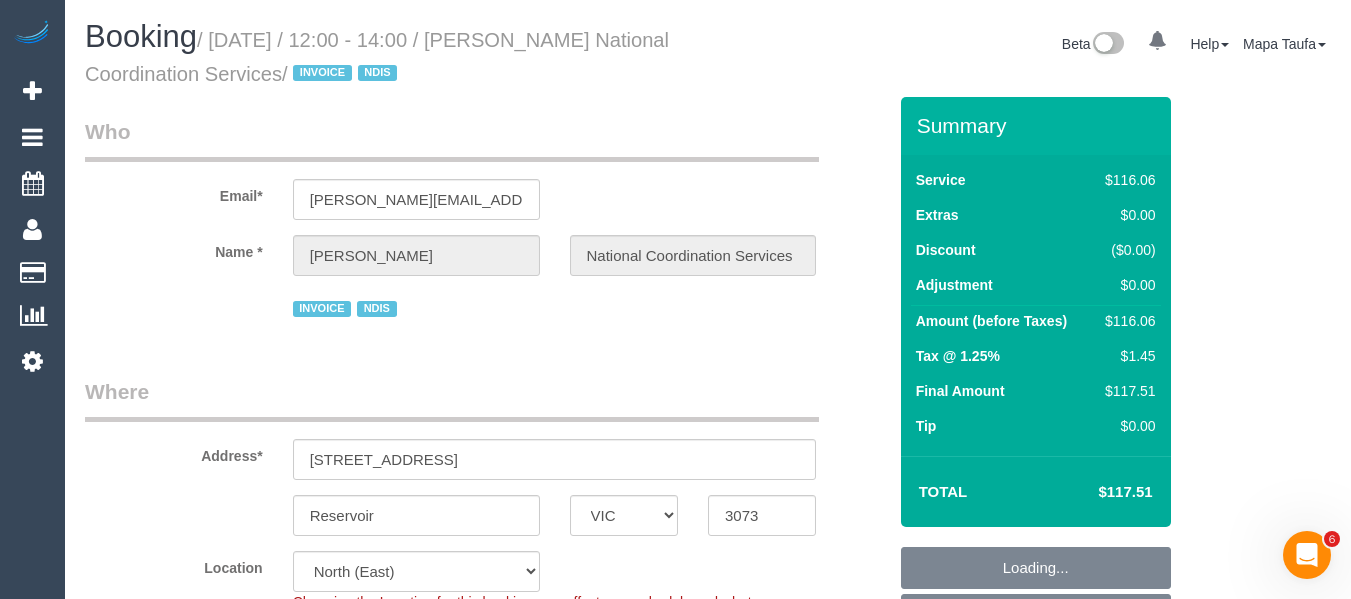 select on "object:527" 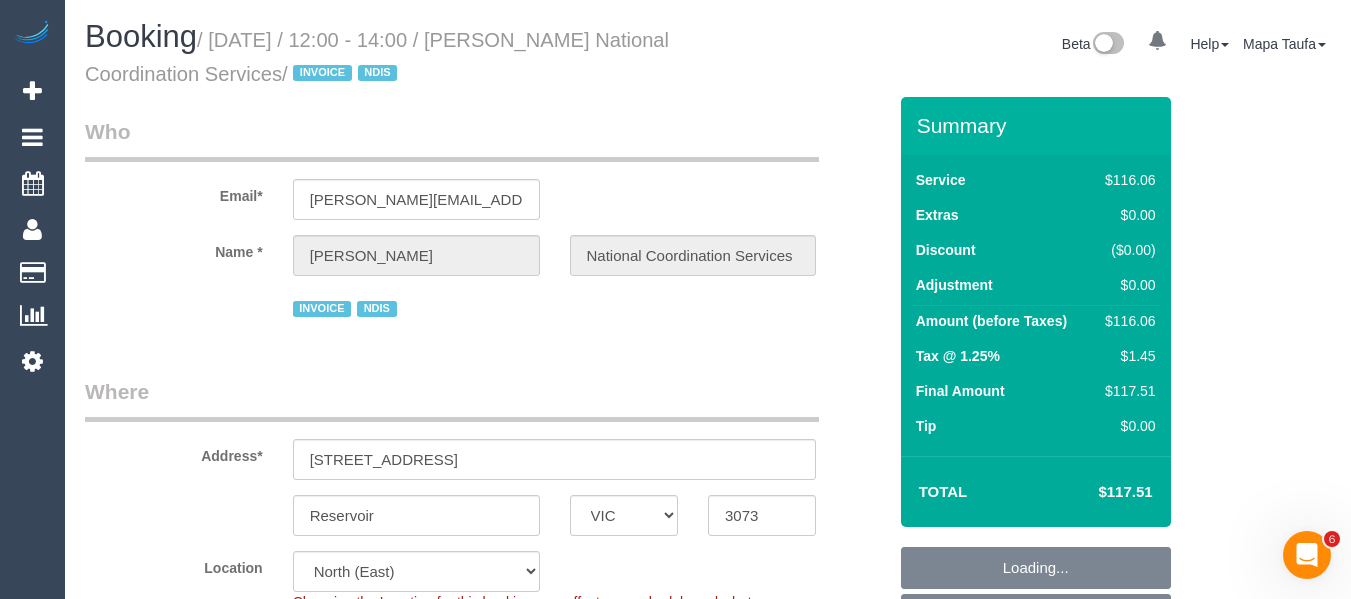 select on "object:1350" 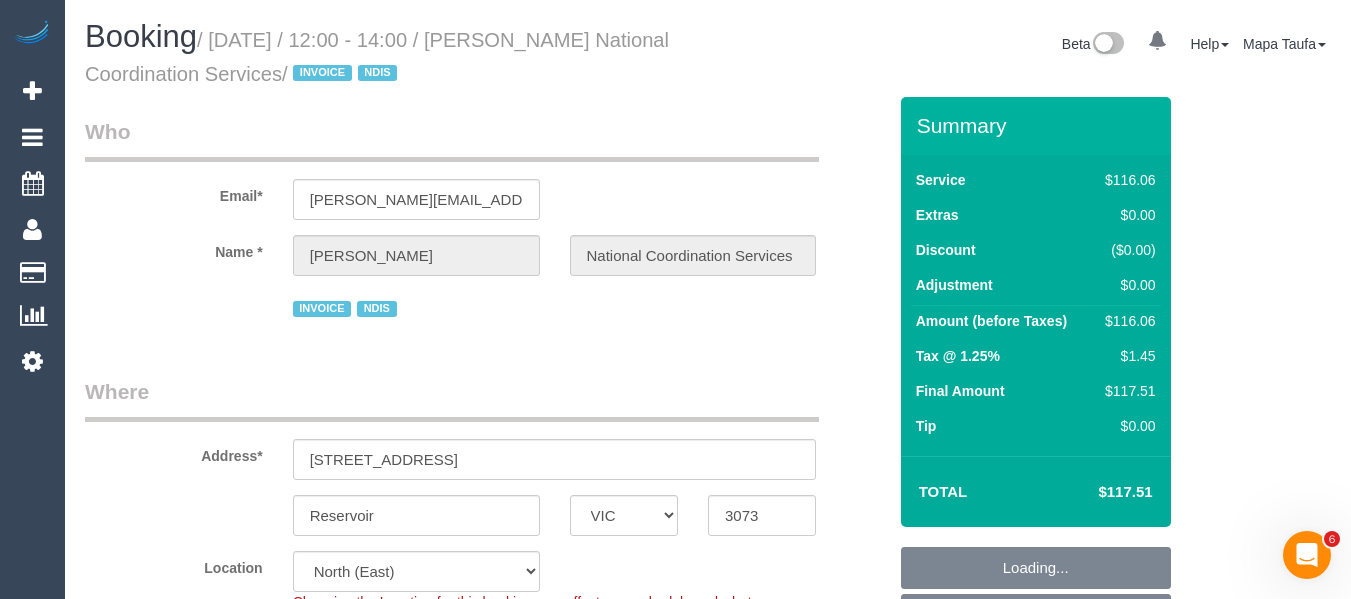 select on "spot4" 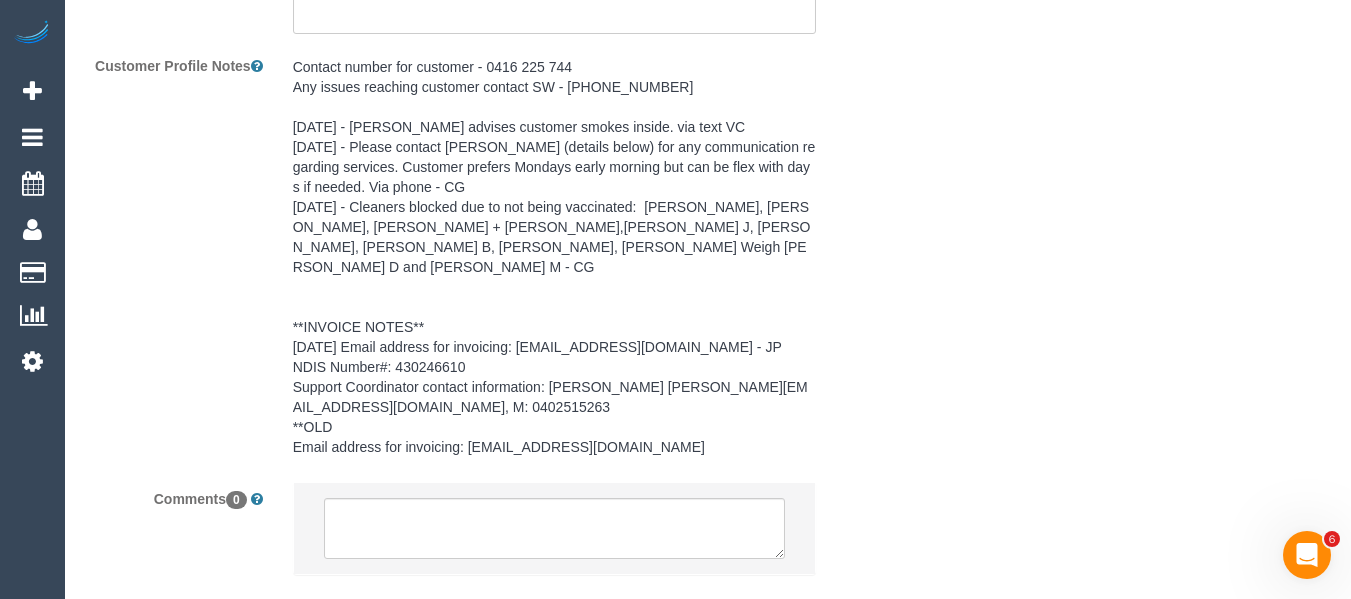 scroll, scrollTop: 3106, scrollLeft: 0, axis: vertical 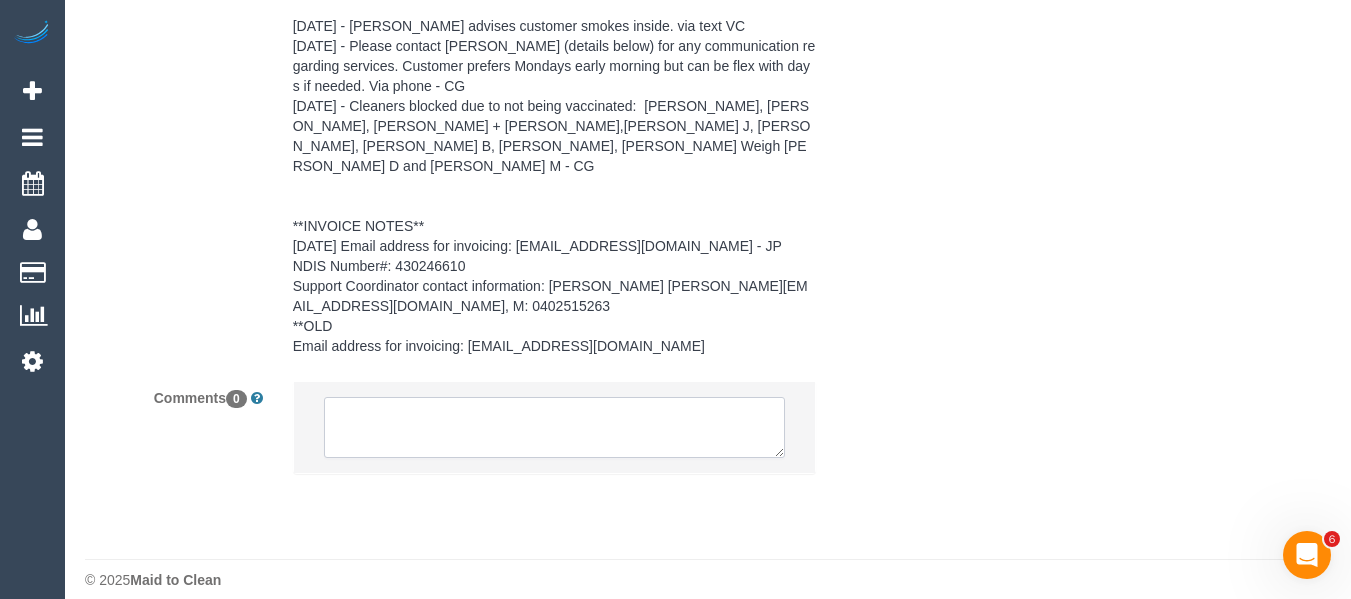 click at bounding box center [555, 428] 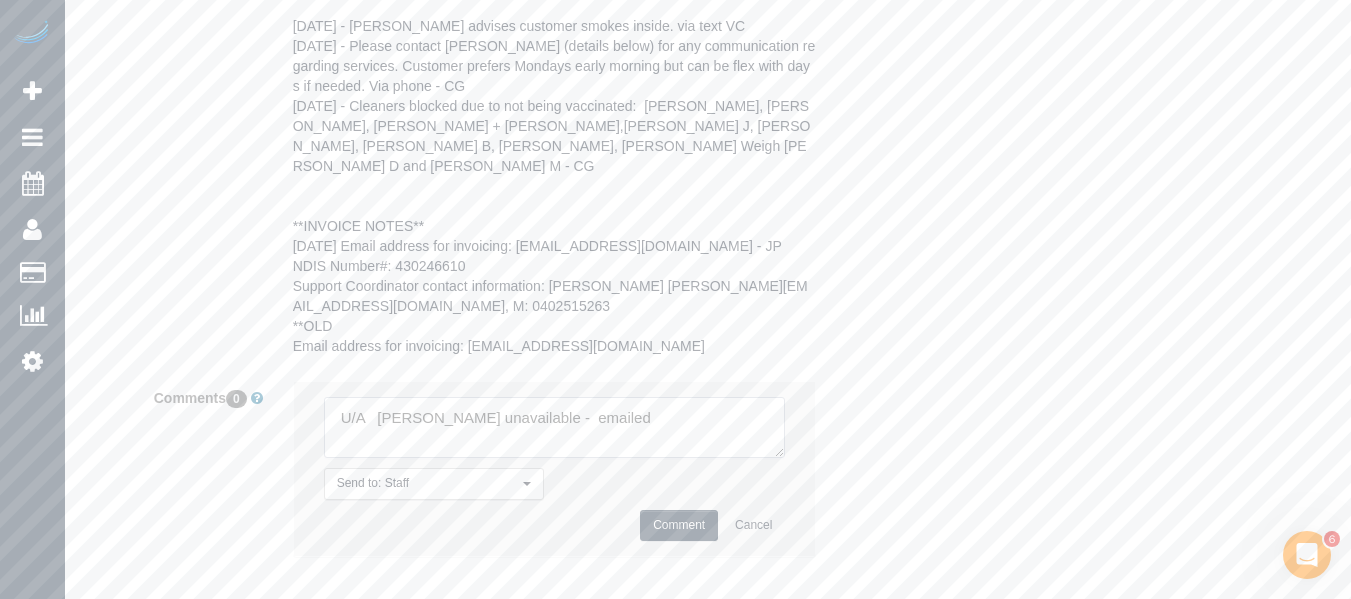 type on "U/A   Melissa Alampi unavailable -  emailed" 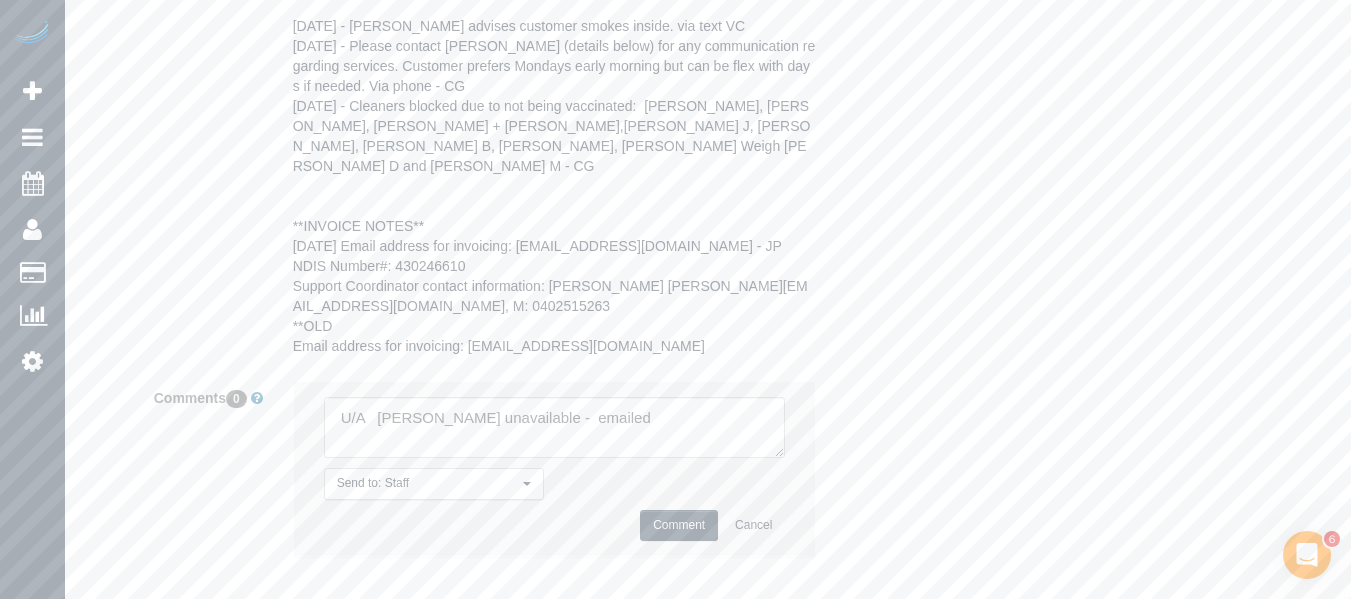 drag, startPoint x: 672, startPoint y: 495, endPoint x: 686, endPoint y: 492, distance: 14.3178215 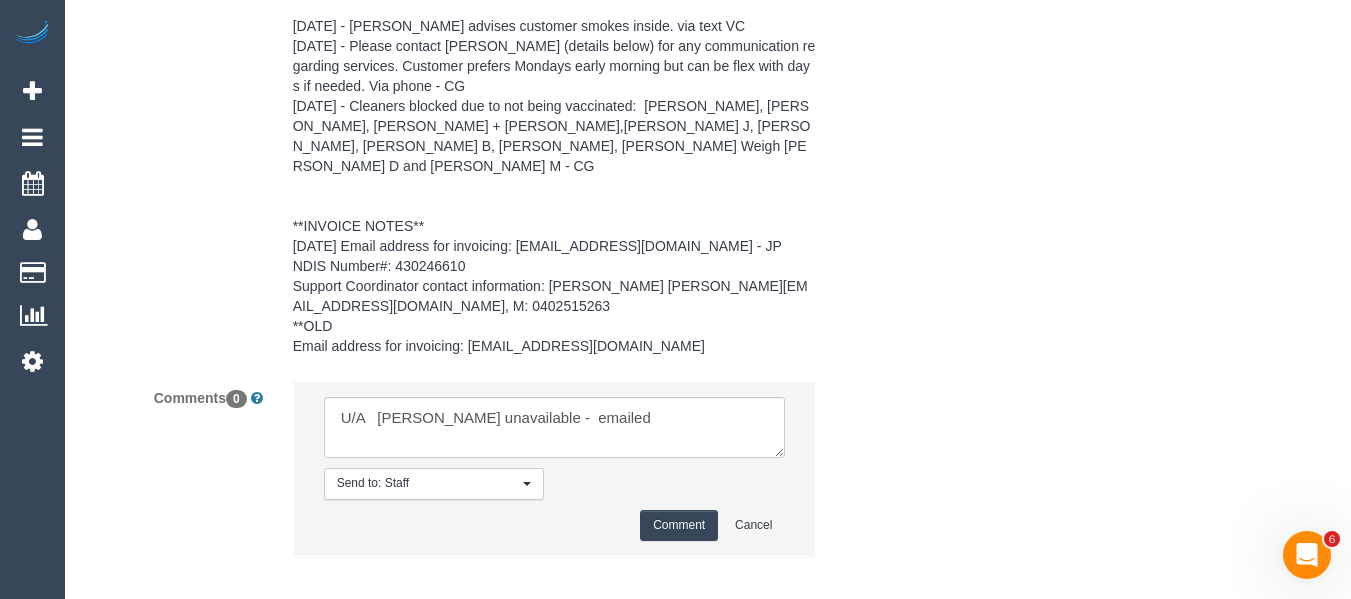 type 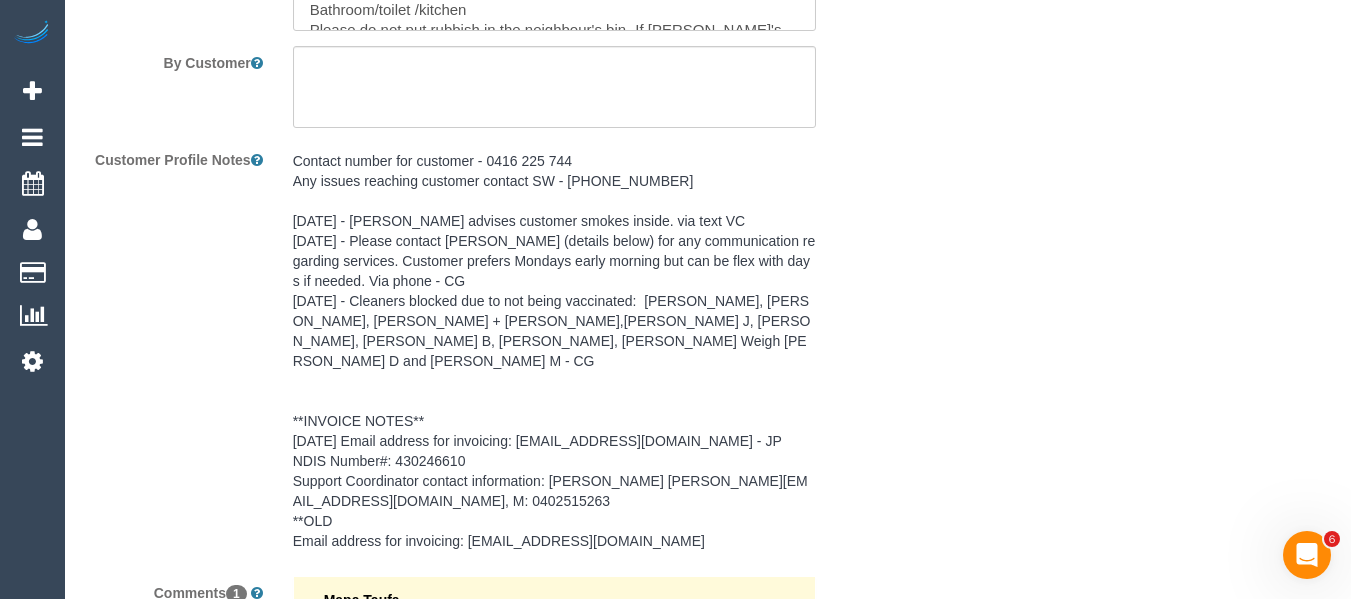 scroll, scrollTop: 2906, scrollLeft: 0, axis: vertical 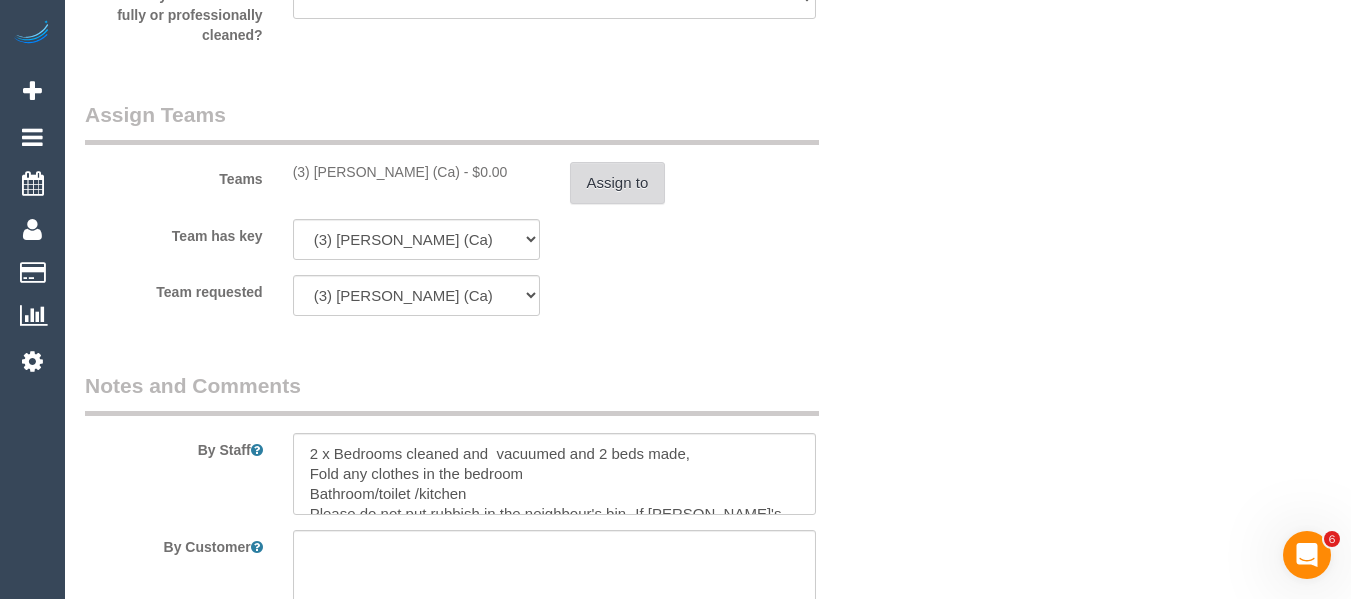 click on "Assign to" at bounding box center (618, 183) 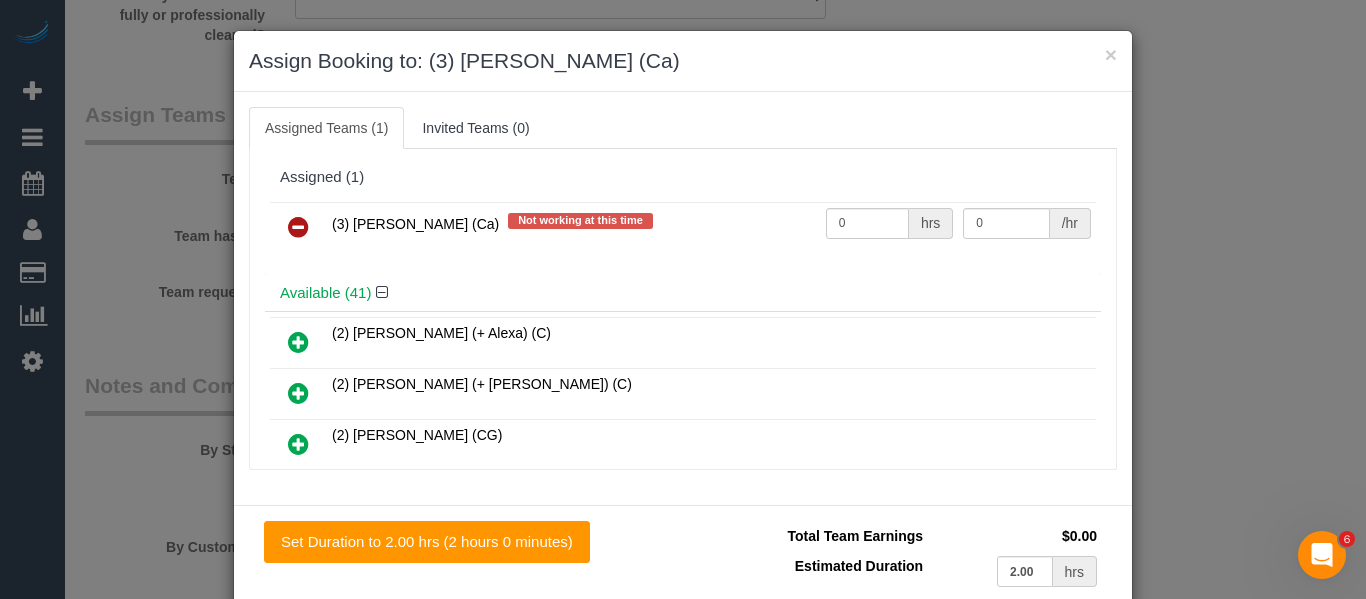 click at bounding box center [298, 227] 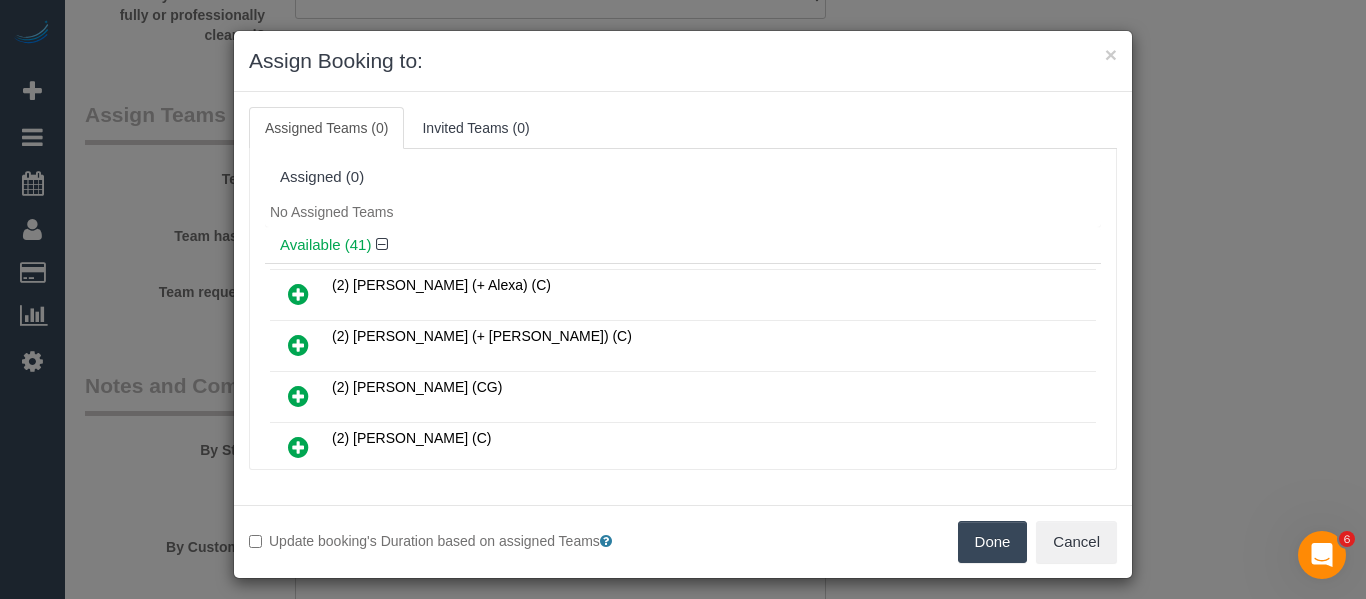 click on "Done" at bounding box center (993, 542) 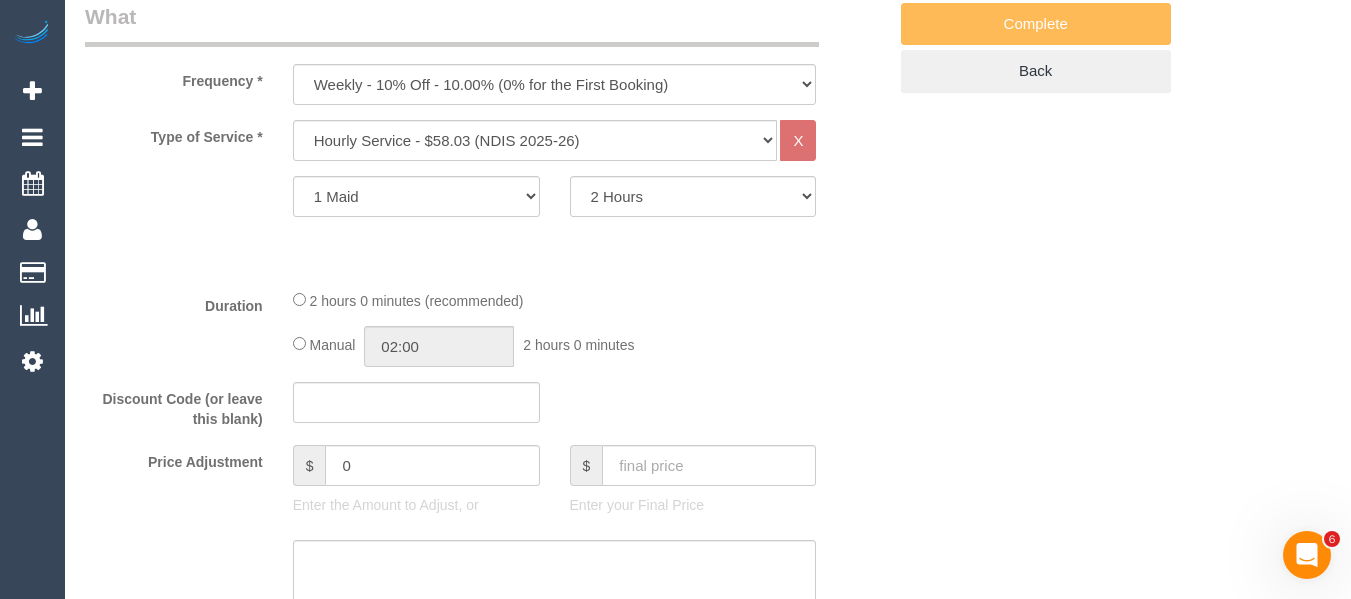 scroll, scrollTop: 0, scrollLeft: 0, axis: both 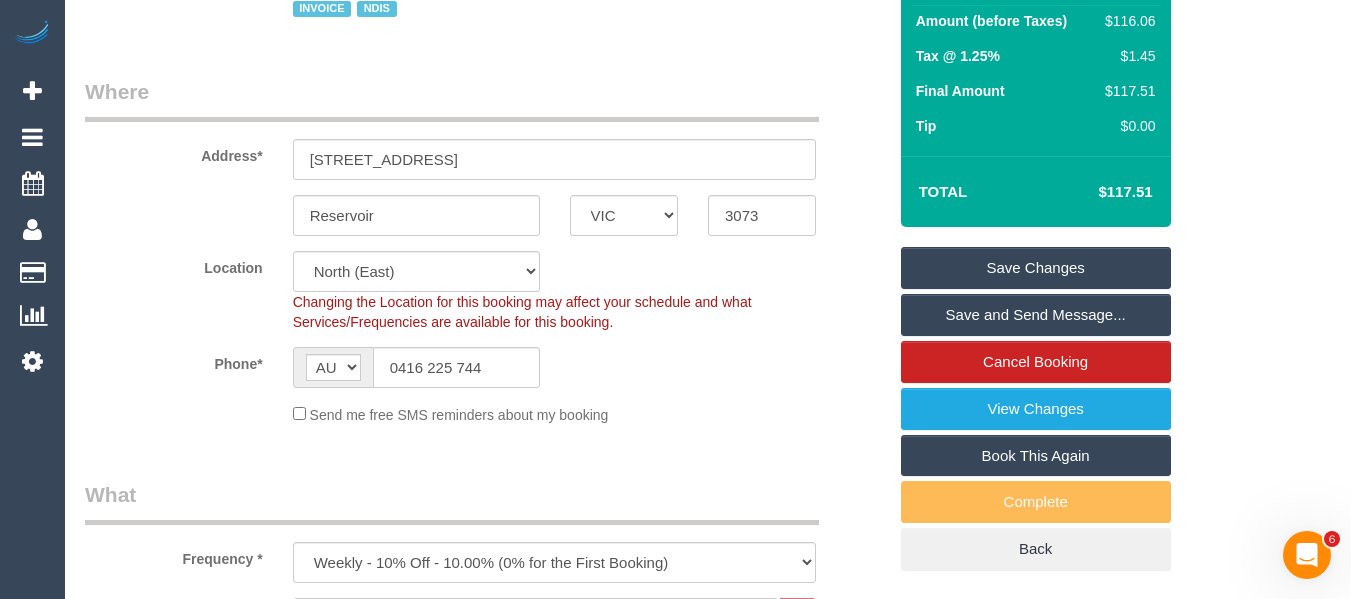 click on "Save Changes" at bounding box center [1036, 268] 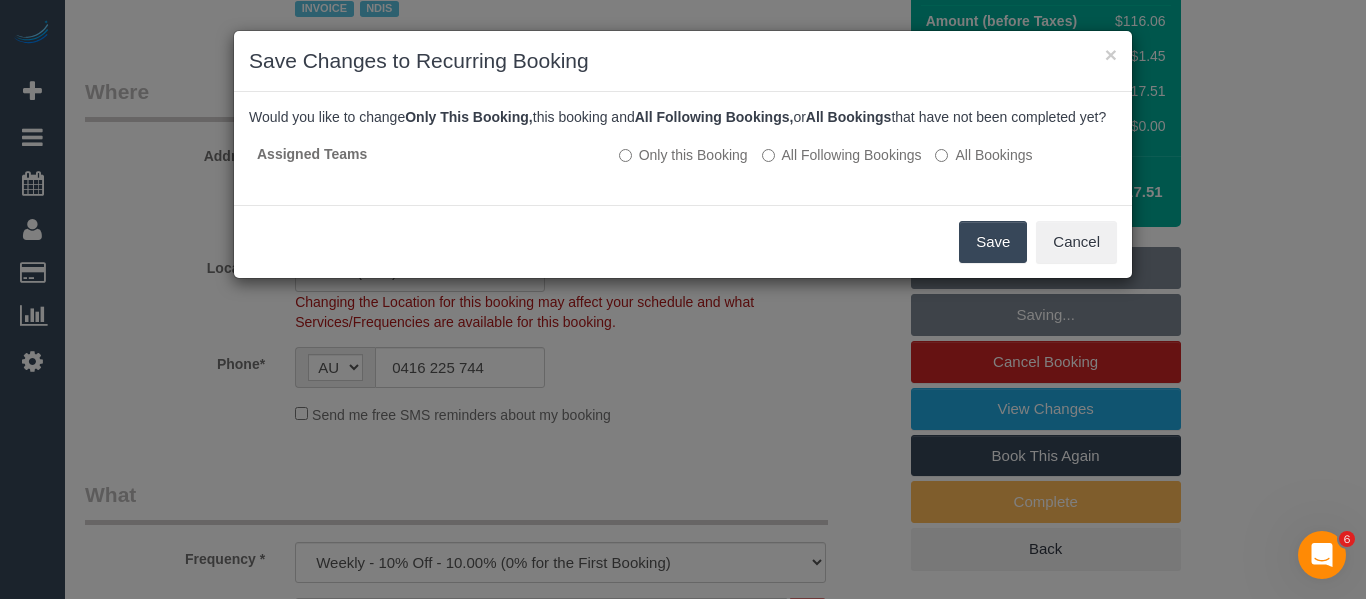 click on "Save" at bounding box center [993, 242] 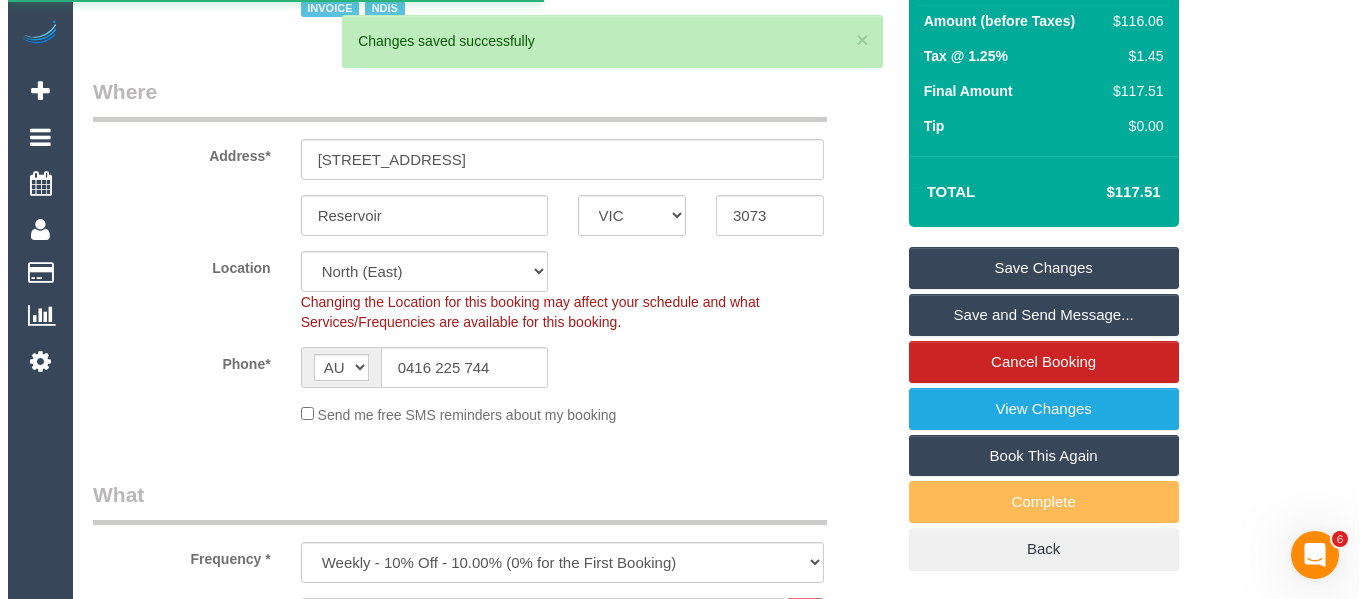 scroll, scrollTop: 0, scrollLeft: 0, axis: both 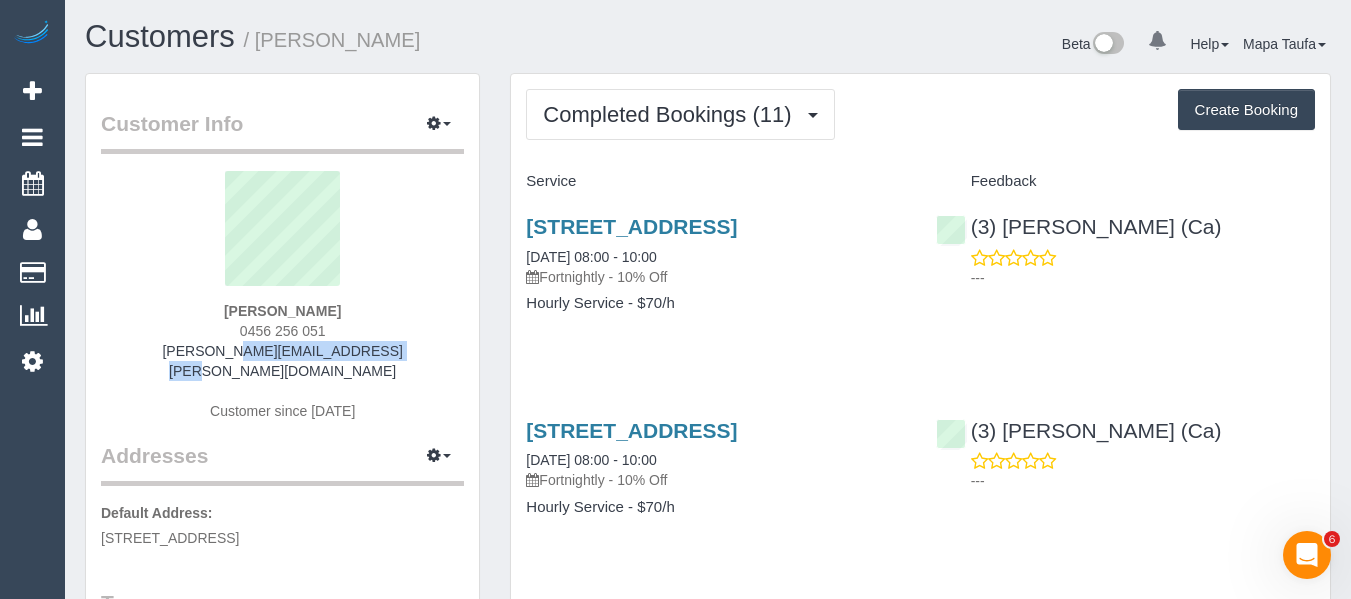 drag, startPoint x: 340, startPoint y: 349, endPoint x: 225, endPoint y: 360, distance: 115.52489 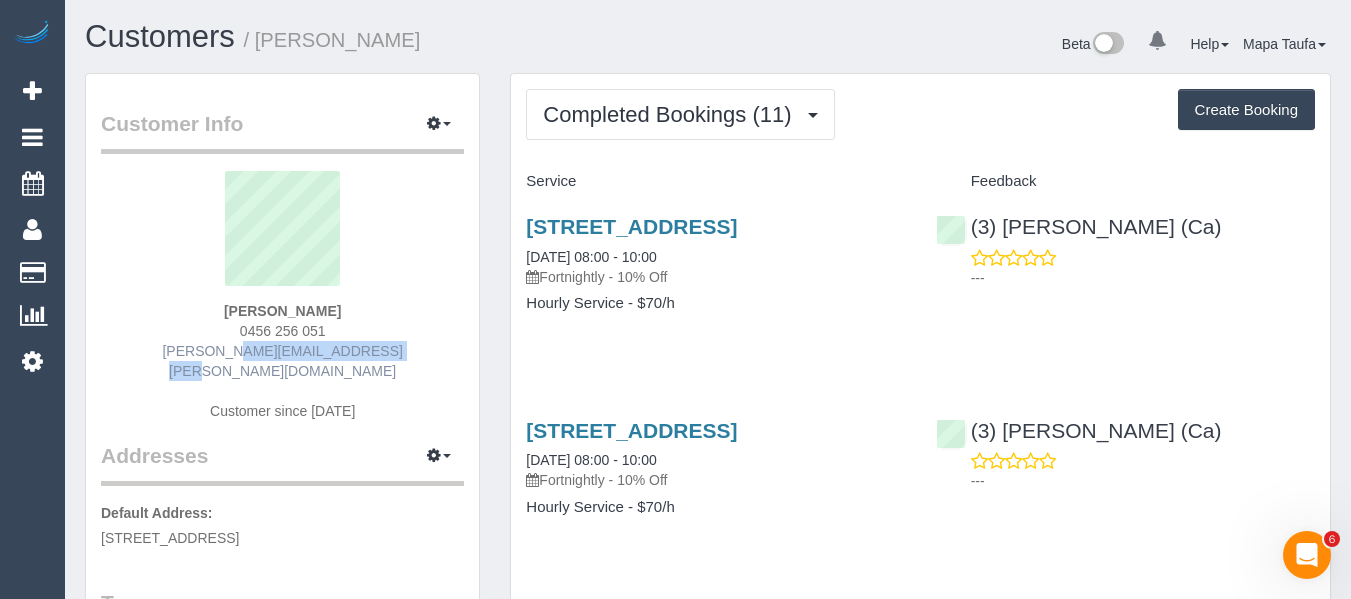 copy on "[PERSON_NAME][EMAIL_ADDRESS][PERSON_NAME][DOMAIN_NAME]" 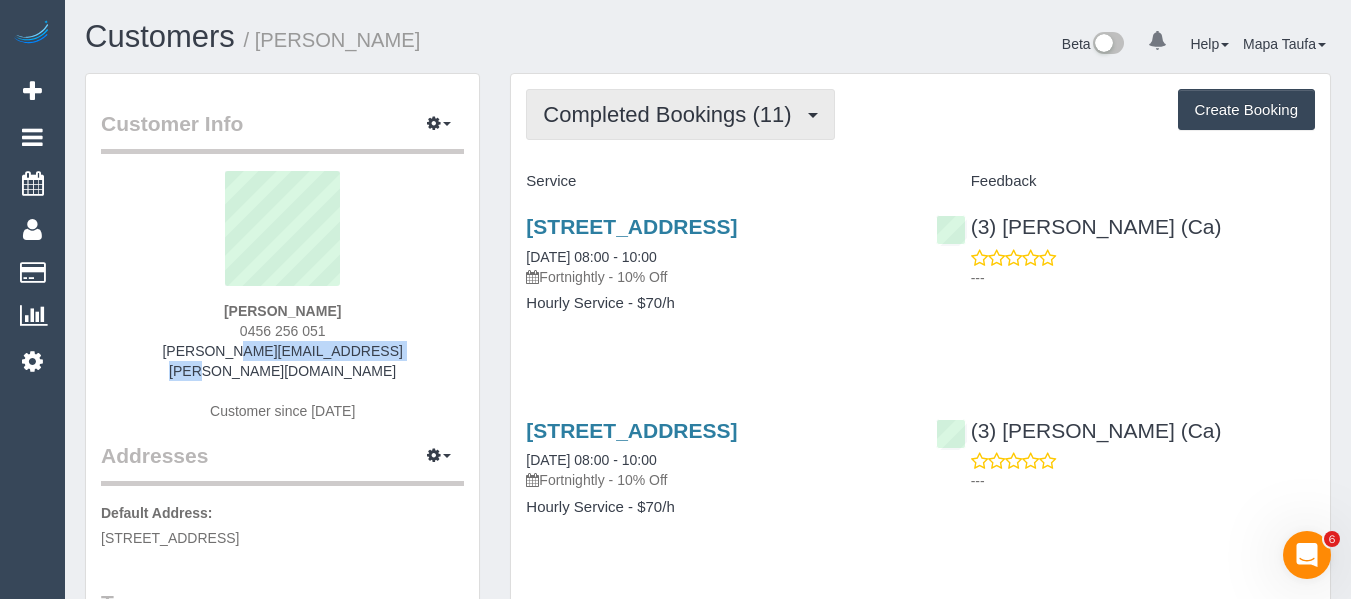 click on "Completed Bookings (11)" at bounding box center [672, 114] 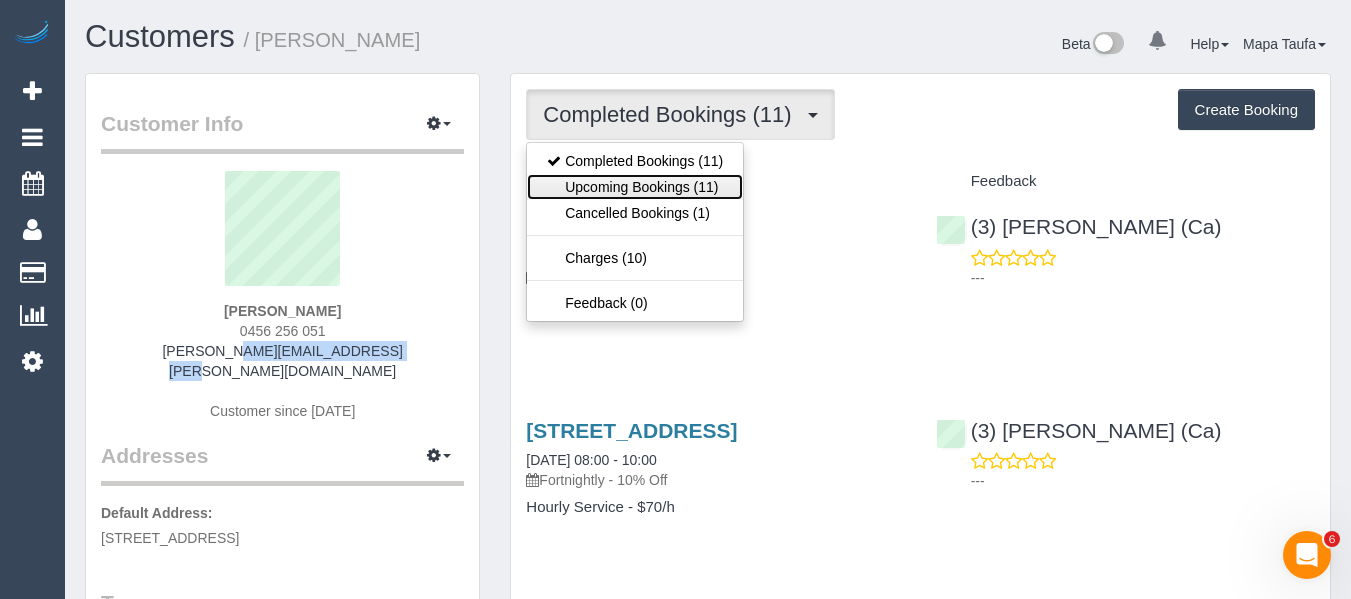 click on "Upcoming Bookings (11)" at bounding box center (635, 187) 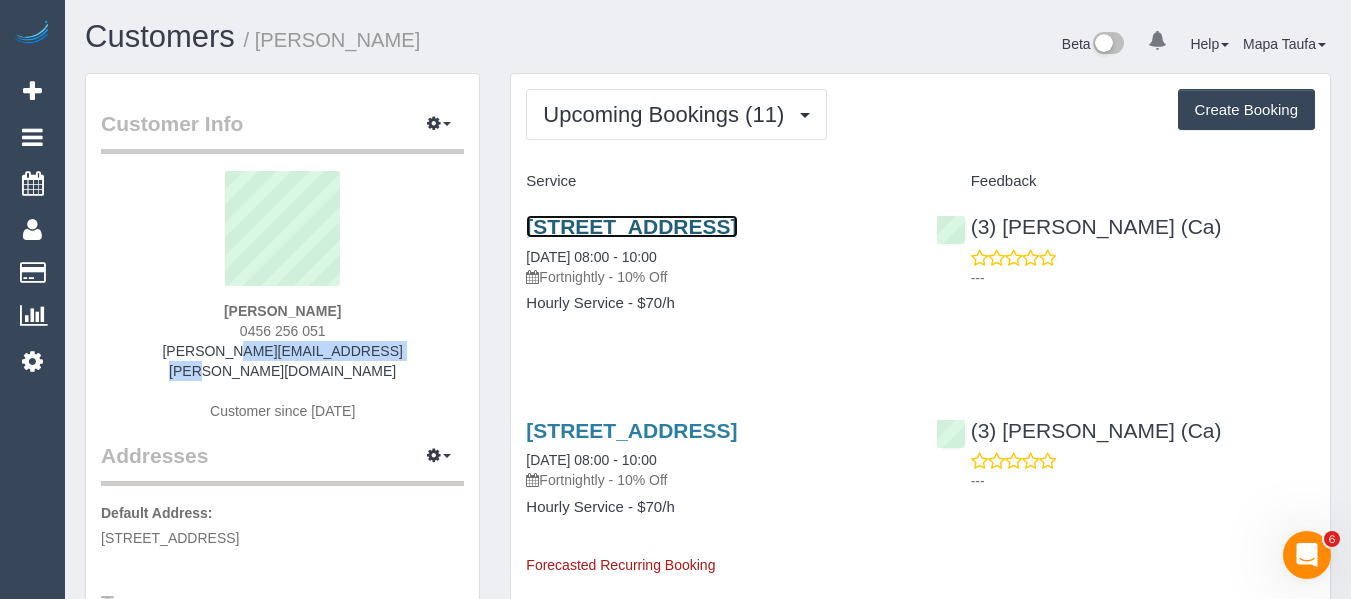 click on "451 Upper Heidelberg Road, Heidelberg Heights, VIC 3081" at bounding box center (631, 226) 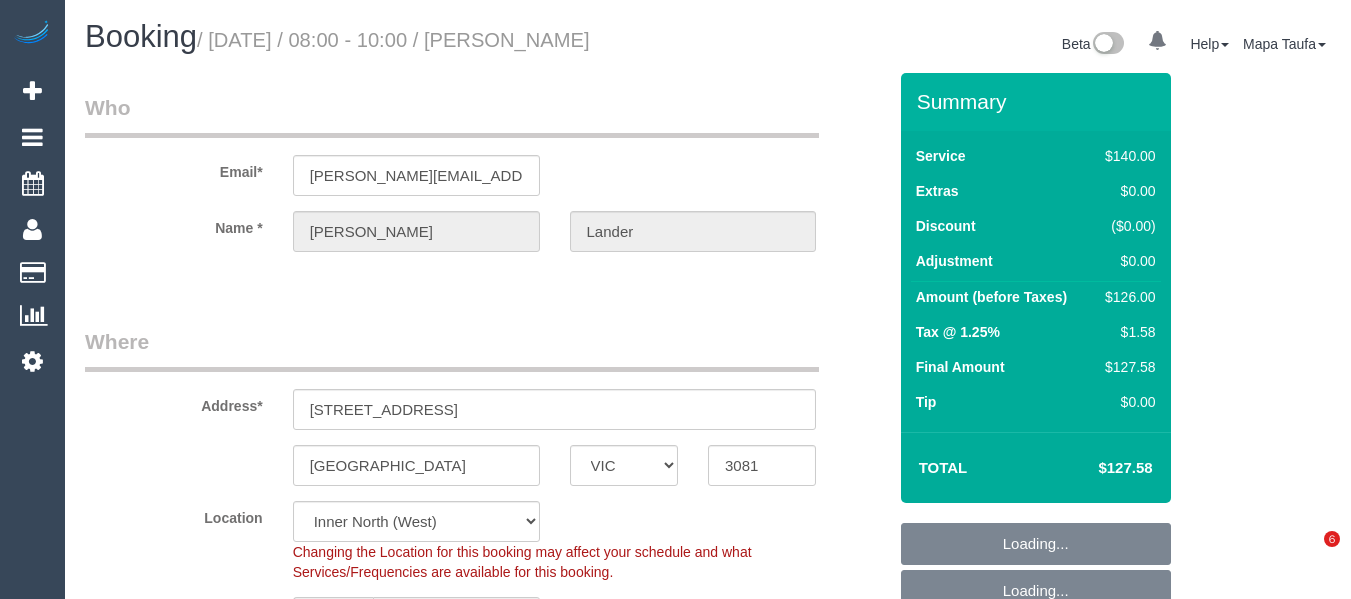 select on "VIC" 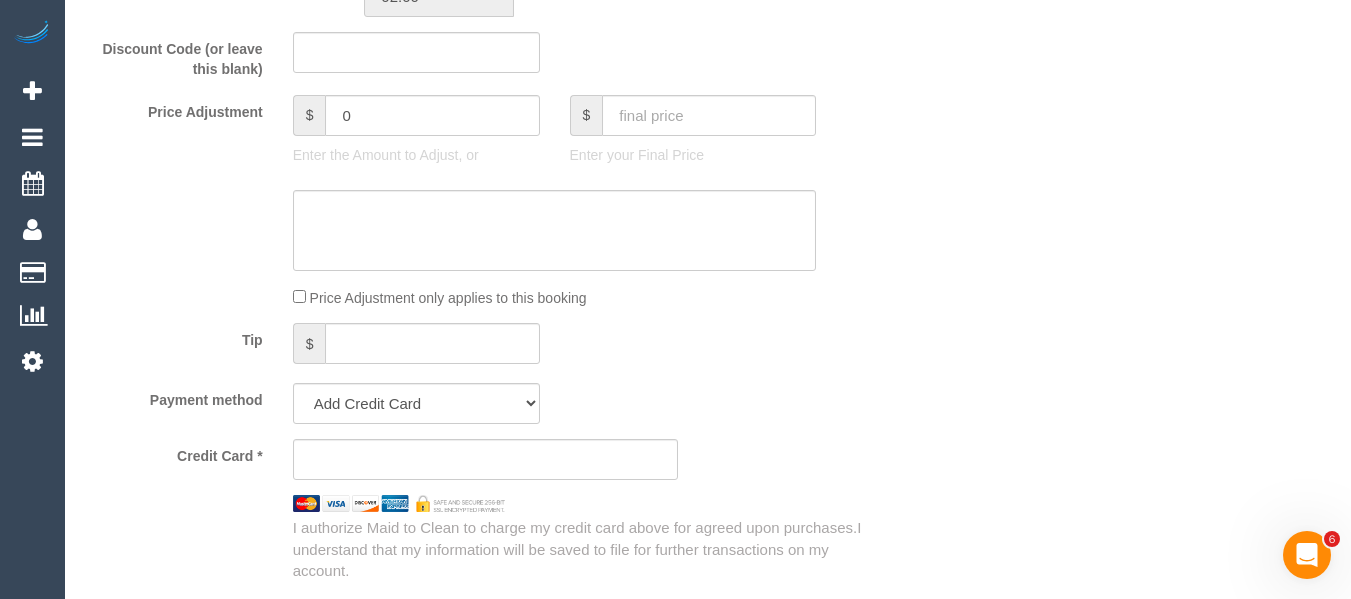 scroll, scrollTop: 0, scrollLeft: 0, axis: both 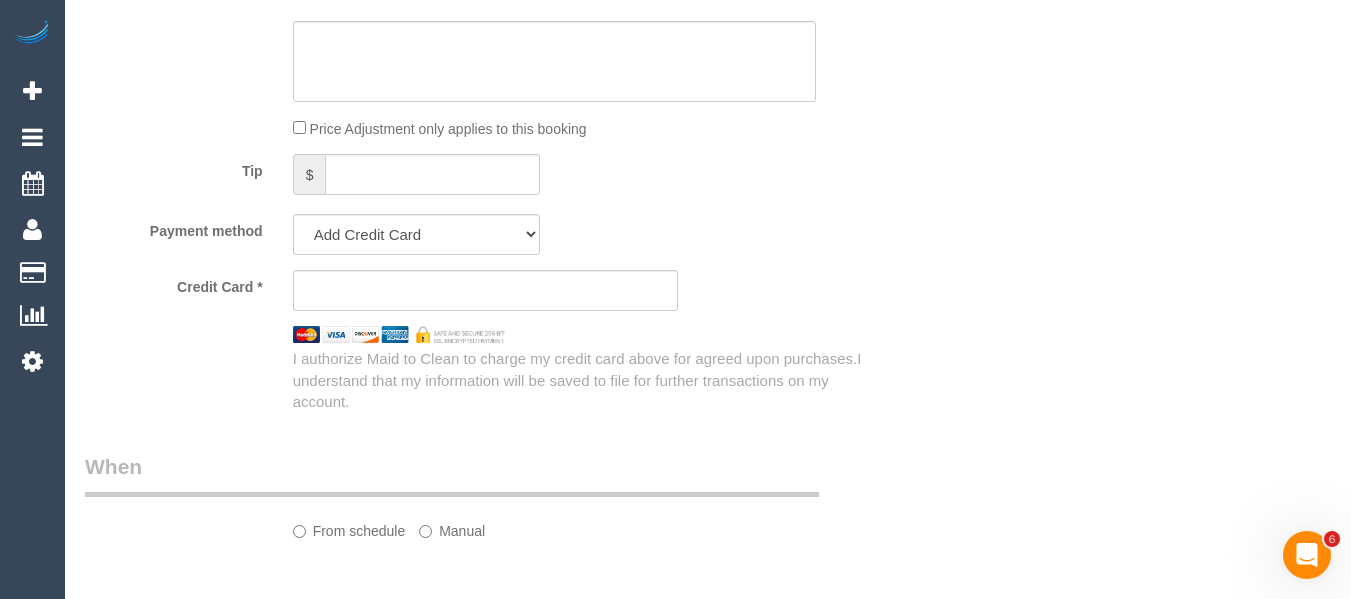 select on "string:stripe-pm_1QoL3l2GScqysDRVOEmEfAHd" 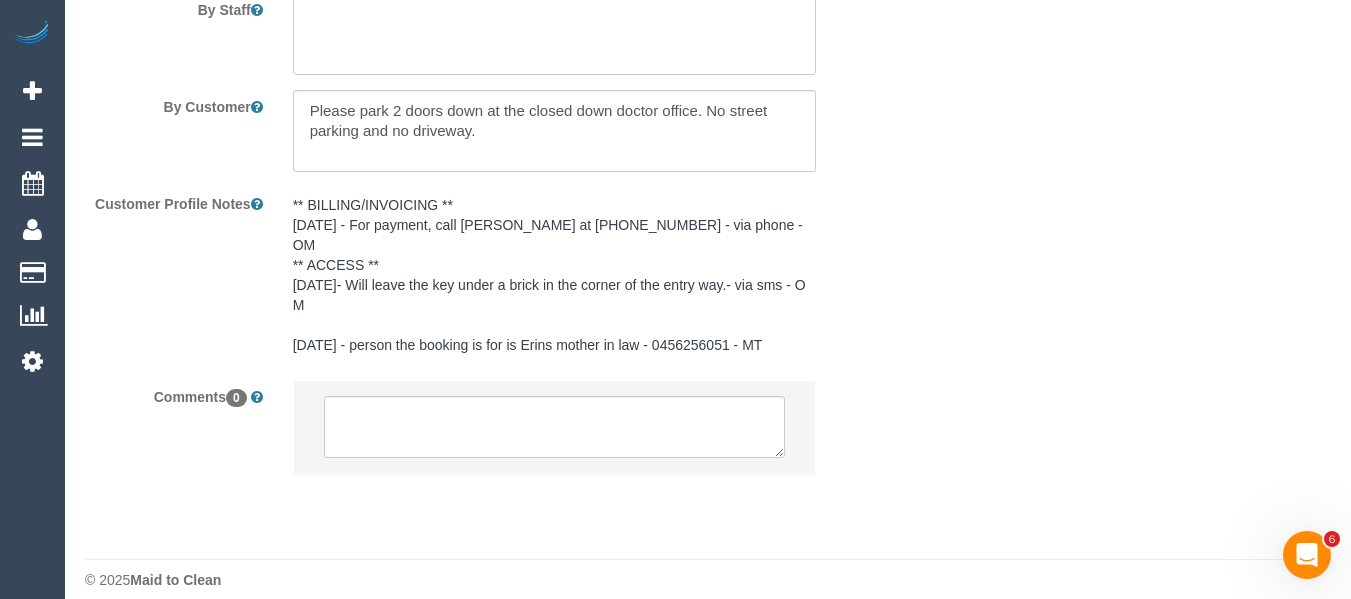 select on "string:AU" 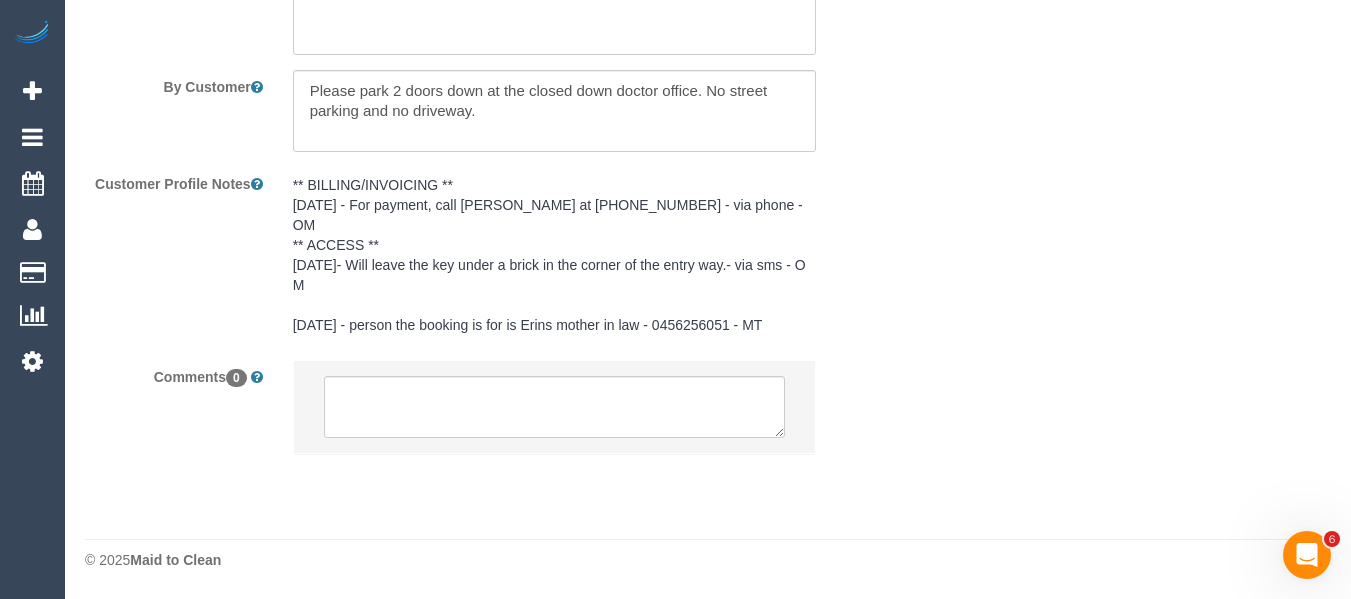 select on "number:30" 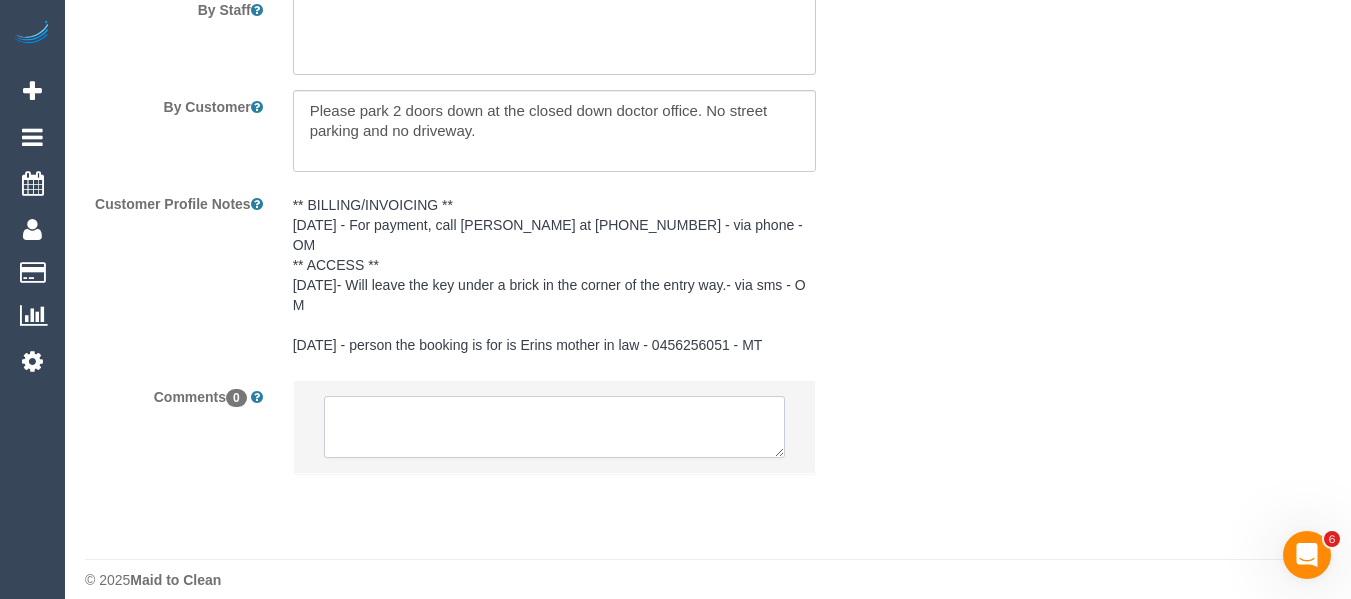 click at bounding box center (555, 427) 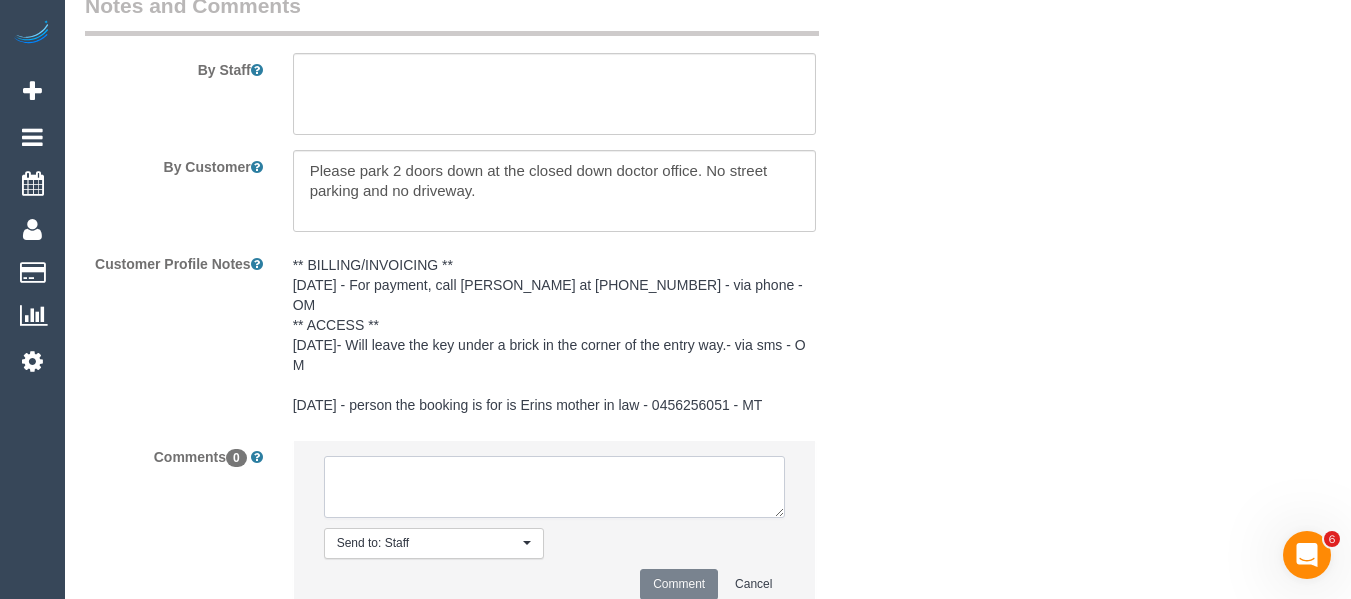 scroll, scrollTop: 3406, scrollLeft: 0, axis: vertical 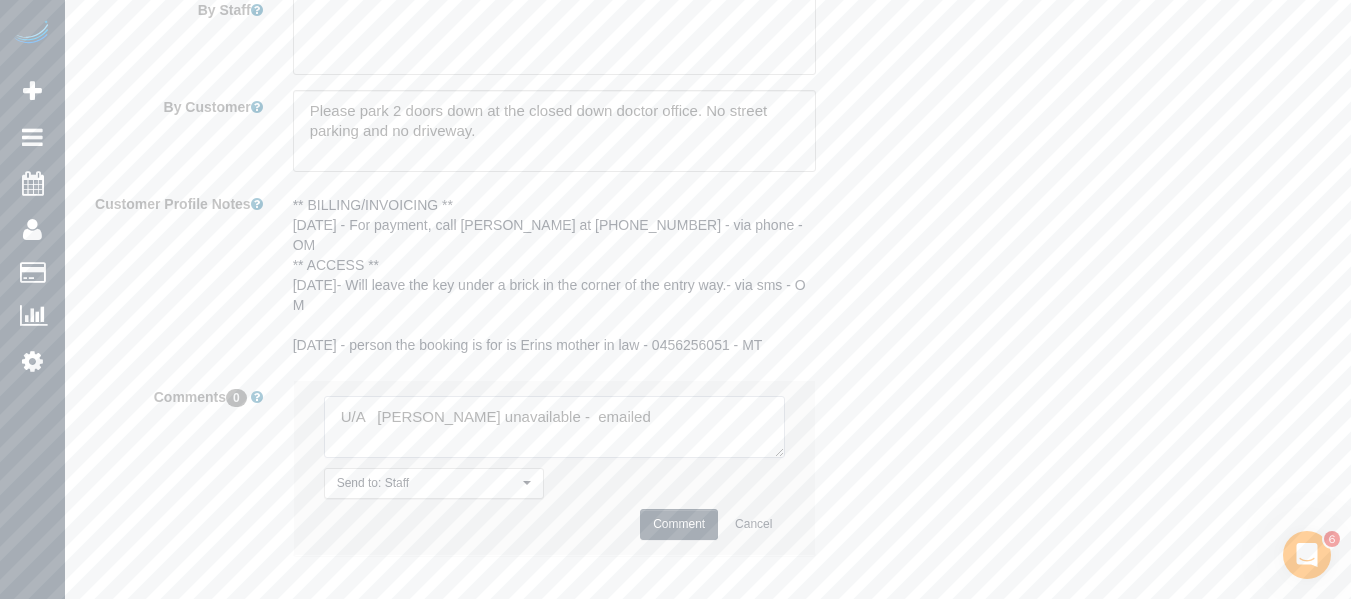 type on "U/A   [PERSON_NAME] unavailable -  emailed" 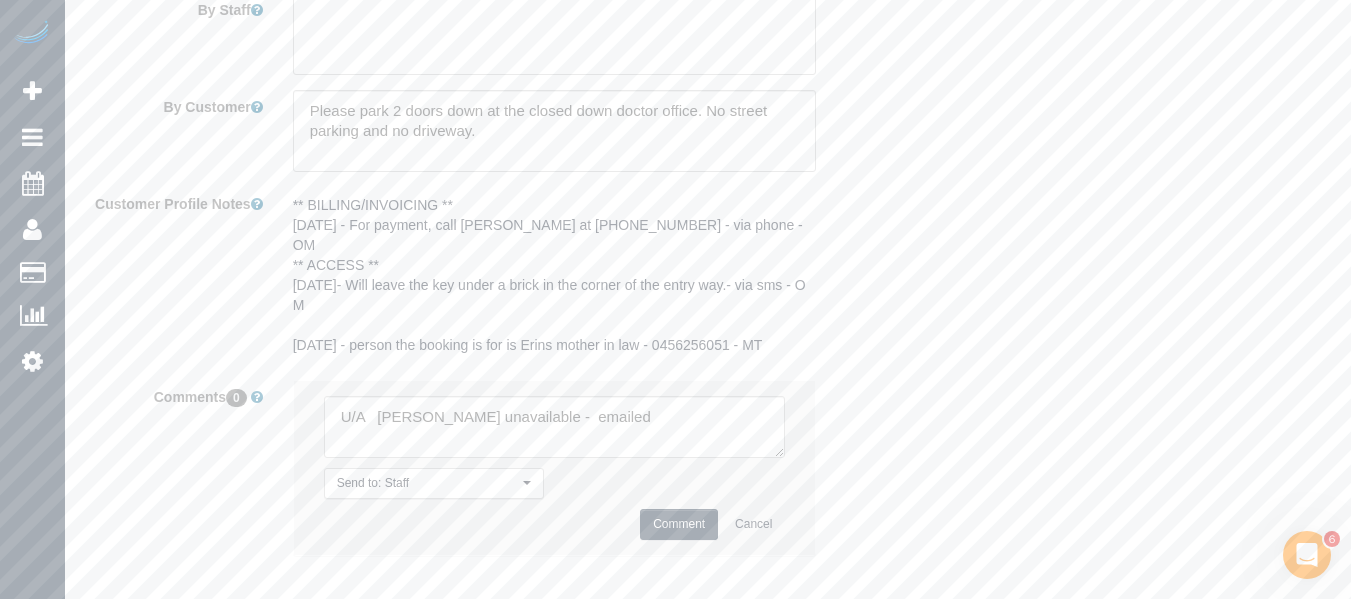 click on "Comment" at bounding box center (679, 524) 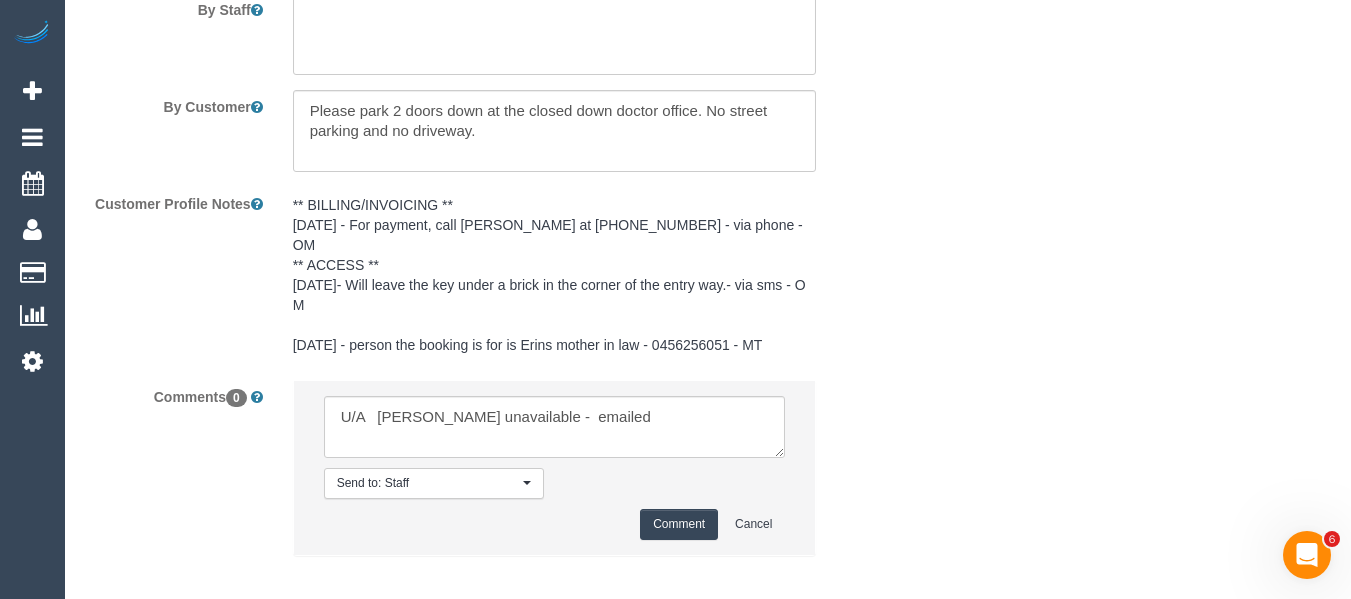 type 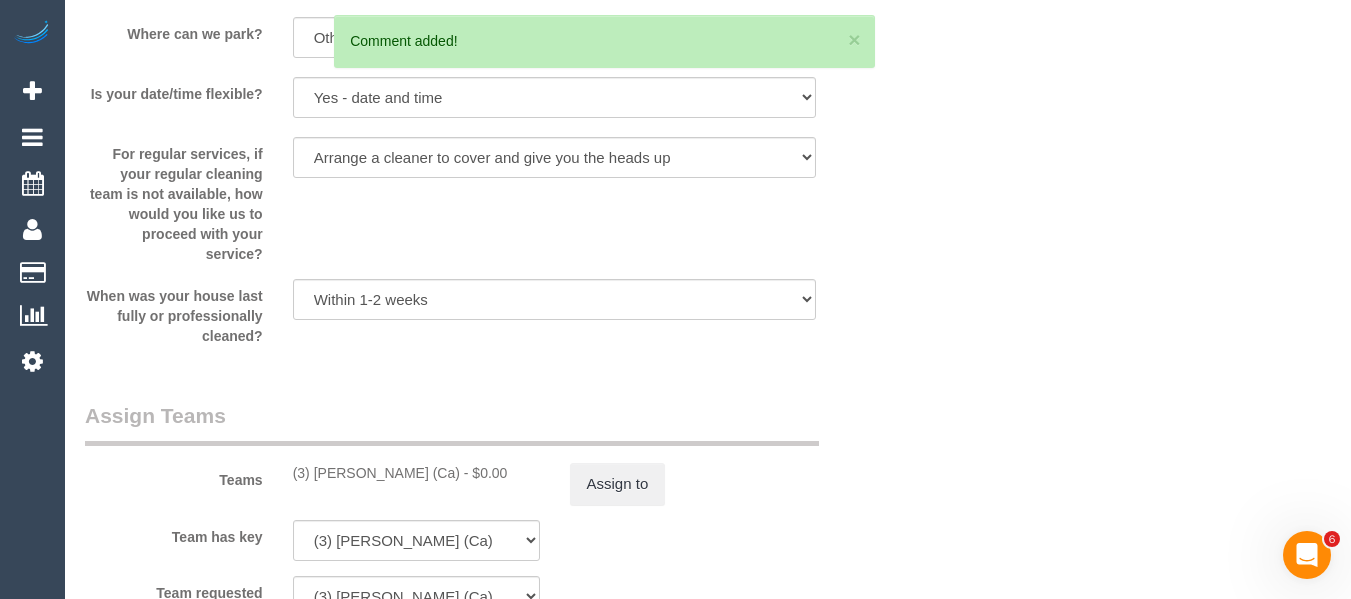 scroll, scrollTop: 2606, scrollLeft: 0, axis: vertical 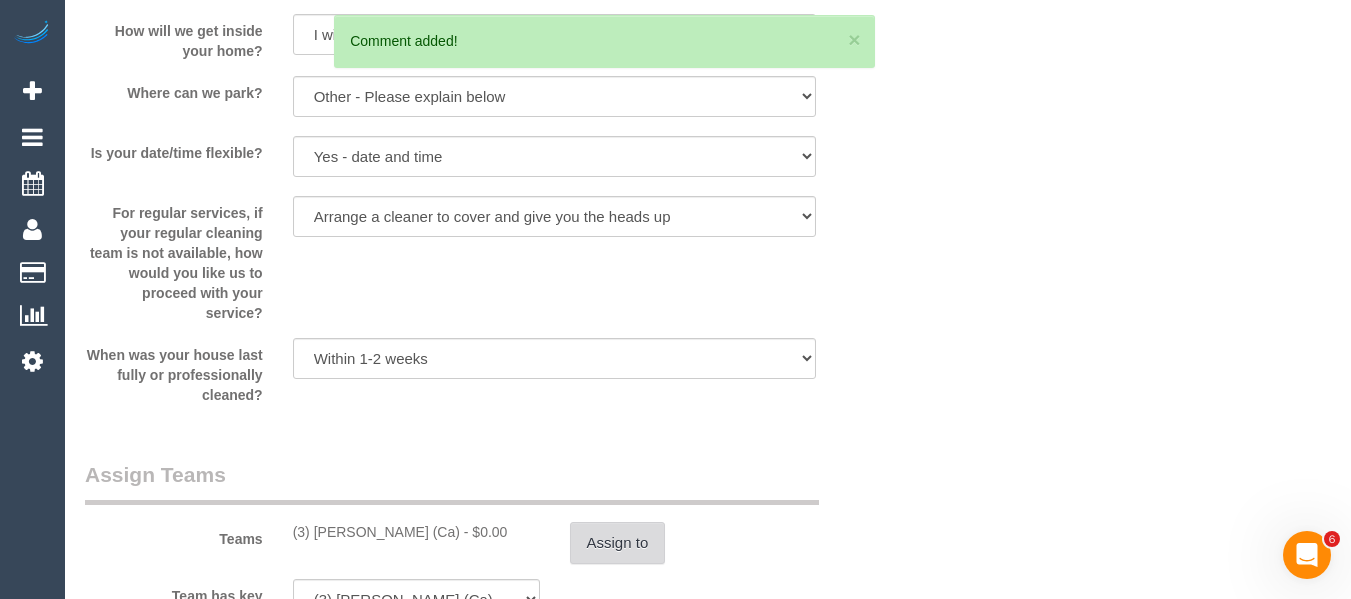 click on "Assign to" at bounding box center [618, 543] 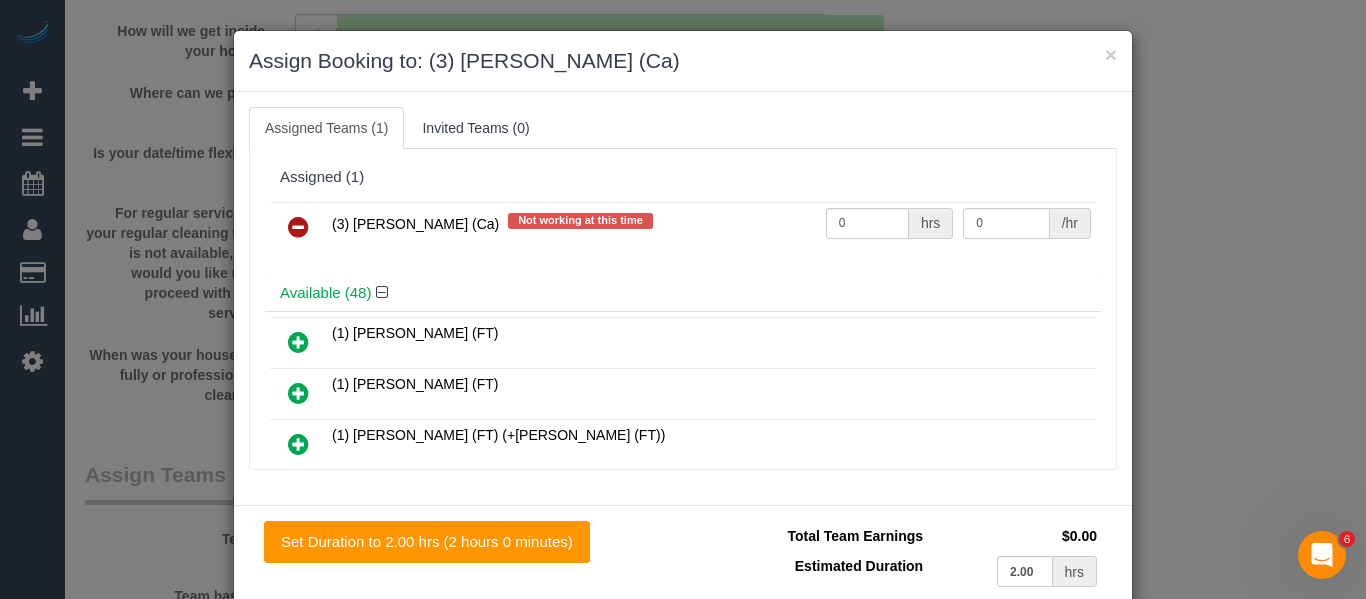 click at bounding box center [298, 227] 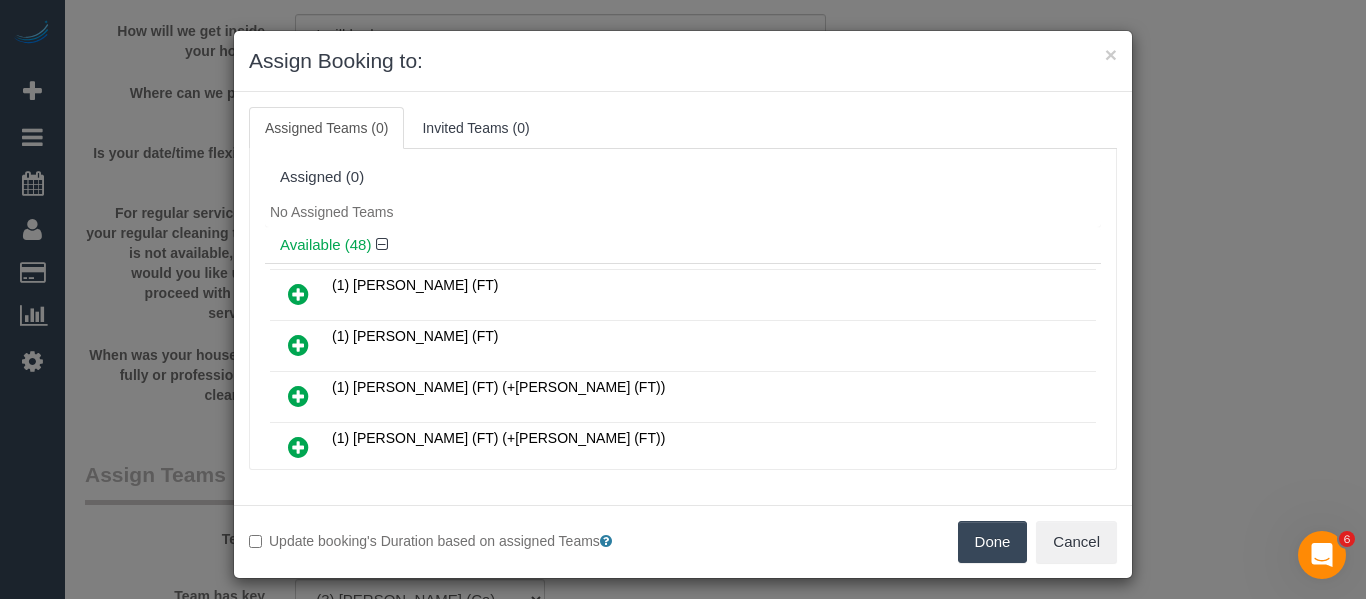 click on "Done" at bounding box center (993, 542) 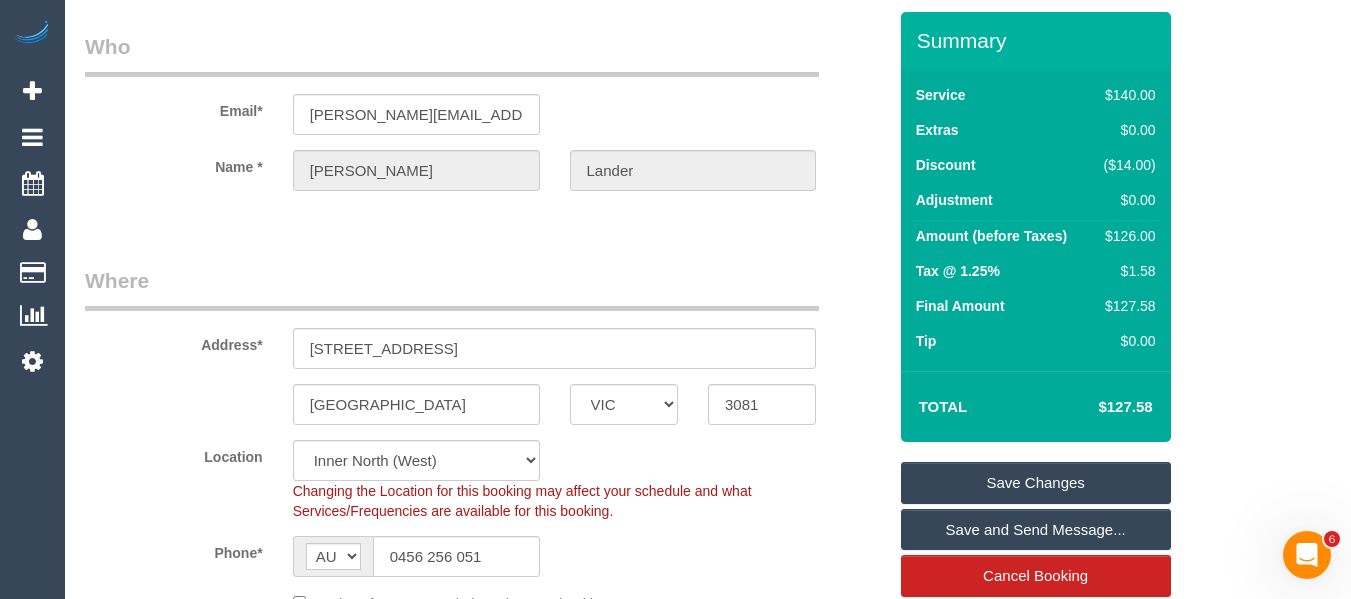 scroll, scrollTop: 53, scrollLeft: 0, axis: vertical 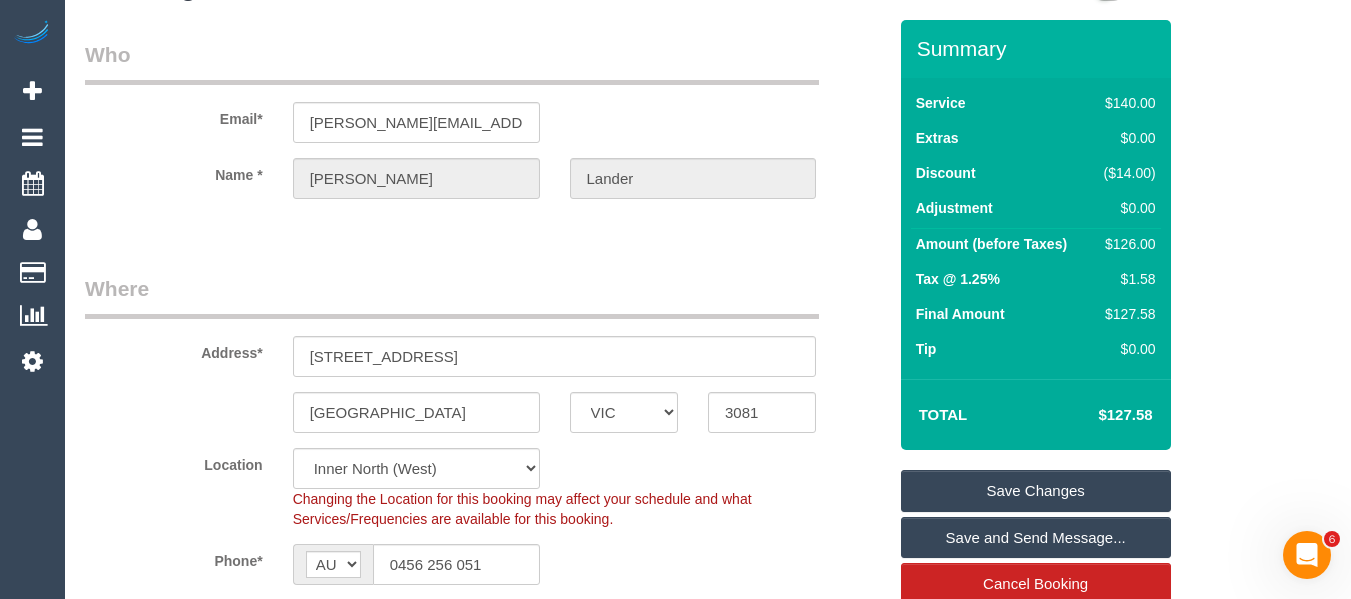 click on "Save Changes" at bounding box center [1036, 491] 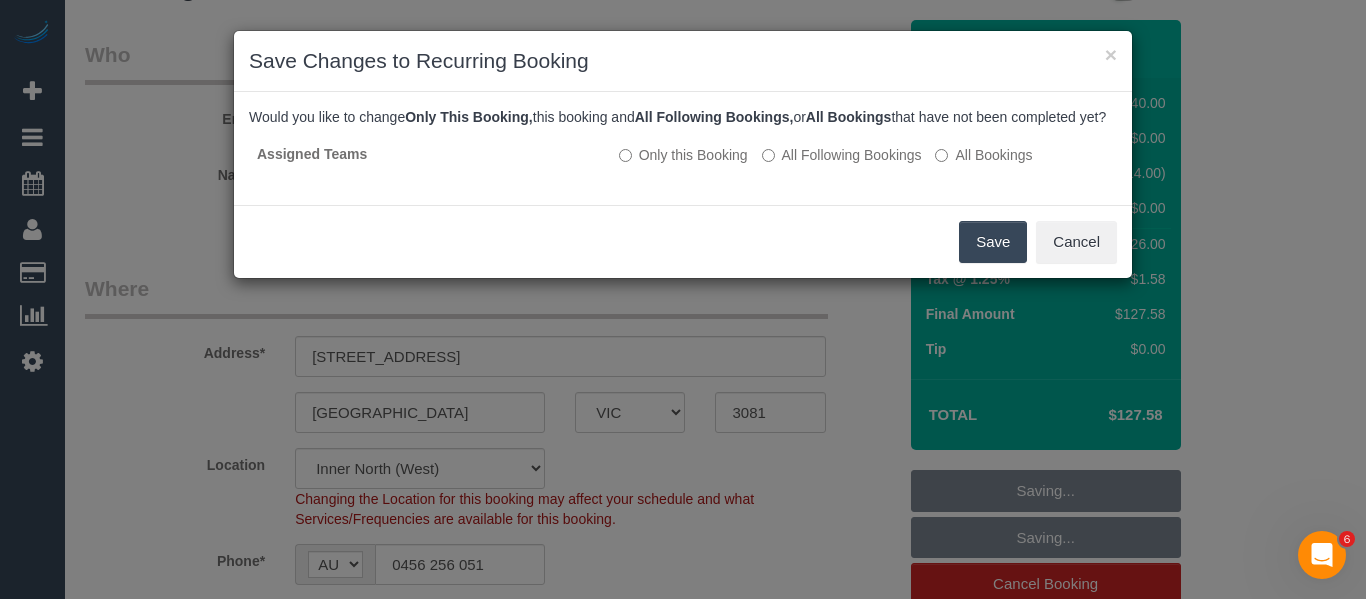 click on "Save" at bounding box center (993, 242) 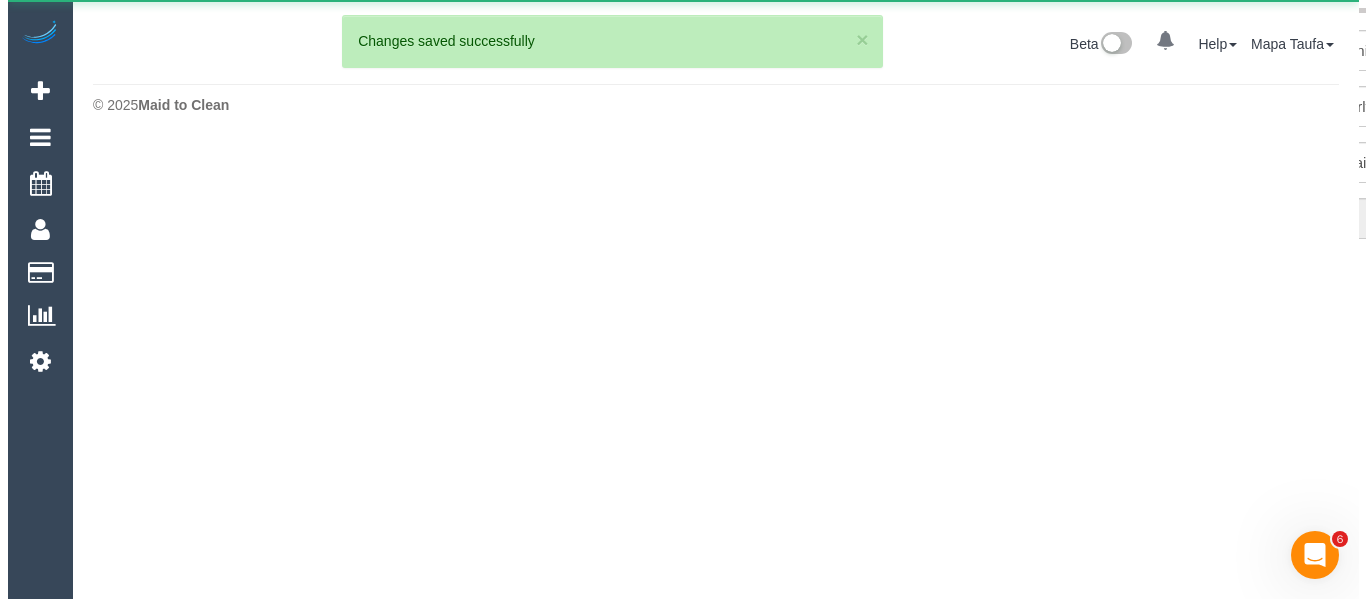 scroll, scrollTop: 0, scrollLeft: 0, axis: both 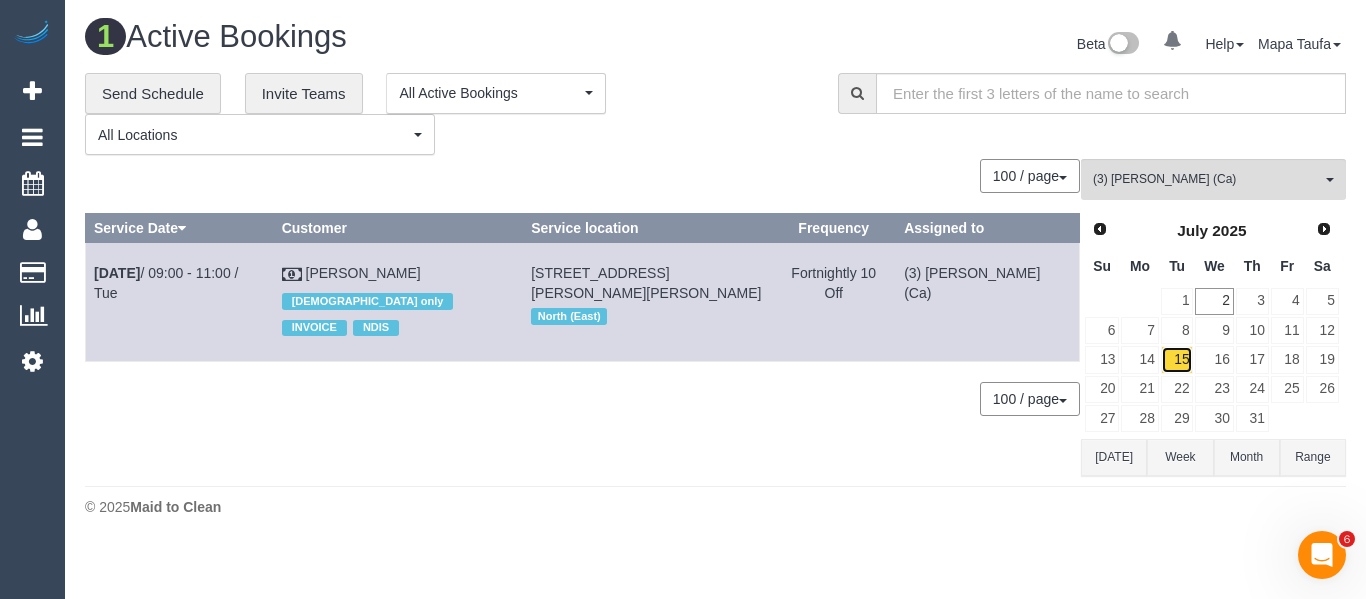 click on "15" at bounding box center [1177, 359] 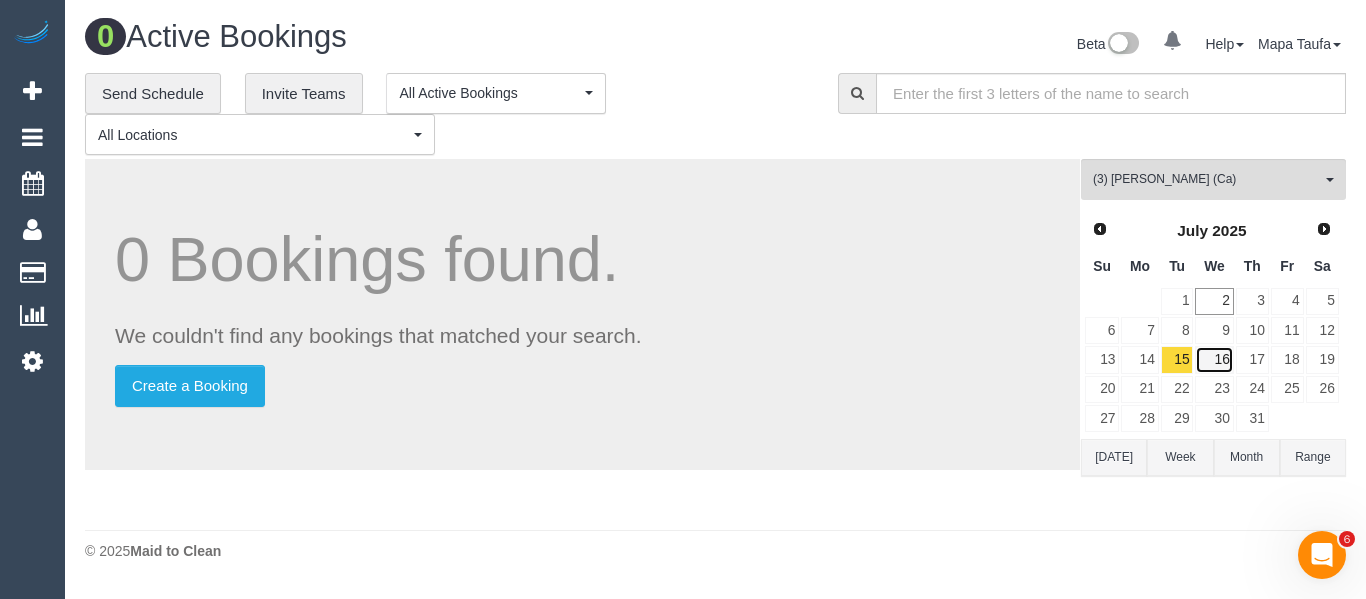 click on "16" at bounding box center (1214, 359) 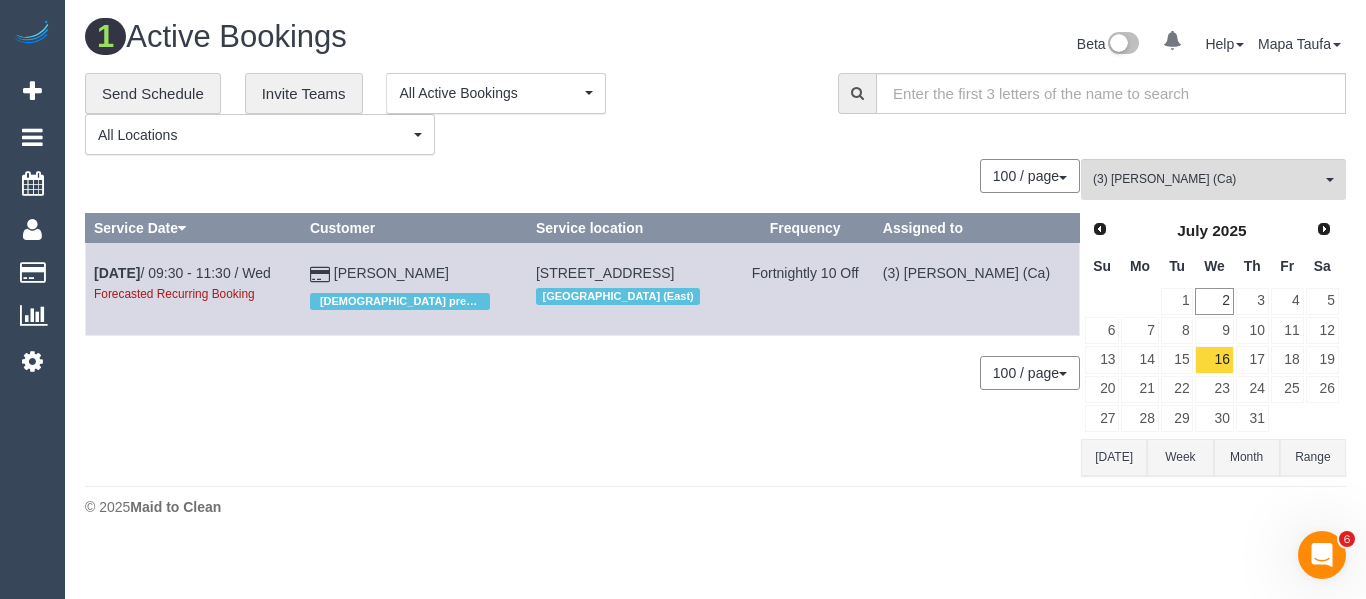 click on "[DATE]" at bounding box center (1114, 457) 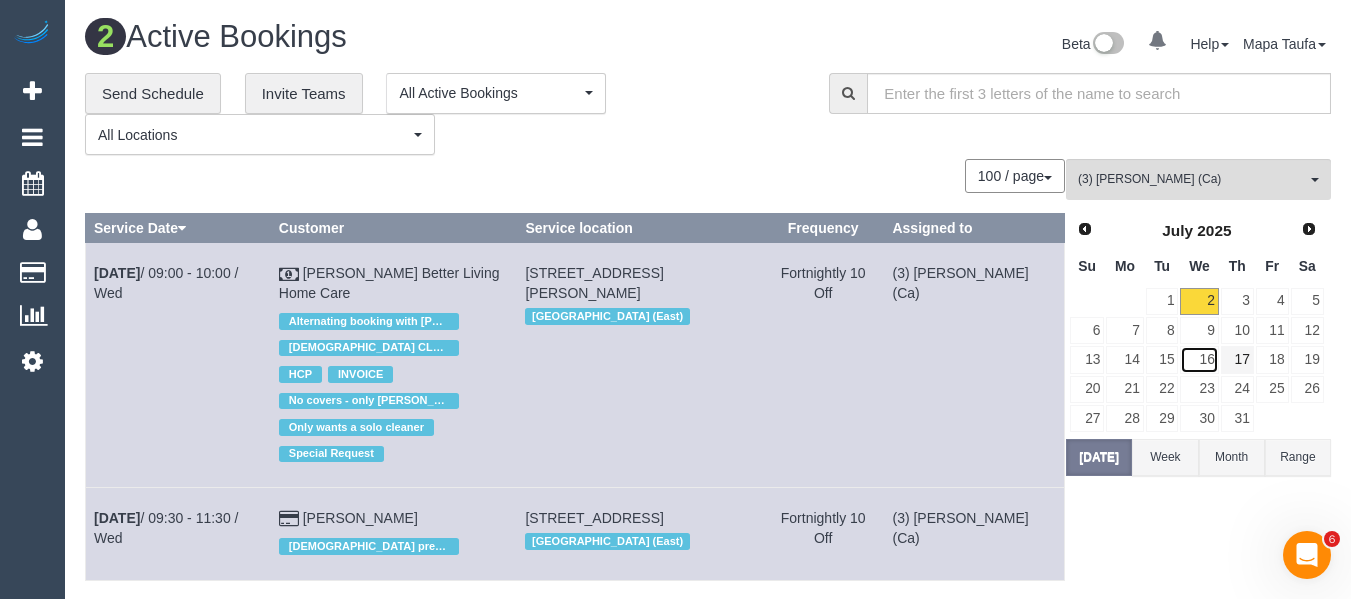 click on "16" at bounding box center [1199, 359] 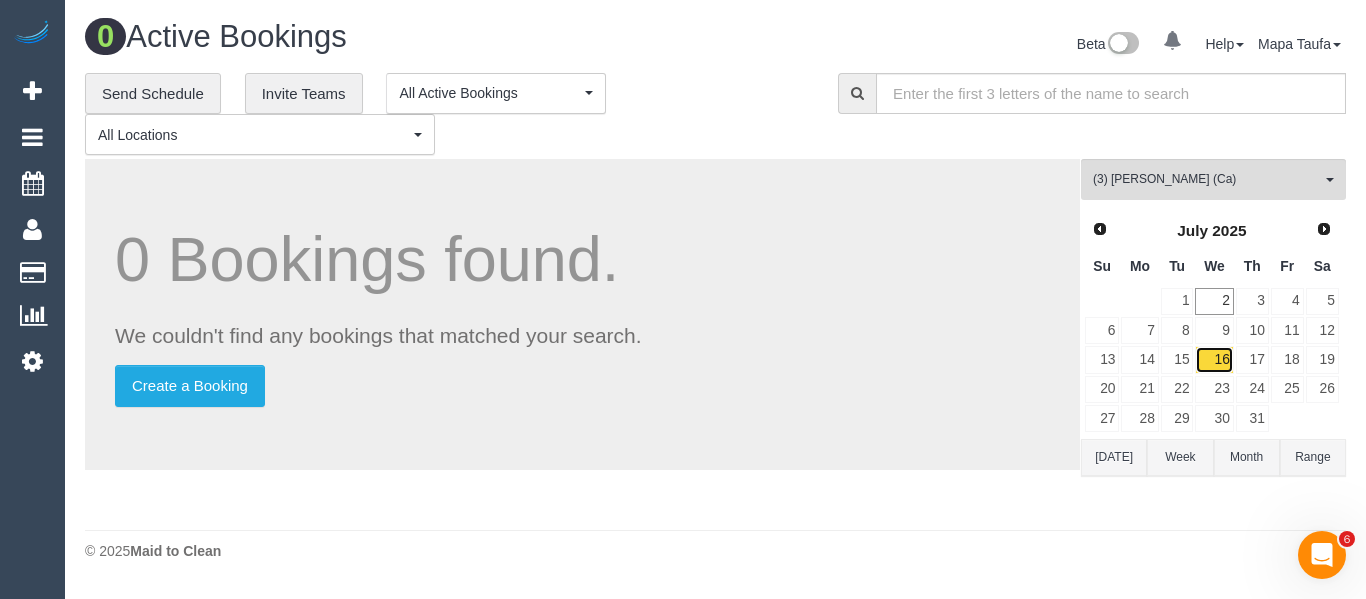 click on "16" at bounding box center [1214, 359] 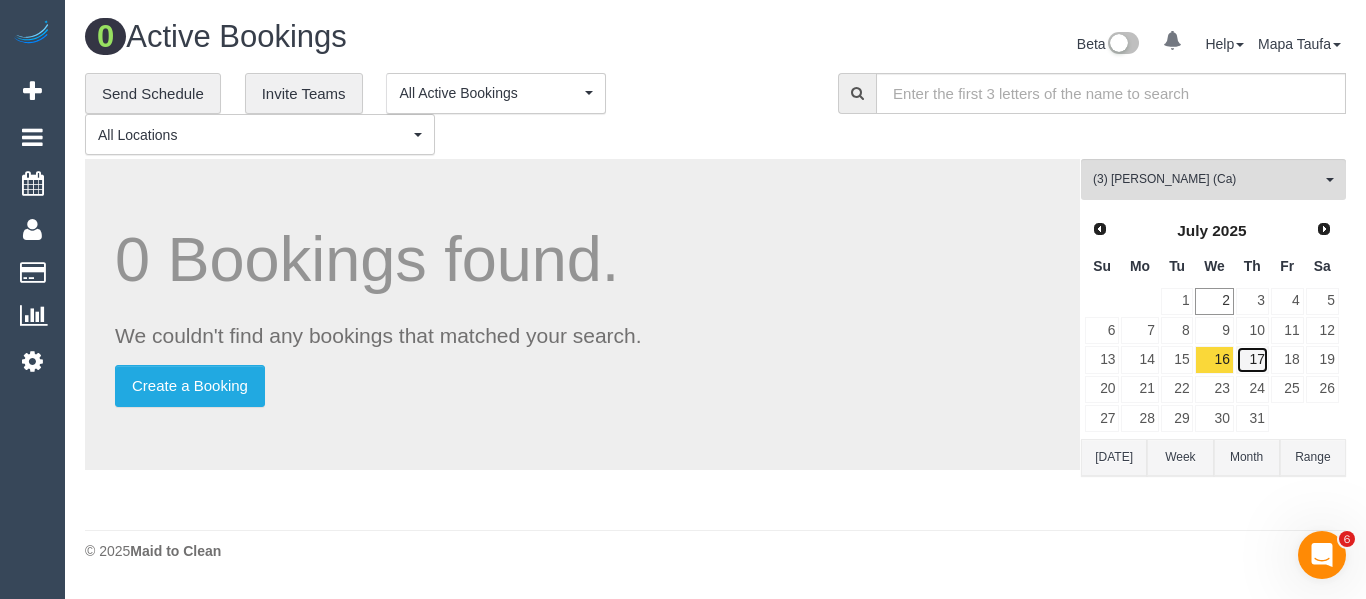 click on "17" at bounding box center [1252, 359] 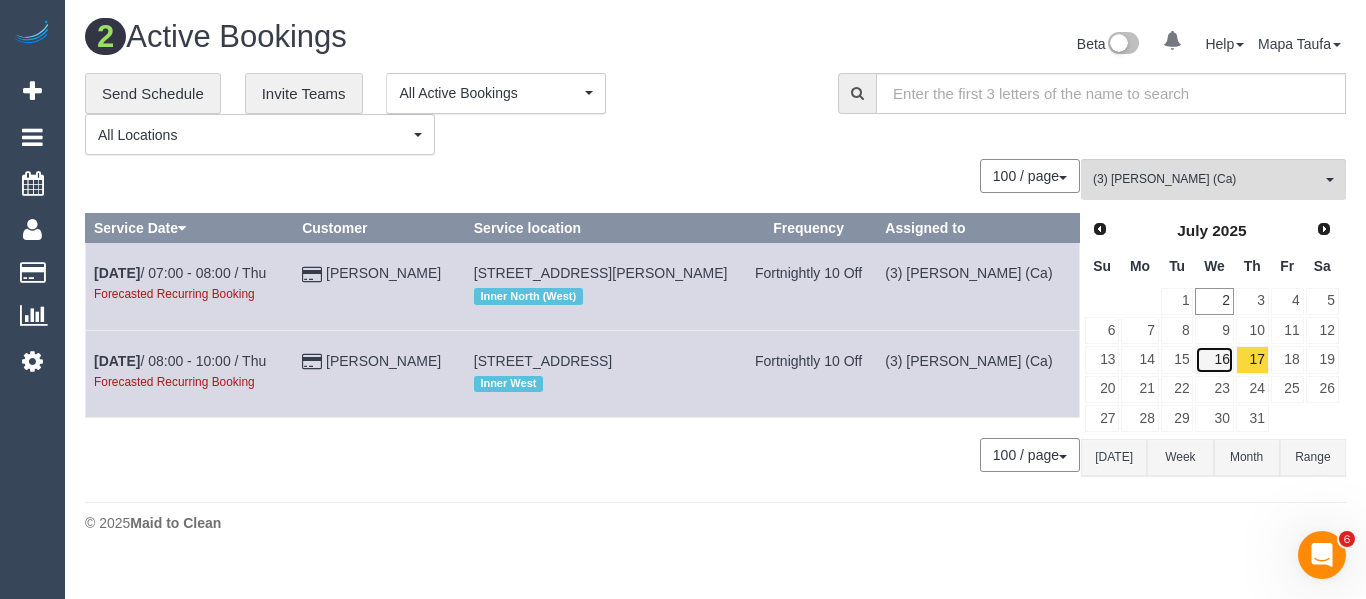 click on "16" at bounding box center [1214, 359] 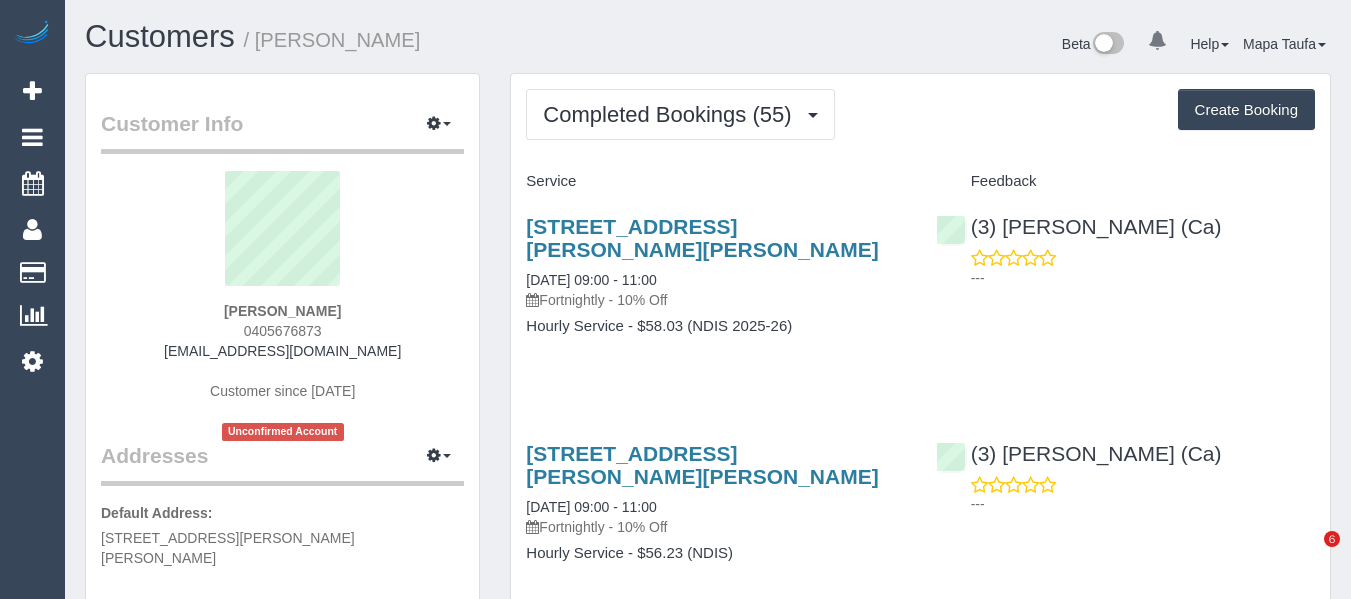 scroll, scrollTop: 0, scrollLeft: 0, axis: both 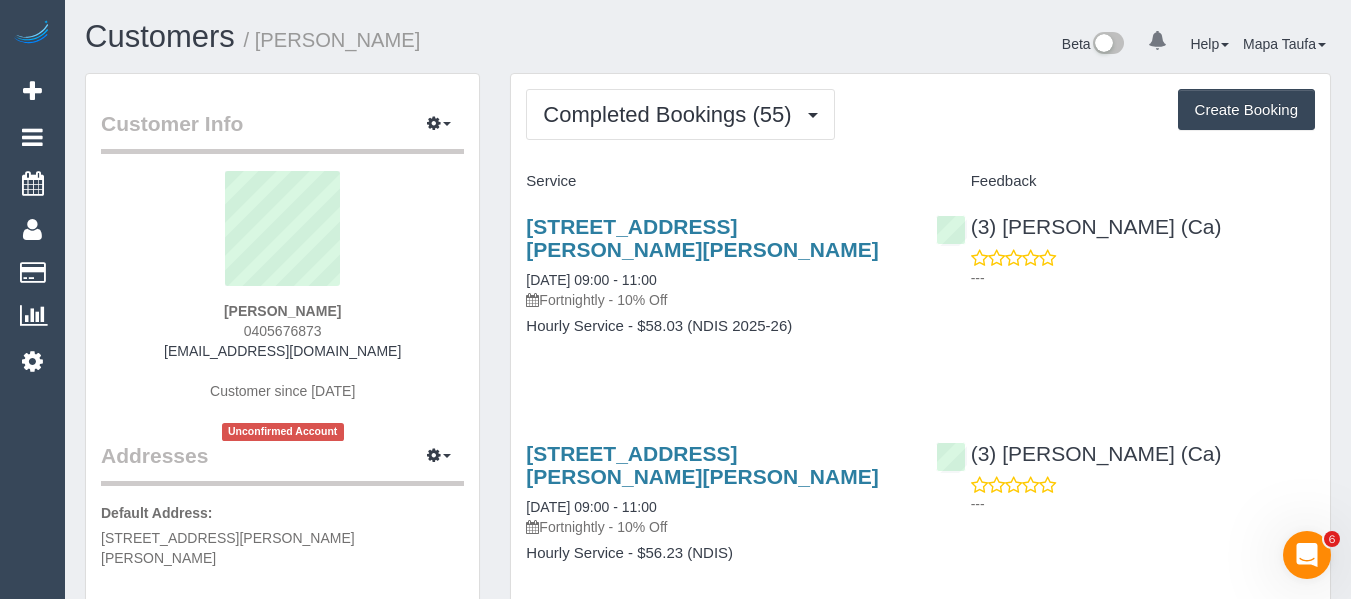 drag, startPoint x: 396, startPoint y: 349, endPoint x: 183, endPoint y: 358, distance: 213.19006 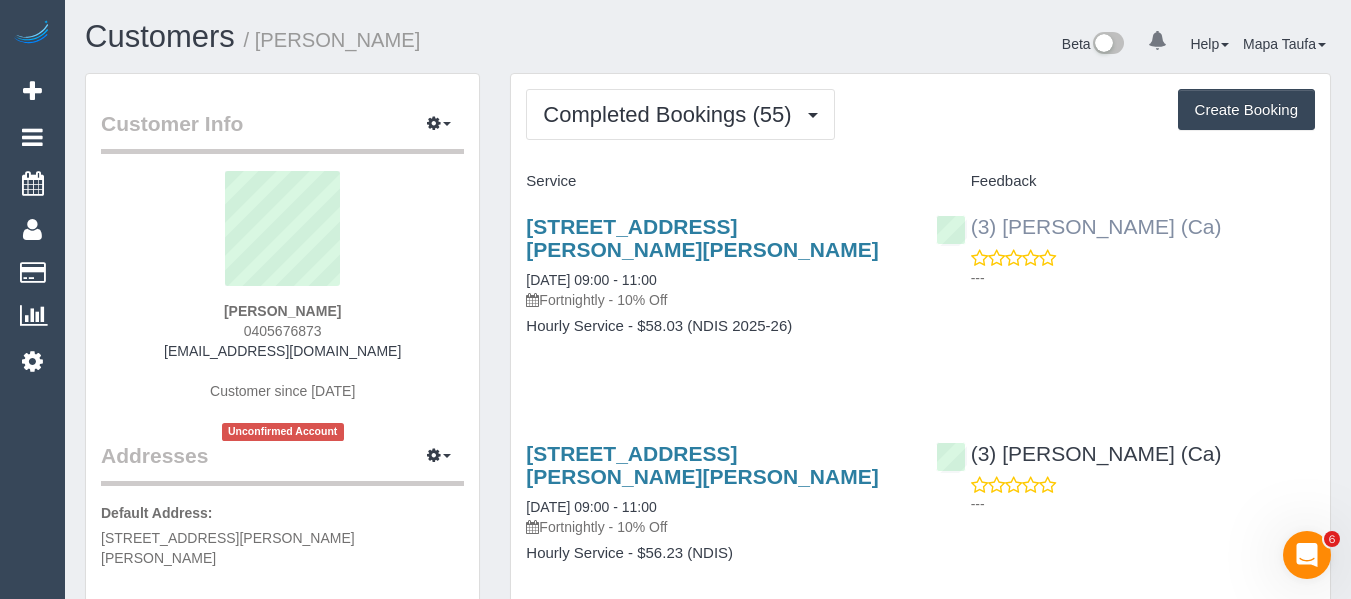 copy on "[EMAIL_ADDRESS][DOMAIN_NAME]" 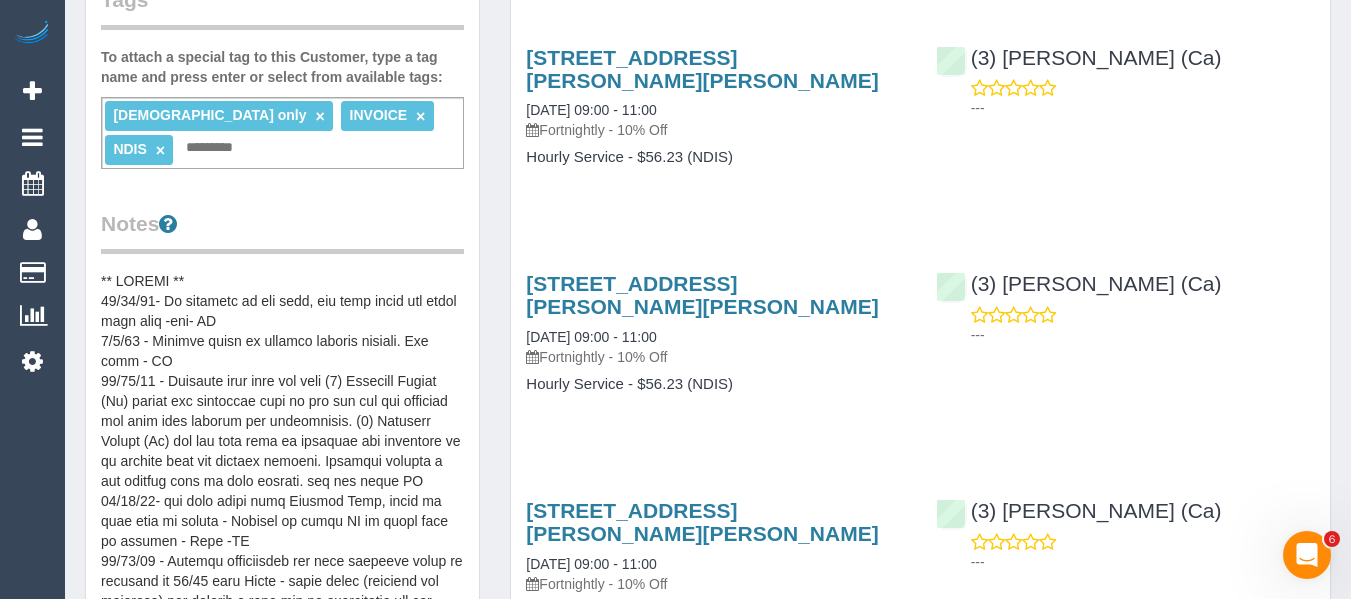 scroll, scrollTop: 758, scrollLeft: 0, axis: vertical 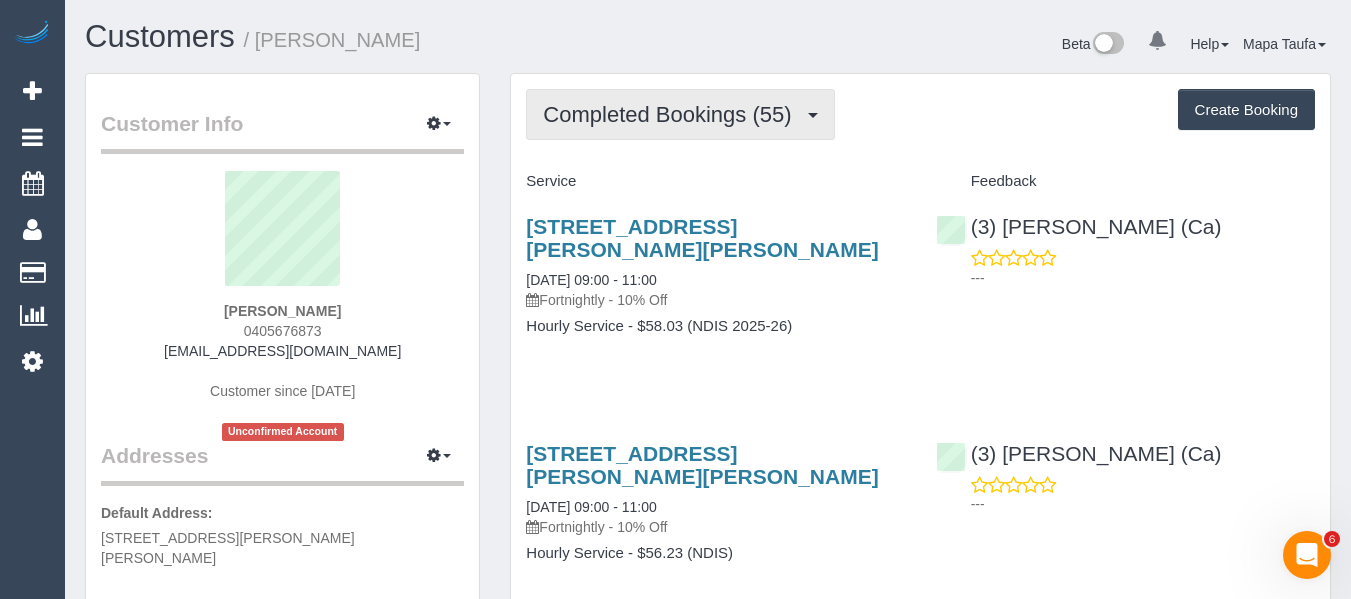 click on "Completed Bookings (55)" at bounding box center (672, 114) 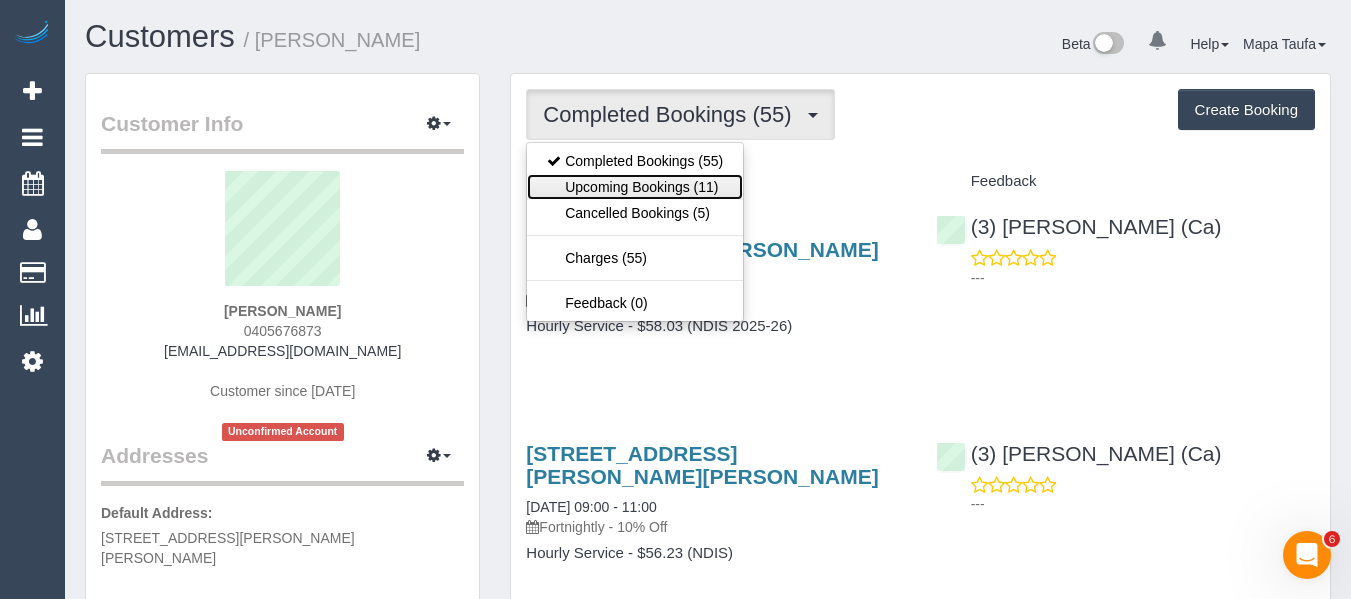 click on "Upcoming Bookings (11)" at bounding box center (635, 187) 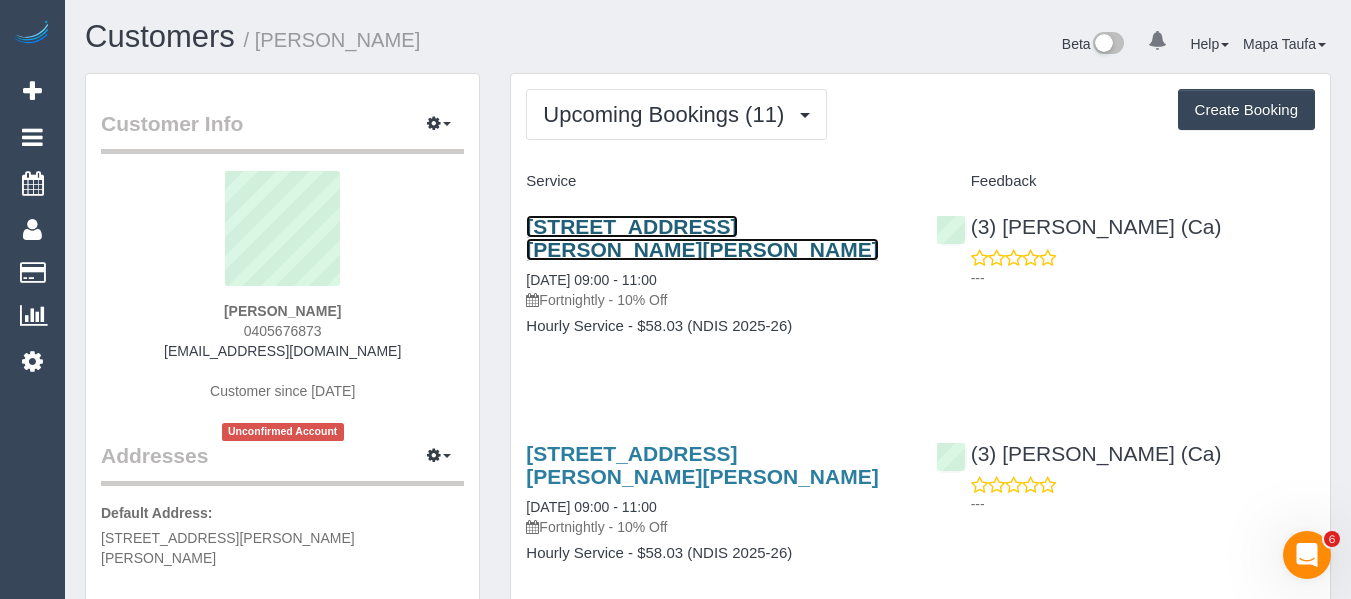 click on "1/24 Scott Grove, Kingsbury, VIC 3083" at bounding box center (702, 238) 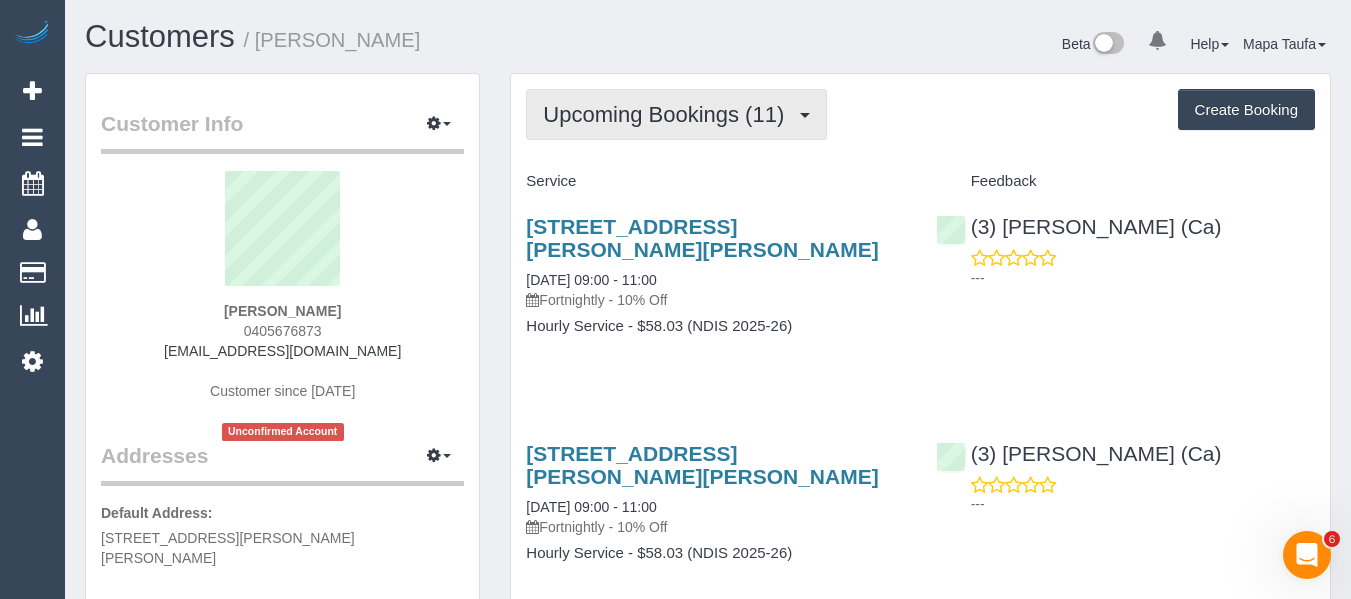 click on "Upcoming Bookings (11)" at bounding box center (668, 114) 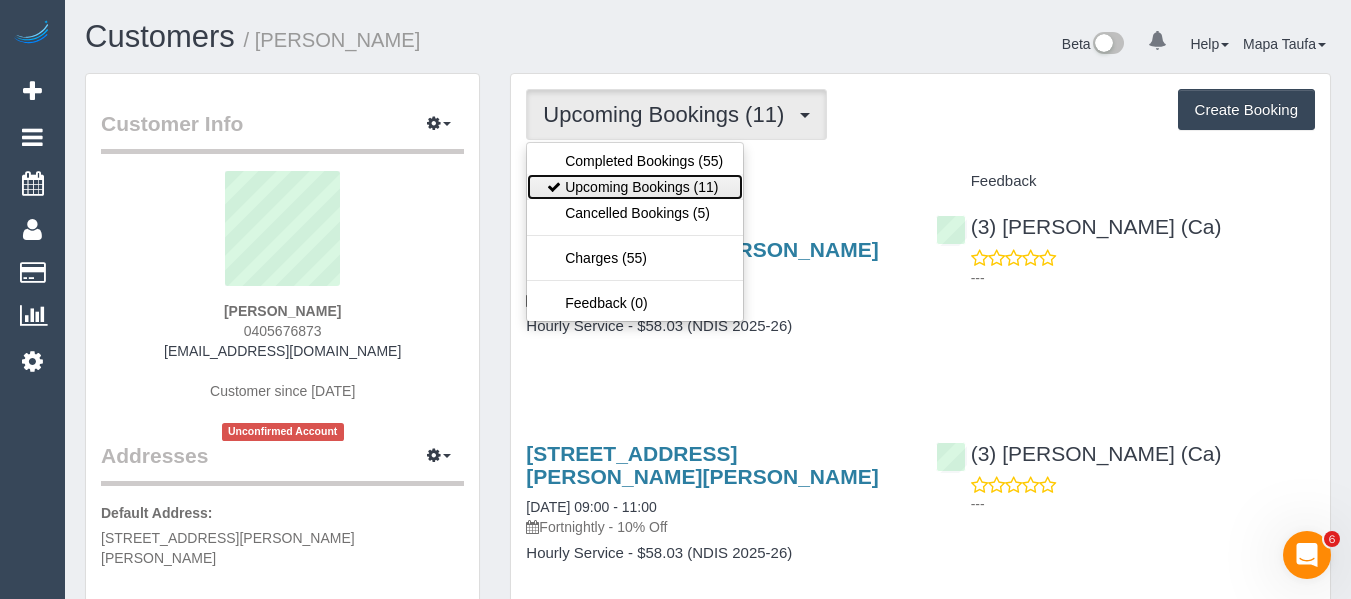 click on "Upcoming Bookings (11)" at bounding box center [635, 187] 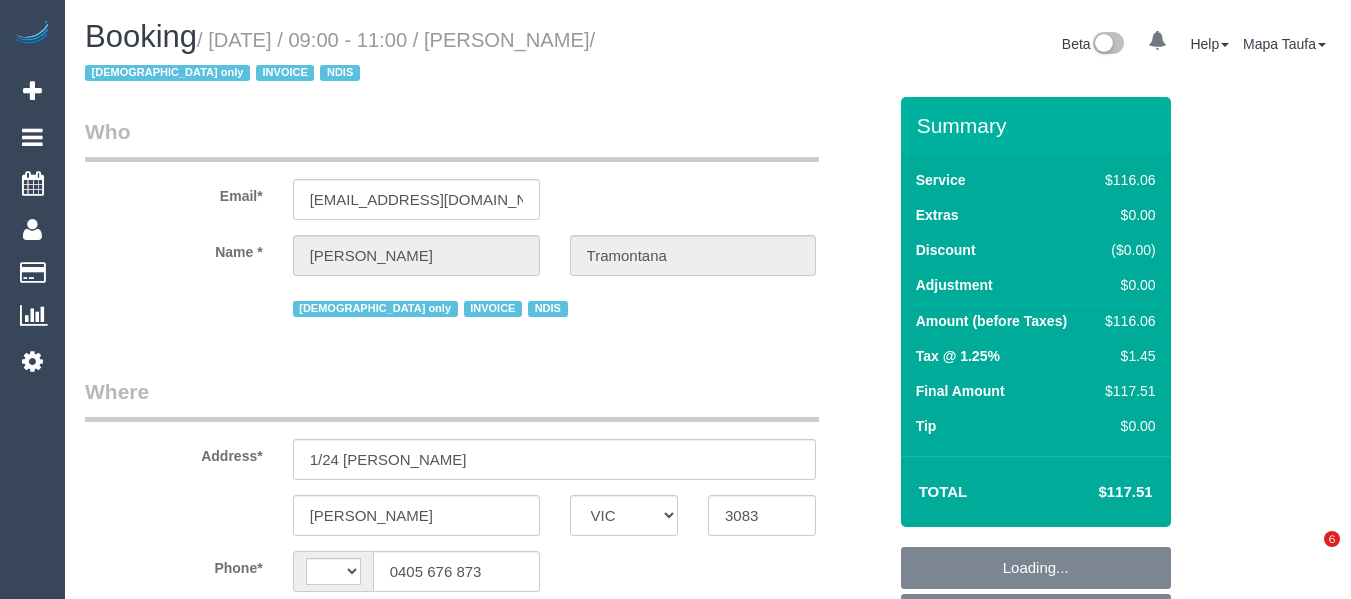 select on "VIC" 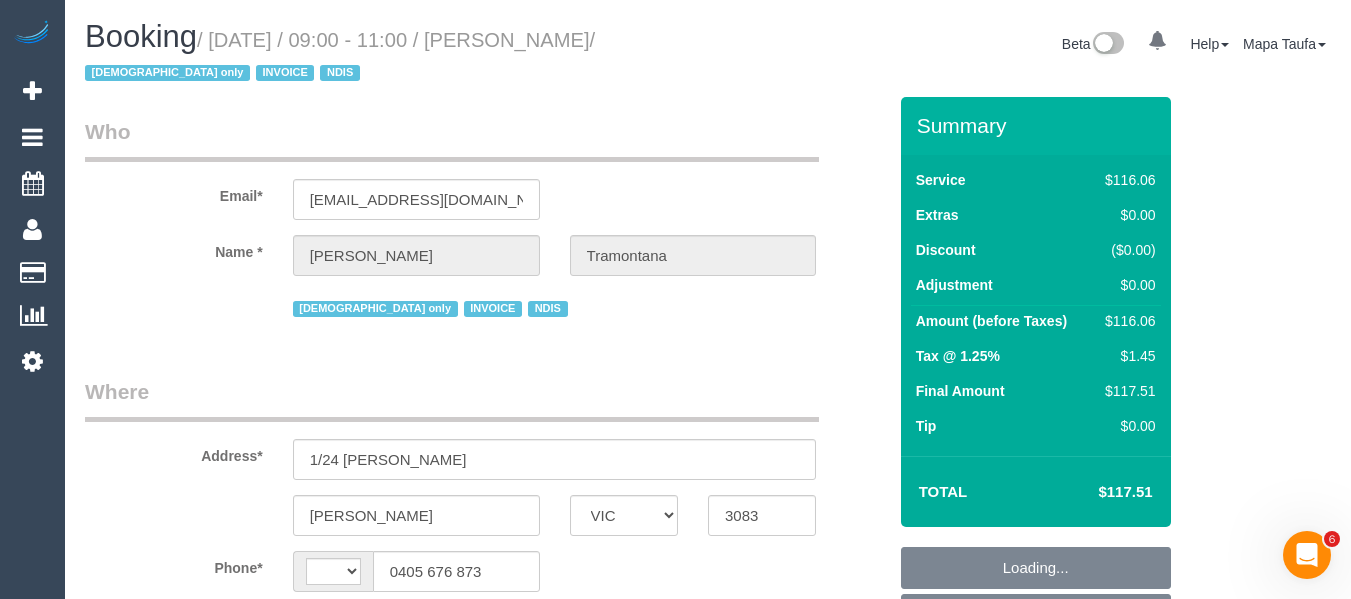 scroll, scrollTop: 0, scrollLeft: 0, axis: both 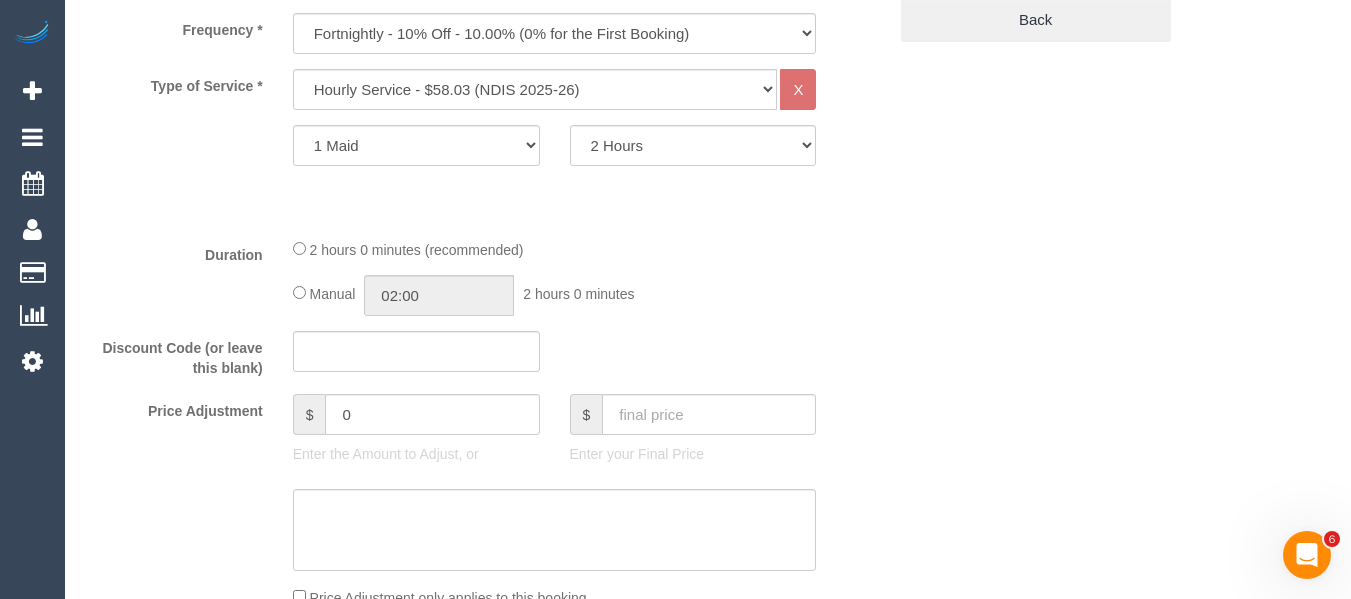 select on "object:595" 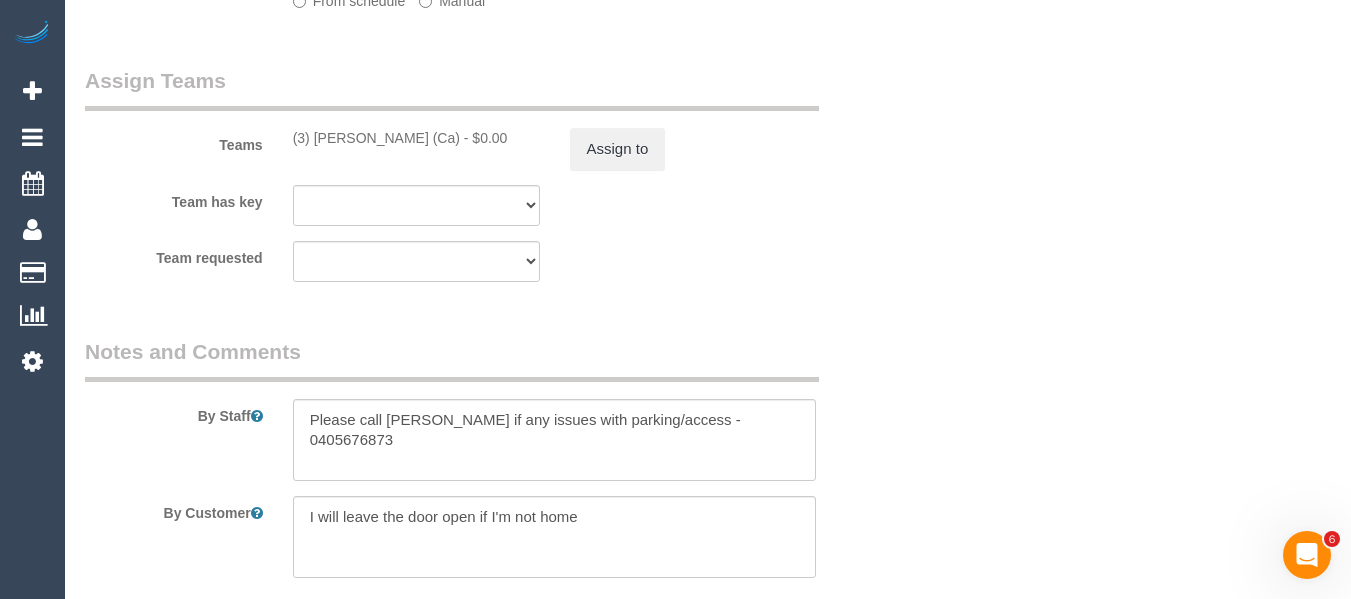 select on "number:28" 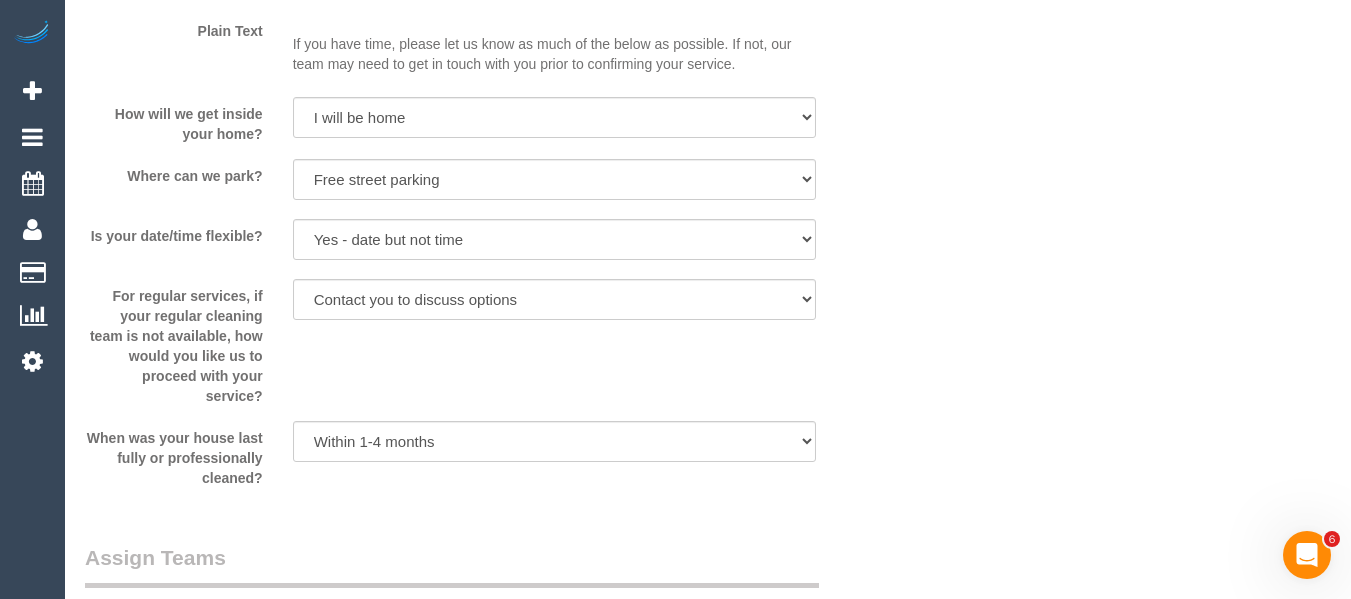 scroll, scrollTop: 2386, scrollLeft: 0, axis: vertical 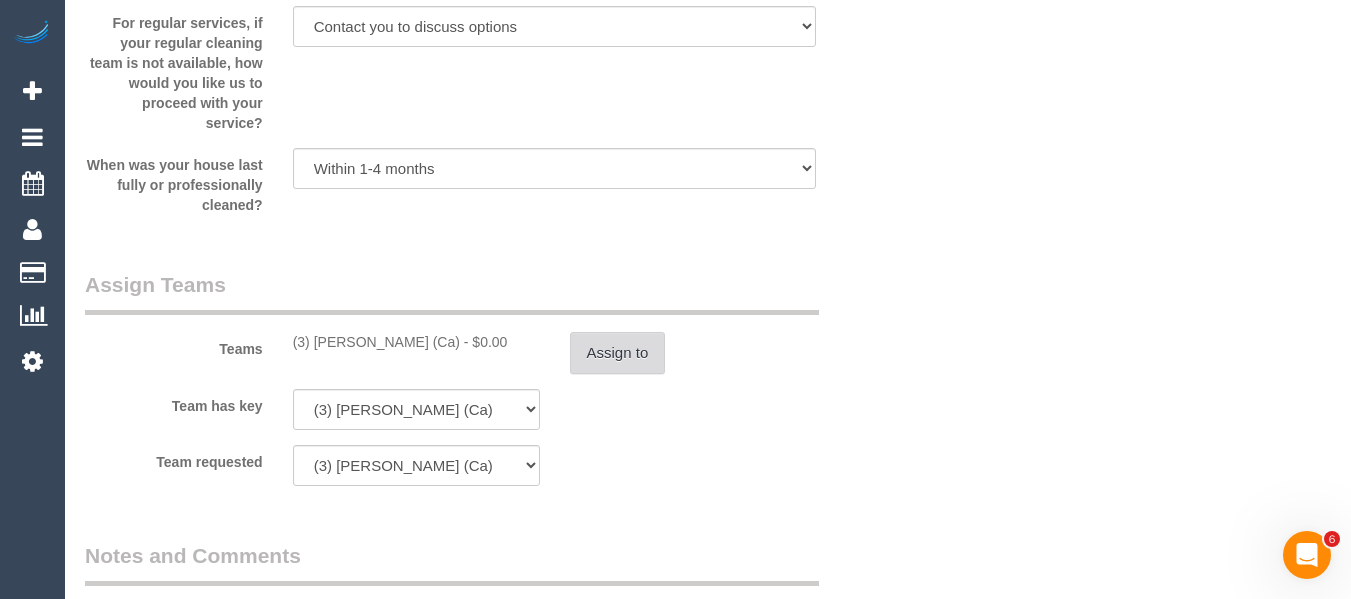 click on "Assign to" at bounding box center [618, 353] 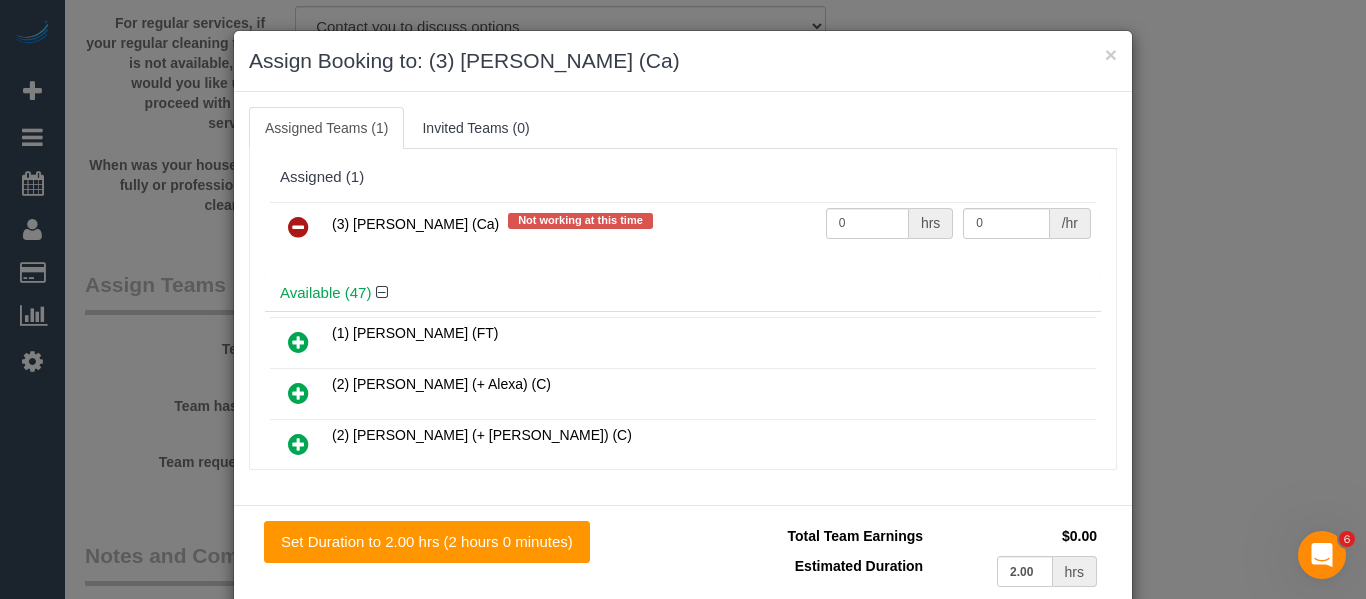click at bounding box center (298, 227) 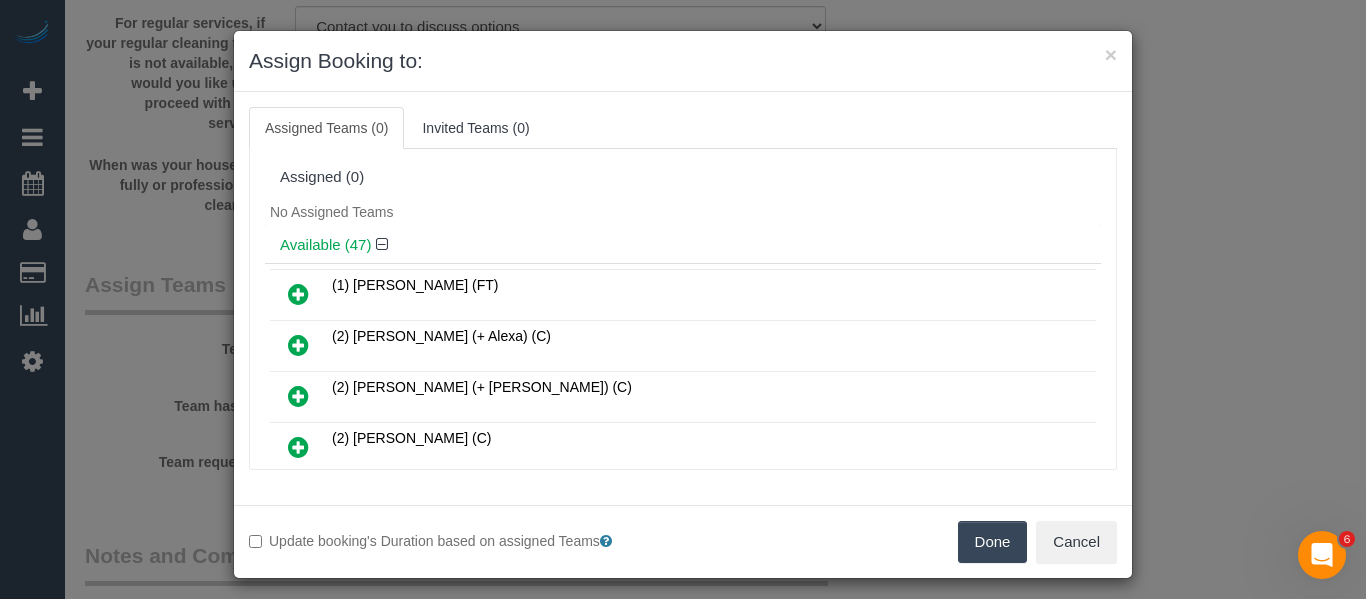 click on "Done" at bounding box center (993, 542) 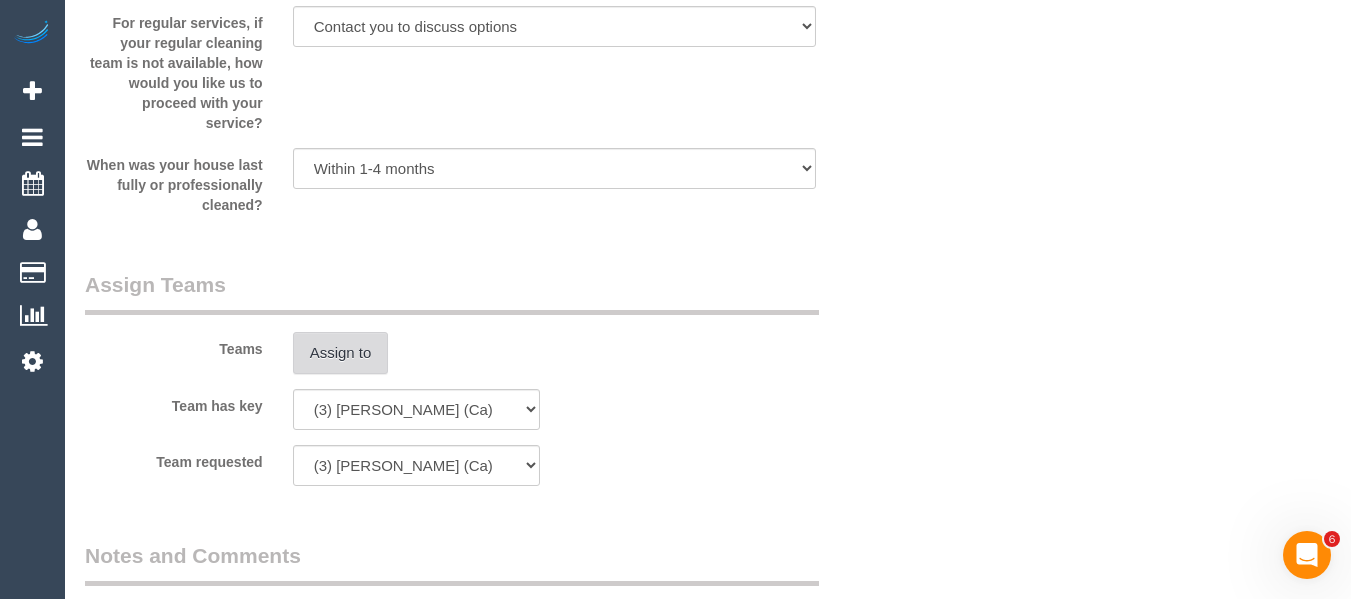 scroll, scrollTop: 3636, scrollLeft: 0, axis: vertical 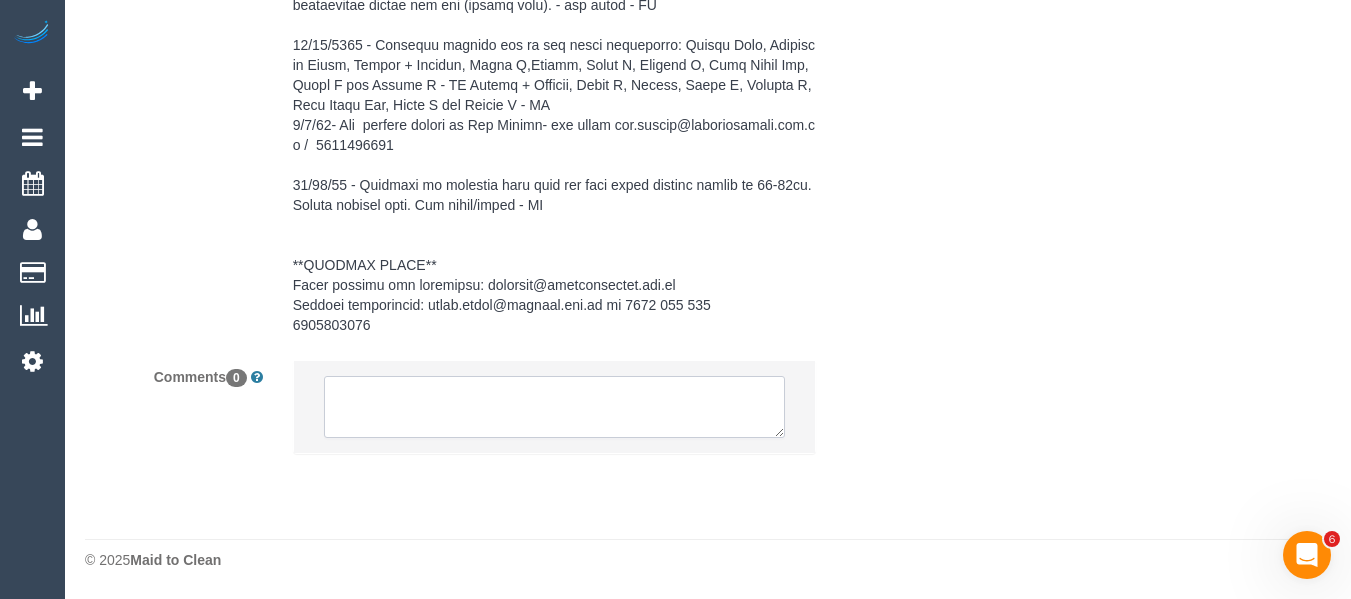 click at bounding box center [555, 407] 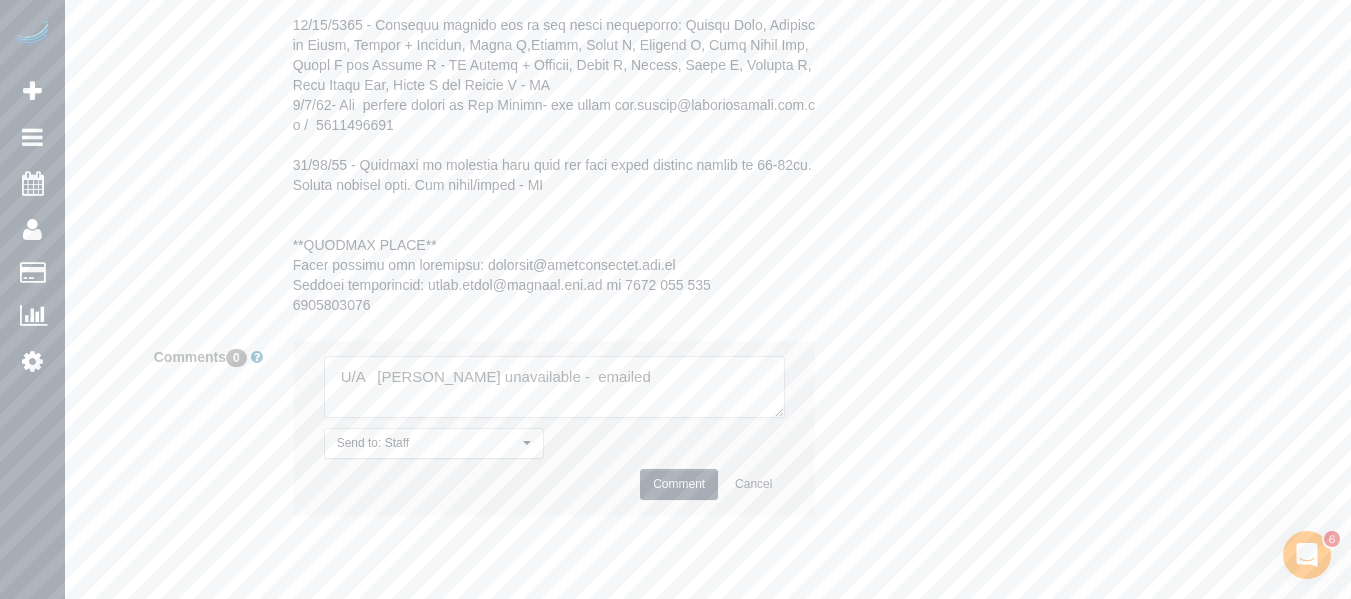 type on "U/A   [PERSON_NAME] unavailable -  emailed" 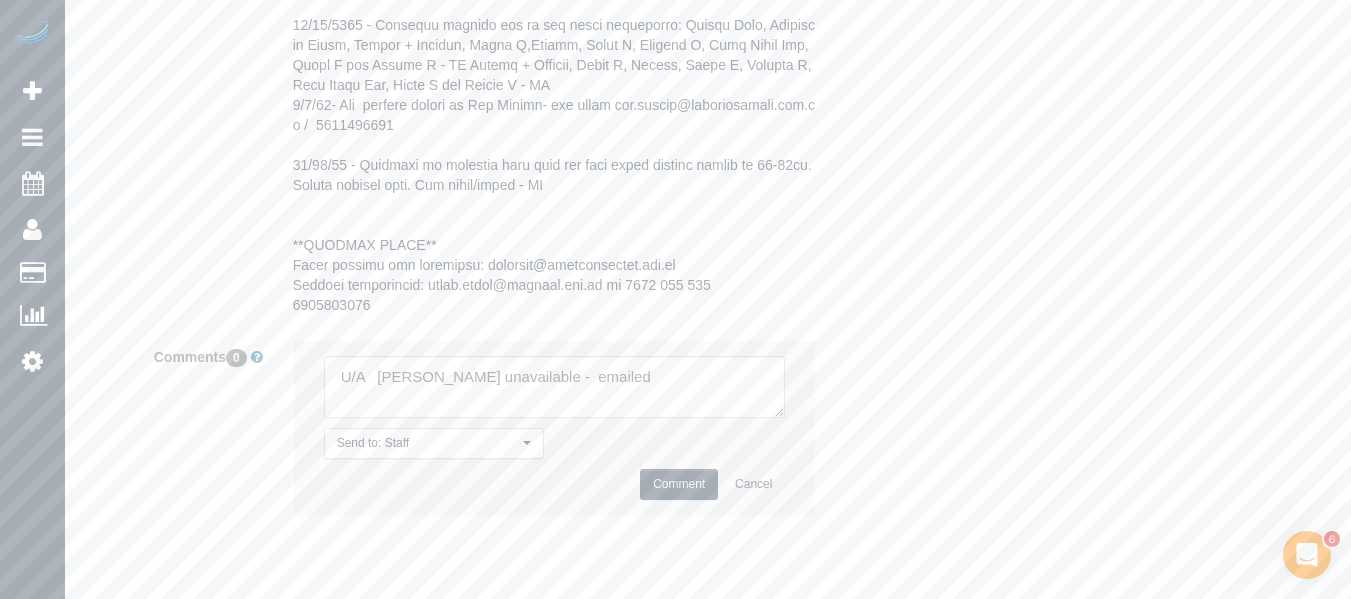 click on "Comment" at bounding box center (679, 484) 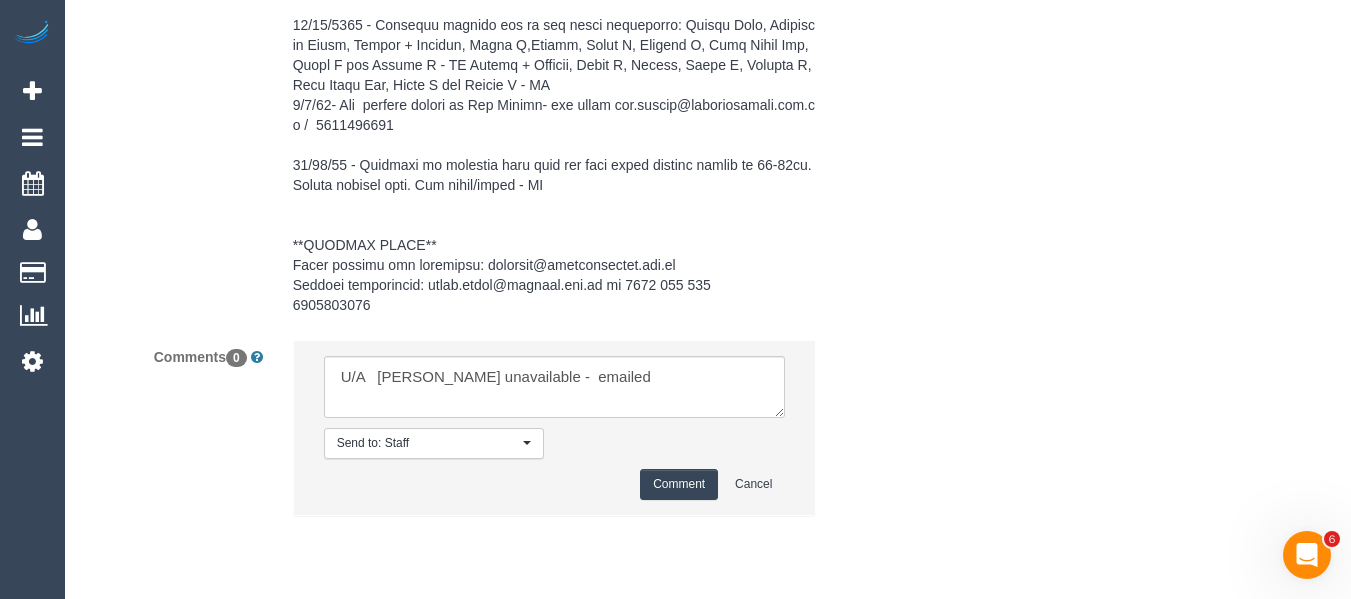 type 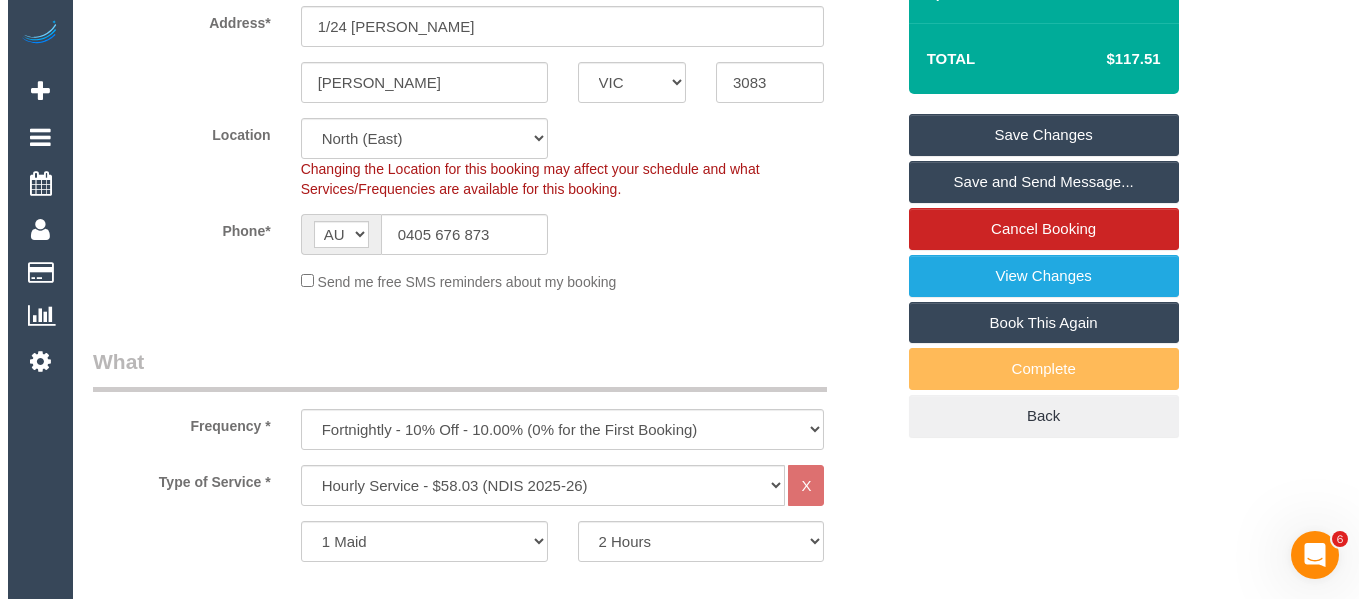 scroll, scrollTop: 0, scrollLeft: 0, axis: both 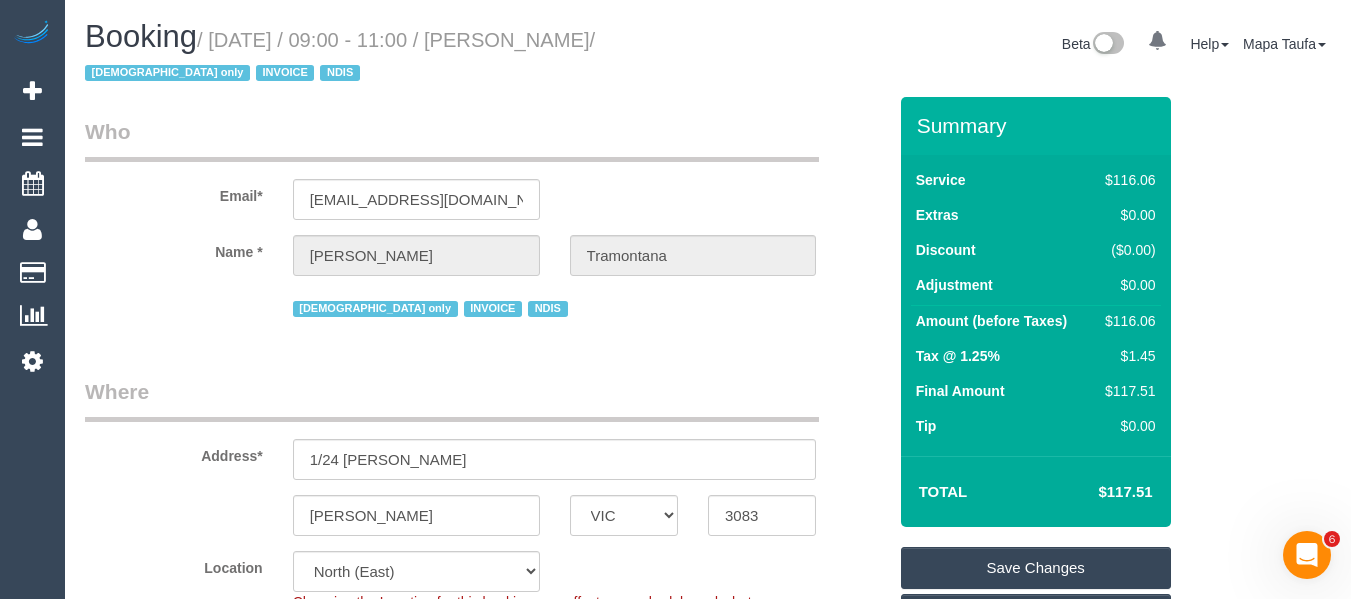 click on "Save Changes" at bounding box center [1036, 568] 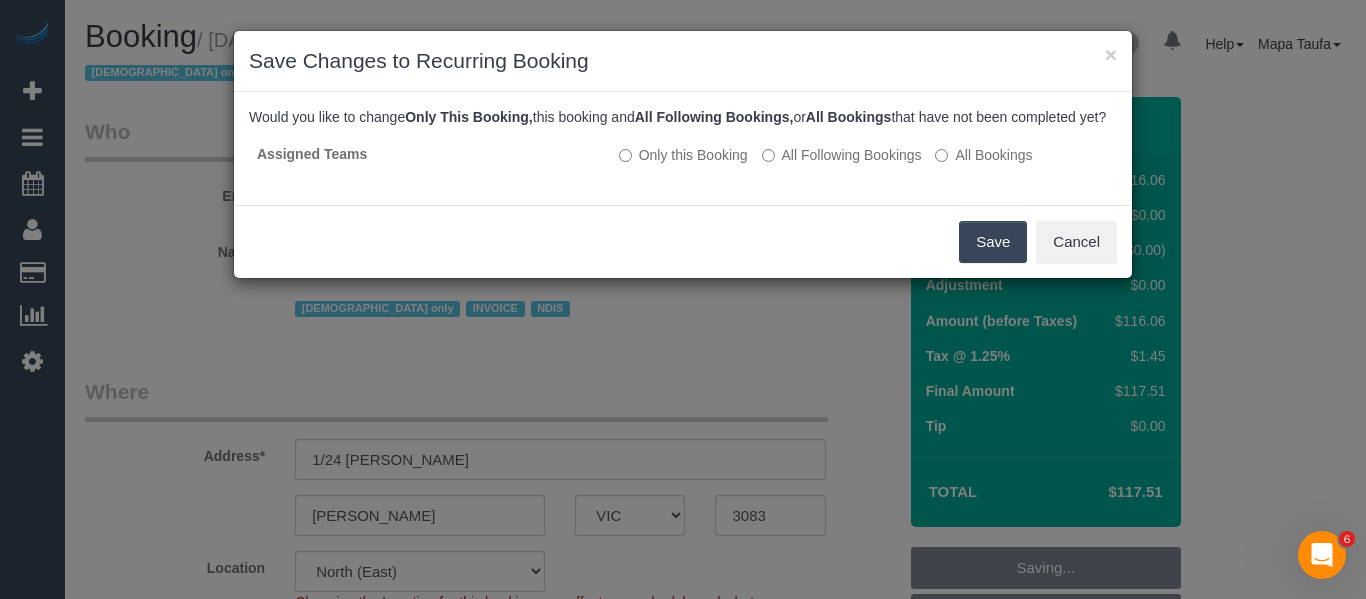 click on "Save" at bounding box center [993, 242] 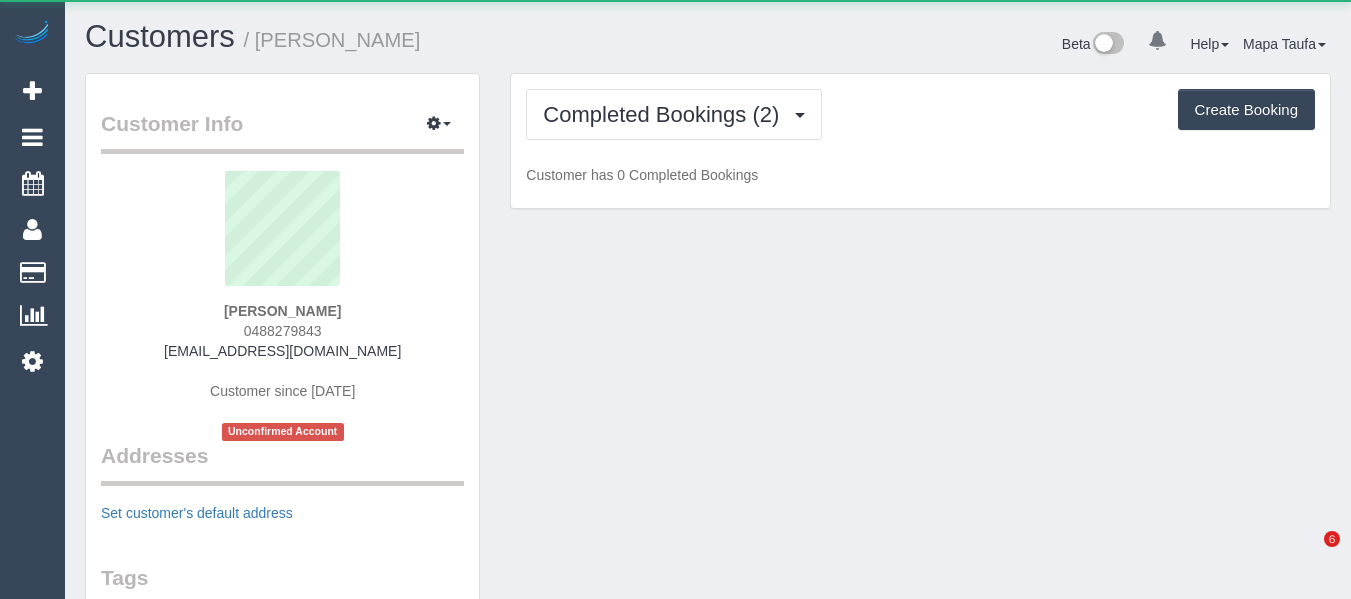scroll, scrollTop: 0, scrollLeft: 0, axis: both 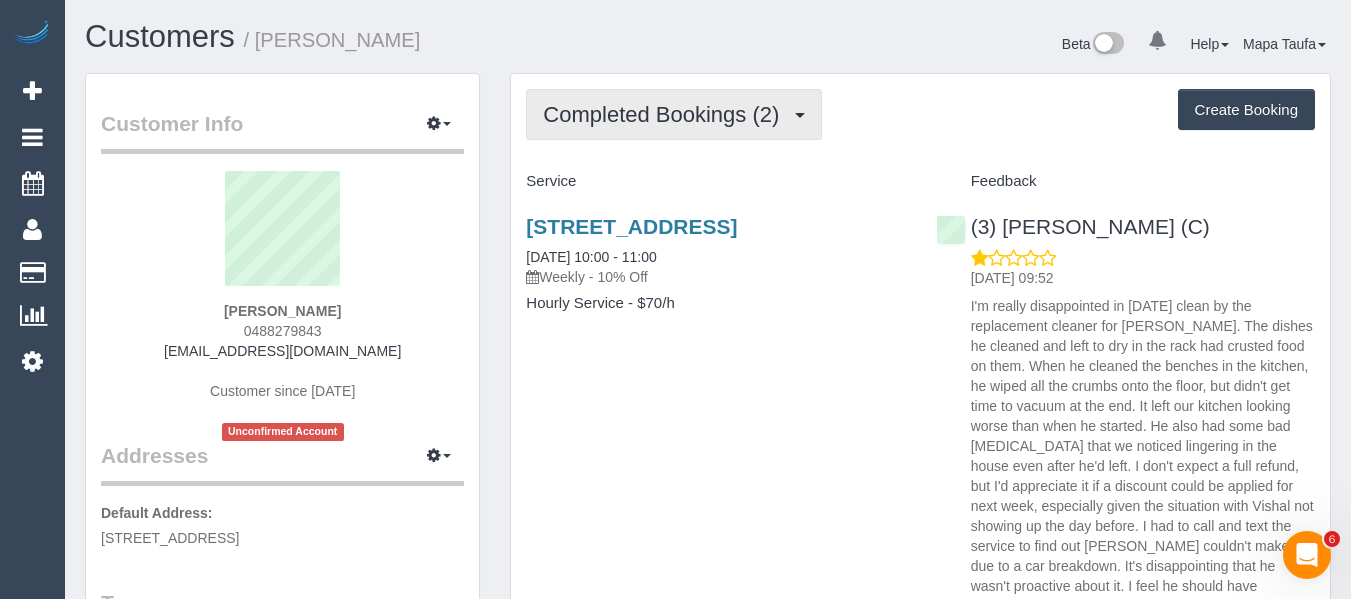 click on "Completed Bookings (2)" at bounding box center [666, 114] 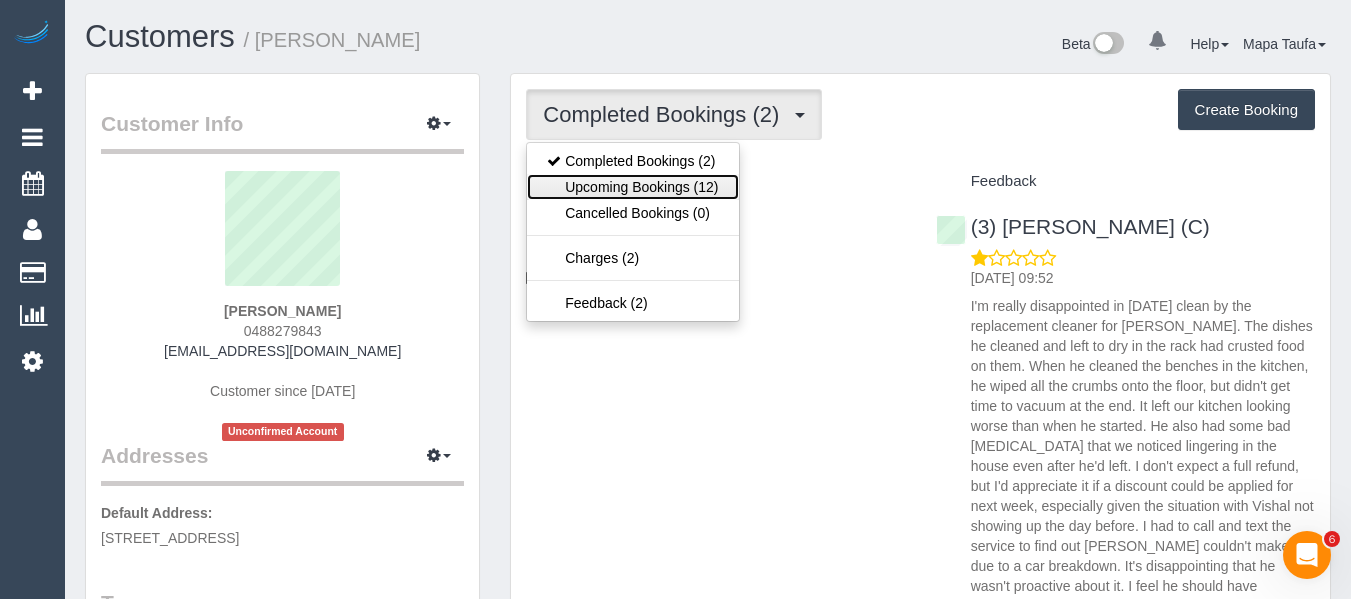 click on "Upcoming Bookings (12)" at bounding box center (632, 187) 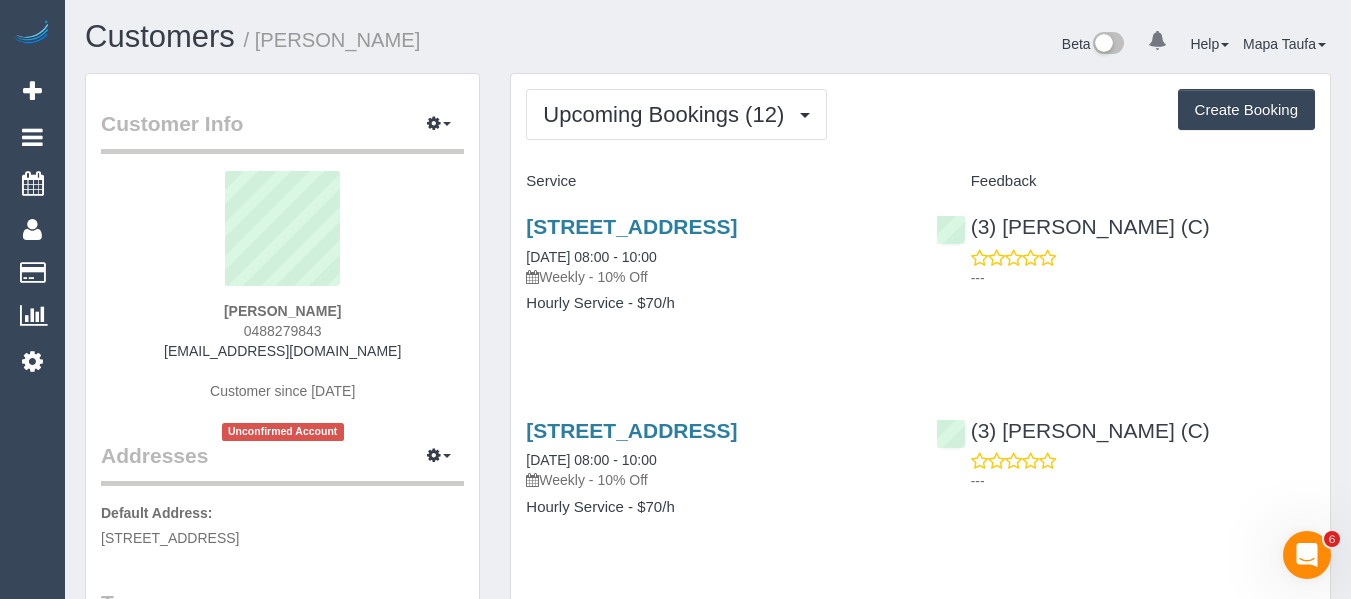 click on "Upcoming Bookings (12)
Completed Bookings (2)
Upcoming Bookings (12)
Cancelled Bookings (0)
Charges (2)
Feedback (2)
Create Booking
Service
Feedback" at bounding box center (920, 1465) 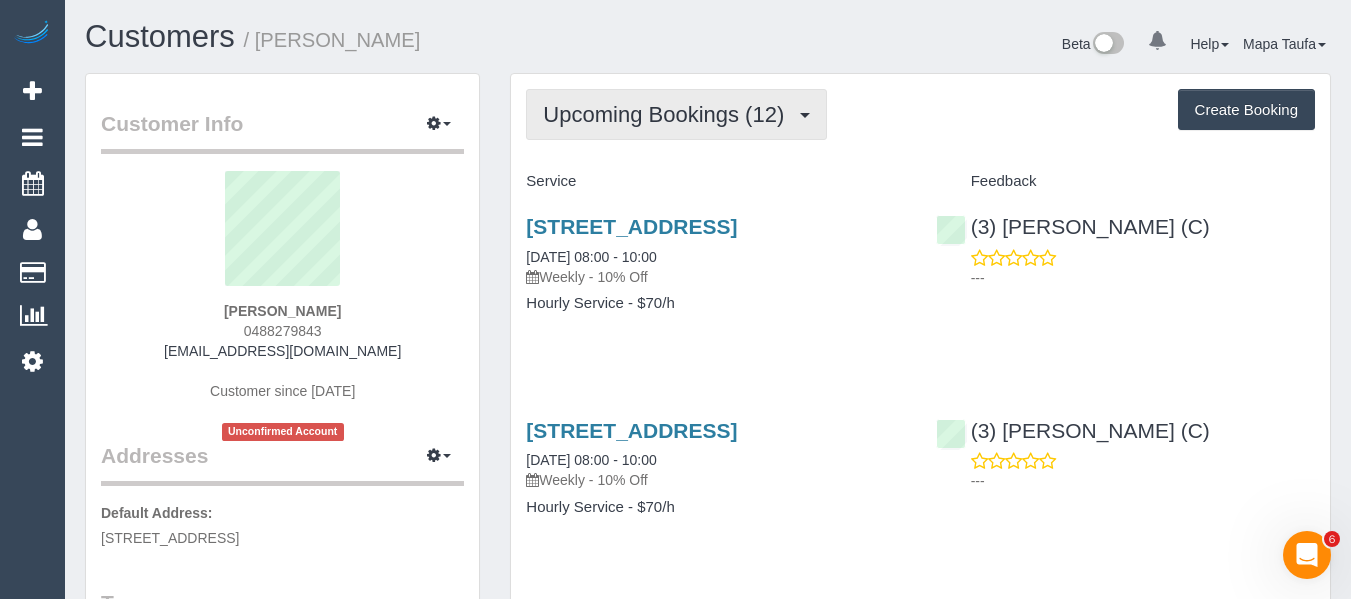 drag, startPoint x: 721, startPoint y: 100, endPoint x: 707, endPoint y: 118, distance: 22.803509 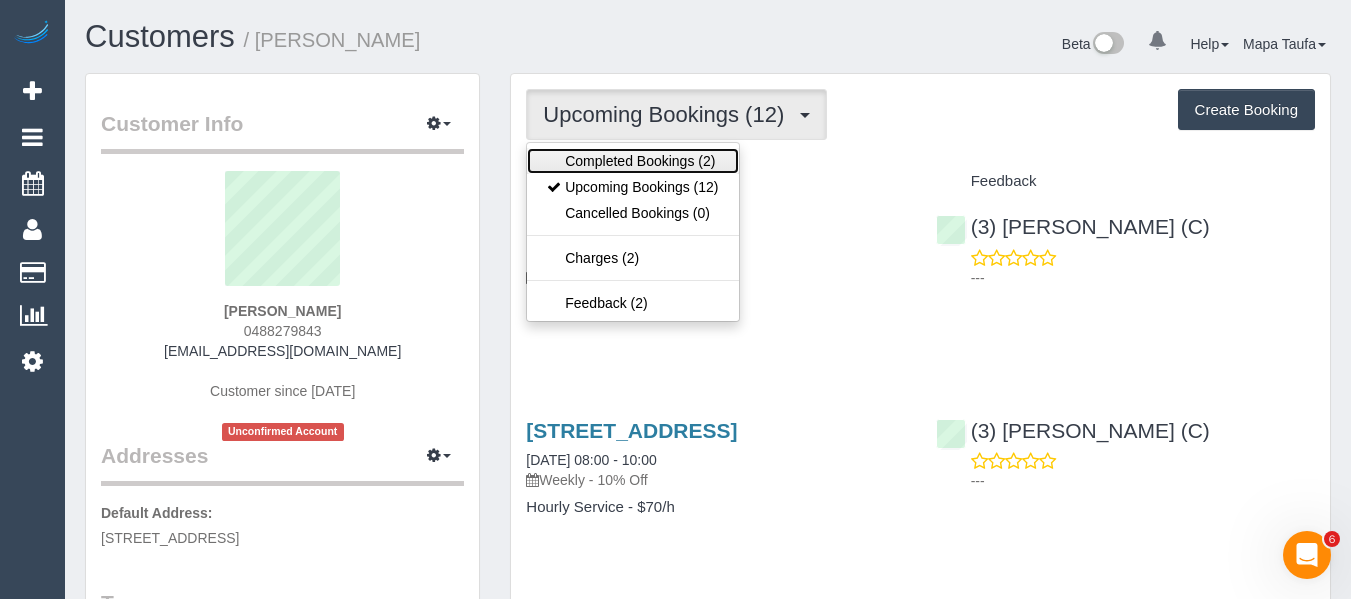 click on "Completed Bookings (2)" at bounding box center (632, 161) 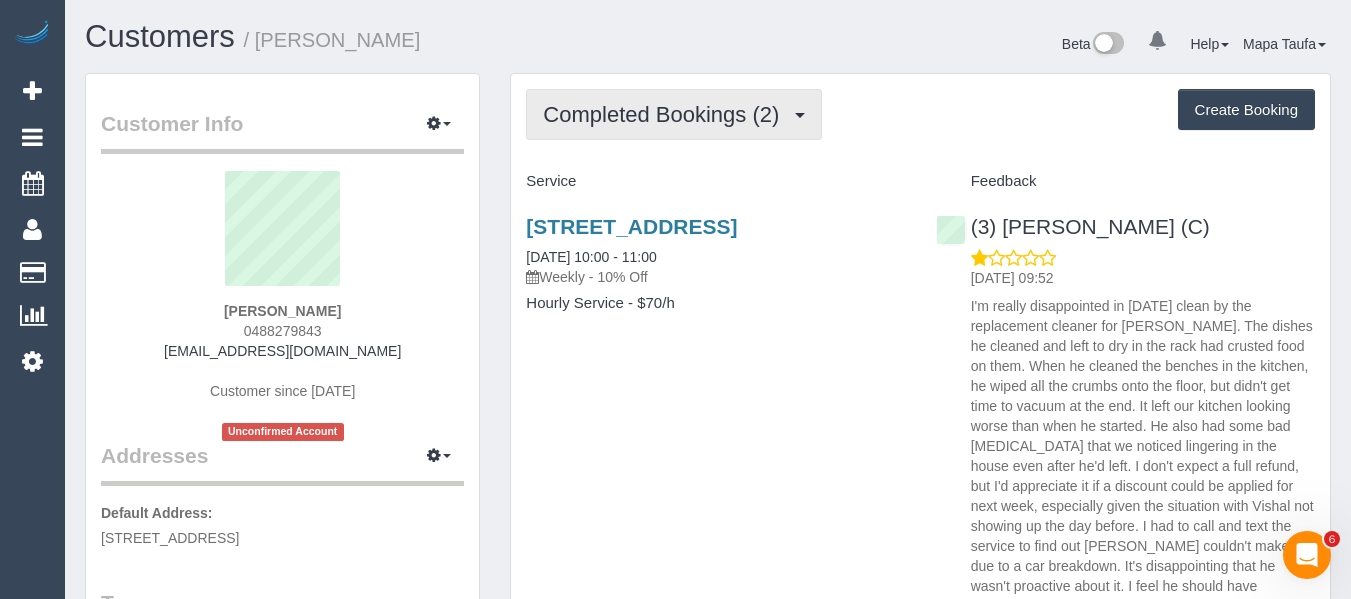 click on "Completed Bookings (2)" at bounding box center [666, 114] 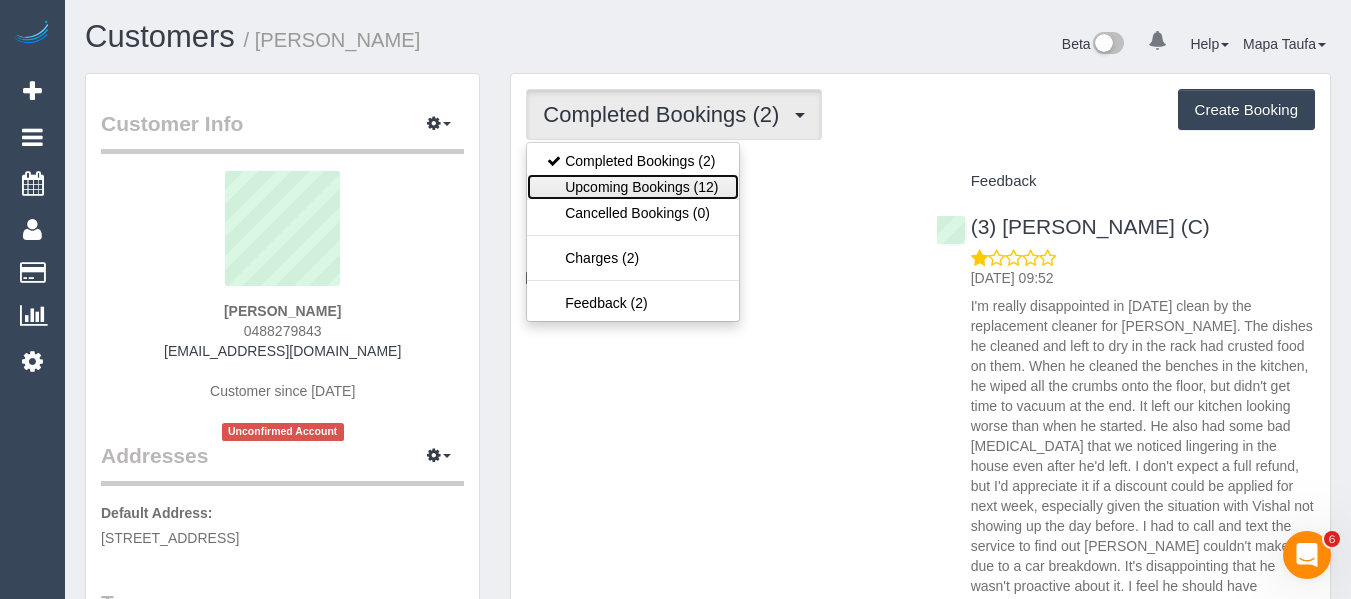 click on "Upcoming Bookings (12)" at bounding box center [632, 187] 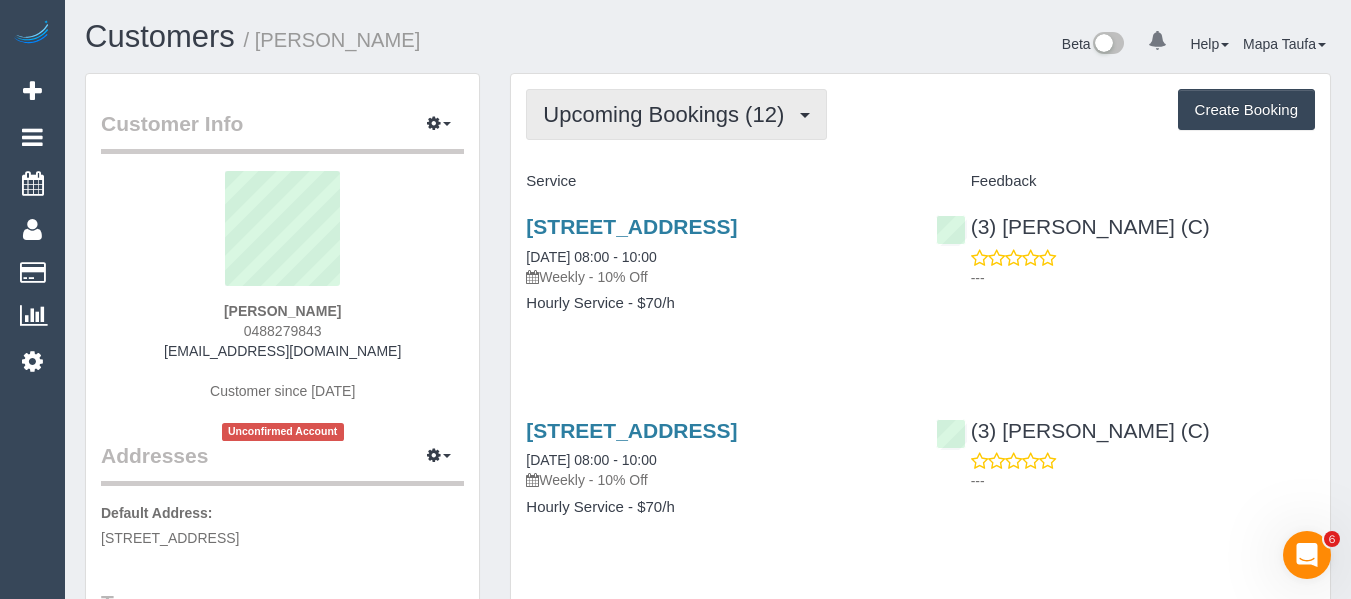 click on "Upcoming Bookings (12)" at bounding box center [668, 114] 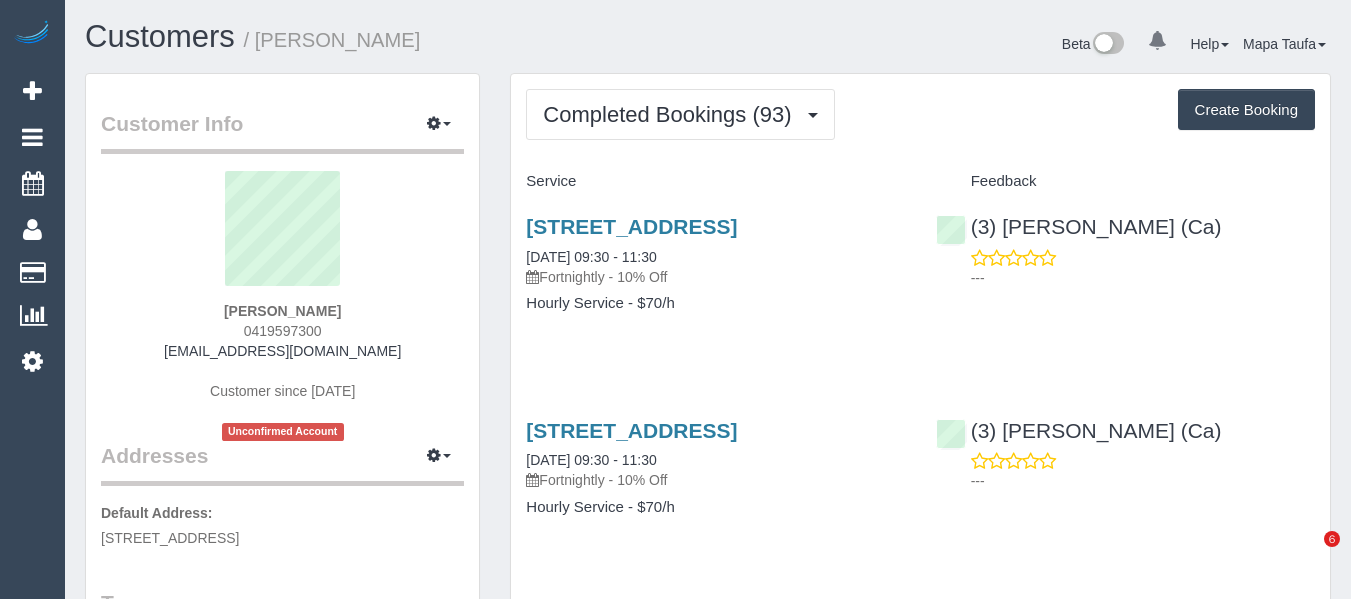 scroll, scrollTop: 0, scrollLeft: 0, axis: both 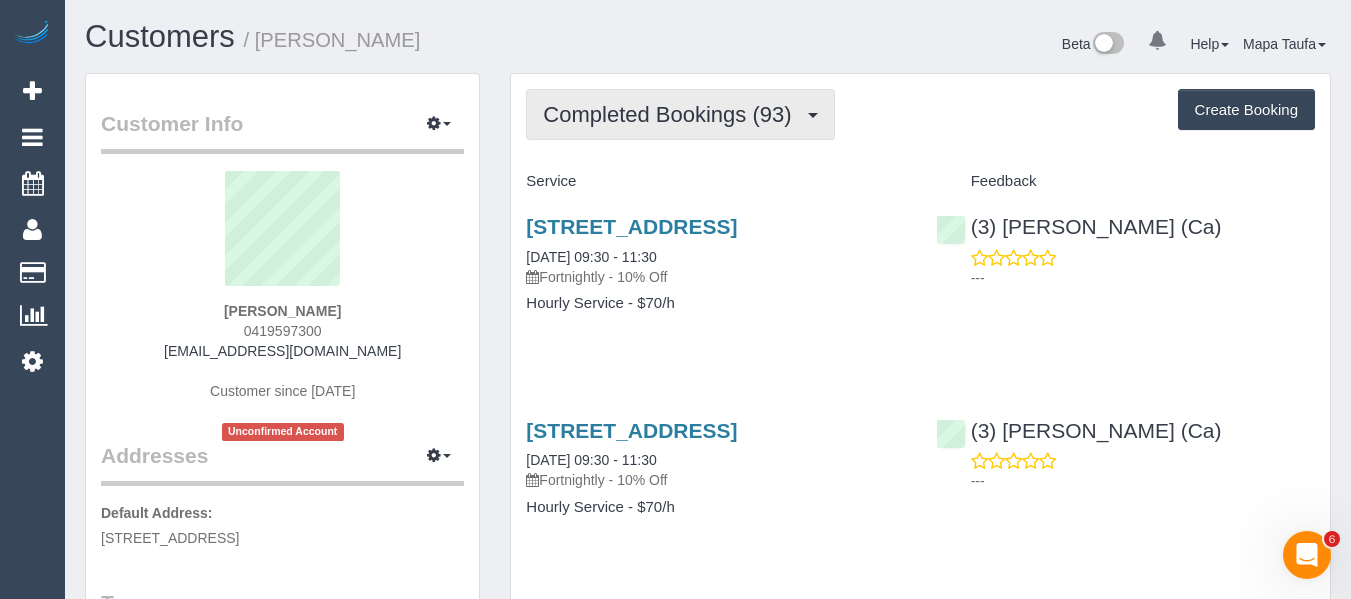 click on "Completed Bookings (93)" at bounding box center [680, 114] 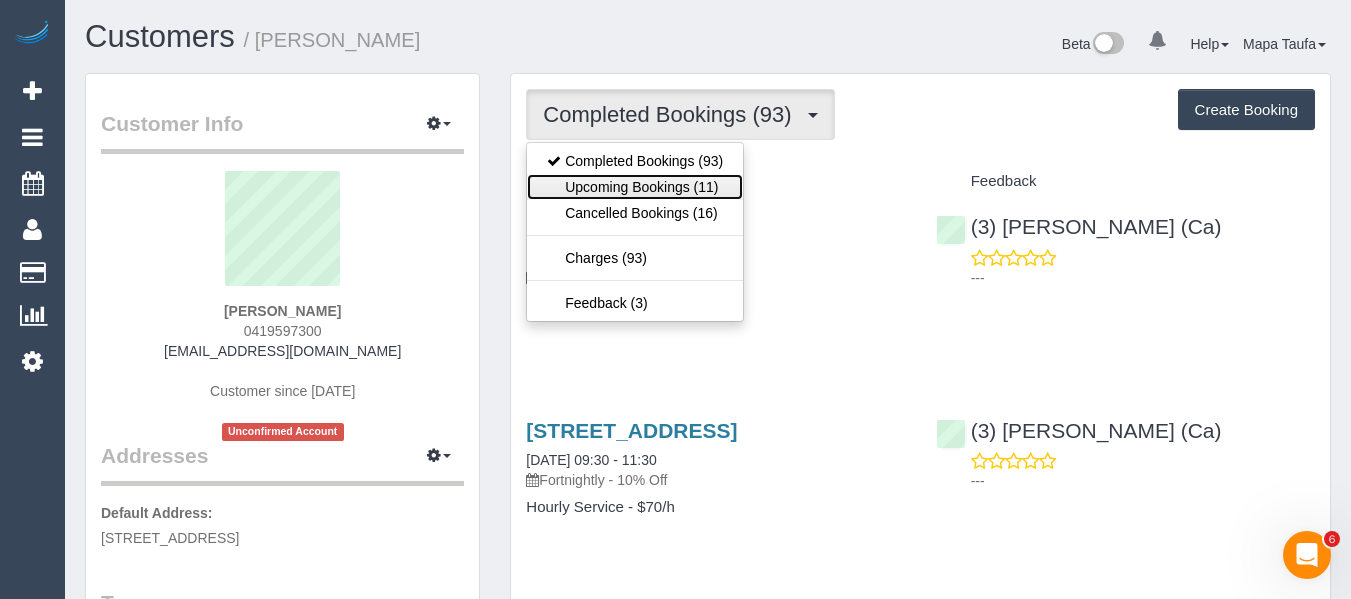 click on "Upcoming Bookings (11)" at bounding box center [635, 187] 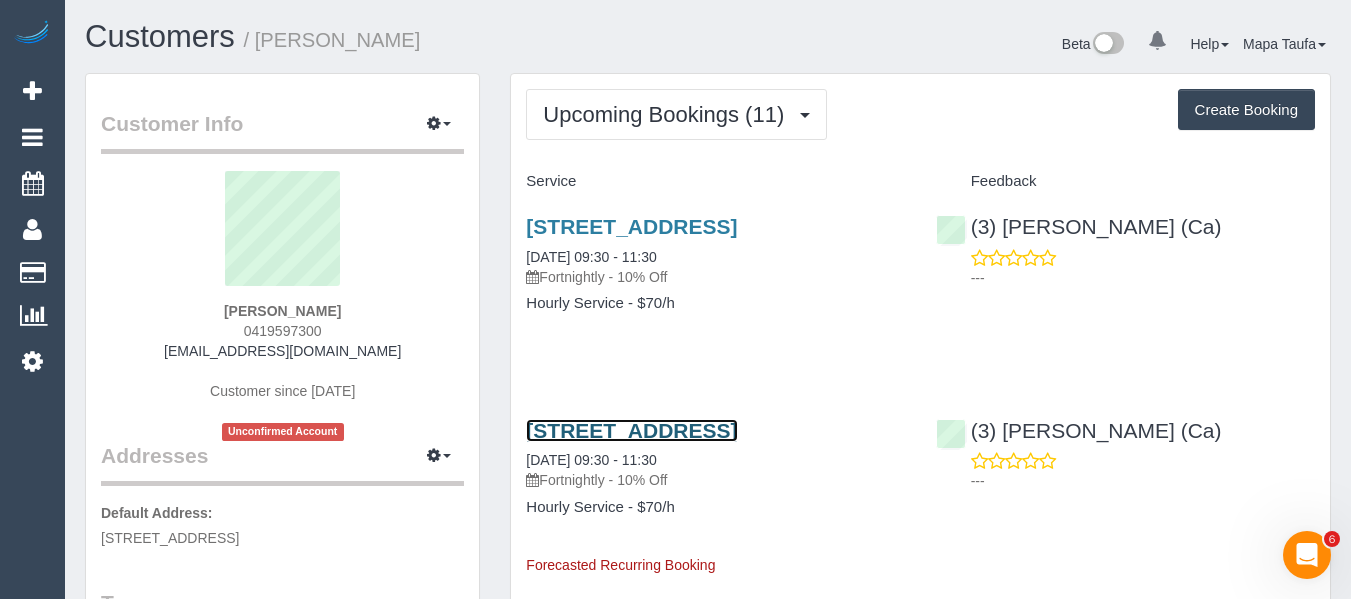 click on "[STREET_ADDRESS]" at bounding box center [631, 430] 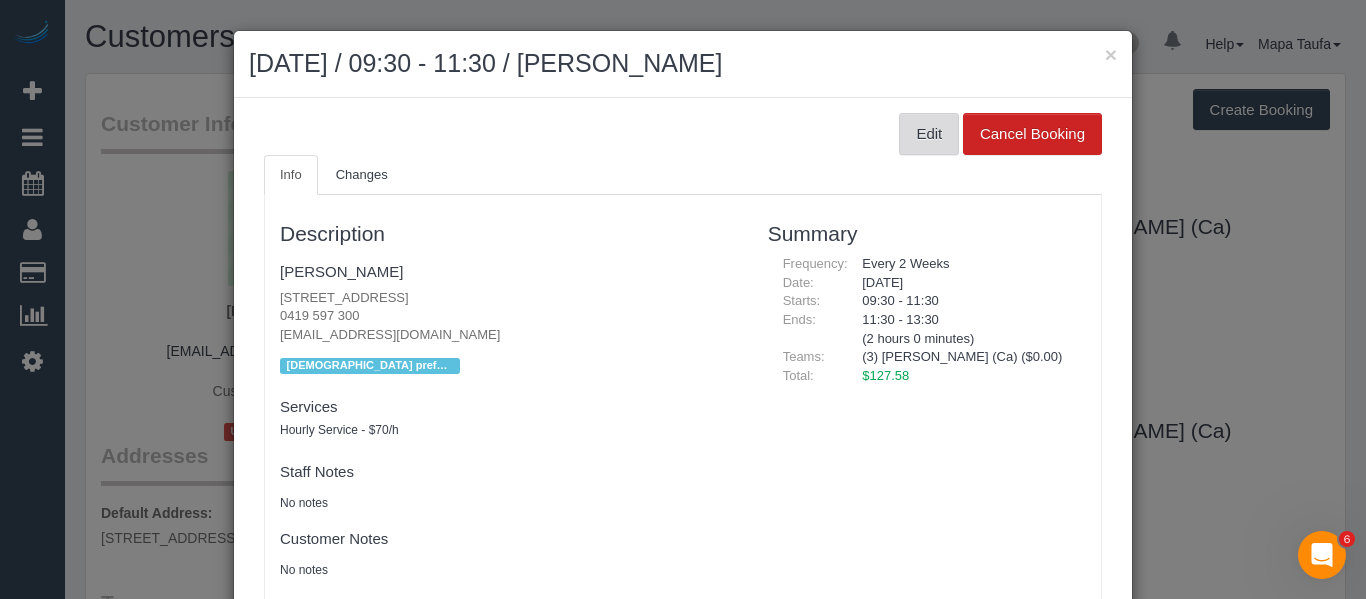 click on "Edit" at bounding box center [929, 134] 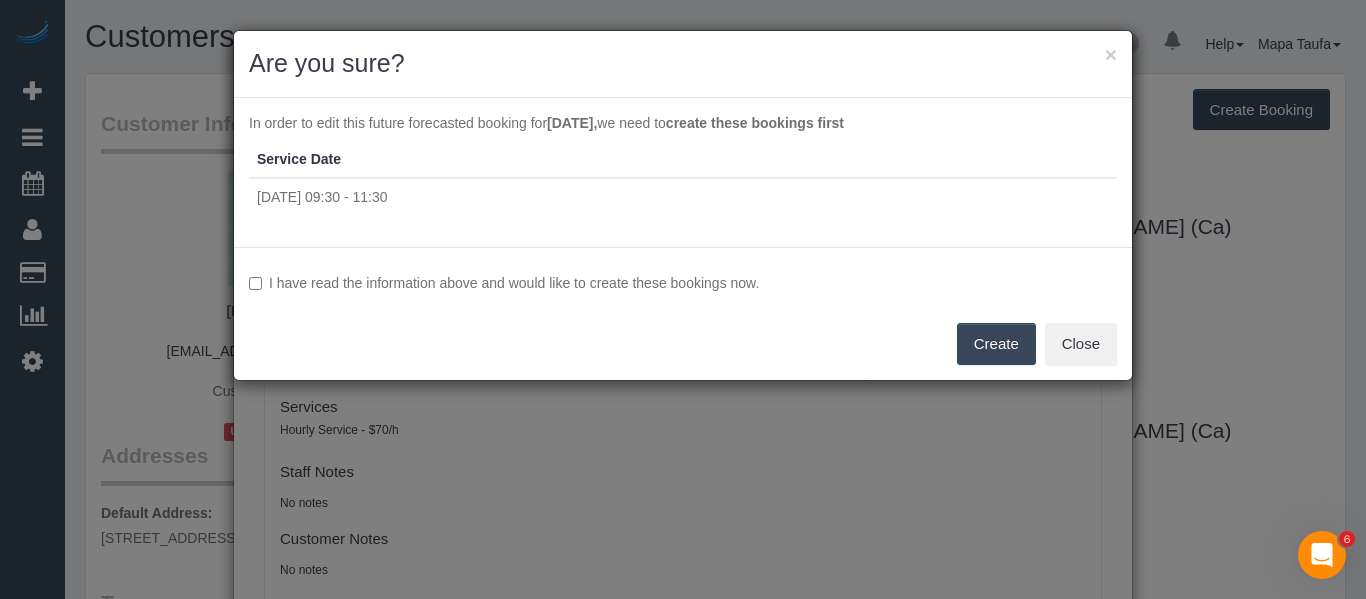 click on "I have read the information above and would like to create these bookings now." at bounding box center (683, 283) 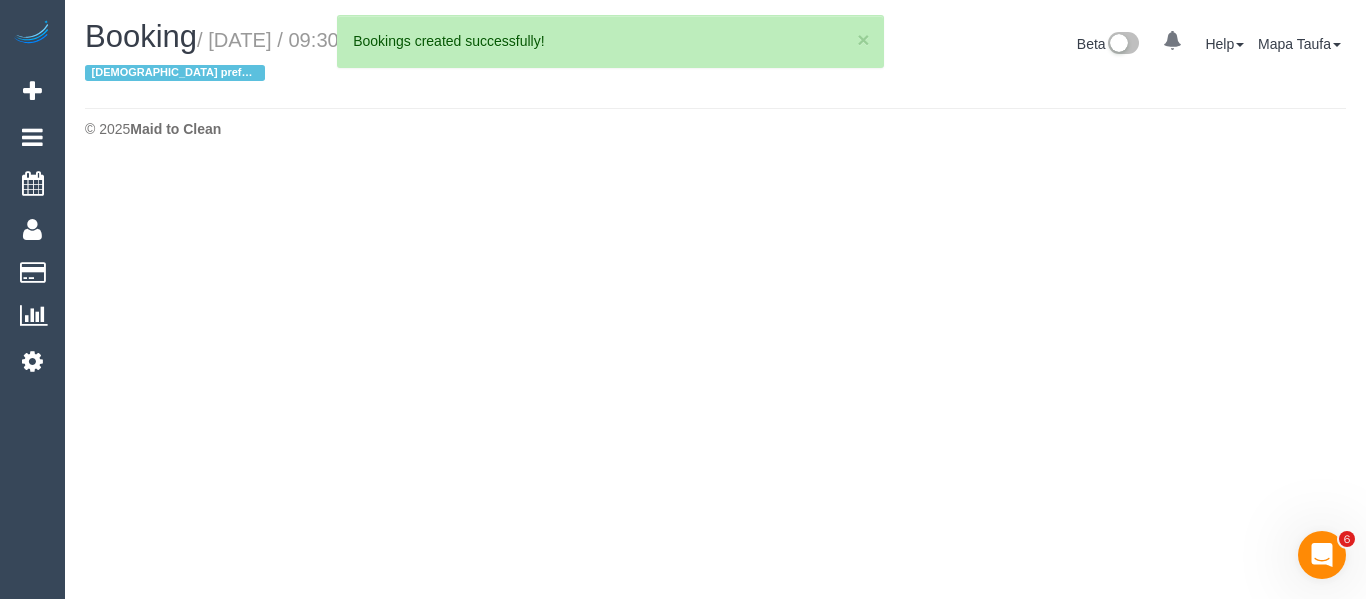 select on "VIC" 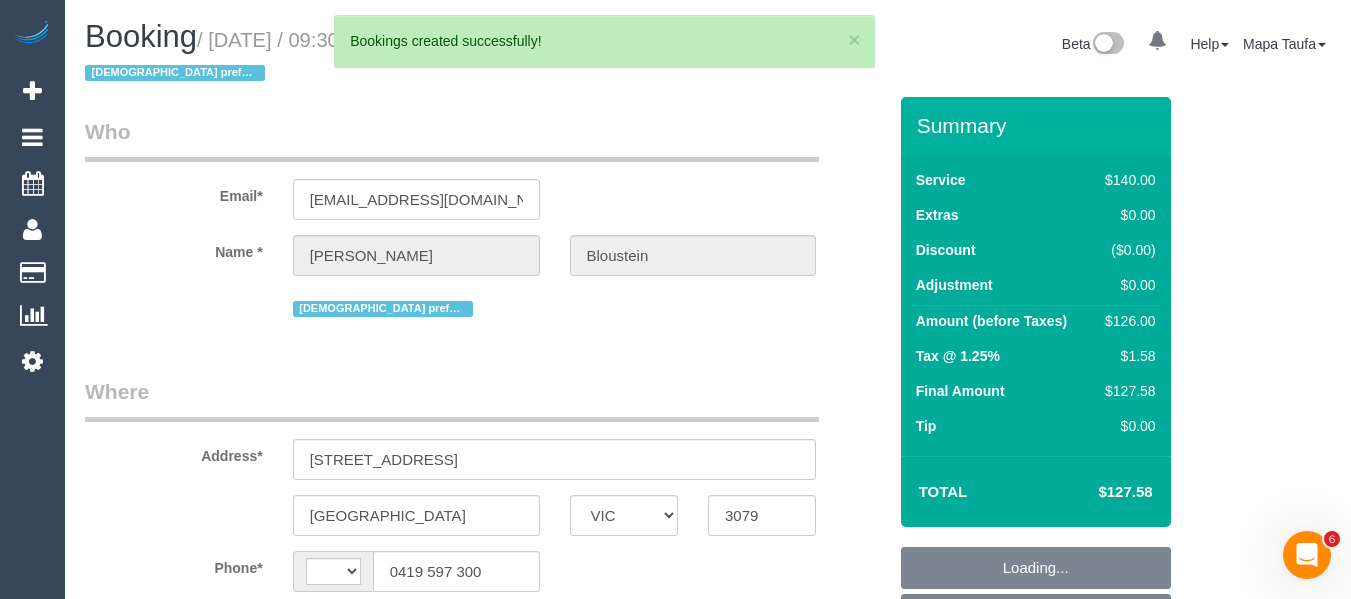 select on "object:1852" 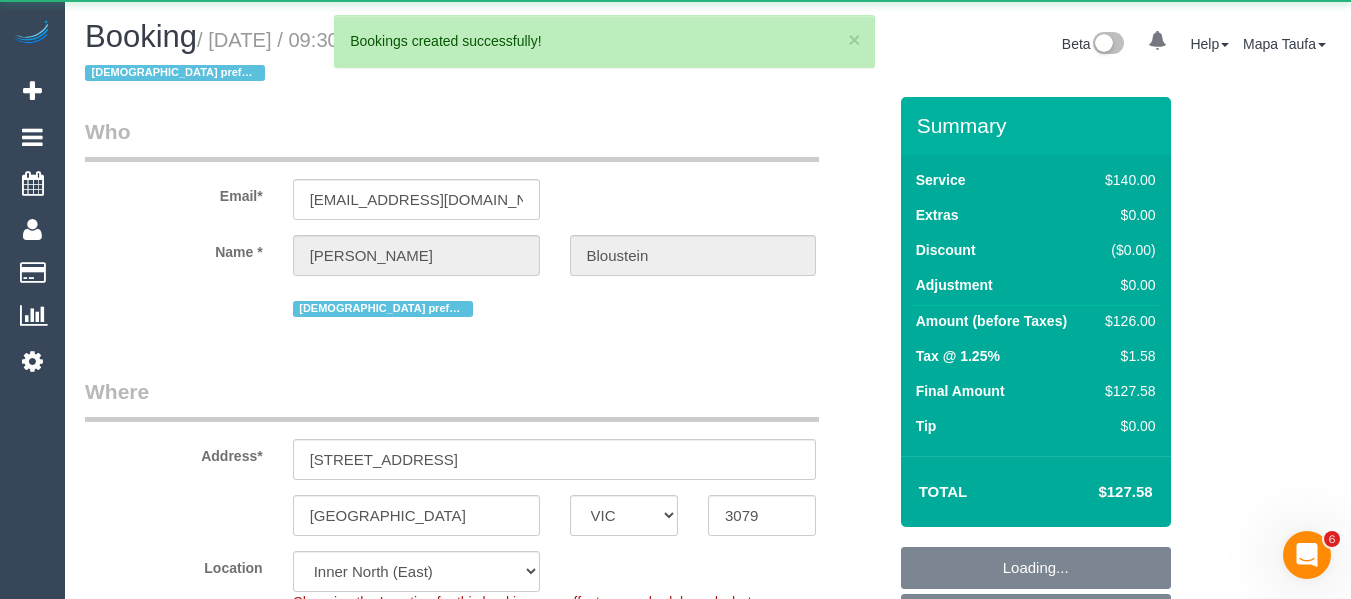 select on "string:AU" 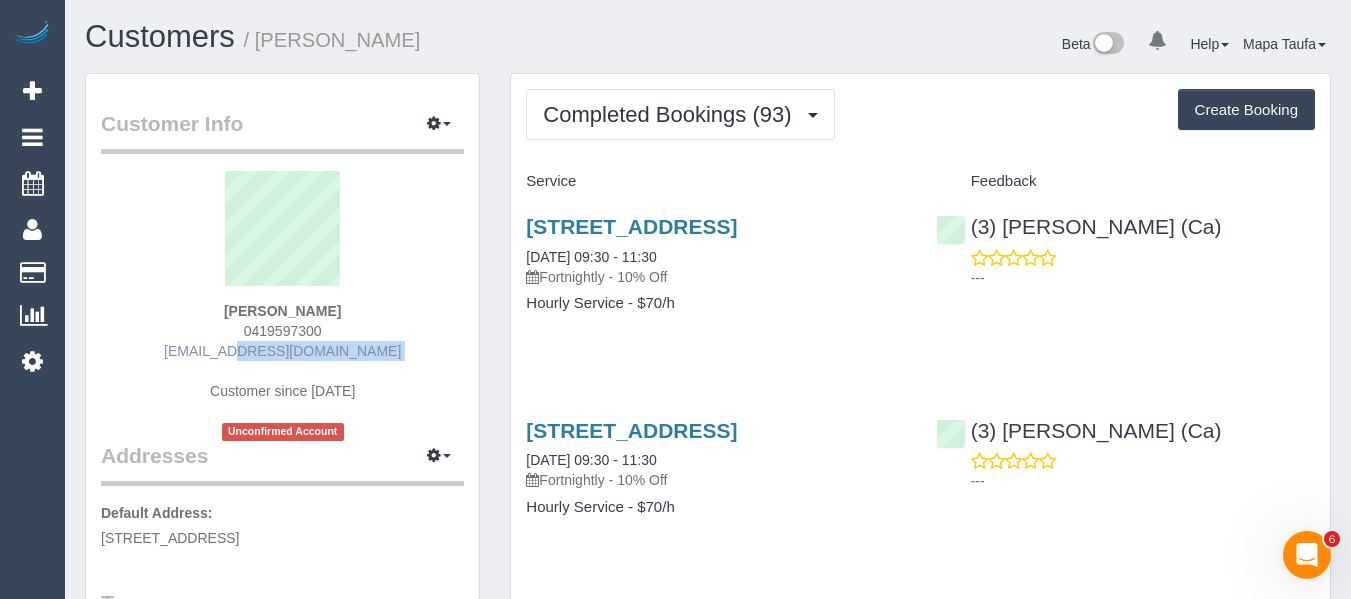 drag, startPoint x: 401, startPoint y: 362, endPoint x: 204, endPoint y: 356, distance: 197.09135 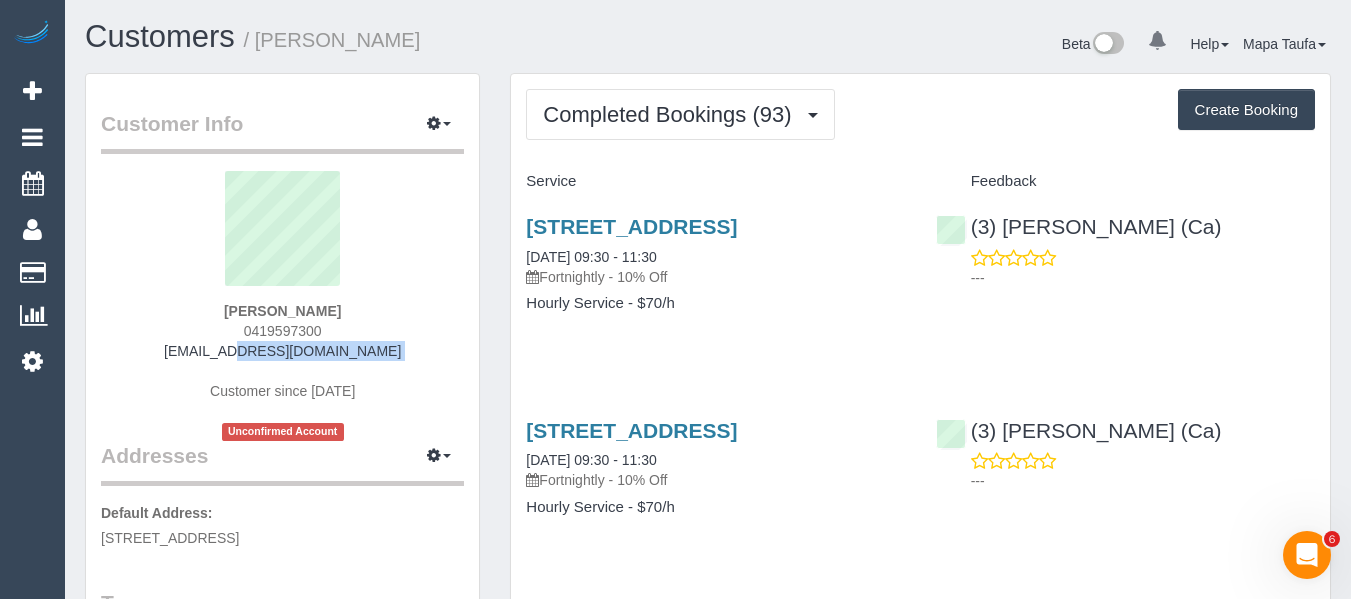 copy on "bloustein@yahoo.com.au" 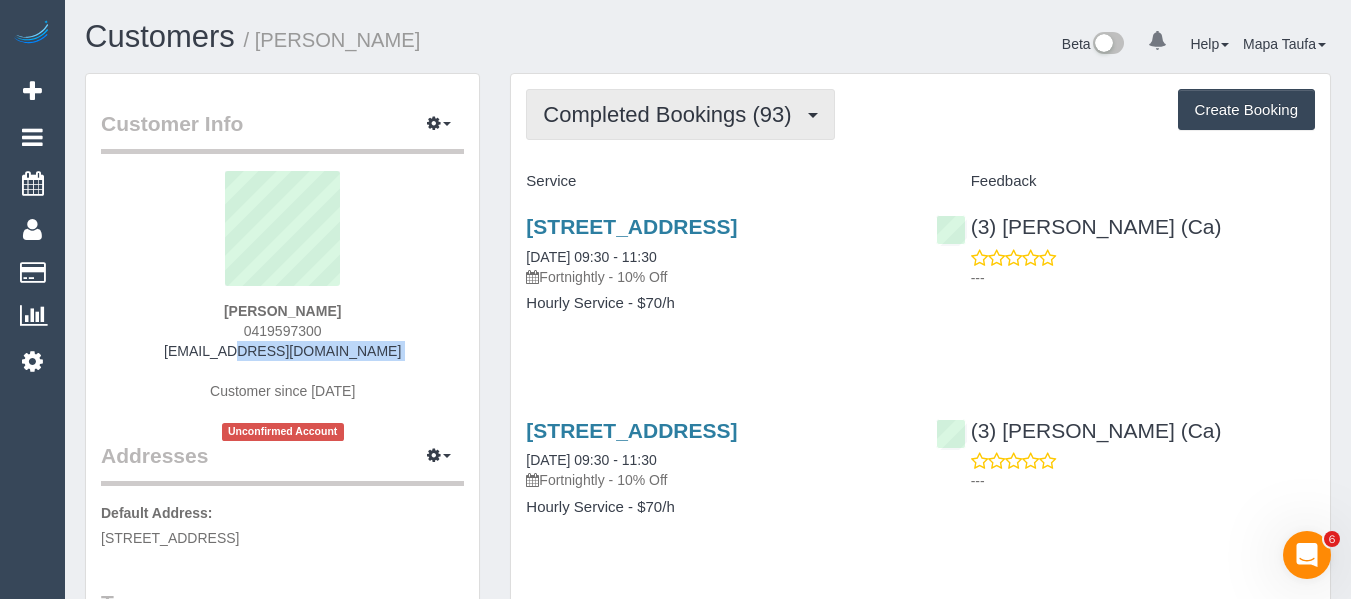 click on "Completed Bookings (93)" at bounding box center [672, 114] 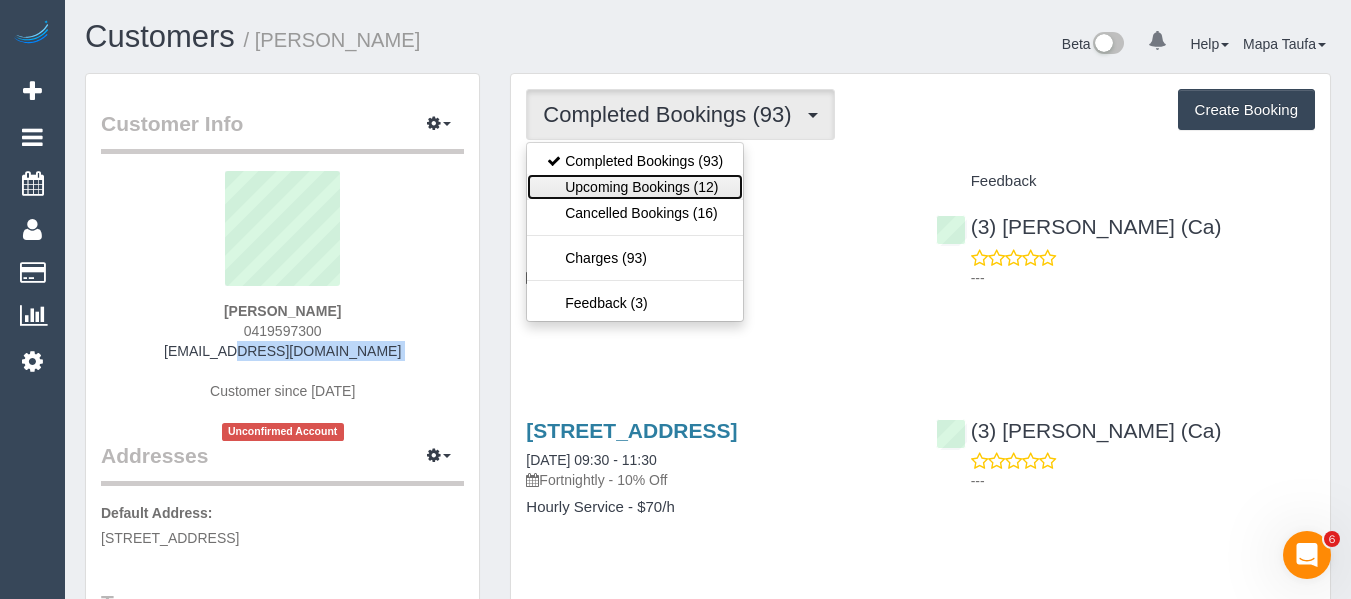click on "Upcoming Bookings (12)" at bounding box center [635, 187] 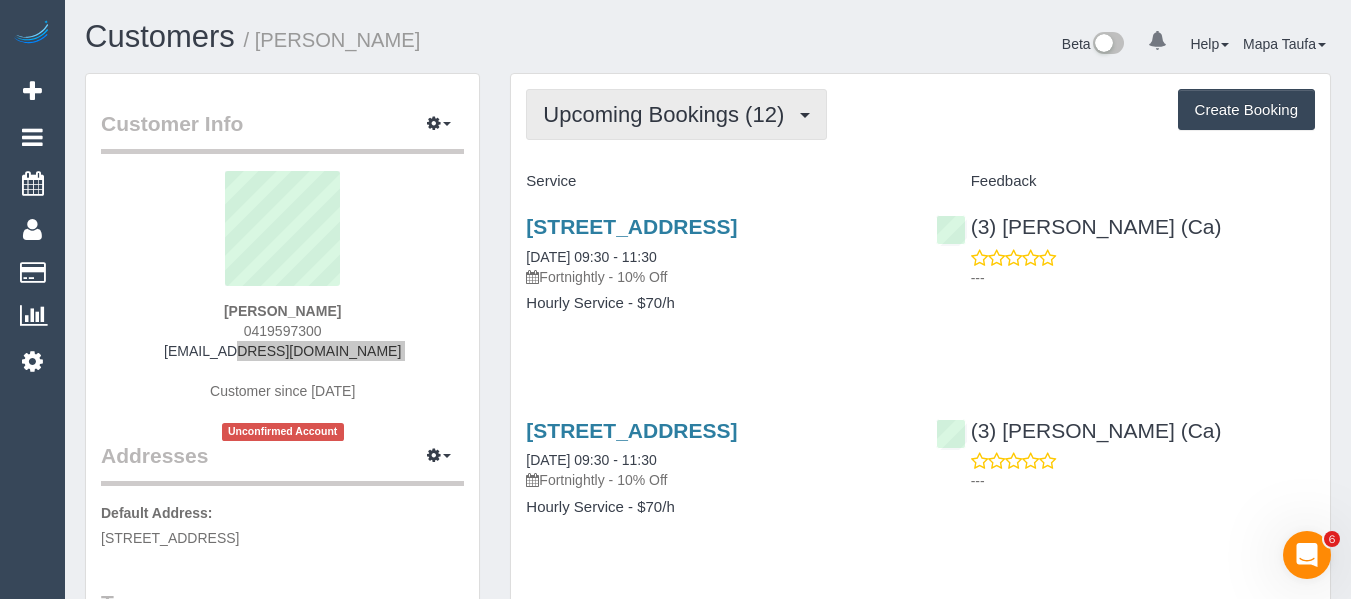 click on "Upcoming Bookings (12)" at bounding box center (668, 114) 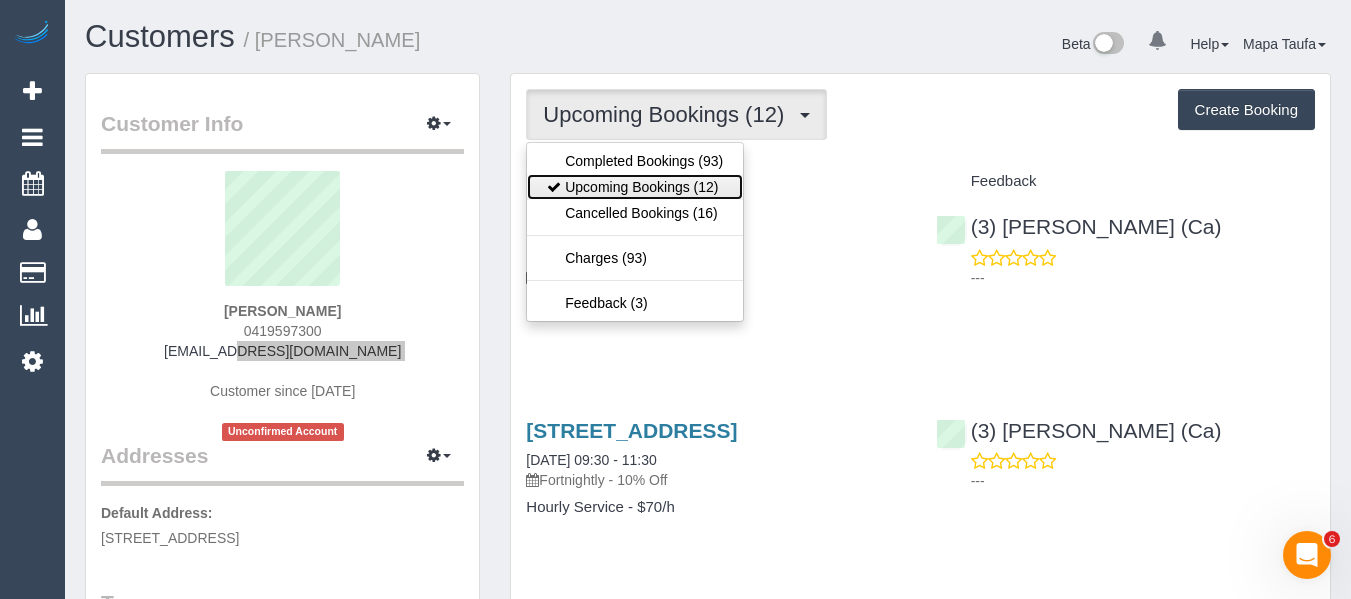 click on "Upcoming Bookings (12)" at bounding box center (635, 187) 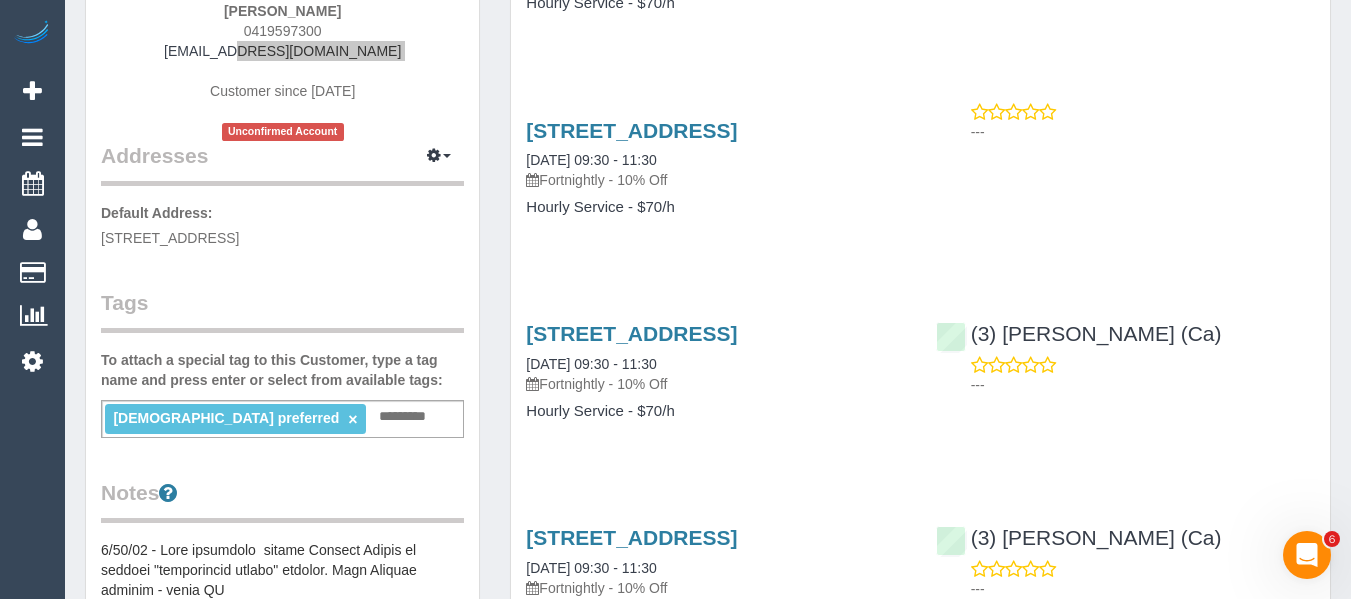 scroll, scrollTop: 100, scrollLeft: 0, axis: vertical 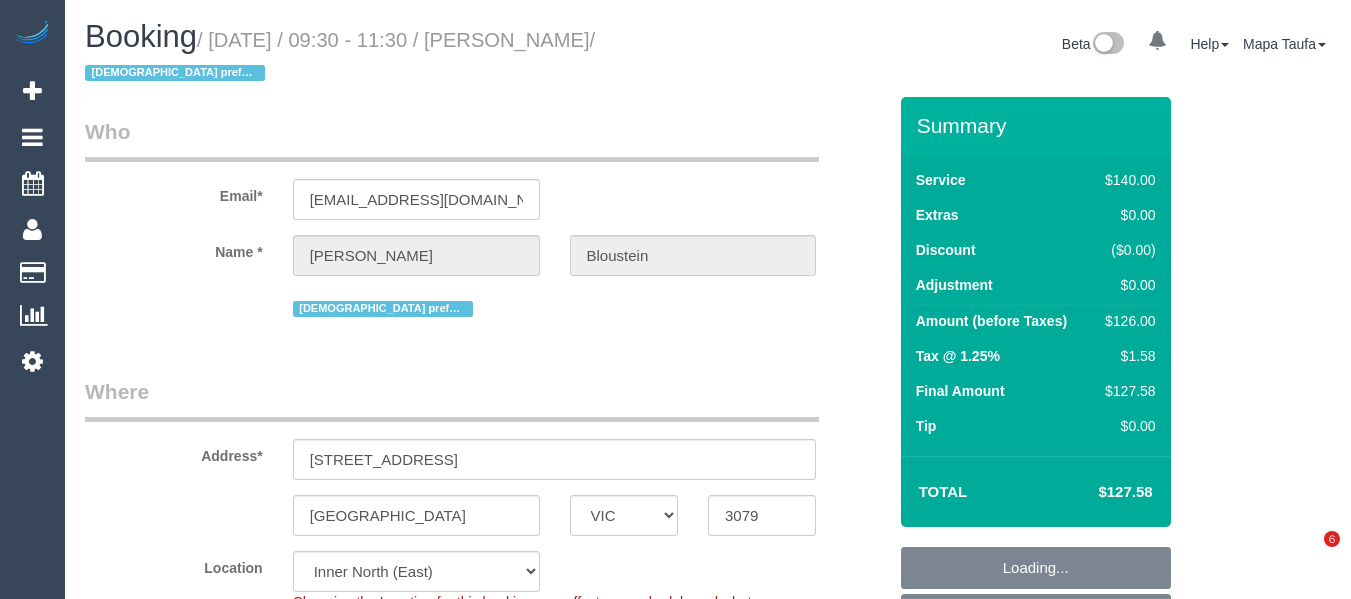 select on "VIC" 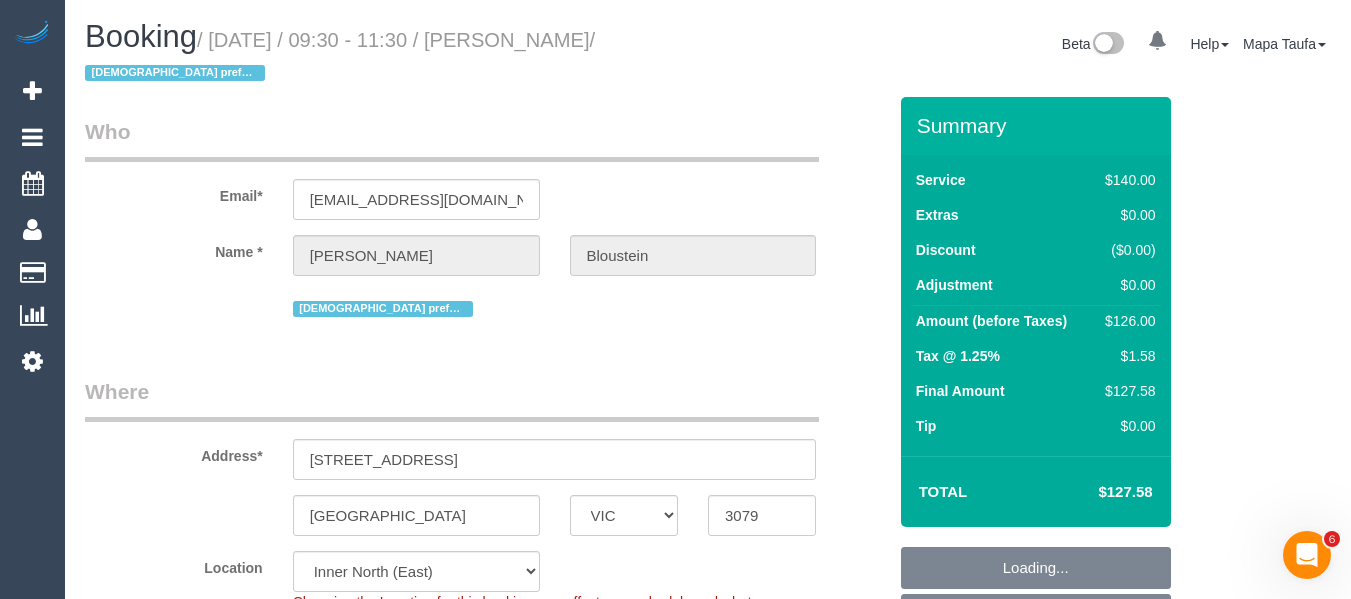 scroll, scrollTop: 0, scrollLeft: 0, axis: both 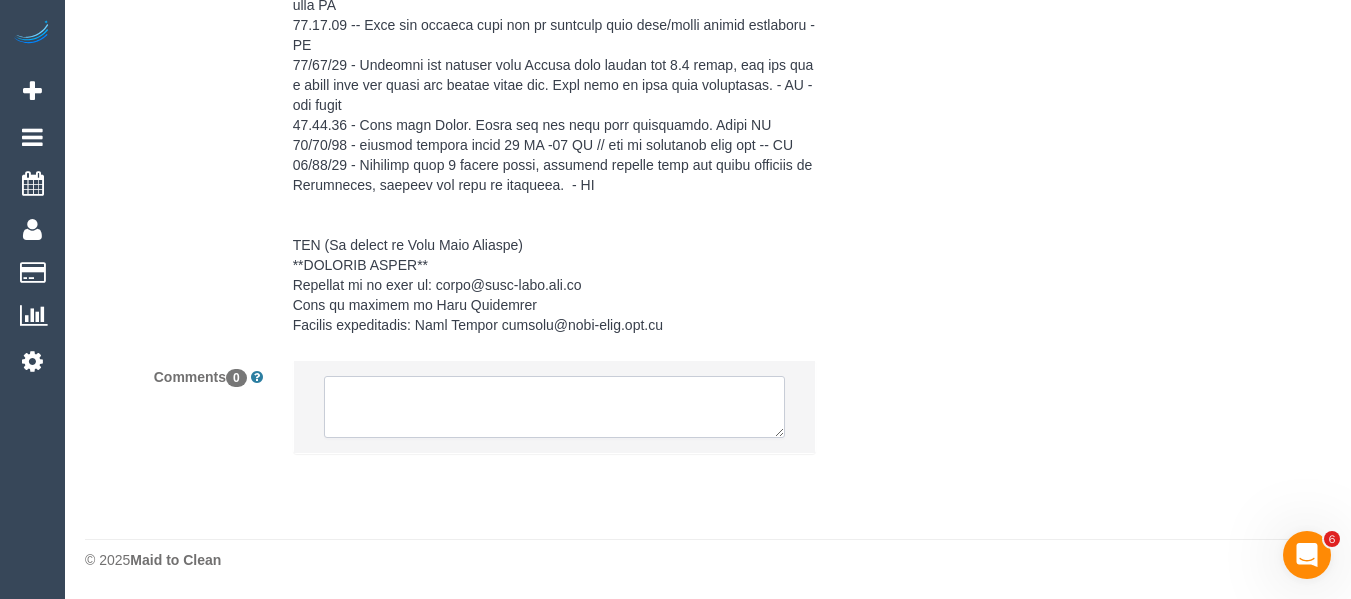 click at bounding box center [555, 407] 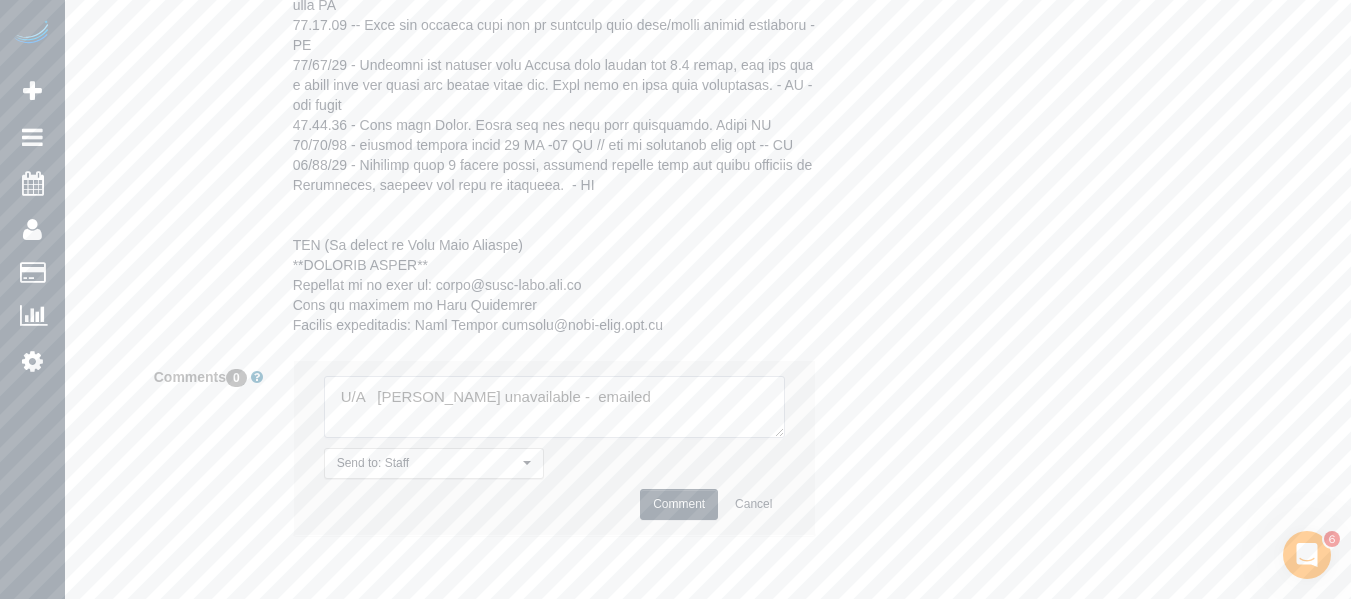 type on "U/A   Melissa Alampi unavailable -  emailed" 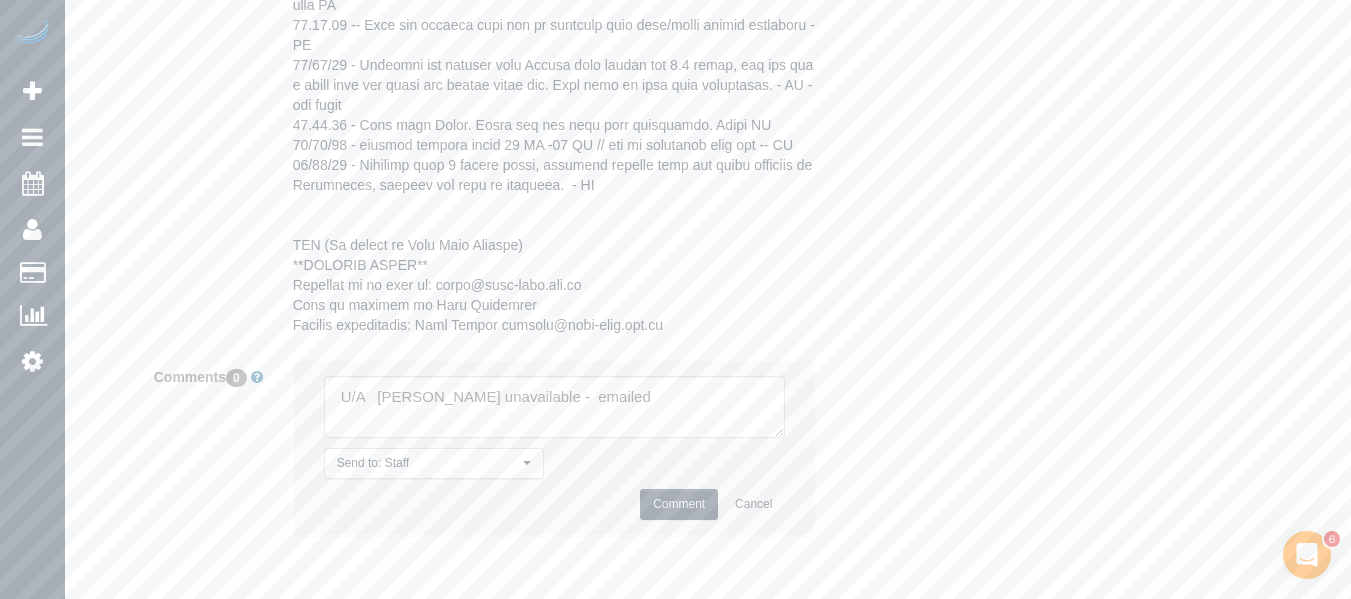 click on "Comment" at bounding box center [679, 504] 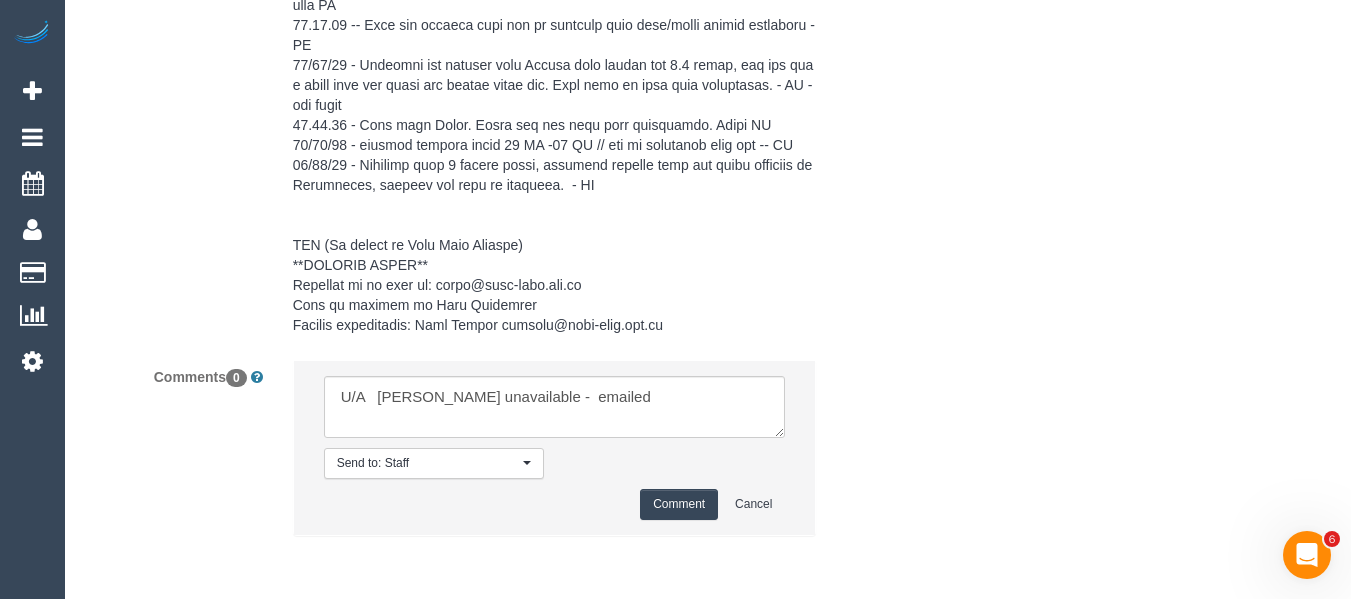 type 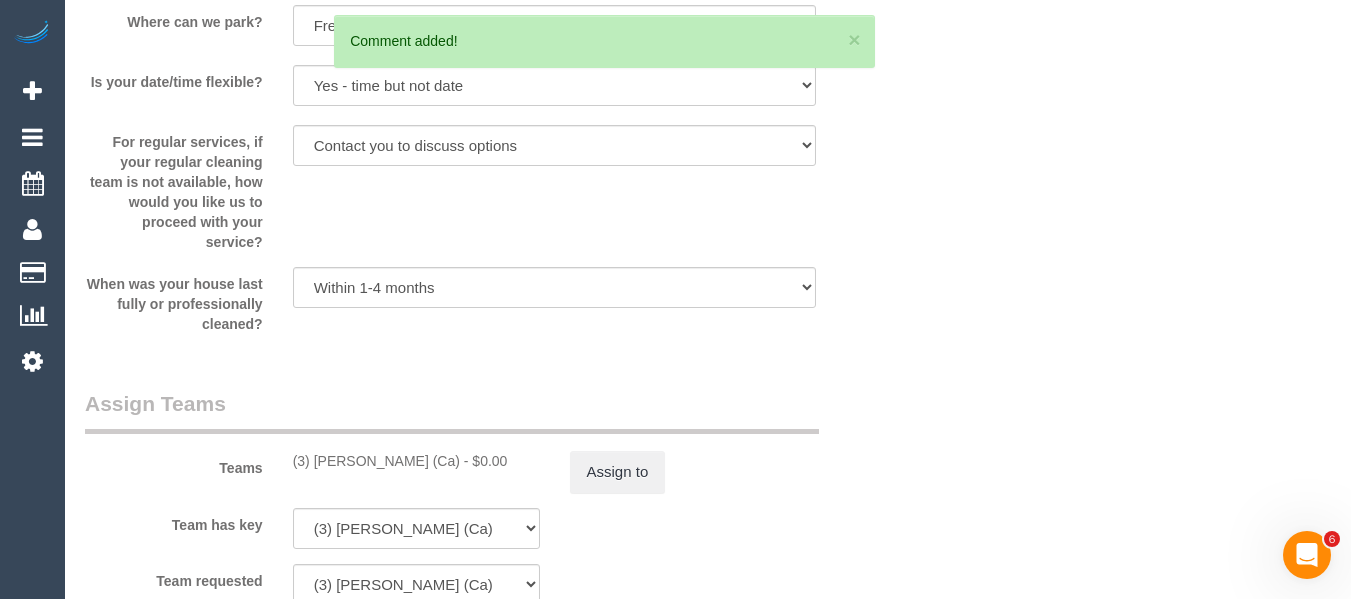scroll, scrollTop: 2886, scrollLeft: 0, axis: vertical 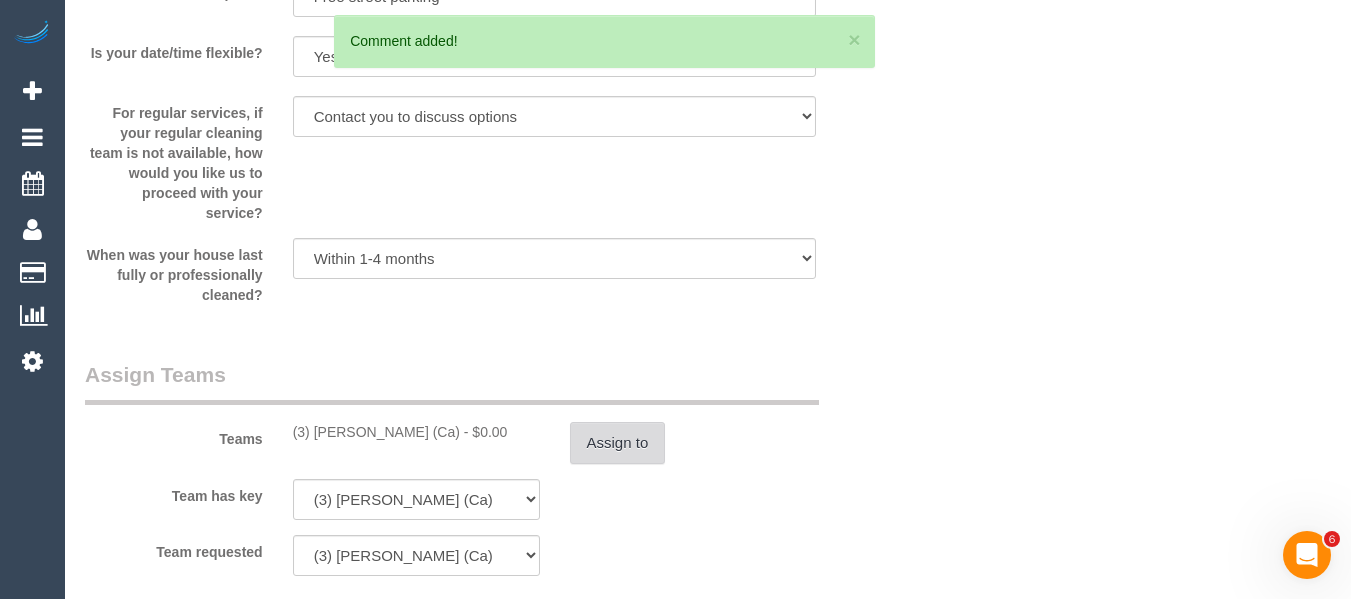 click on "Assign to" at bounding box center (618, 443) 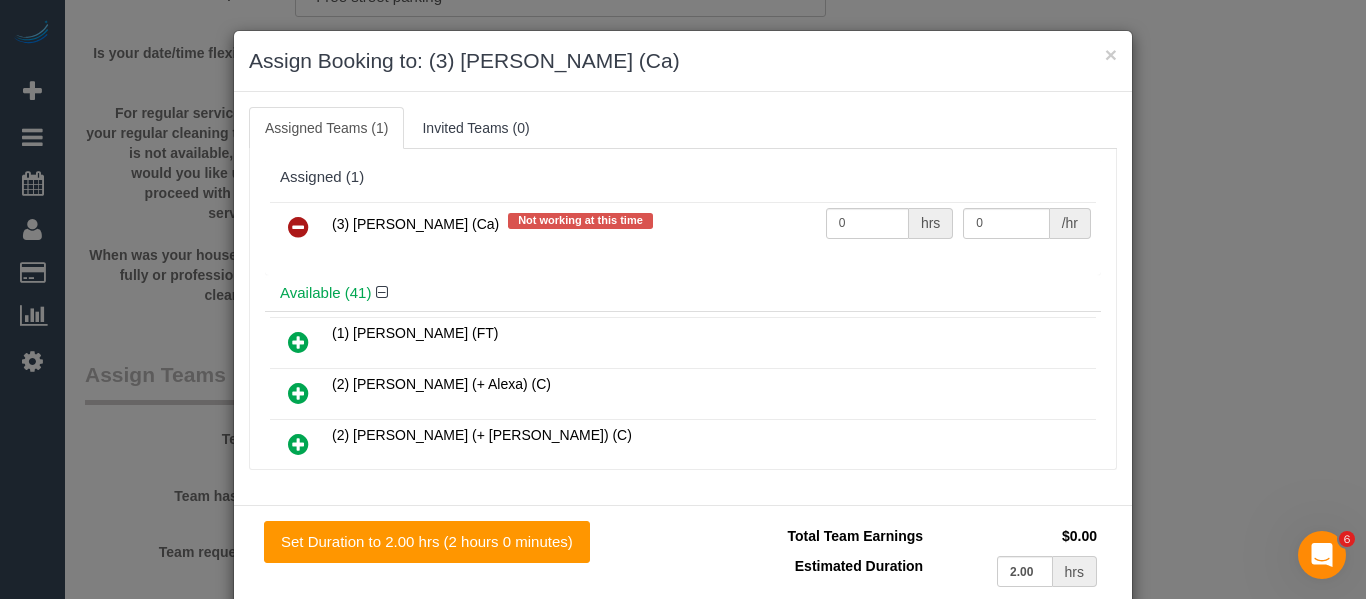 click at bounding box center (298, 227) 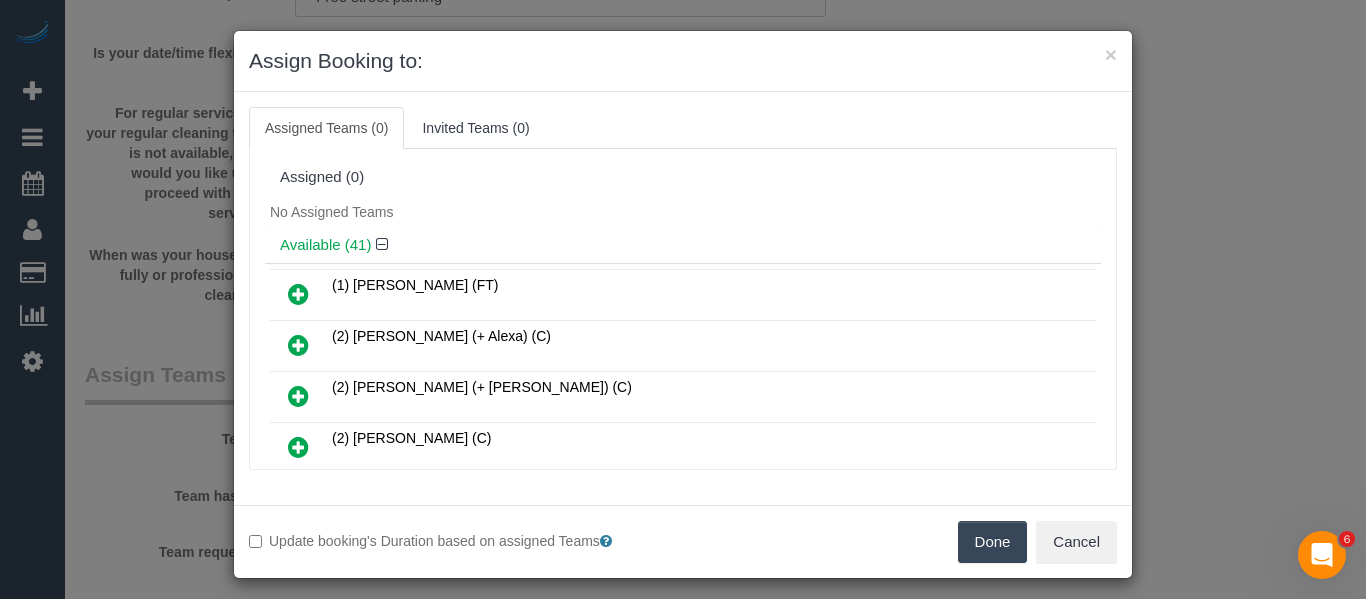 click on "Done" at bounding box center [993, 542] 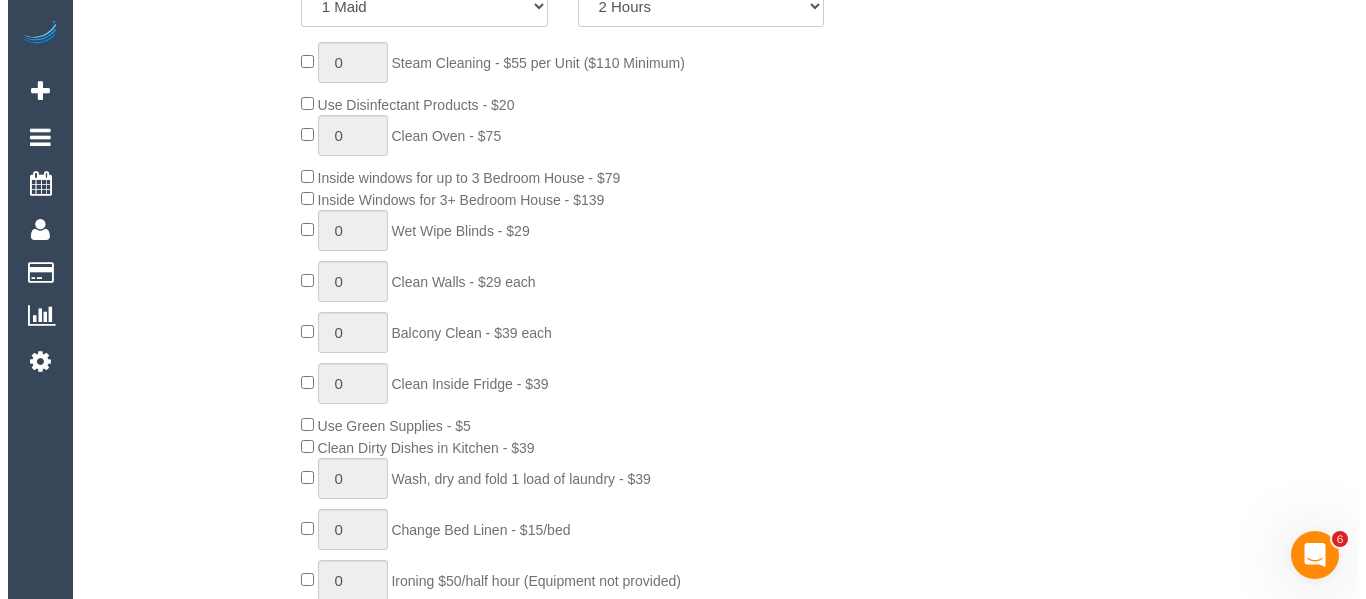 scroll, scrollTop: 0, scrollLeft: 0, axis: both 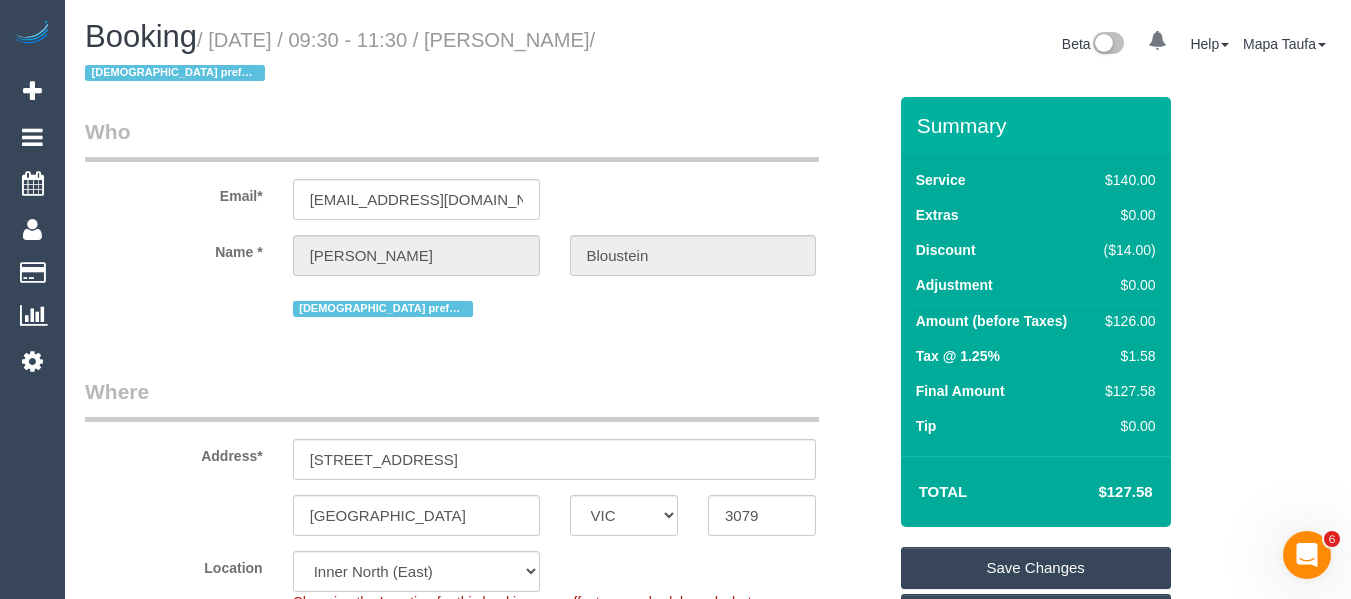 click on "Save Changes" at bounding box center (1036, 568) 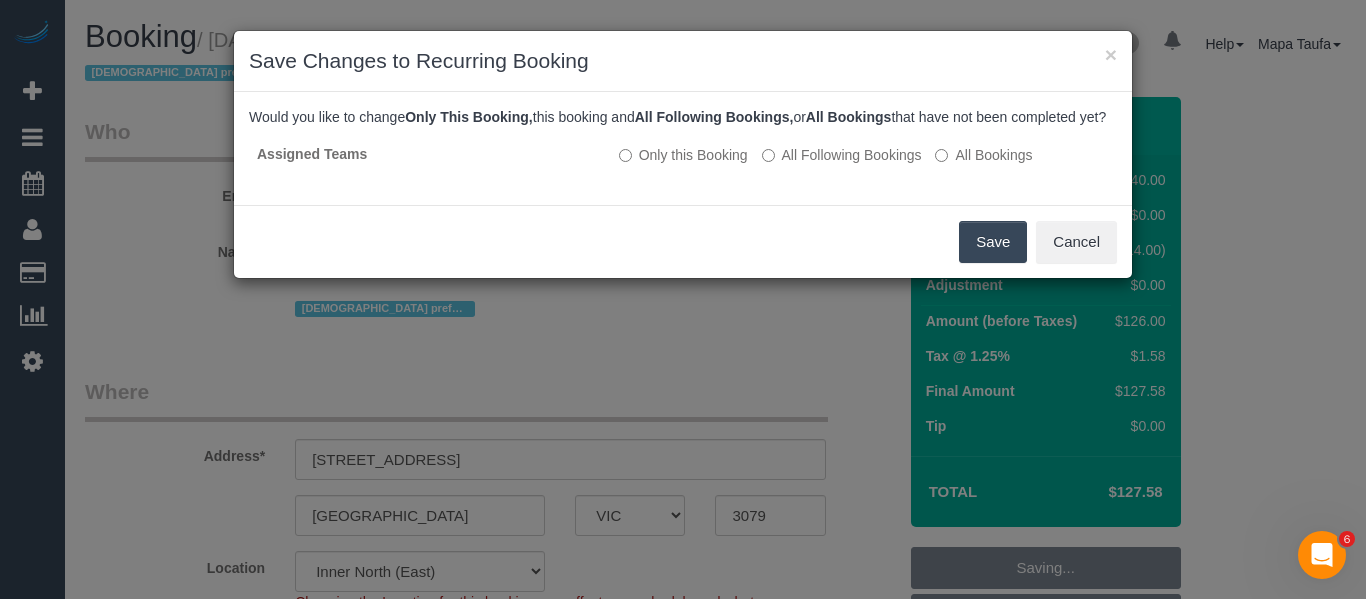 click on "Save" at bounding box center (993, 242) 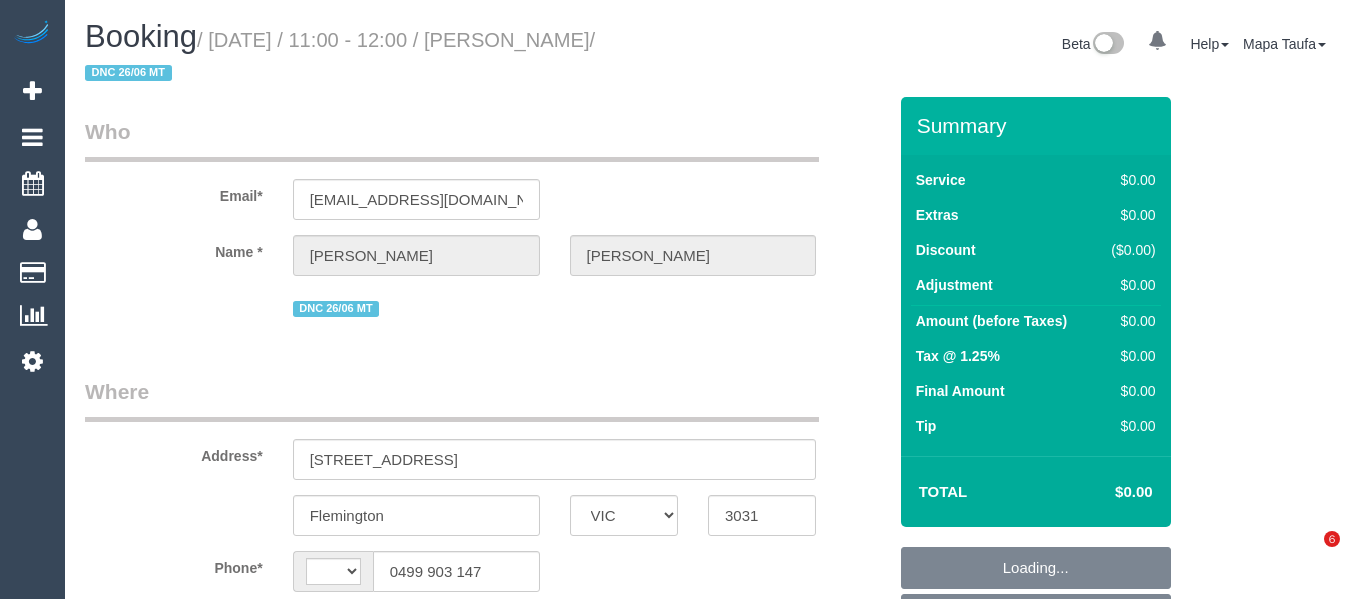 select on "VIC" 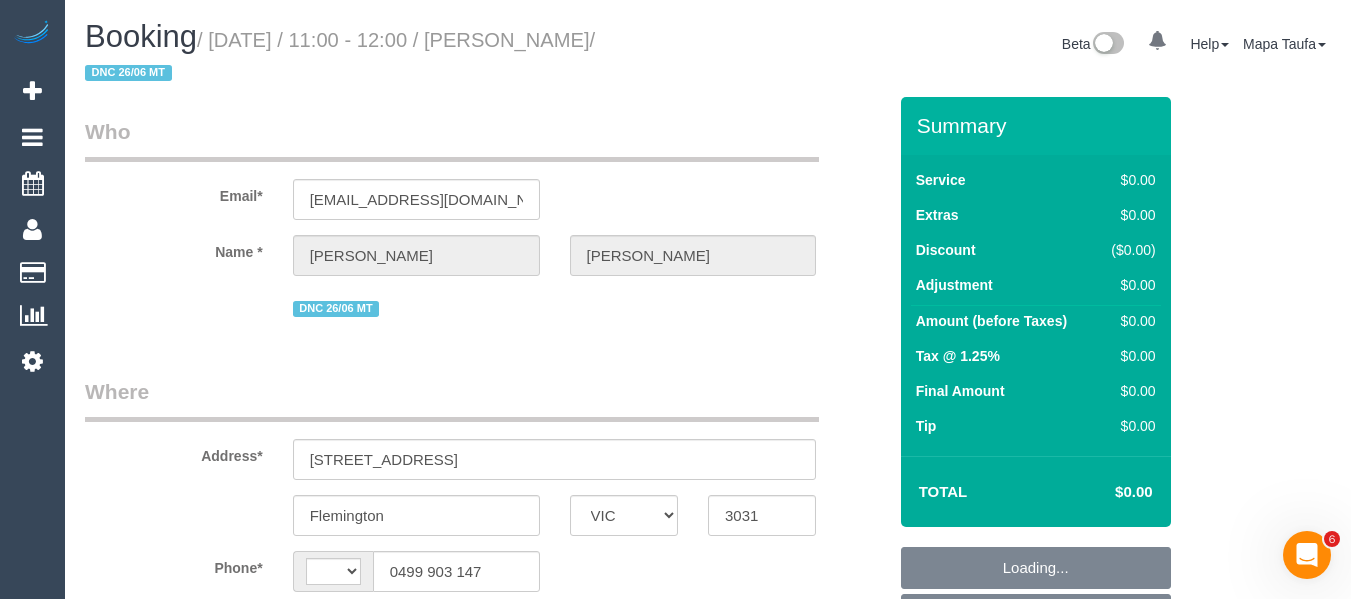 scroll, scrollTop: 0, scrollLeft: 0, axis: both 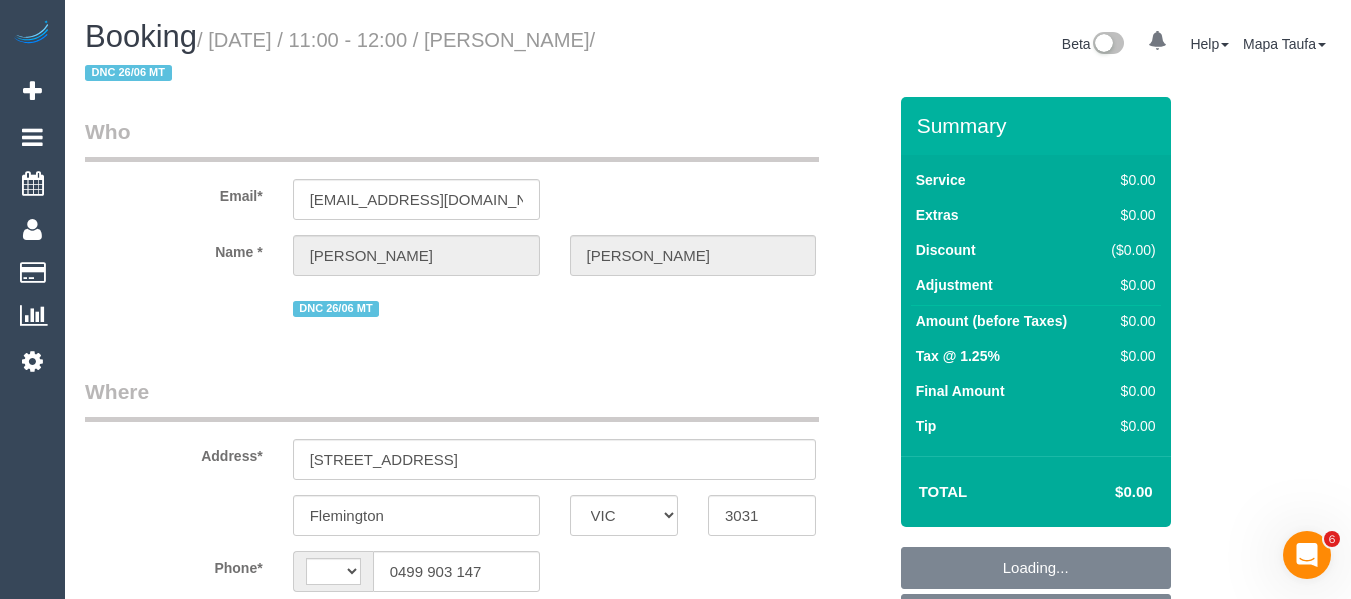 select on "string:AU" 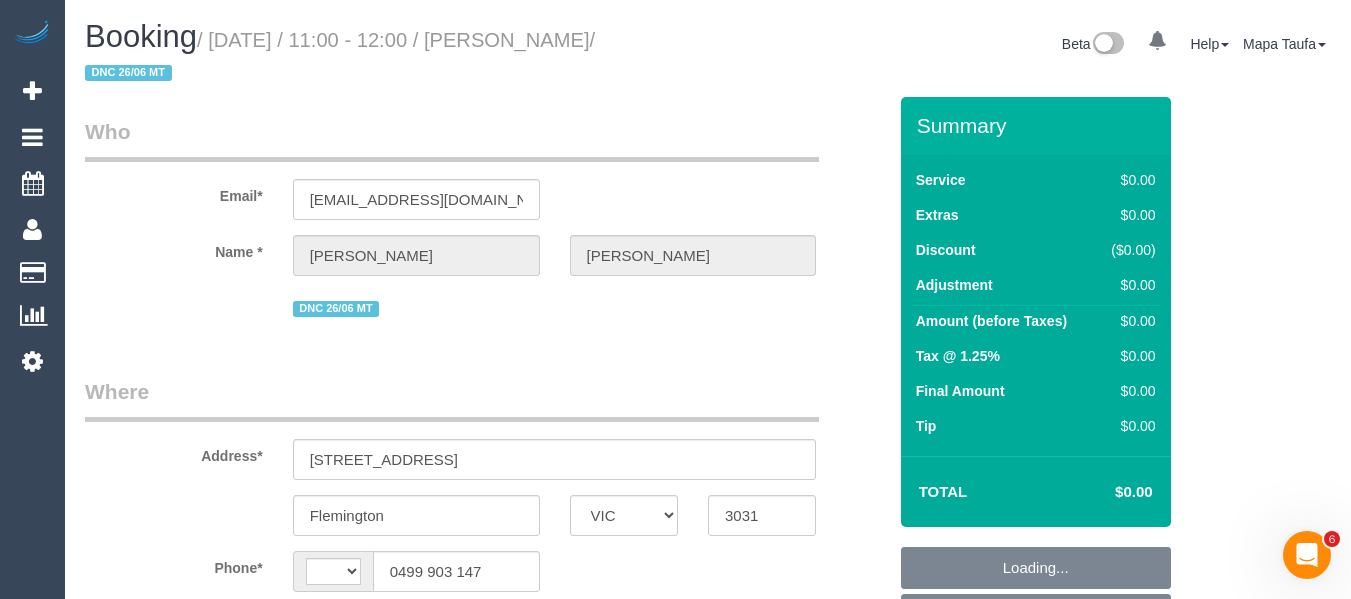 select on "string:stripe-pm_1Rbvsz2GScqysDRVhrye4Ks7" 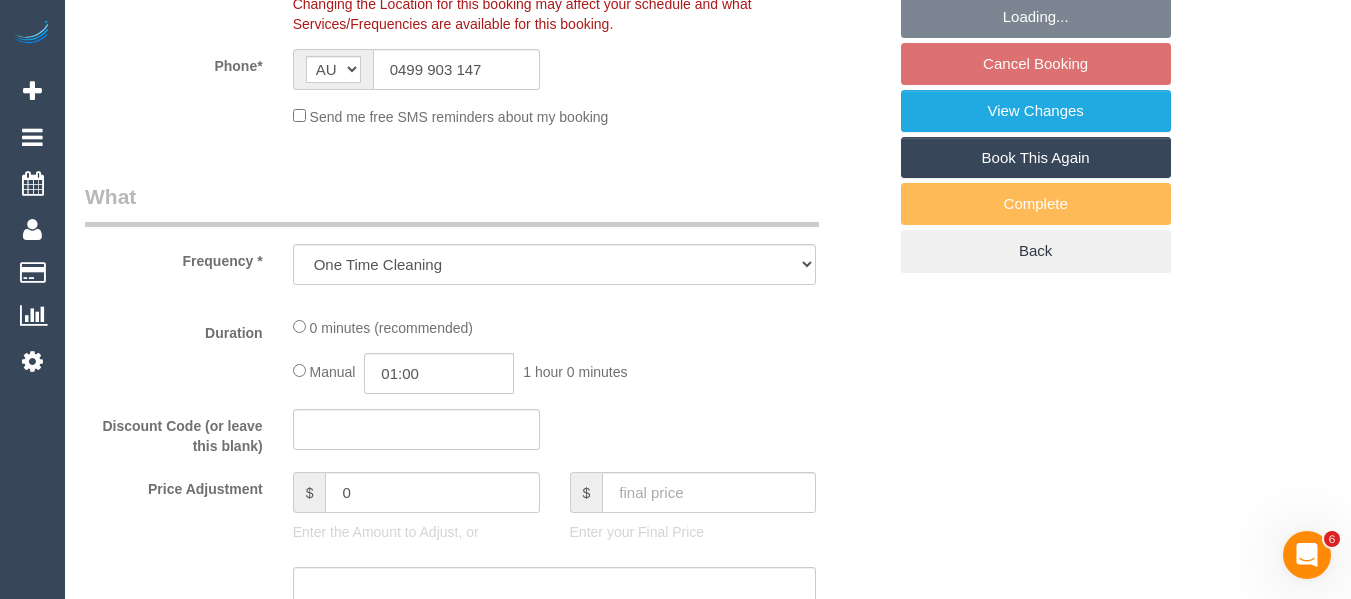 select on "number:27" 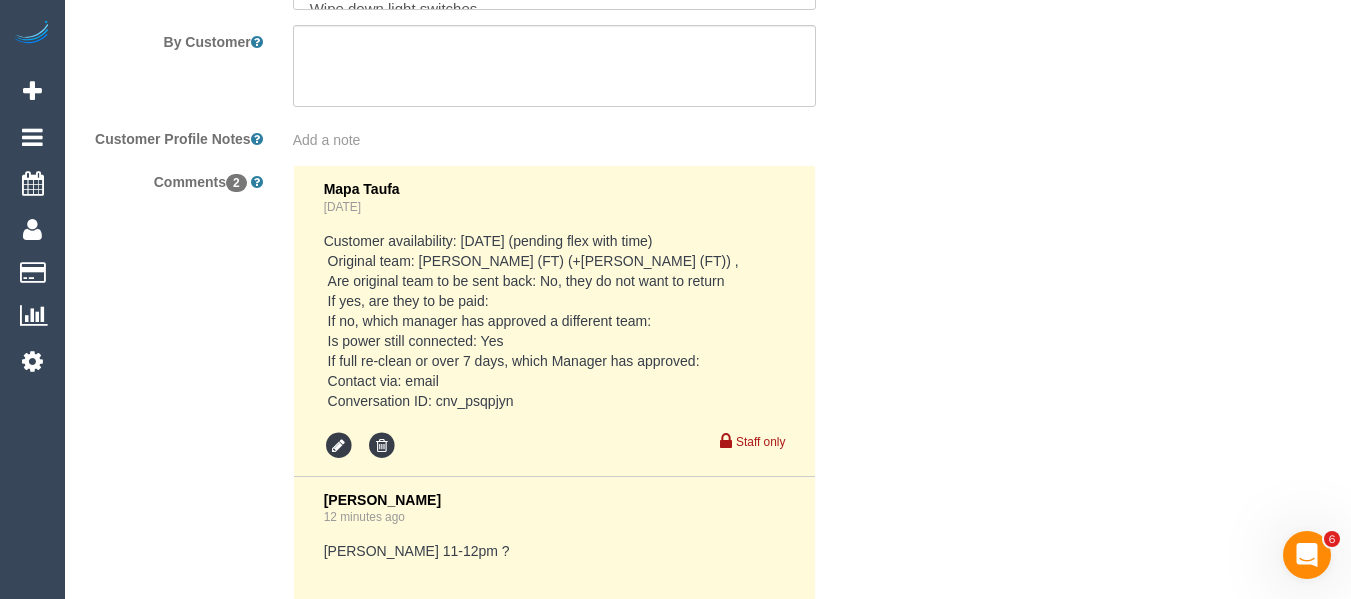 scroll, scrollTop: 3506, scrollLeft: 0, axis: vertical 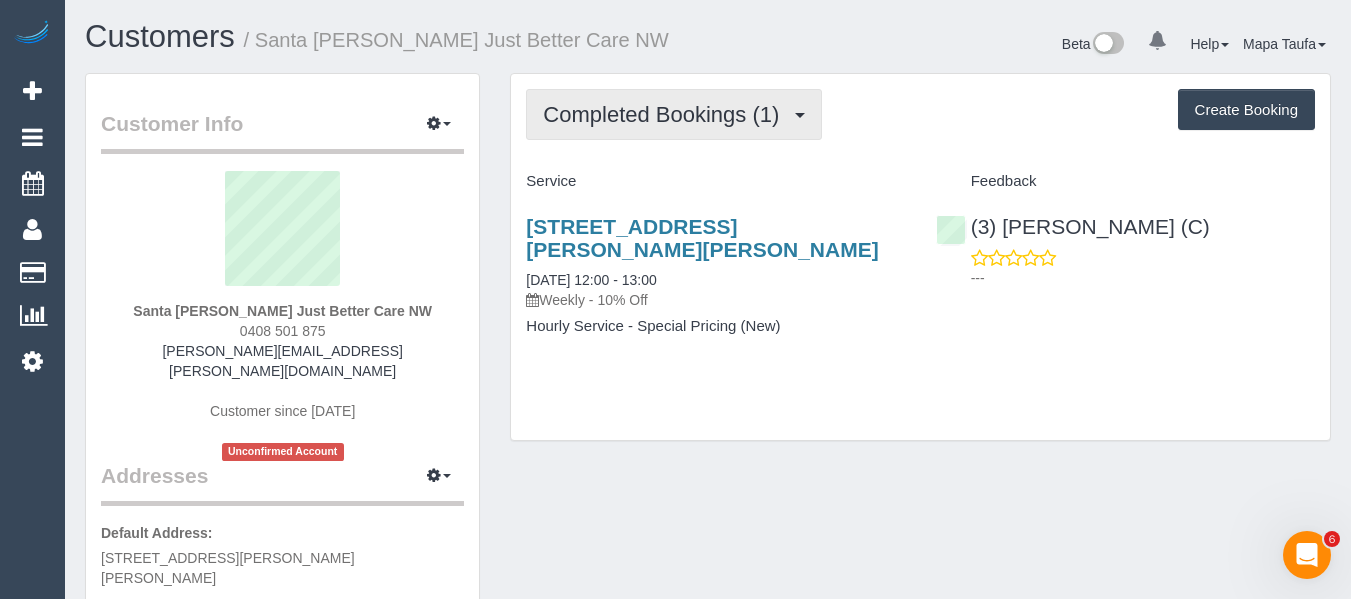 click on "Completed Bookings (1)" at bounding box center (666, 114) 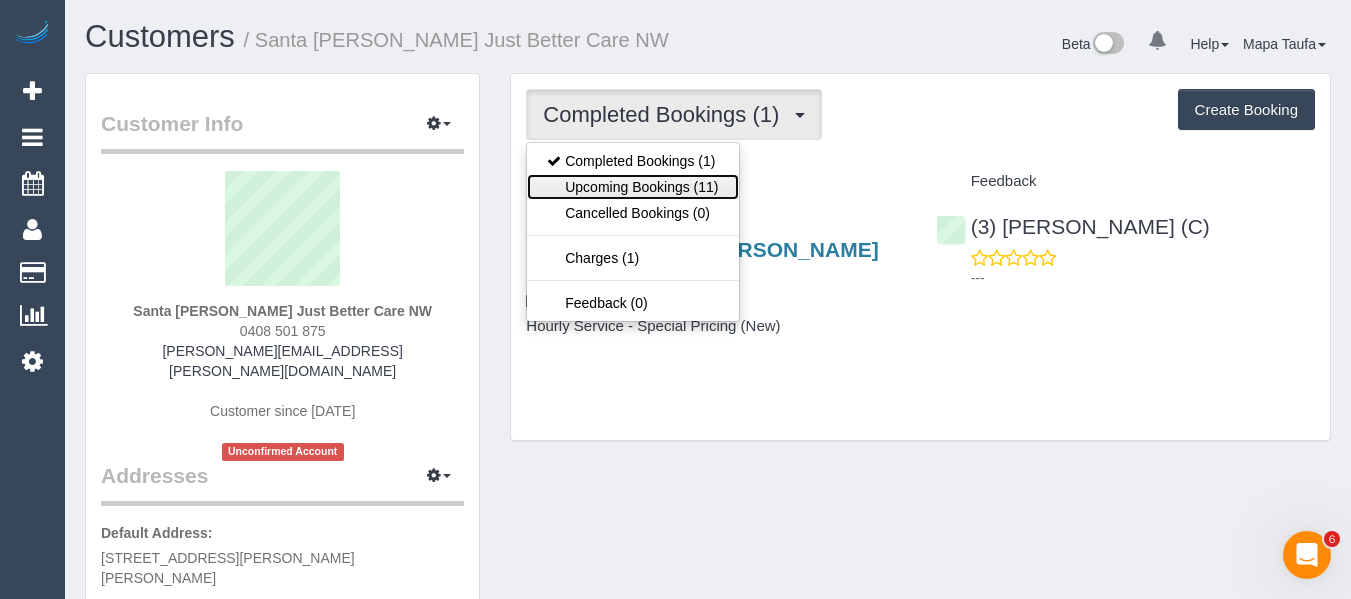 click on "Upcoming Bookings (11)" at bounding box center [632, 187] 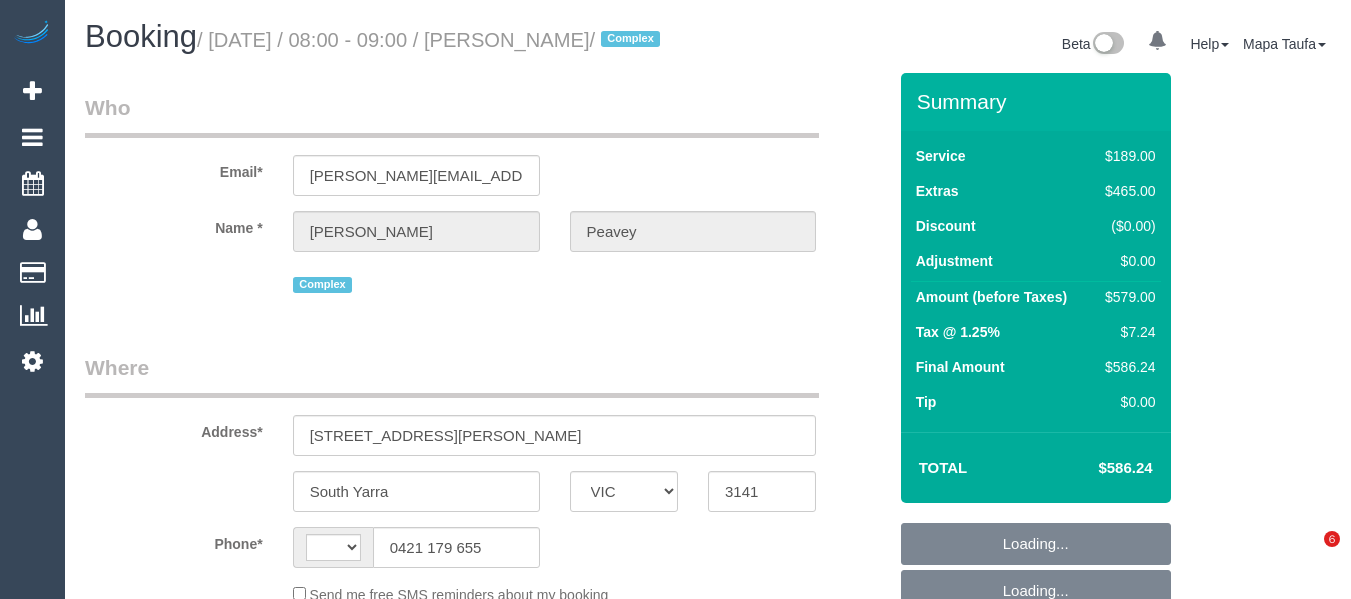 select on "VIC" 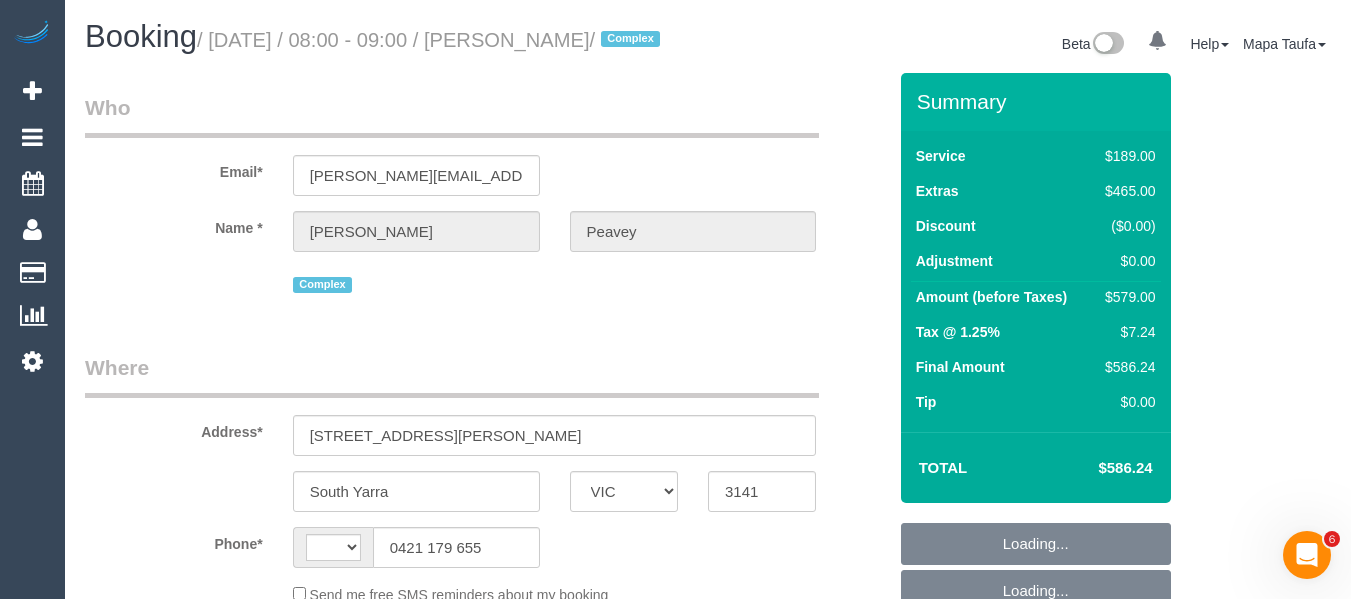 scroll, scrollTop: 0, scrollLeft: 0, axis: both 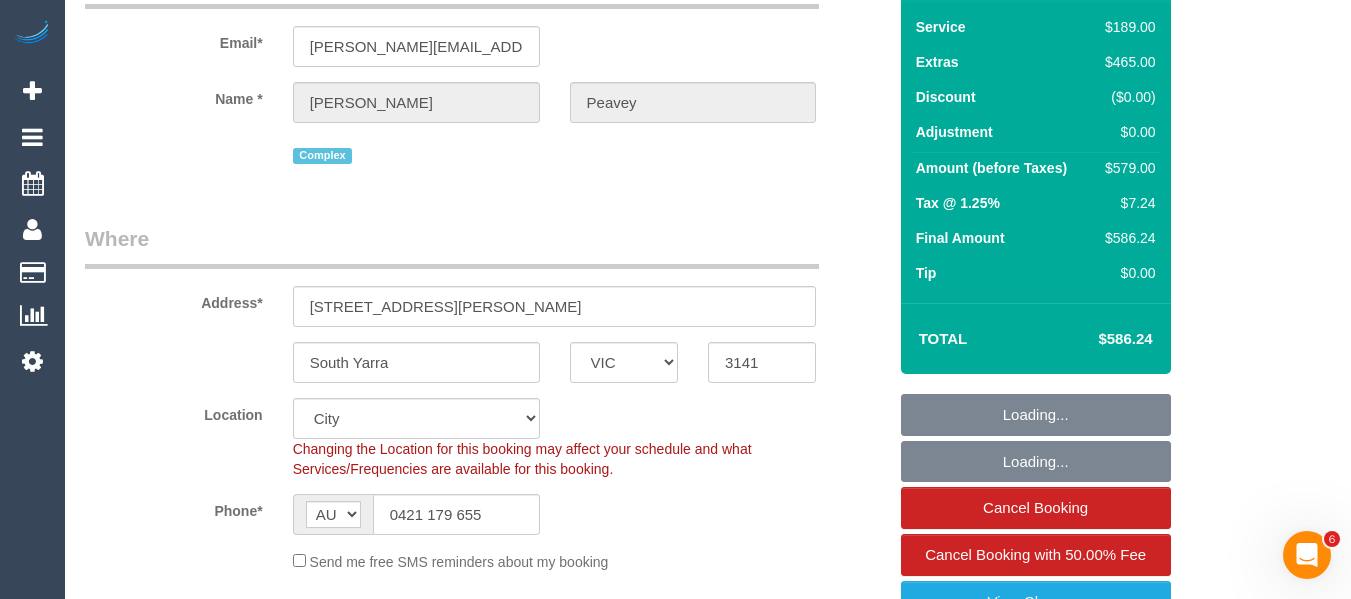 select on "object:2870" 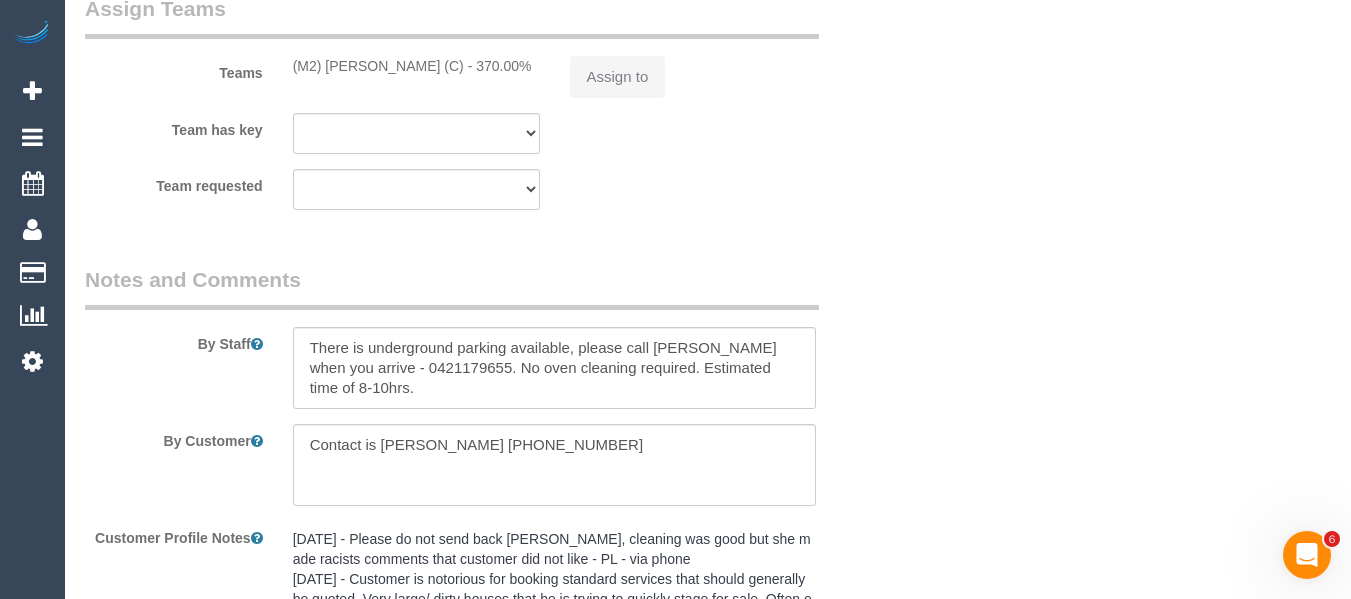 select on "number:28" 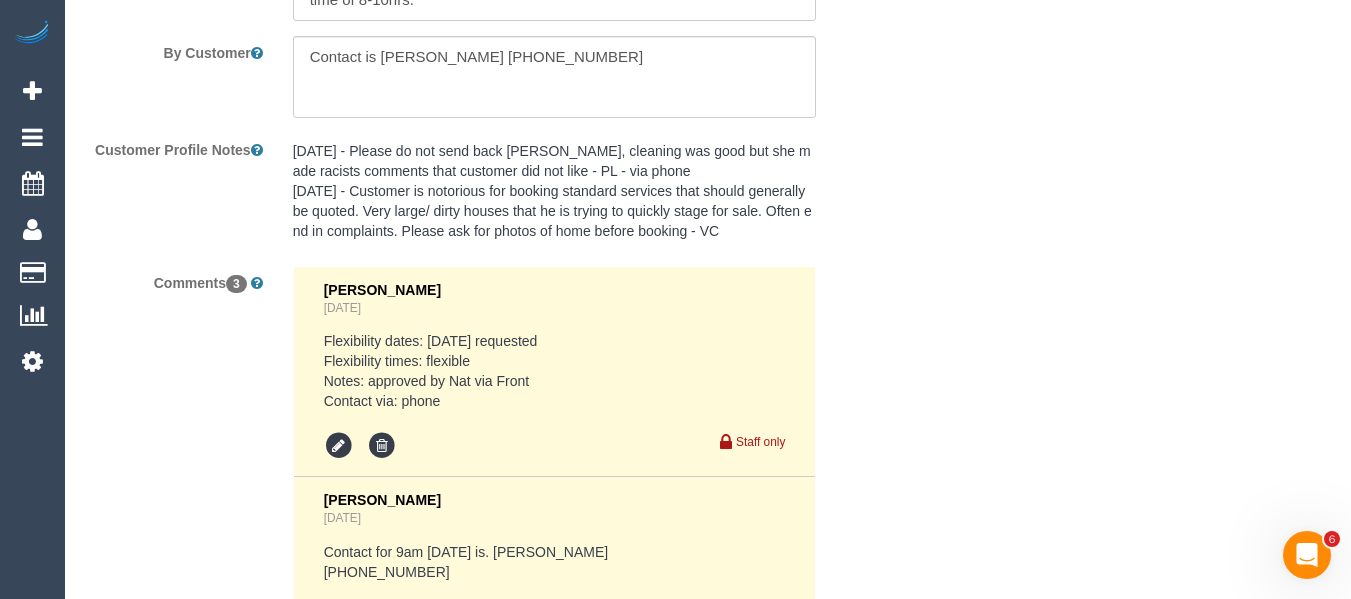 scroll, scrollTop: 3882, scrollLeft: 0, axis: vertical 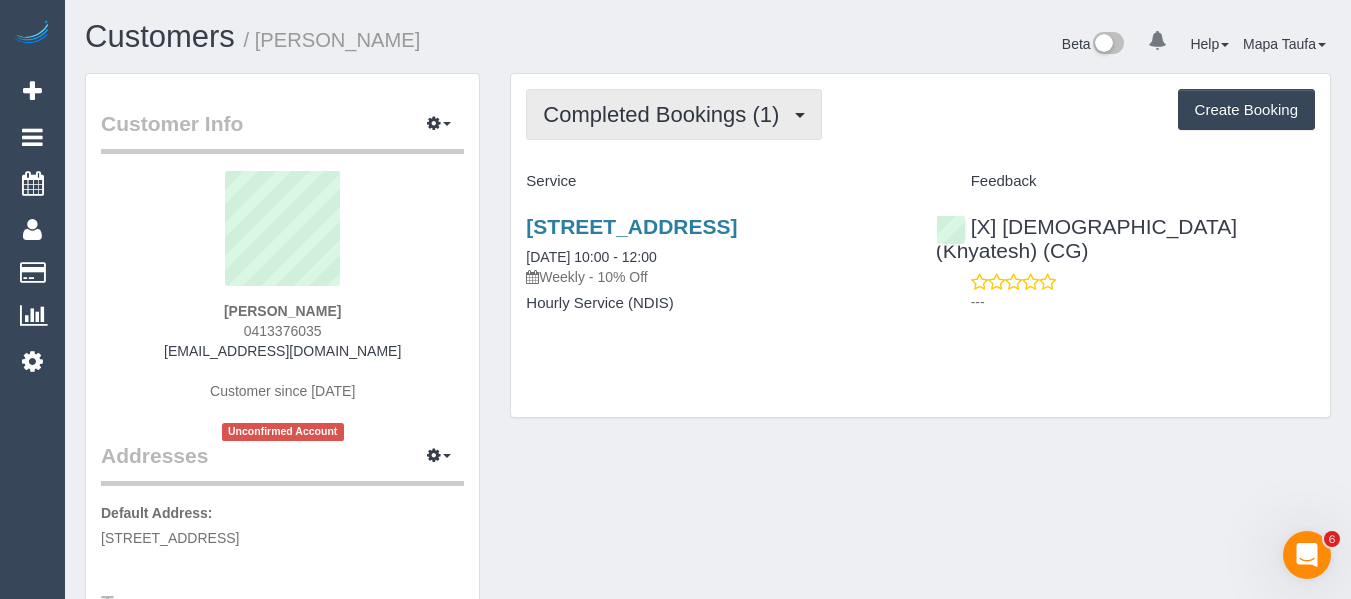 drag, startPoint x: 649, startPoint y: 111, endPoint x: 650, endPoint y: 132, distance: 21.023796 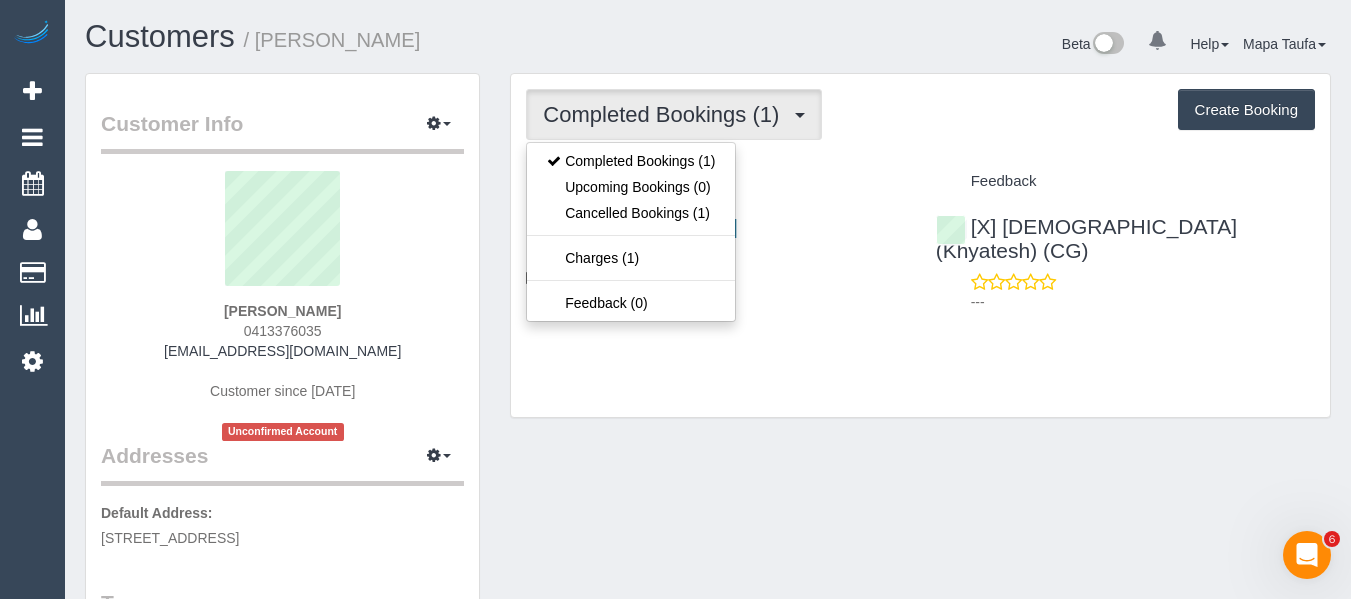 drag, startPoint x: 810, startPoint y: 170, endPoint x: 727, endPoint y: 161, distance: 83.48653 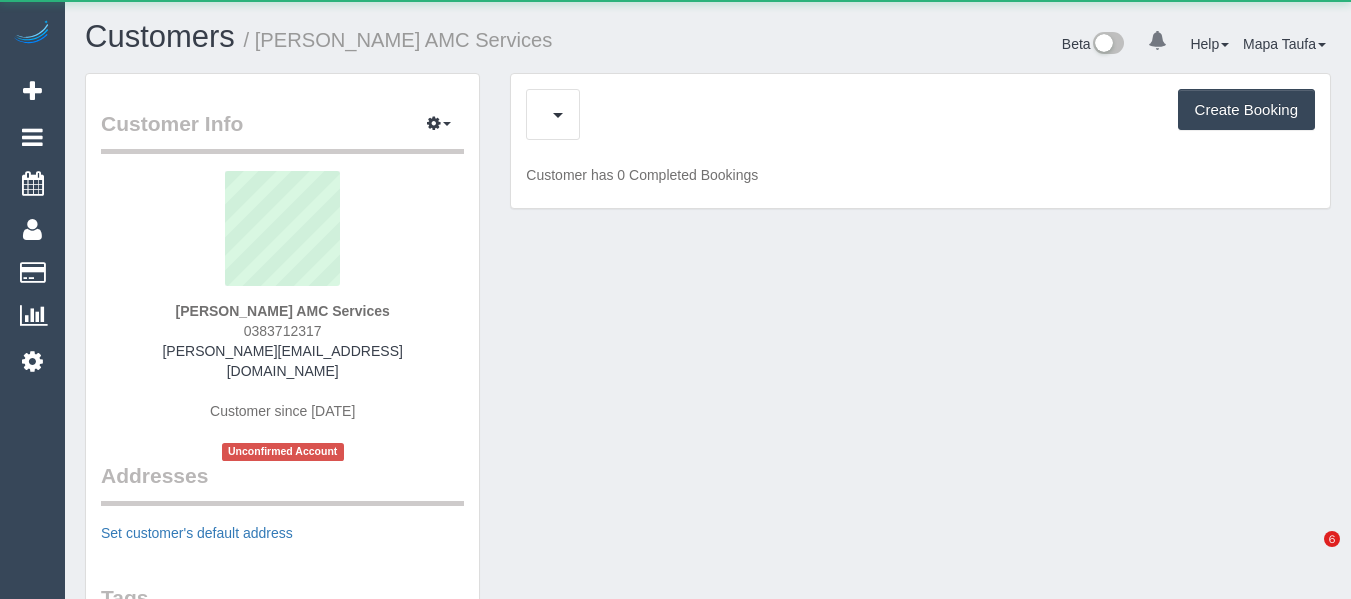 scroll, scrollTop: 0, scrollLeft: 0, axis: both 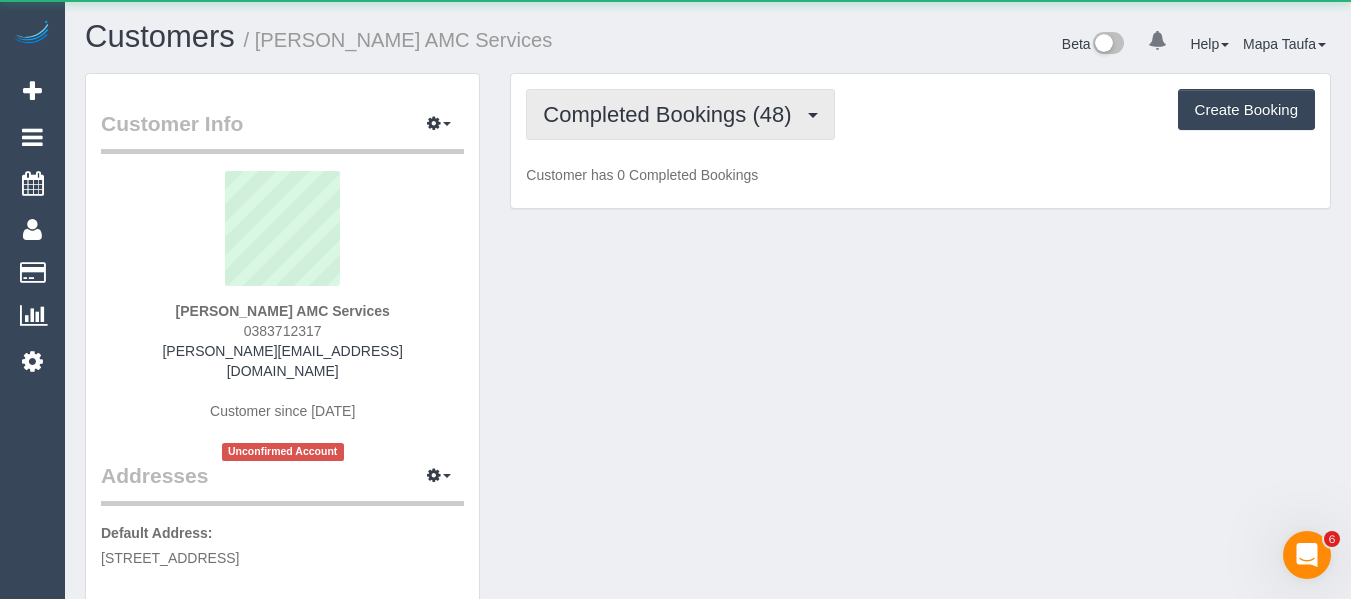 click on "Completed Bookings (48)" at bounding box center (672, 114) 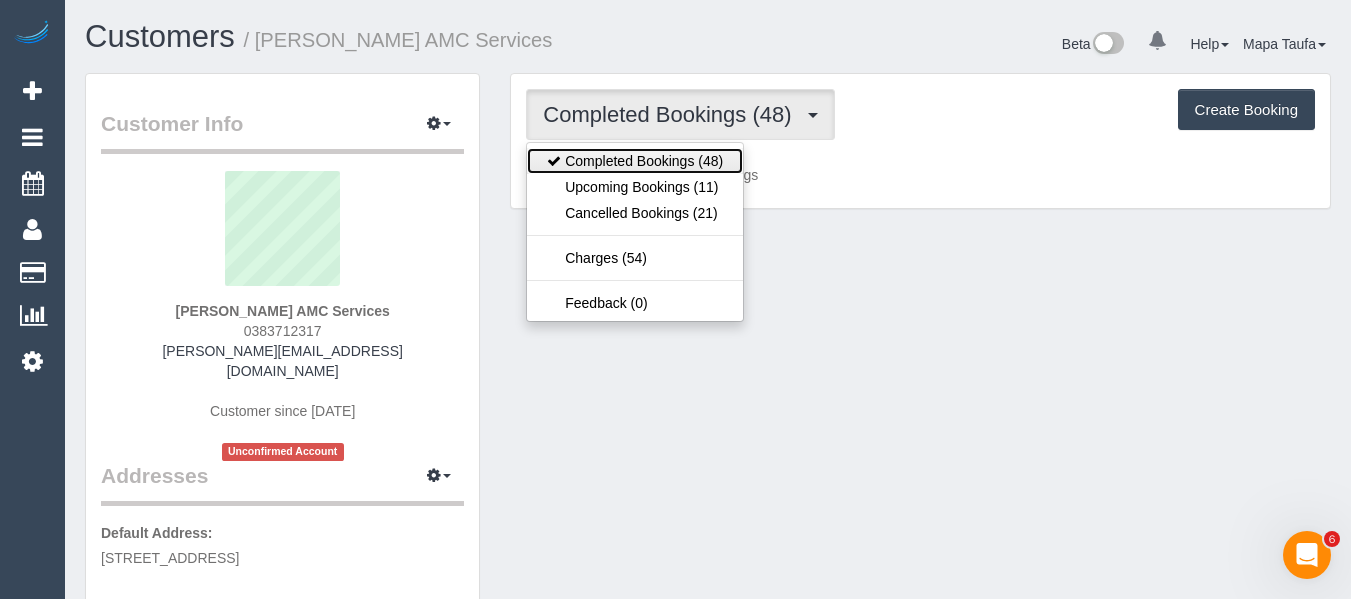 click on "Completed Bookings (48)" at bounding box center (635, 161) 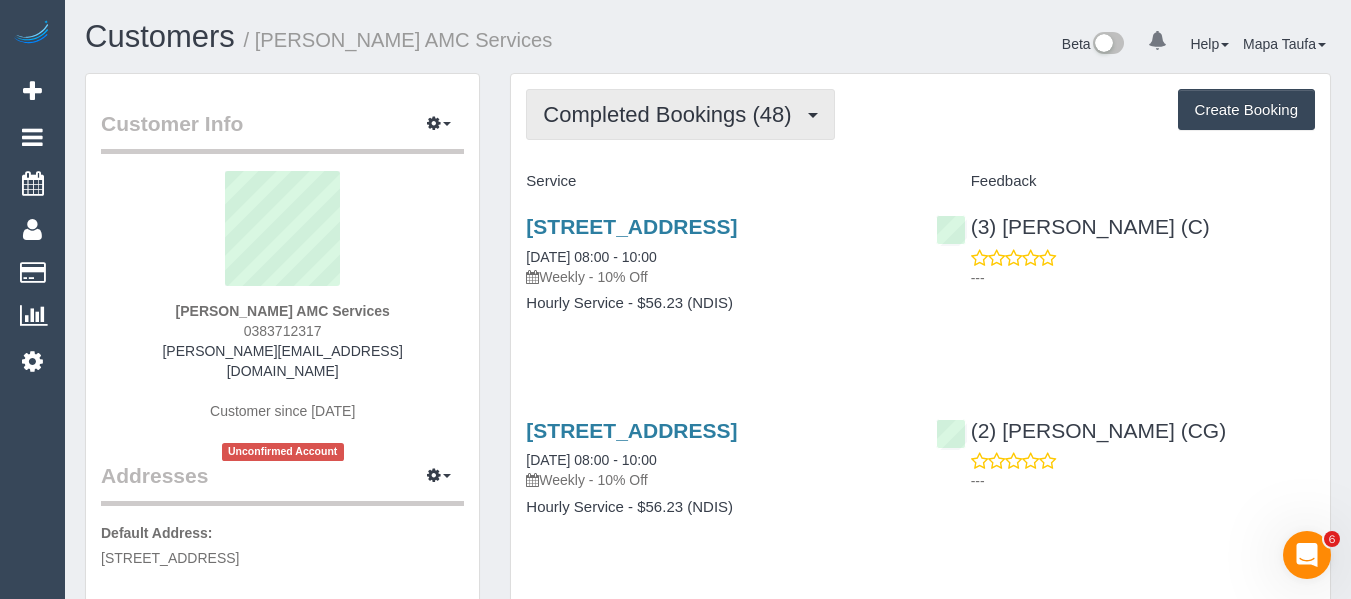 click on "Completed Bookings (48)" at bounding box center (680, 114) 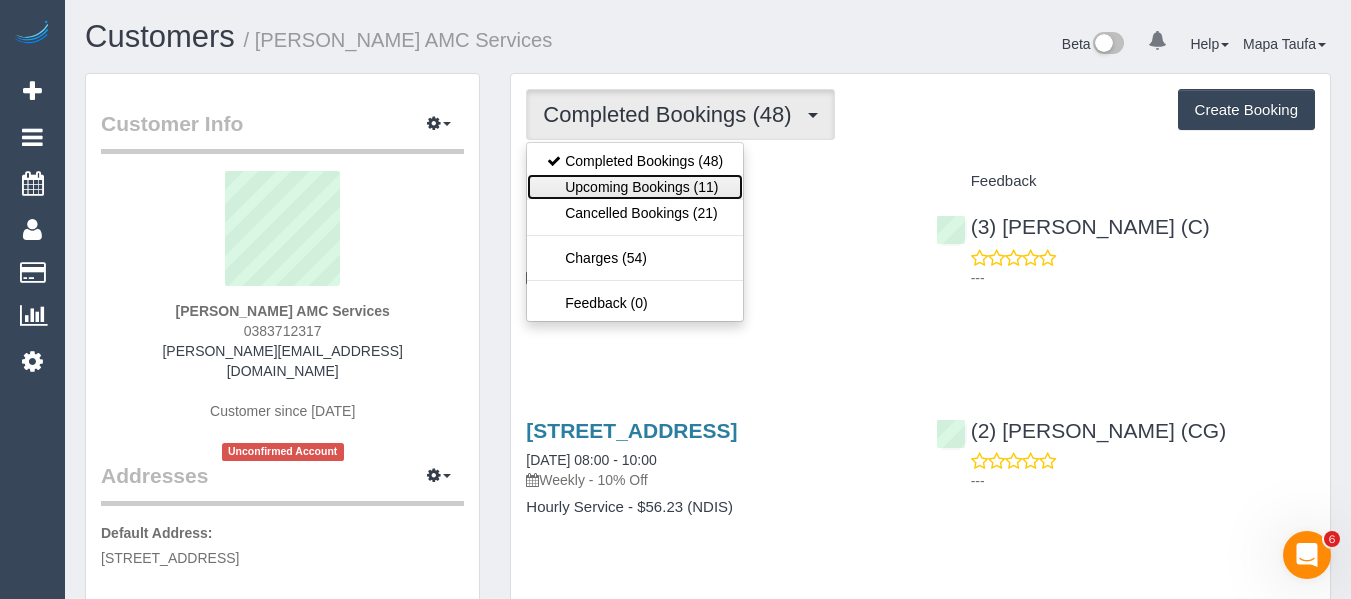 click on "Upcoming Bookings (11)" at bounding box center [635, 187] 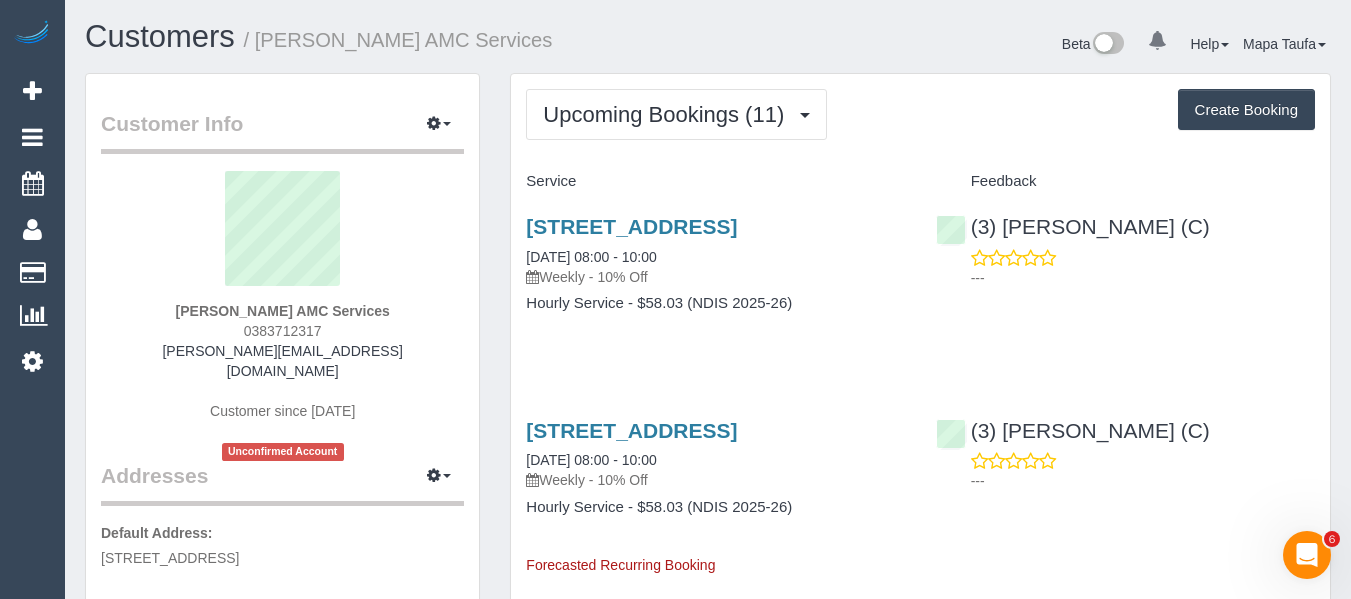 drag, startPoint x: 1032, startPoint y: 384, endPoint x: 984, endPoint y: 379, distance: 48.259712 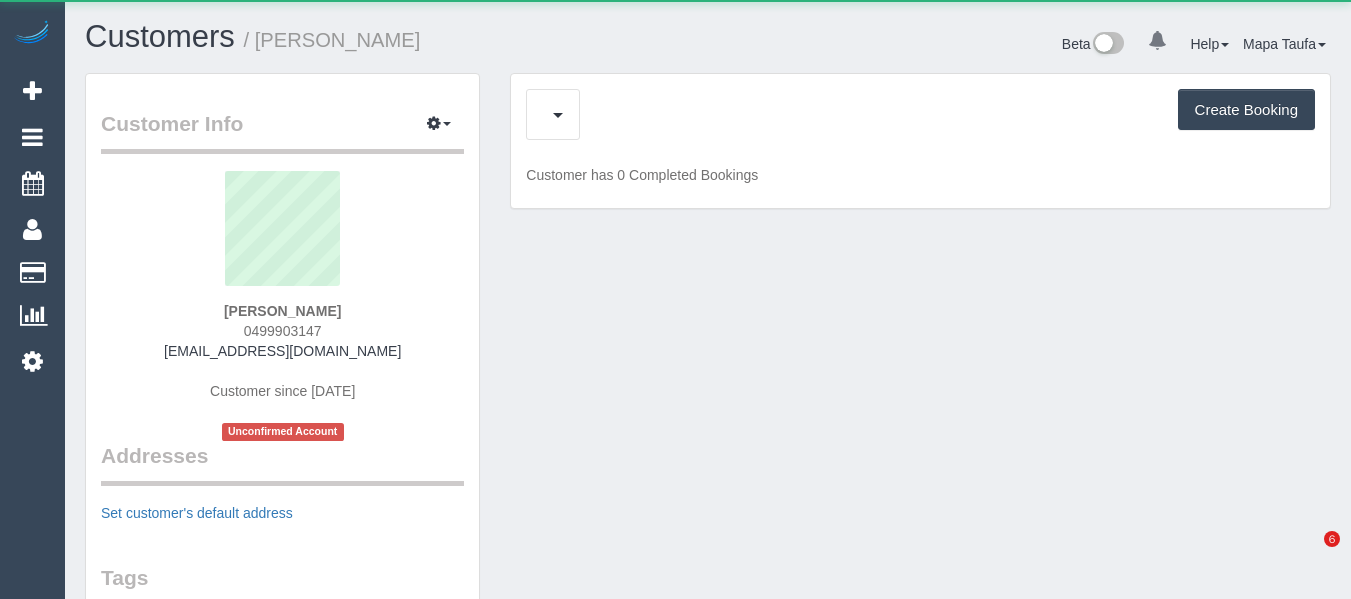 scroll, scrollTop: 0, scrollLeft: 0, axis: both 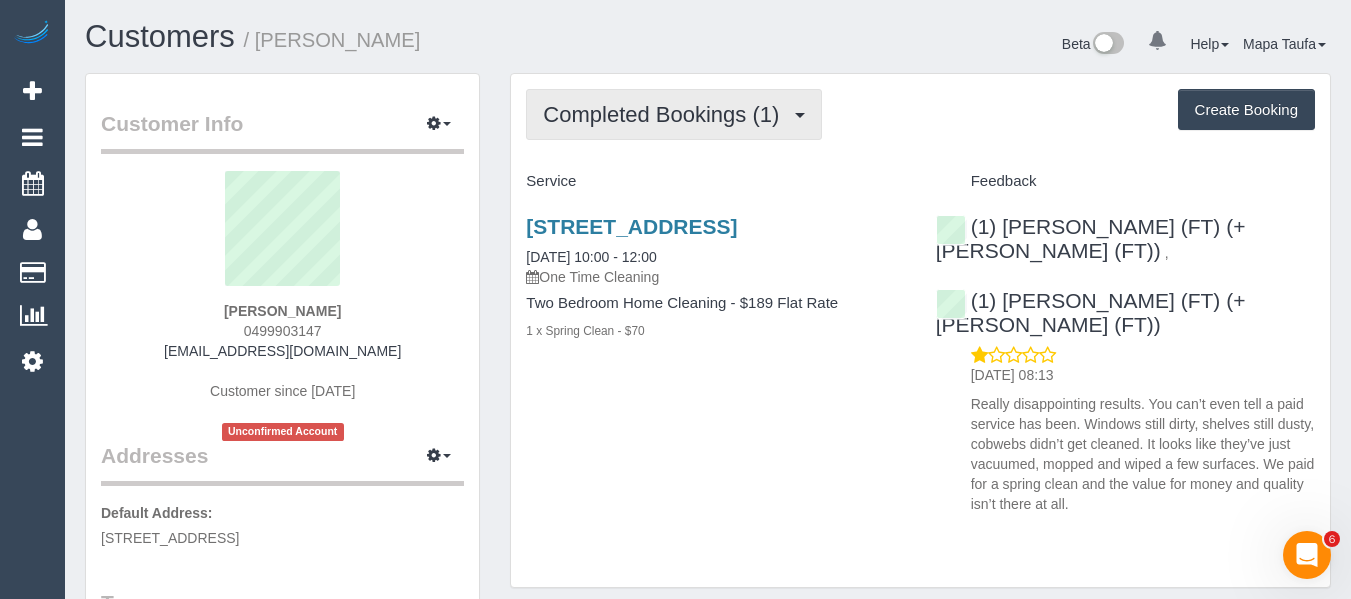 click on "Completed Bookings (1)" at bounding box center (666, 114) 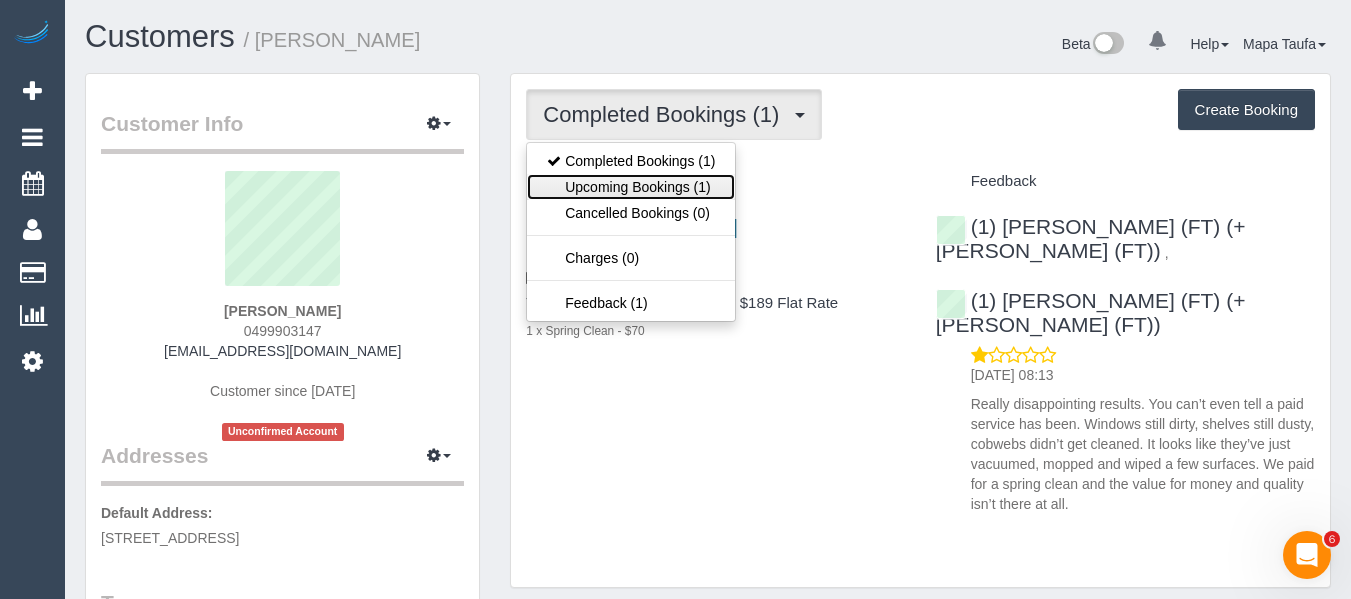 click on "Upcoming Bookings (1)" at bounding box center [631, 187] 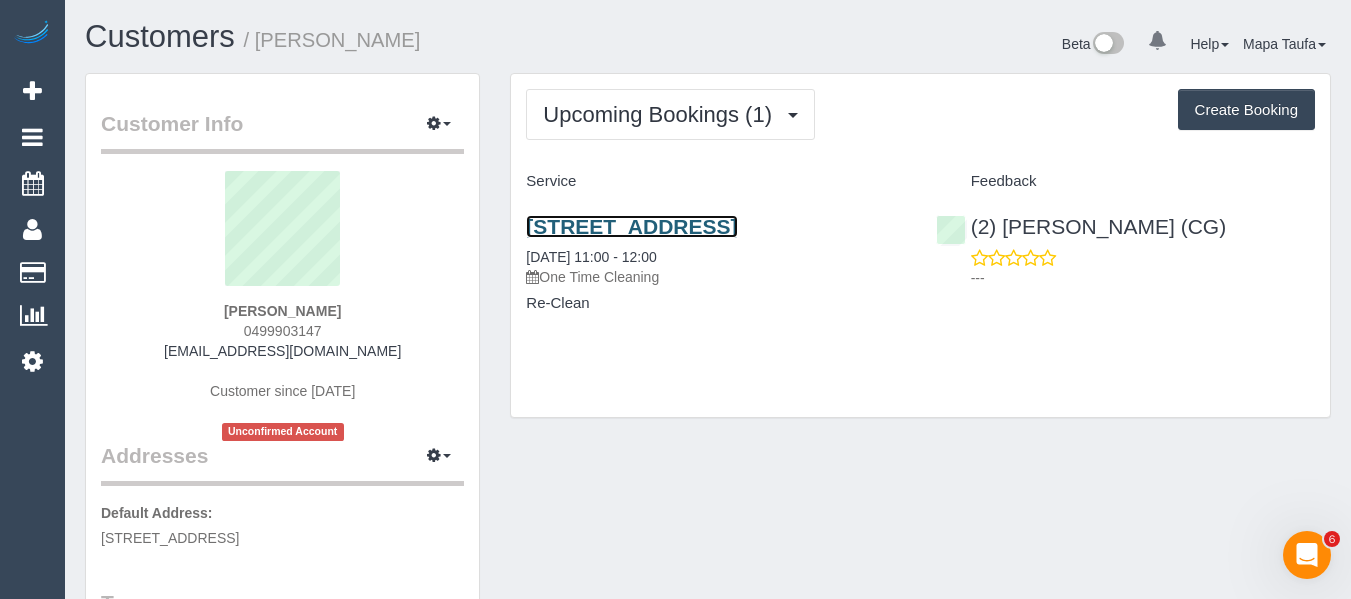 click on "65 Princes St, Flemington, VIC 3031" at bounding box center (631, 226) 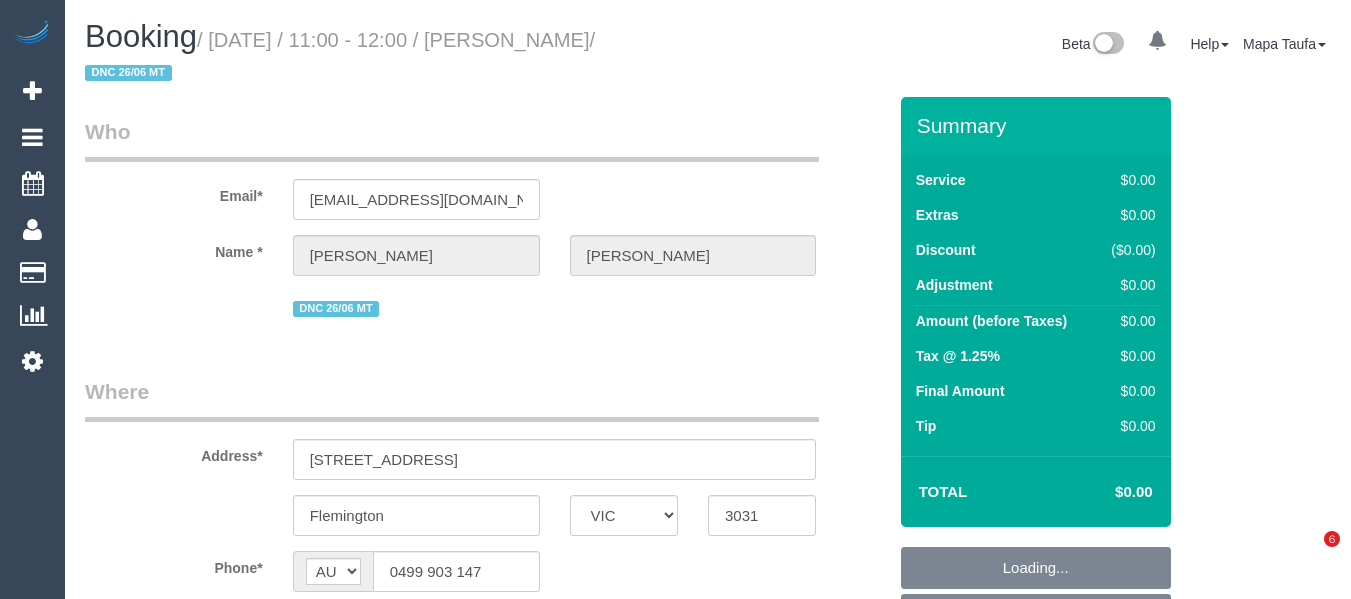 select on "VIC" 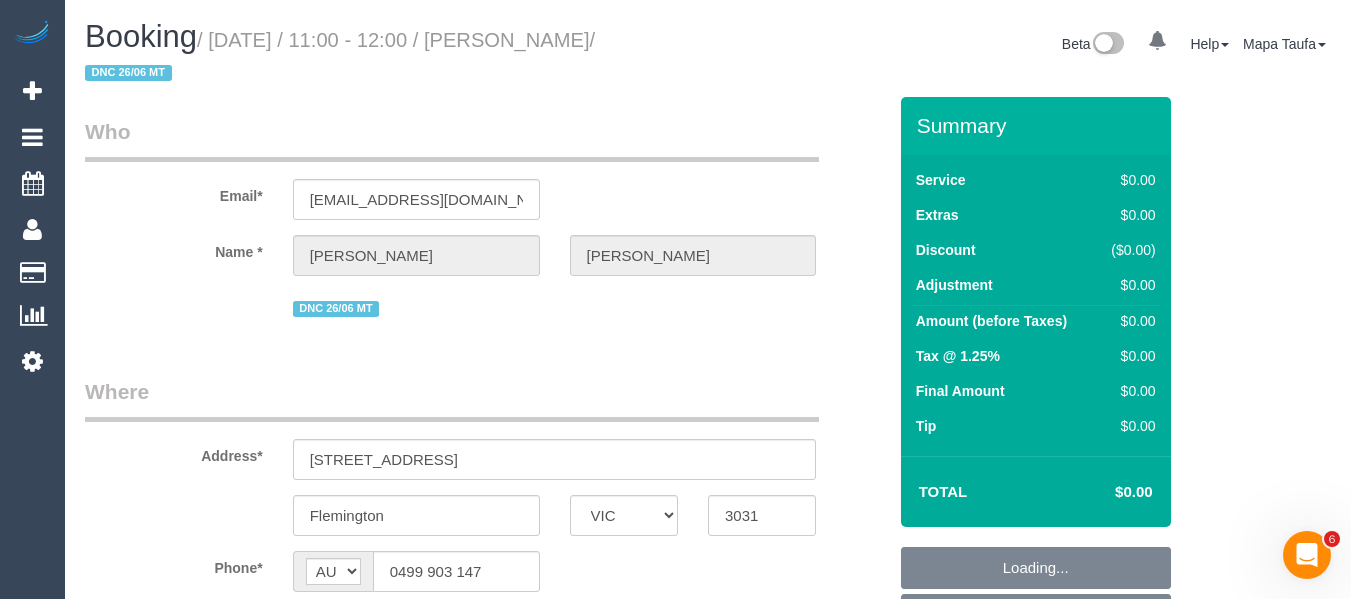 scroll, scrollTop: 0, scrollLeft: 0, axis: both 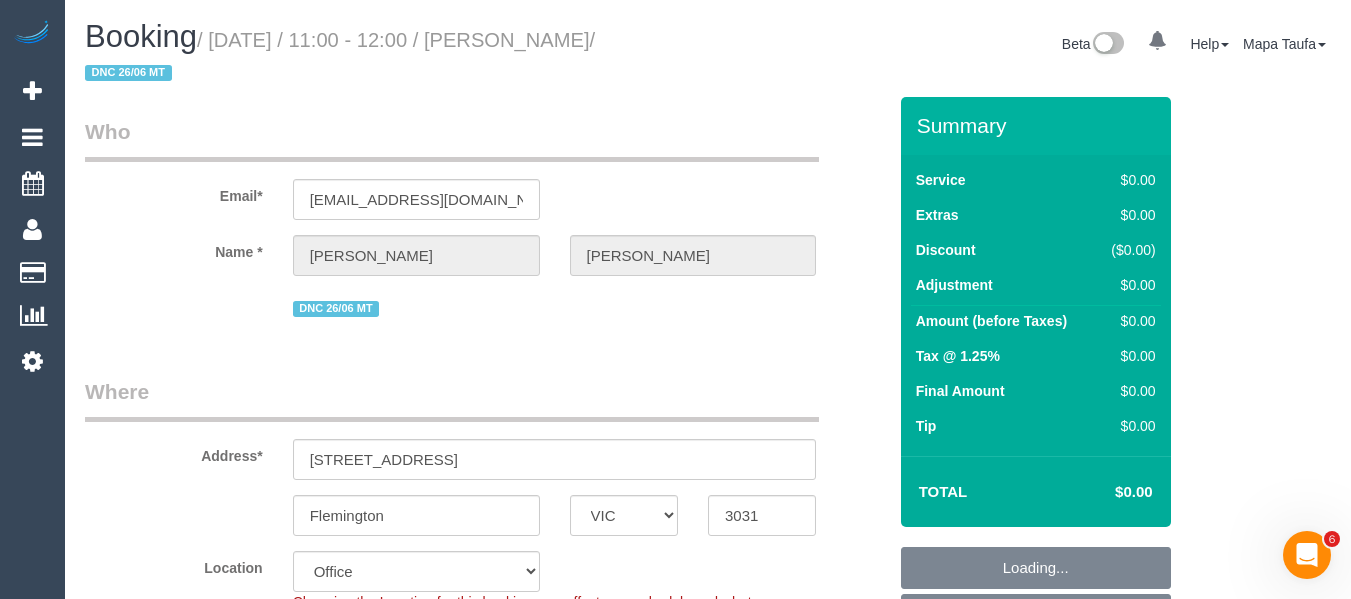 select on "object:732" 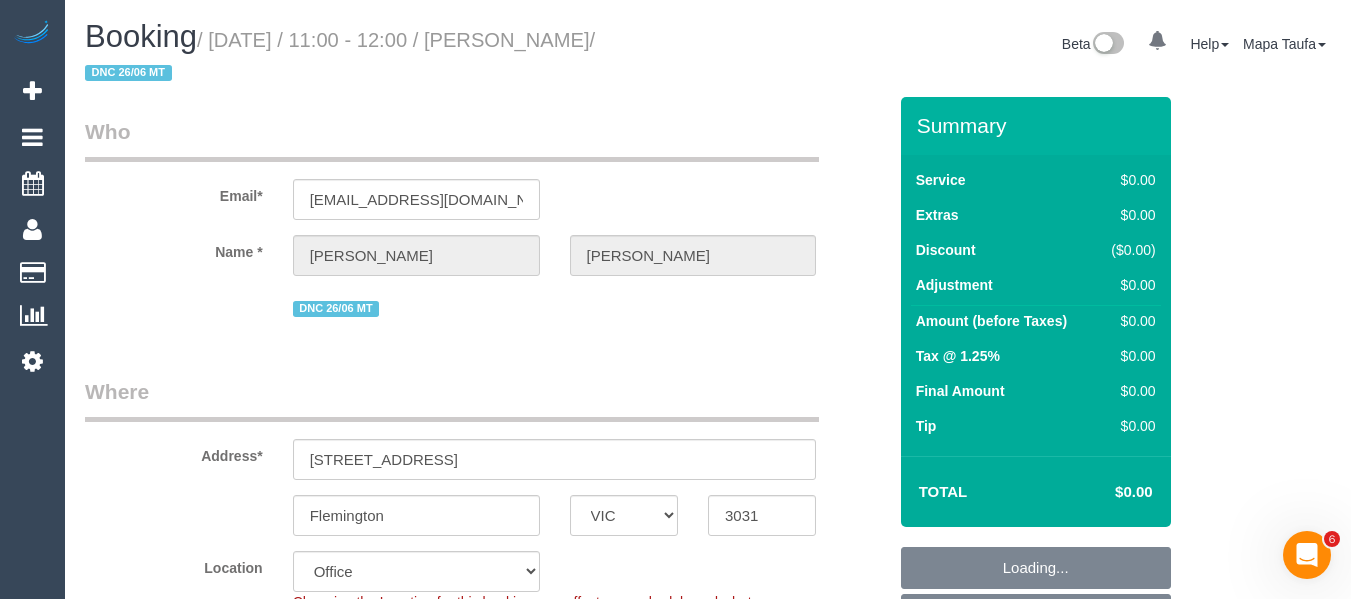 select on "number:27" 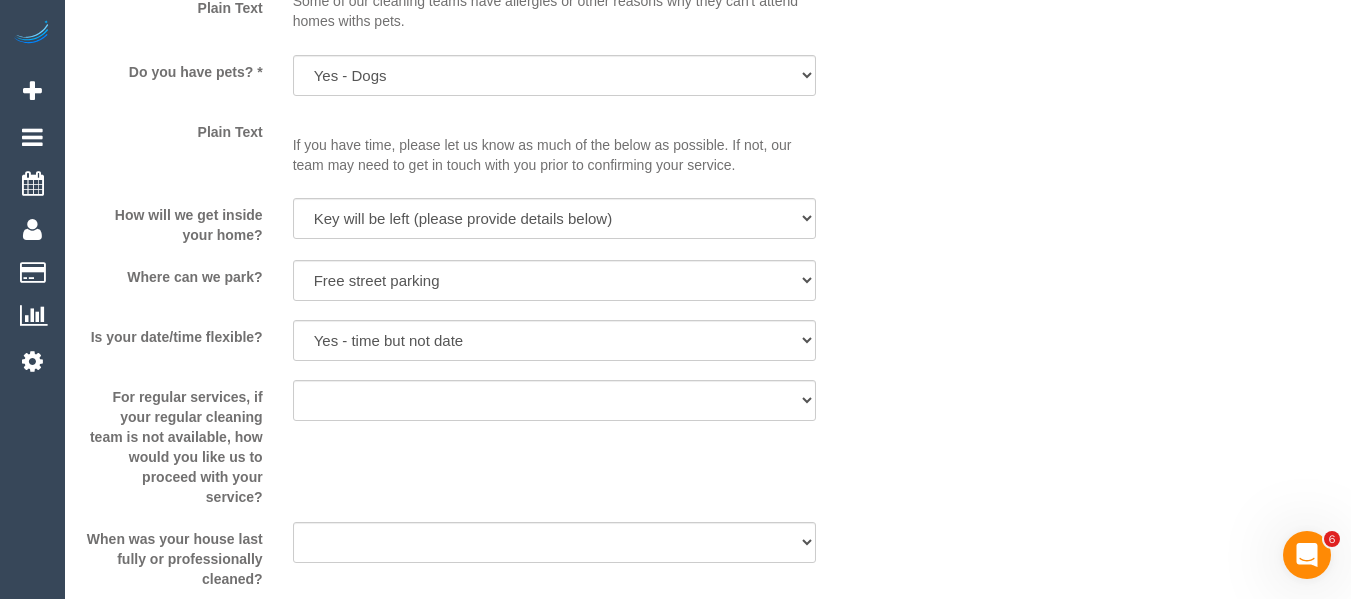 scroll, scrollTop: 2495, scrollLeft: 0, axis: vertical 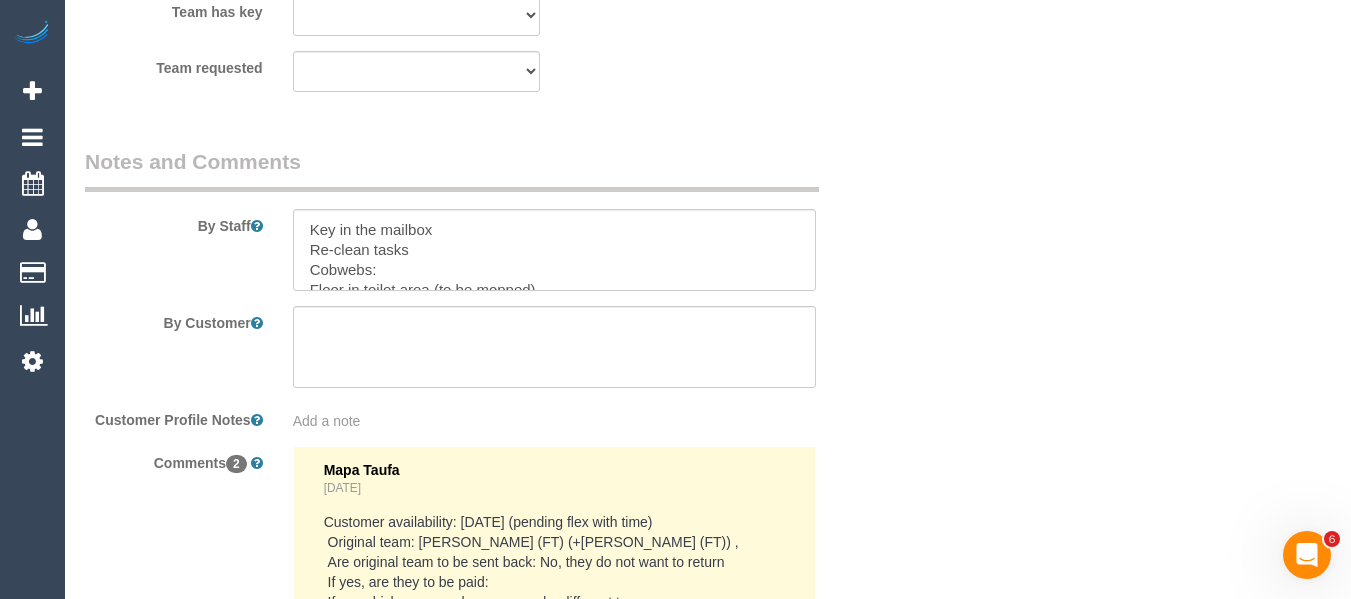 click at bounding box center (555, 250) 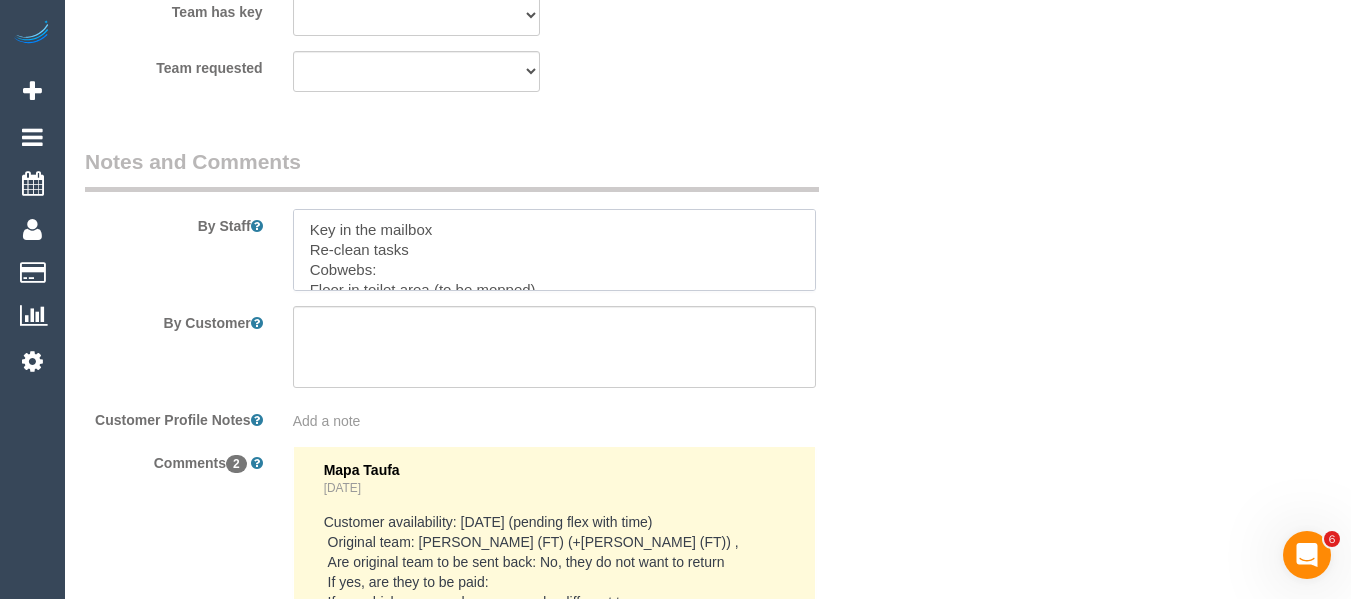 click at bounding box center [555, 250] 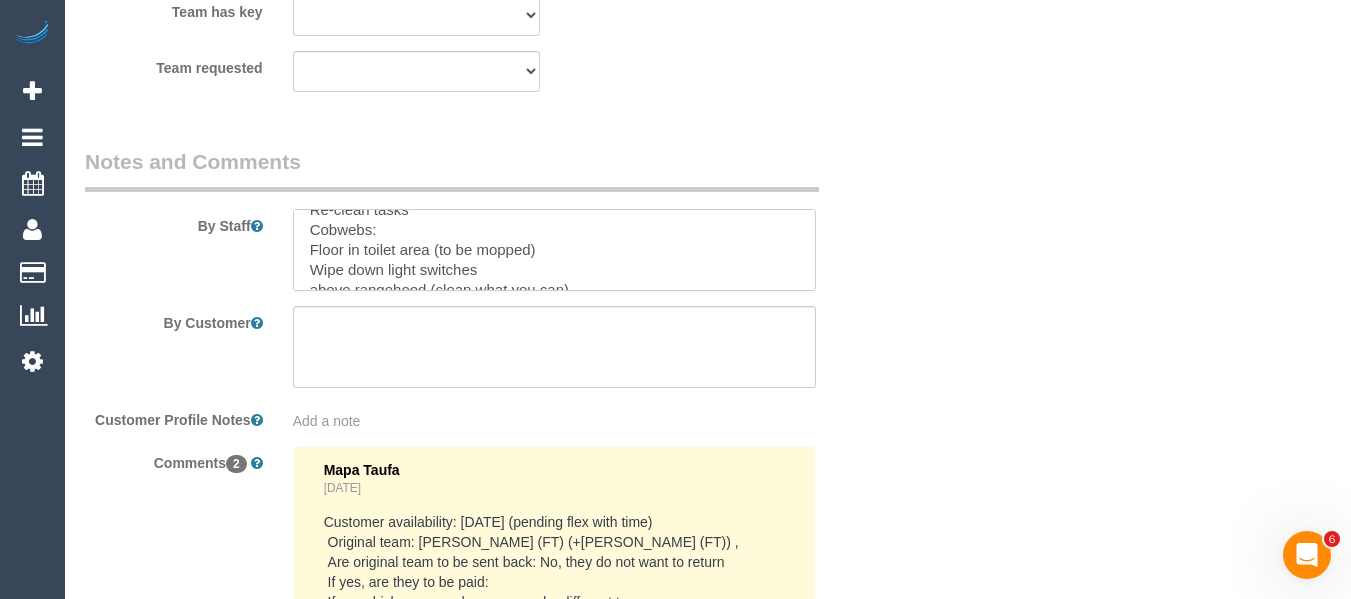 scroll, scrollTop: 80, scrollLeft: 0, axis: vertical 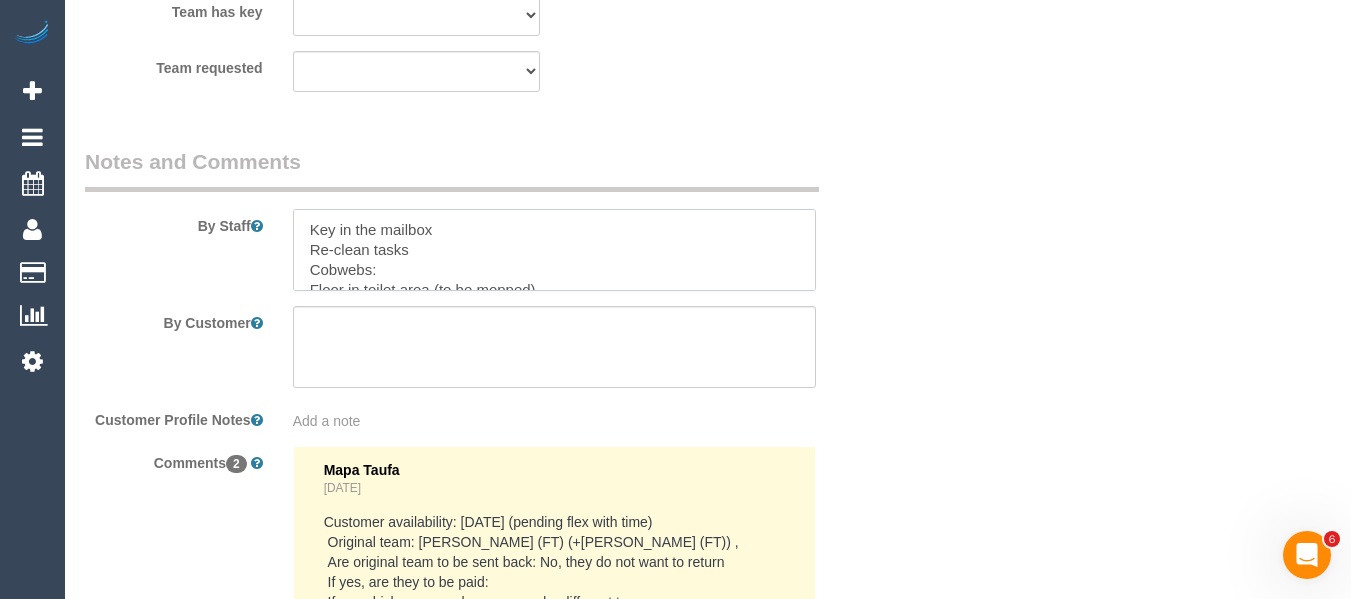 drag, startPoint x: 620, startPoint y: 237, endPoint x: 207, endPoint y: 270, distance: 414.3163 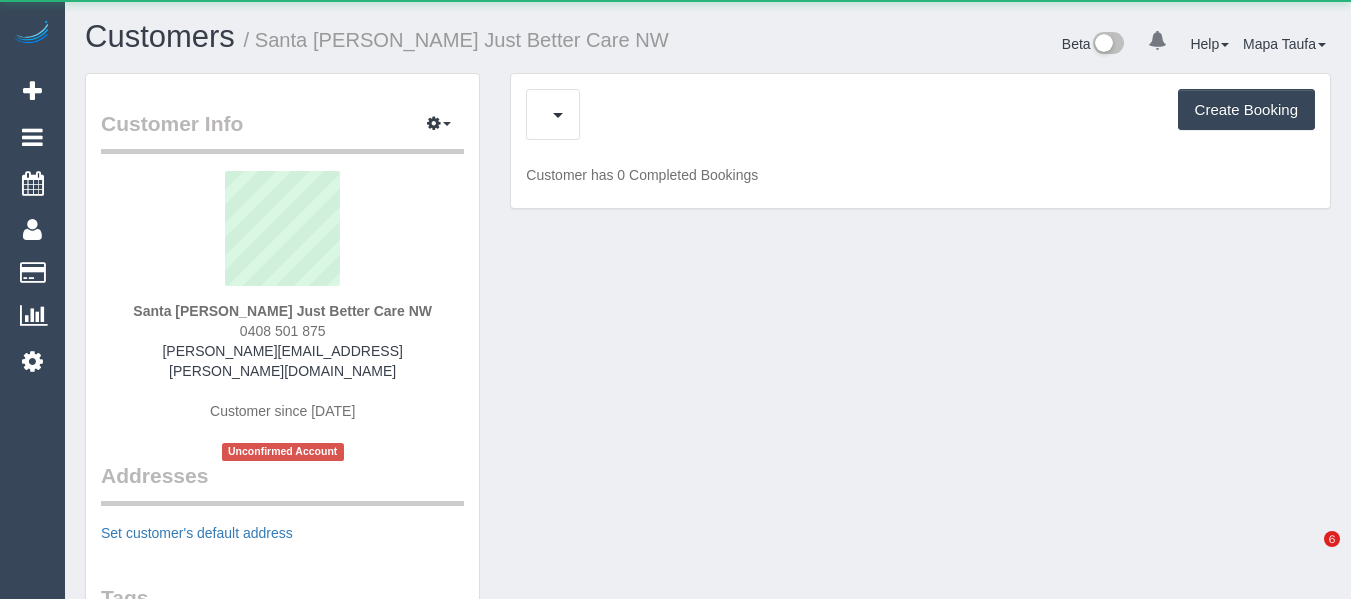 scroll, scrollTop: 0, scrollLeft: 0, axis: both 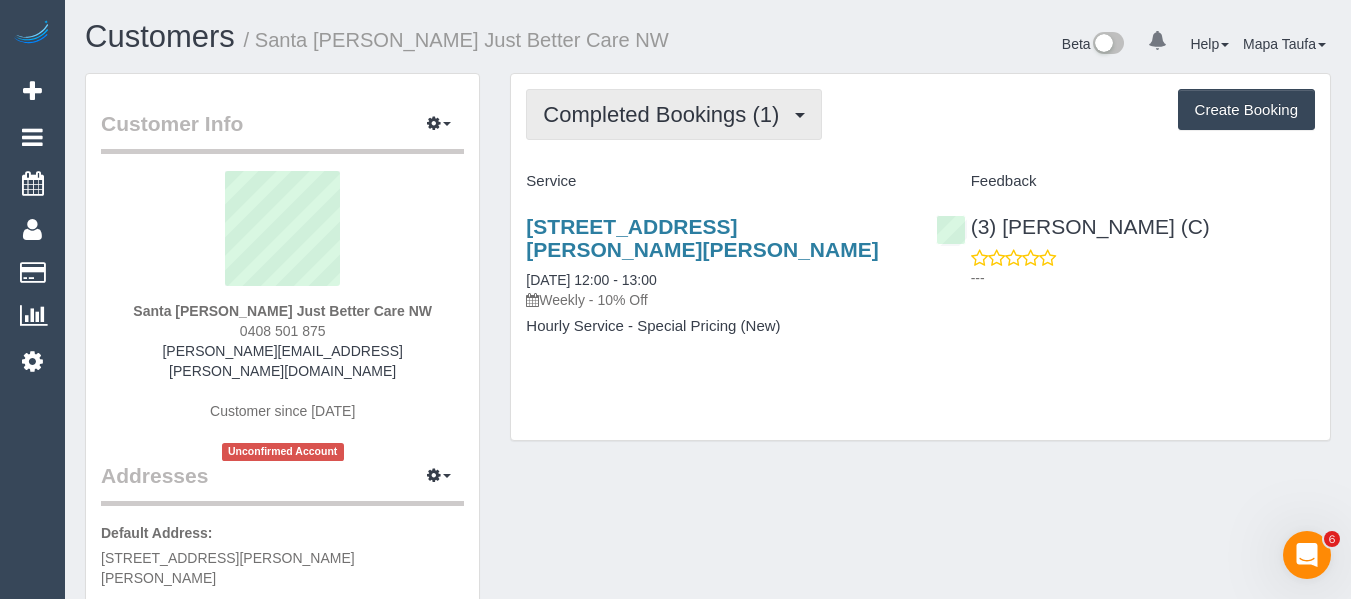 click on "Completed Bookings (1)" at bounding box center [666, 114] 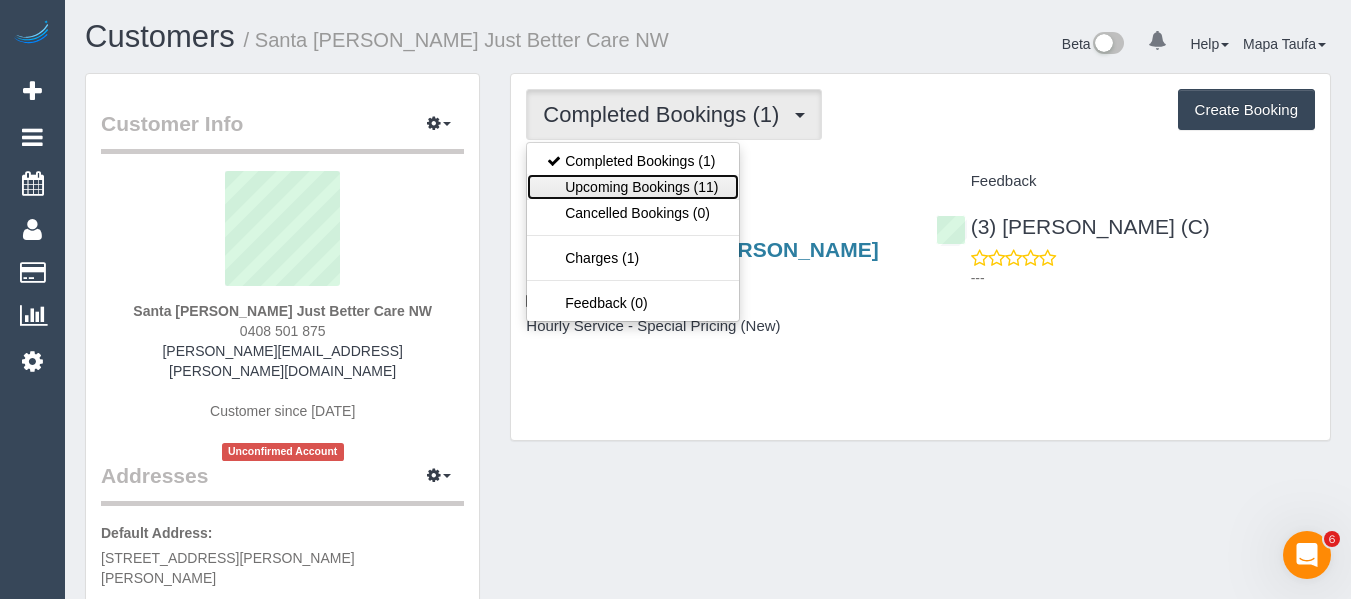 click on "Upcoming Bookings (11)" at bounding box center (632, 187) 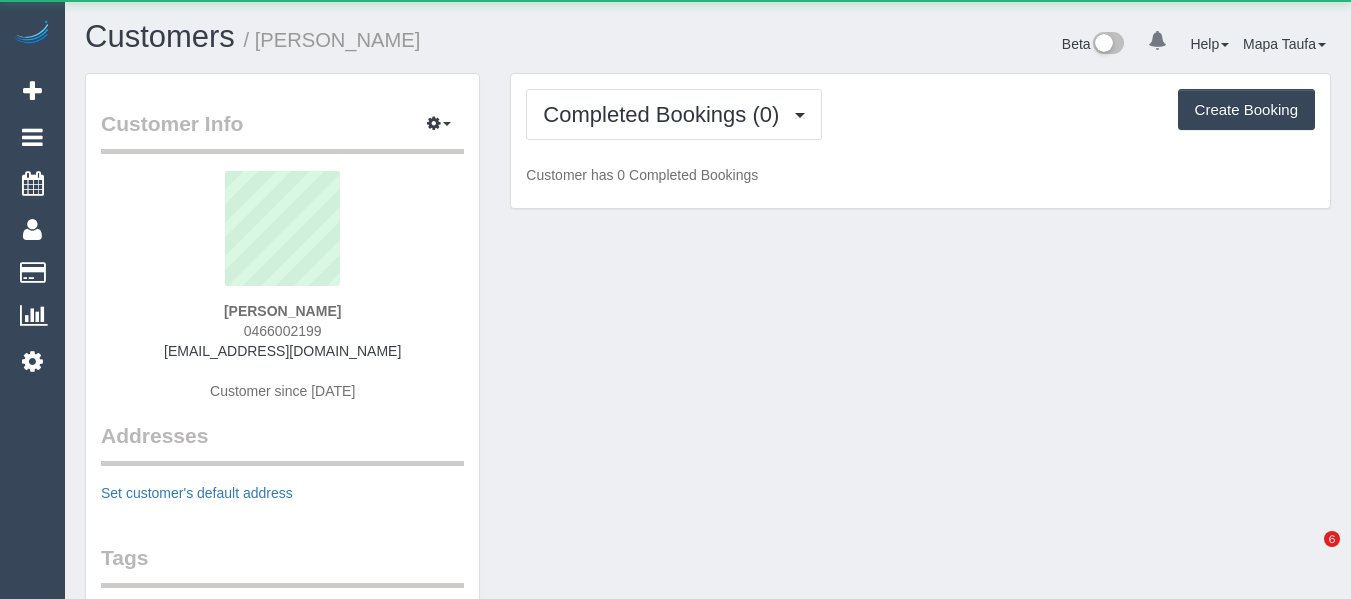 scroll, scrollTop: 0, scrollLeft: 0, axis: both 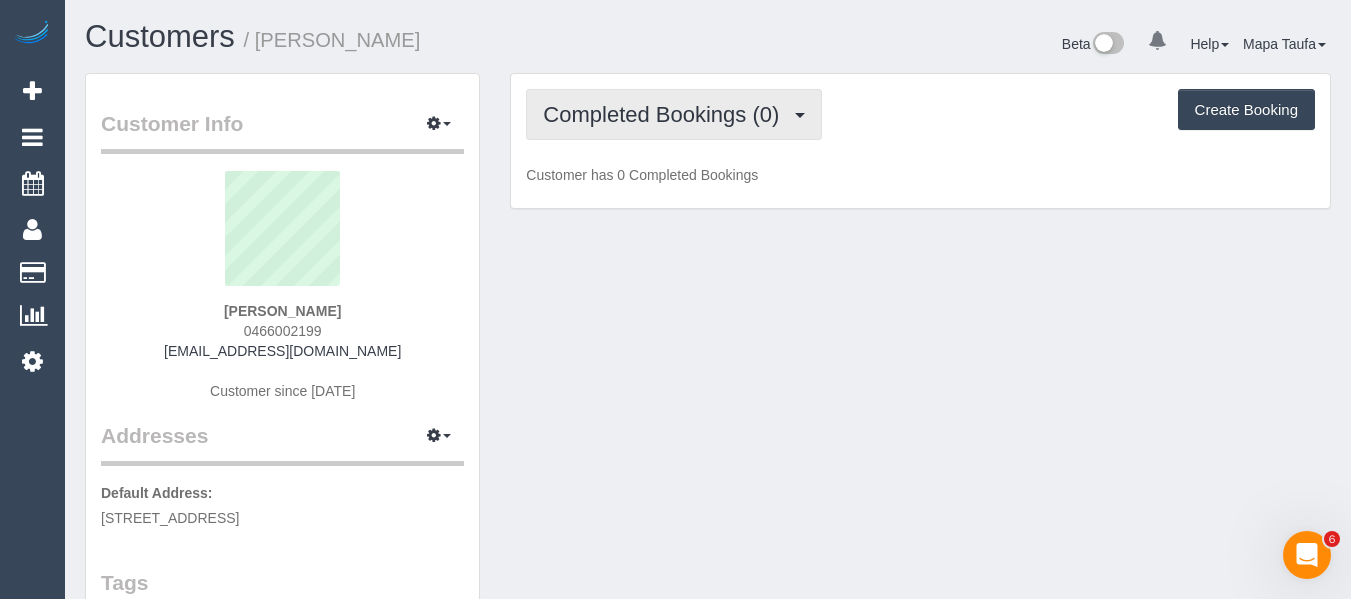 drag, startPoint x: 727, startPoint y: 125, endPoint x: 723, endPoint y: 156, distance: 31.257 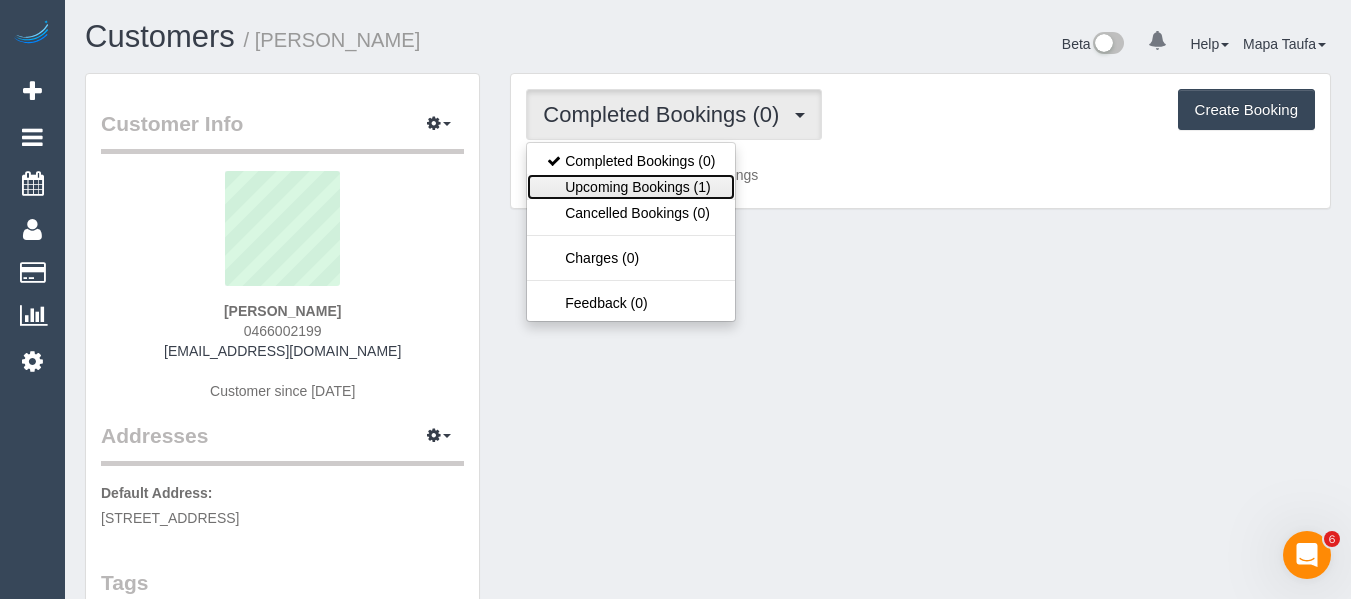 click on "Upcoming Bookings (1)" at bounding box center [631, 187] 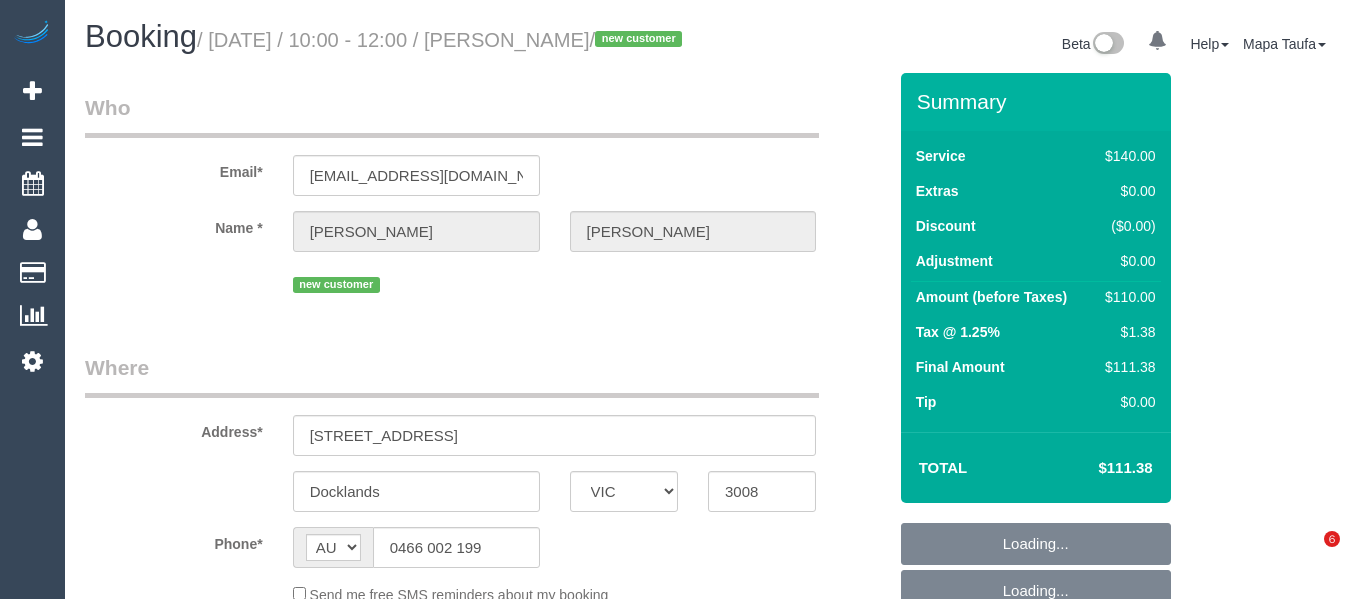 select on "VIC" 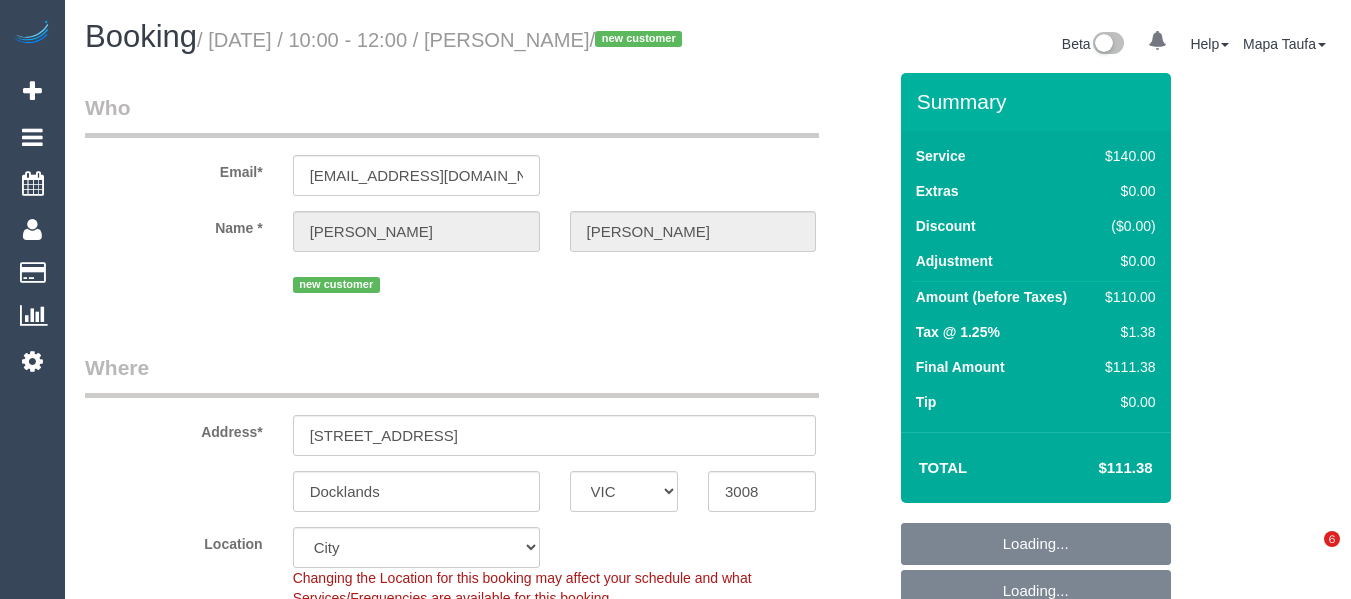 select on "object:1319" 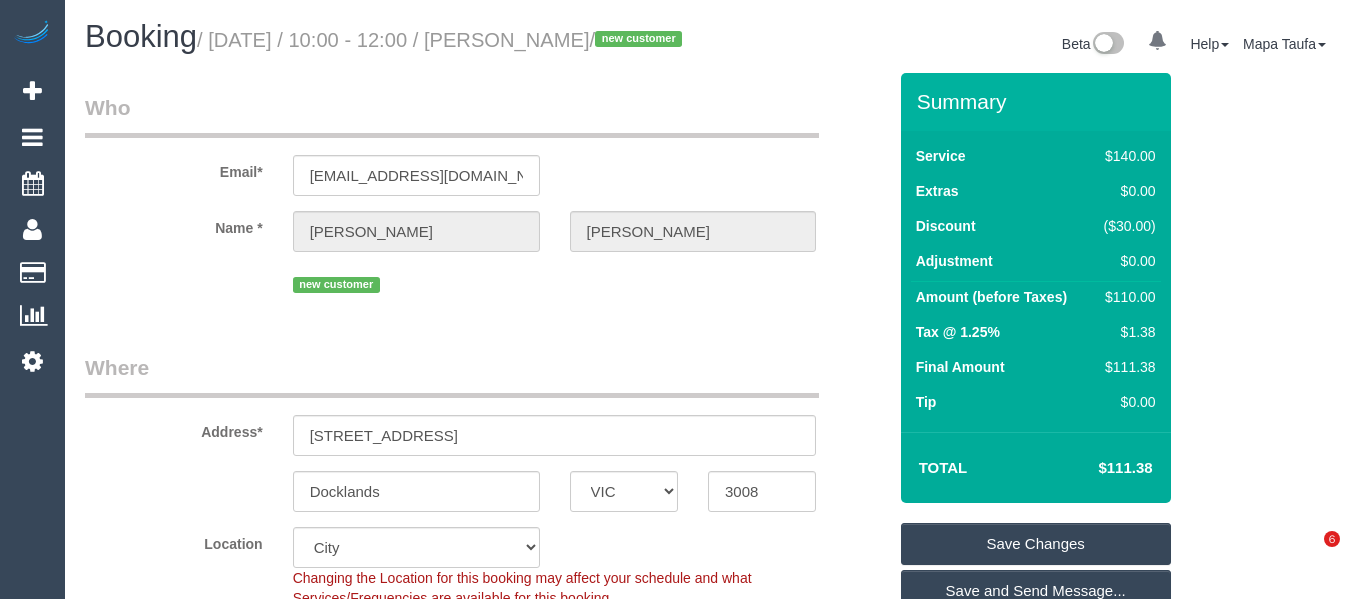 scroll, scrollTop: 0, scrollLeft: 0, axis: both 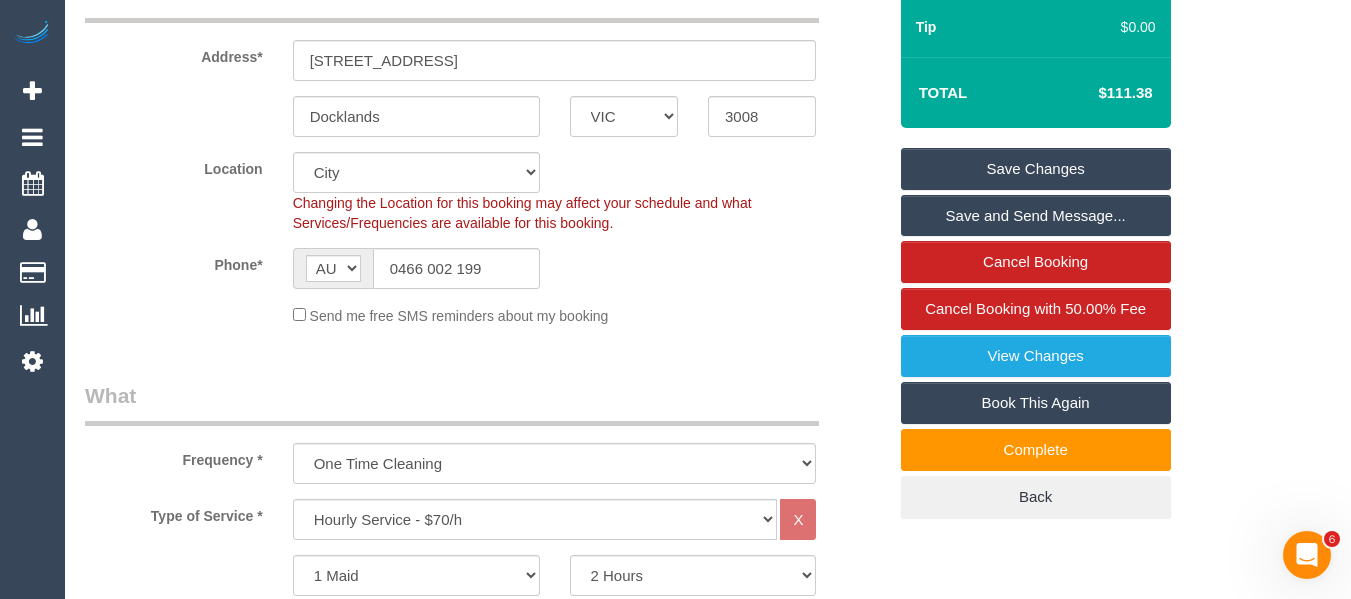 click on "Location
Office City East (North) East (South) Inner East Inner North (East) Inner North (West) Inner South East Inner West North (East) North (West) Outer East Outer North (East) Outer North (West) Outer South East Outer West South East (East) South East (West) West (North) West (South) ZG - Central ZG - East ZG - North ZG - South
Changing the Location for this booking may affect your schedule and what
Services/Frequencies are available for this booking.
Phone*
AF AL DZ AD AO AI AQ AG AR AM AW AU AT AZ BS BH BD BB BY BE BZ BJ BM BT BO BA BW BR GB IO BN BG BF BI KH CM CA CV BQ KY CF TD CL CN CX CC CO KM CD CG CK CR HR CU CW CY CZ CI DK DJ DM DO TL EC EG SV GQ ER EE ET FK FO FJ FI FR GF PF TF GA GM GE DE GH GI GR GL GD GP GU GT GG GN GW GY HT HN HK HU IS IN ID IR IQ IE IM IL IT JM JP JE JO KZ KE KI KP KR KW KG LA LV LB LS LR LY LI LT LU MO MK MG MW MY MV ML MT MH MQ MR MU YT MX FM MD MC MN ME MS MA MZ" 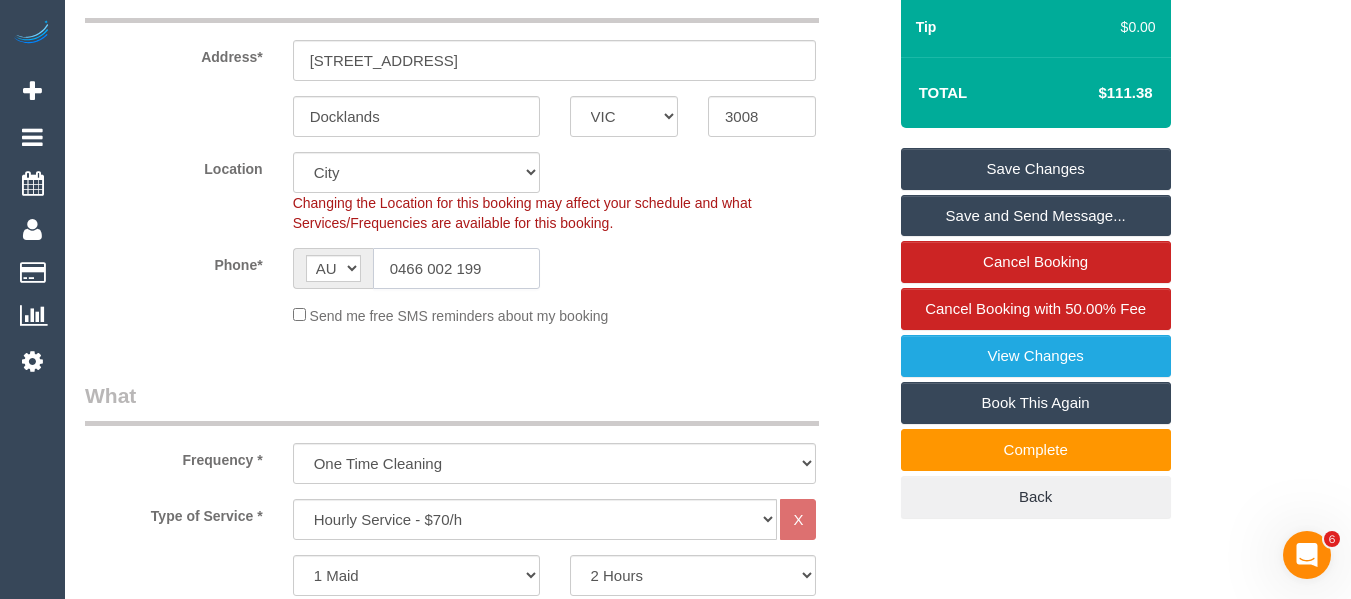 click on "0466 002 199" 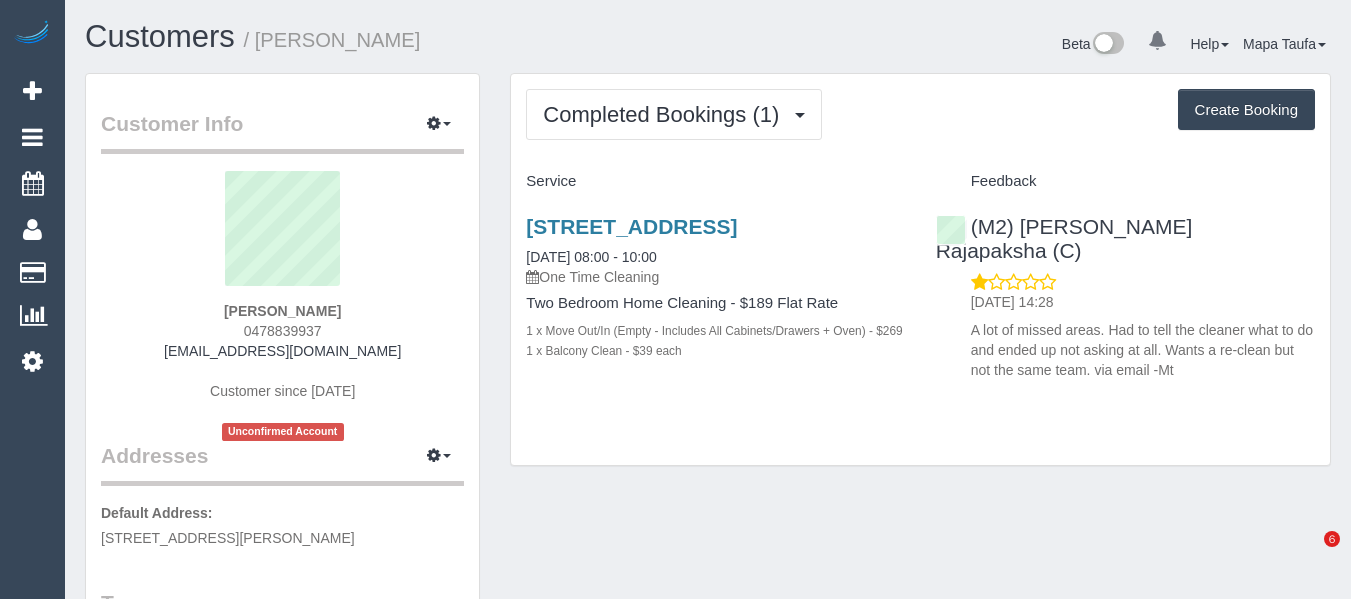 scroll, scrollTop: 0, scrollLeft: 0, axis: both 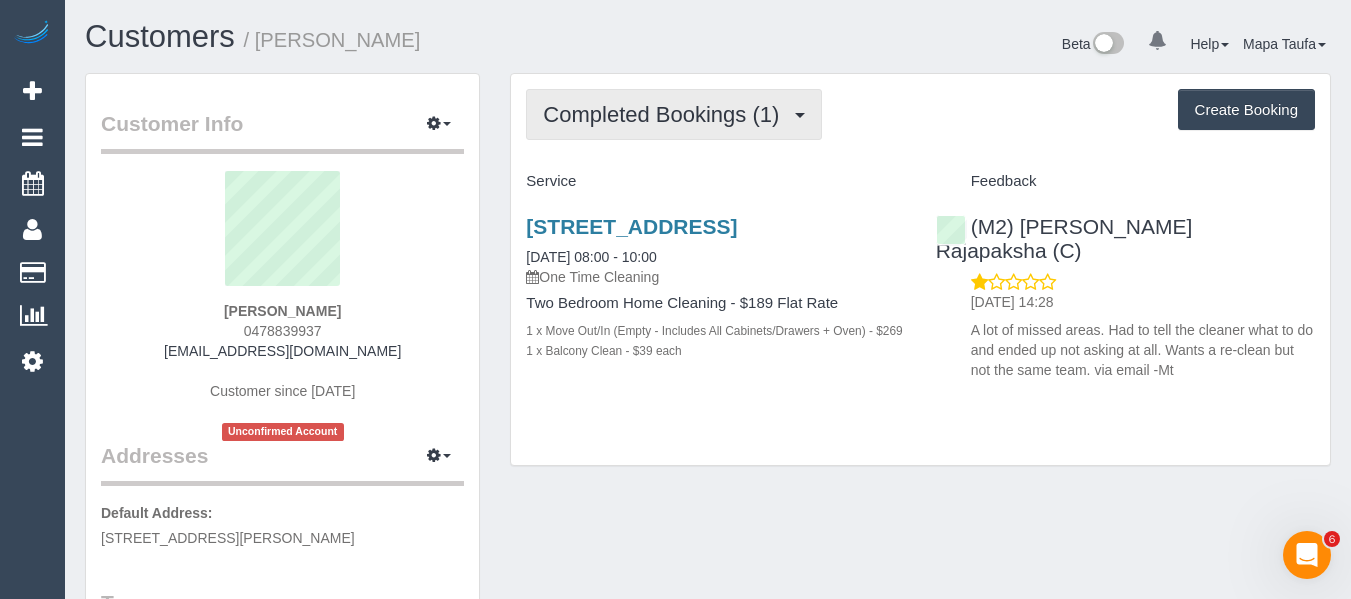 click on "Completed Bookings (1)" at bounding box center [666, 114] 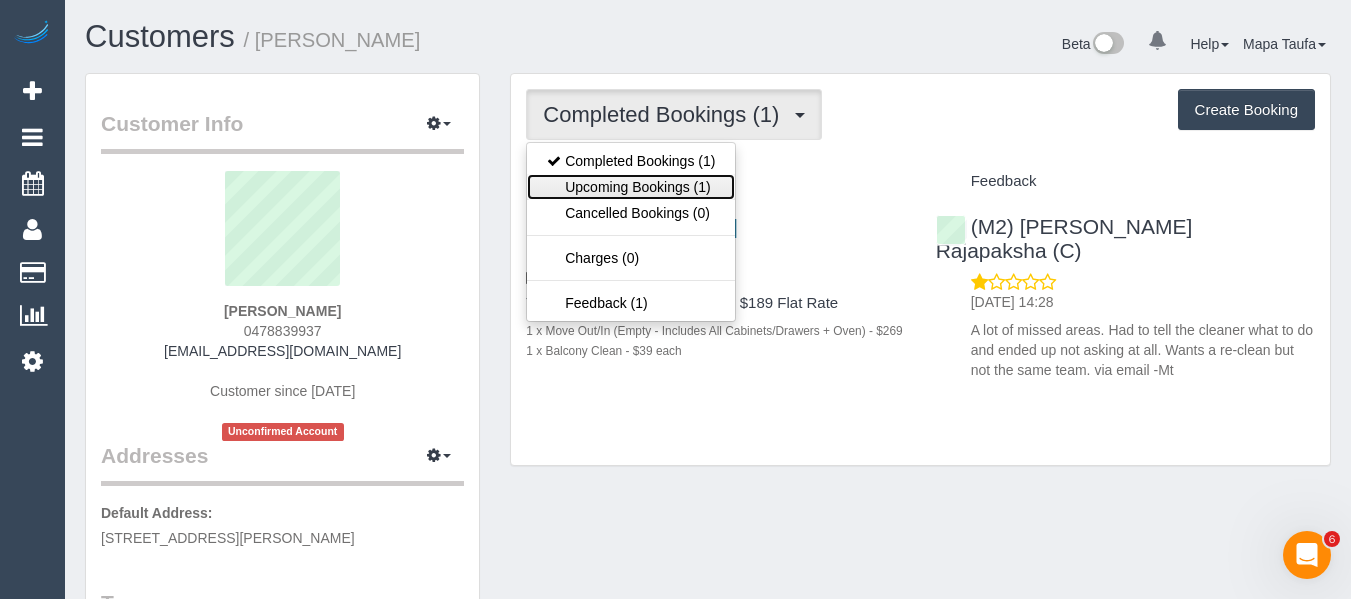click on "Upcoming Bookings (1)" at bounding box center [631, 187] 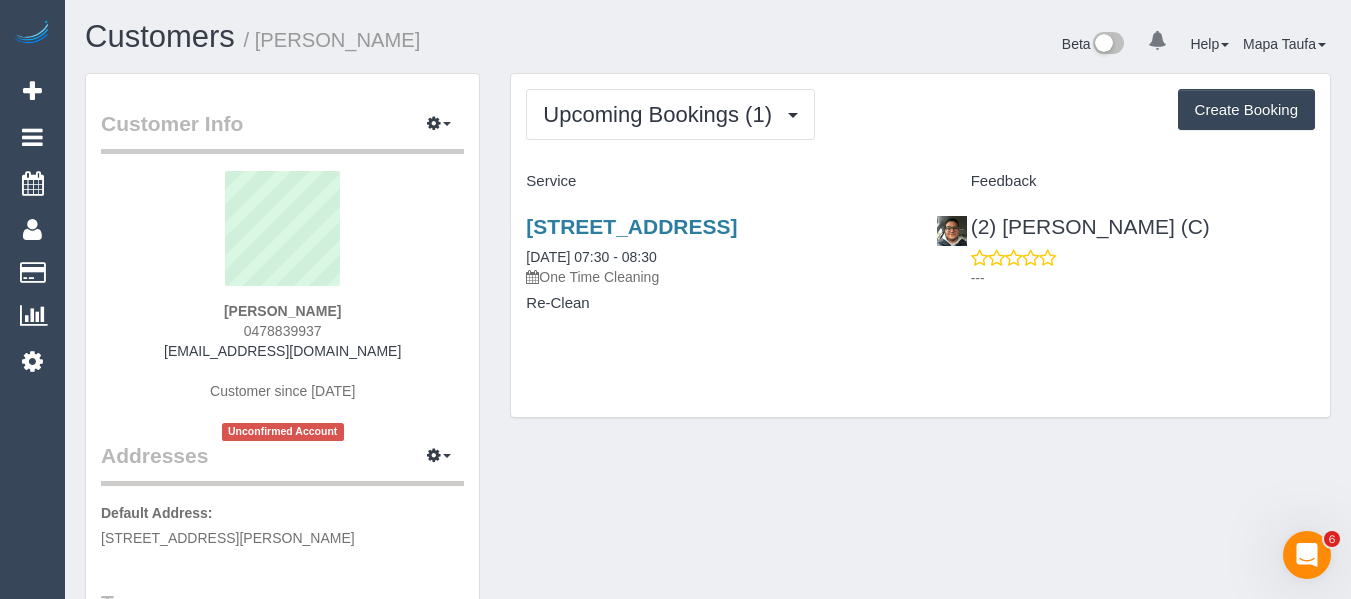 click on "2b Elm Grove, Mckinnon, VIC 3204
07/07/2025 07:30 - 08:30
One Time Cleaning
Re-Clean" at bounding box center (715, 275) 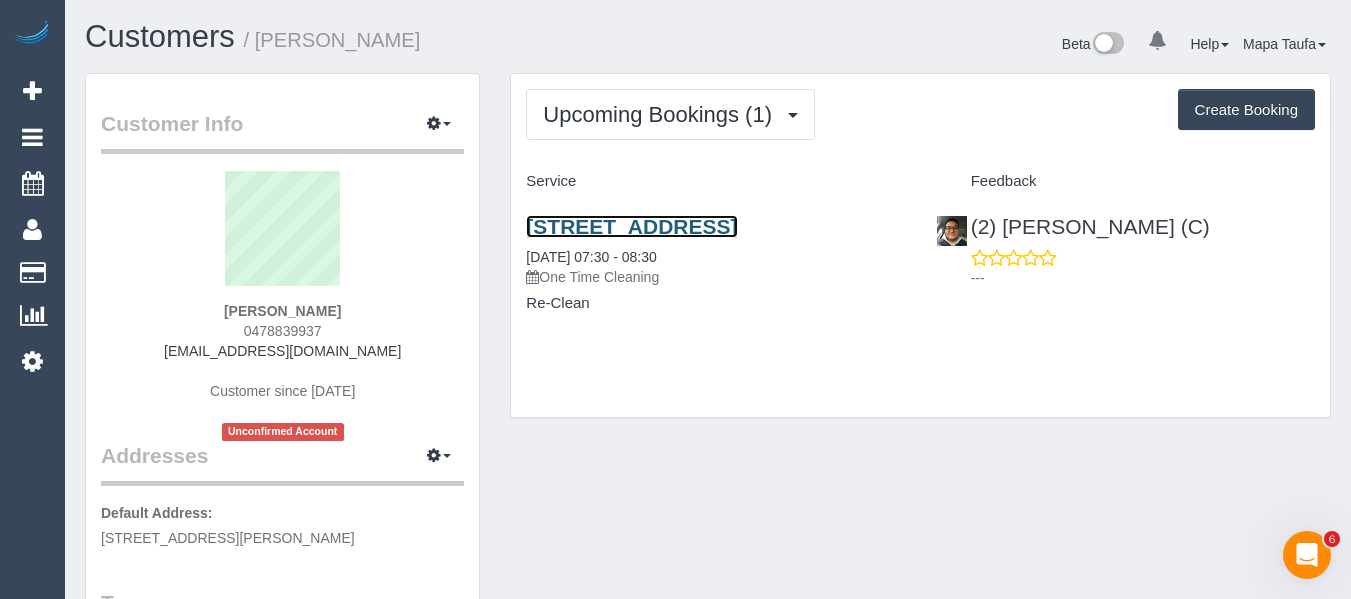 click on "2b Elm Grove, Mckinnon, VIC 3204" at bounding box center [631, 226] 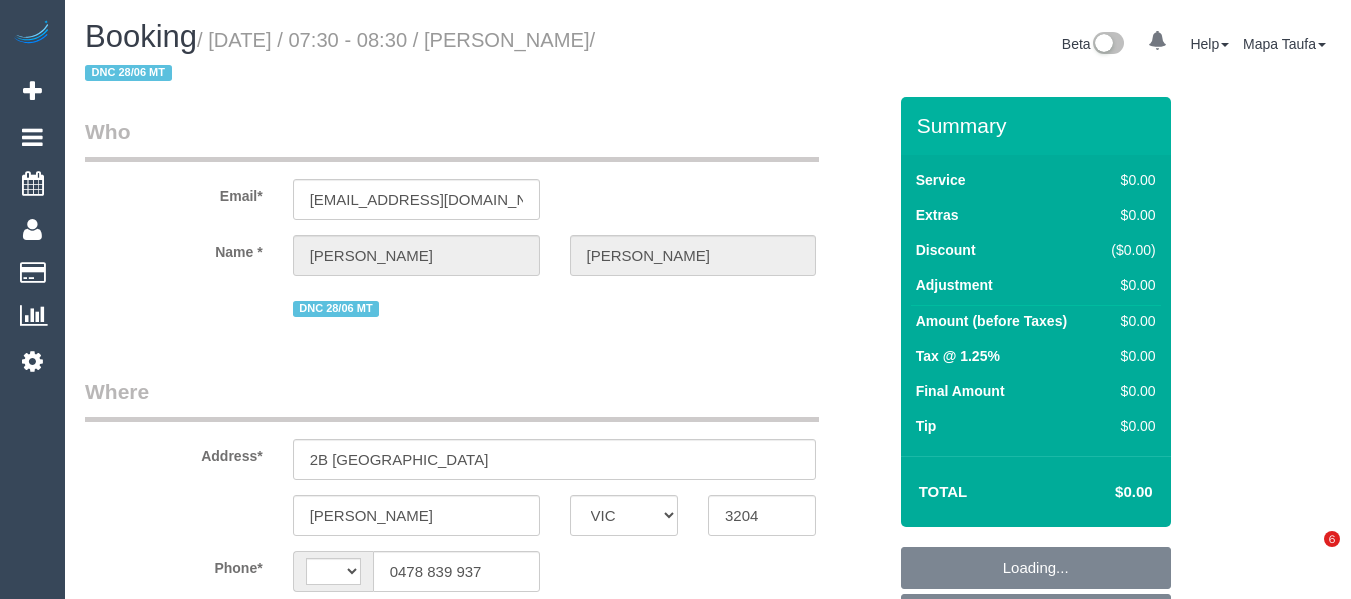 select on "VIC" 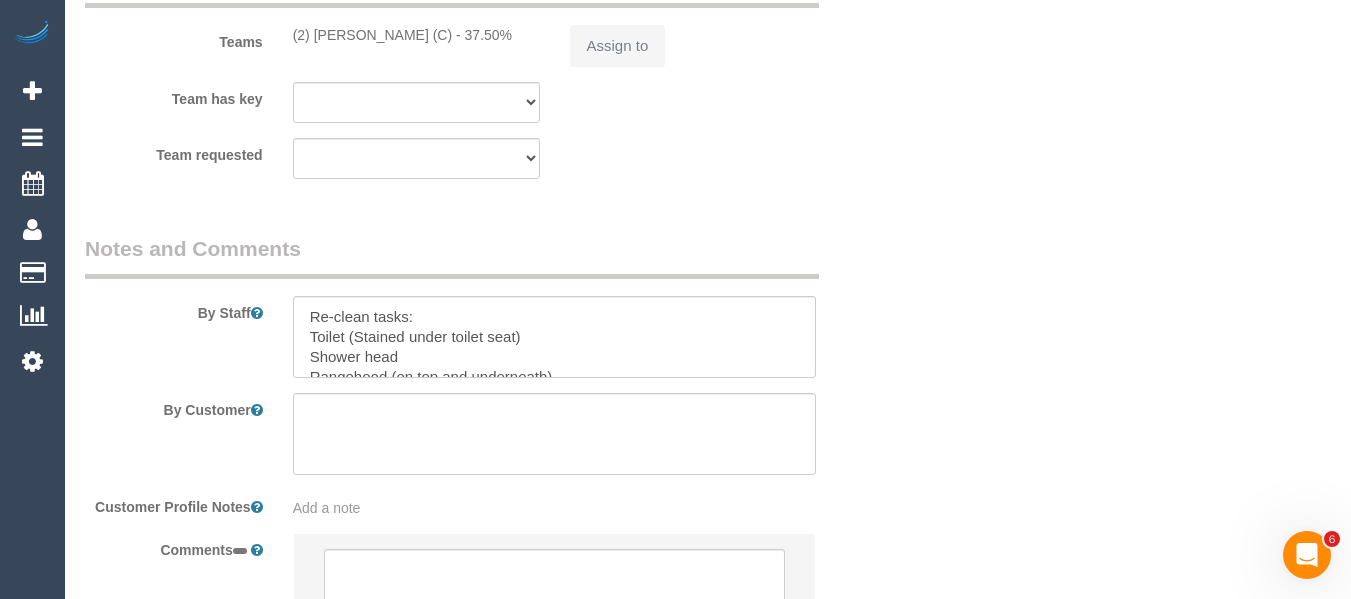 scroll, scrollTop: 0, scrollLeft: 0, axis: both 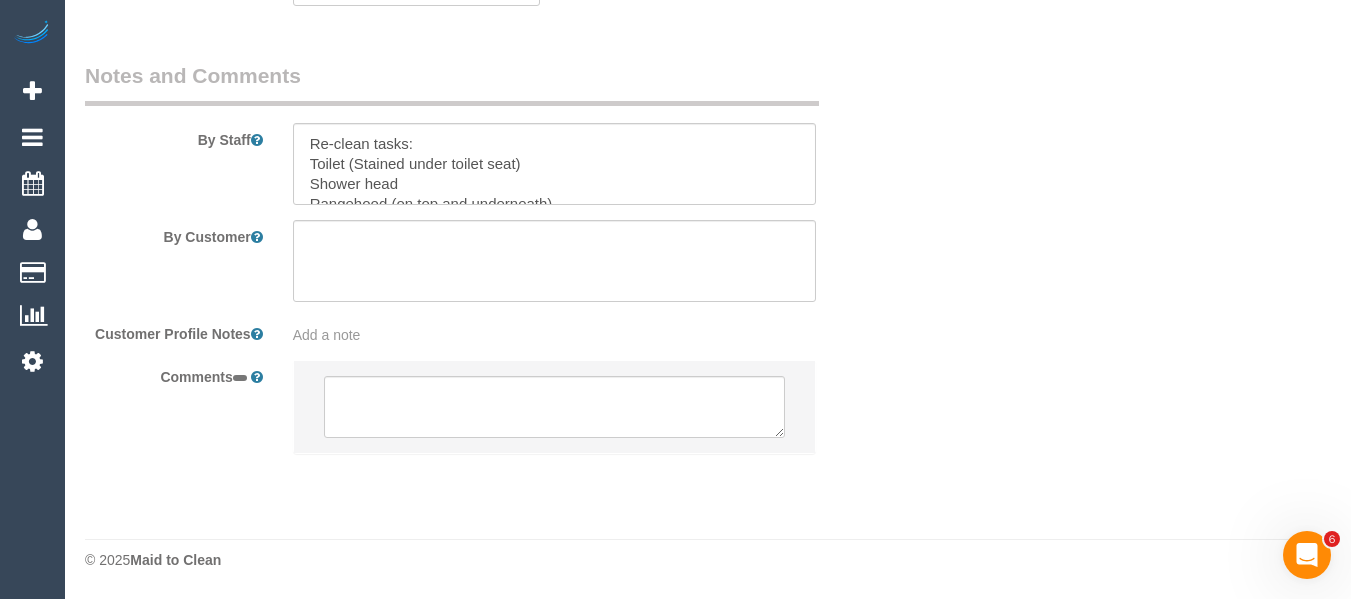 select on "string:stripe-pm_1Rdp0b2GScqysDRVC74zqj1k" 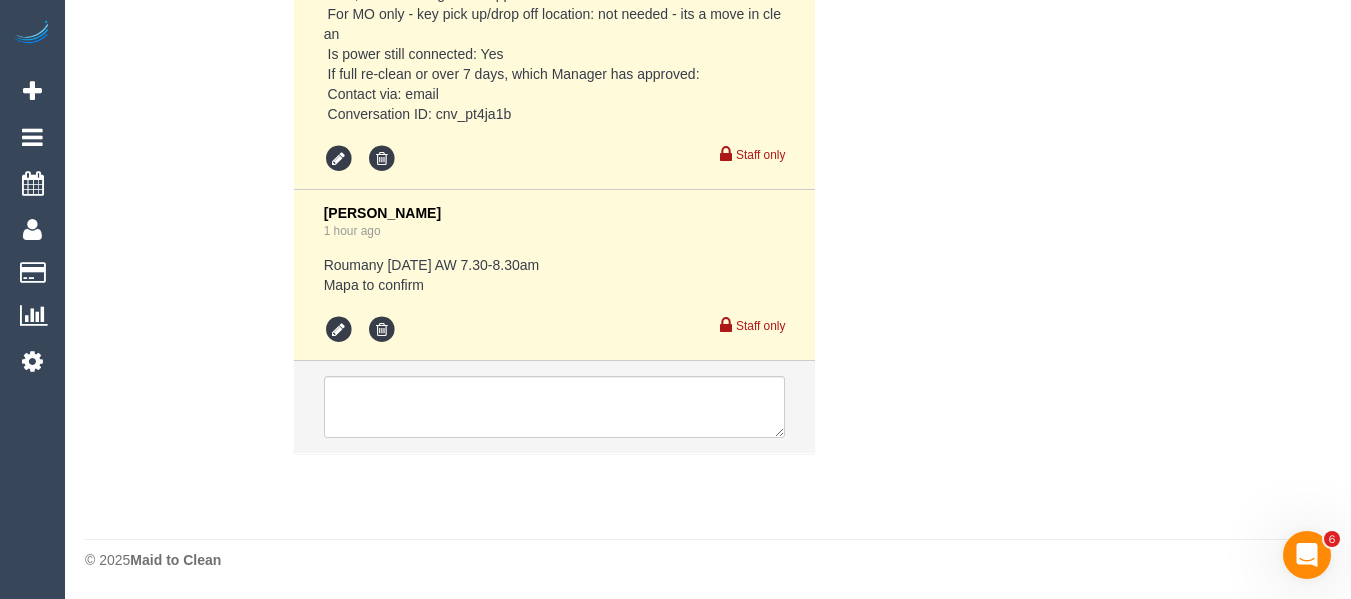 select on "string:AU" 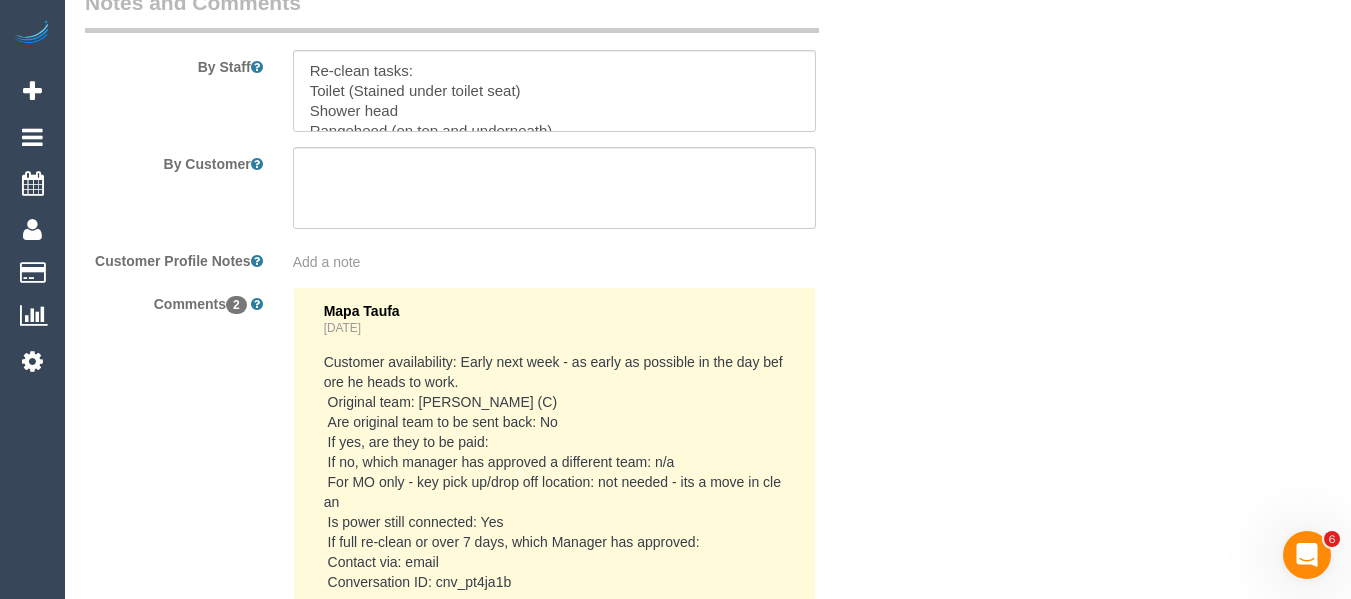 scroll, scrollTop: 2813, scrollLeft: 0, axis: vertical 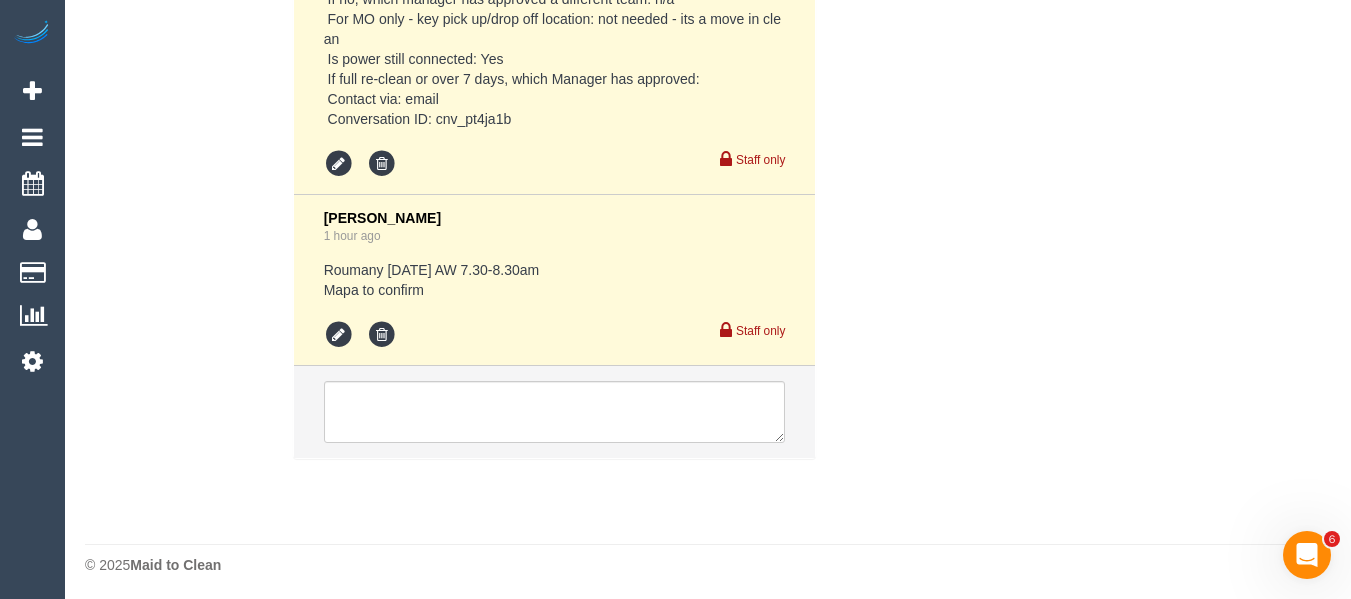 select on "object:640" 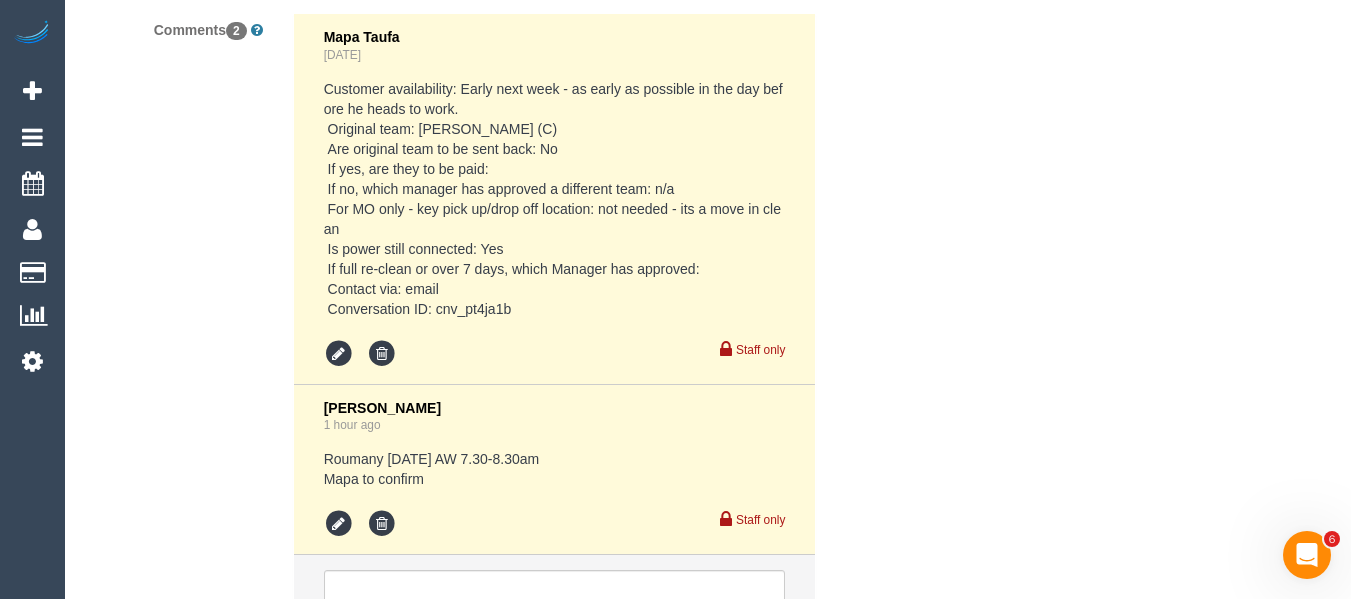 scroll, scrollTop: 3118, scrollLeft: 0, axis: vertical 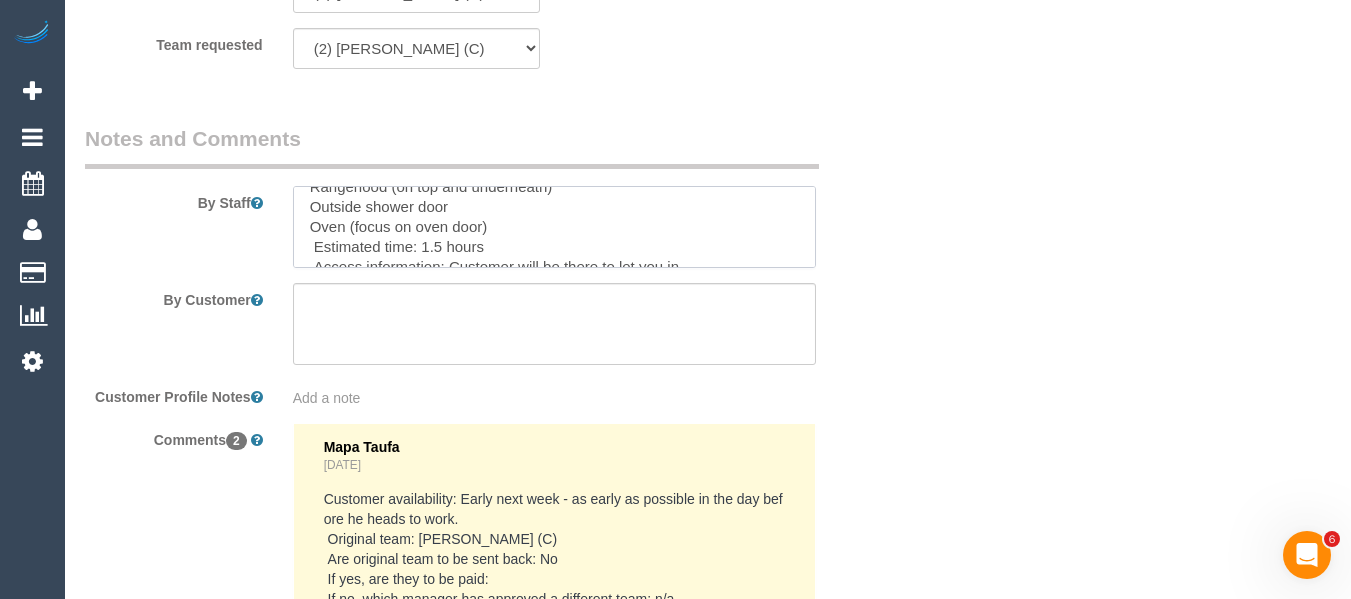 drag, startPoint x: 287, startPoint y: 197, endPoint x: 337, endPoint y: 209, distance: 51.41984 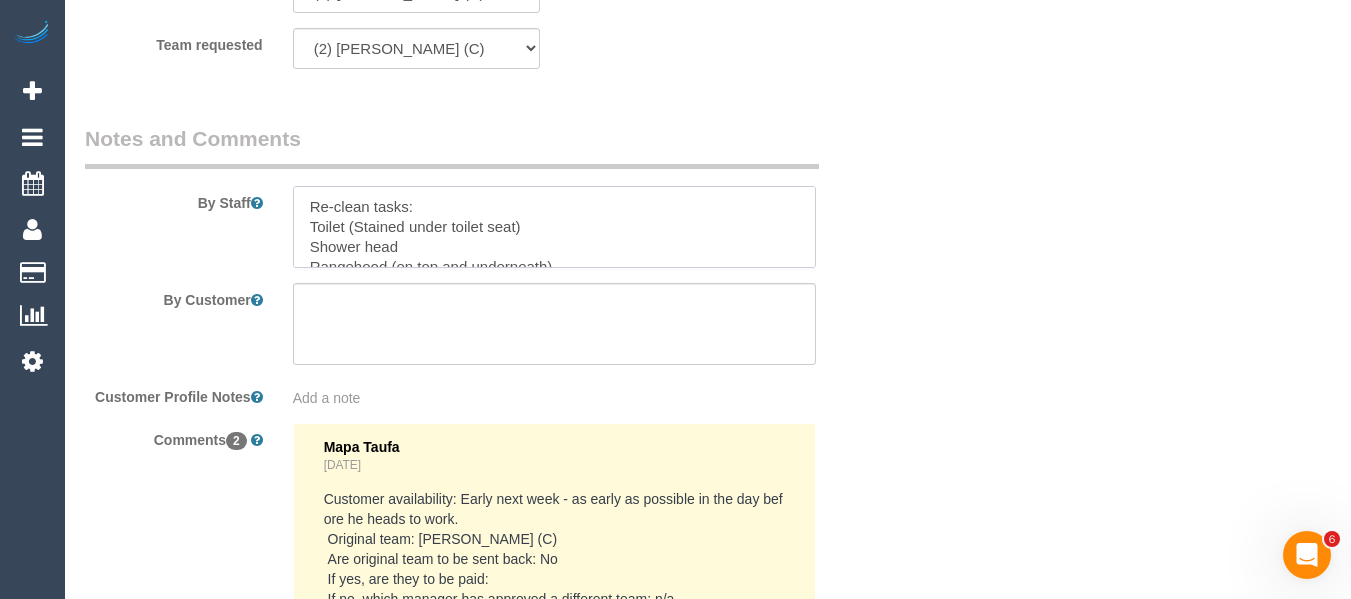 drag, startPoint x: 522, startPoint y: 222, endPoint x: 287, endPoint y: 229, distance: 235.10423 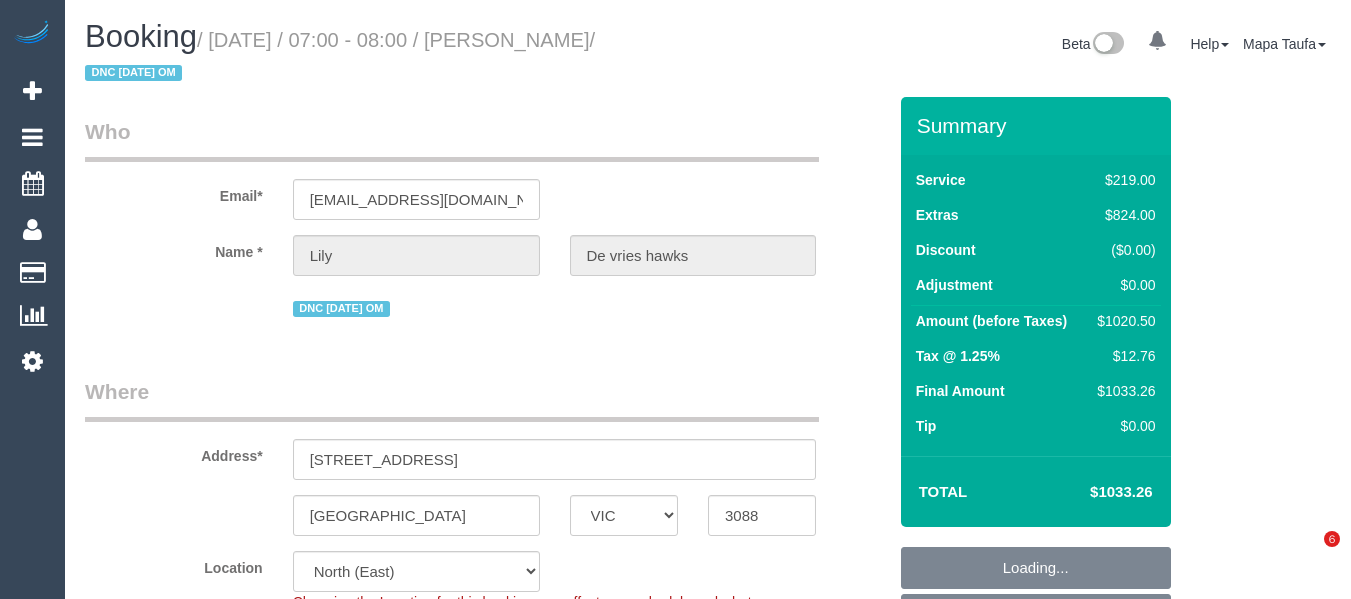select on "VIC" 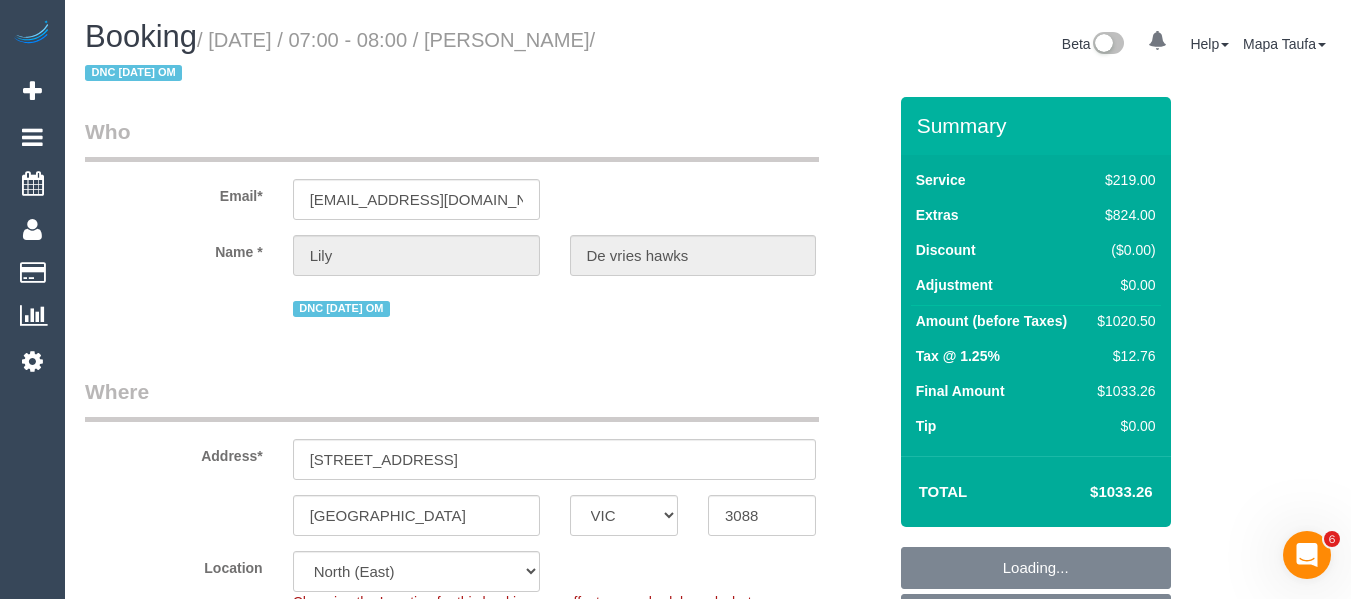scroll, scrollTop: 0, scrollLeft: 0, axis: both 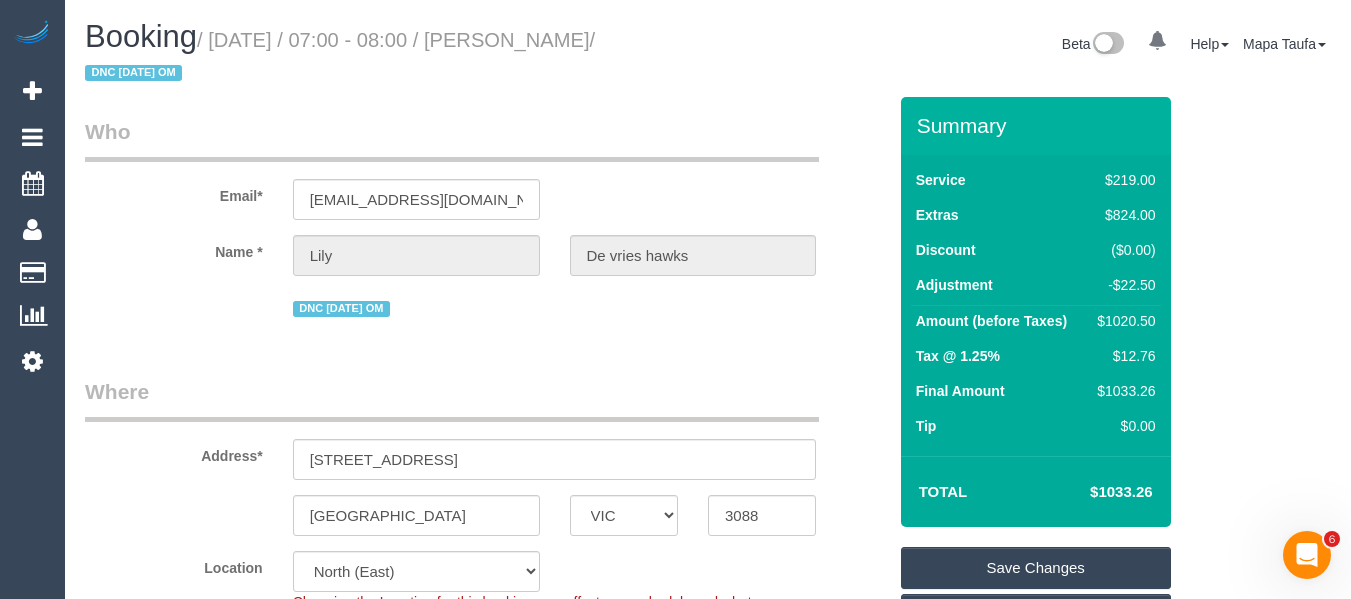 drag, startPoint x: 670, startPoint y: 37, endPoint x: 611, endPoint y: 40, distance: 59.07622 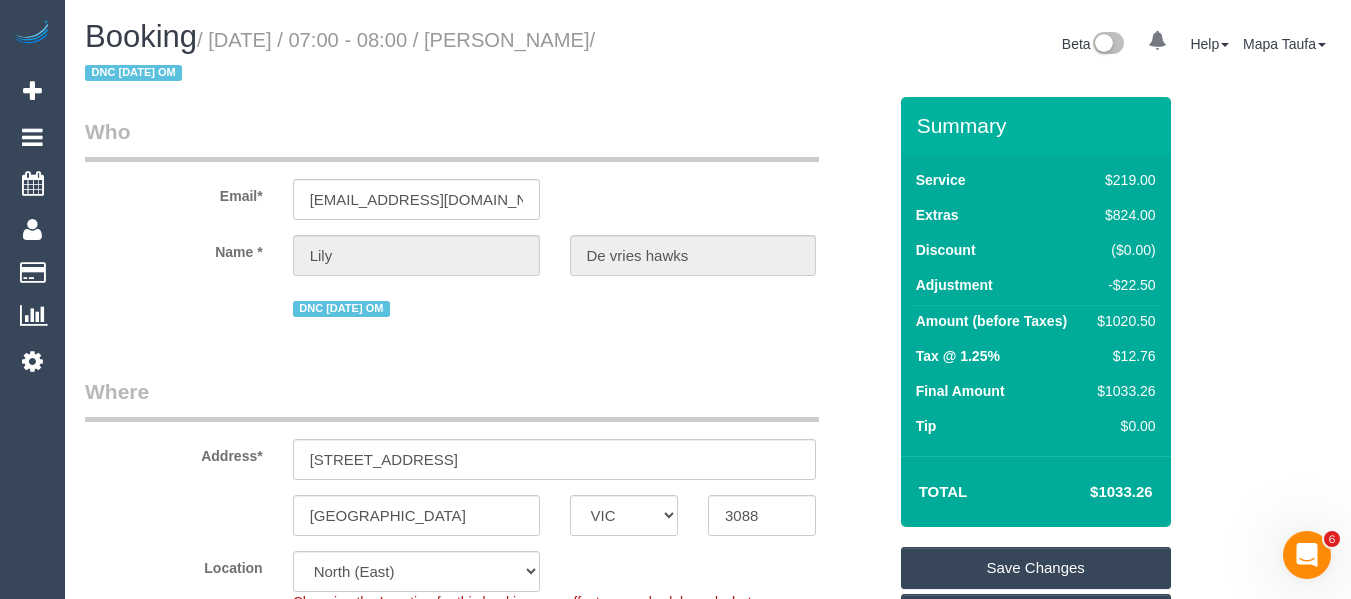 click on "/ June 20, 2025 / 07:00 - 08:00 / Lily De vries hawks
/
DNC 20/06/25 OM" at bounding box center [340, 57] 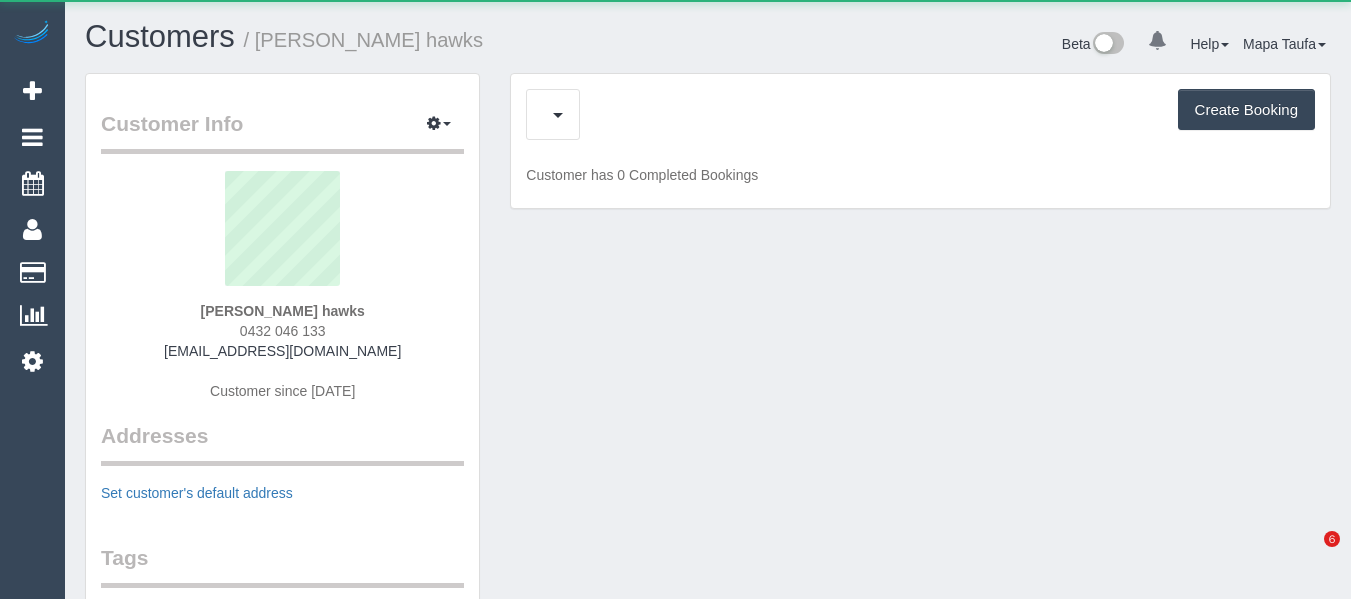 scroll, scrollTop: 0, scrollLeft: 0, axis: both 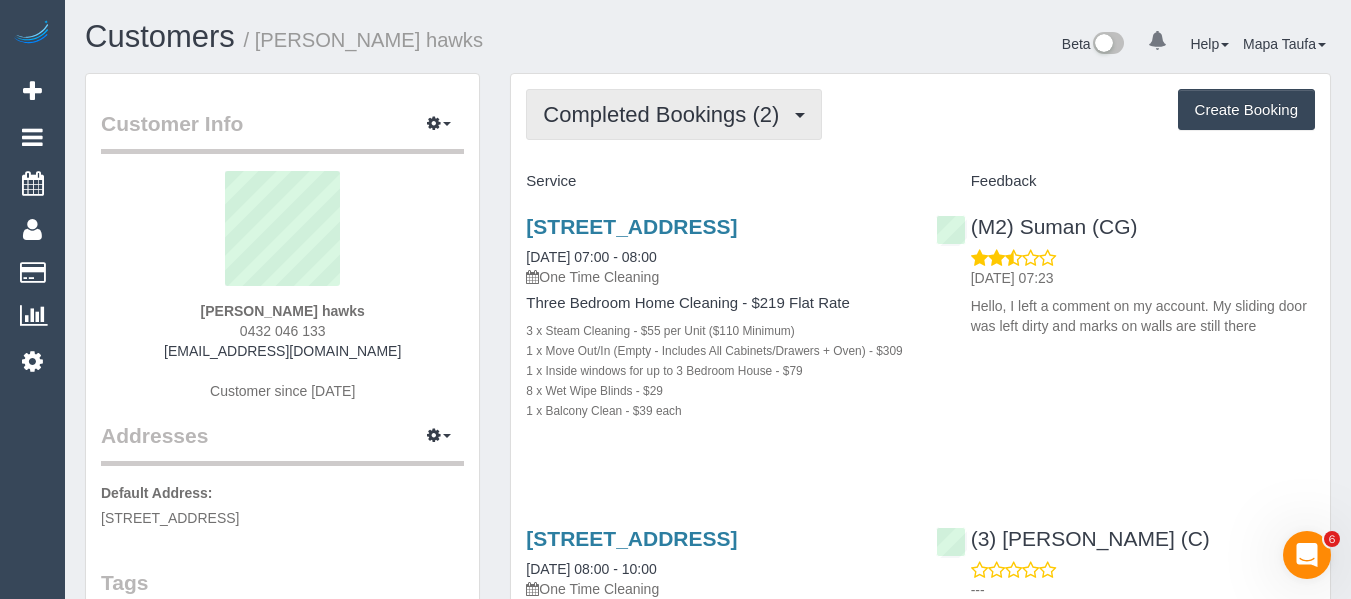 click on "Completed Bookings (2)" at bounding box center (666, 114) 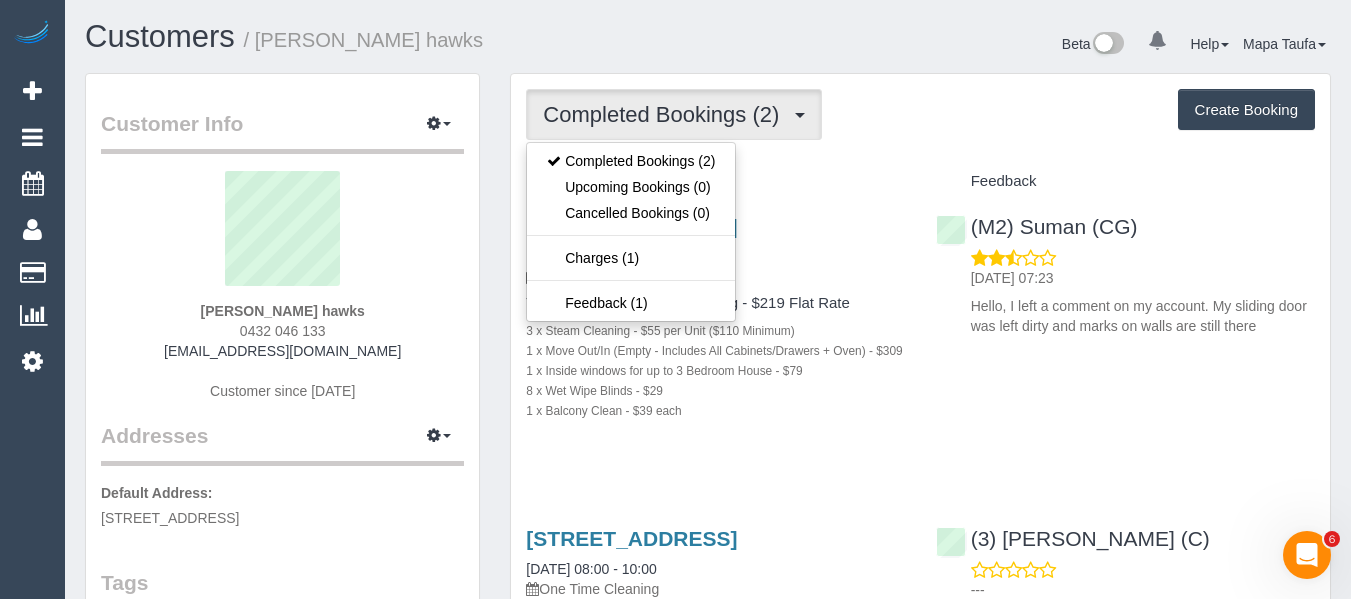 drag, startPoint x: 958, startPoint y: 130, endPoint x: 985, endPoint y: 133, distance: 27.166155 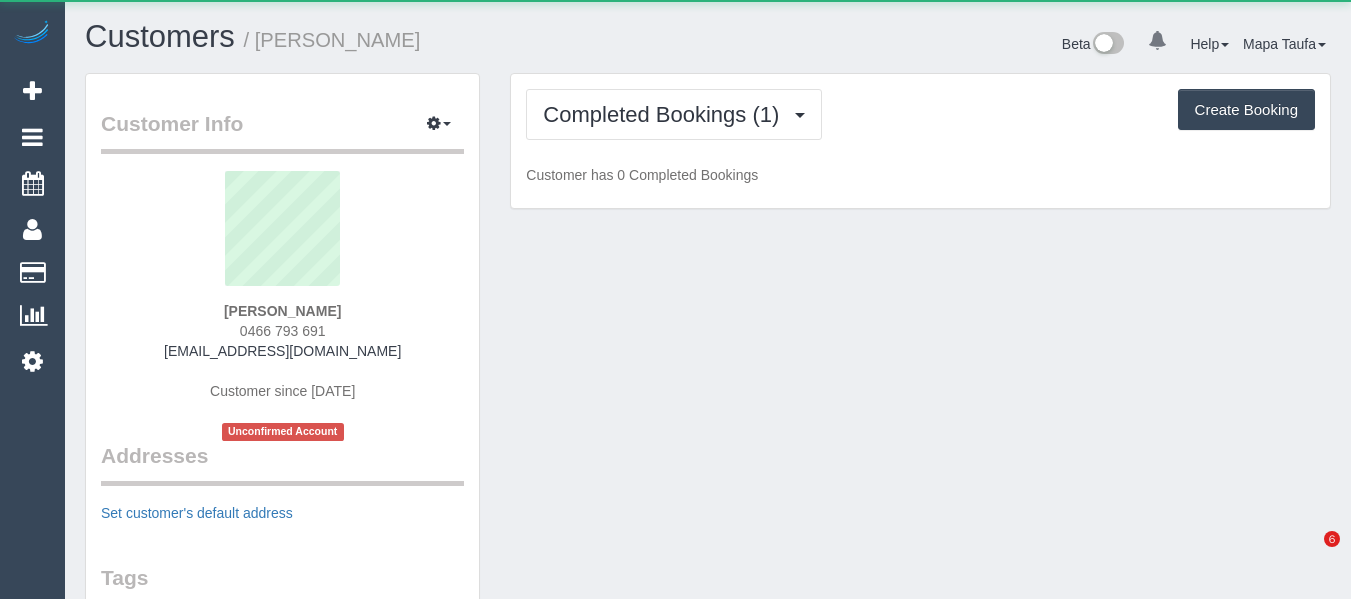 scroll, scrollTop: 0, scrollLeft: 0, axis: both 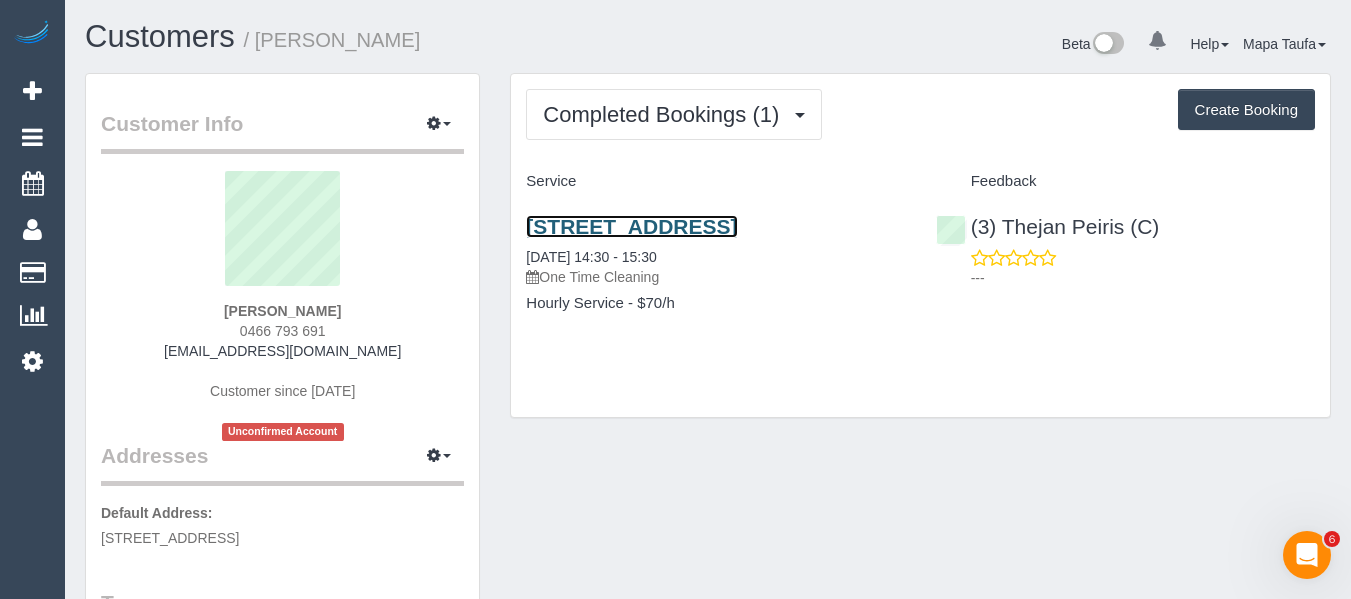 click on "4/203 Nepean Street, Greensborough, VIC 3088" at bounding box center (631, 226) 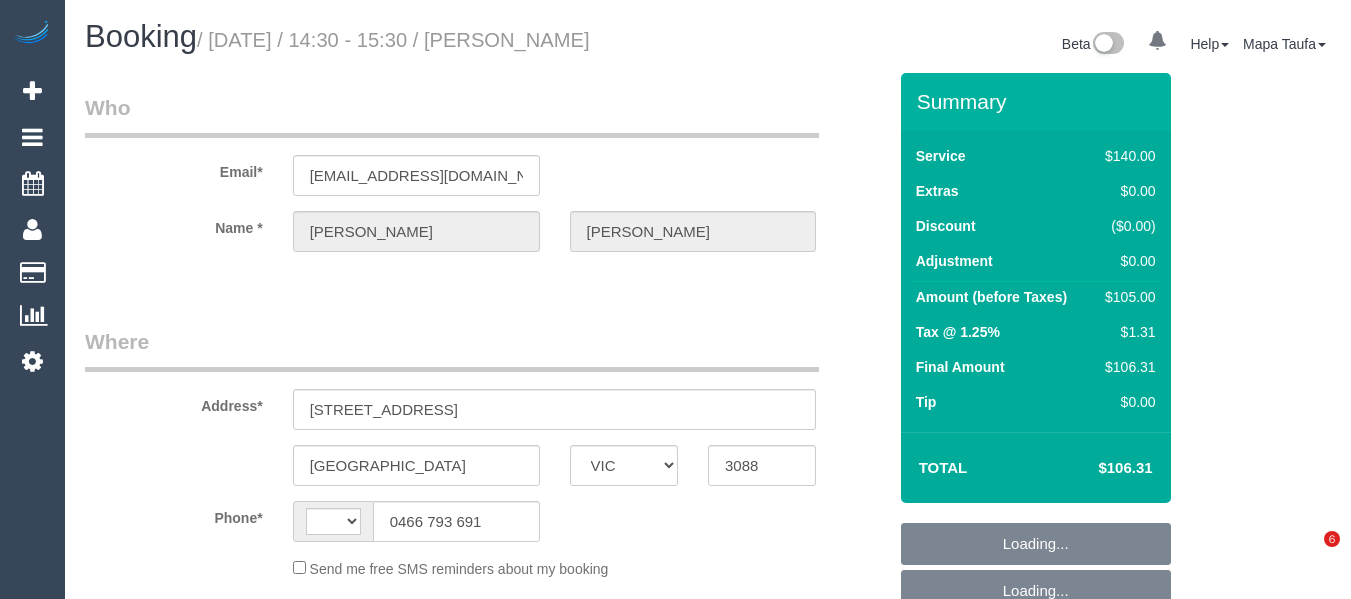select on "VIC" 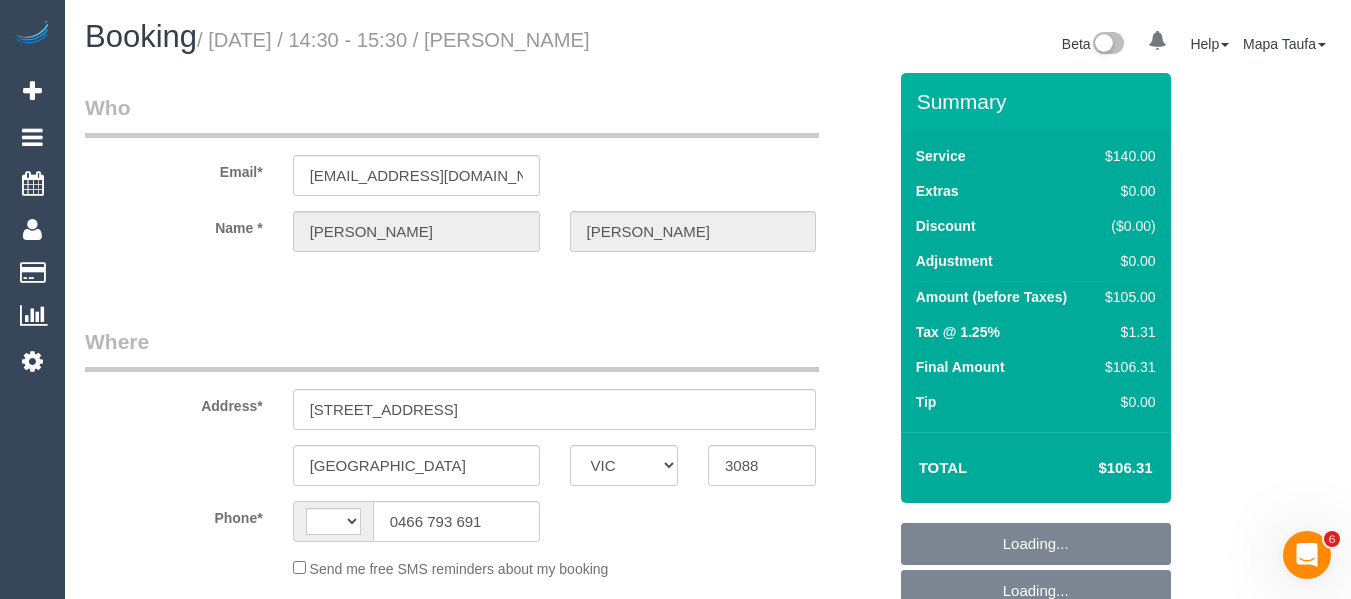 scroll, scrollTop: 0, scrollLeft: 0, axis: both 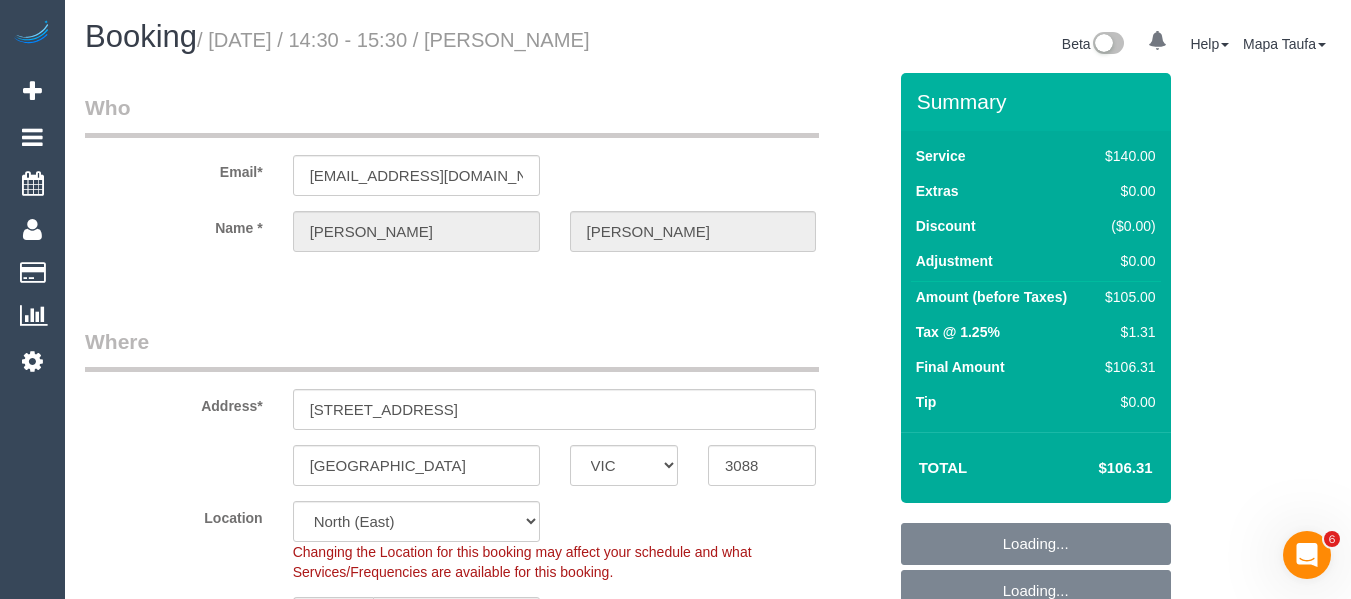 select on "string:AU" 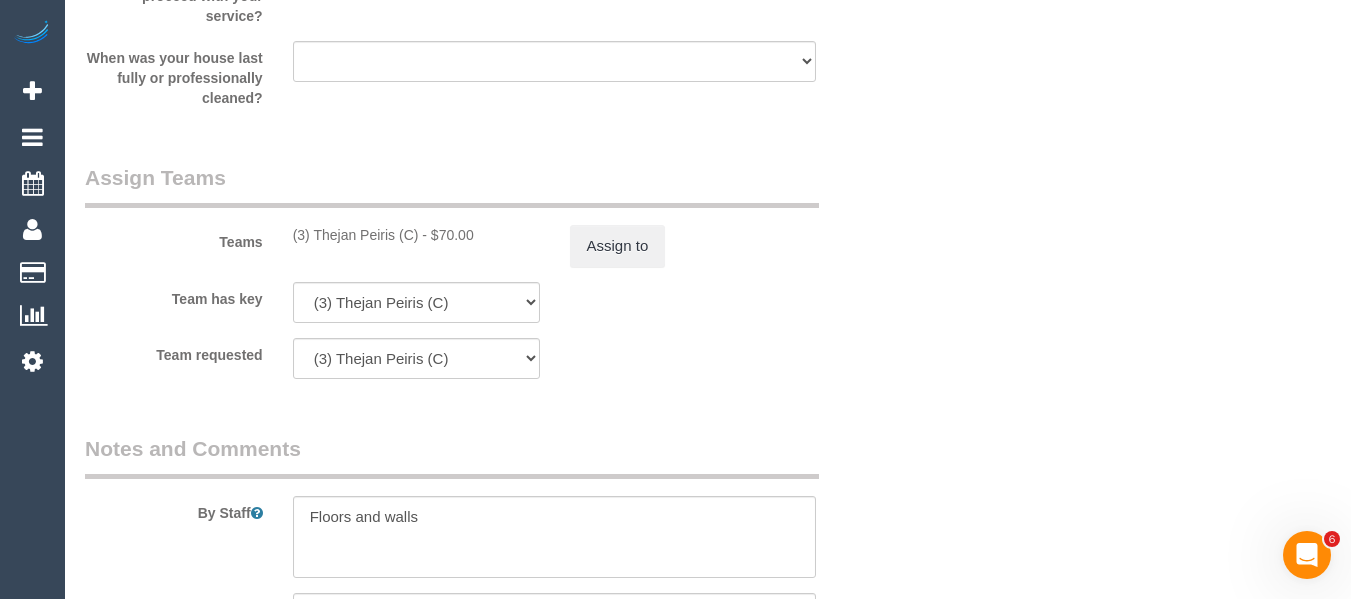 scroll, scrollTop: 4087, scrollLeft: 0, axis: vertical 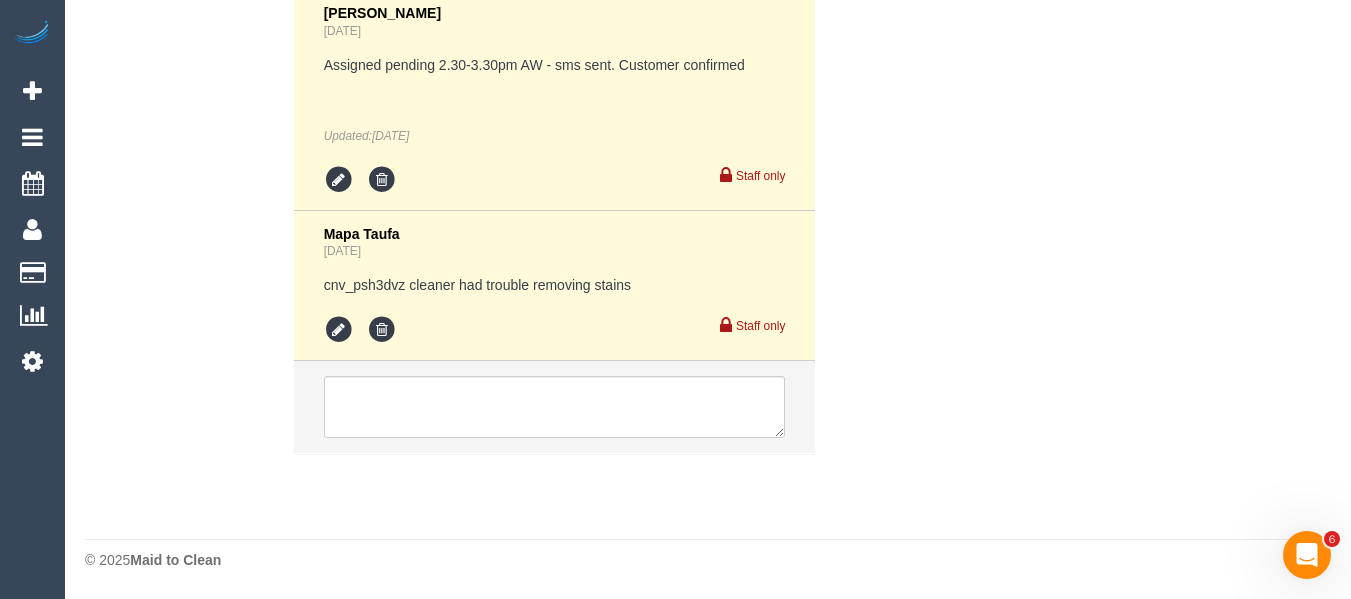 drag, startPoint x: 1357, startPoint y: 32, endPoint x: 9, endPoint y: 7, distance: 1348.2318 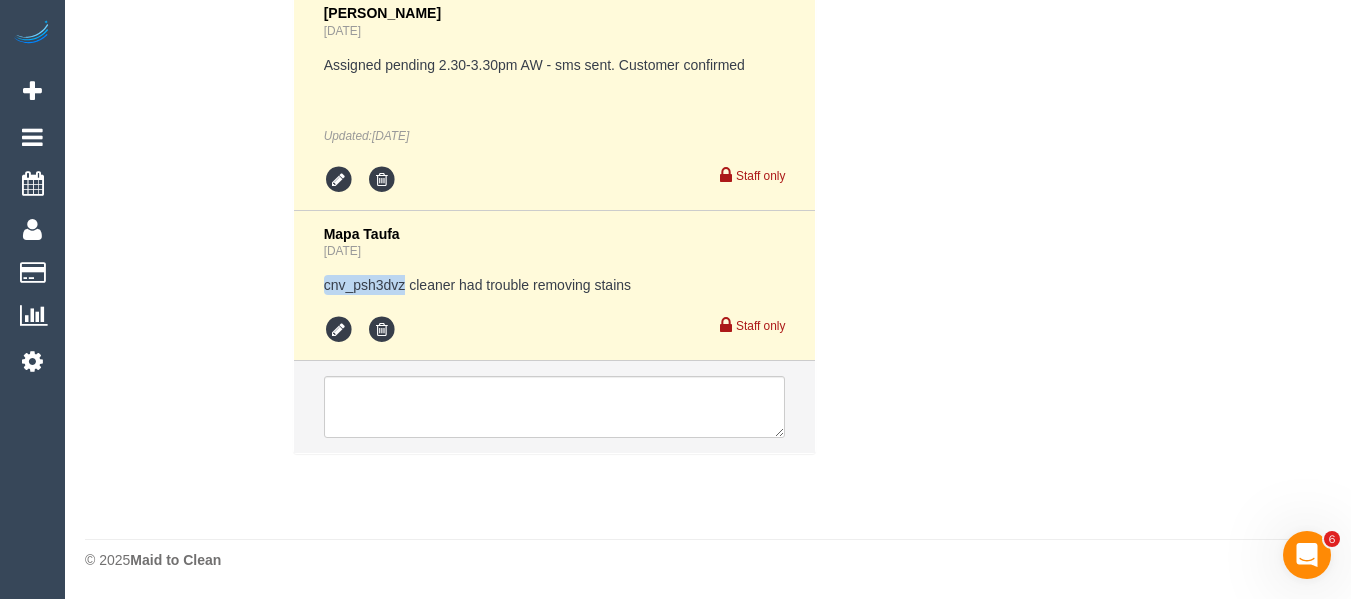 drag, startPoint x: 405, startPoint y: 279, endPoint x: 344, endPoint y: 303, distance: 65.551506 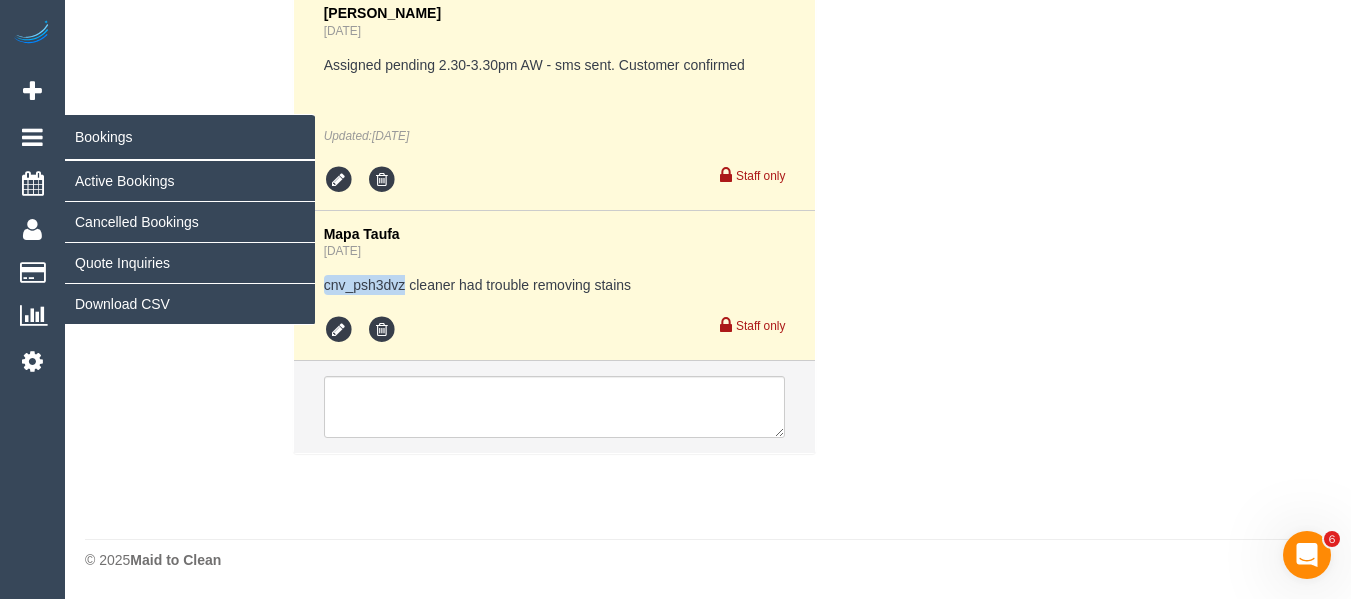 copy on "cnv_psh3dvz" 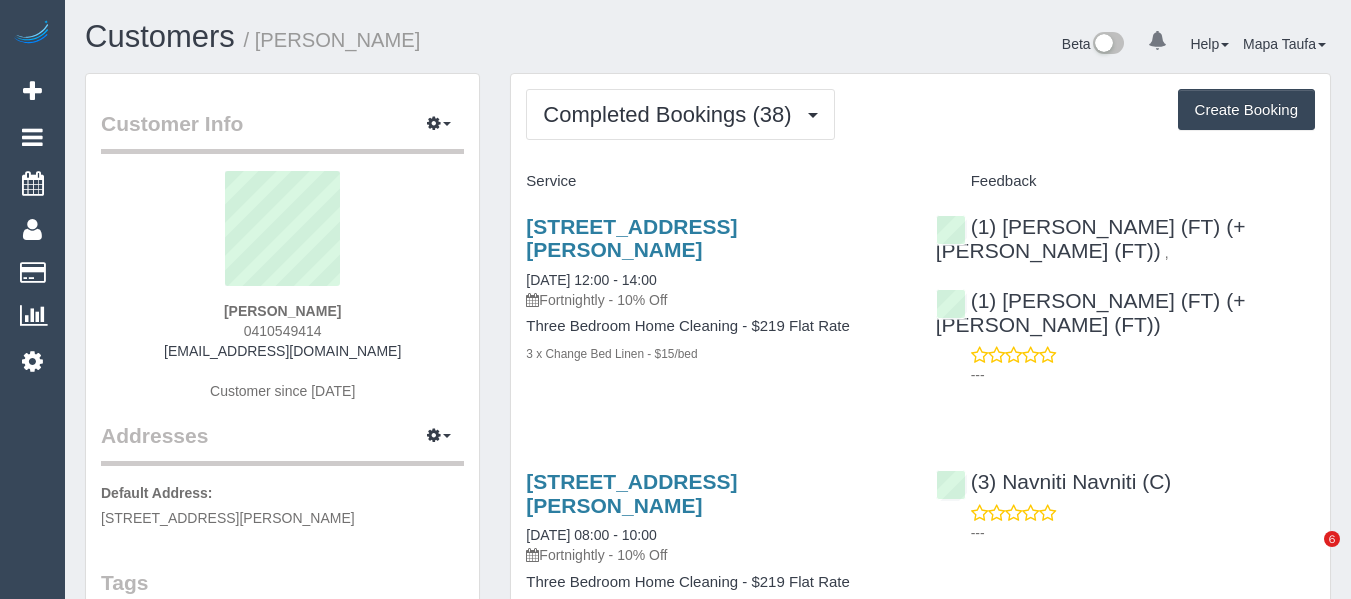 scroll, scrollTop: 0, scrollLeft: 0, axis: both 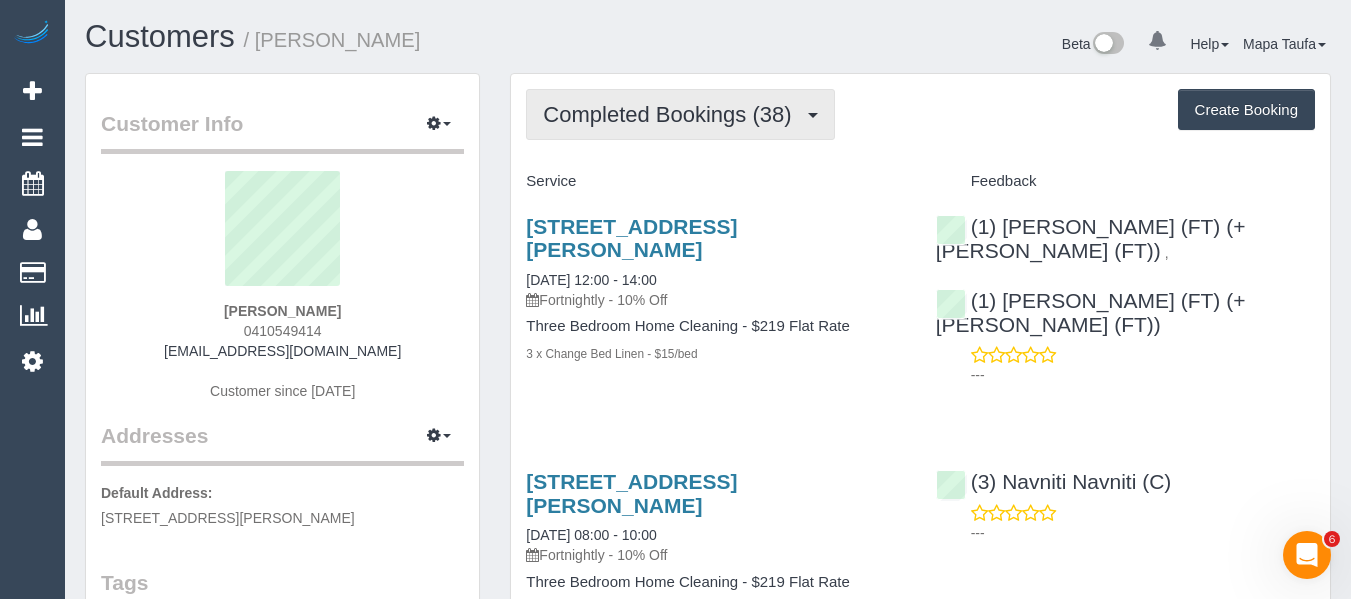 click on "Completed Bookings (38)" at bounding box center [672, 114] 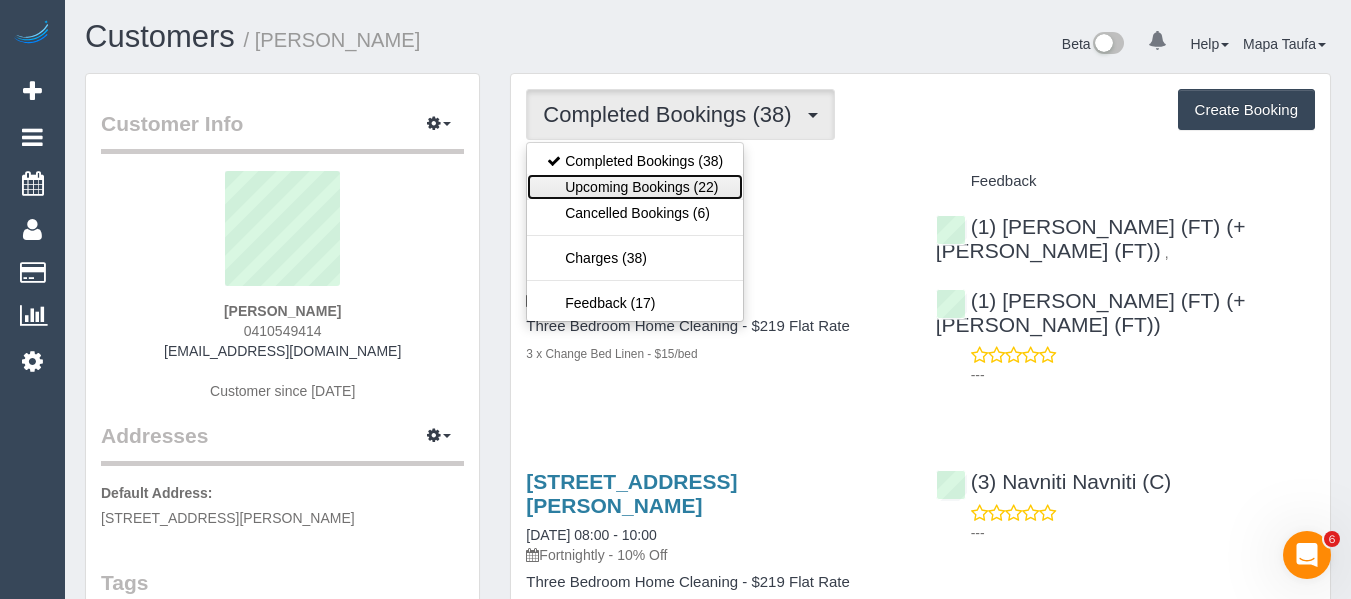 click on "Upcoming Bookings (22)" at bounding box center [635, 187] 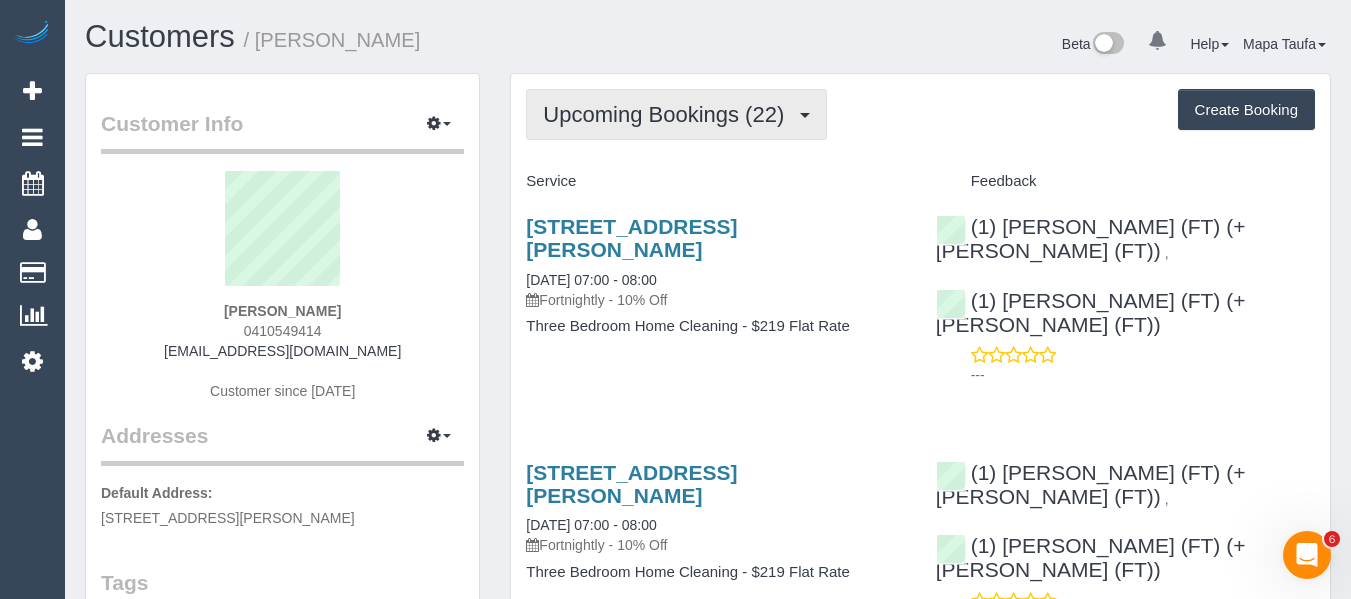 click on "Upcoming Bookings (22)" at bounding box center (668, 114) 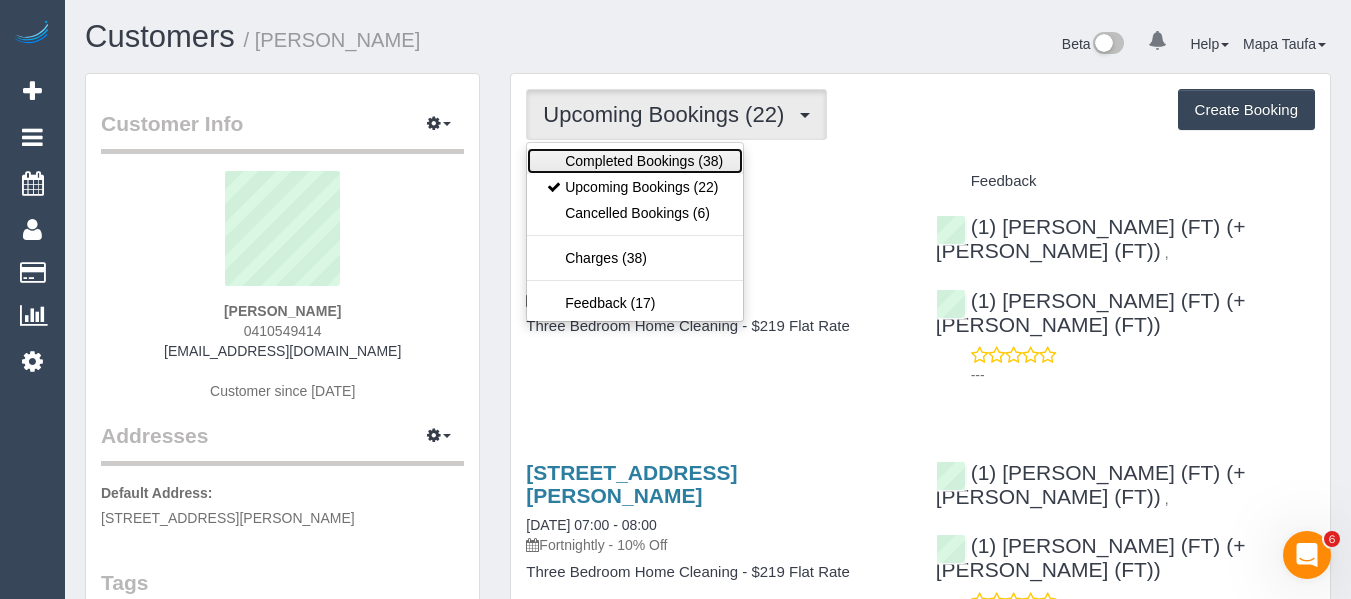 click on "Completed Bookings (38)" at bounding box center (635, 161) 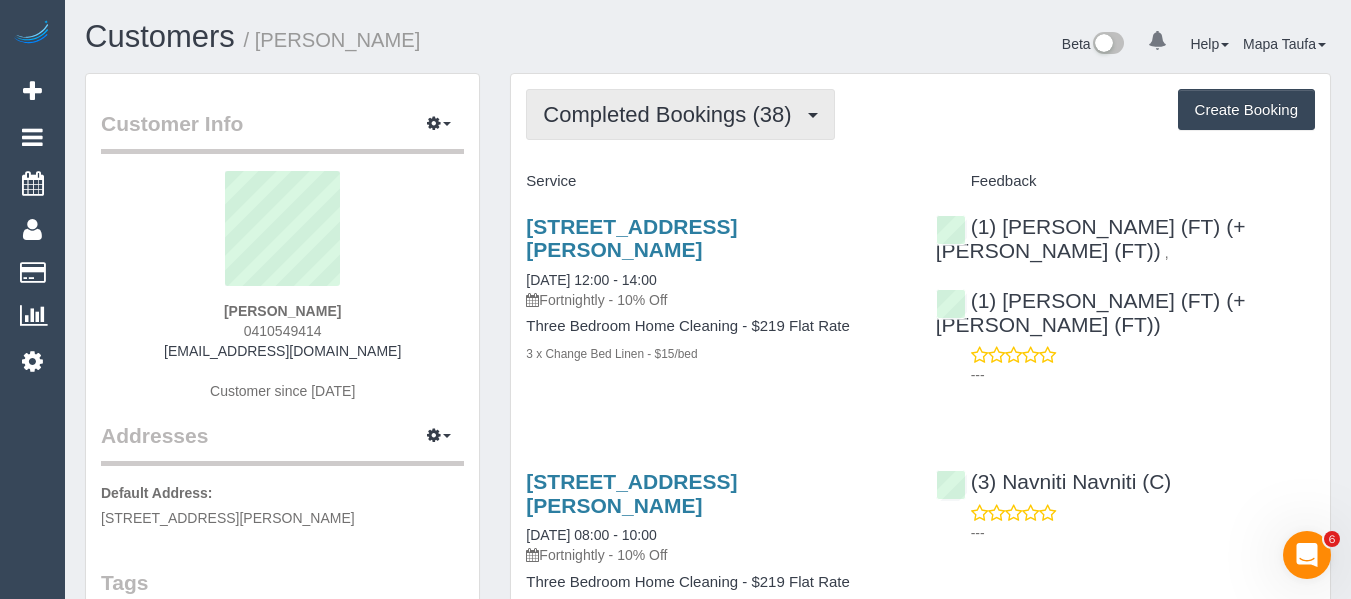 click on "Completed Bookings (38)" at bounding box center (672, 114) 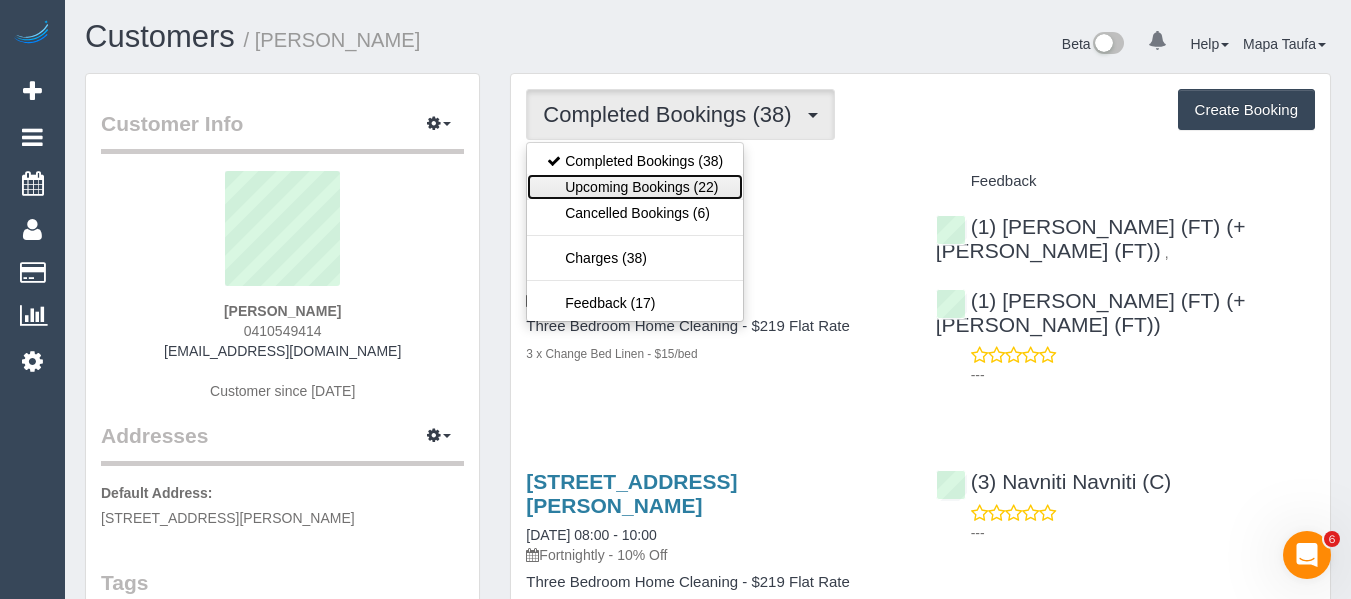 click on "Upcoming Bookings (22)" at bounding box center (635, 187) 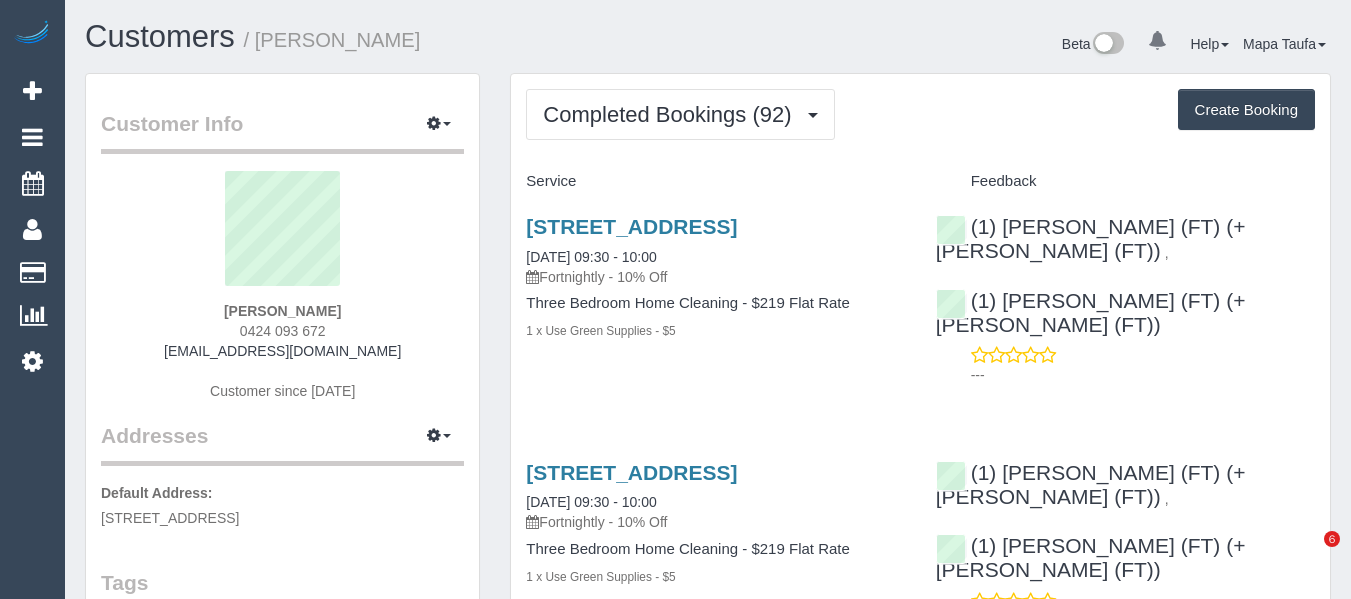 scroll, scrollTop: 0, scrollLeft: 0, axis: both 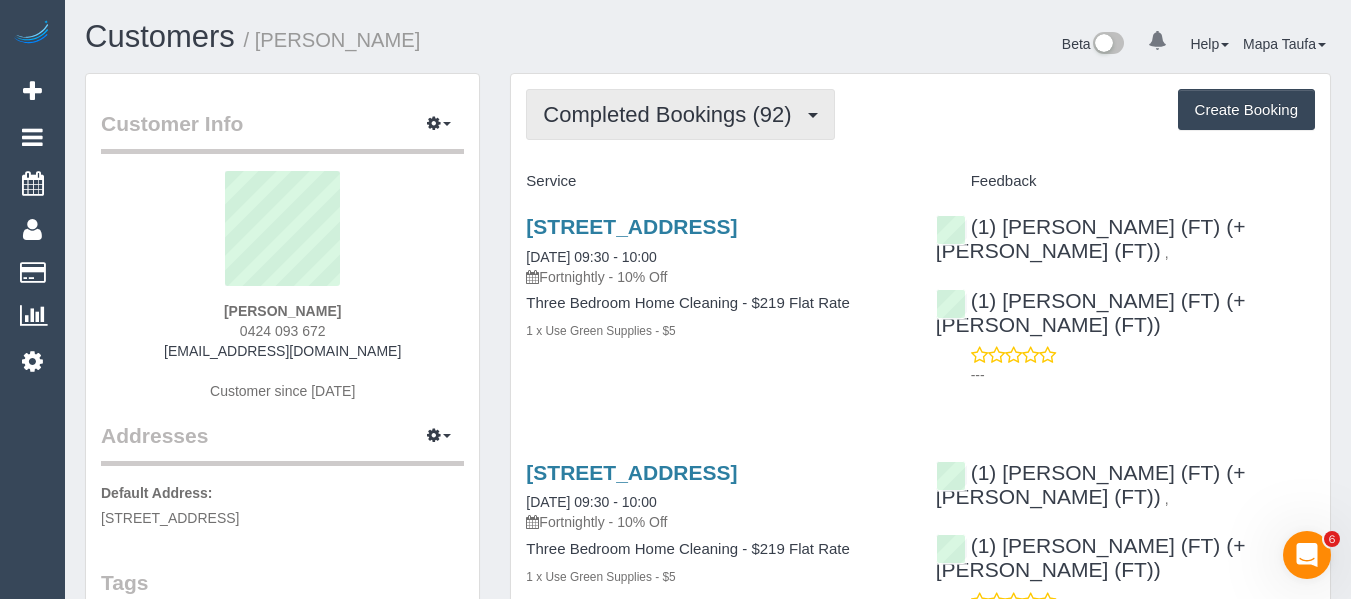 click on "Completed Bookings (92)" at bounding box center (680, 114) 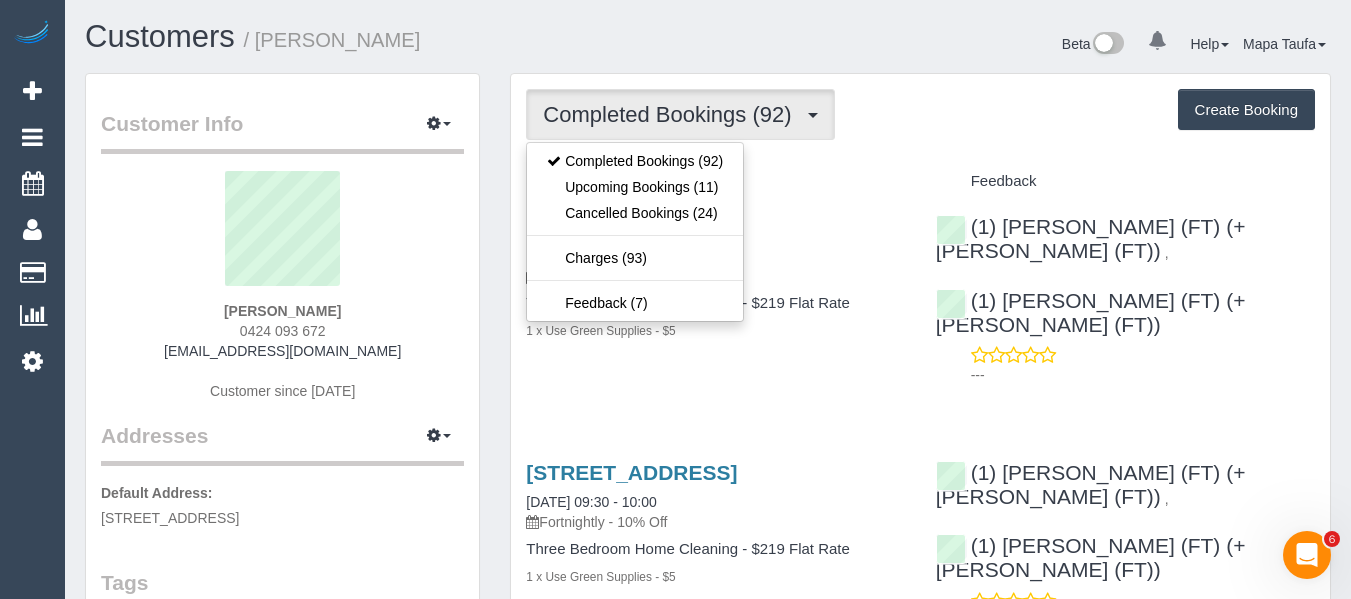 drag, startPoint x: 338, startPoint y: 331, endPoint x: 242, endPoint y: 330, distance: 96.00521 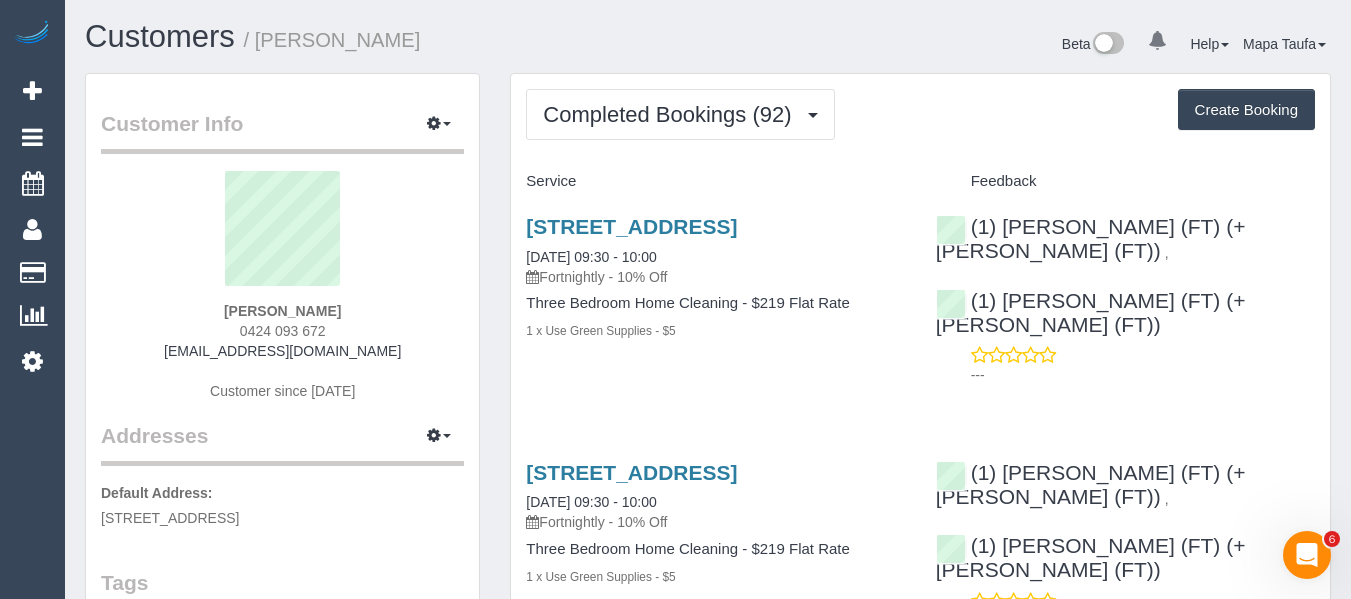 copy on "0424 093 672" 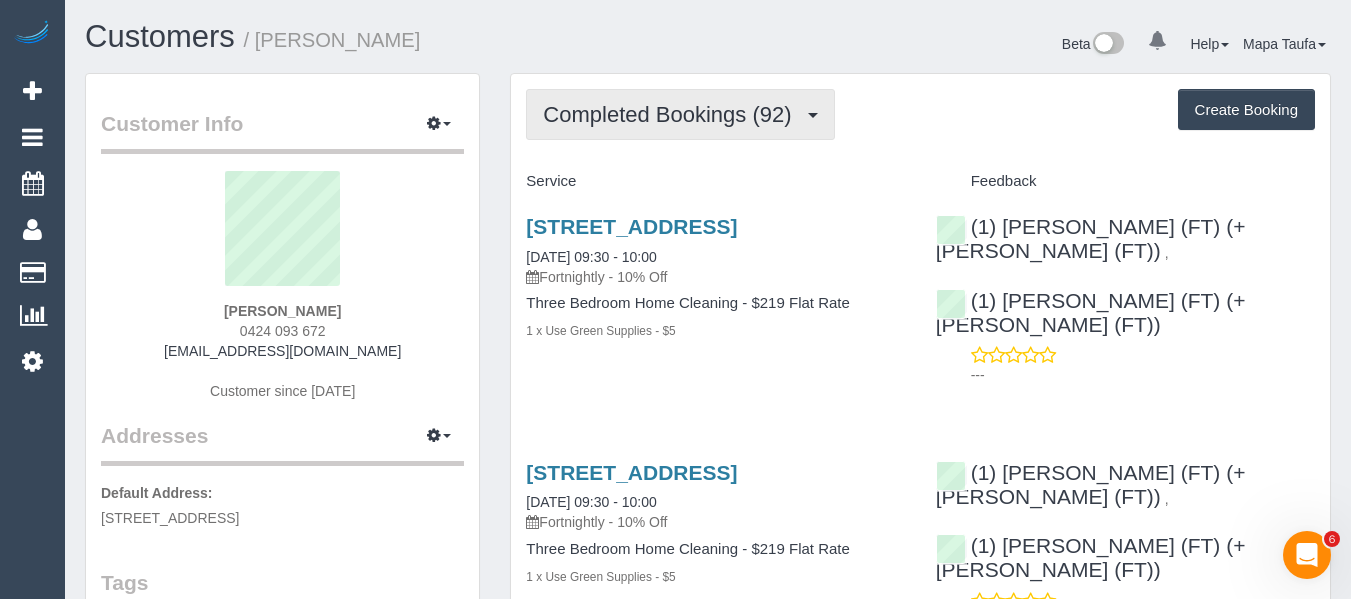 click on "Completed Bookings (92)" at bounding box center (672, 114) 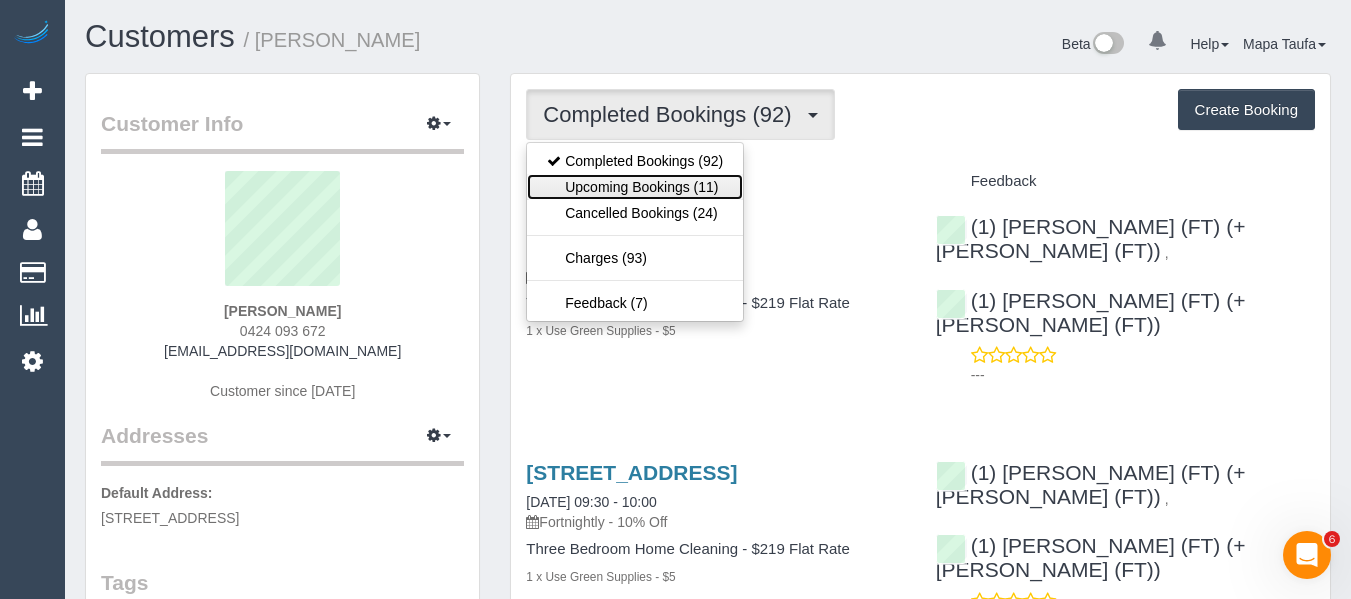 click on "Upcoming Bookings (11)" at bounding box center [635, 187] 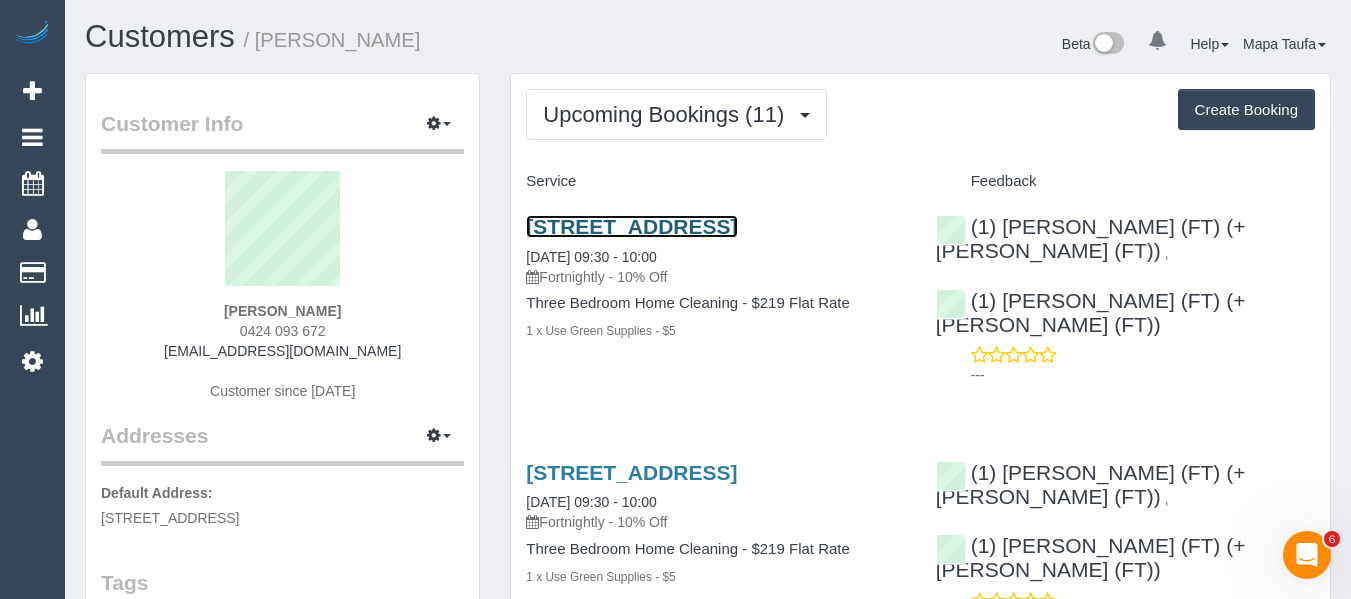 click on "13 Maghull St, Brunswick East, VIC 3057" at bounding box center (631, 226) 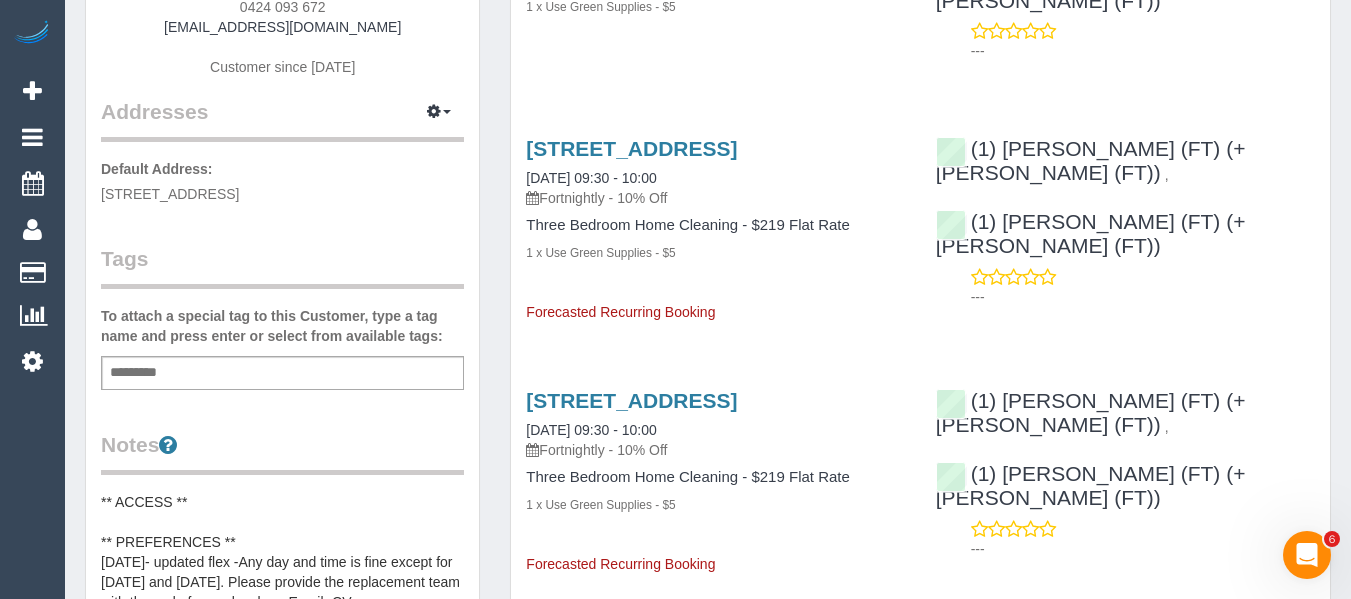 scroll, scrollTop: 0, scrollLeft: 0, axis: both 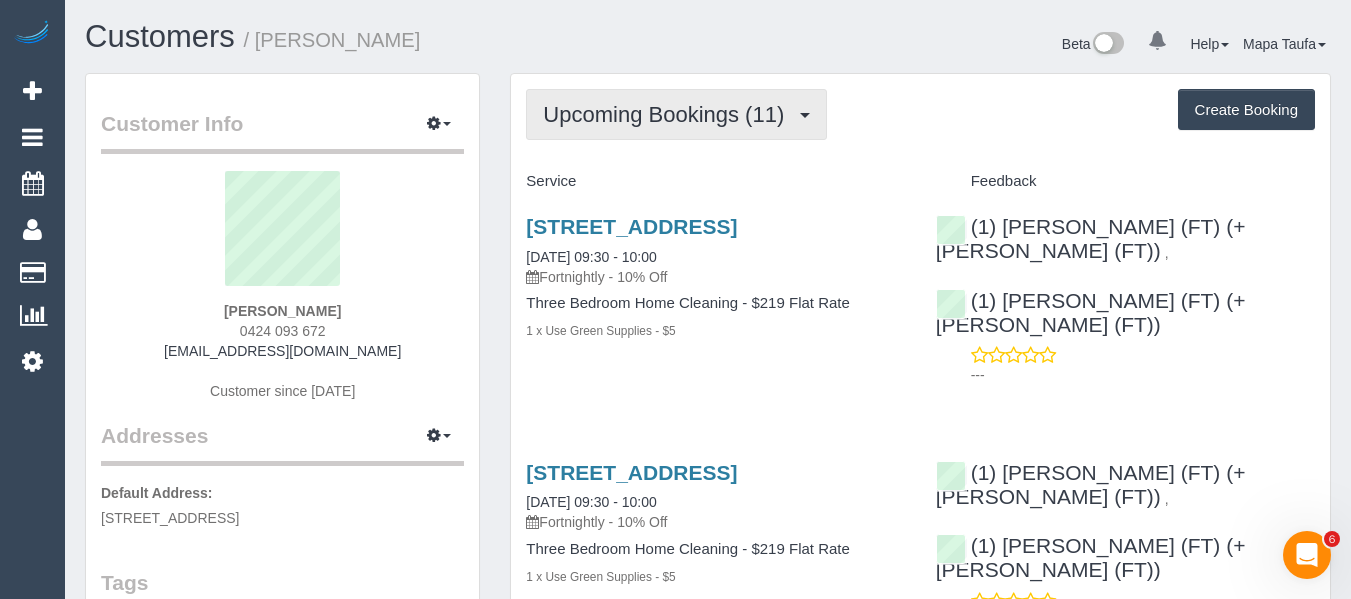 click on "Upcoming Bookings (11)" at bounding box center (668, 114) 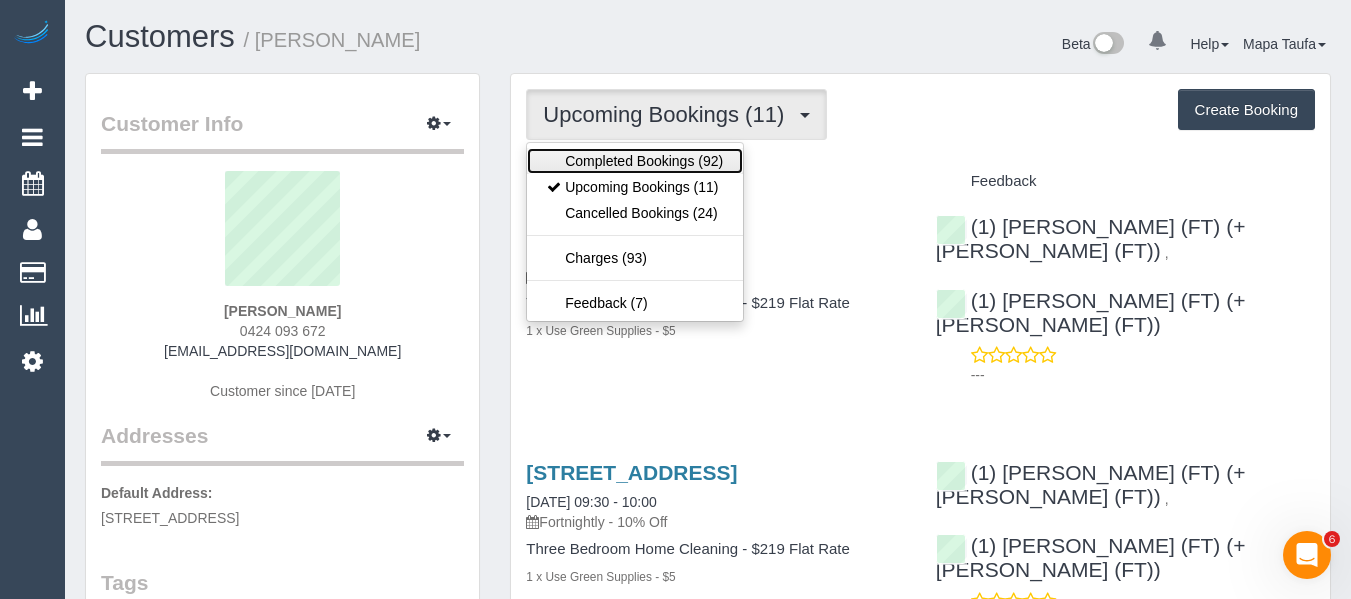 click on "Completed Bookings (92)" at bounding box center (635, 161) 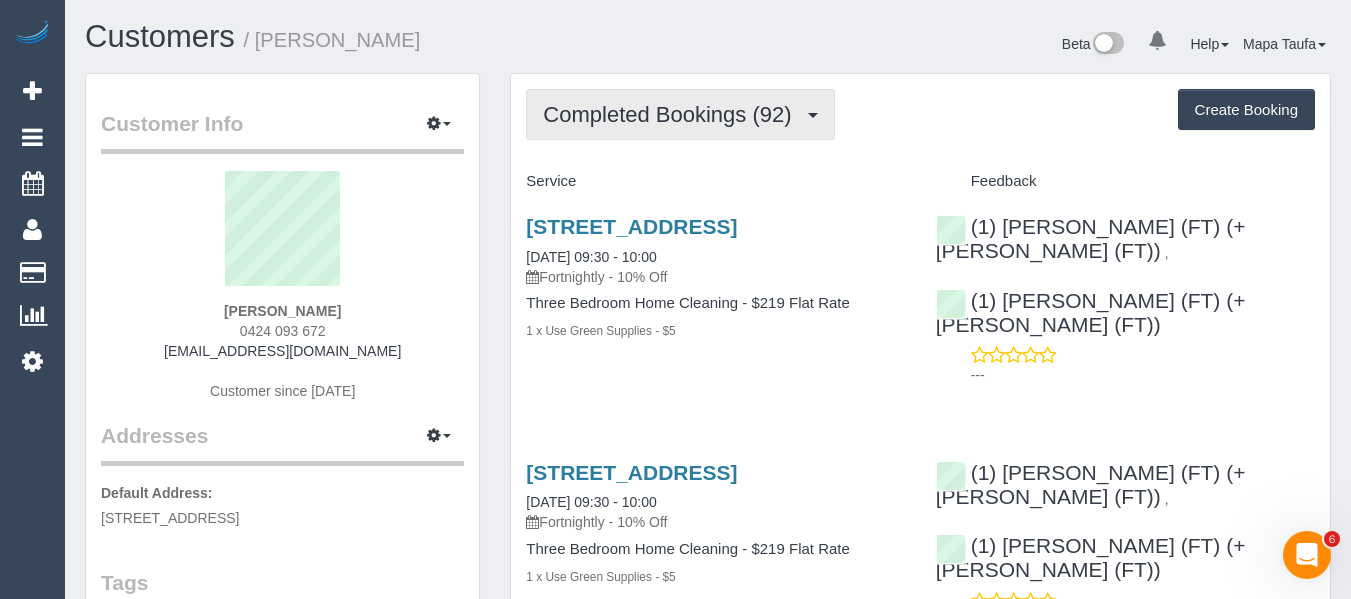 click on "Completed Bookings (92)" at bounding box center (672, 114) 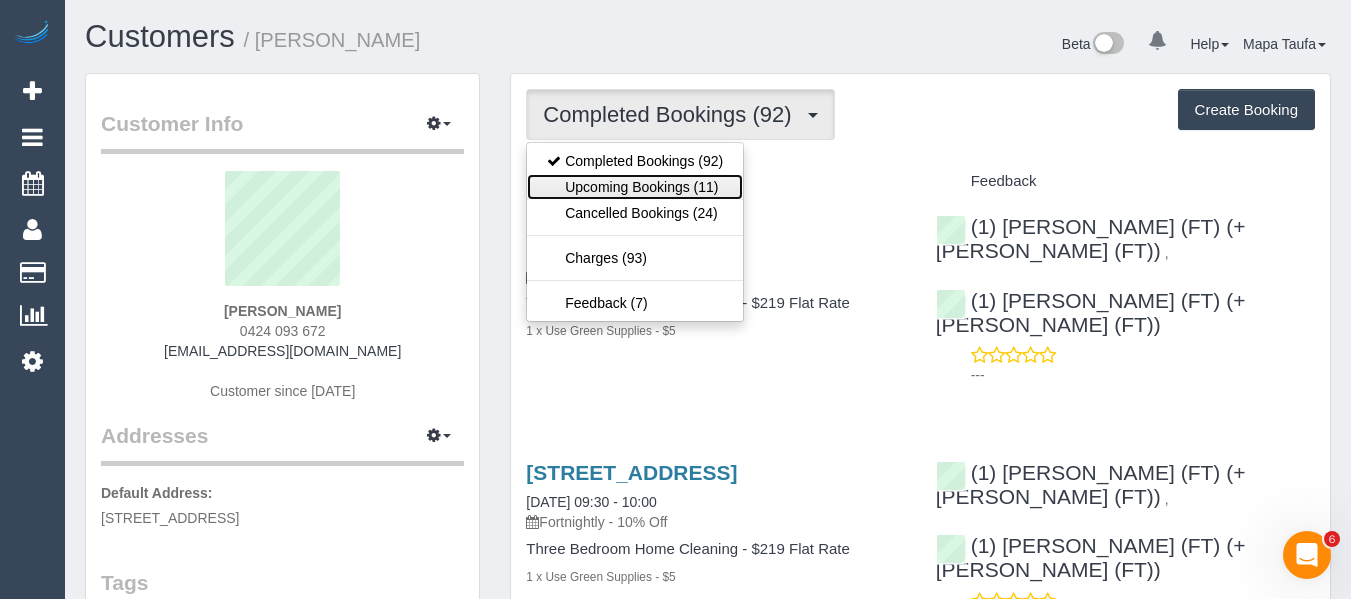 click on "Upcoming Bookings (11)" at bounding box center [635, 187] 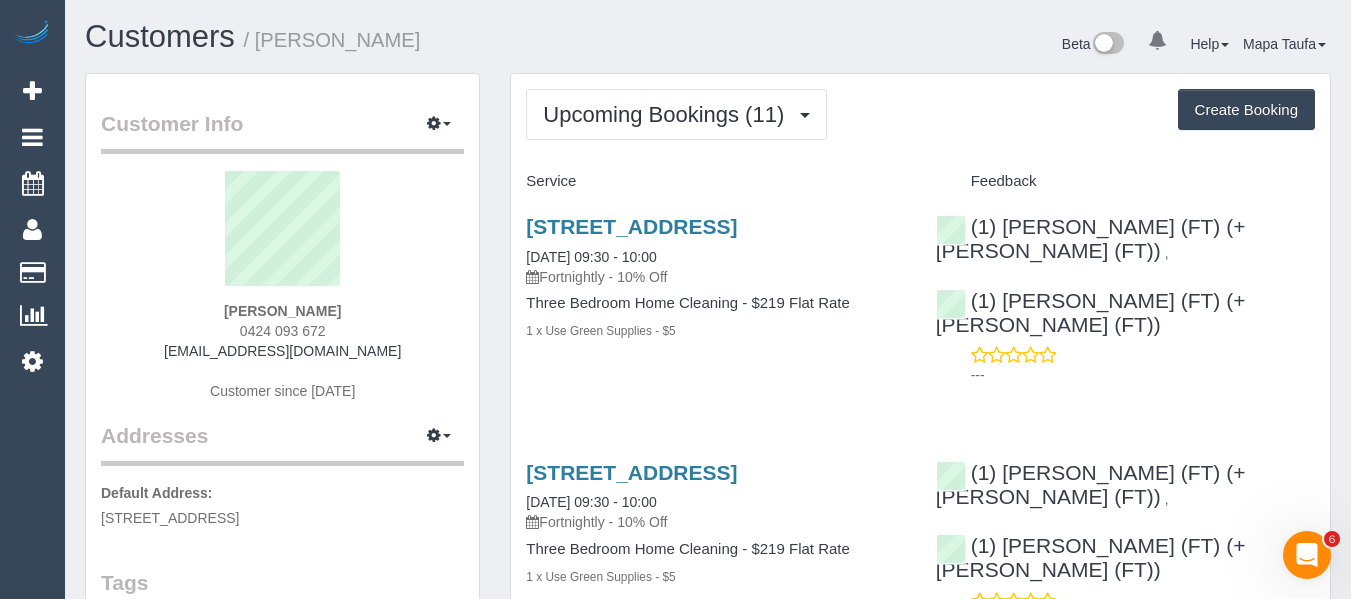 click on "Upcoming Bookings (11)
Completed Bookings (92)
Upcoming Bookings (11)
Cancelled Bookings (24)
Charges (93)
Feedback (7)
Create Booking
Service
Feedback" at bounding box center (920, 1527) 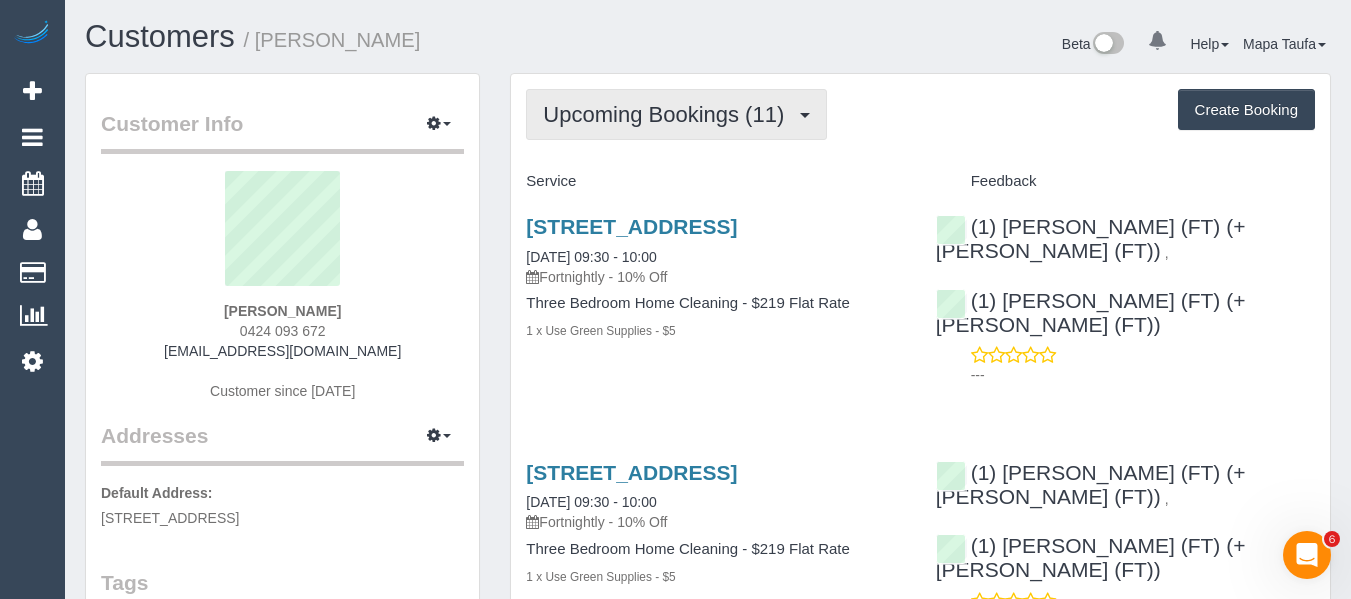 drag, startPoint x: 707, startPoint y: 120, endPoint x: 698, endPoint y: 139, distance: 21.023796 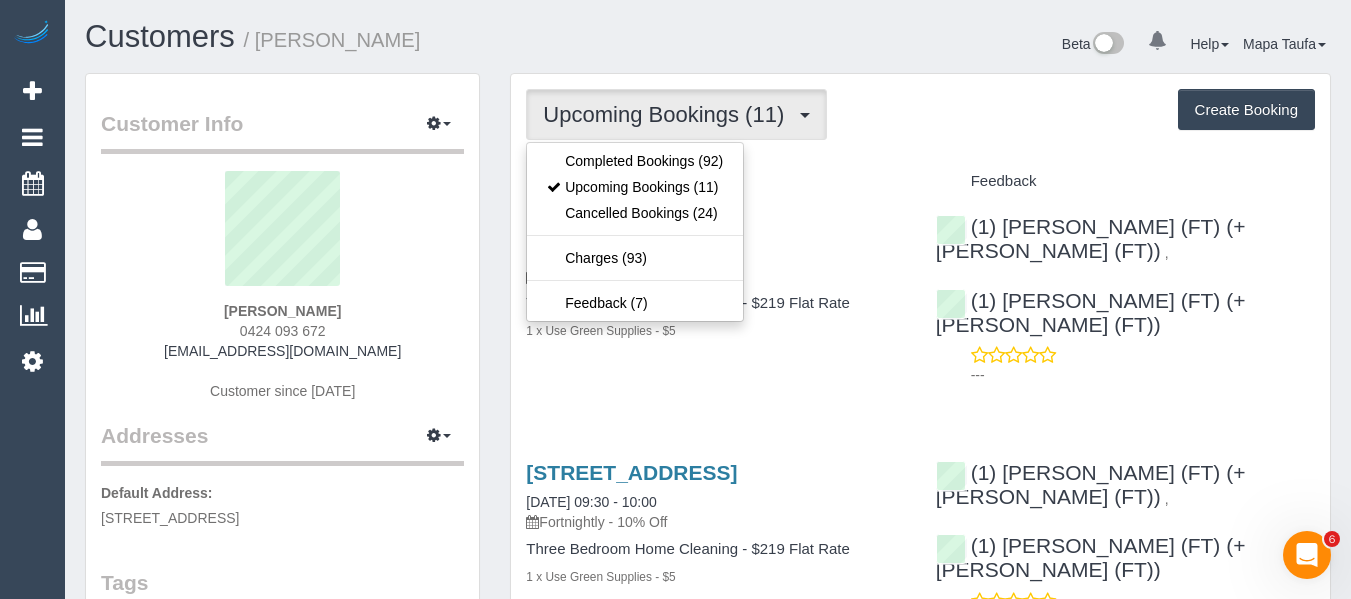 click on "Completed Bookings (92)
Upcoming Bookings (11)
Cancelled Bookings (24)
Charges (93)
Feedback (7)" at bounding box center (635, 232) 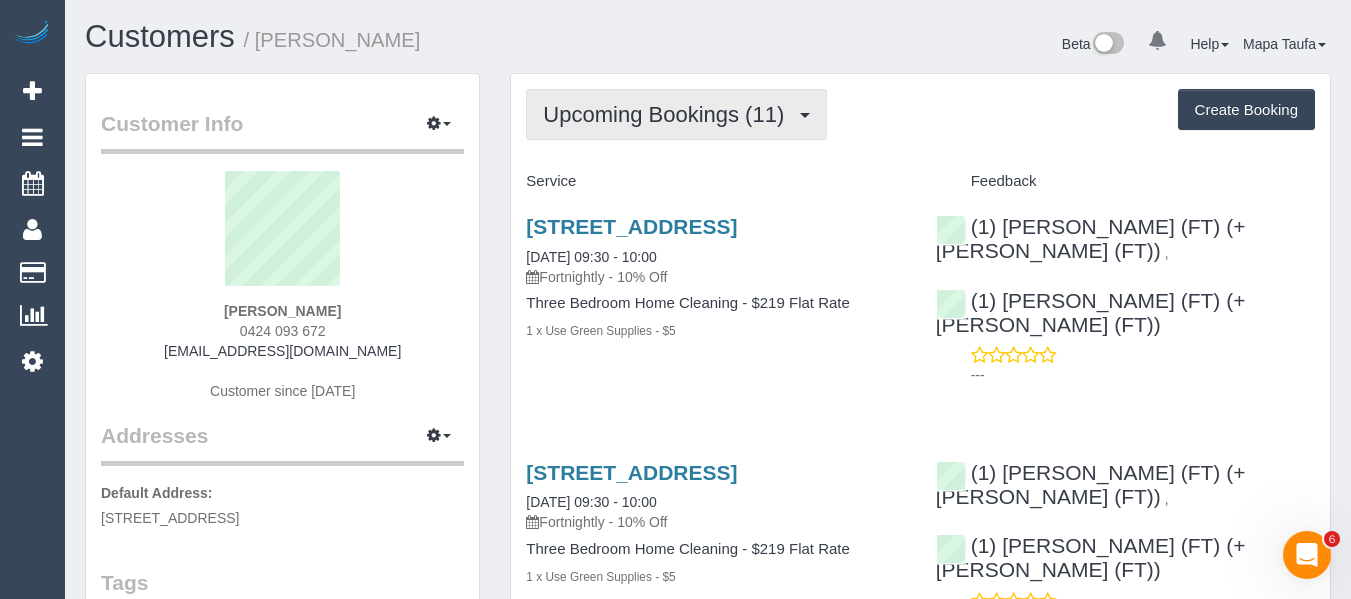 drag, startPoint x: 690, startPoint y: 124, endPoint x: 690, endPoint y: 149, distance: 25 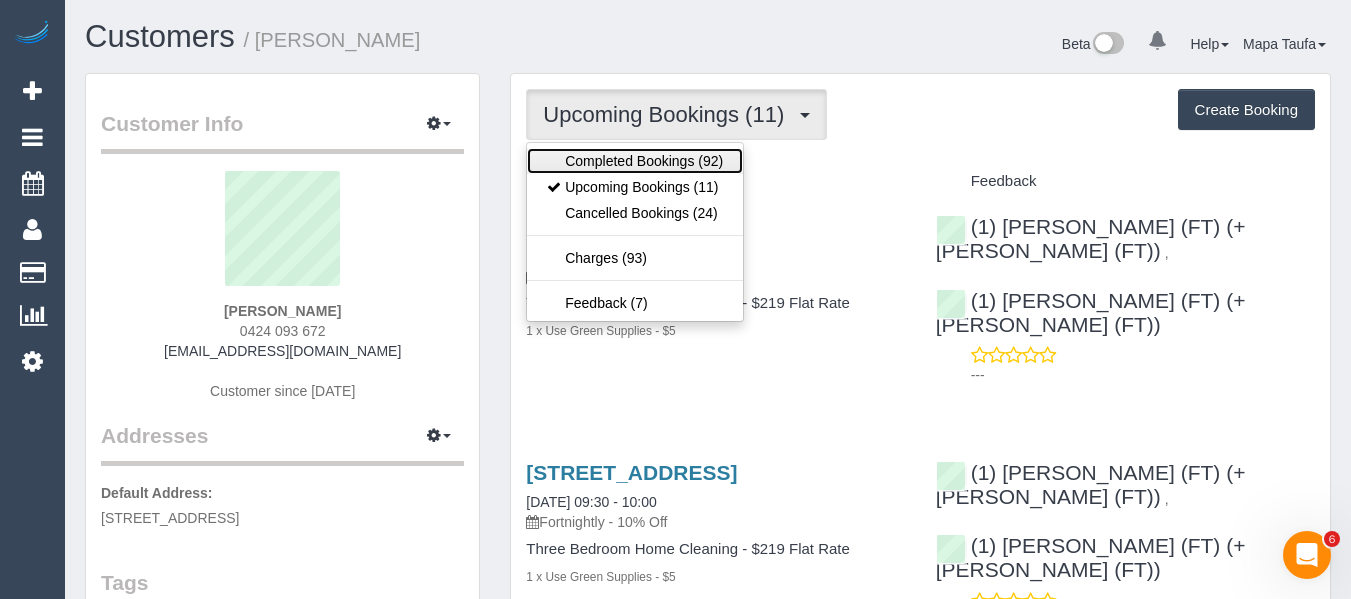 click on "Completed Bookings (92)" at bounding box center [635, 161] 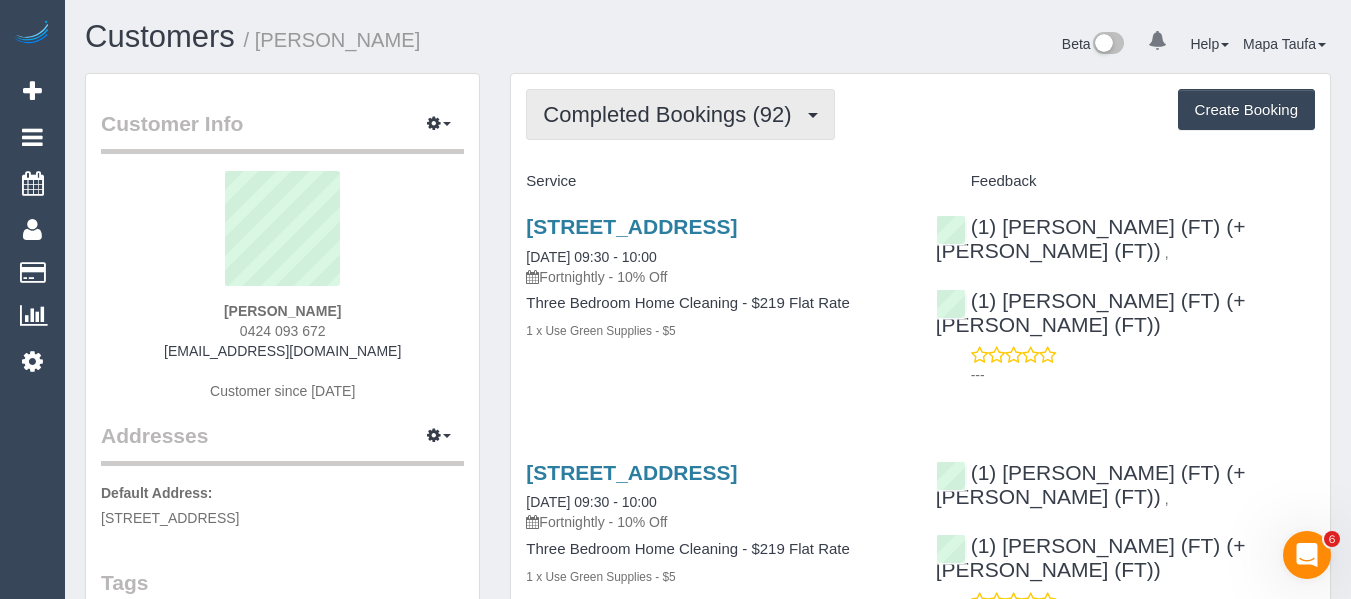 click on "Completed Bookings (92)" at bounding box center [680, 114] 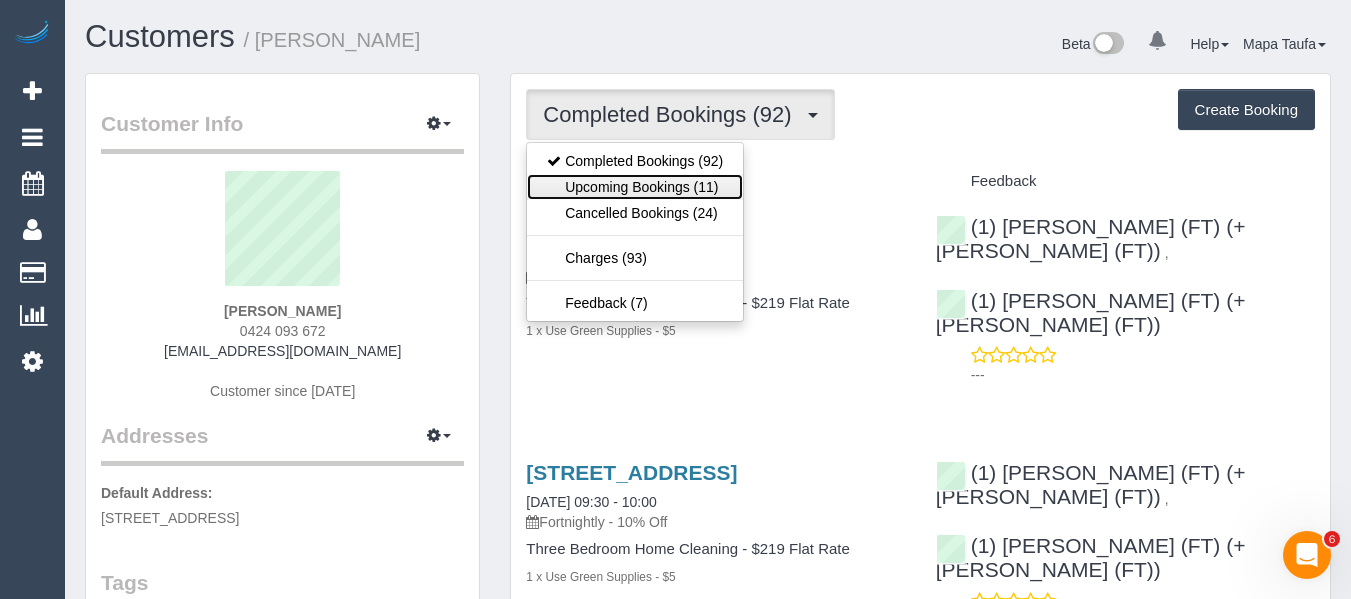 click on "Upcoming Bookings (11)" at bounding box center [635, 187] 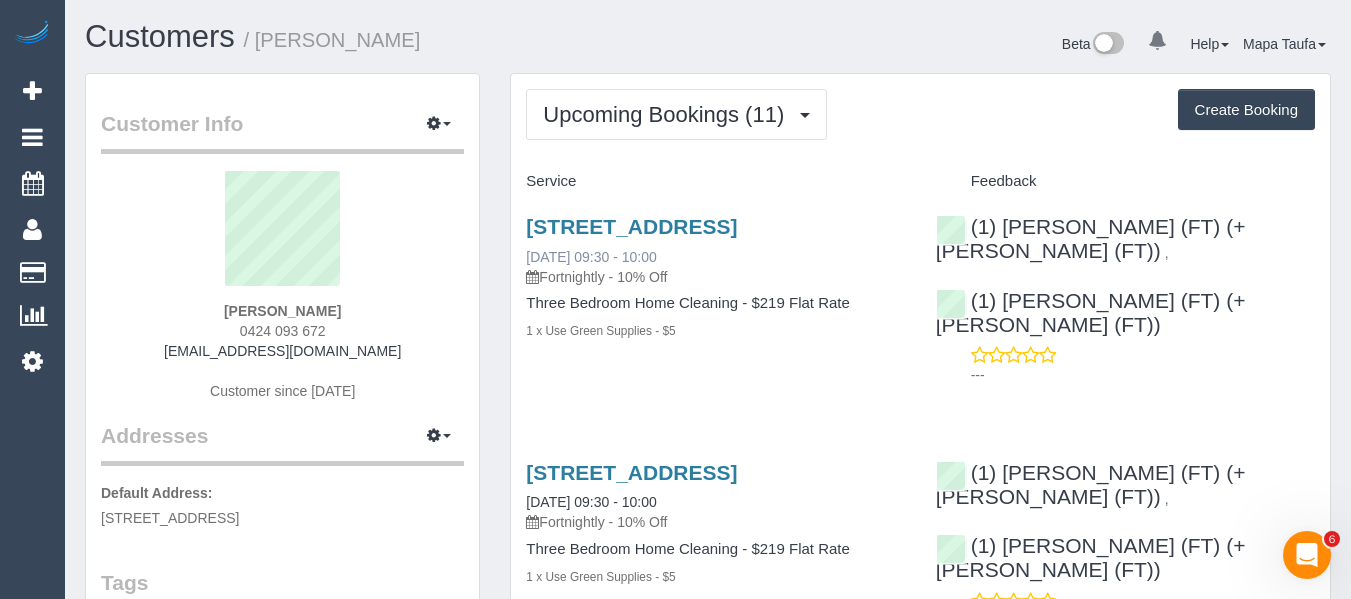 drag, startPoint x: 691, startPoint y: 282, endPoint x: 599, endPoint y: 276, distance: 92.19544 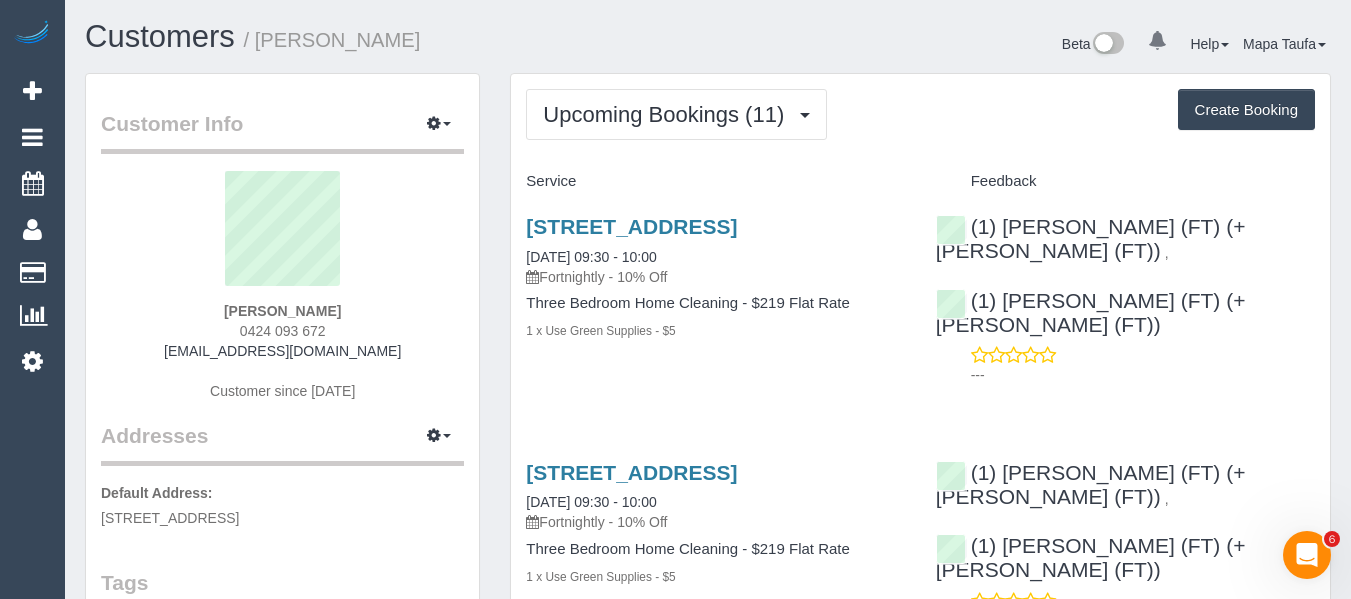 copy on "09:30 - 10:00" 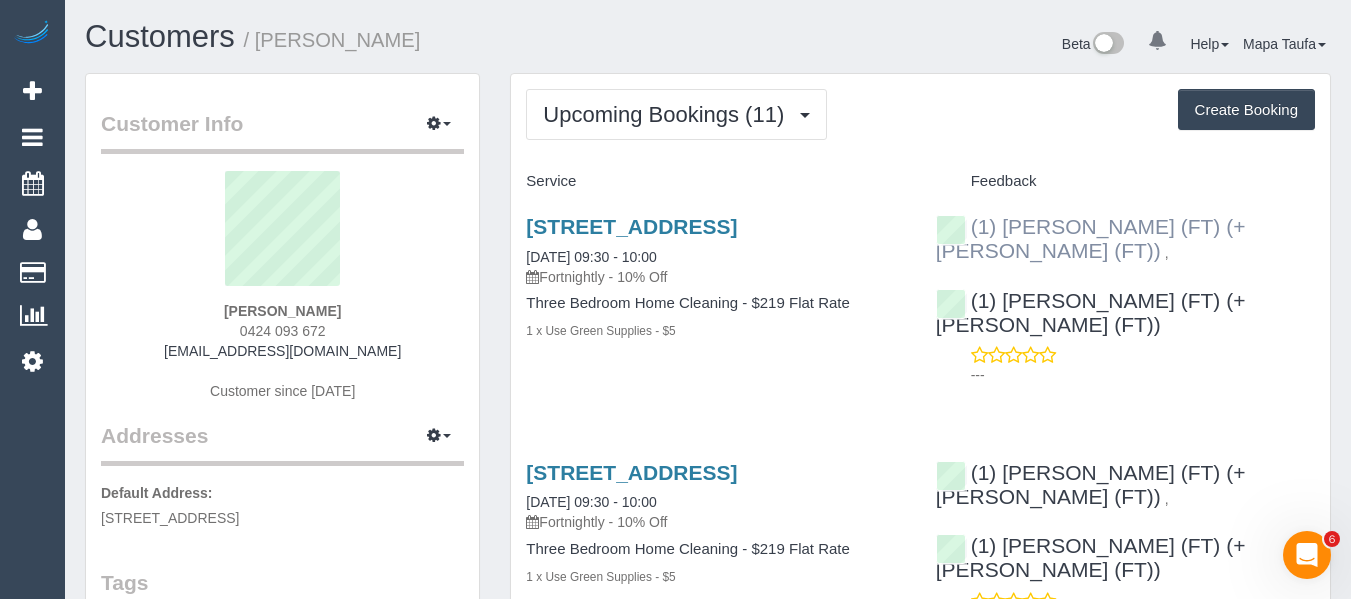drag, startPoint x: 1237, startPoint y: 224, endPoint x: 1005, endPoint y: 222, distance: 232.00862 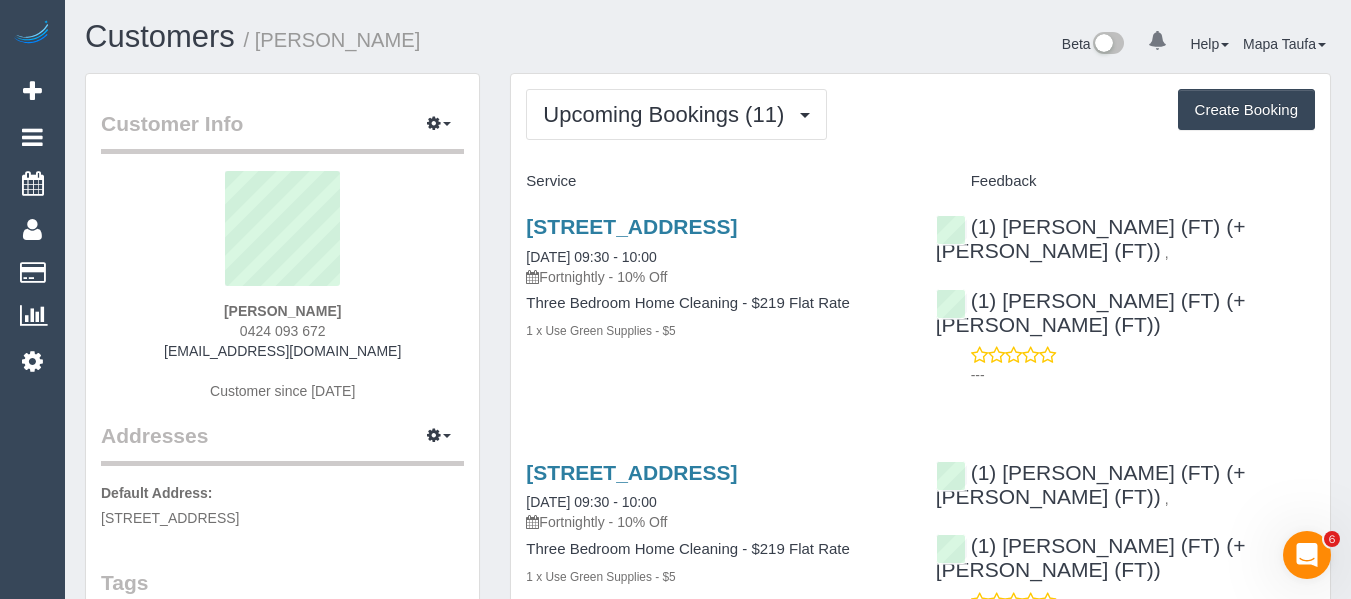 copy on "Tina (FT) (+Tony (FT))
," 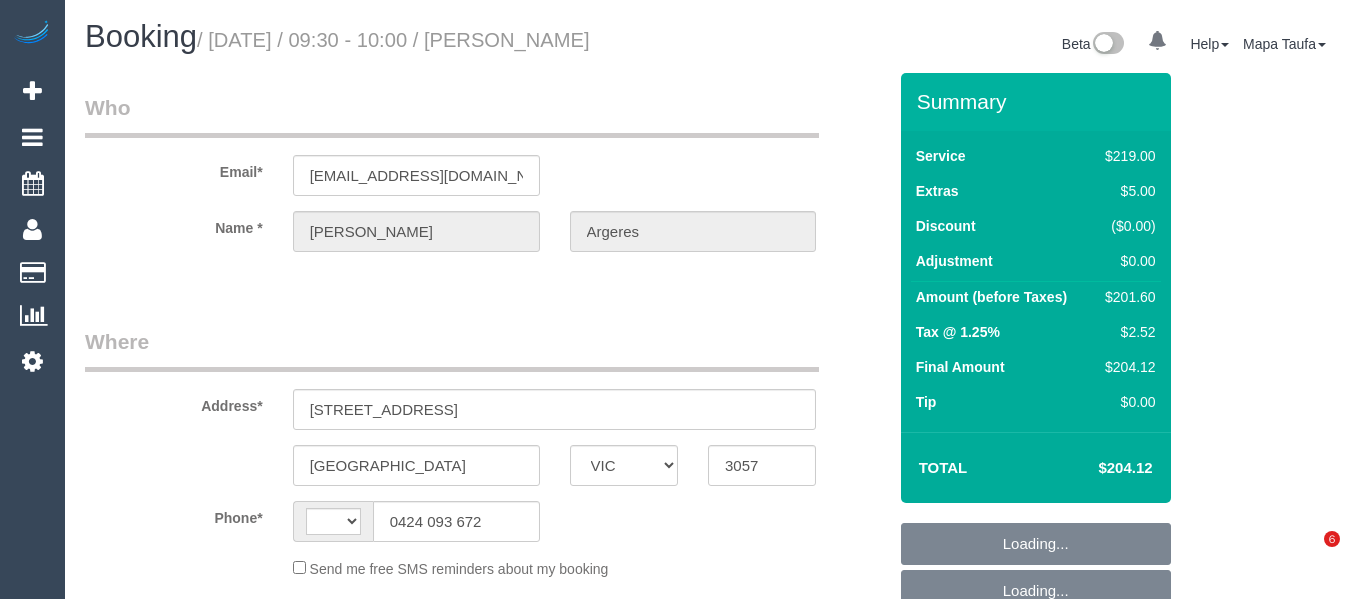 select on "VIC" 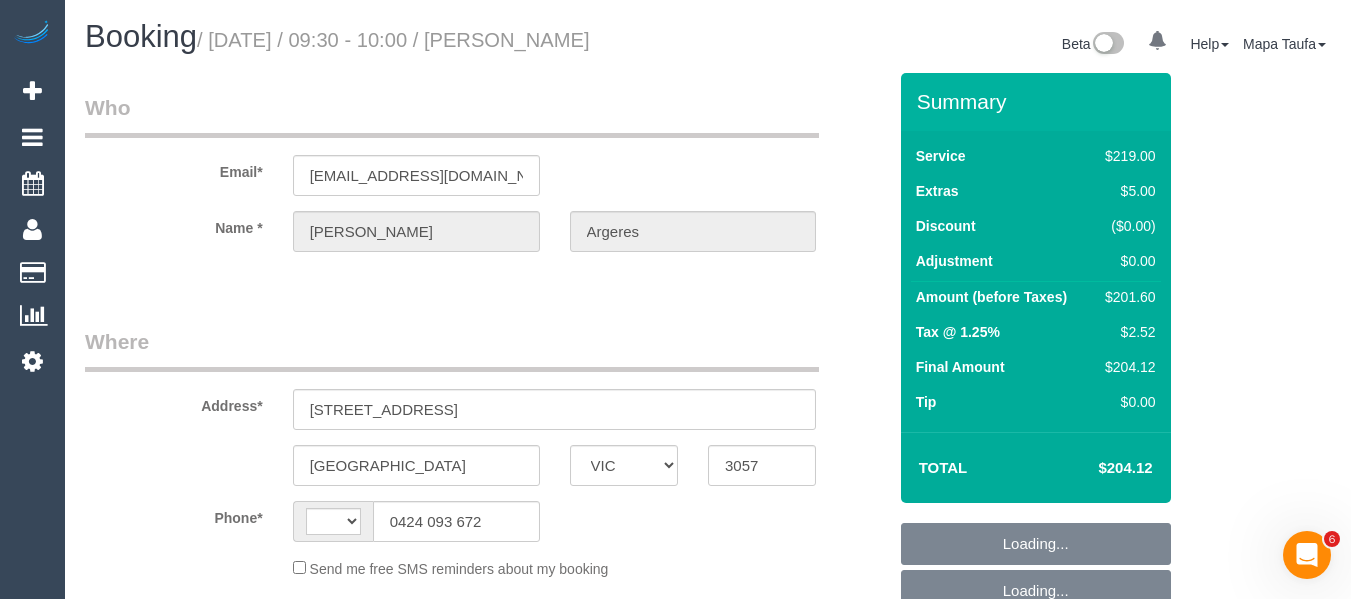 scroll, scrollTop: 0, scrollLeft: 0, axis: both 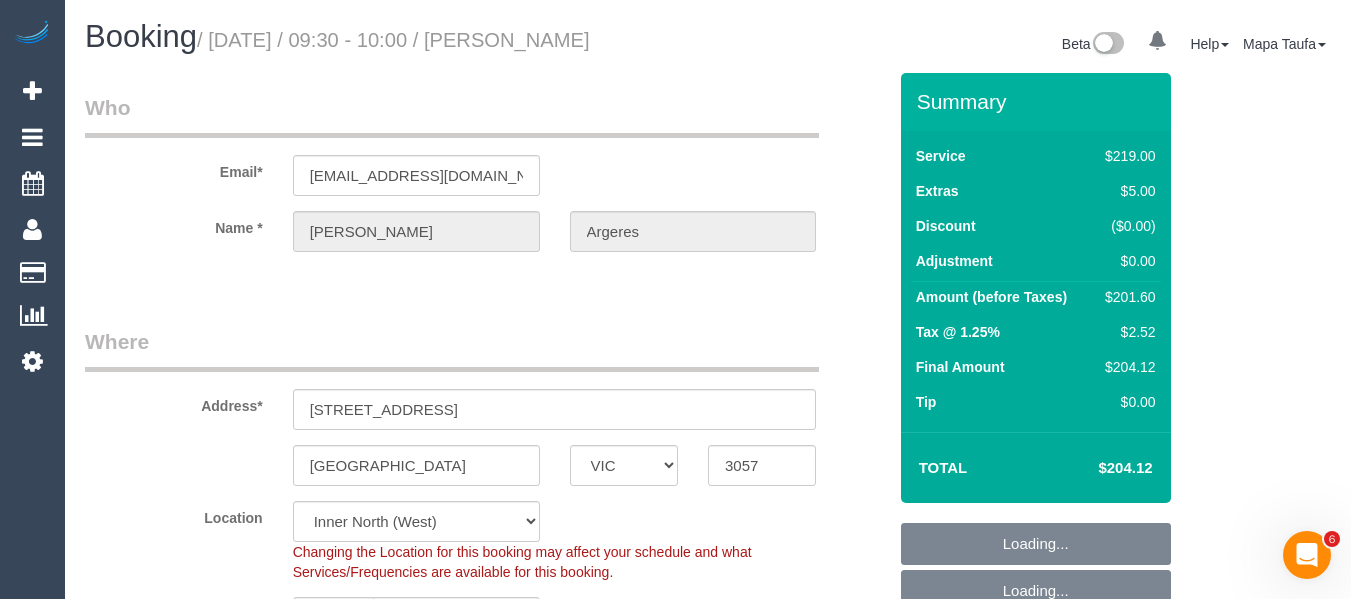 select on "object:1656" 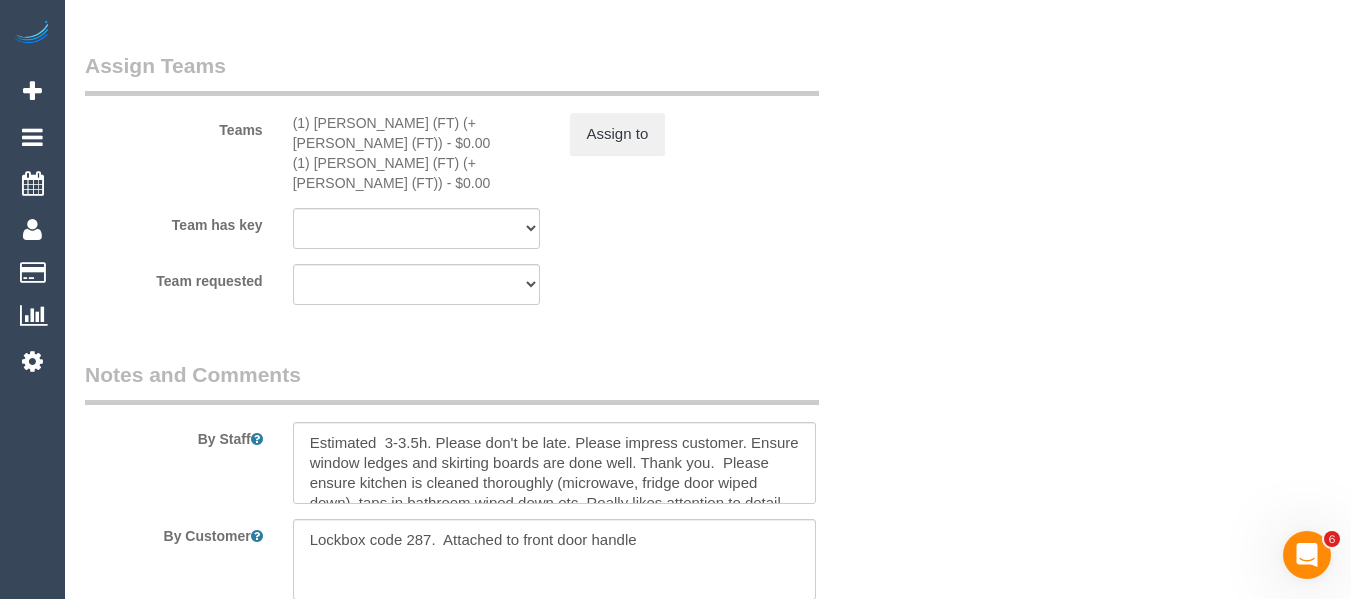 scroll, scrollTop: 3376, scrollLeft: 0, axis: vertical 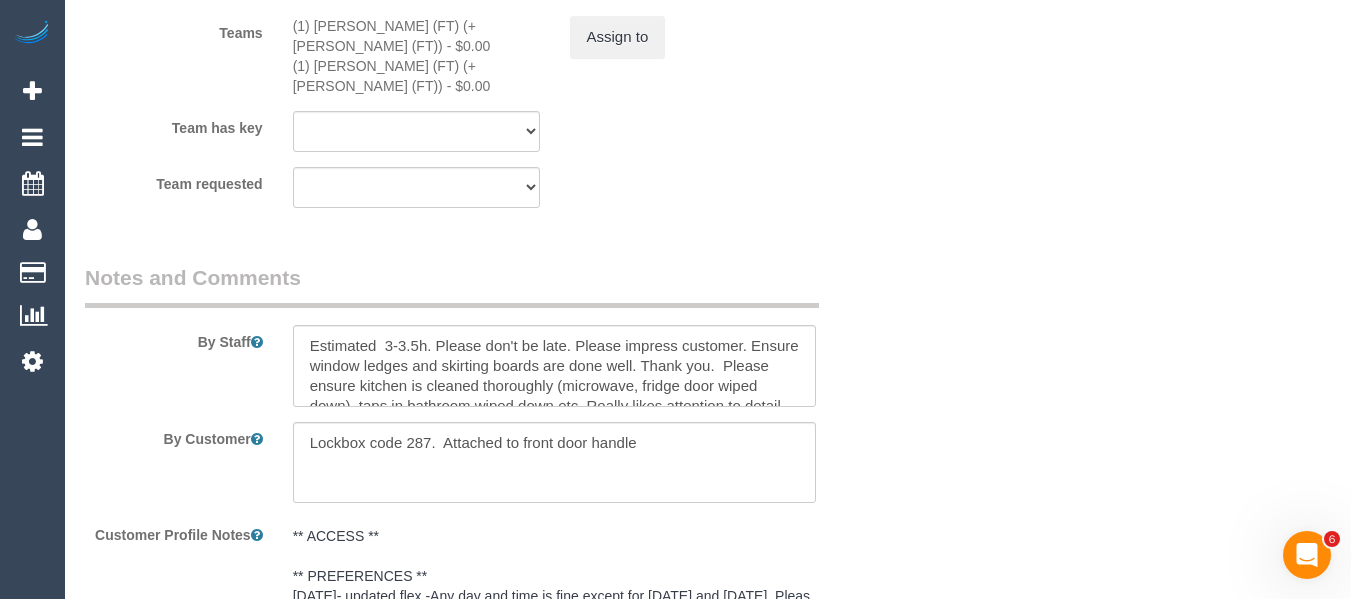 drag, startPoint x: 898, startPoint y: 395, endPoint x: 887, endPoint y: 395, distance: 11 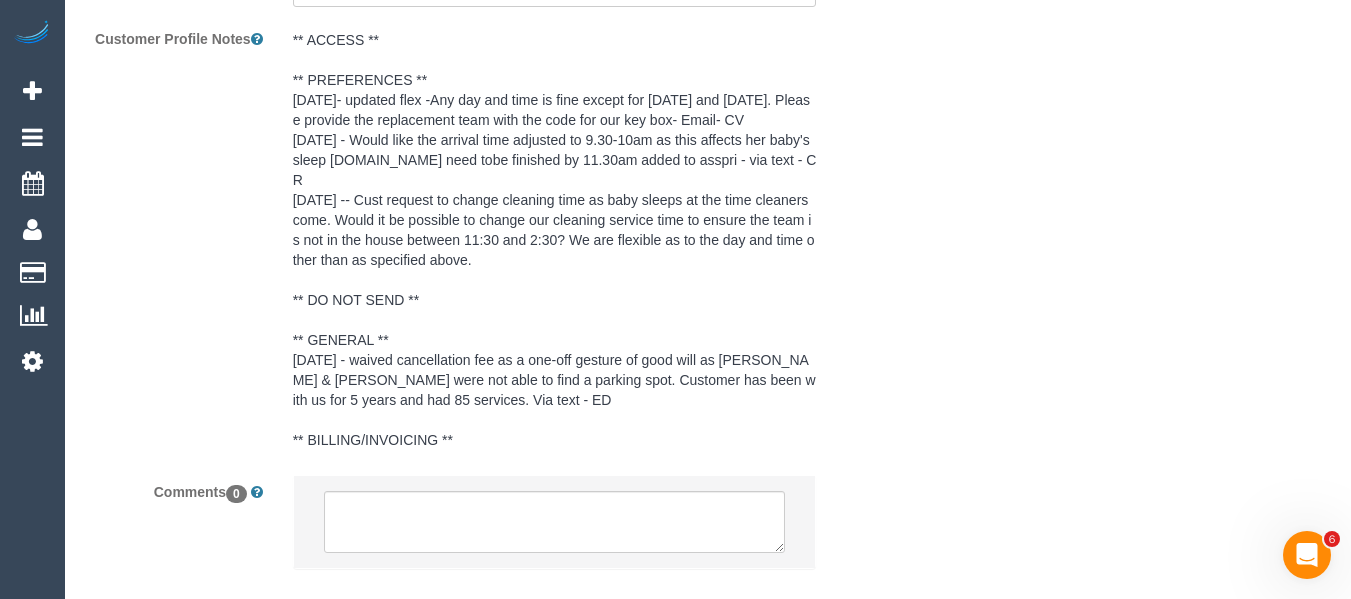 scroll, scrollTop: 3949, scrollLeft: 0, axis: vertical 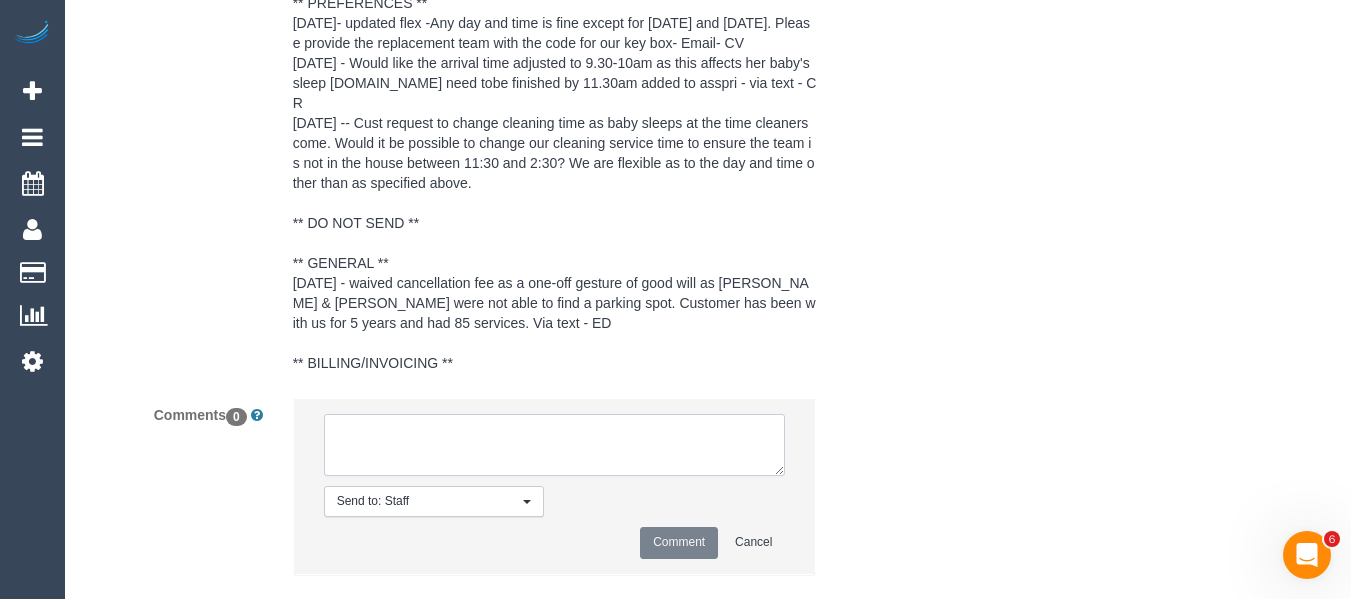 click at bounding box center [555, 445] 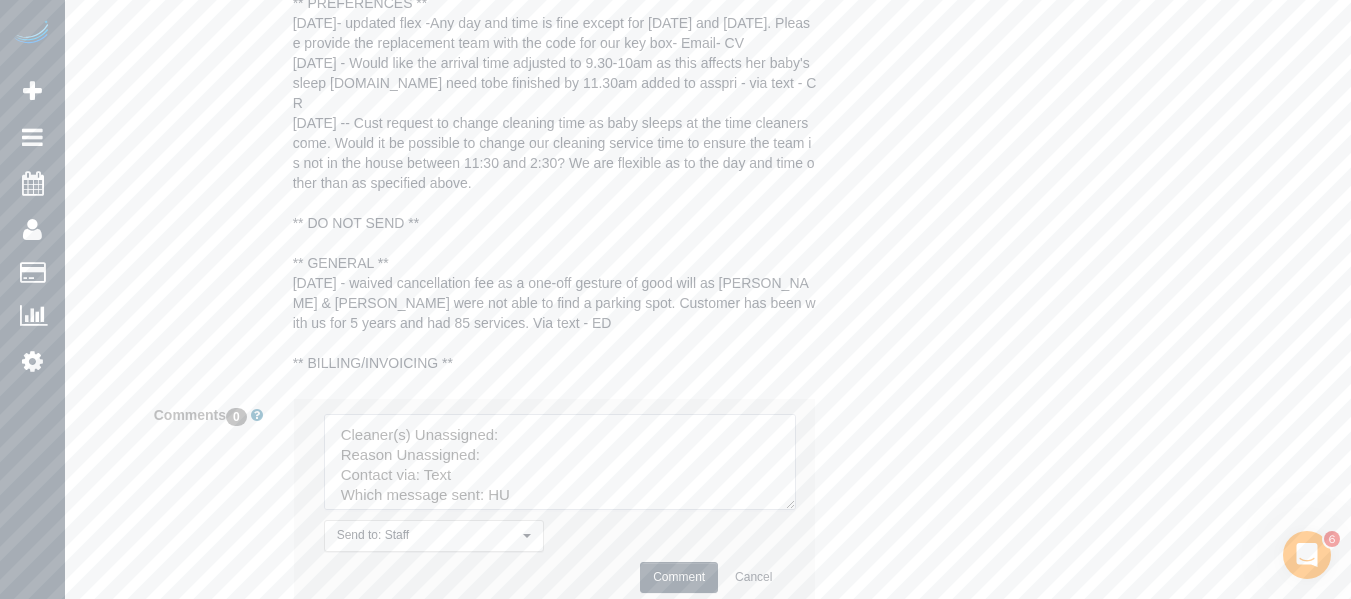 drag, startPoint x: 779, startPoint y: 428, endPoint x: 656, endPoint y: 537, distance: 164.3472 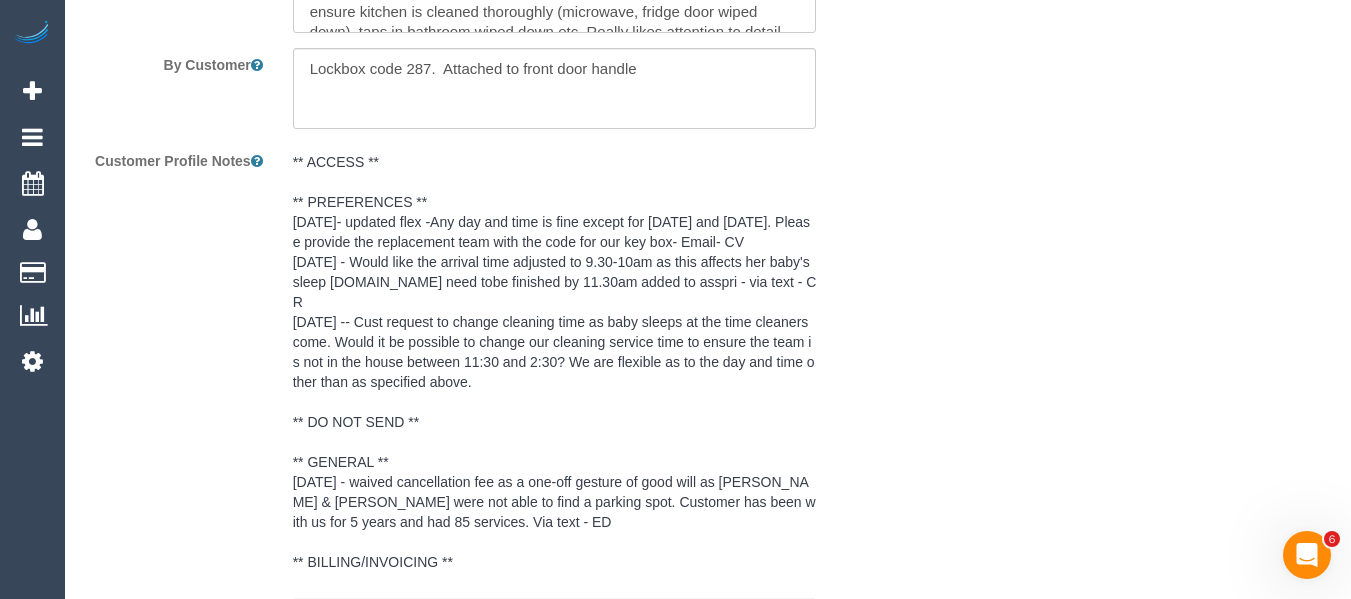 scroll, scrollTop: 3749, scrollLeft: 0, axis: vertical 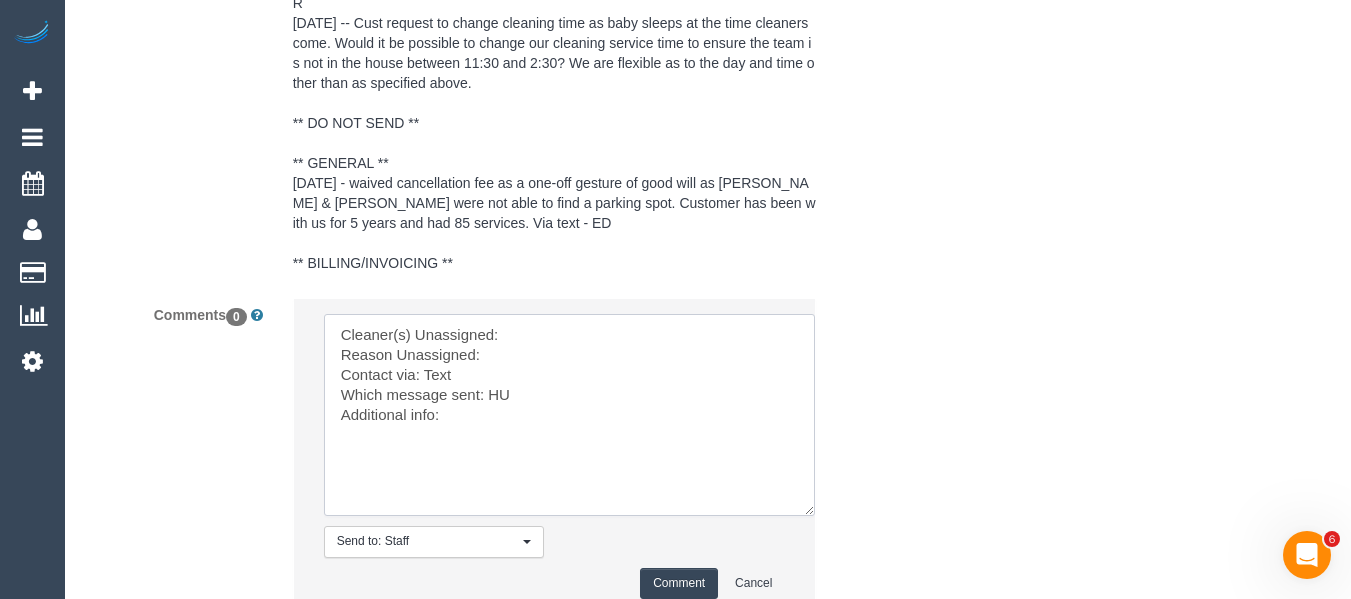 paste on "09:30 - 10:00" 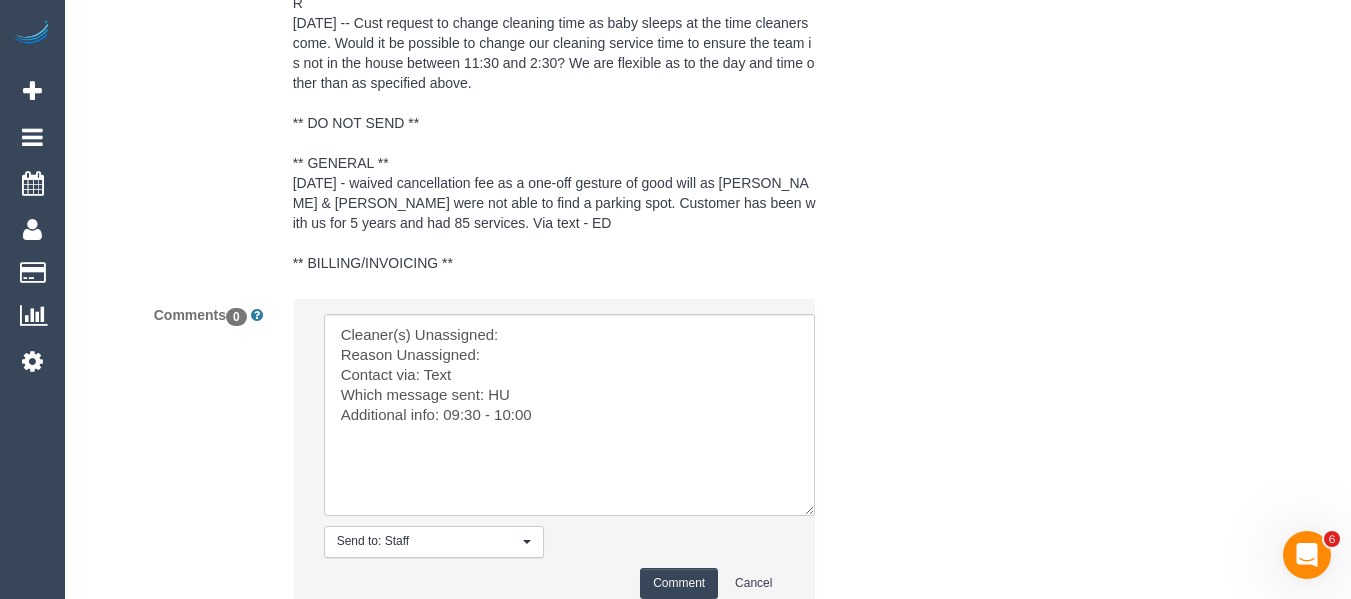 click on "Who
Email*
ijargeres@gmail.com
Name *
Irene
Argeres
Where
Address*
13 Maghull St
BRUNSWICK EAST
ACT
NSW
NT
QLD
SA
TAS
VIC
WA
3057
Location
Office City East (North) East (South) Inner East Inner North (East) Inner North (West) Inner South East Inner West North (East) North (West) Outer East Outer North (East) Outer North (West) Outer South East Outer West South East (East) South East (West) West (North) West (South) ZG - Central ZG - East ZG - North ZG - South" at bounding box center [708, -1643] 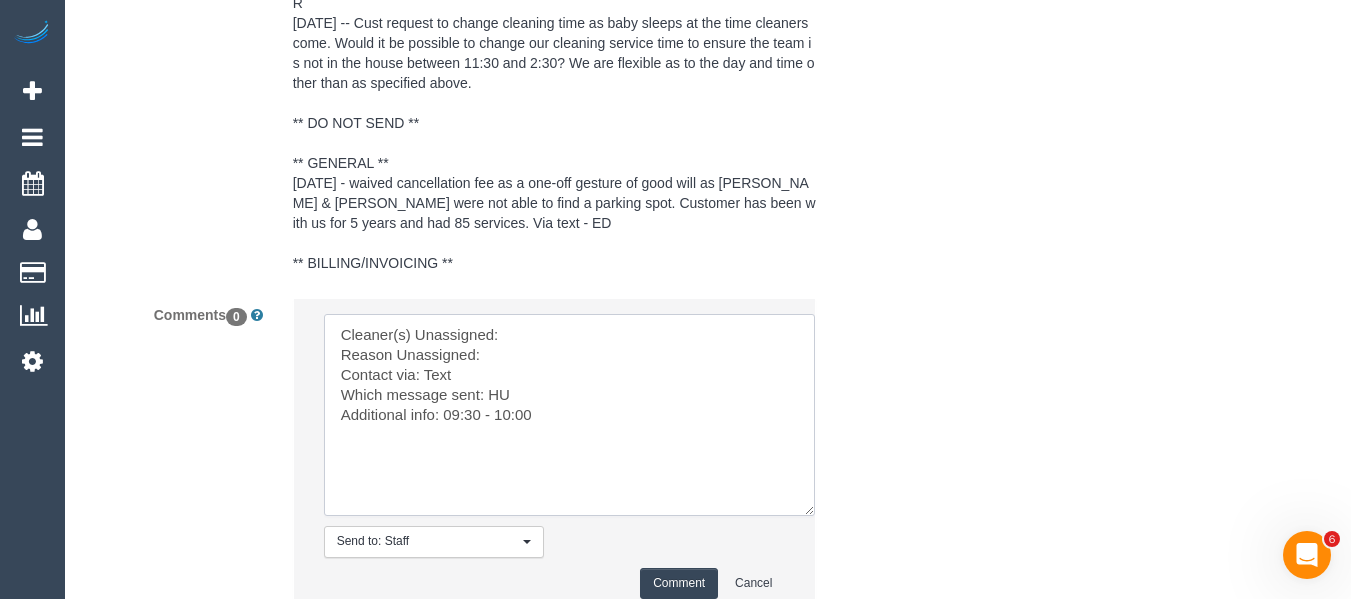 click at bounding box center [569, 415] 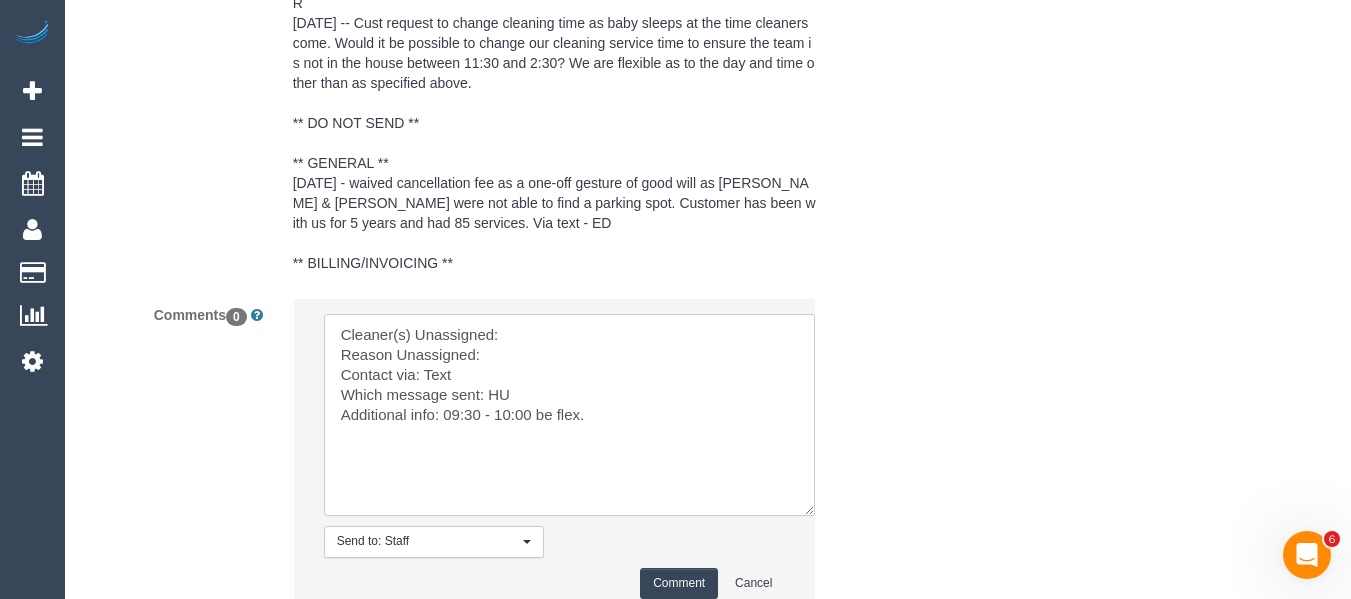 click at bounding box center [569, 415] 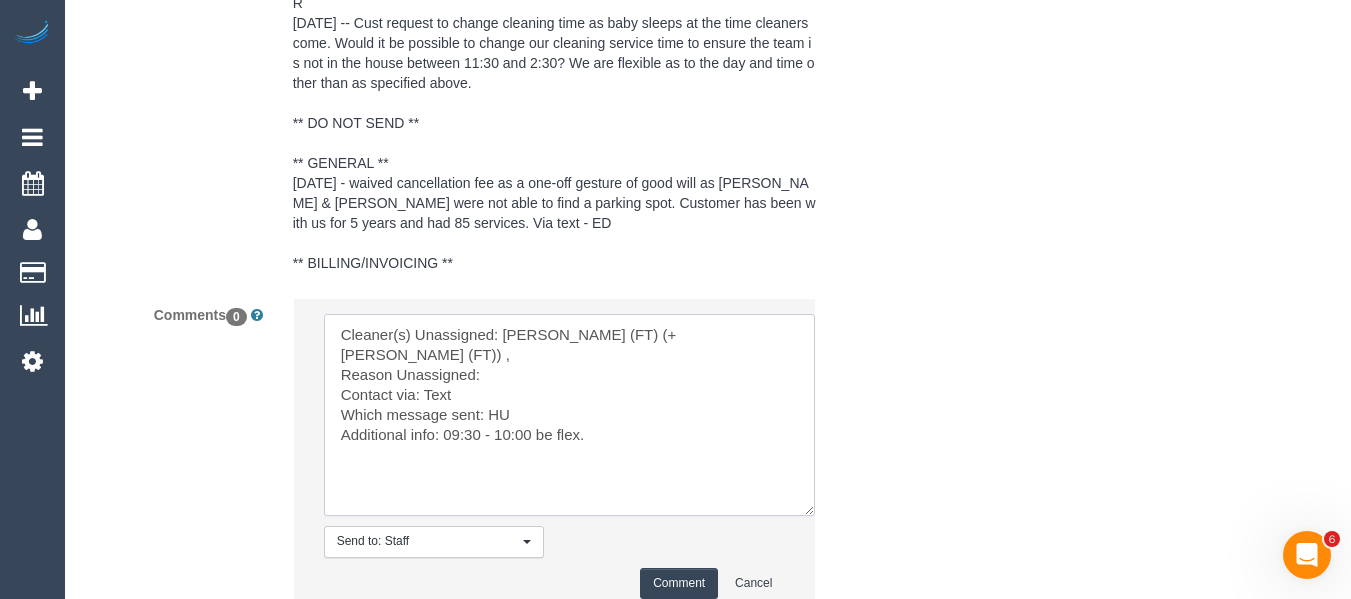 click at bounding box center [569, 415] 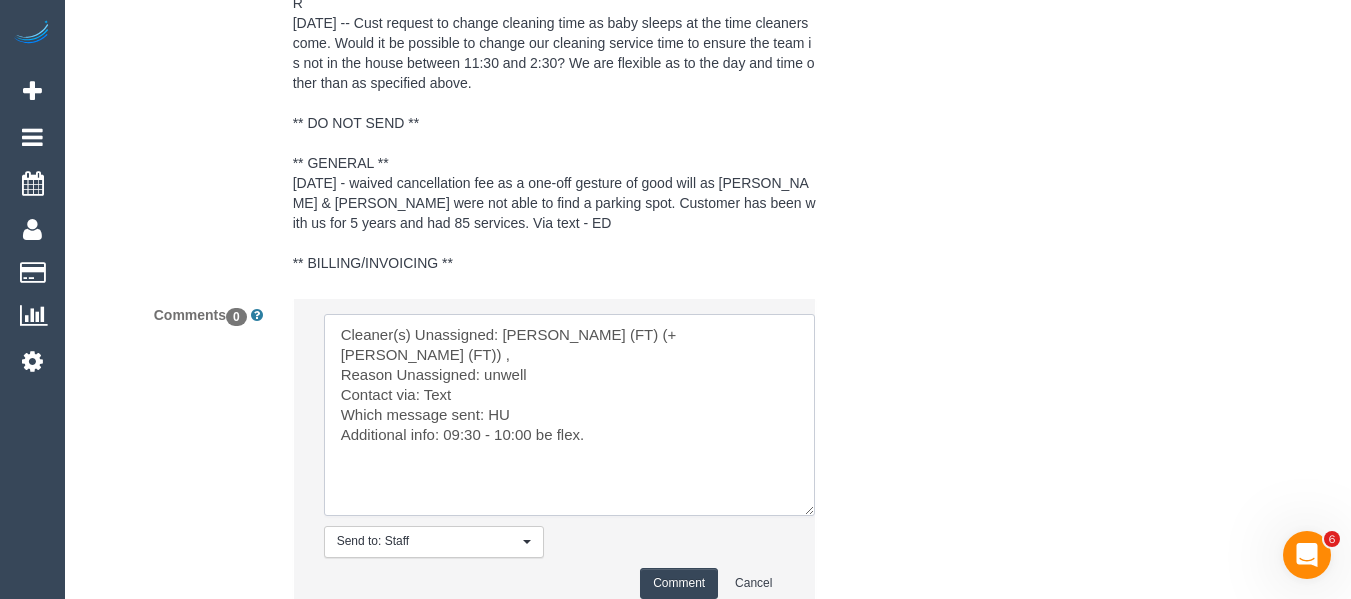 click at bounding box center (569, 415) 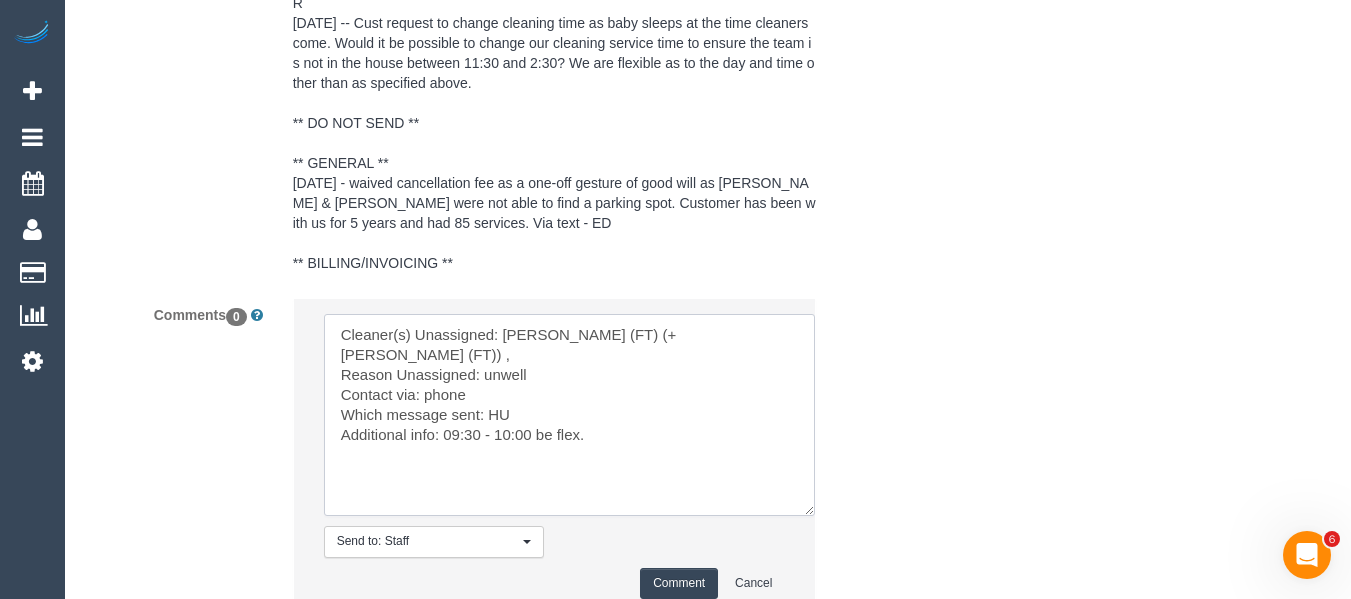 click at bounding box center (569, 415) 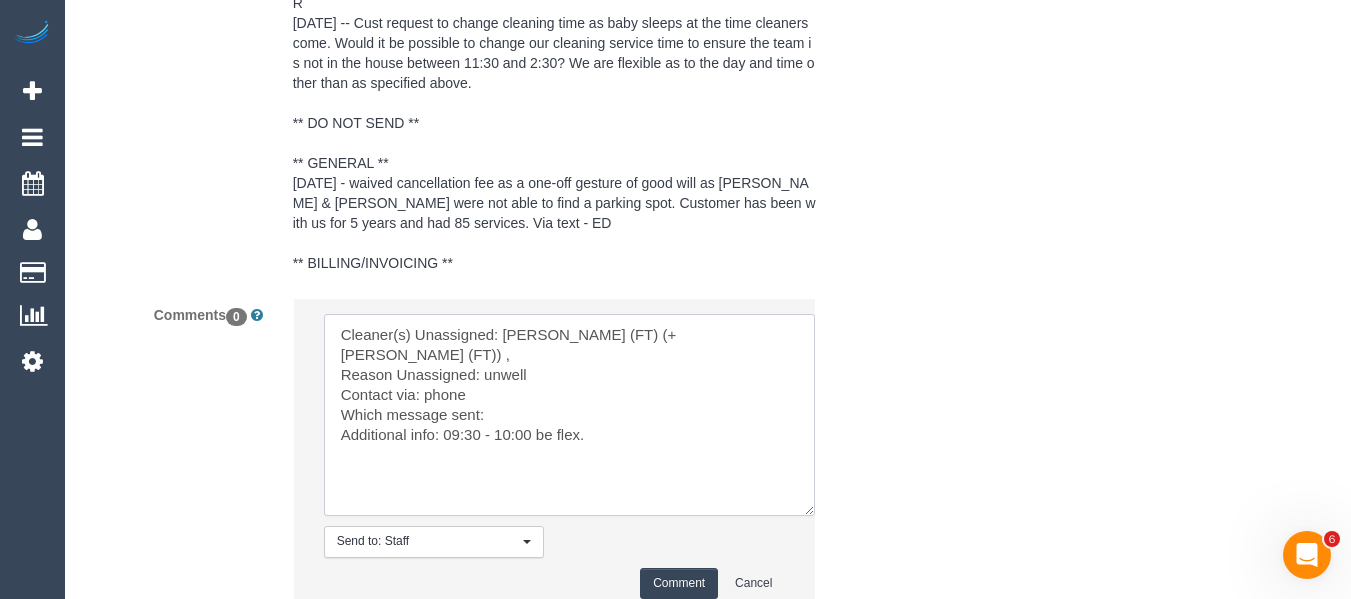 drag, startPoint x: 599, startPoint y: 376, endPoint x: 443, endPoint y: 374, distance: 156.01282 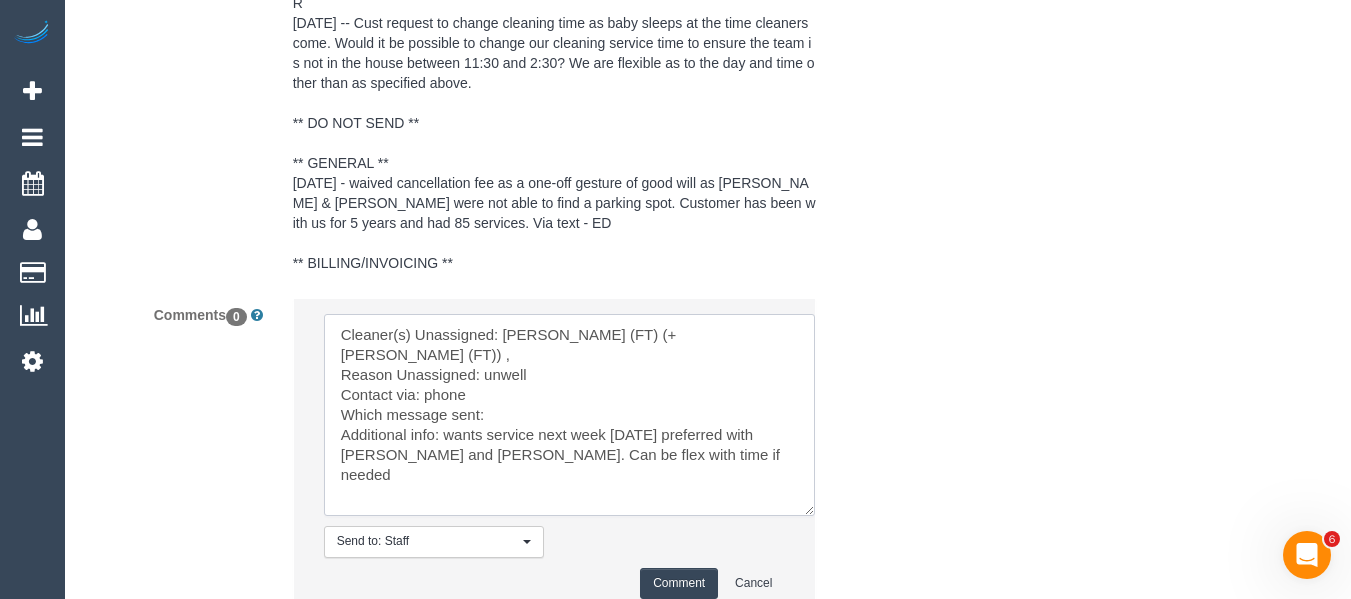 type on "Cleaner(s) Unassigned: Tina (FT) (+Tony (FT)) ,
Reason Unassigned: unwell
Contact via: phone
Which message sent:
Additional info: wants service next week on Wednesday preferred with Tina and Tony. Can be flex with time if needed" 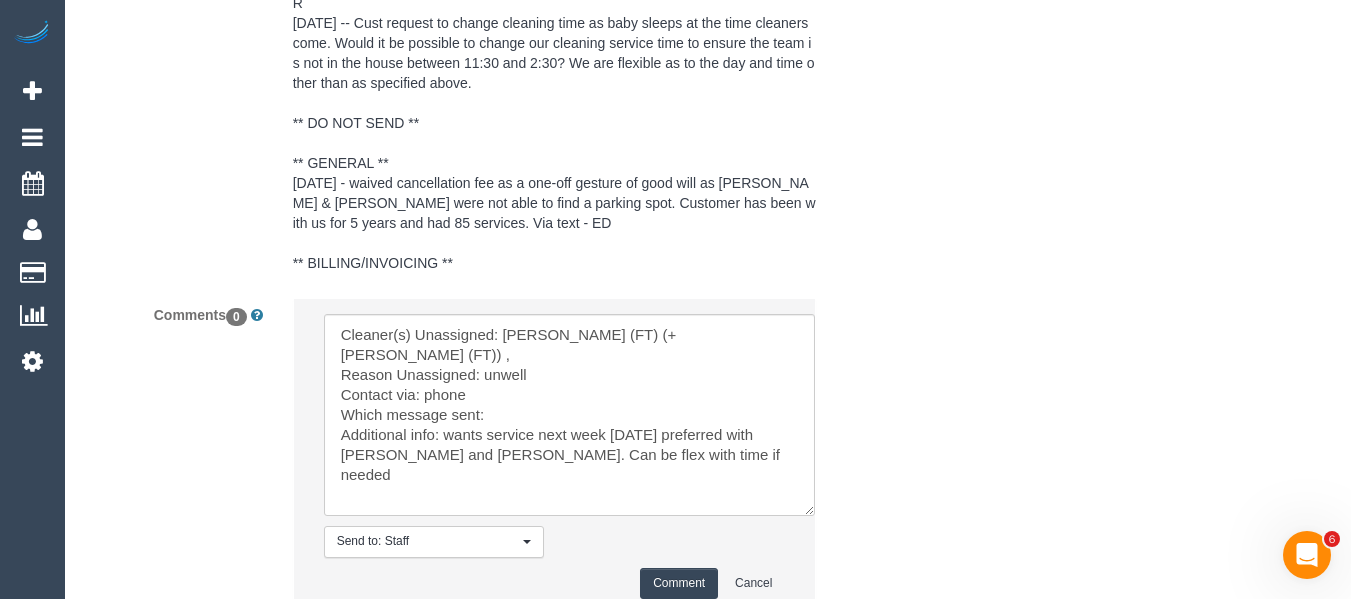 click on "Comment" at bounding box center [679, 583] 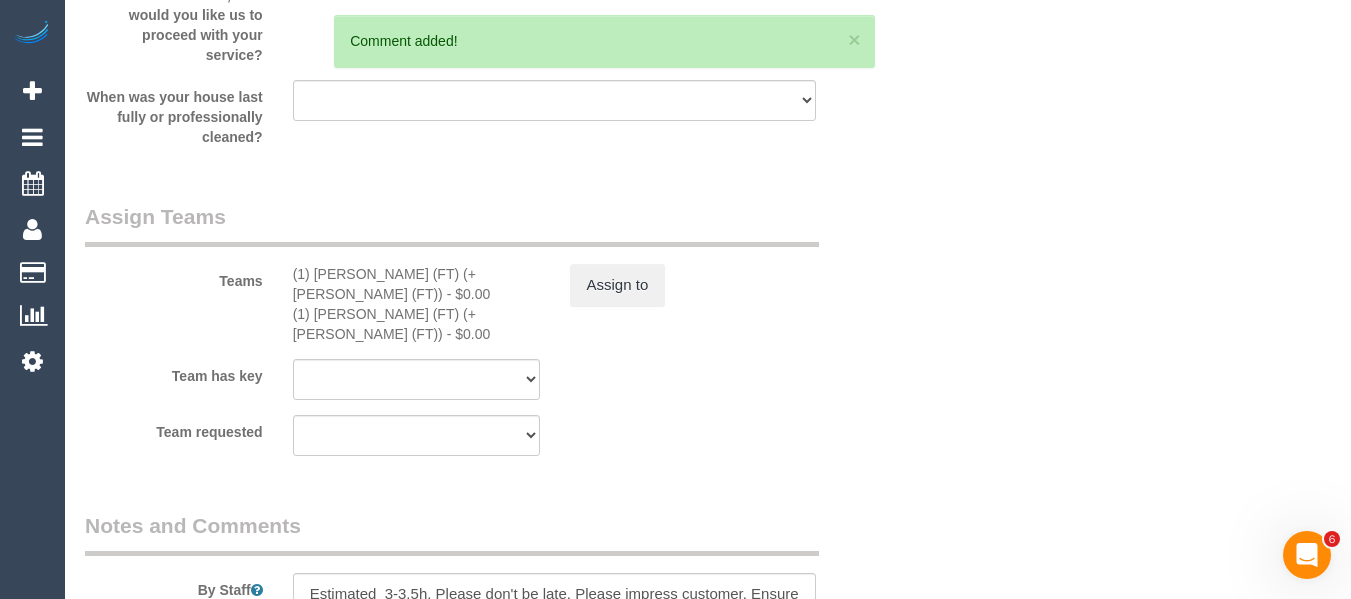 scroll, scrollTop: 3155, scrollLeft: 0, axis: vertical 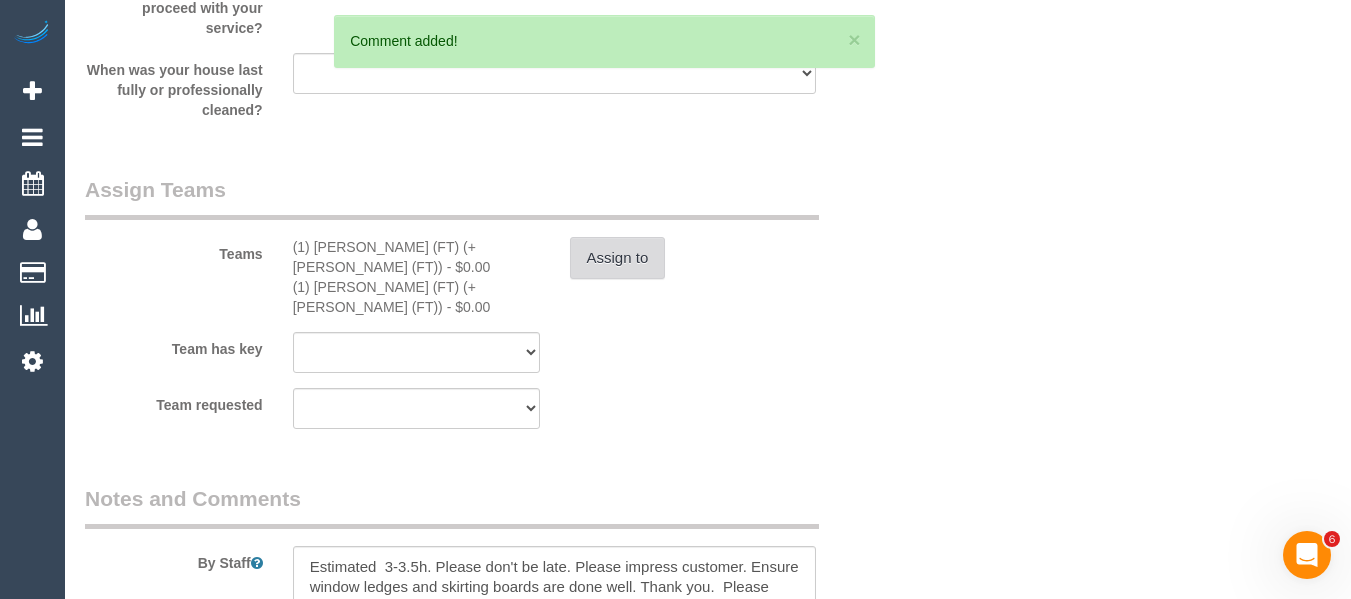 click on "Assign to" at bounding box center (618, 258) 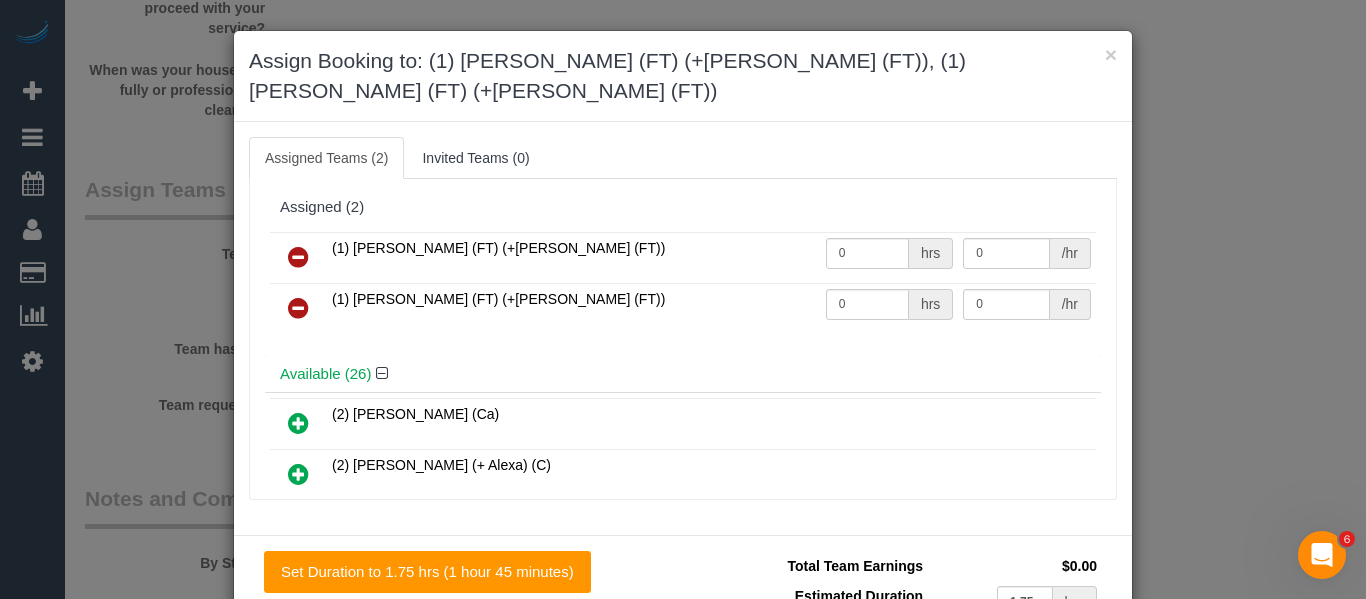click at bounding box center [298, 258] 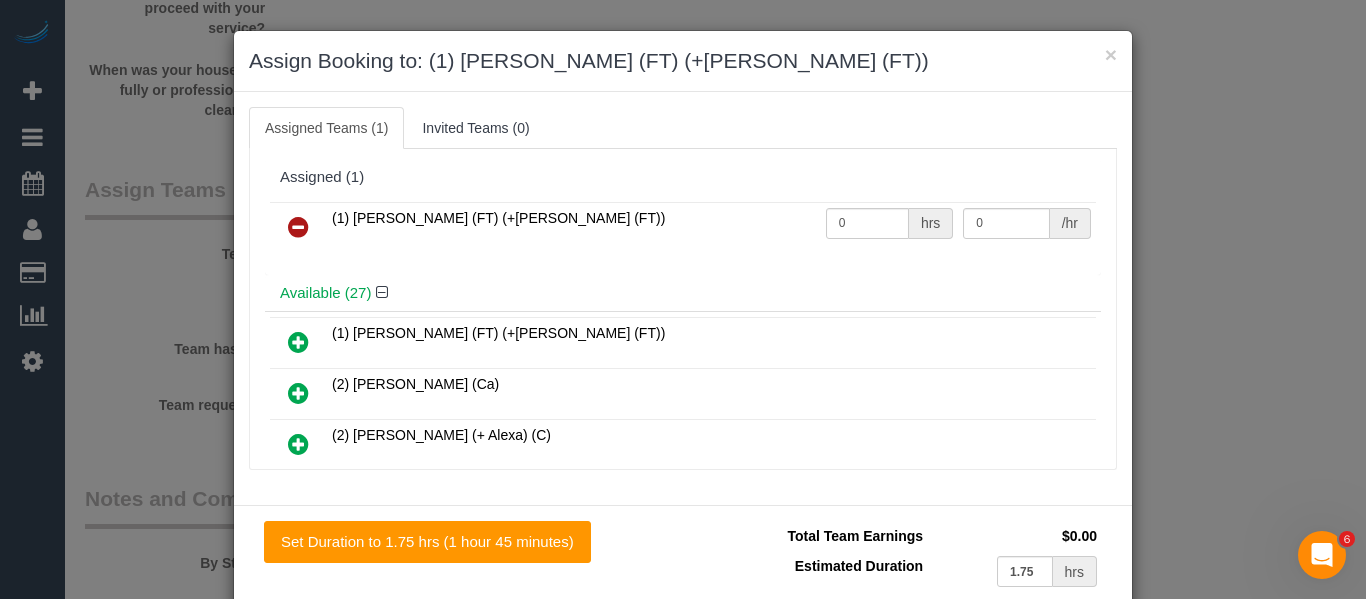 click at bounding box center [298, 228] 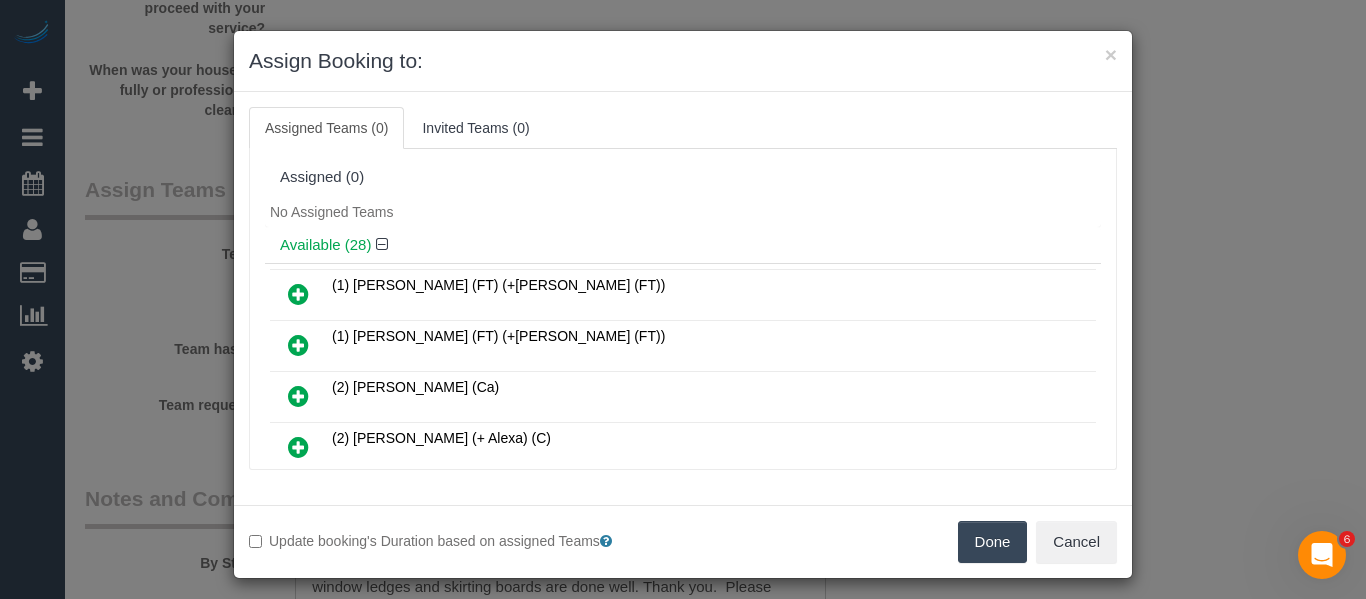click on "Done" at bounding box center [993, 542] 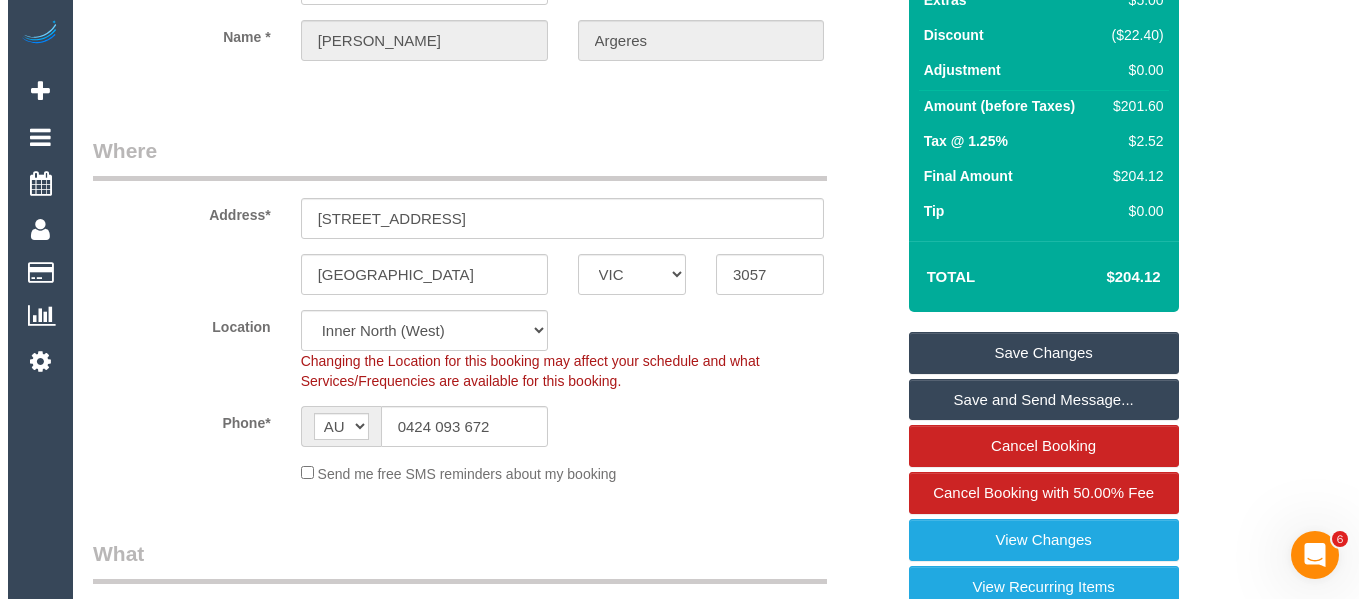 scroll, scrollTop: 0, scrollLeft: 0, axis: both 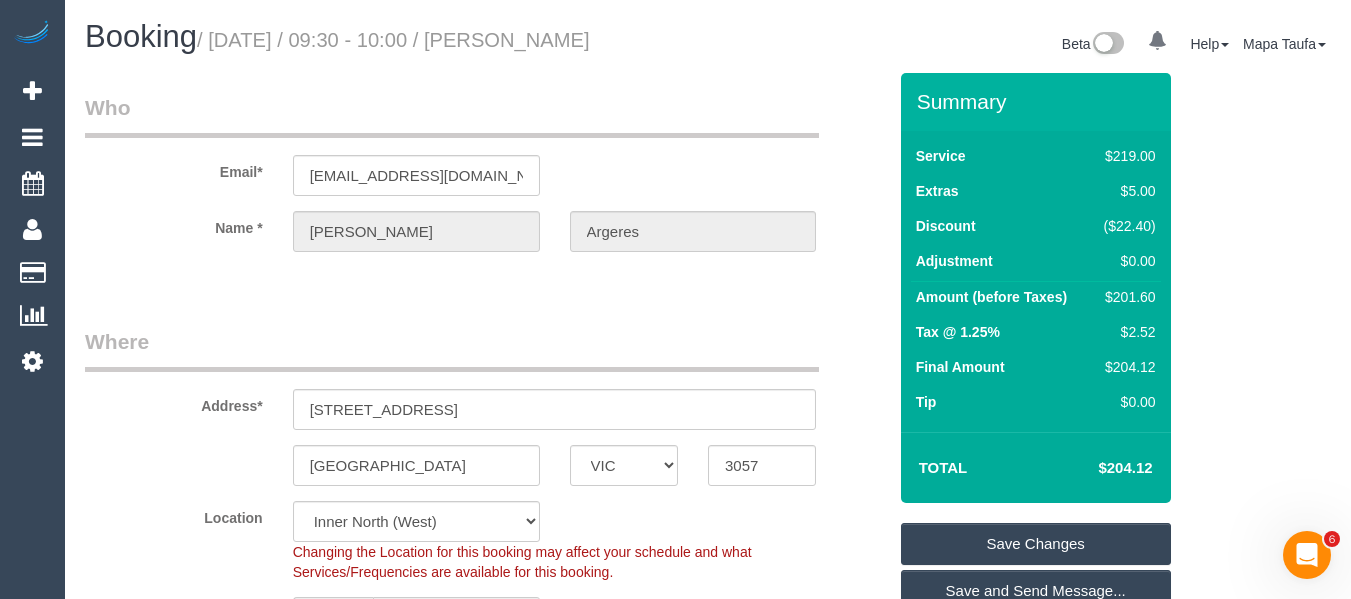 click on "Save Changes" at bounding box center [1036, 544] 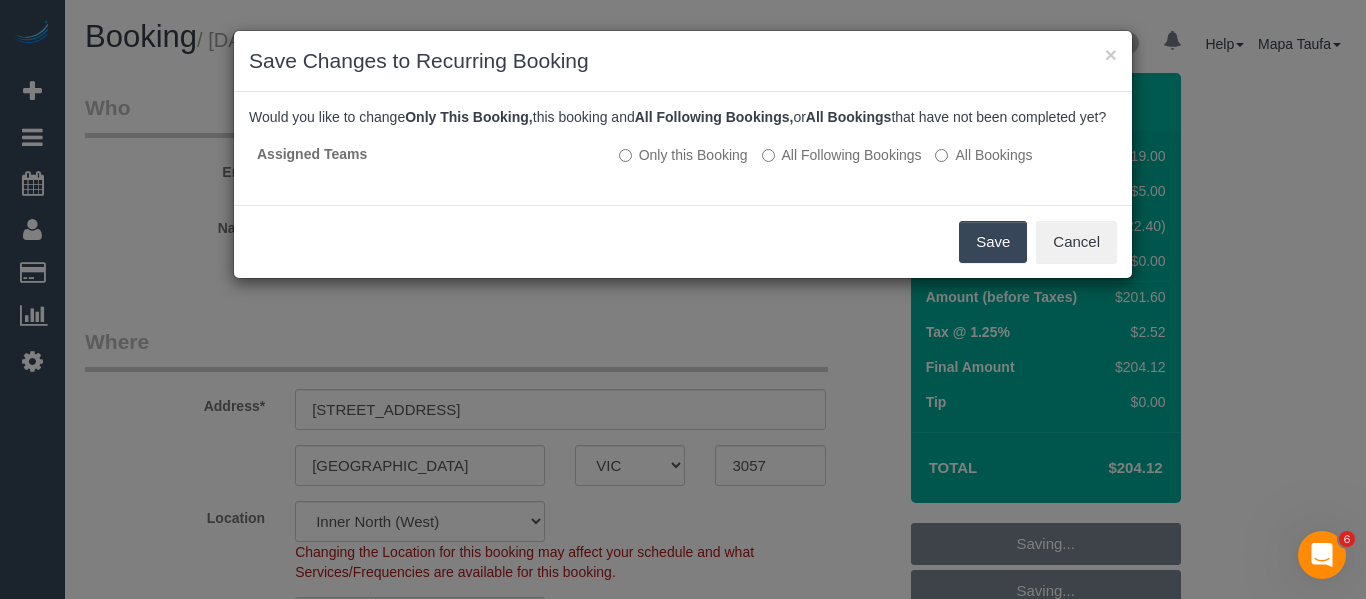 click on "Save" at bounding box center (993, 242) 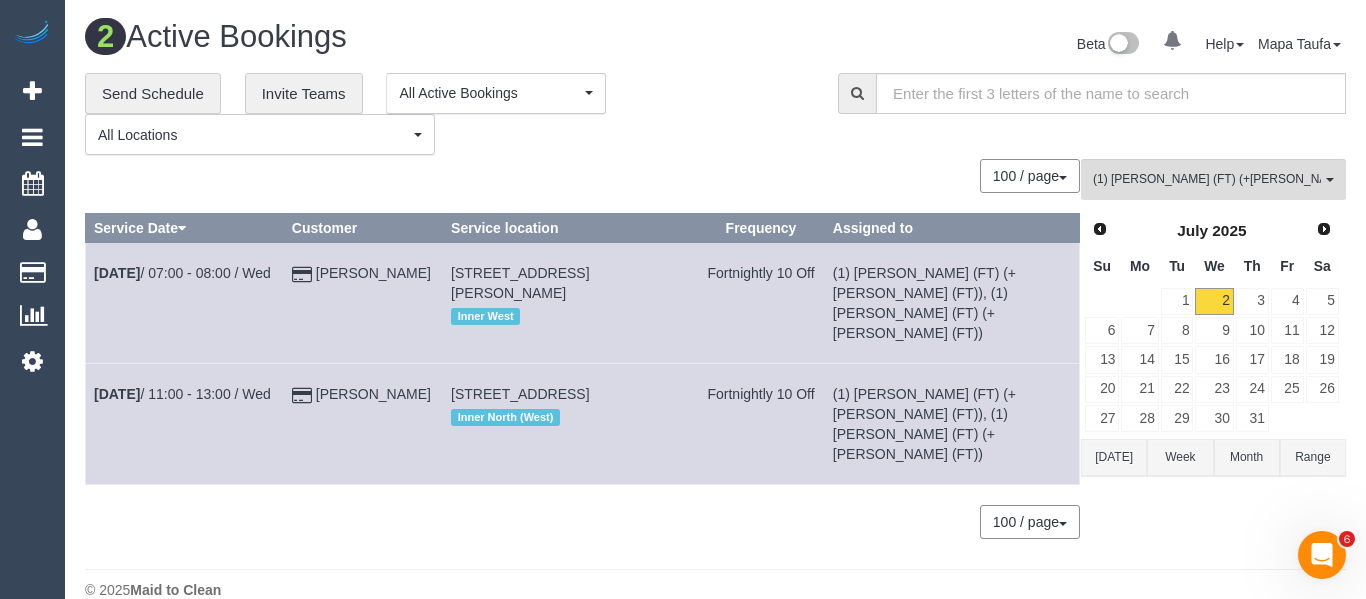 click on "Today" at bounding box center (1114, 457) 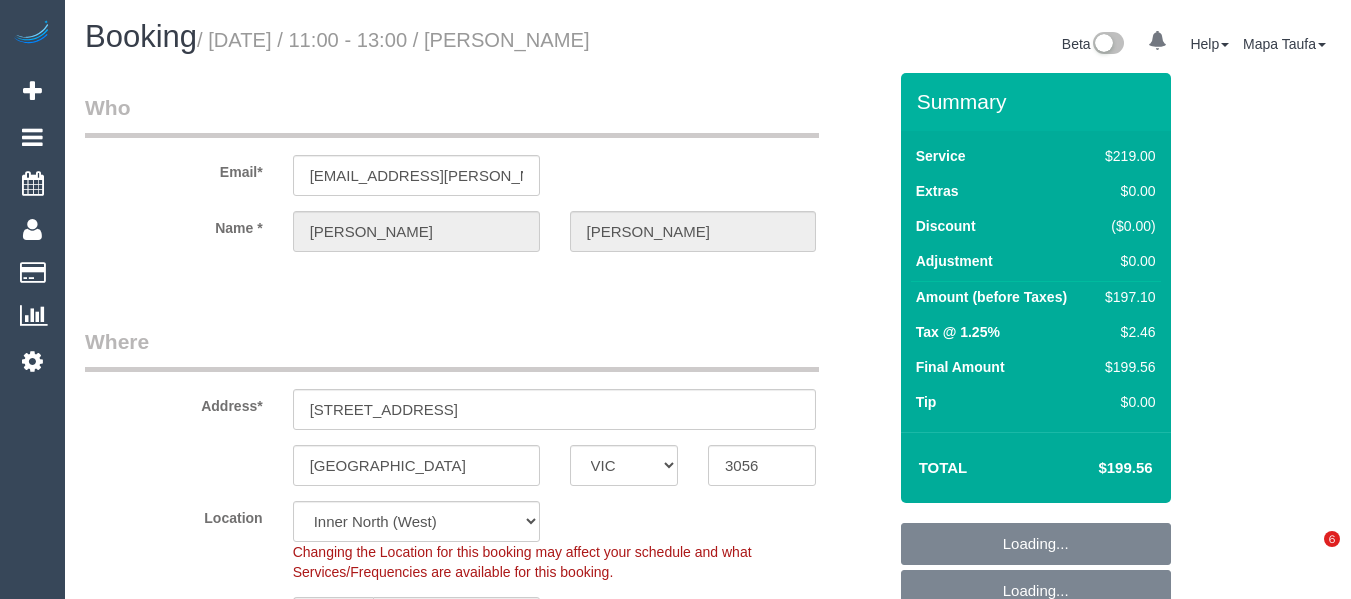 select on "VIC" 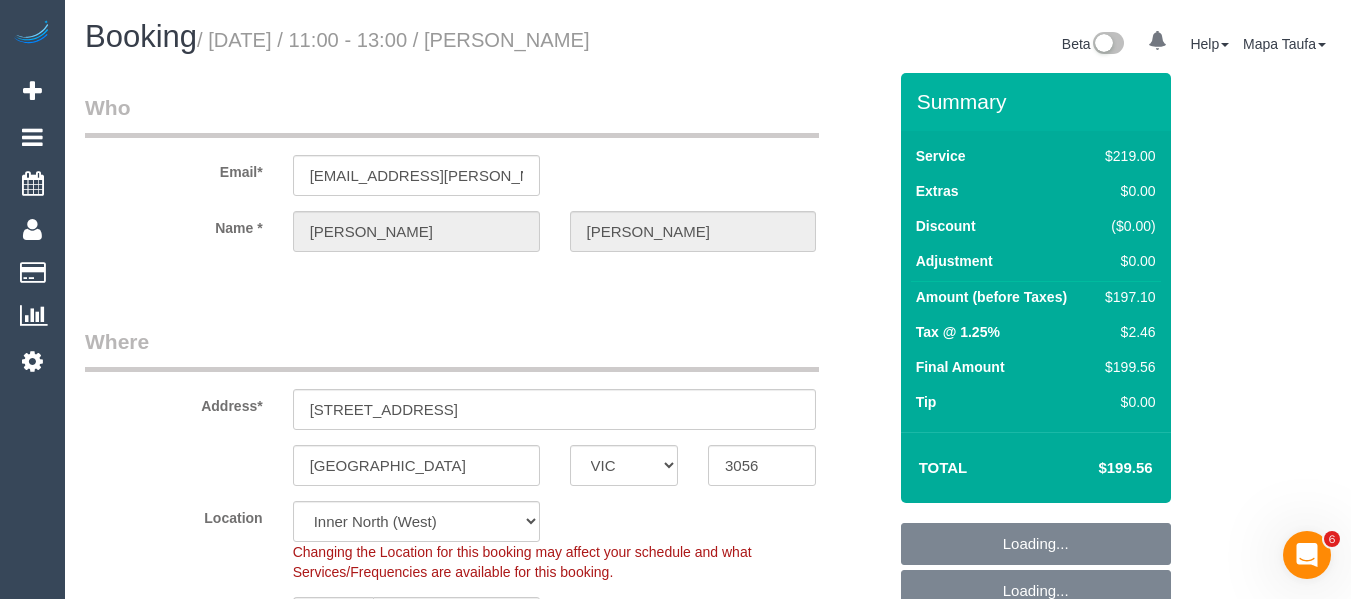 select on "object:1645" 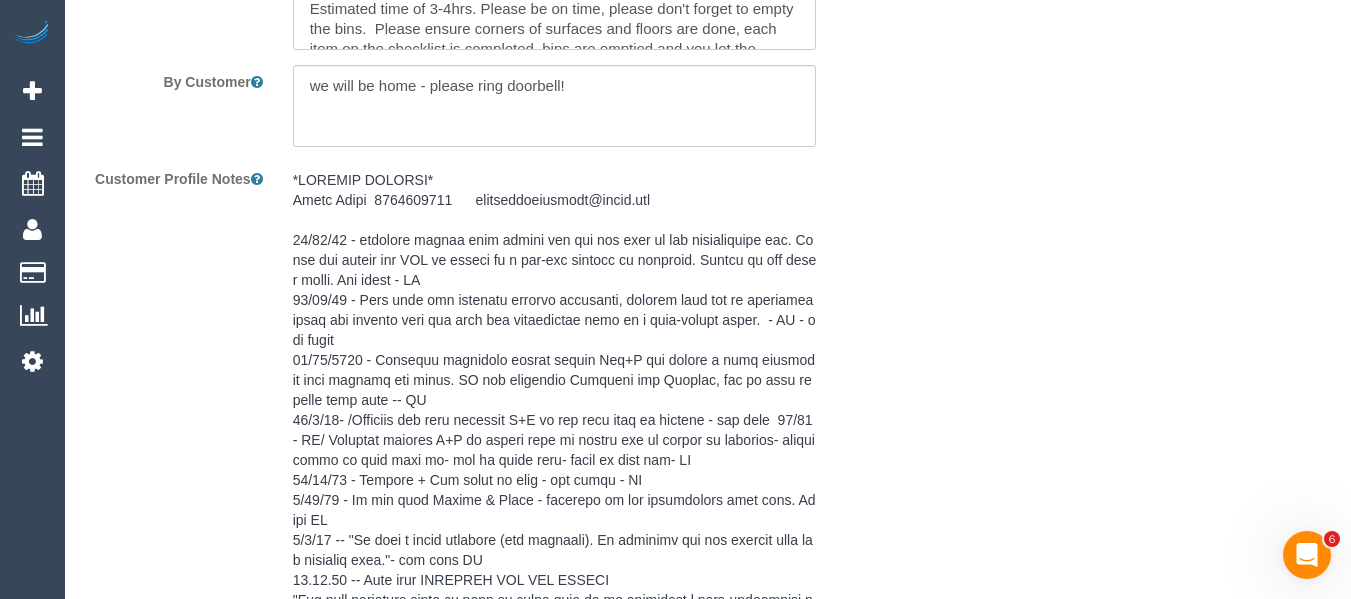 scroll, scrollTop: 3365, scrollLeft: 0, axis: vertical 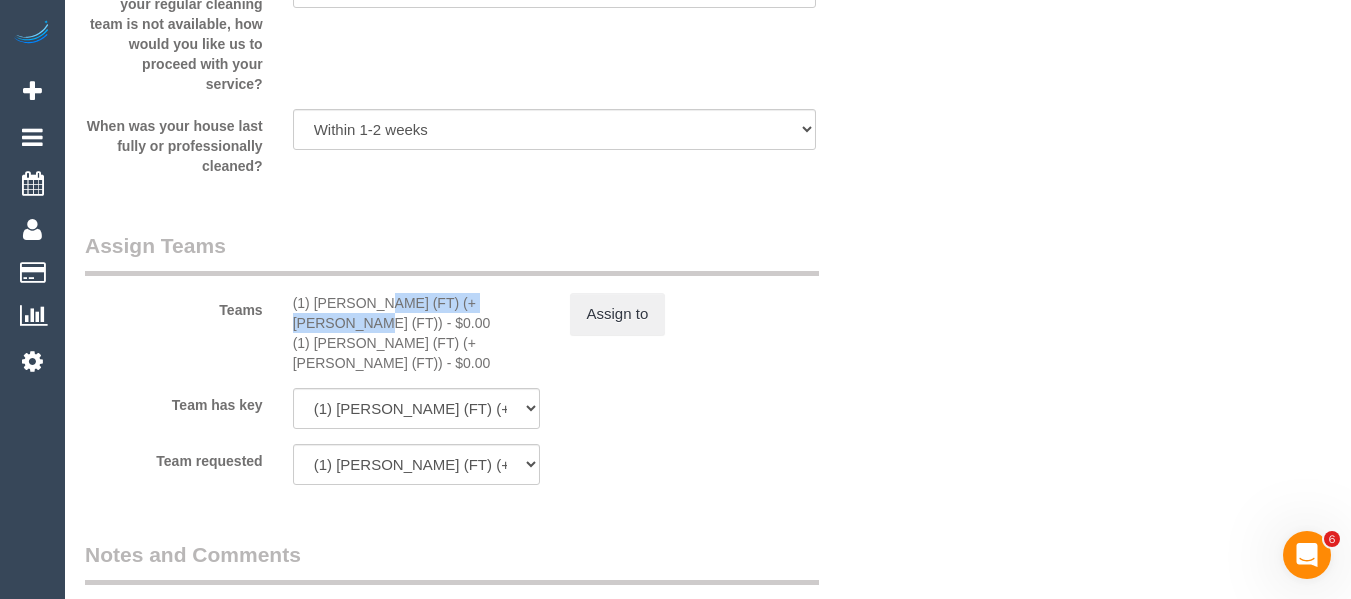 drag, startPoint x: 454, startPoint y: 301, endPoint x: 317, endPoint y: 302, distance: 137.00365 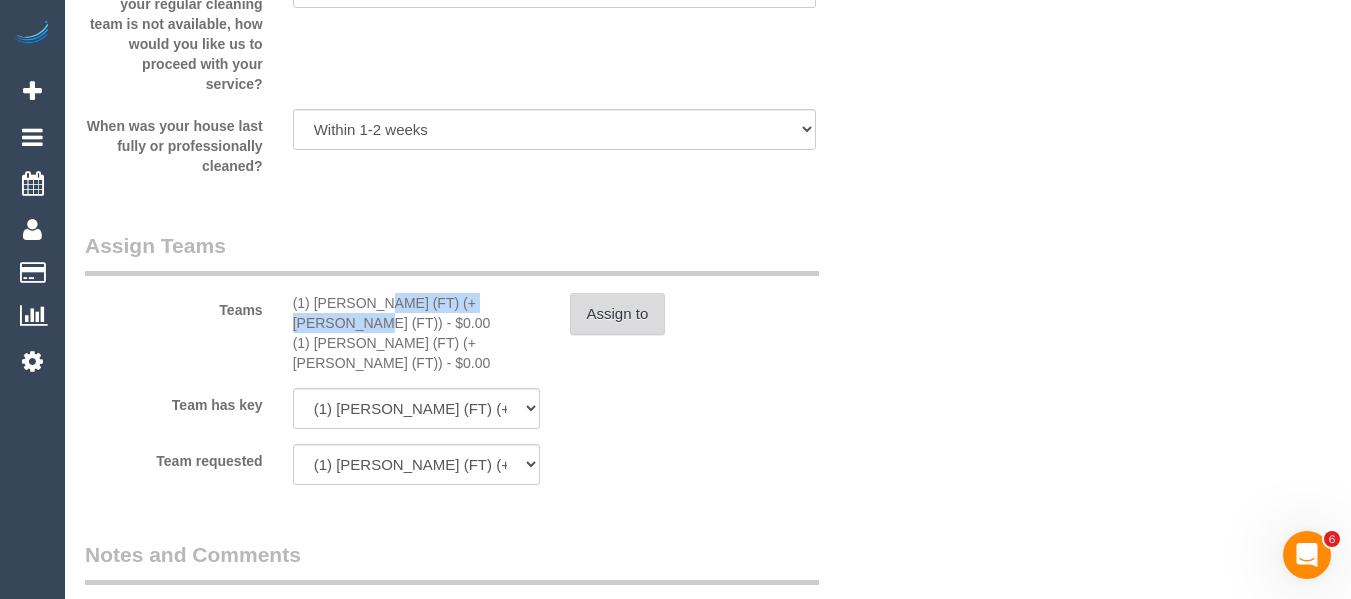 type 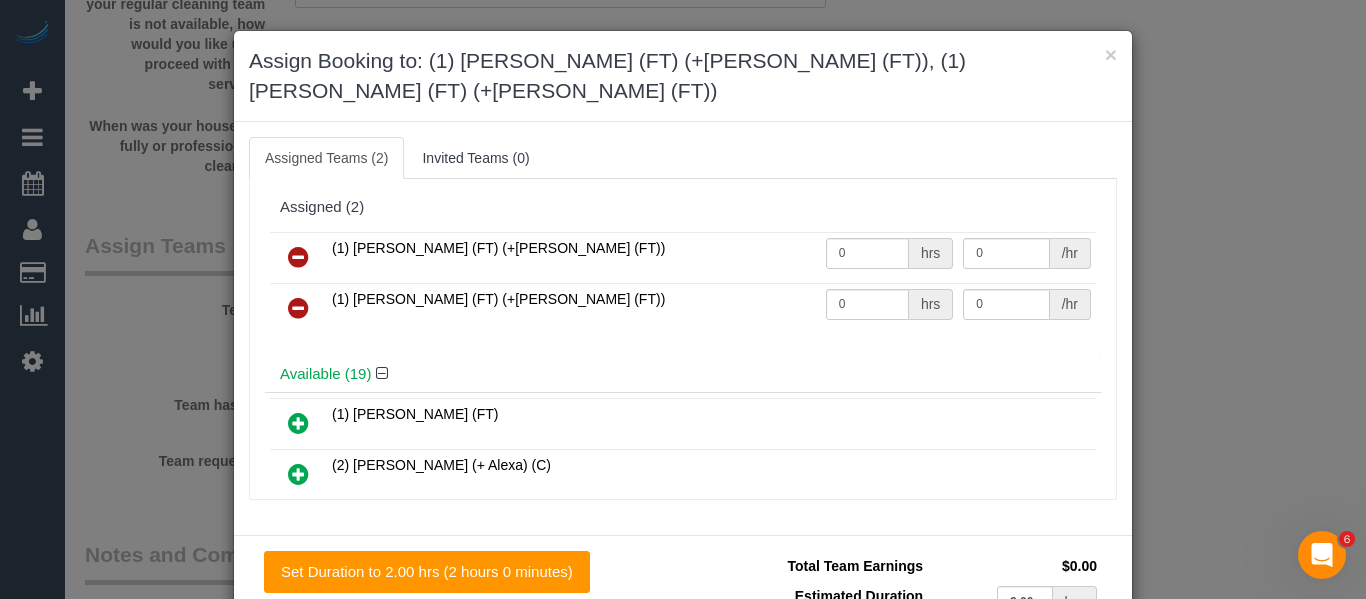 click at bounding box center (298, 258) 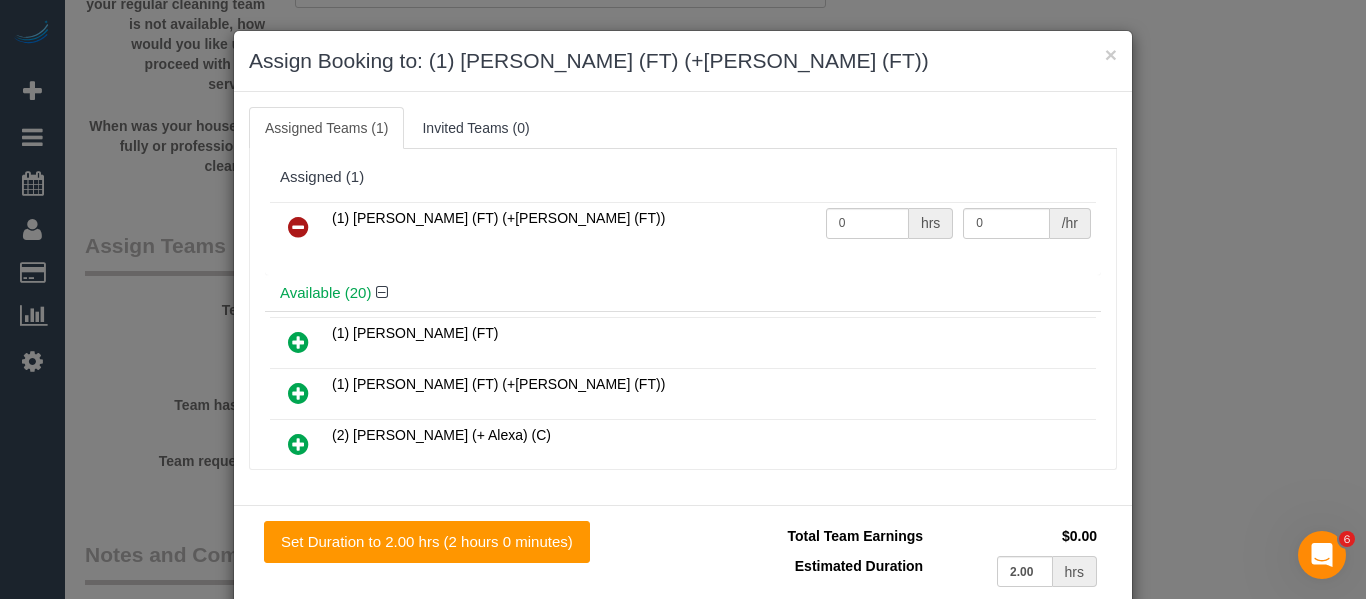 click at bounding box center [298, 228] 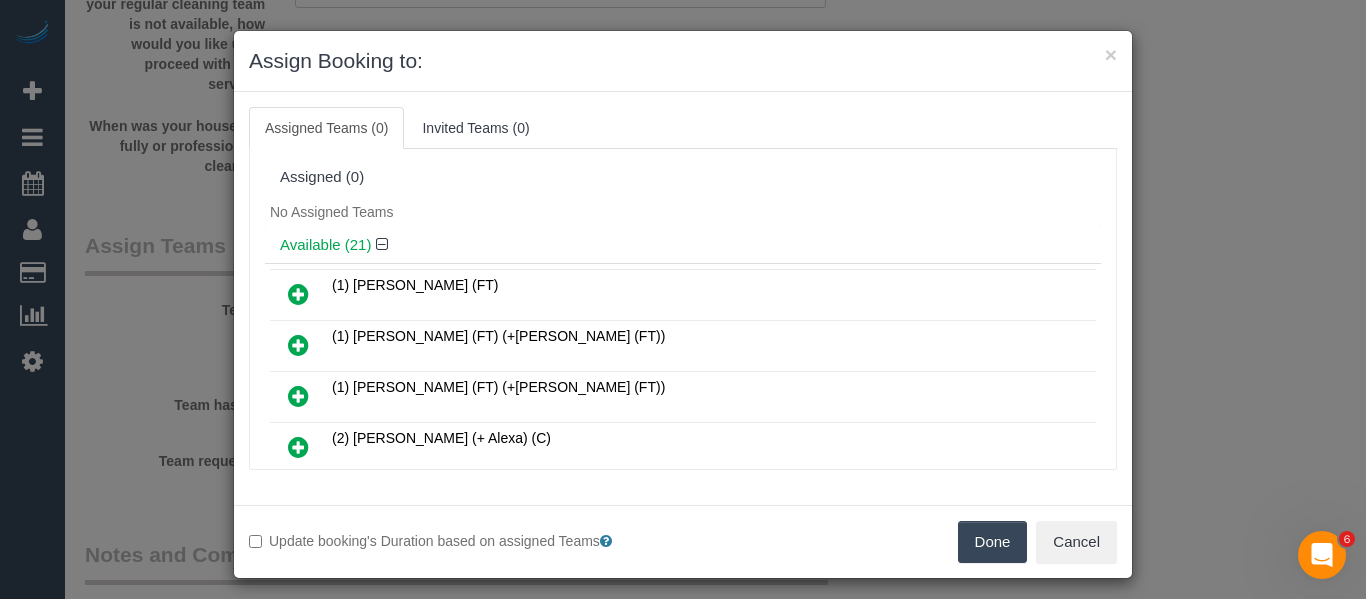 drag, startPoint x: 966, startPoint y: 529, endPoint x: 979, endPoint y: 509, distance: 23.853722 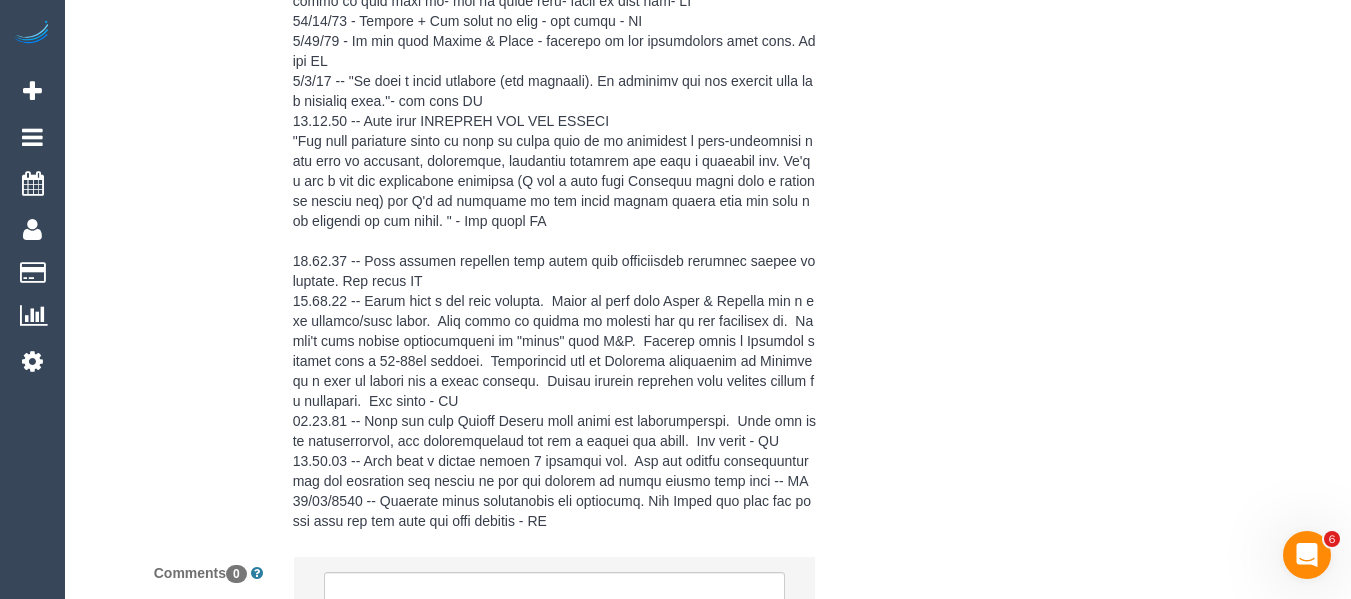 scroll, scrollTop: 4160, scrollLeft: 0, axis: vertical 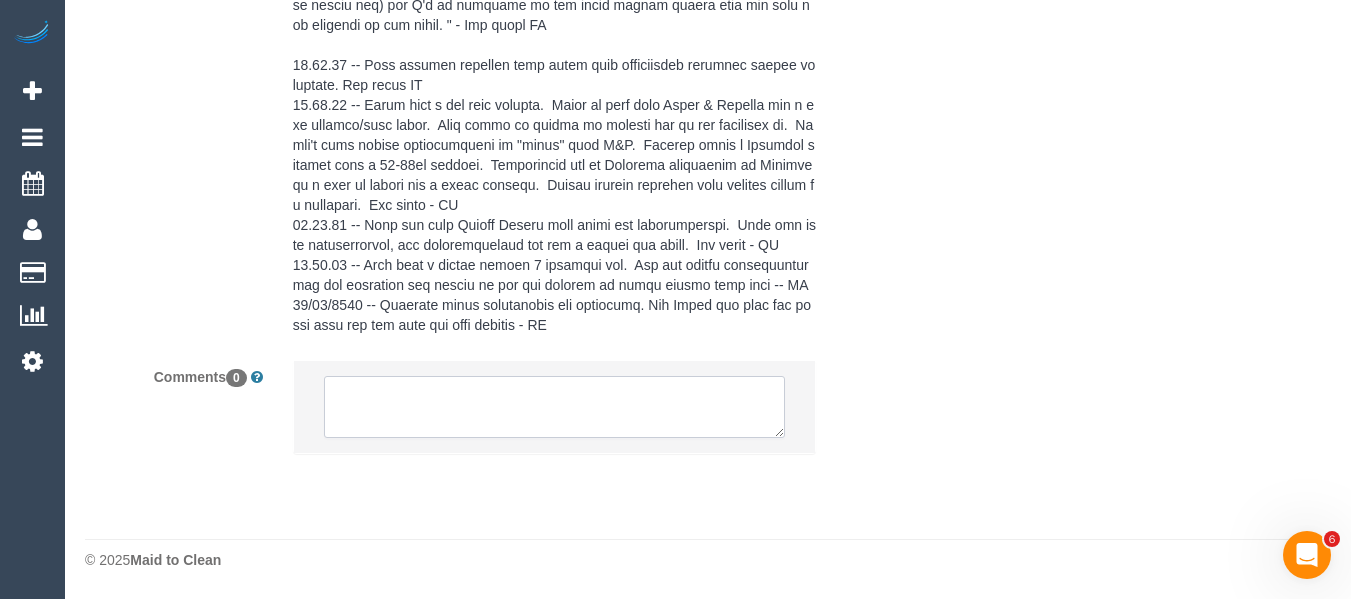 click at bounding box center [555, 407] 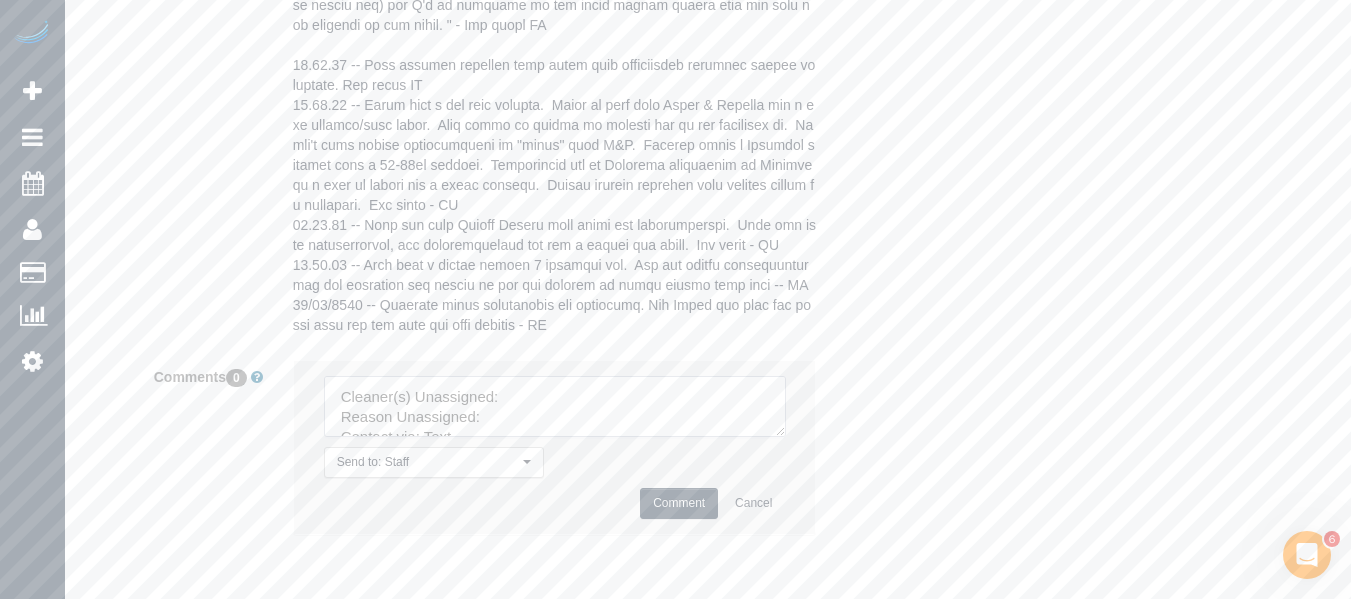 drag, startPoint x: 774, startPoint y: 428, endPoint x: 611, endPoint y: 477, distance: 170.20576 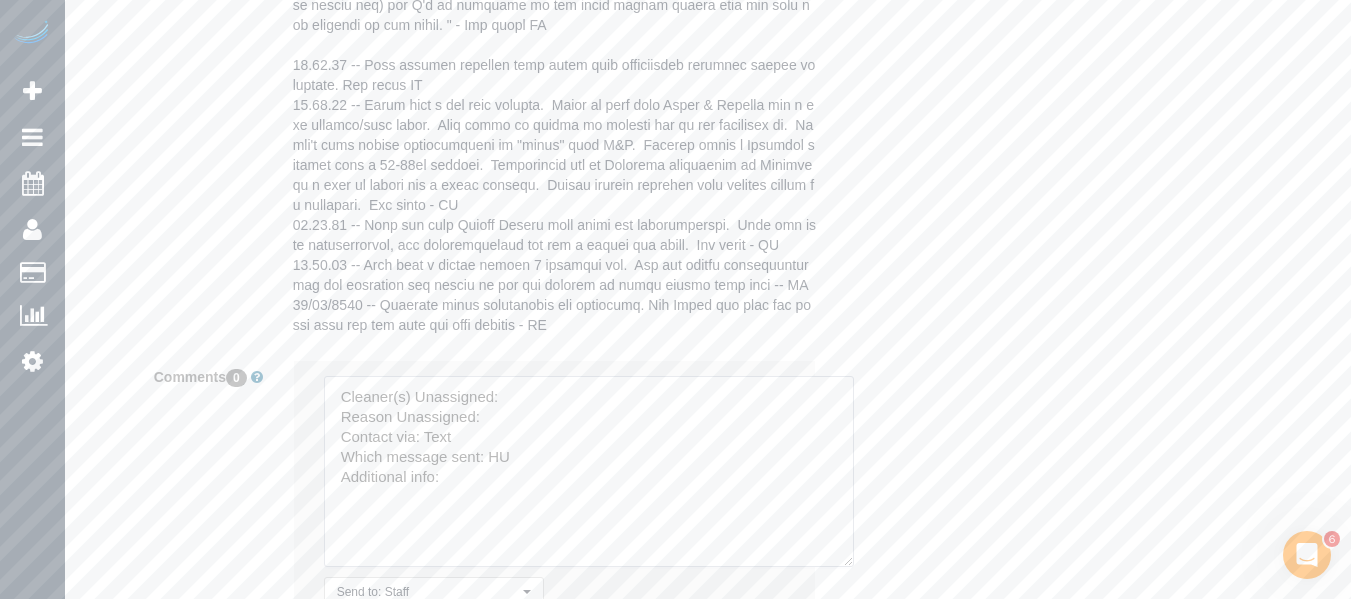 click at bounding box center [589, 471] 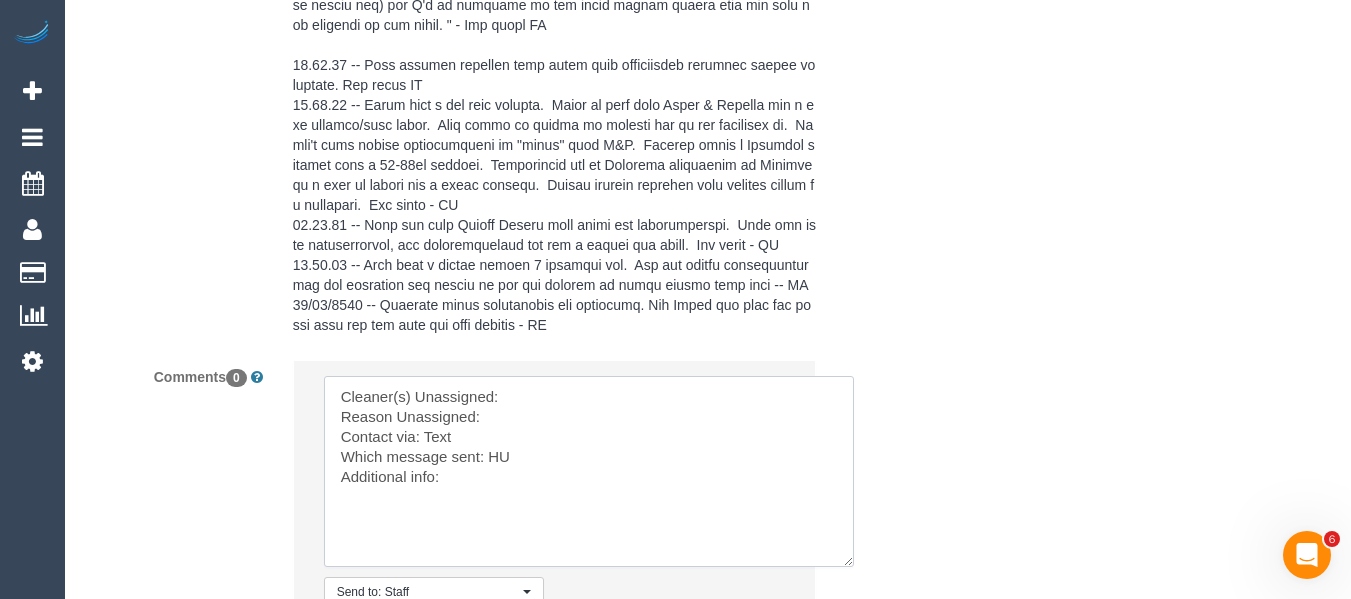 paste on "Tina (FT) (+Tony (FT))" 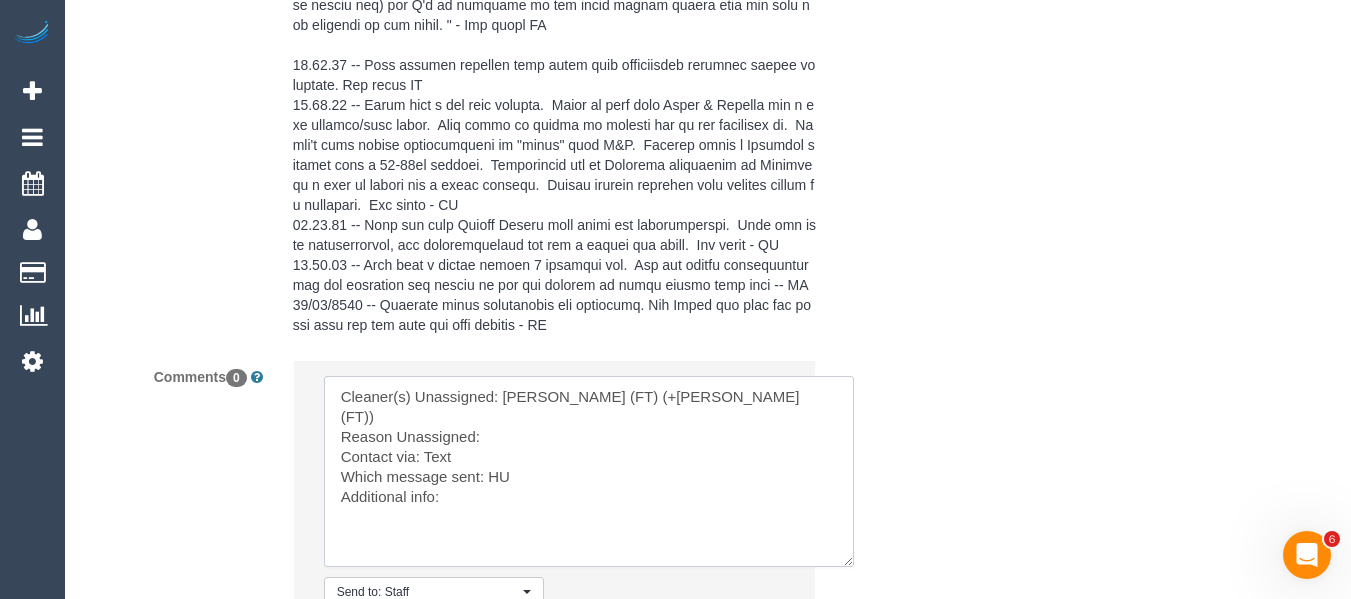 click at bounding box center (589, 471) 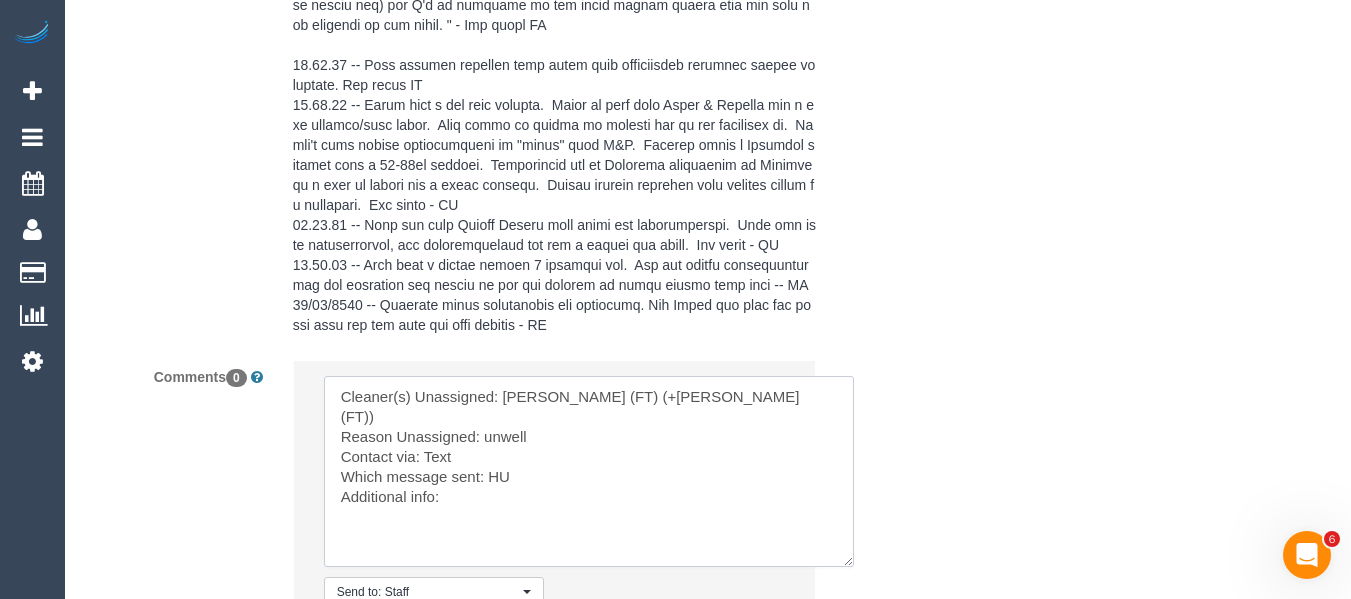 click at bounding box center [589, 471] 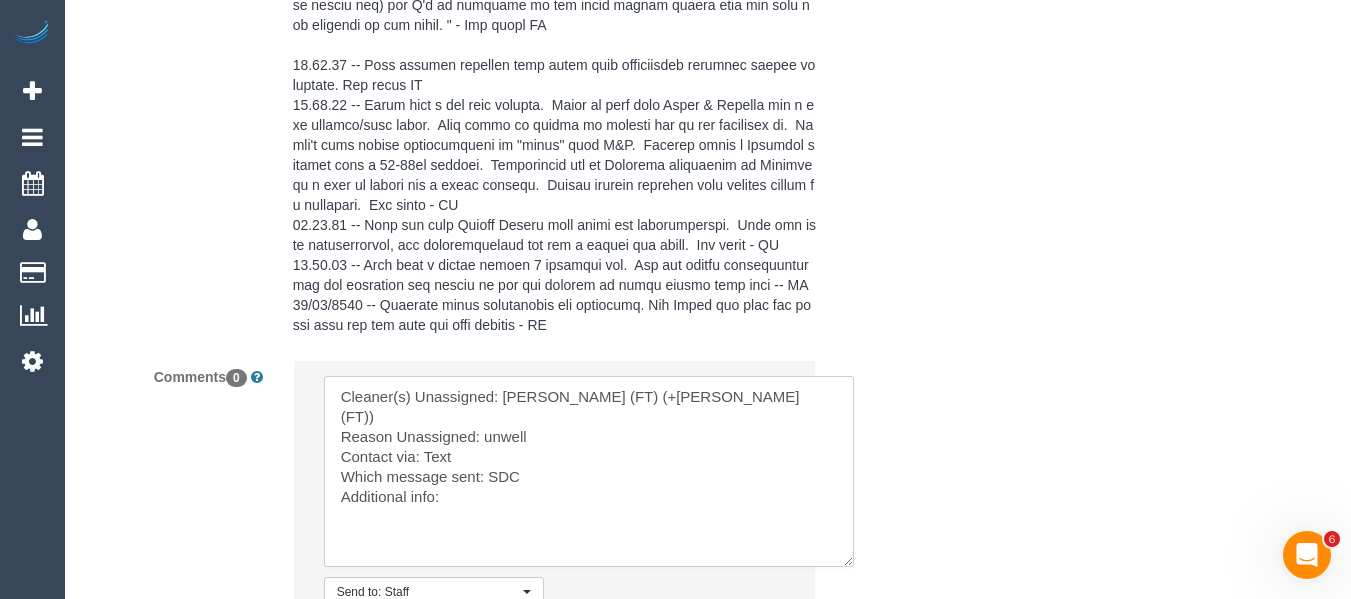 click at bounding box center (589, 471) 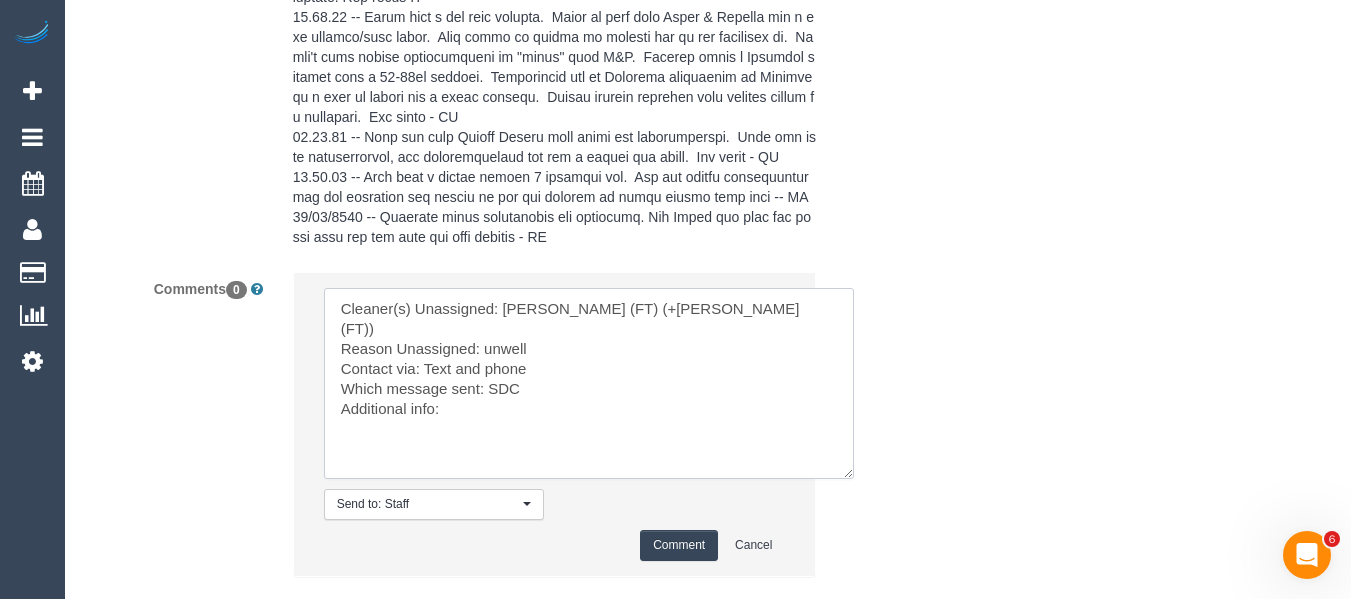 scroll, scrollTop: 4360, scrollLeft: 0, axis: vertical 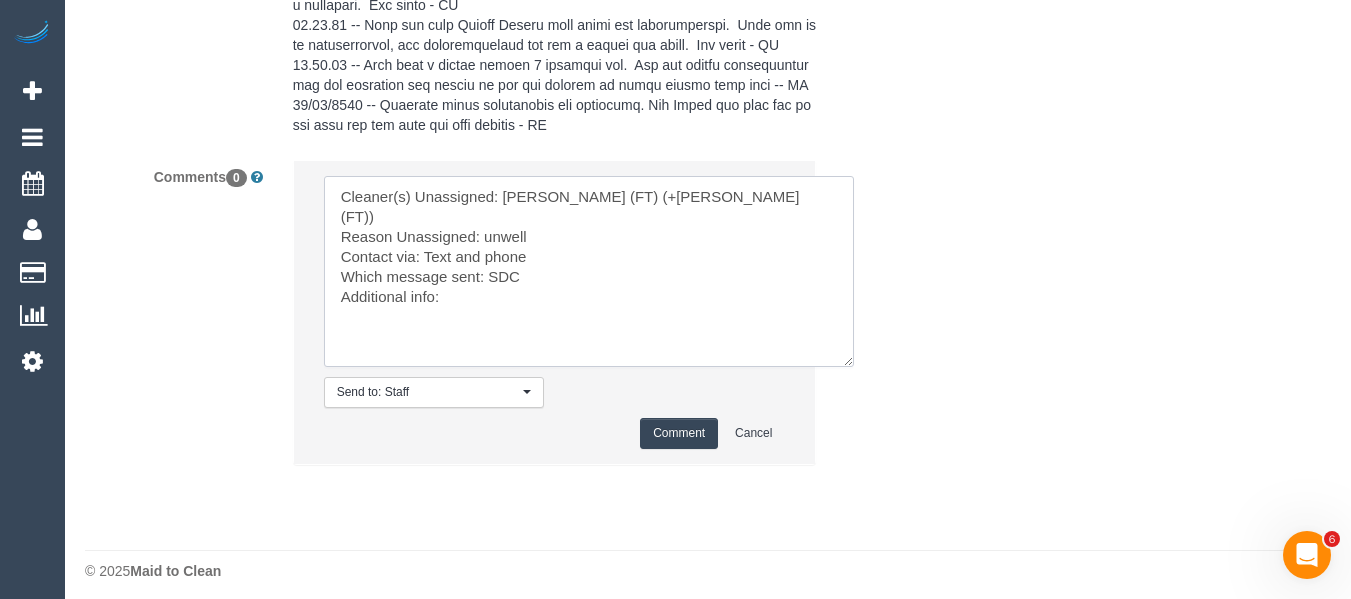 type on "Cleaner(s) Unassigned: Tina (FT) (+Tony (FT))
Reason Unassigned: unwell
Contact via: Text and phone
Which message sent: SDC
Additional info:" 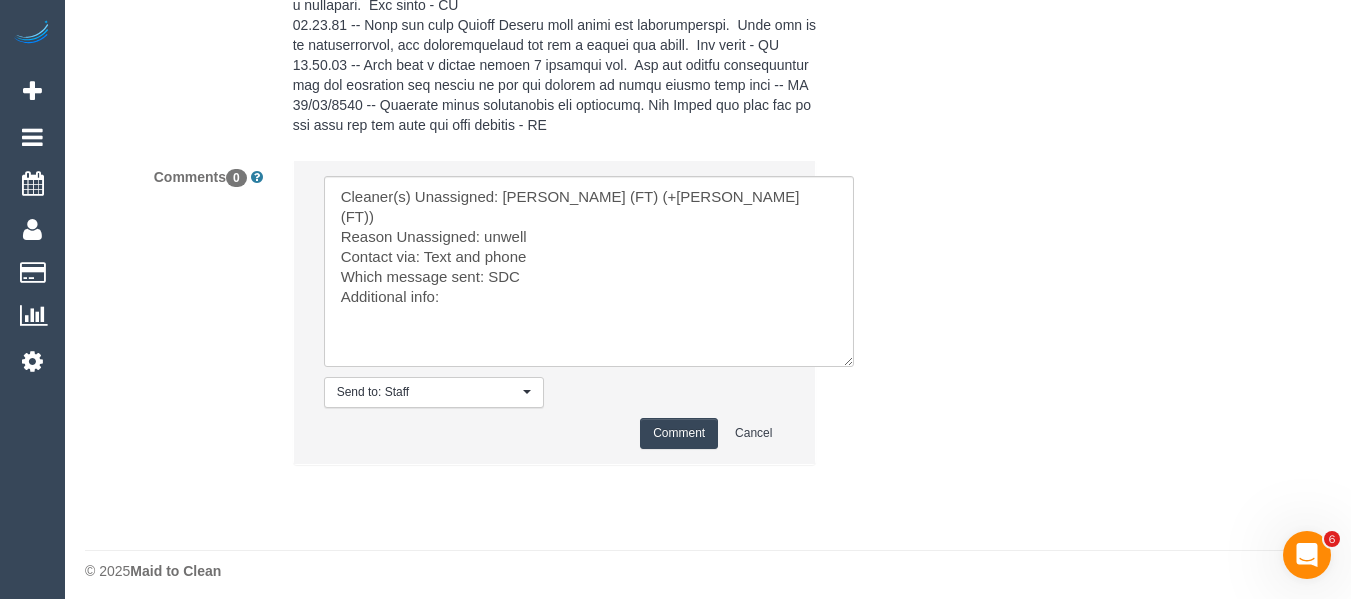 click on "Comment" at bounding box center (679, 433) 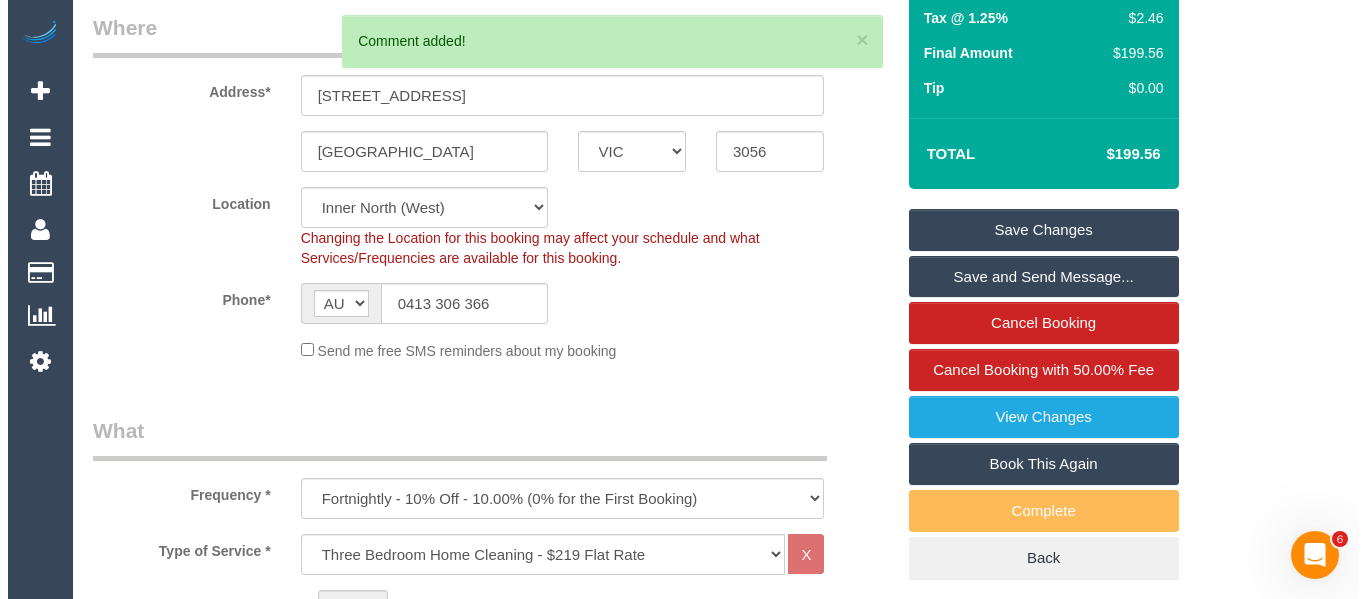 scroll, scrollTop: 0, scrollLeft: 0, axis: both 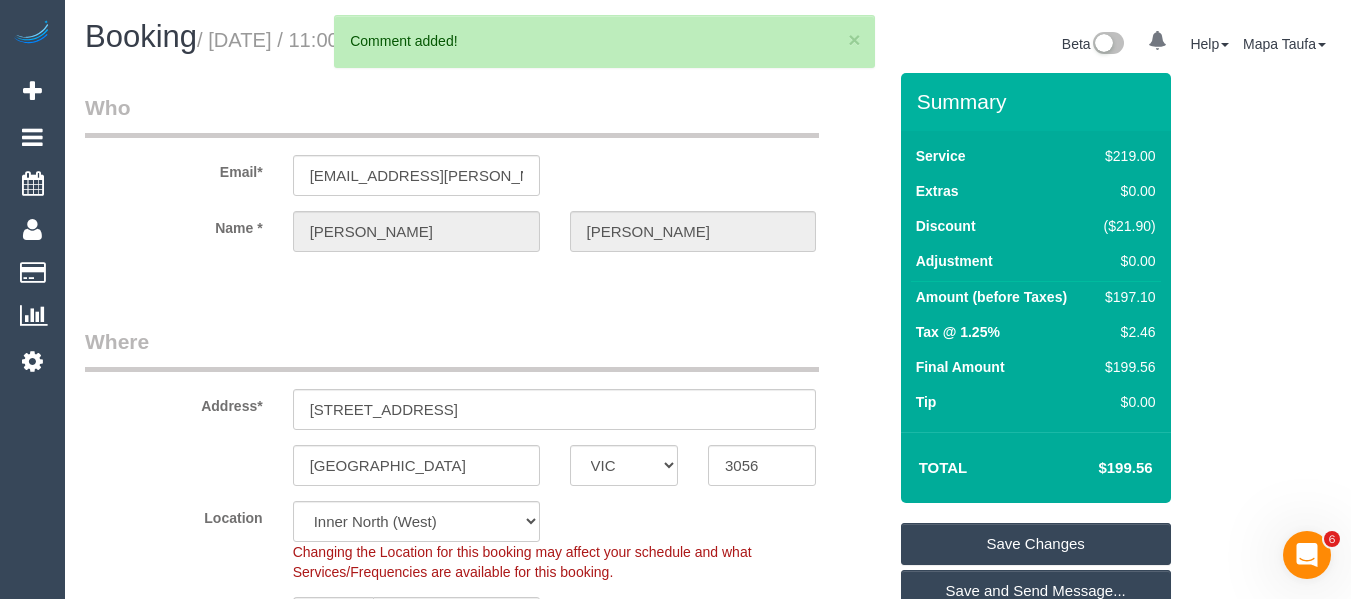 click on "Summary
Service
$219.00
Extras
$0.00
Discount
($21.90)
Adjustment
$0.00
Amount (before Taxes)
$197.10" at bounding box center (1036, 483) 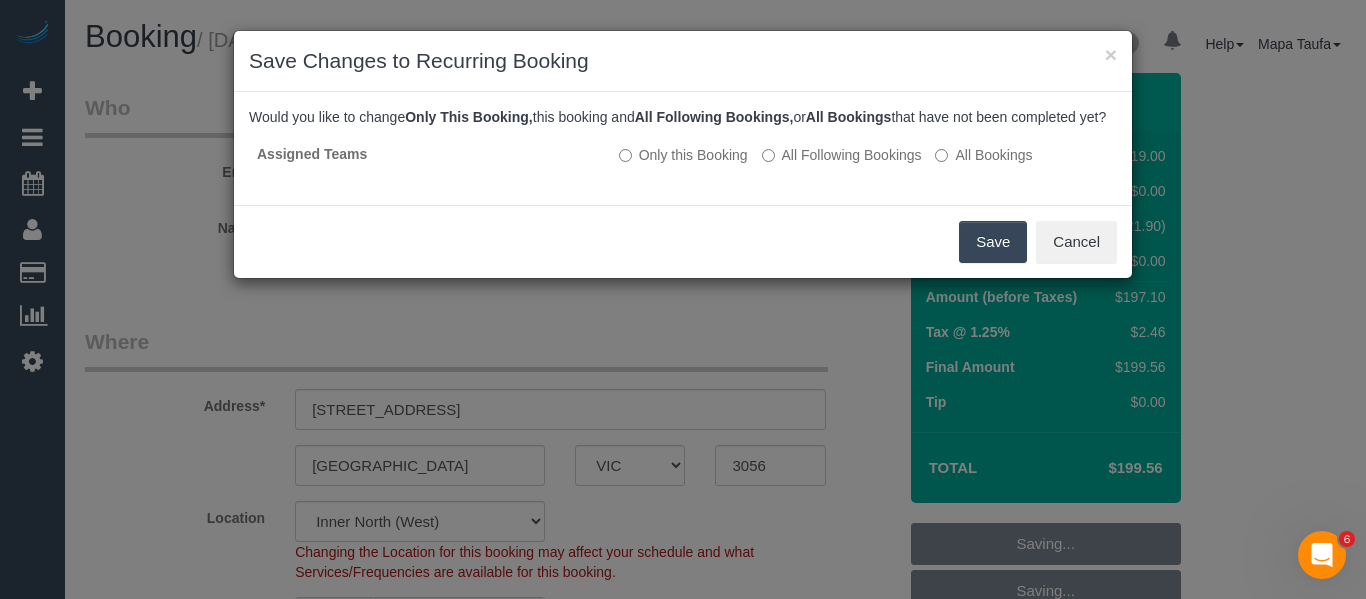 click on "Save" at bounding box center [993, 242] 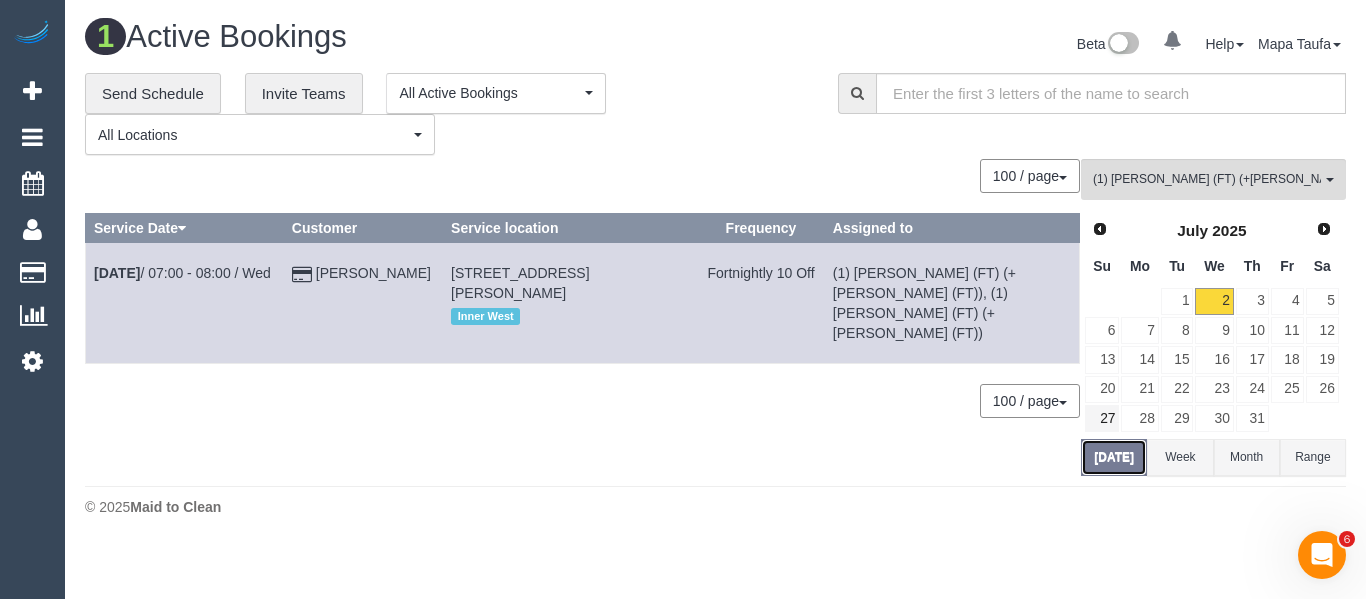 click on "Today" at bounding box center [1114, 457] 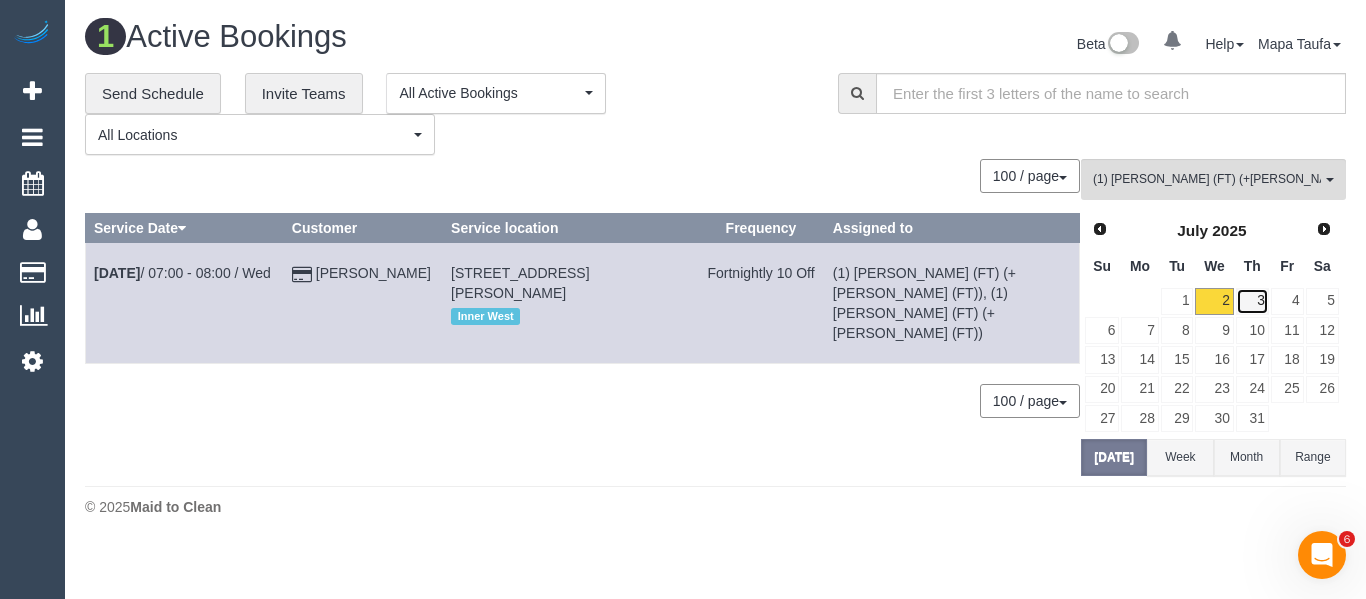 click on "3" at bounding box center (1252, 301) 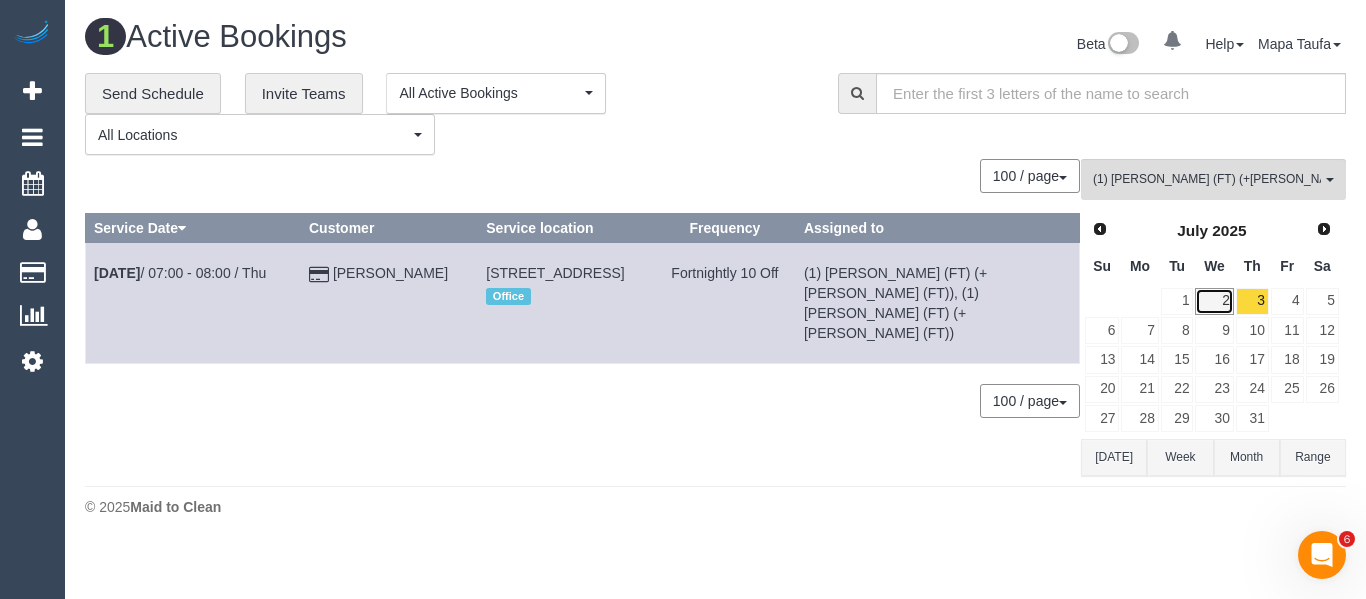 click on "2" at bounding box center [1214, 301] 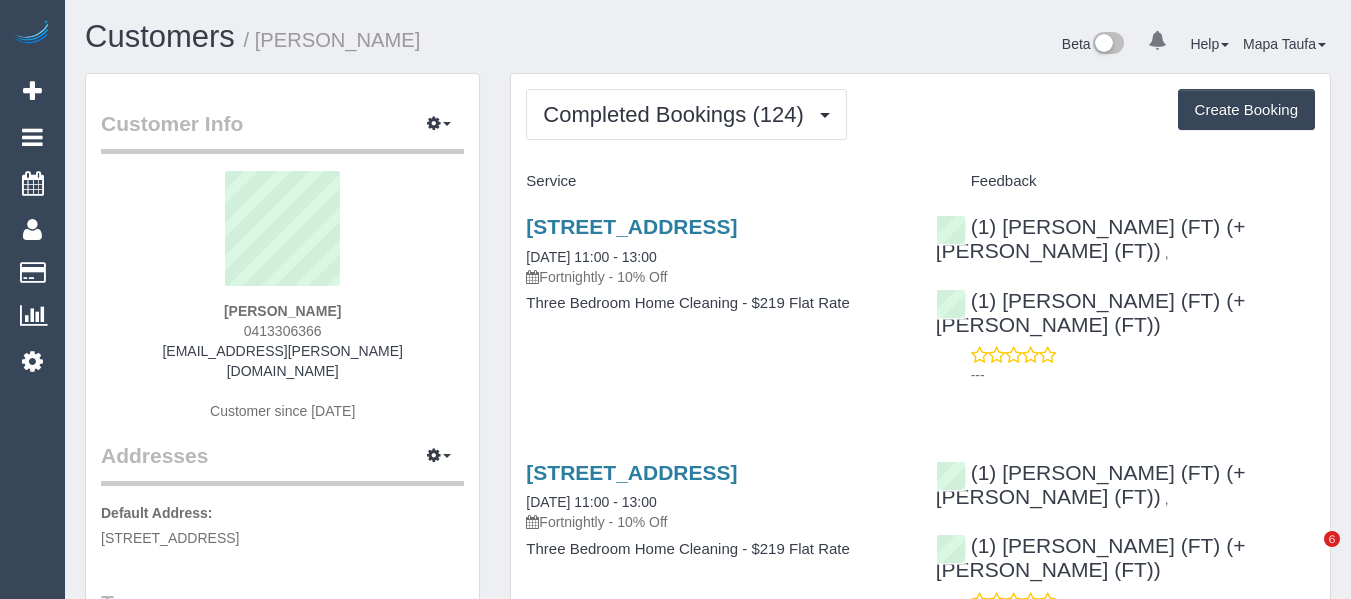scroll, scrollTop: 0, scrollLeft: 0, axis: both 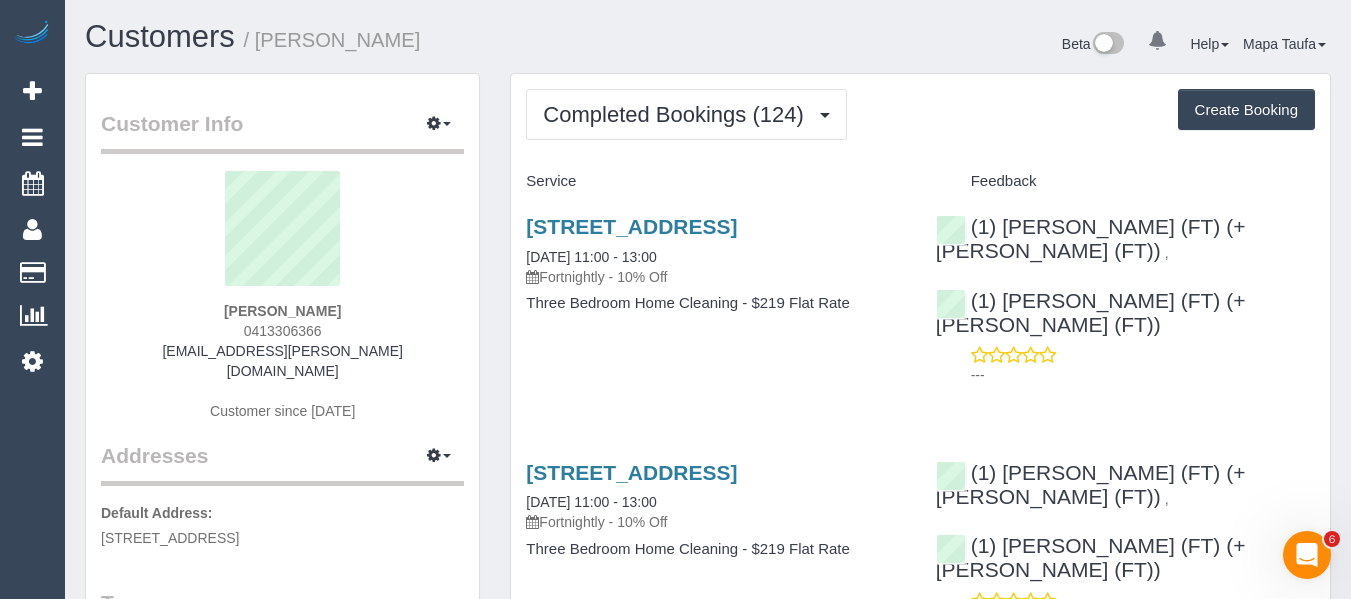 drag, startPoint x: 343, startPoint y: 331, endPoint x: 246, endPoint y: 329, distance: 97.020615 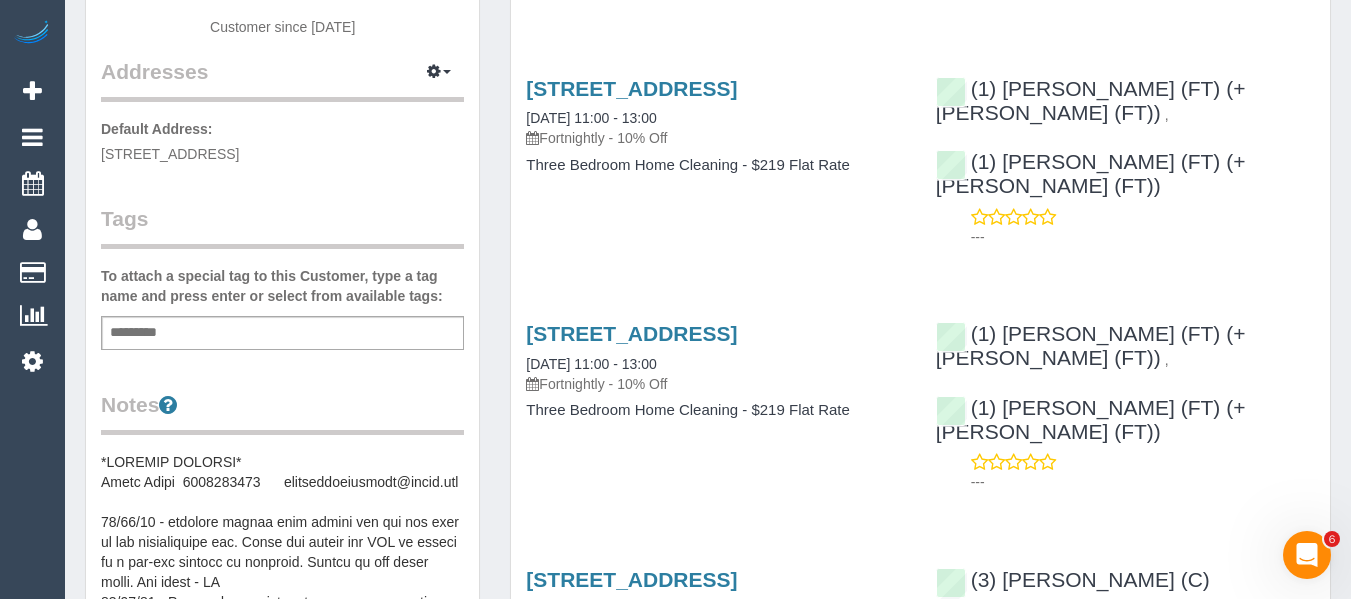 scroll, scrollTop: 200, scrollLeft: 0, axis: vertical 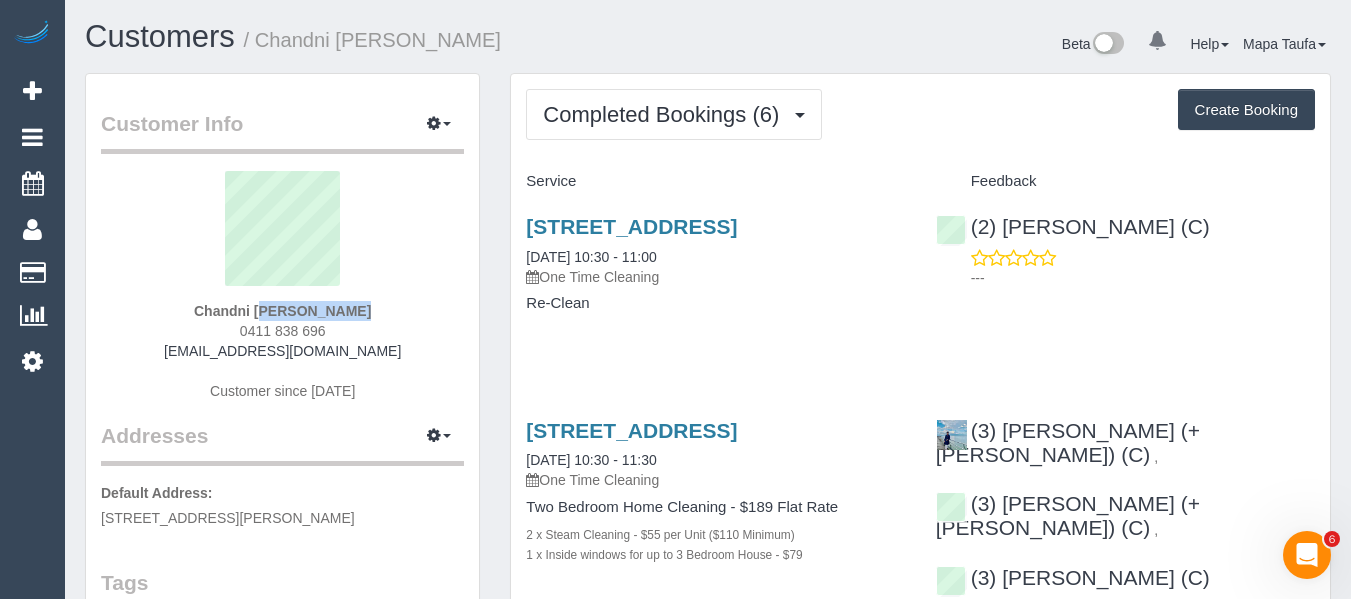 drag, startPoint x: 361, startPoint y: 310, endPoint x: 226, endPoint y: 304, distance: 135.13327 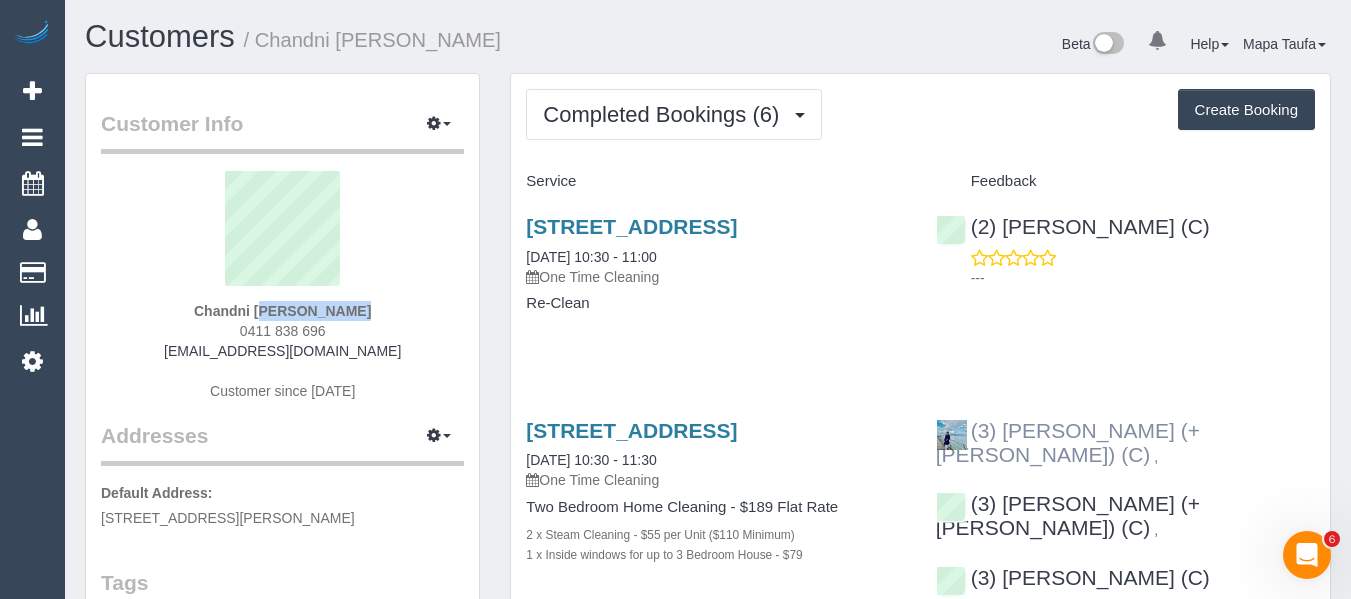 drag, startPoint x: 1214, startPoint y: 426, endPoint x: 1003, endPoint y: 435, distance: 211.19185 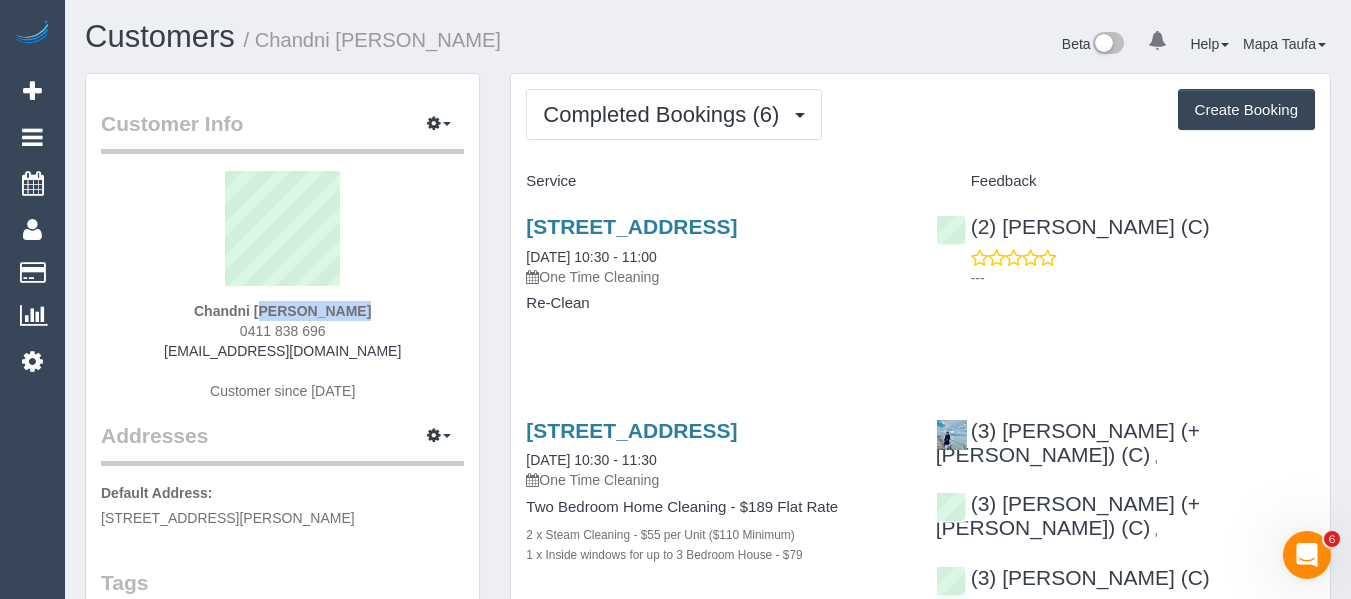 copy on "[PERSON_NAME] (+ [PERSON_NAME]) (C)
," 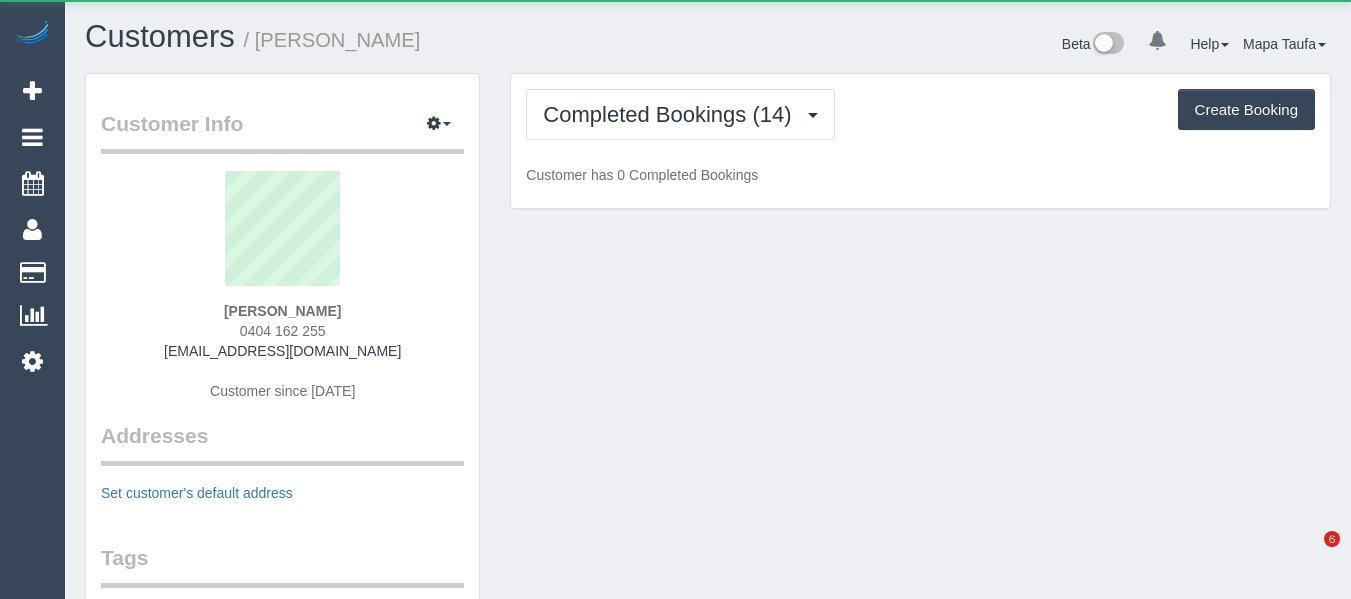 scroll, scrollTop: 0, scrollLeft: 0, axis: both 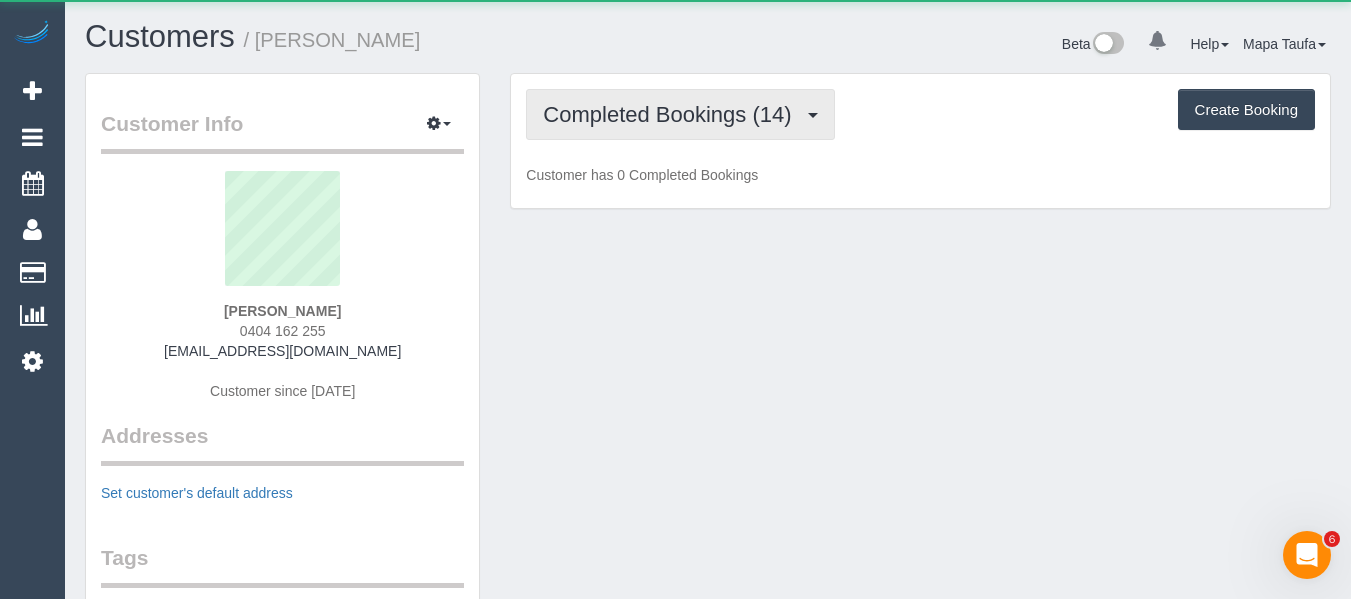 click on "Completed Bookings (14)" at bounding box center (672, 114) 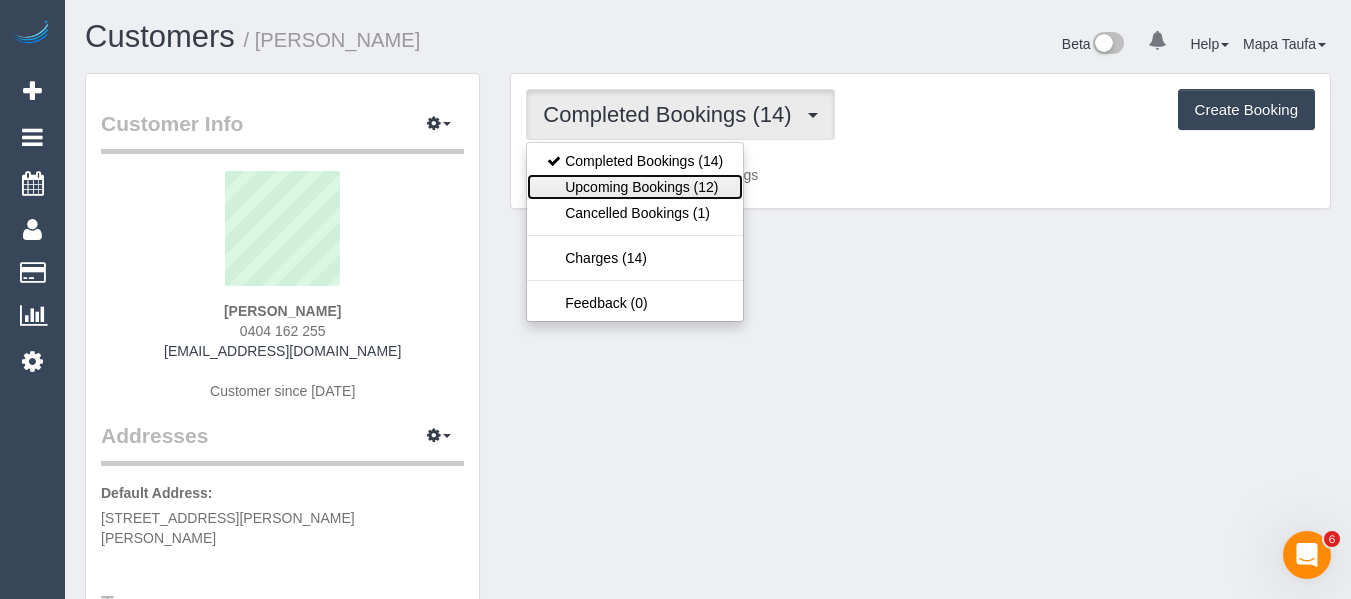 click on "Upcoming Bookings (12)" at bounding box center [635, 187] 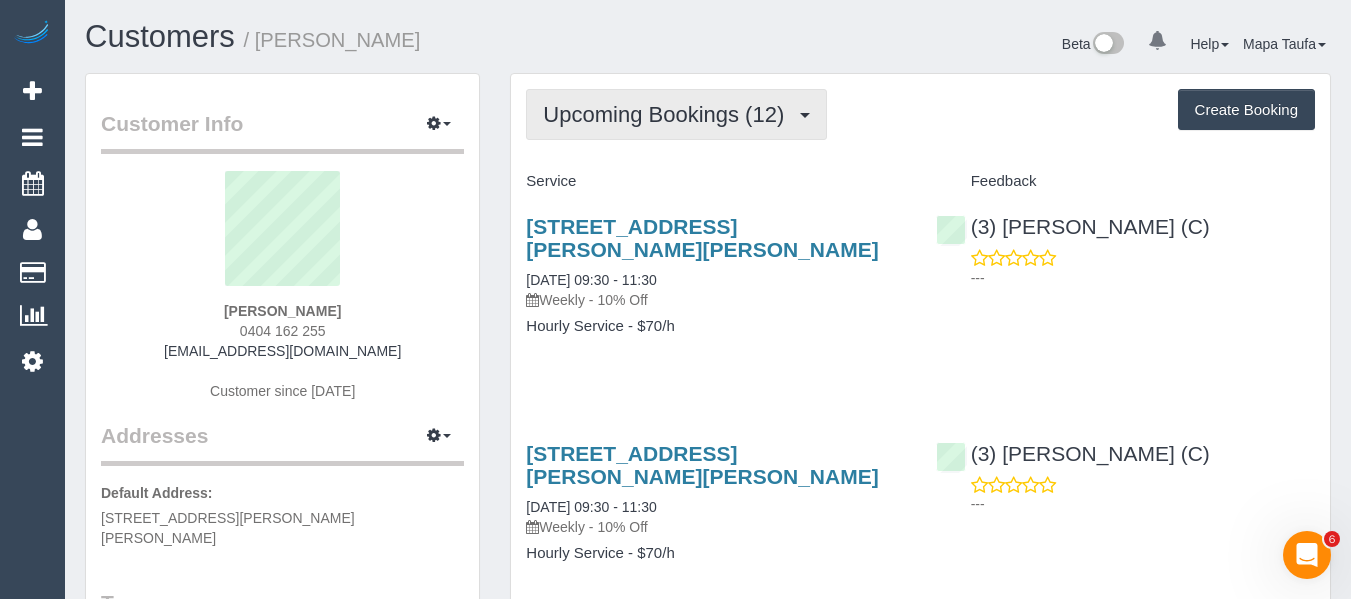 click on "Upcoming Bookings (12)" at bounding box center [668, 114] 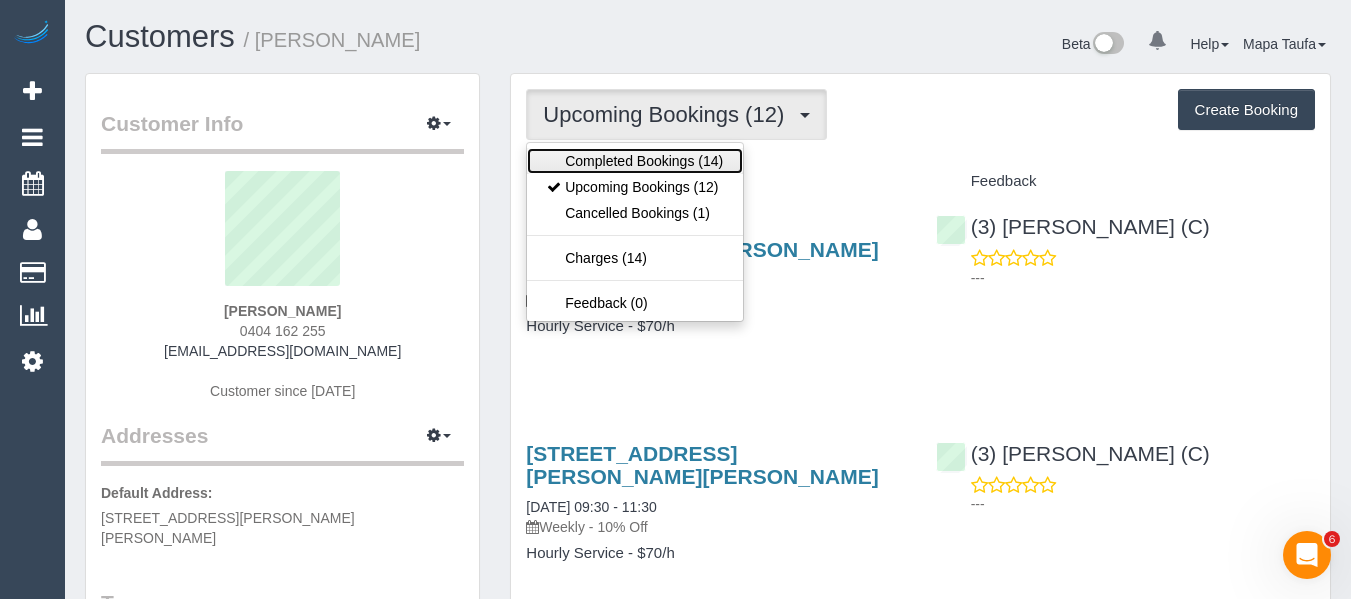 click on "Completed Bookings (14)" at bounding box center (635, 161) 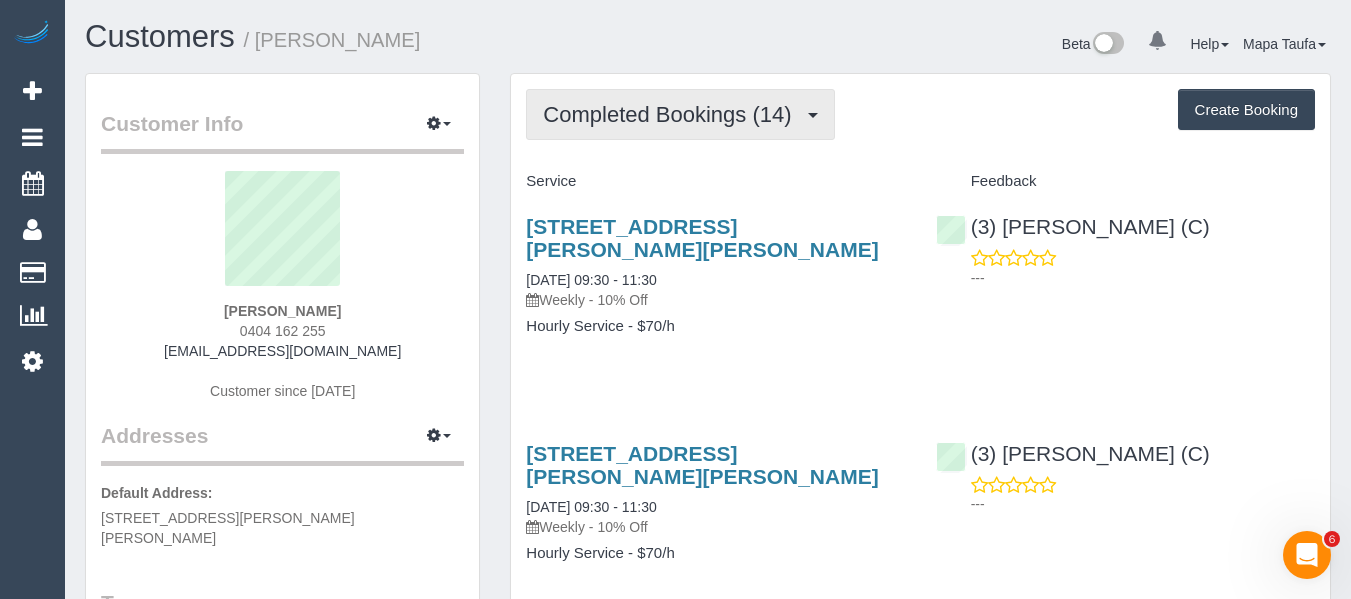 click on "Completed Bookings (14)" at bounding box center (672, 114) 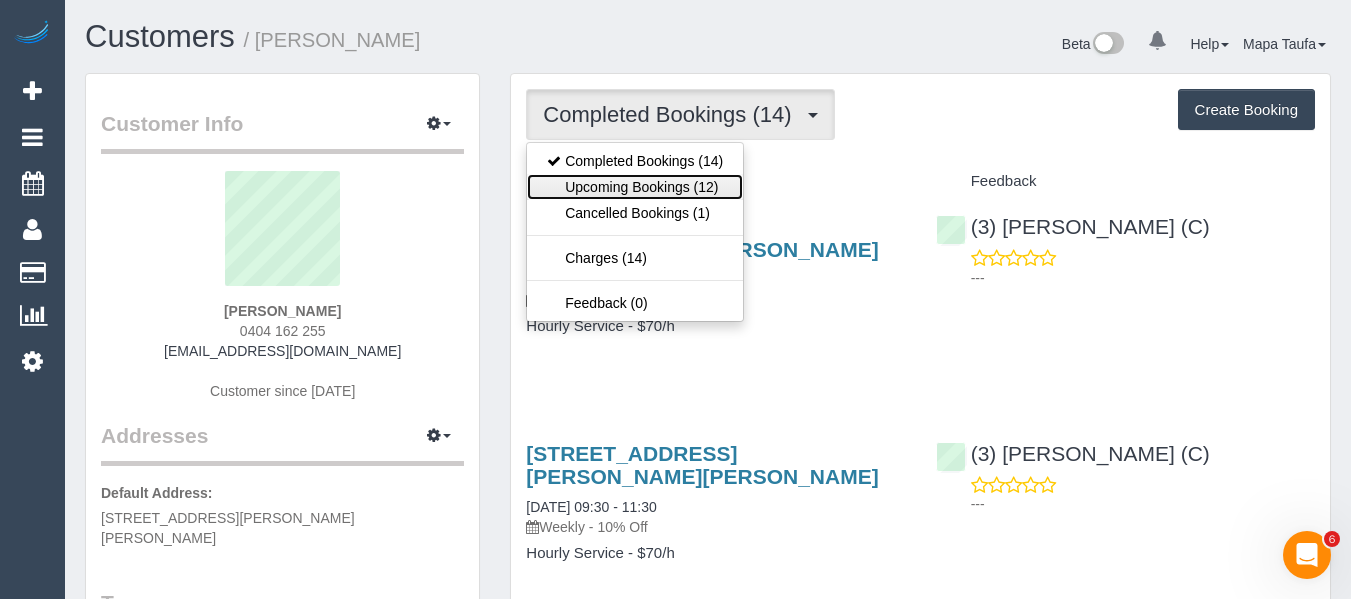 click on "Upcoming Bookings (12)" at bounding box center [635, 187] 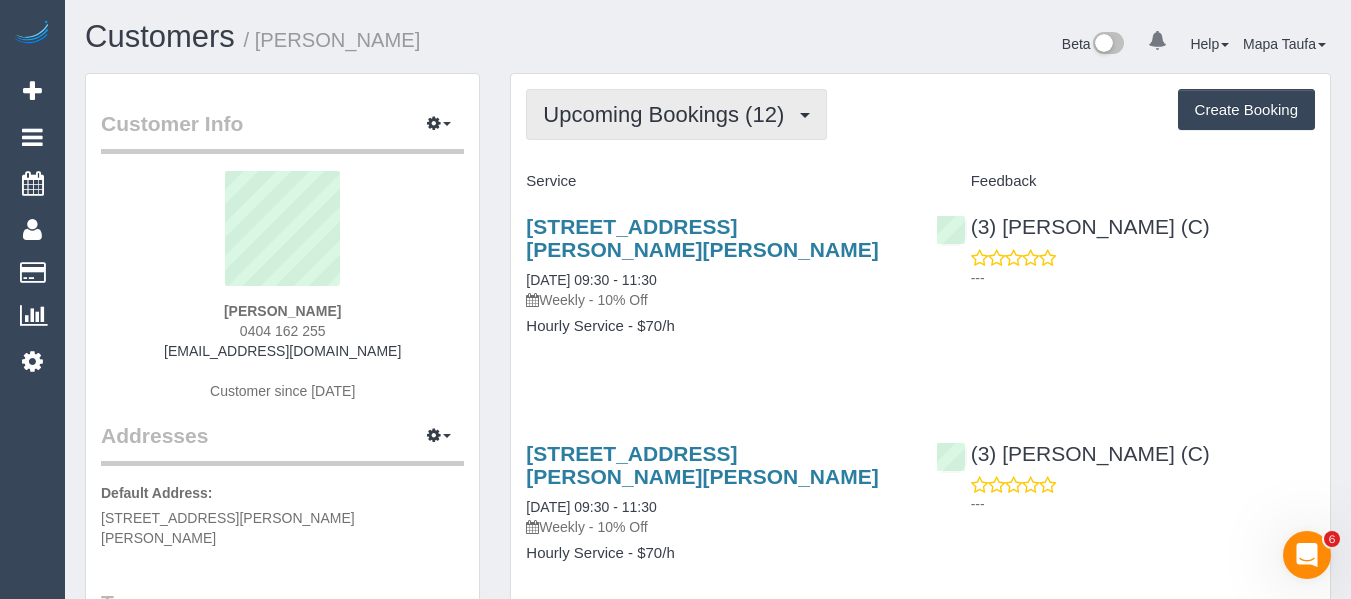 click on "Upcoming Bookings (12)" at bounding box center [668, 114] 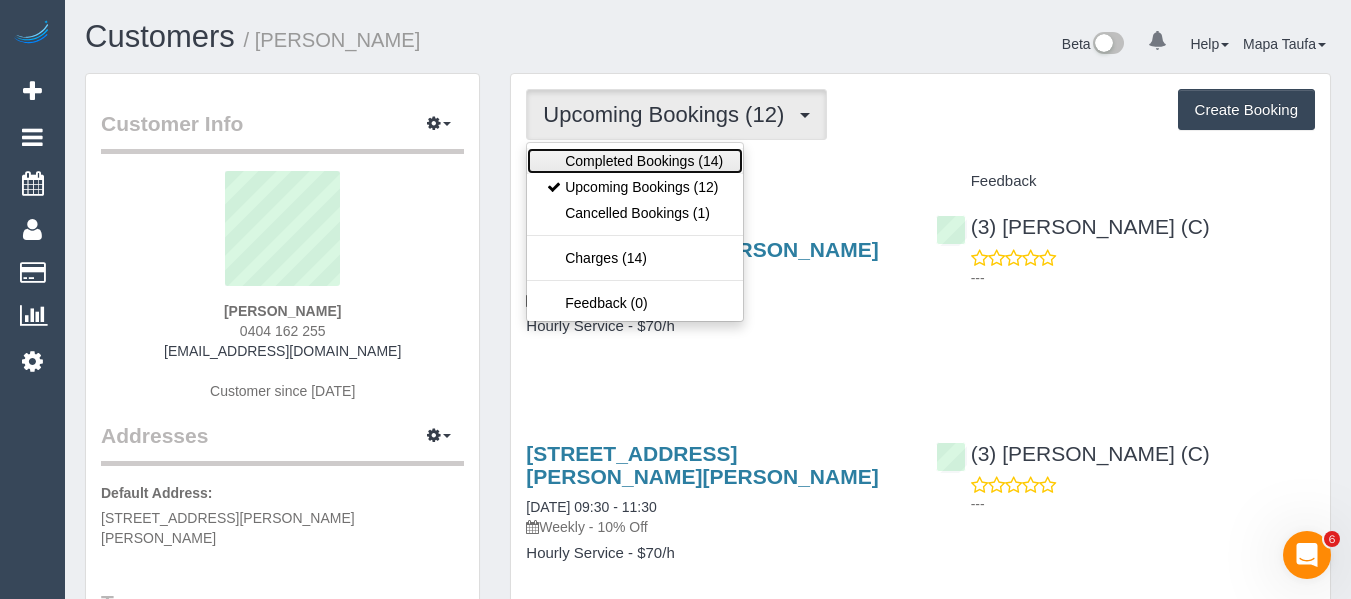 click on "Completed Bookings (14)" at bounding box center (635, 161) 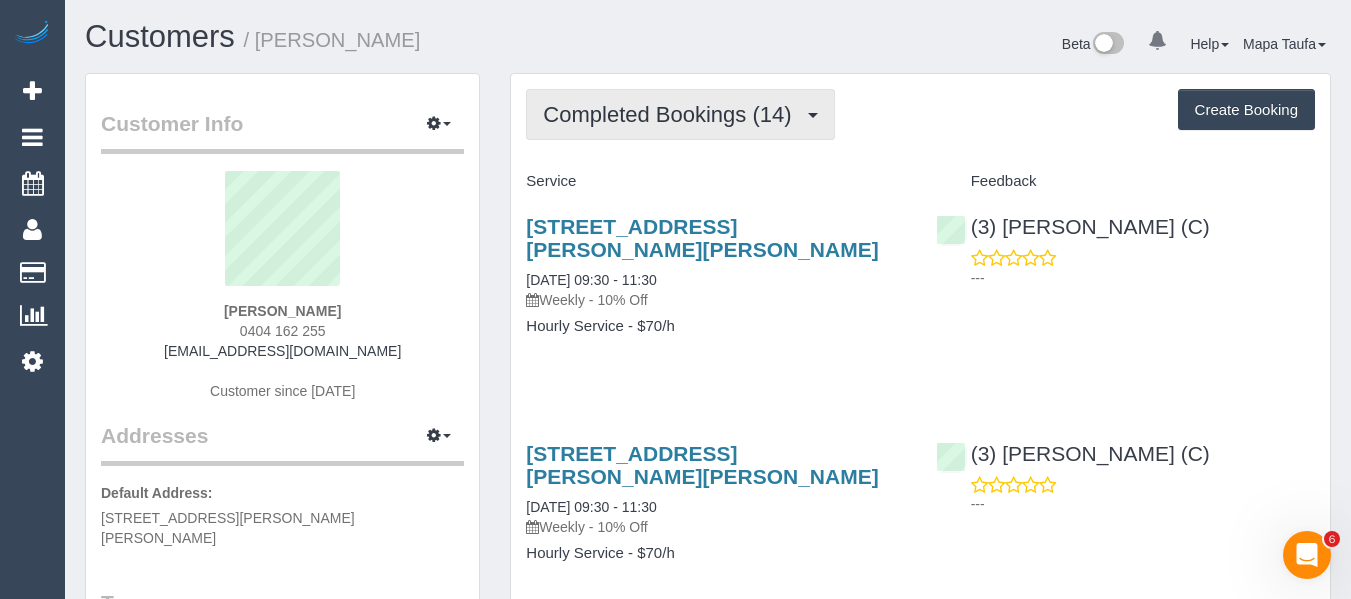 click on "Completed Bookings (14)" at bounding box center (672, 114) 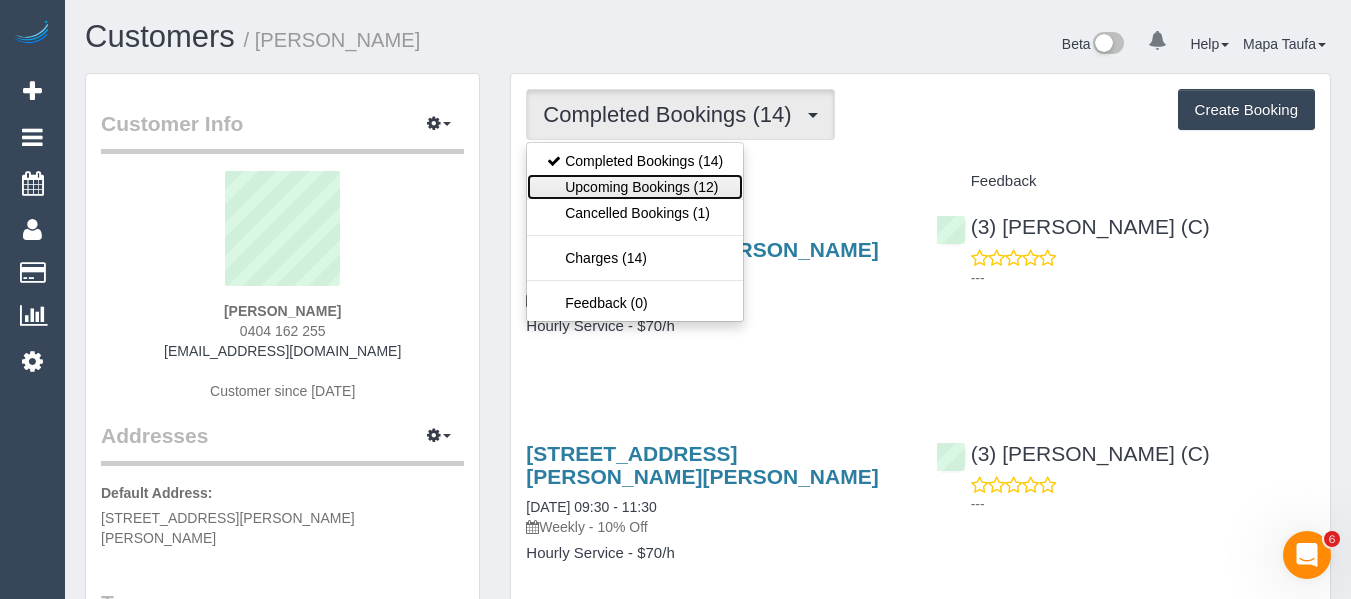 click on "Upcoming Bookings (12)" at bounding box center (635, 187) 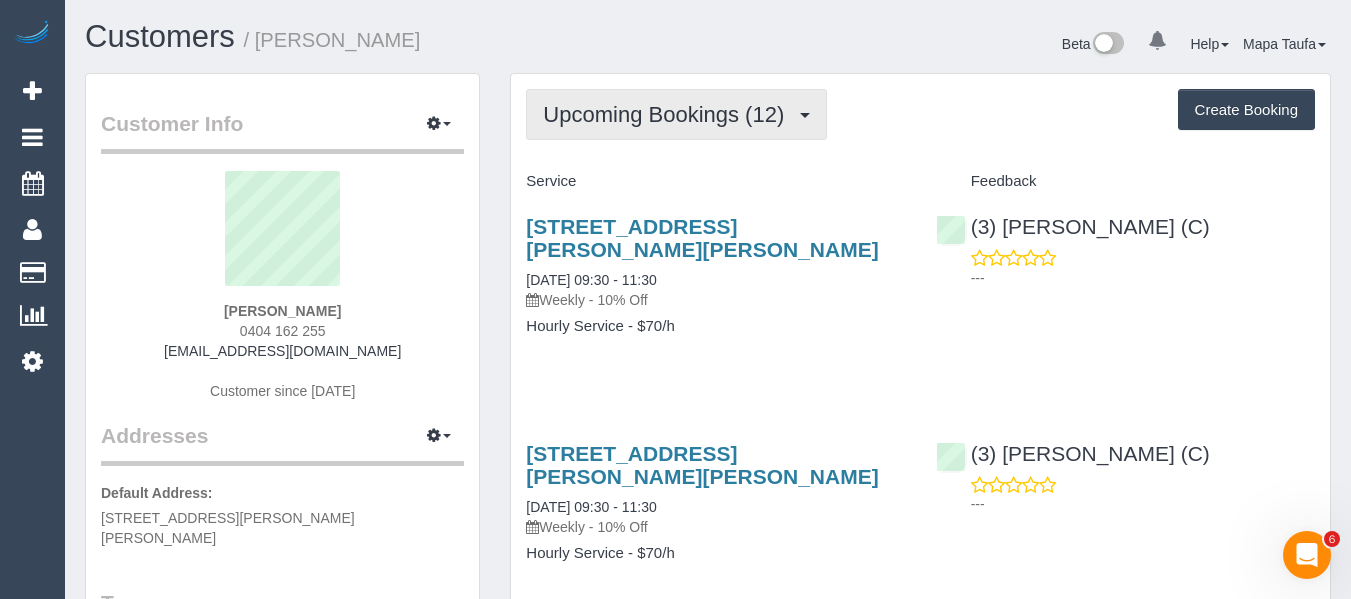click on "Upcoming Bookings (12)" at bounding box center (668, 114) 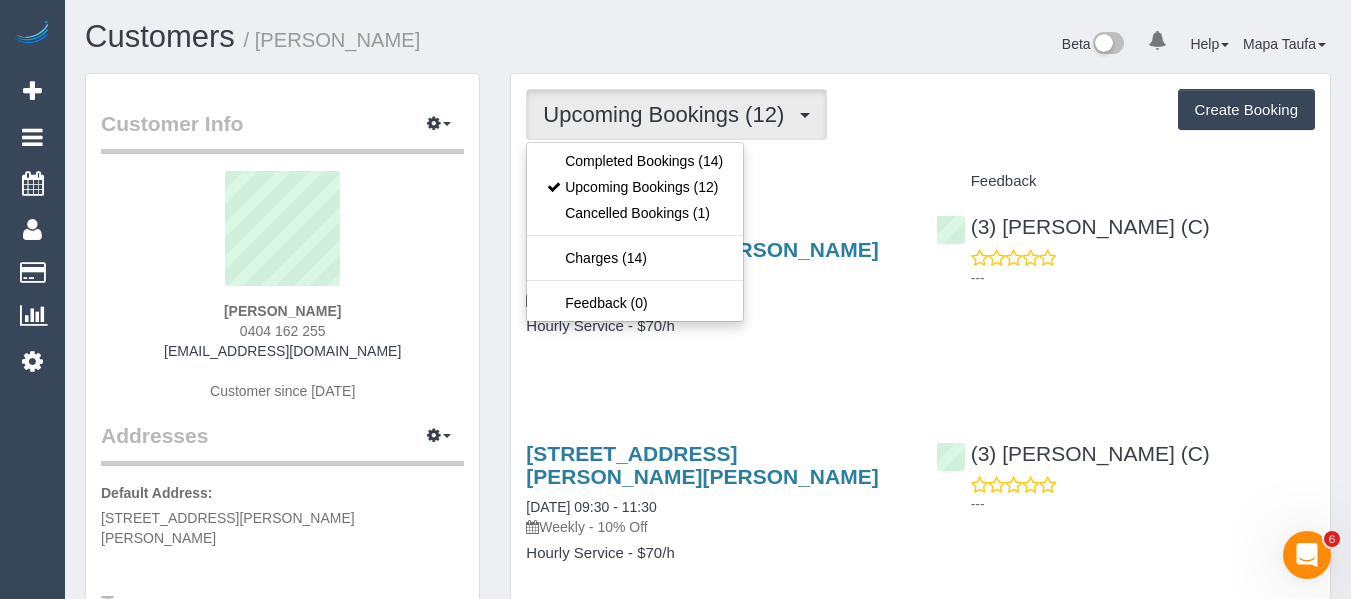 click on "38/69 Palmer St, Richmond, VIC 3121
02/07/2025 09:30 - 11:30
Weekly - 10% Off
Hourly Service - $70/h
(3) Dinitha Gunawardana (C)
---" at bounding box center [920, 286] 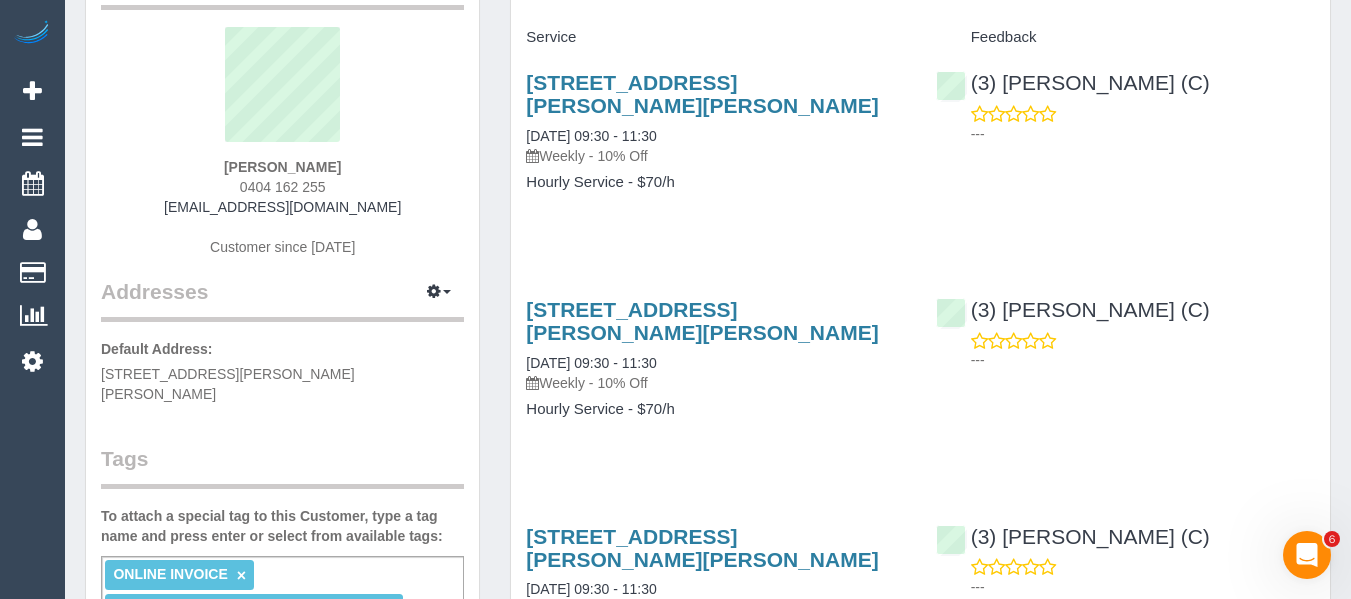 scroll, scrollTop: 0, scrollLeft: 0, axis: both 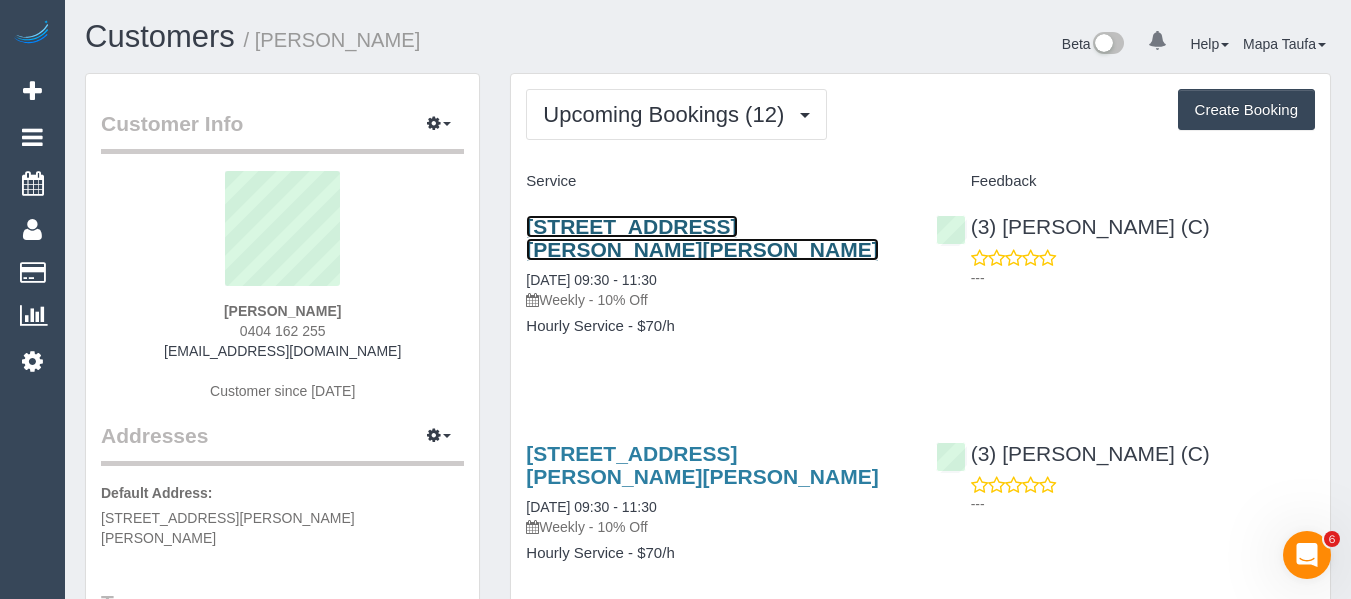 click on "38/69 Palmer St, Richmond, VIC 3121" at bounding box center [702, 238] 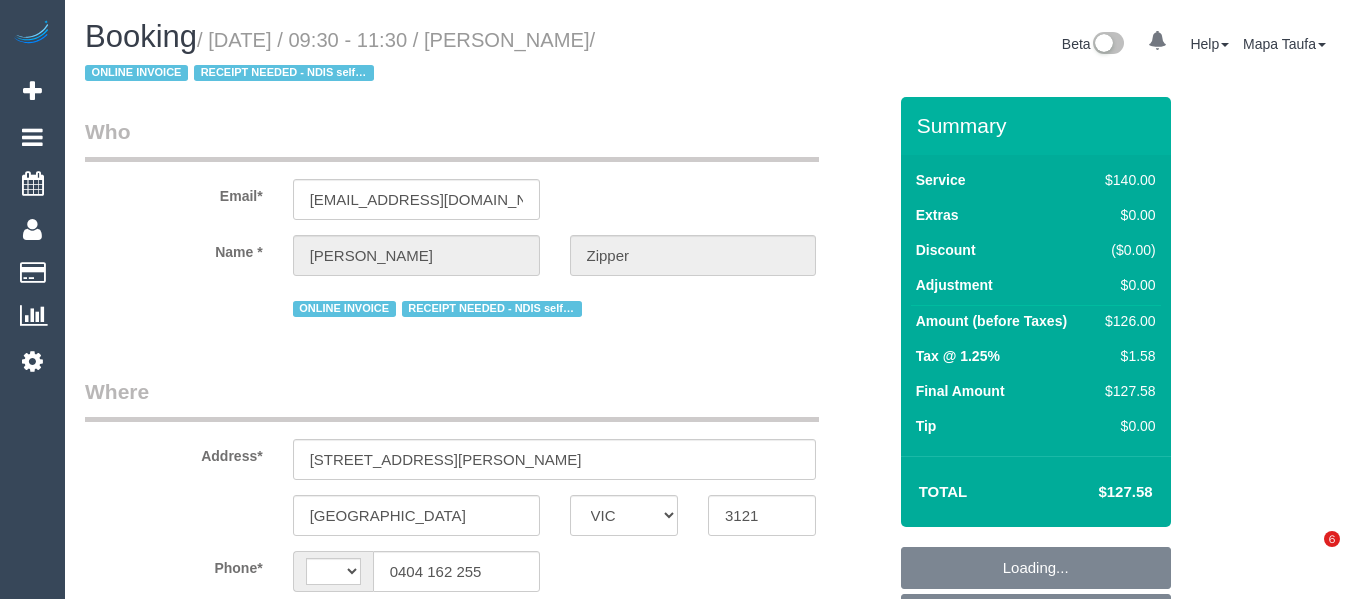 select on "VIC" 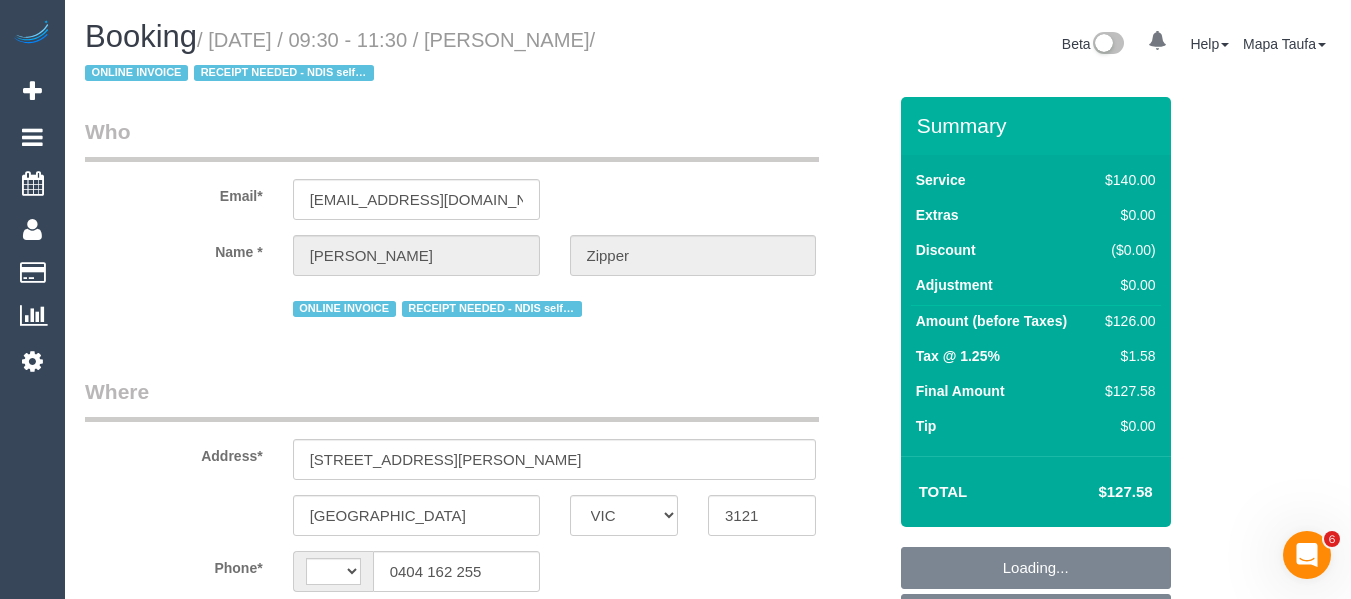 scroll, scrollTop: 0, scrollLeft: 0, axis: both 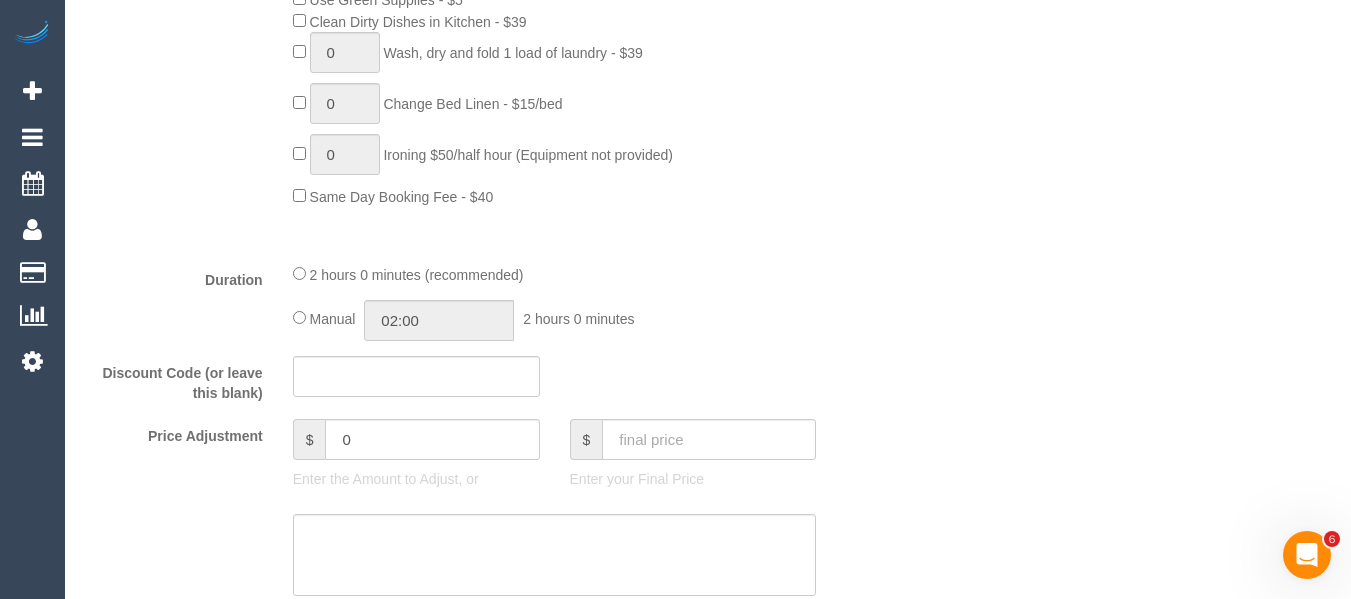 select on "string:AU" 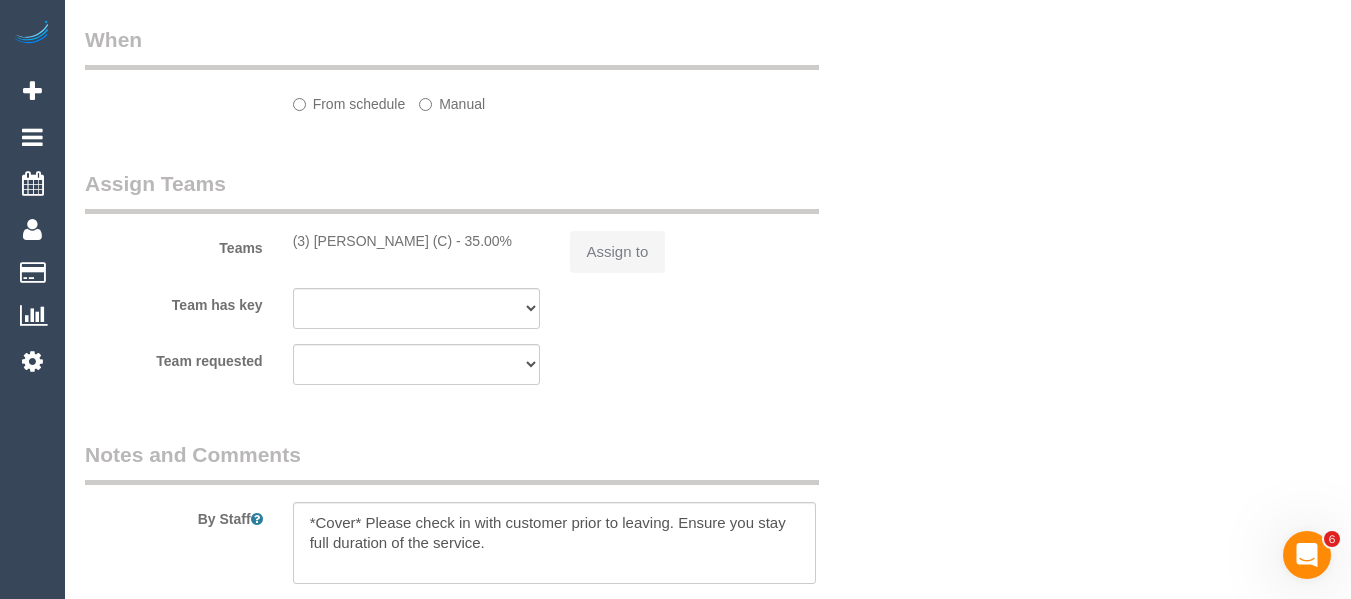 select on "object:730" 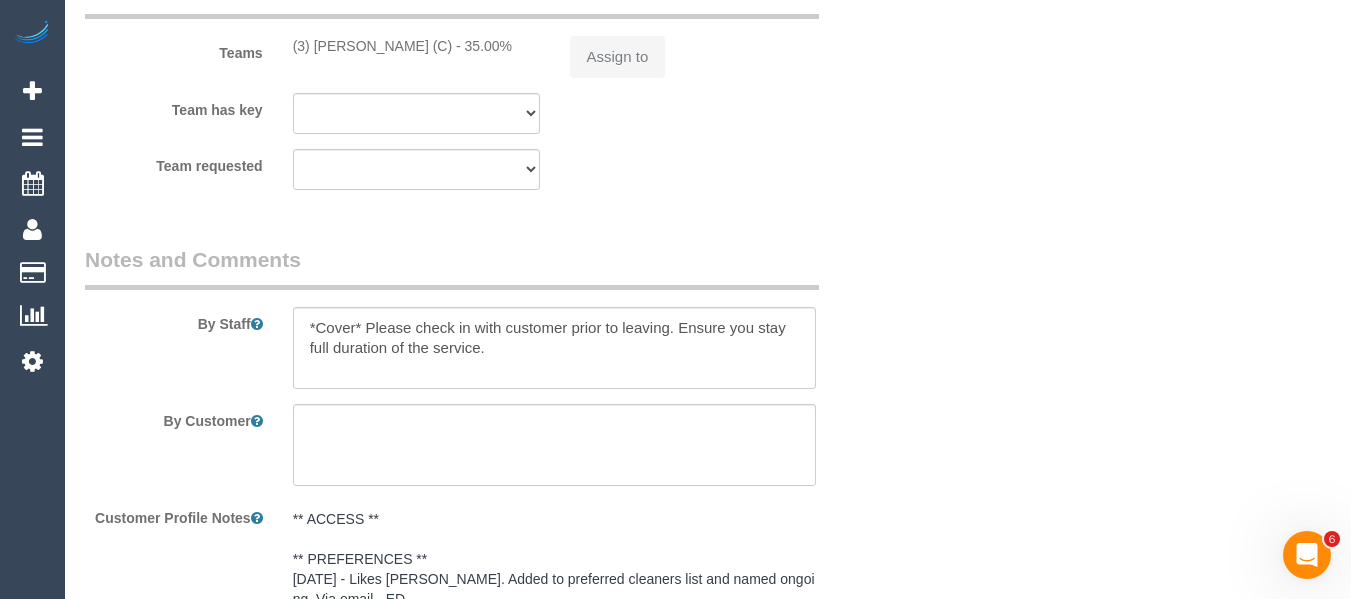 select on "string:stripe-pm_1QjXpd2GScqysDRVtfQZkUN0" 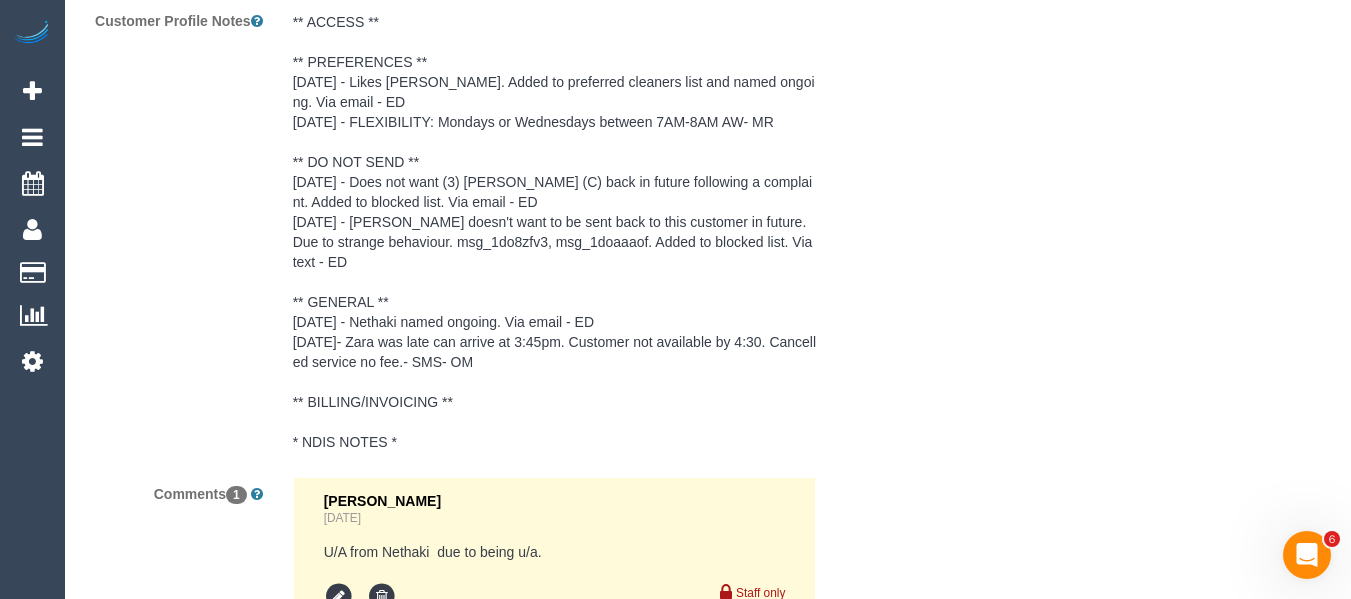 select on "number:28" 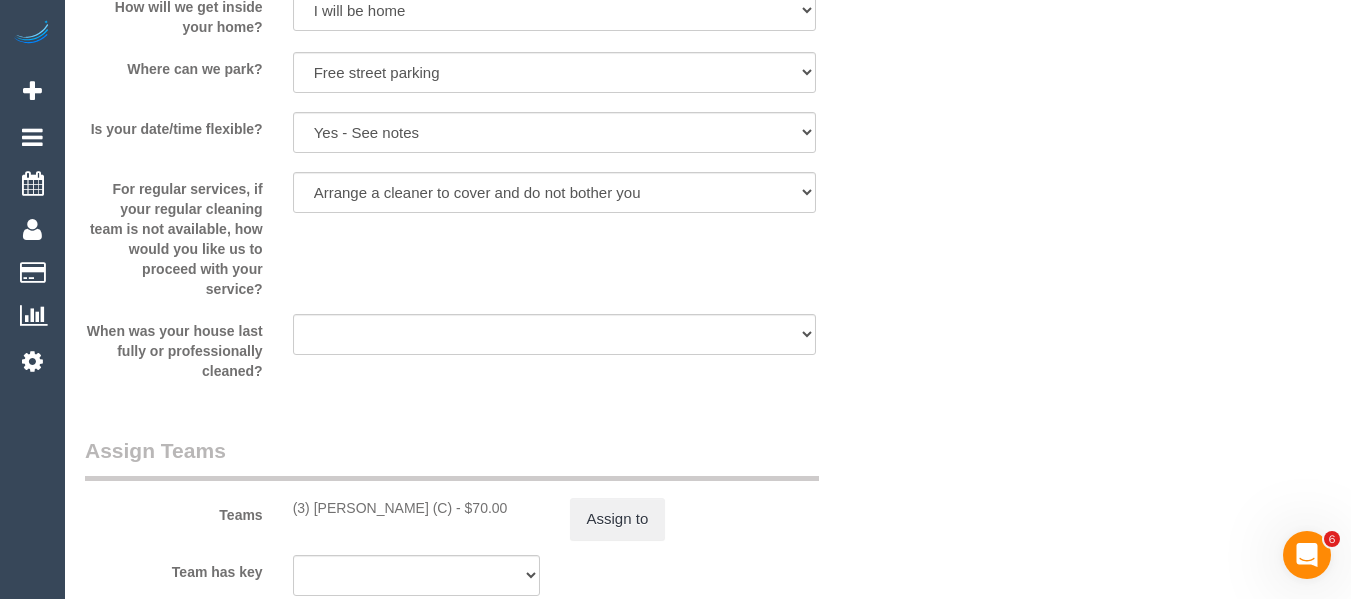select on "object:1508" 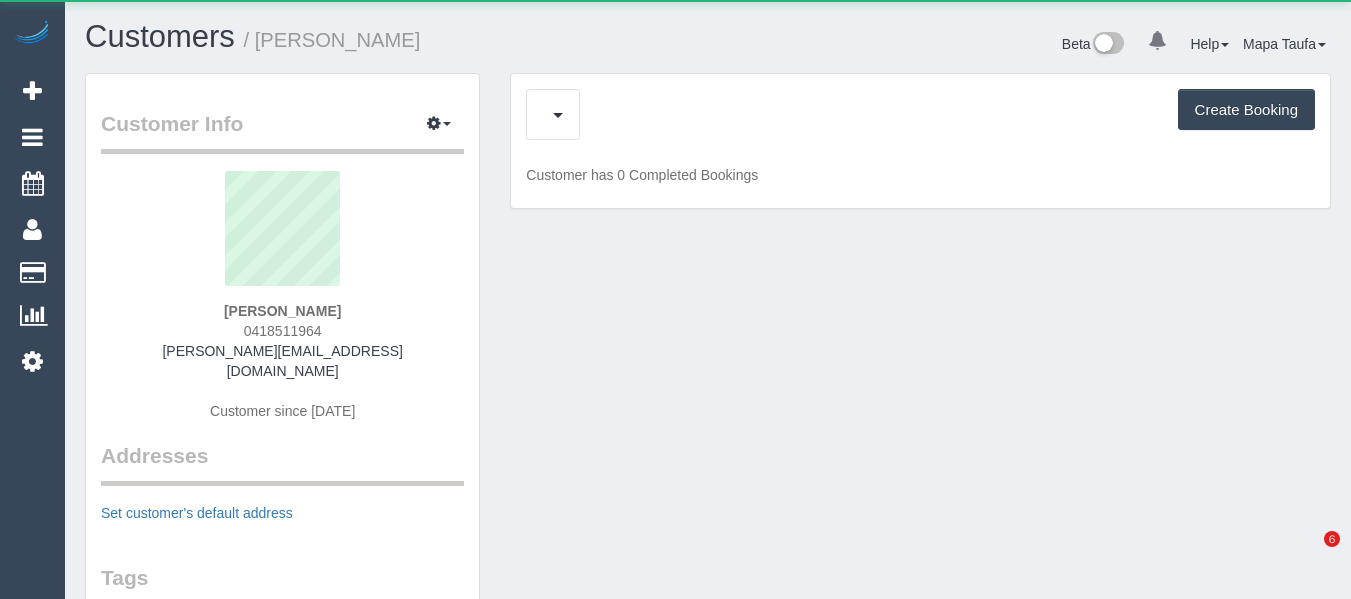 scroll, scrollTop: 0, scrollLeft: 0, axis: both 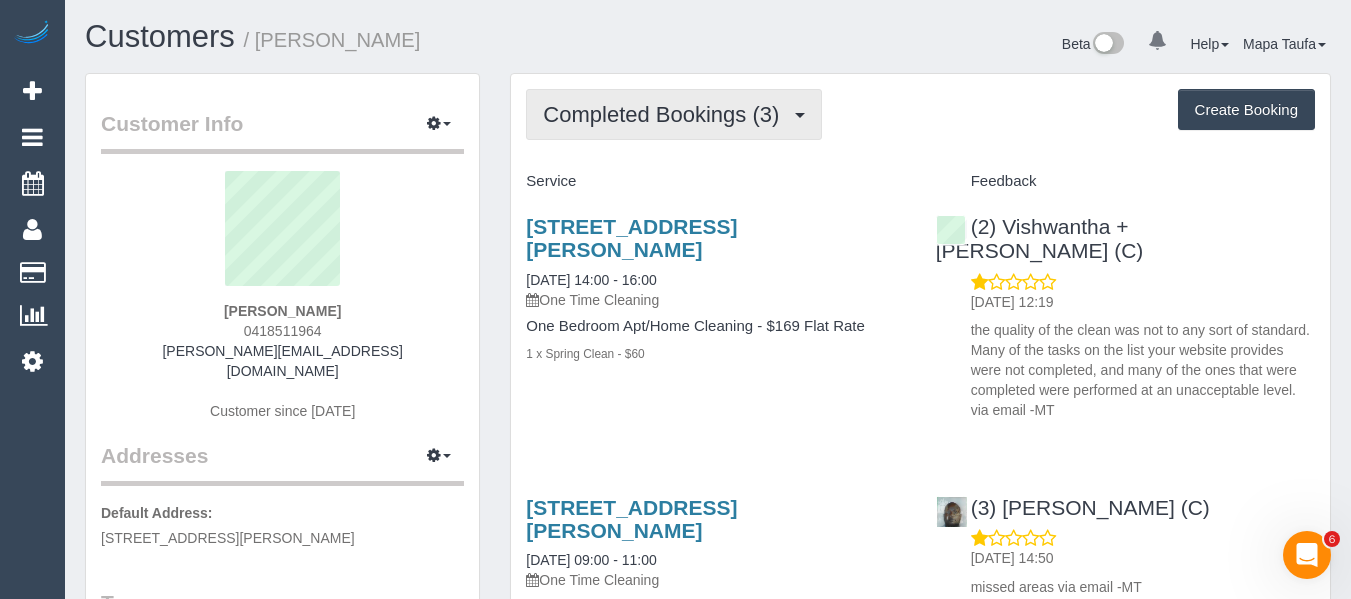 click on "Completed Bookings (3)" at bounding box center (666, 114) 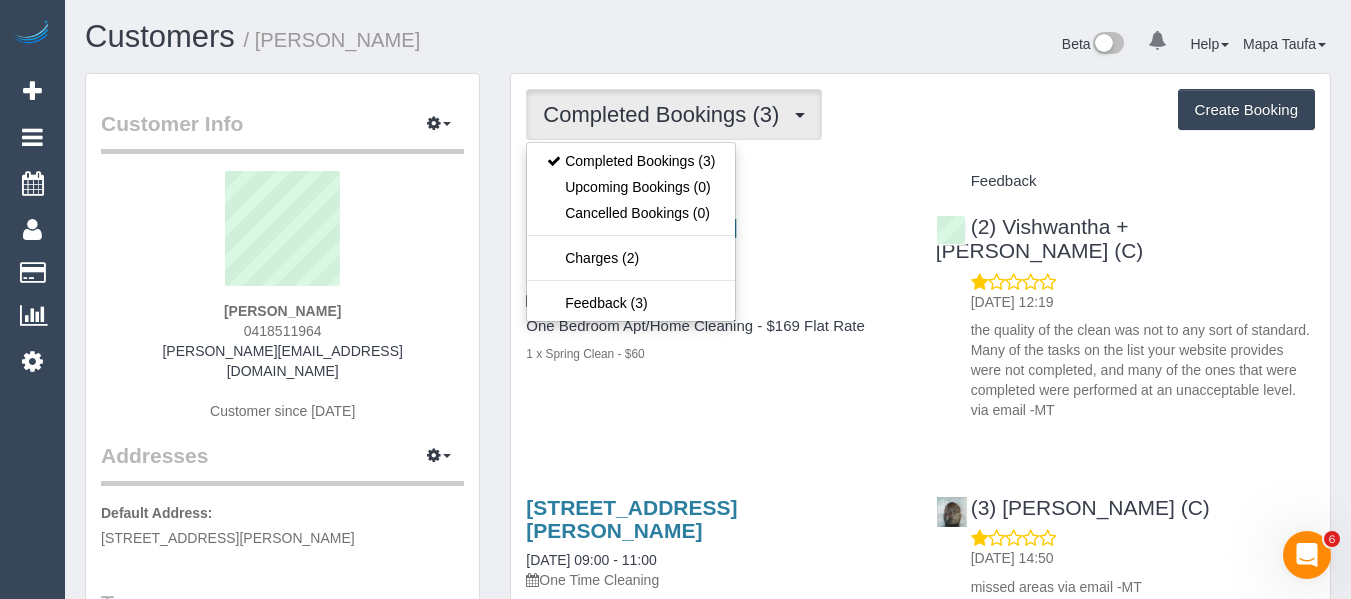 click on "Service" at bounding box center [715, 181] 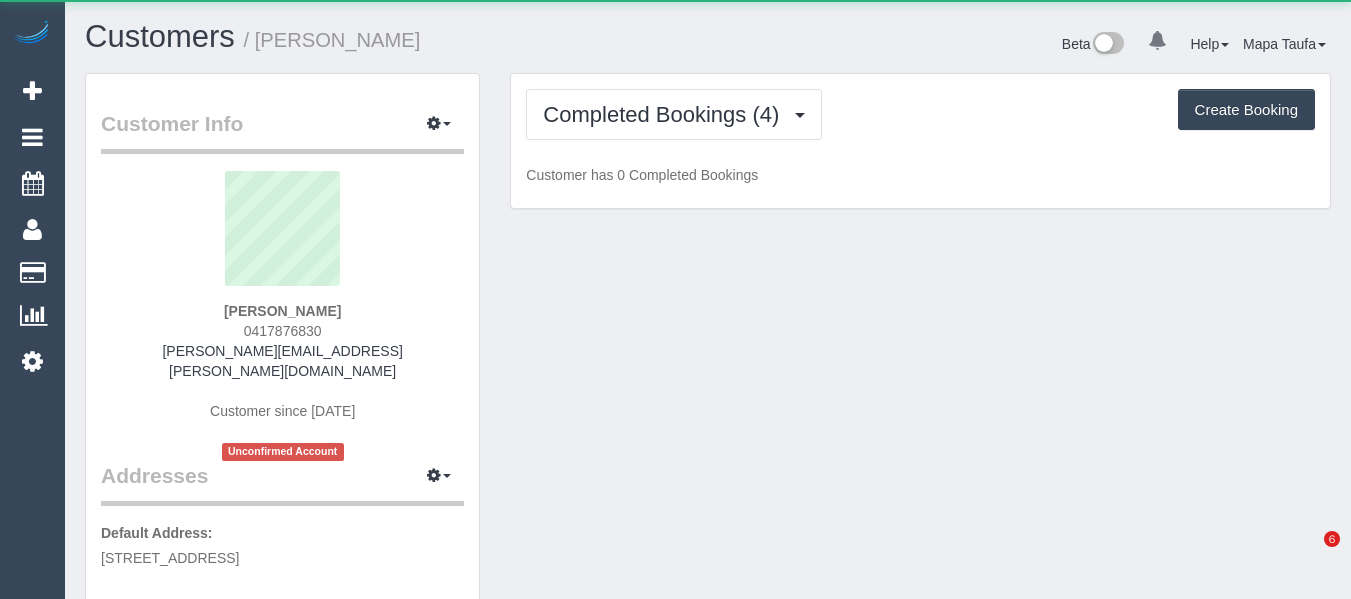 scroll, scrollTop: 0, scrollLeft: 0, axis: both 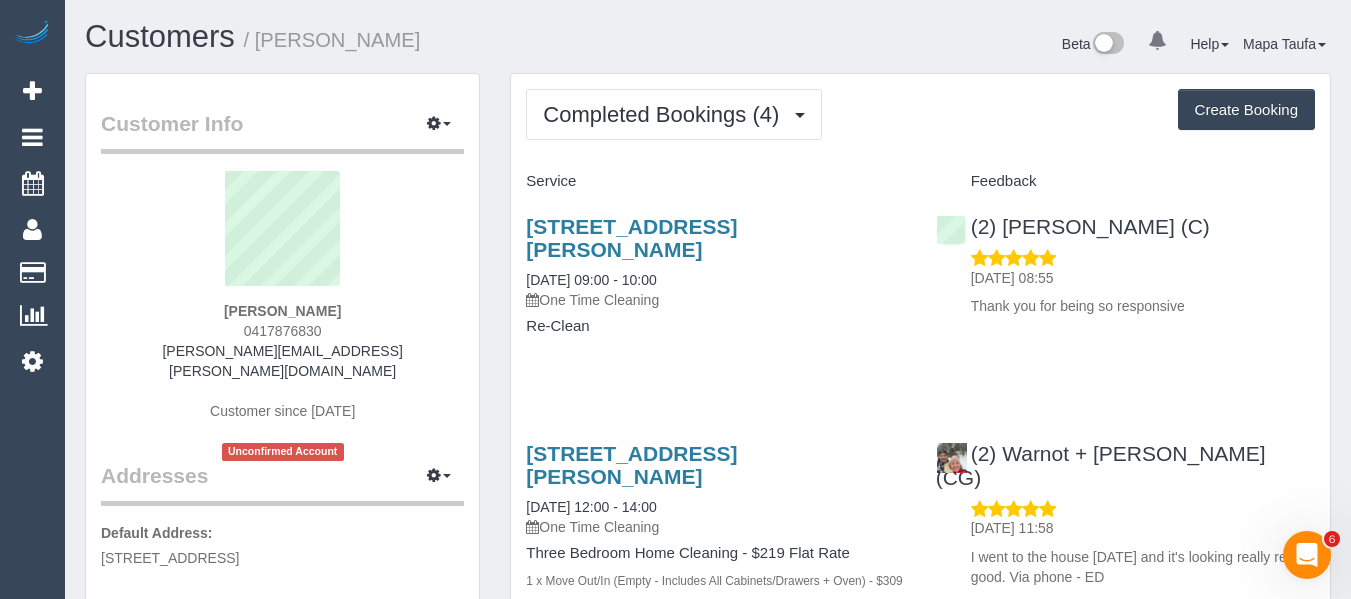 click on "Completed Bookings (4)
Completed Bookings (4)
Upcoming Bookings (0)
Cancelled Bookings (0)
Charges (3)
Feedback (3)
Create Booking
Service
Feedback" at bounding box center (920, 612) 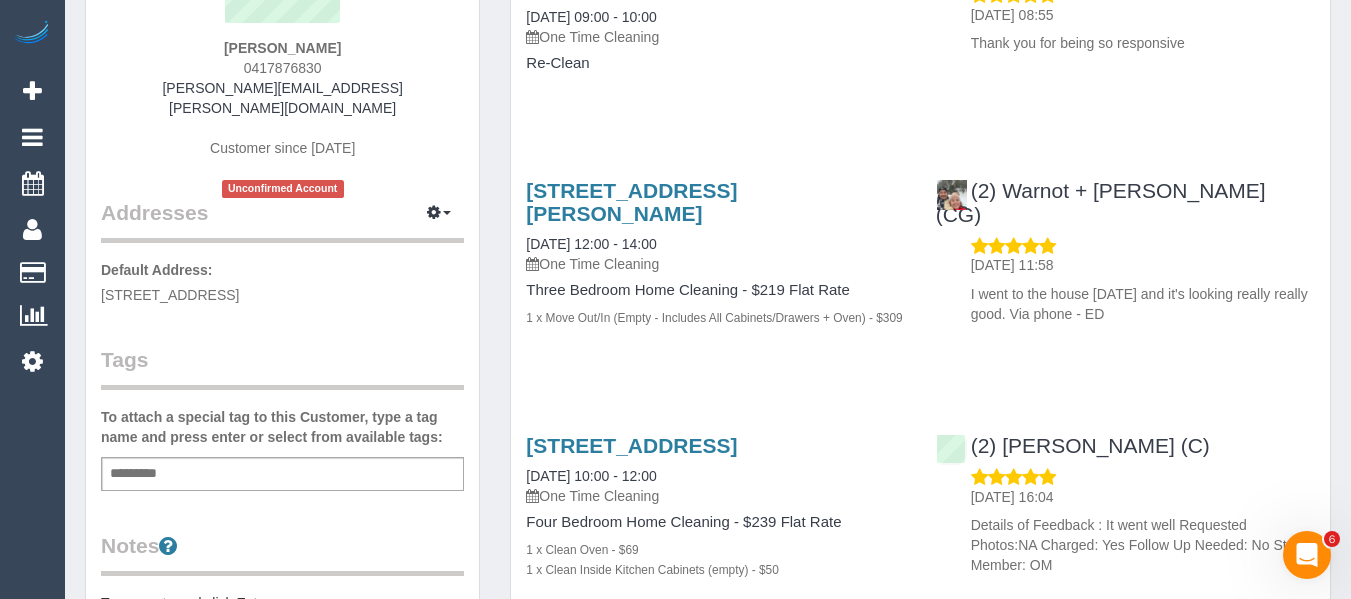 scroll, scrollTop: 0, scrollLeft: 0, axis: both 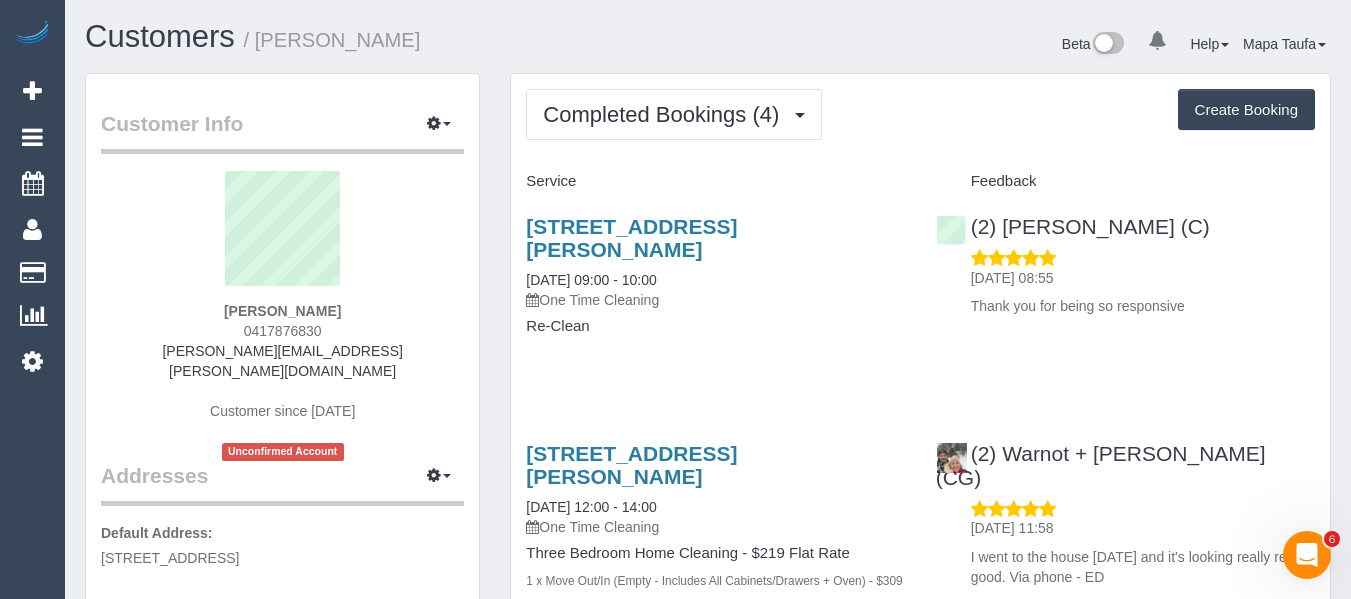 drag, startPoint x: 342, startPoint y: 321, endPoint x: 219, endPoint y: 308, distance: 123.68508 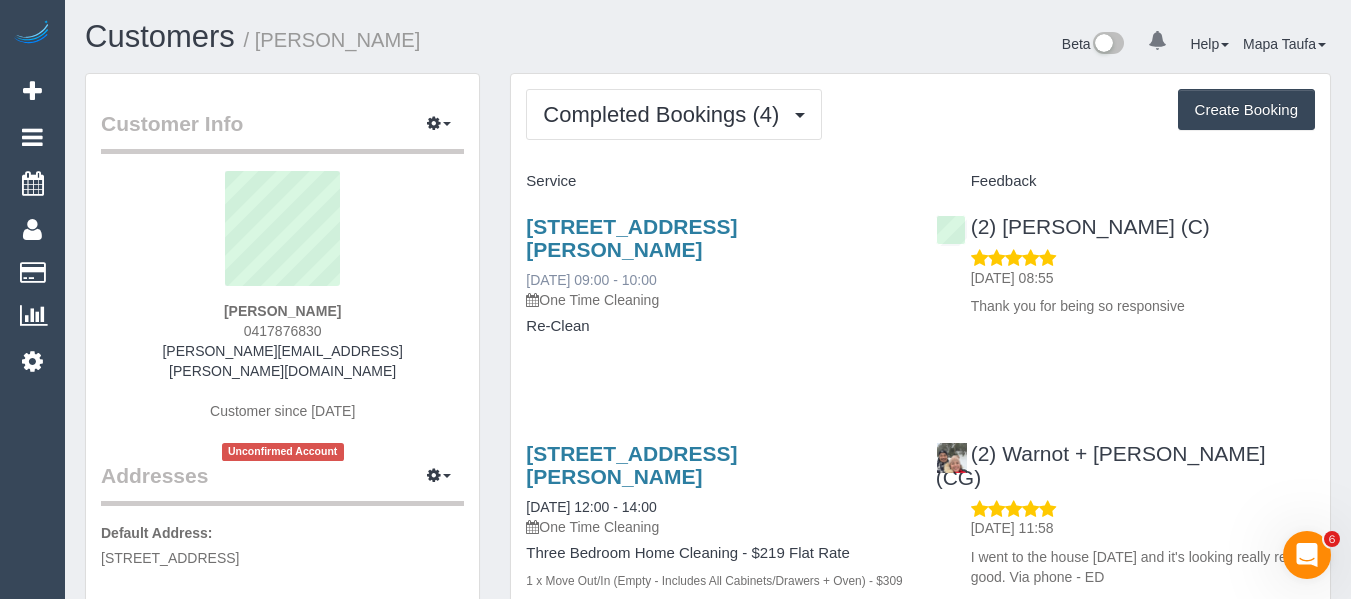 copy on "7b Mccutcheon Street, Northcote, VIC 3070" 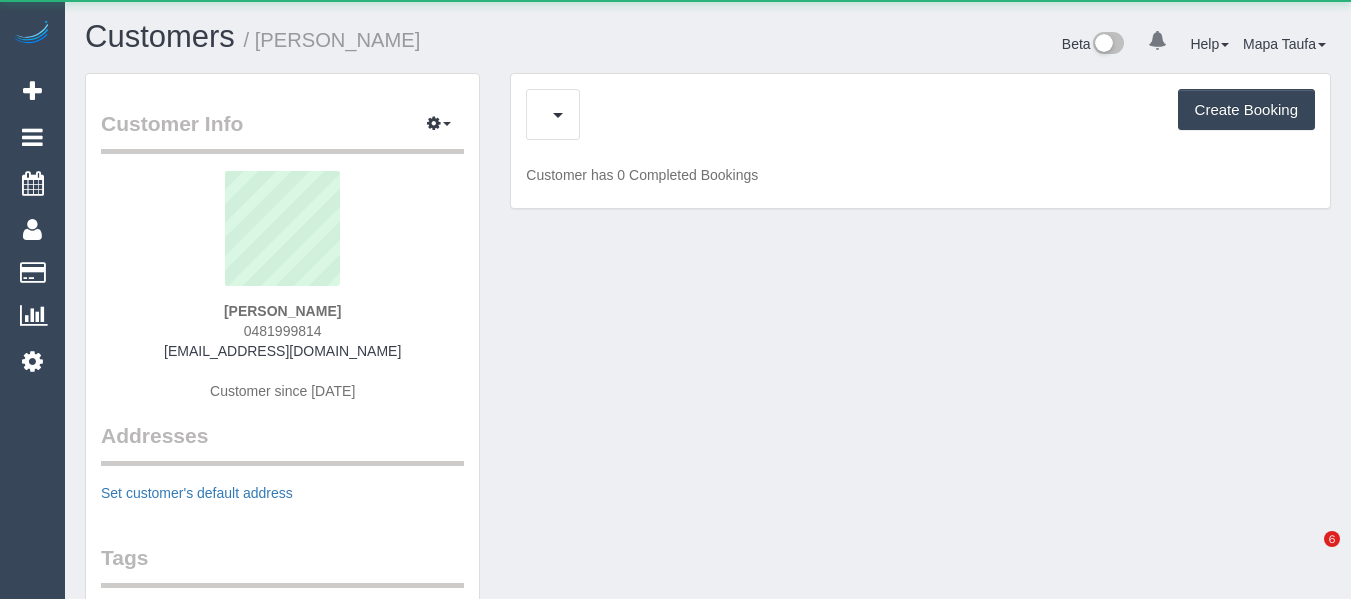 scroll, scrollTop: 0, scrollLeft: 0, axis: both 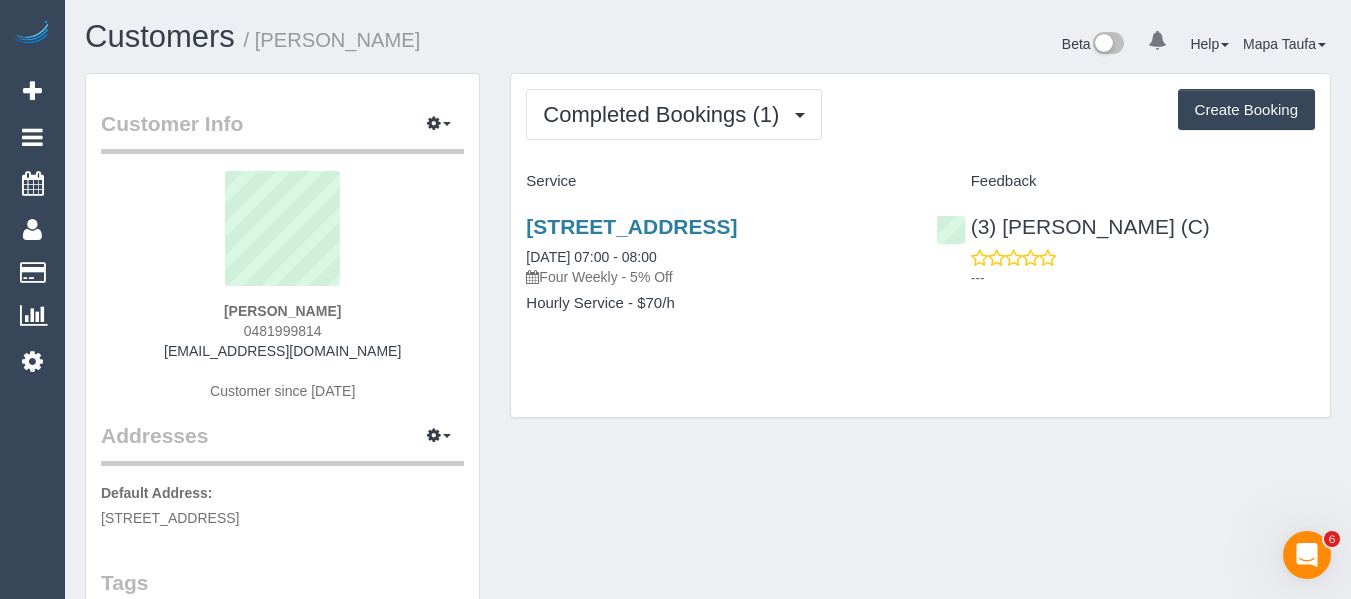 drag, startPoint x: 346, startPoint y: 328, endPoint x: 138, endPoint y: 321, distance: 208.11775 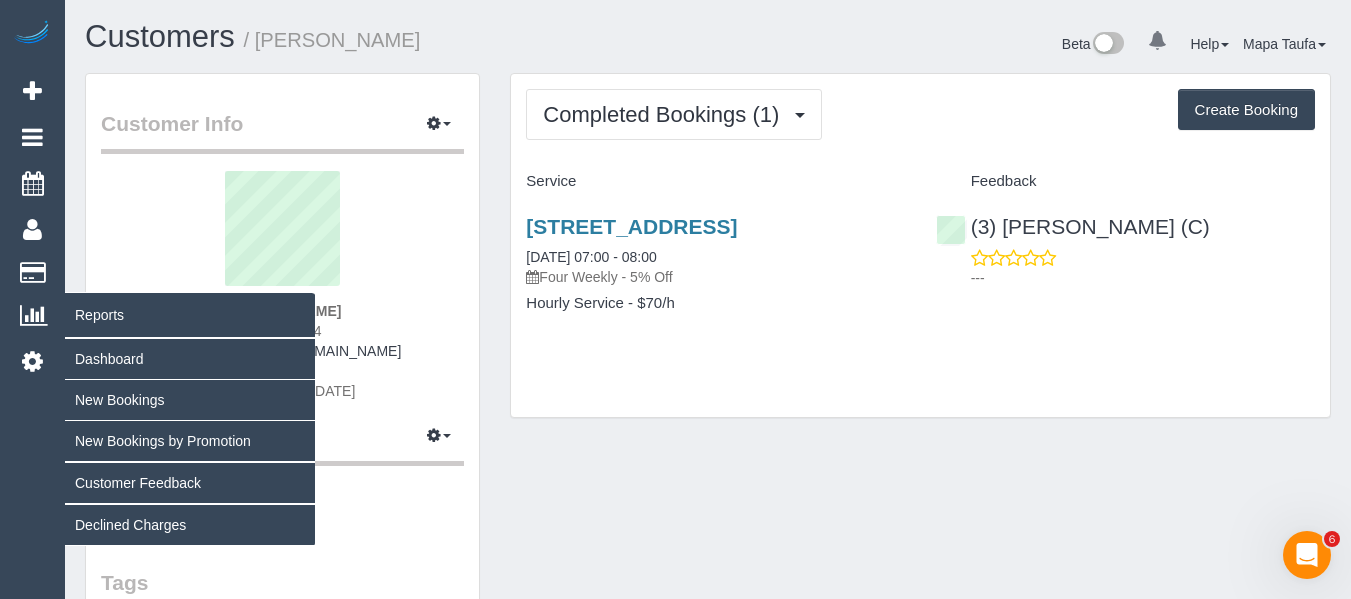 copy on "0481999814" 